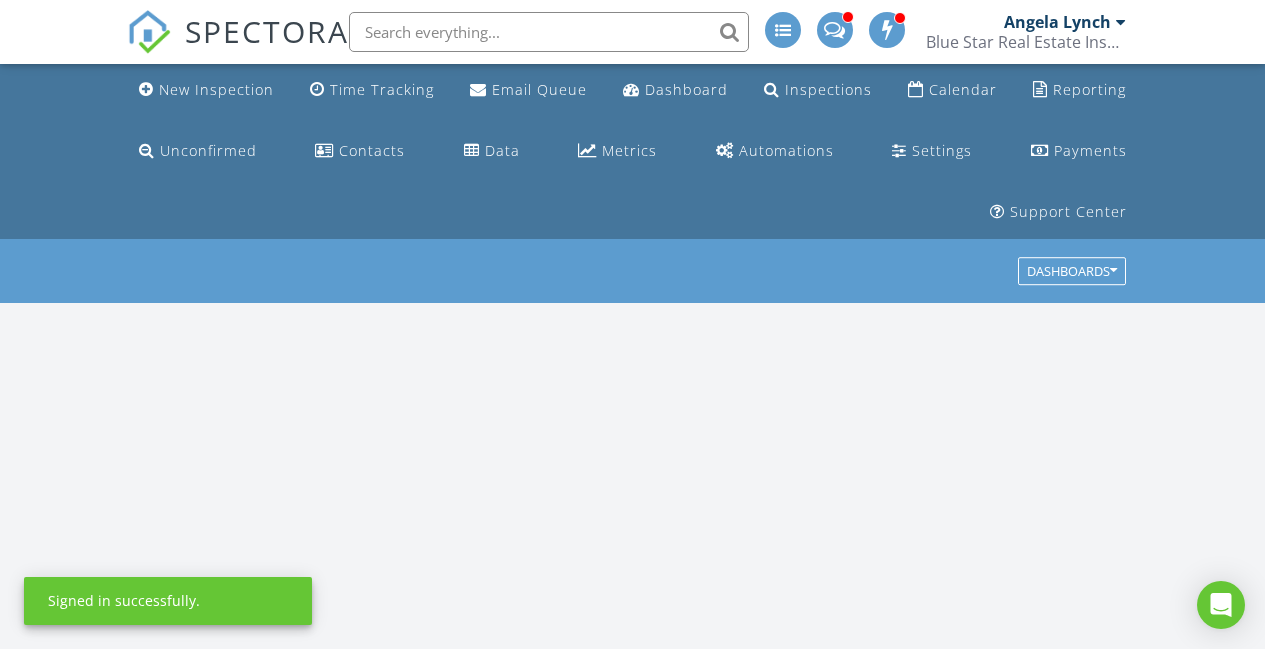 scroll, scrollTop: 0, scrollLeft: 0, axis: both 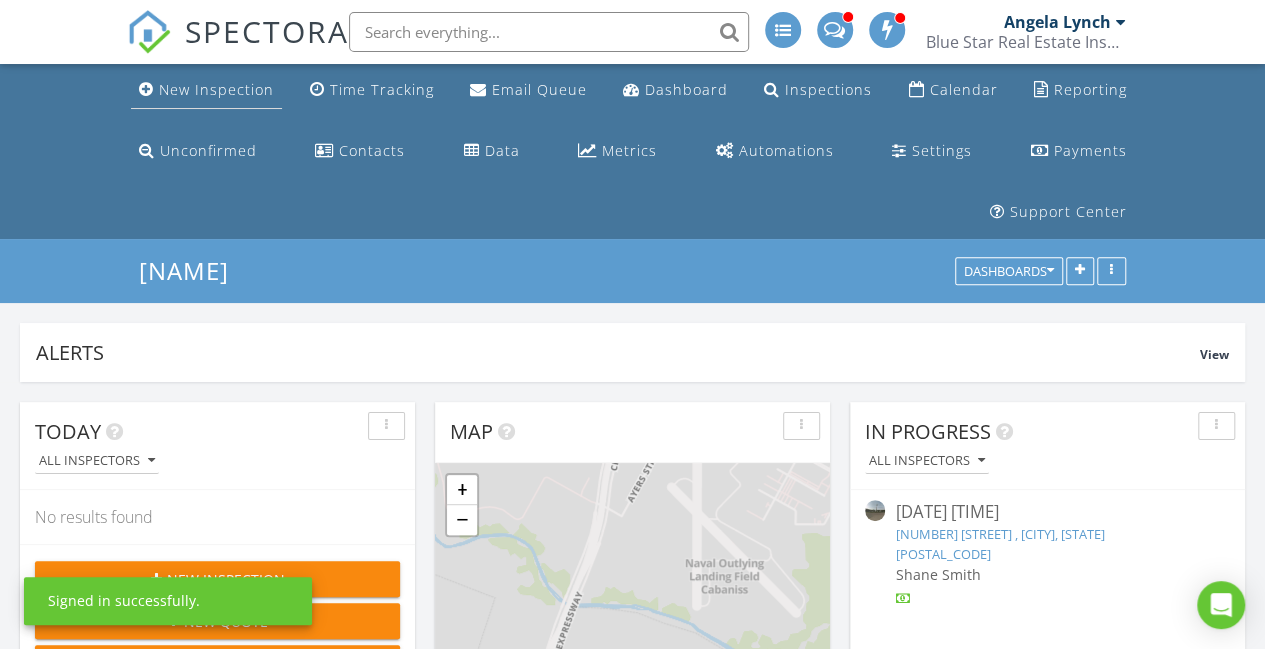 click on "New Inspection" at bounding box center (216, 89) 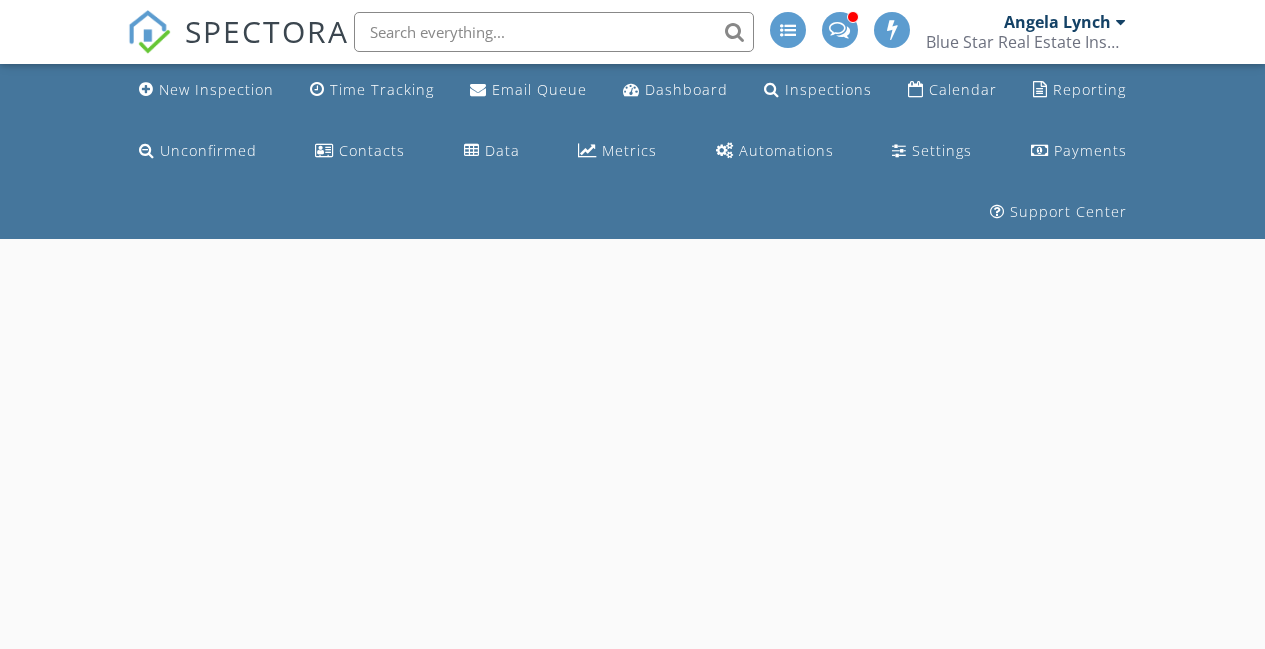 scroll, scrollTop: 0, scrollLeft: 0, axis: both 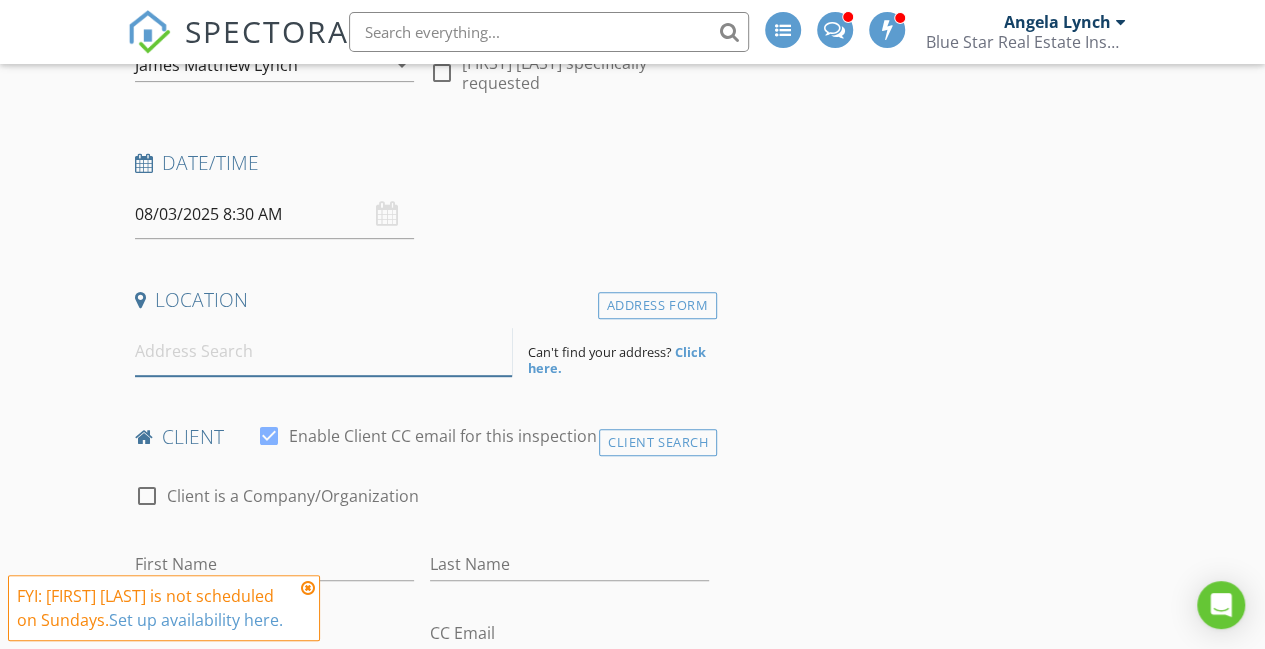 click at bounding box center (324, 351) 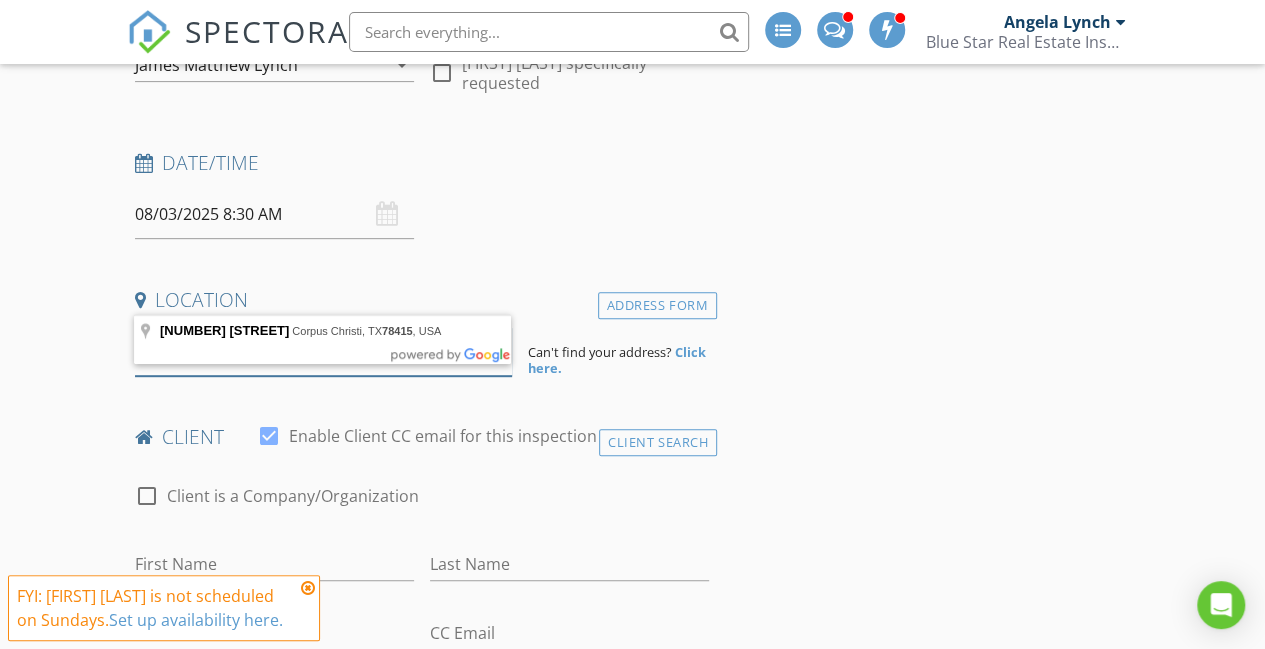type on "[NUMBER] [STREET] [ZIP]" 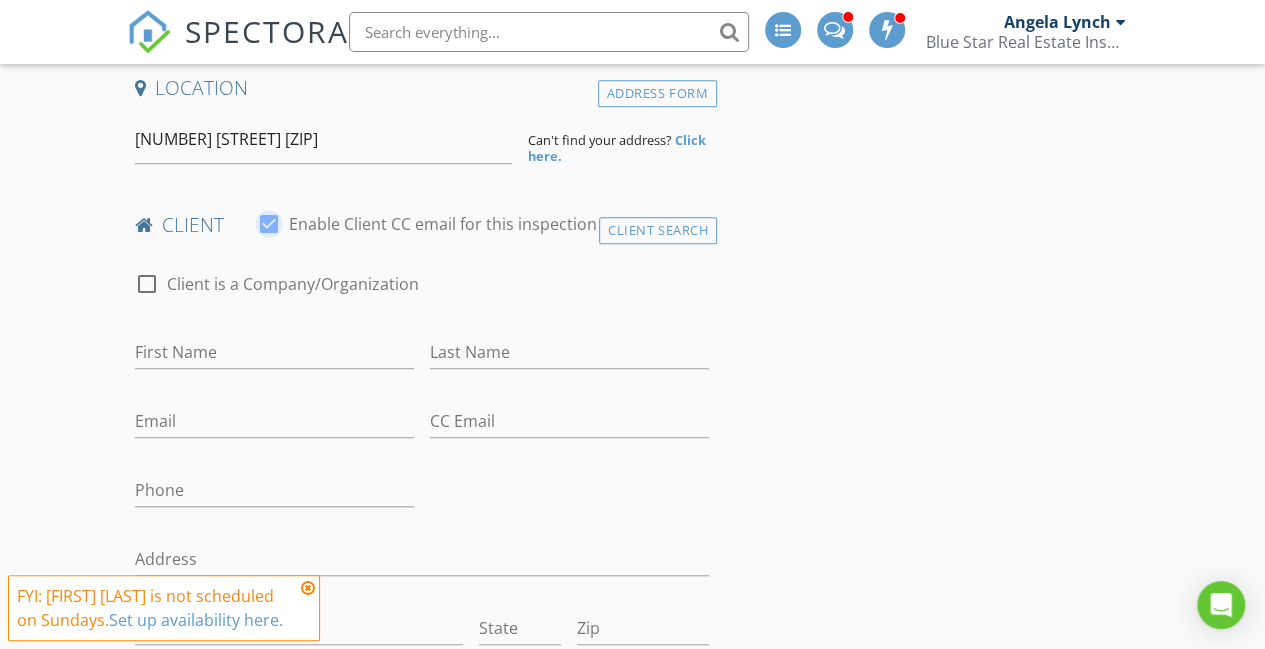 scroll, scrollTop: 573, scrollLeft: 0, axis: vertical 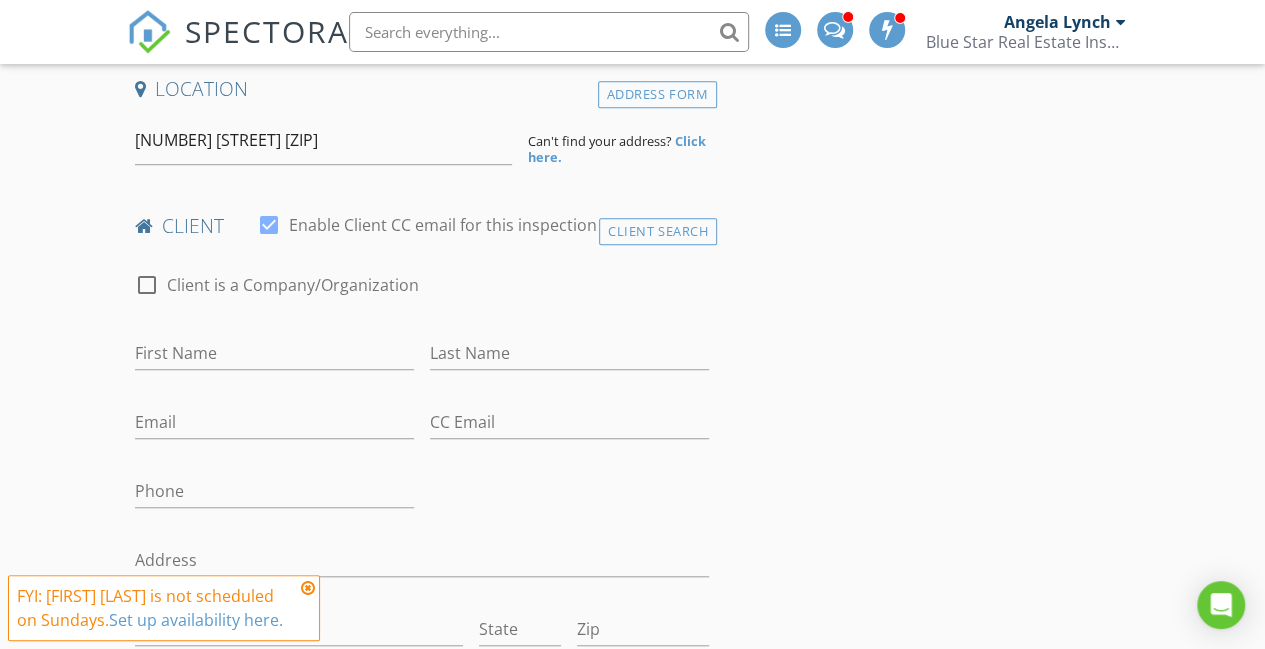 click on "Click here." at bounding box center (617, 149) 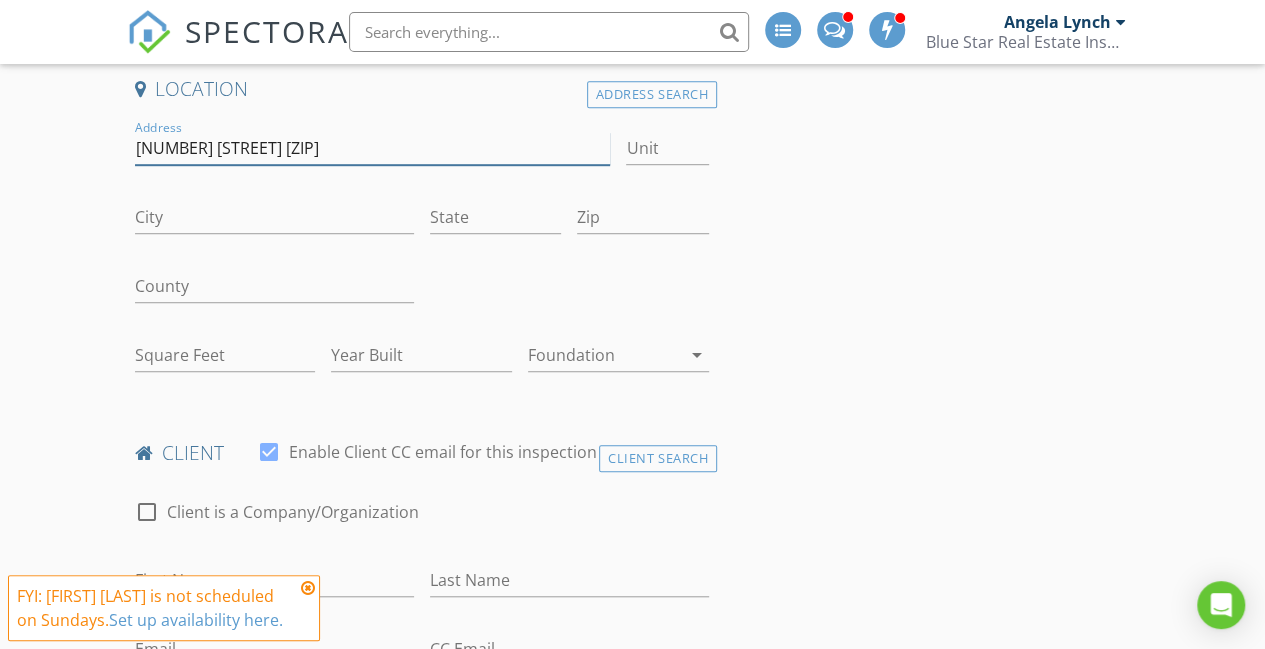click on "2753 Highgarden Street 78415" at bounding box center [373, 148] 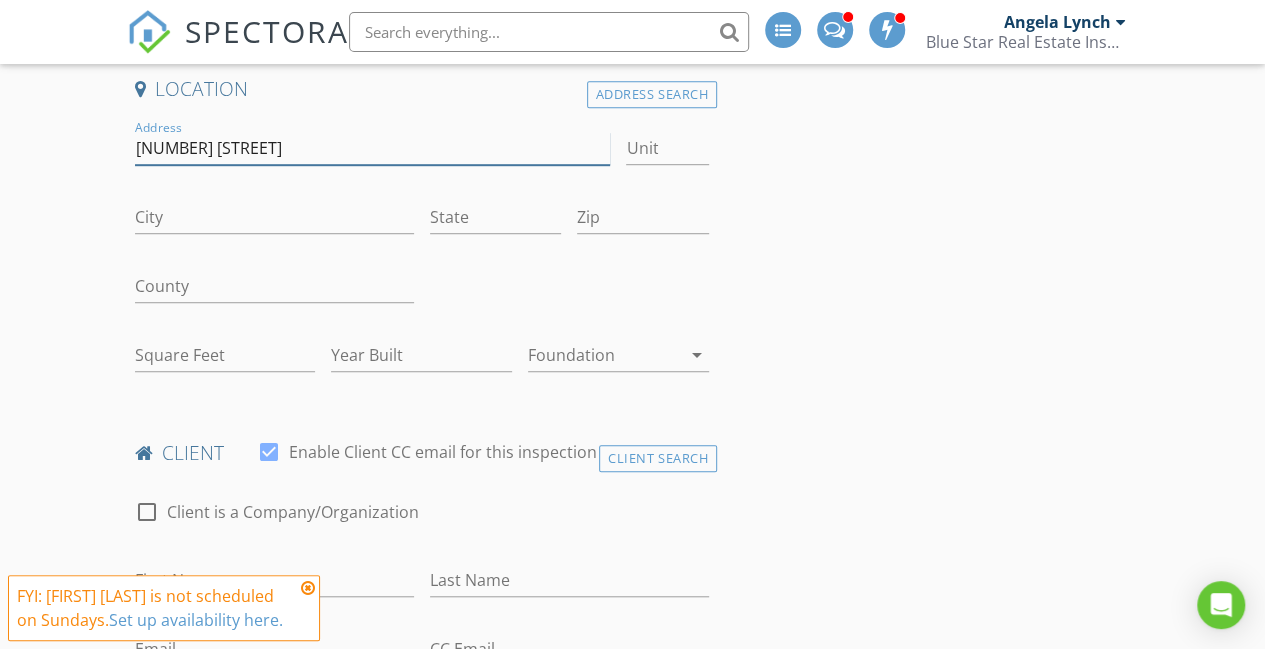 type on "[NUMBER] [STREET]" 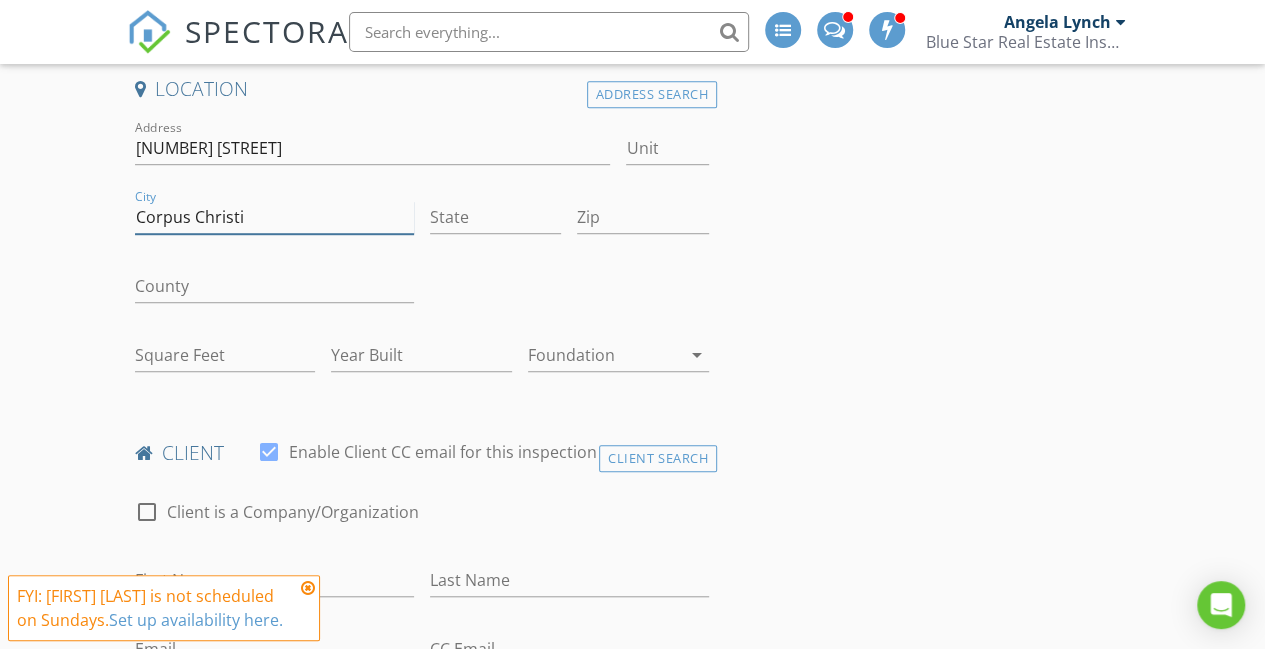 type on "Corpus Christi" 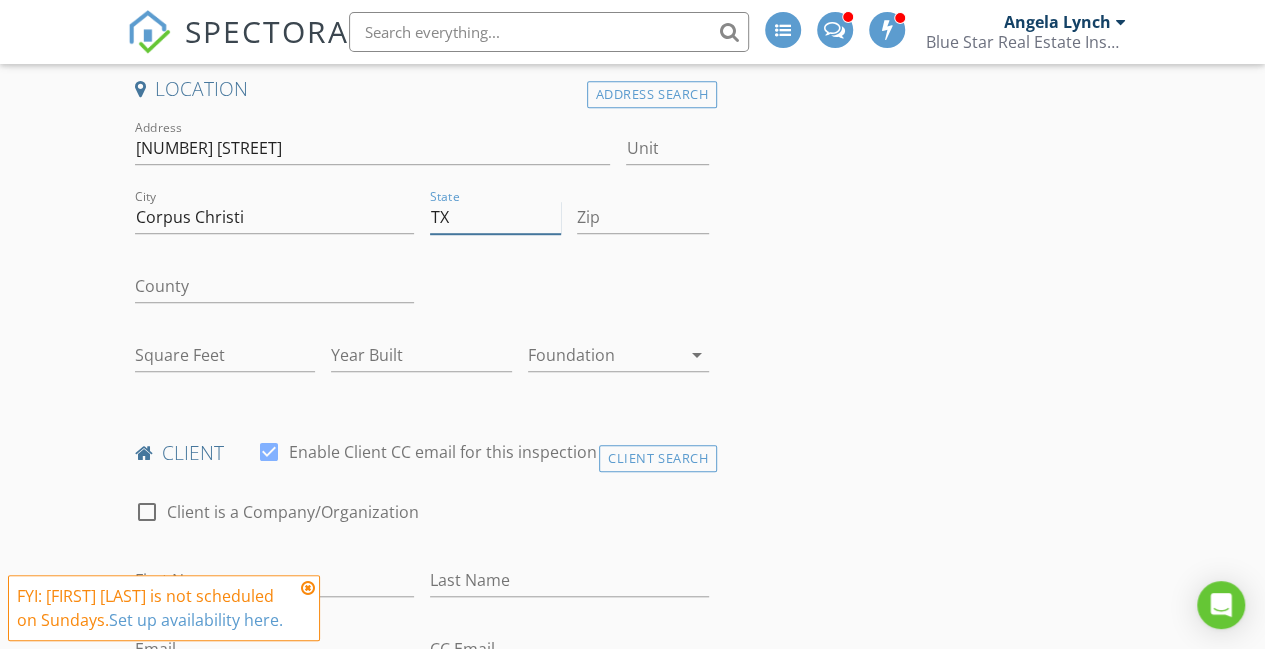 type on "TX" 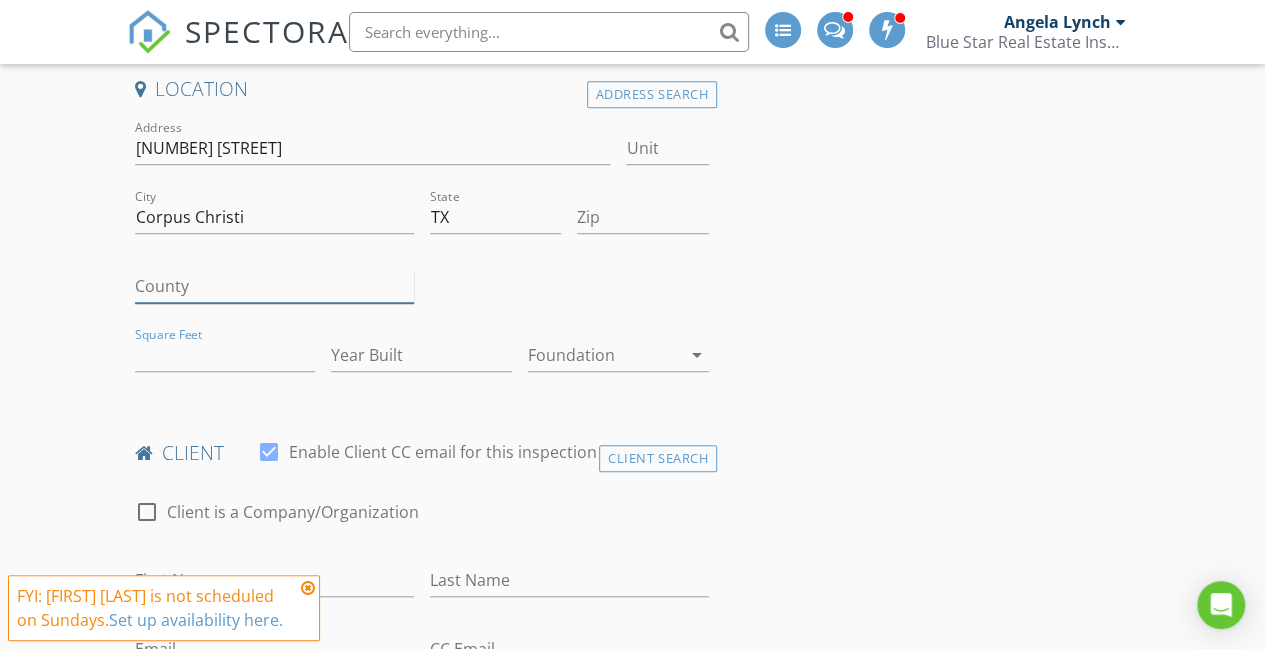 click on "County" at bounding box center (274, 286) 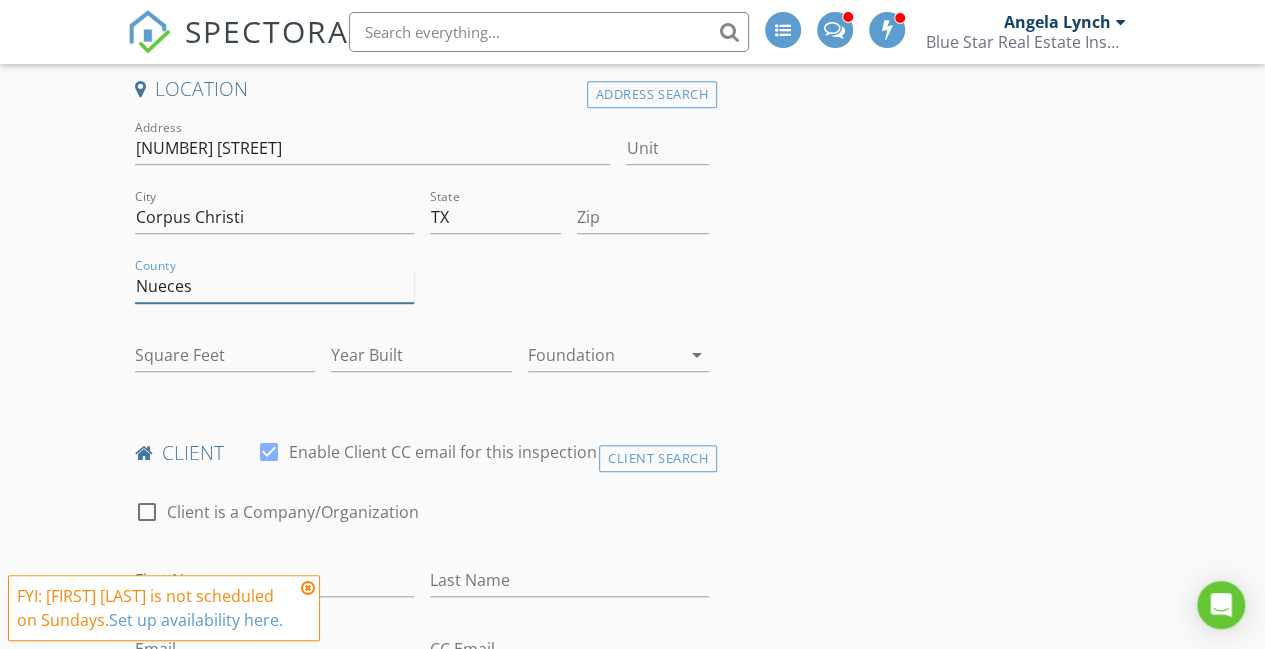 type on "Nueces" 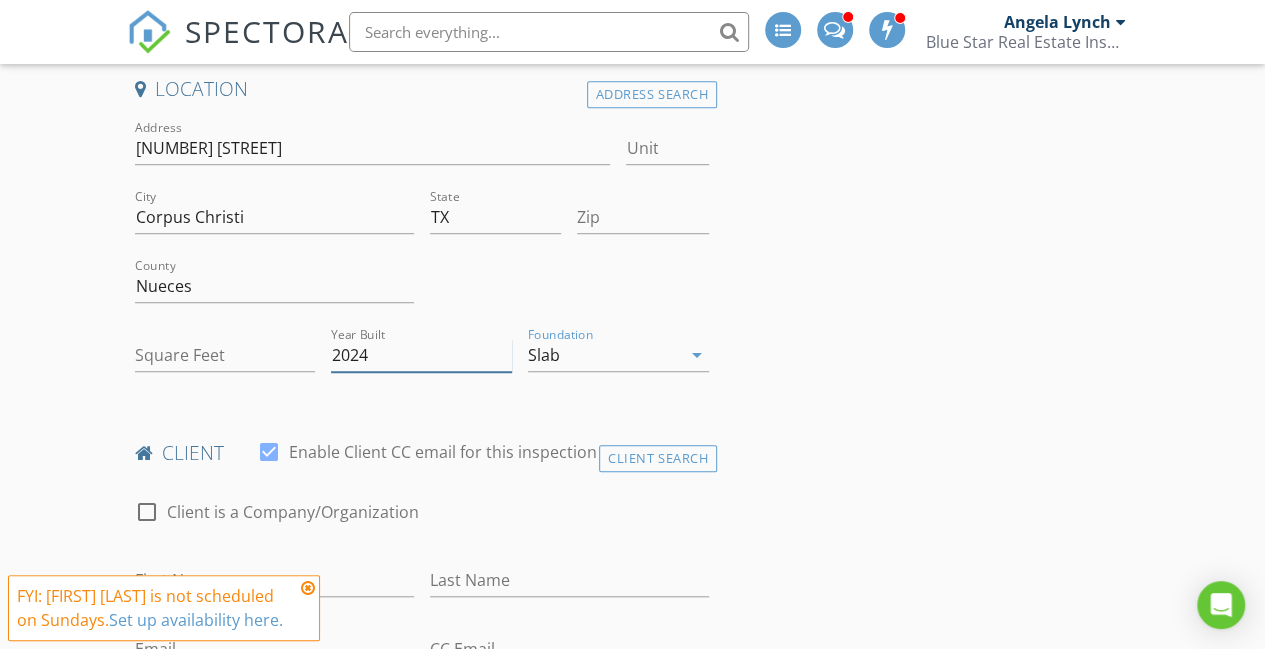 click on "2024" at bounding box center (421, 355) 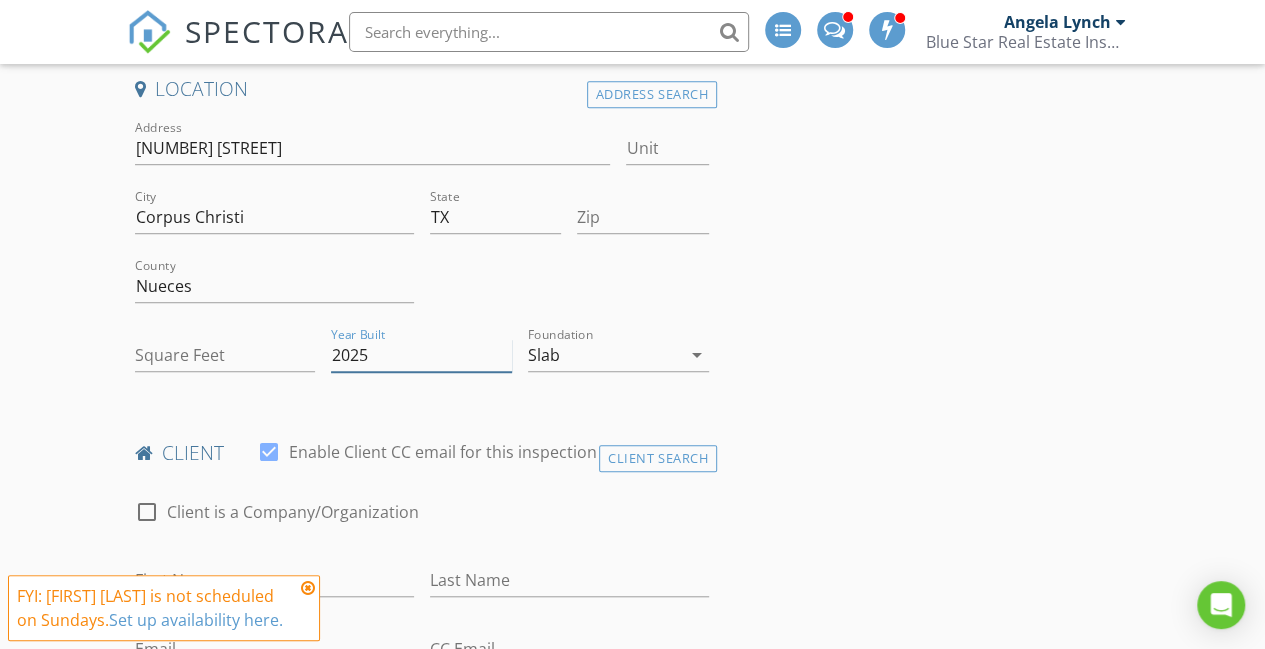 type on "2025" 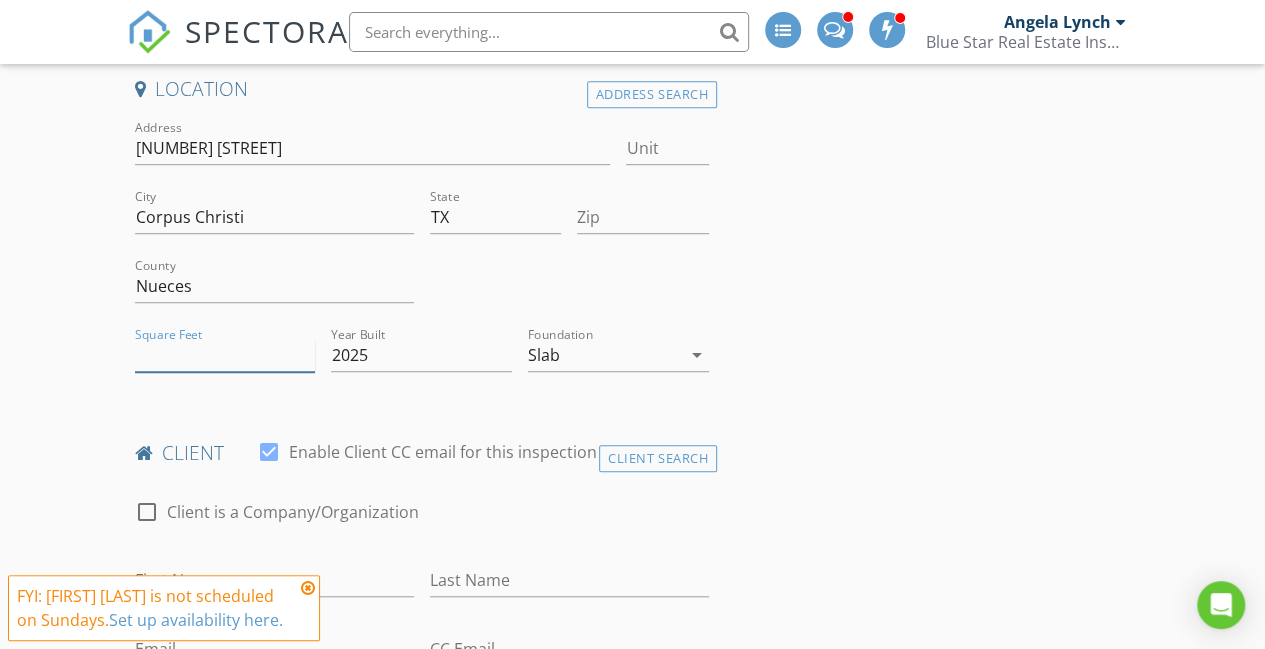 click on "Square Feet" at bounding box center (225, 355) 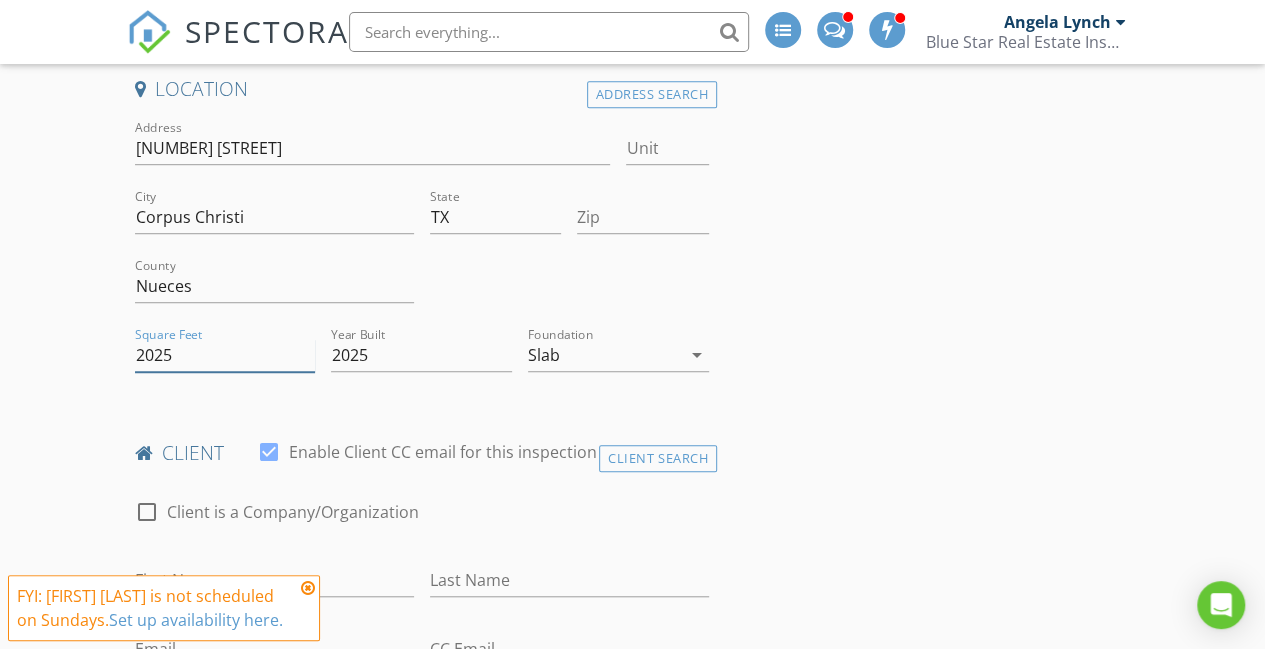 type on "2025" 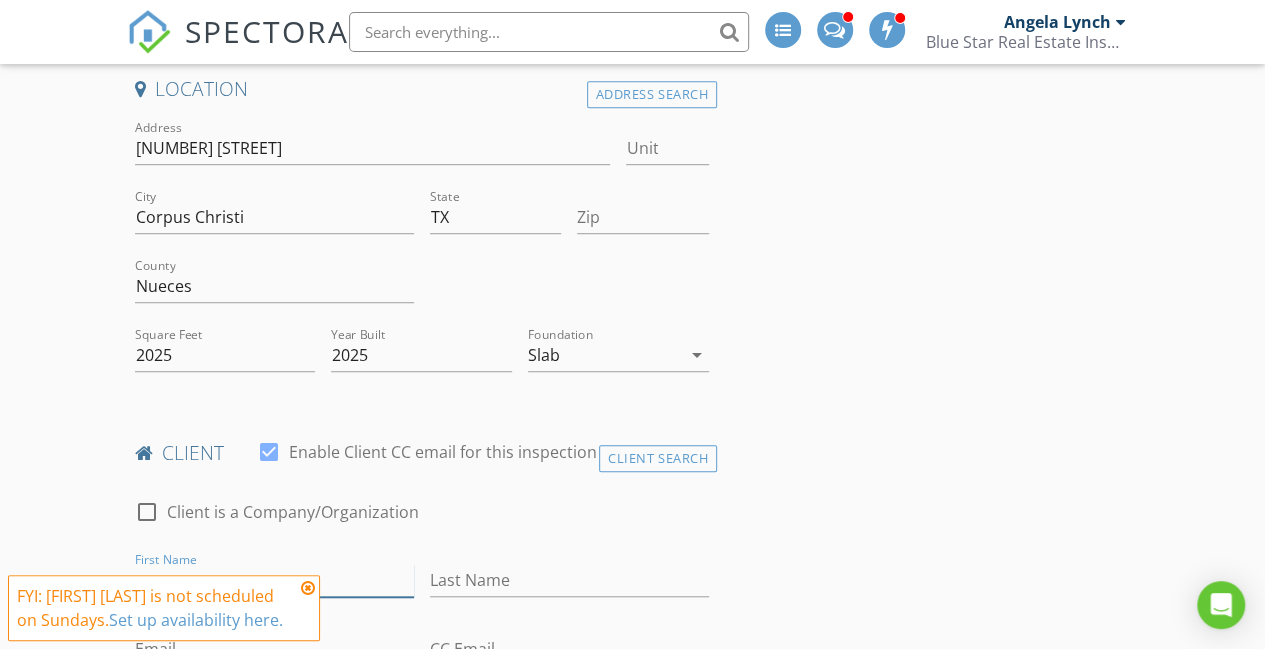click on "First Name" at bounding box center [274, 580] 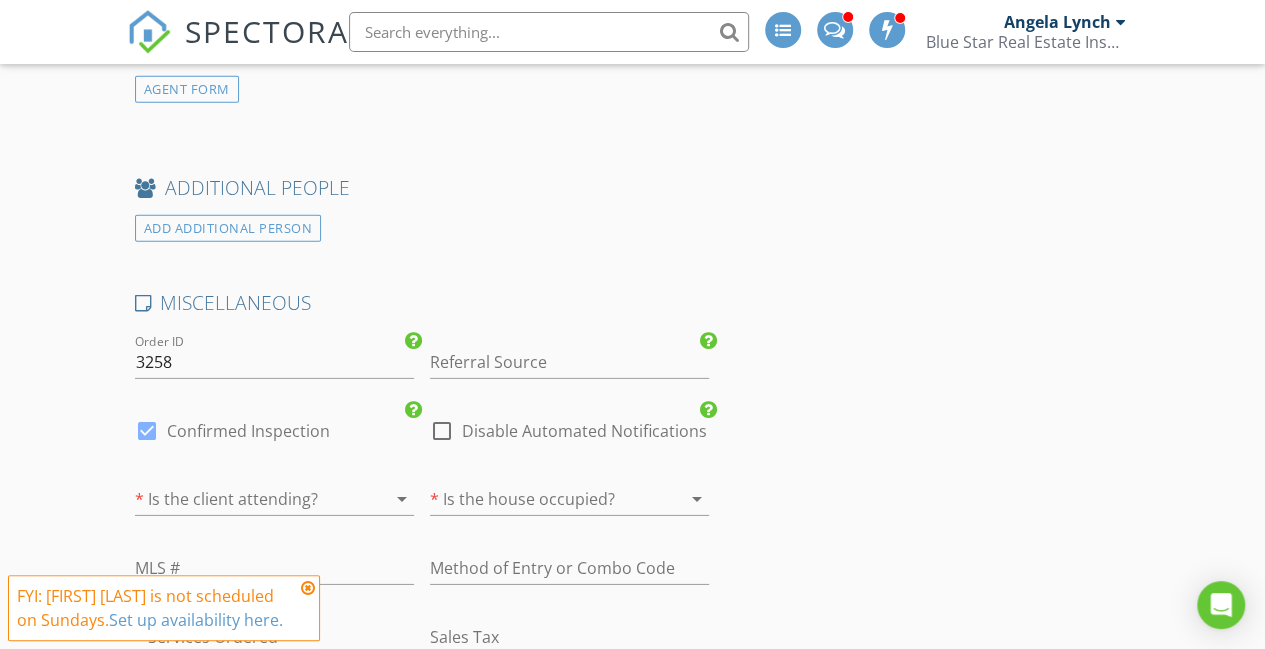 scroll, scrollTop: 2898, scrollLeft: 0, axis: vertical 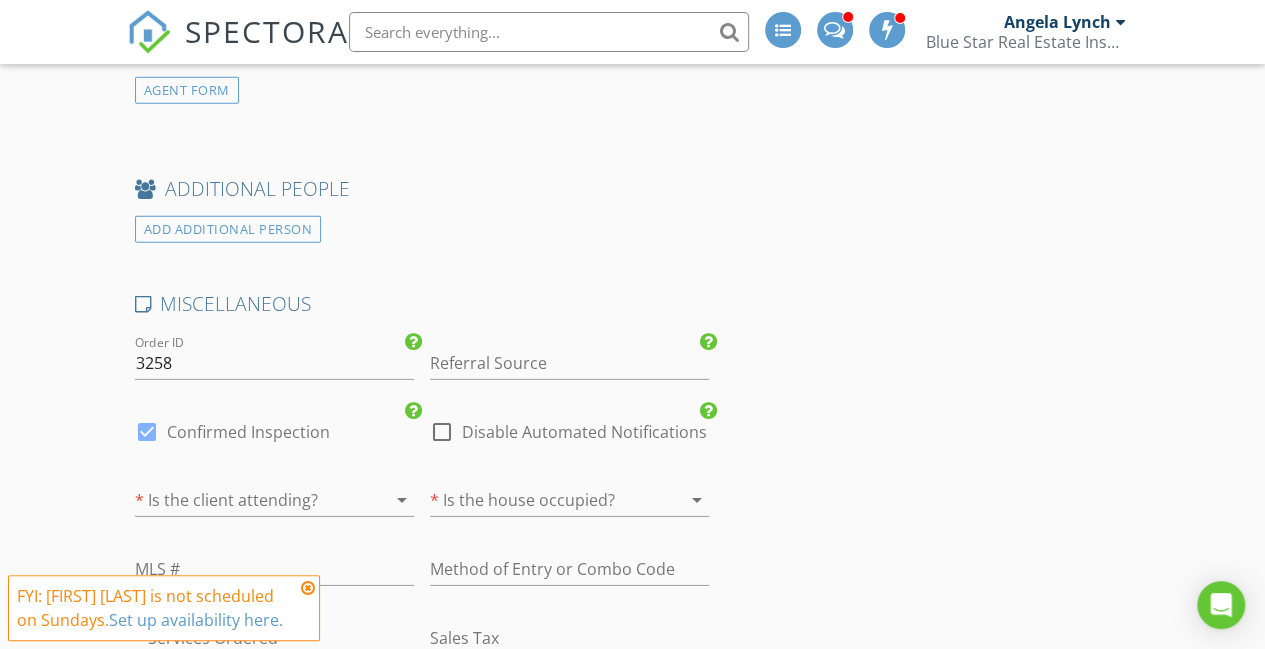 click on "MLS #" at bounding box center [274, 579] 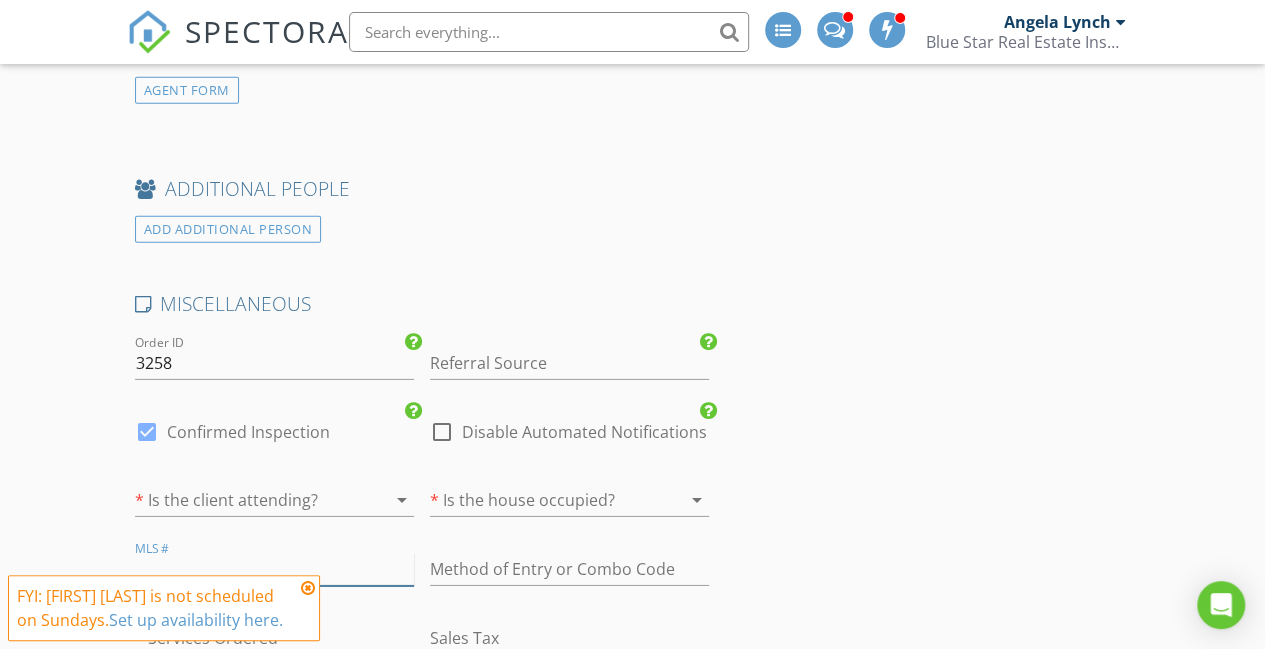 click at bounding box center (274, 569) 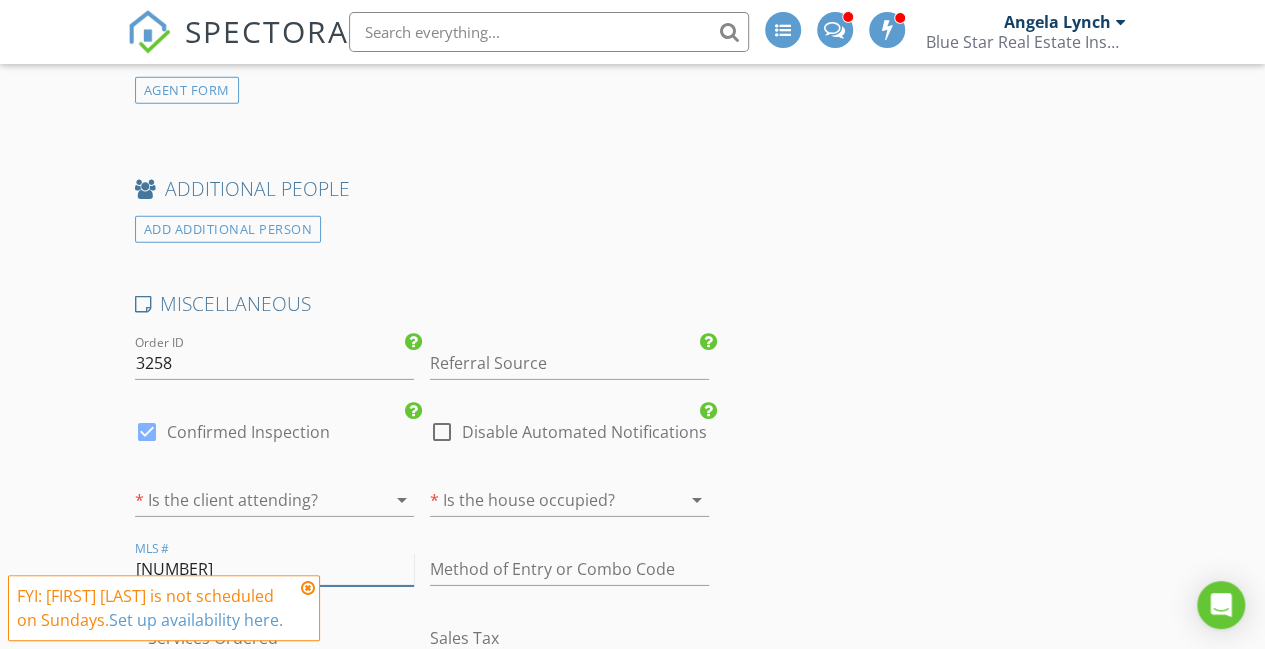 type on "1862935" 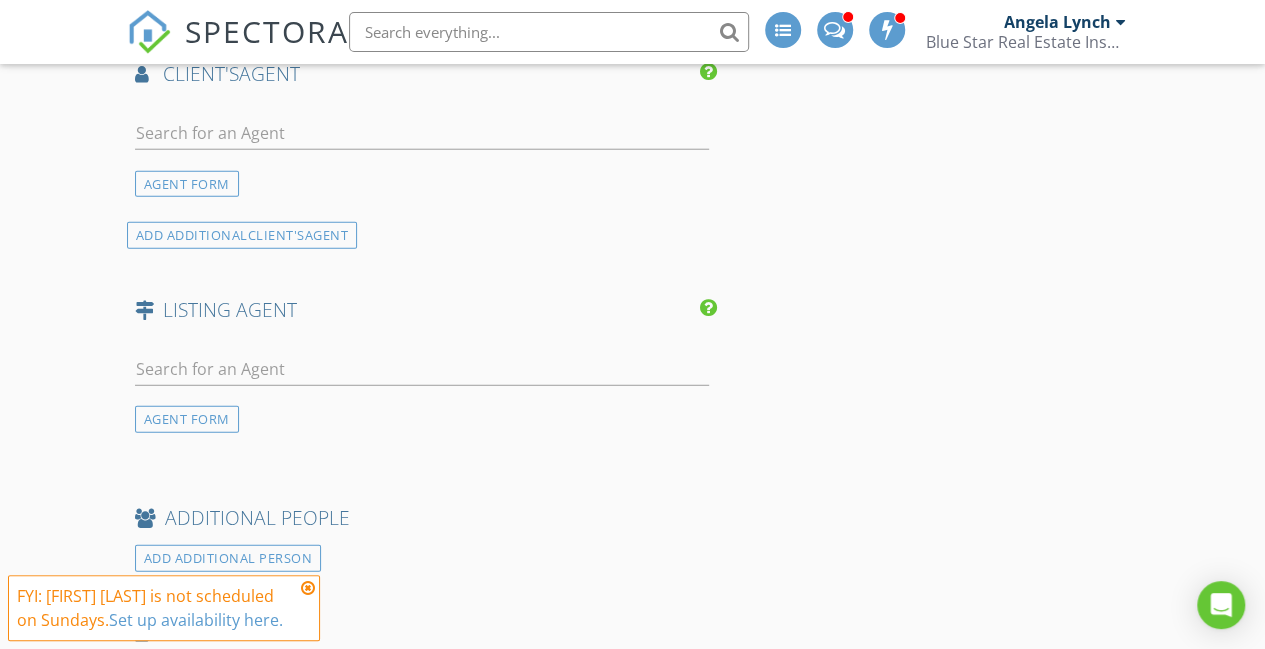 scroll, scrollTop: 2570, scrollLeft: 0, axis: vertical 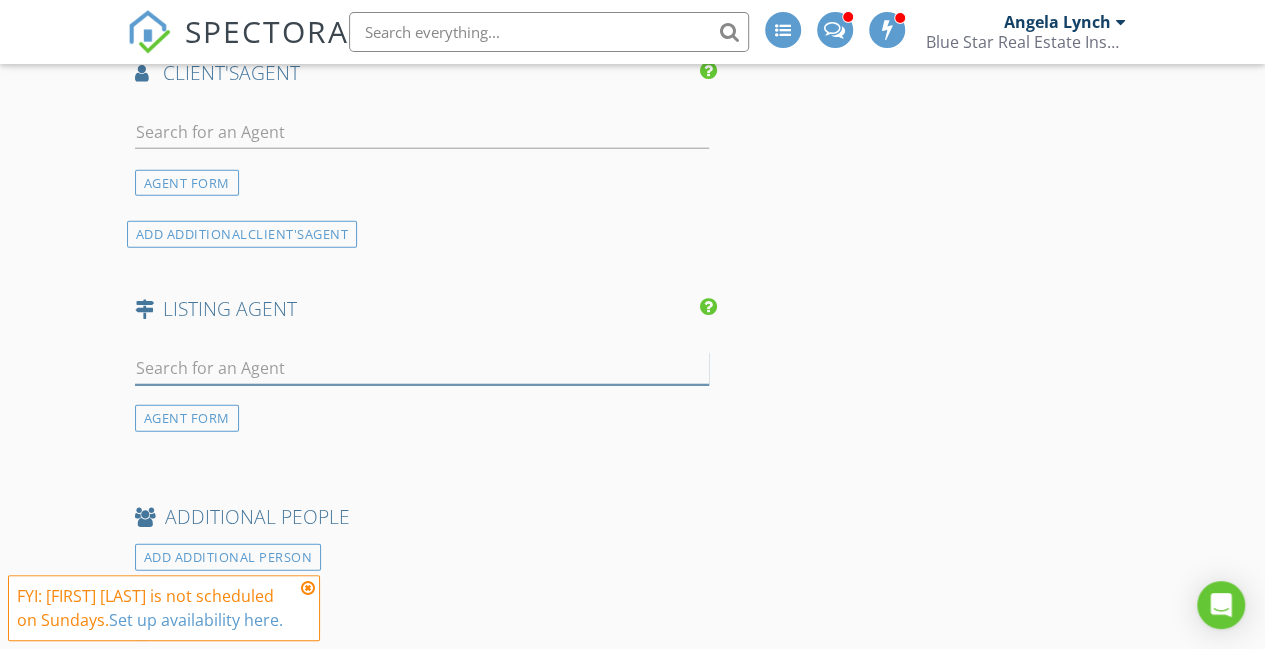 click at bounding box center (422, 368) 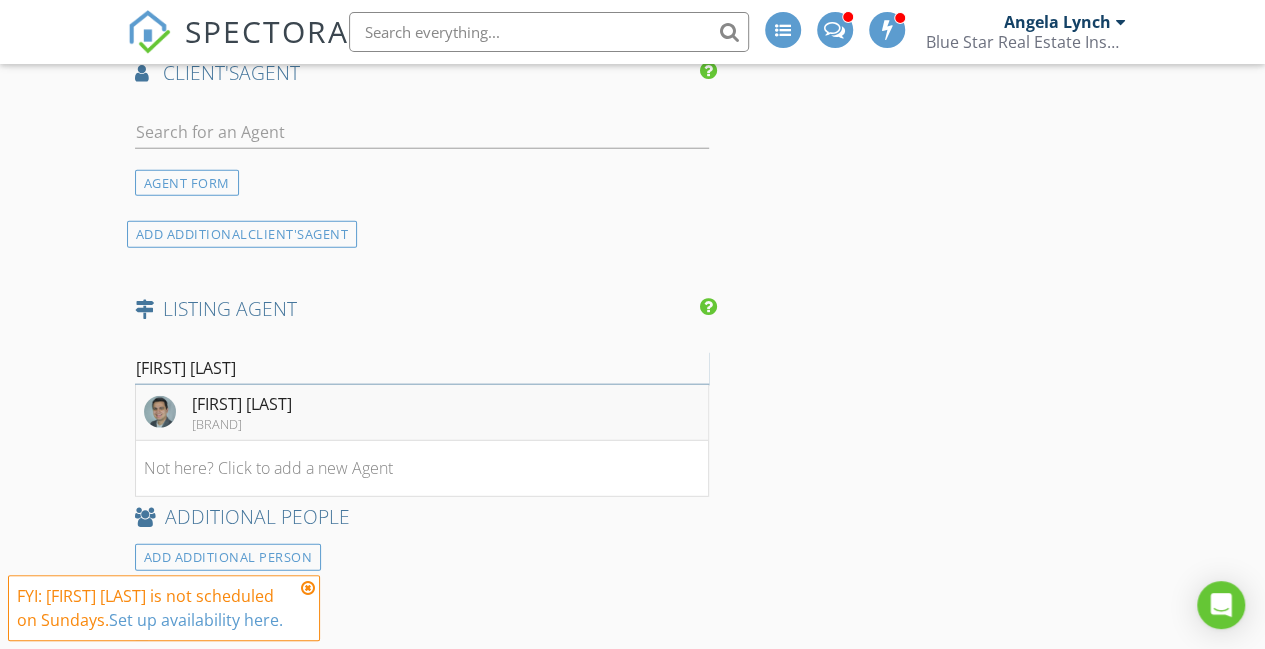 type on "Christopher Ma" 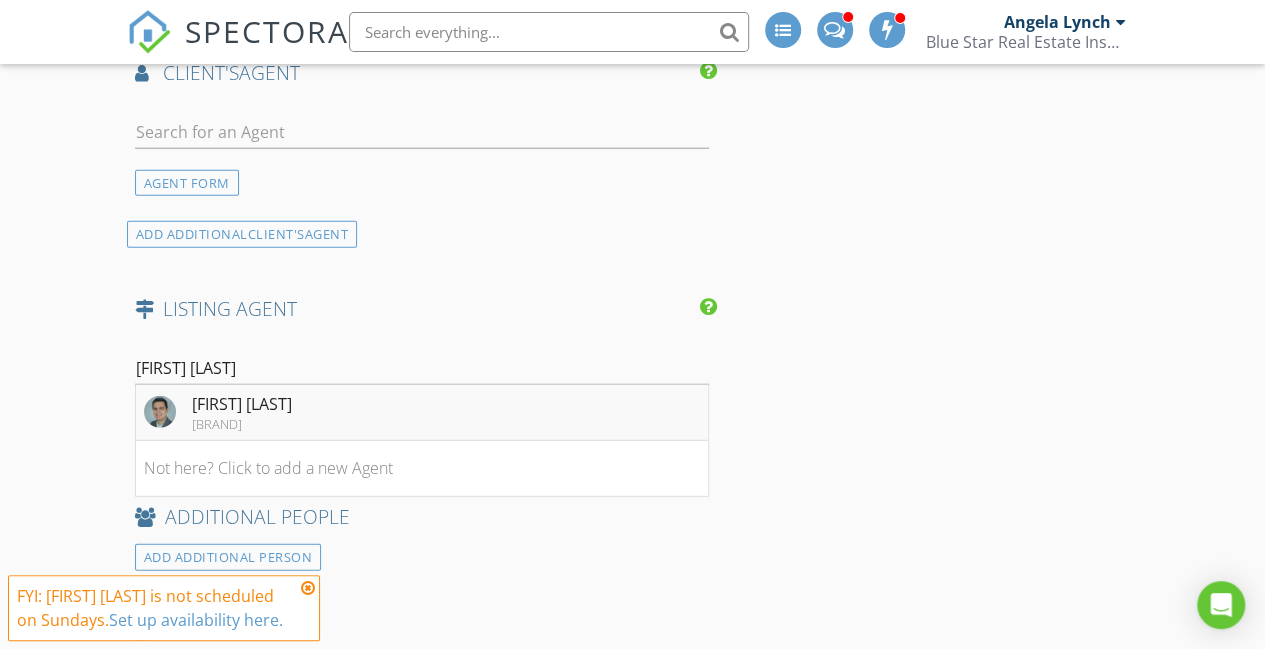 click on "Christopher Marti" at bounding box center [242, 404] 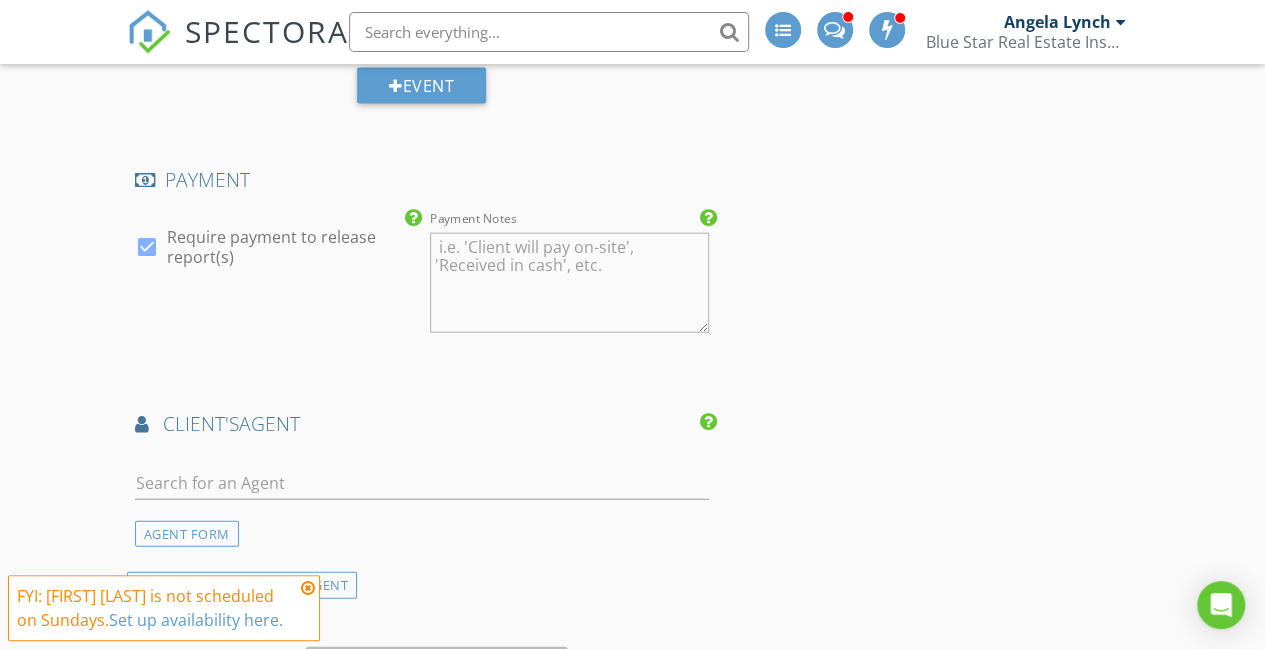 scroll, scrollTop: 2218, scrollLeft: 0, axis: vertical 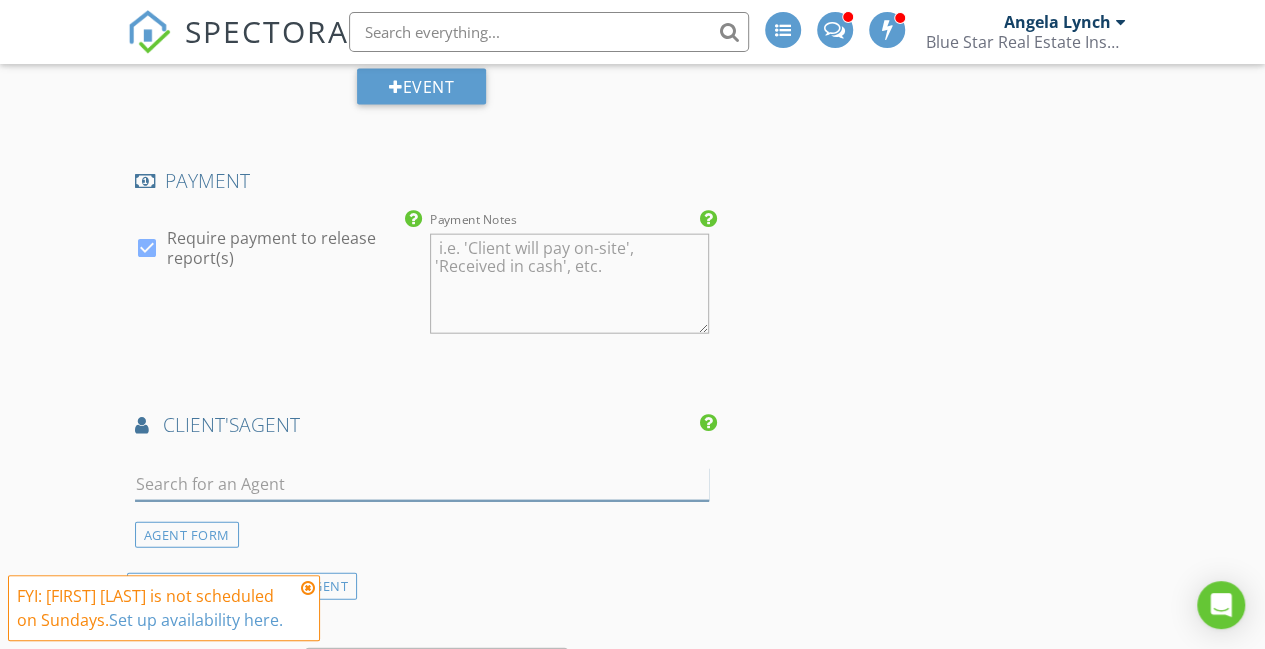 click at bounding box center (422, 484) 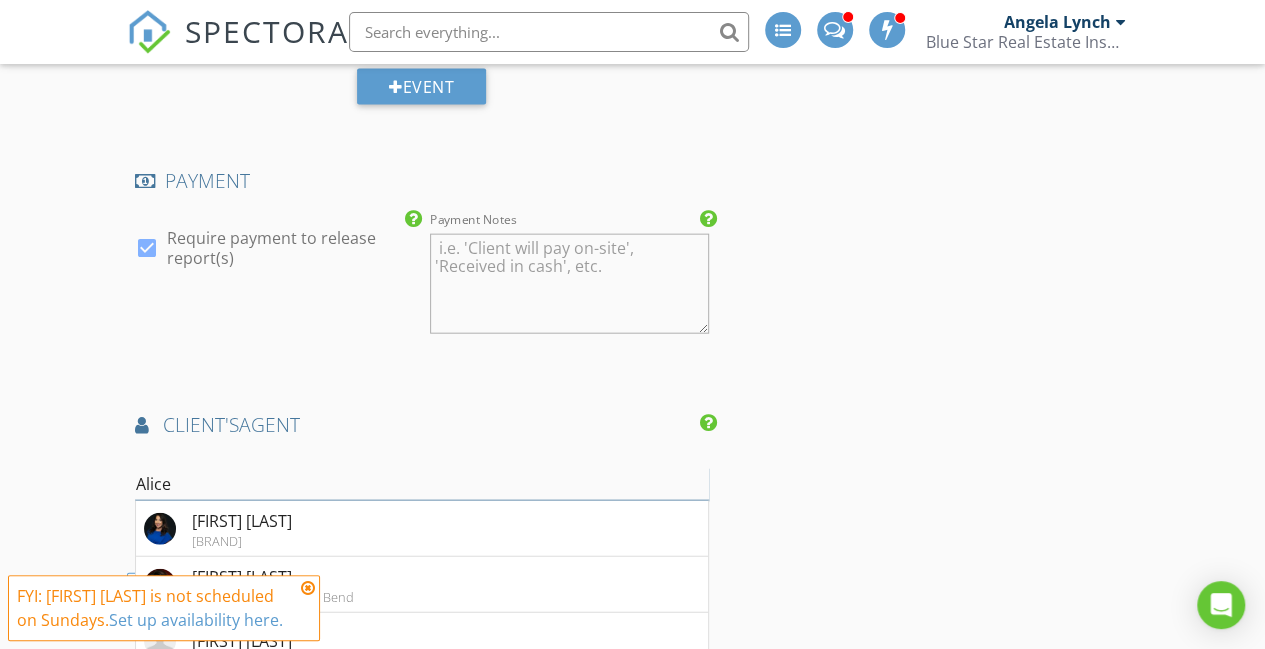 click on "Alice" at bounding box center (422, 484) 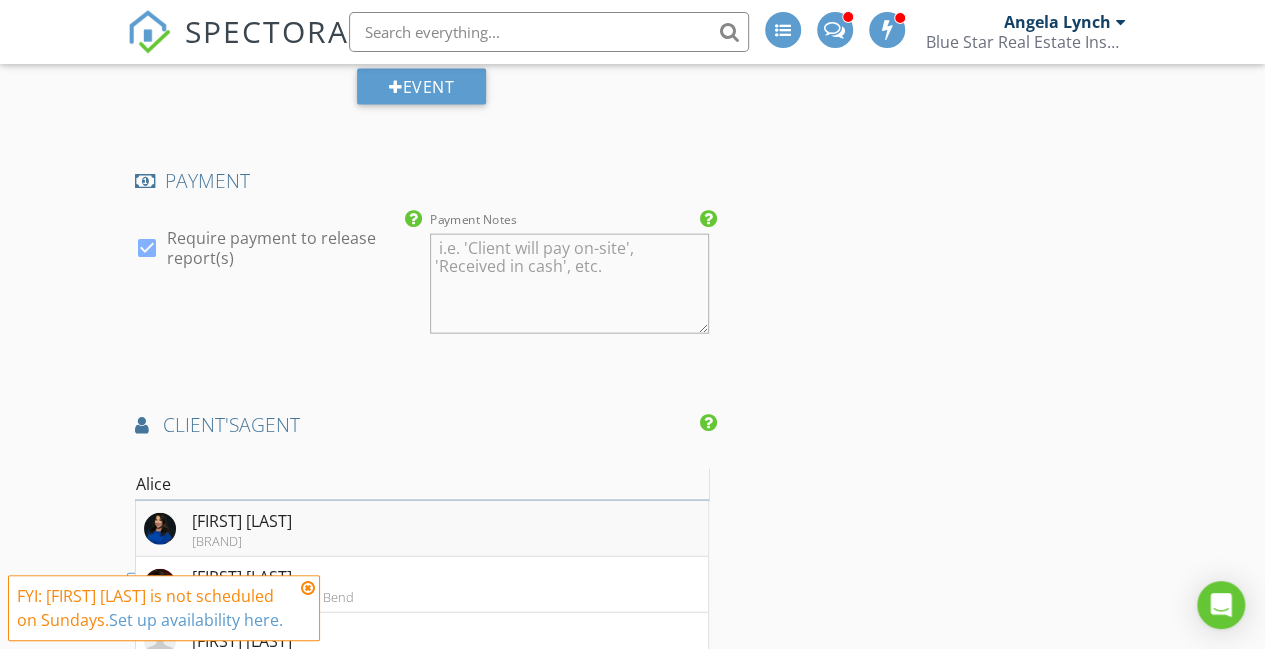 type on "Alice" 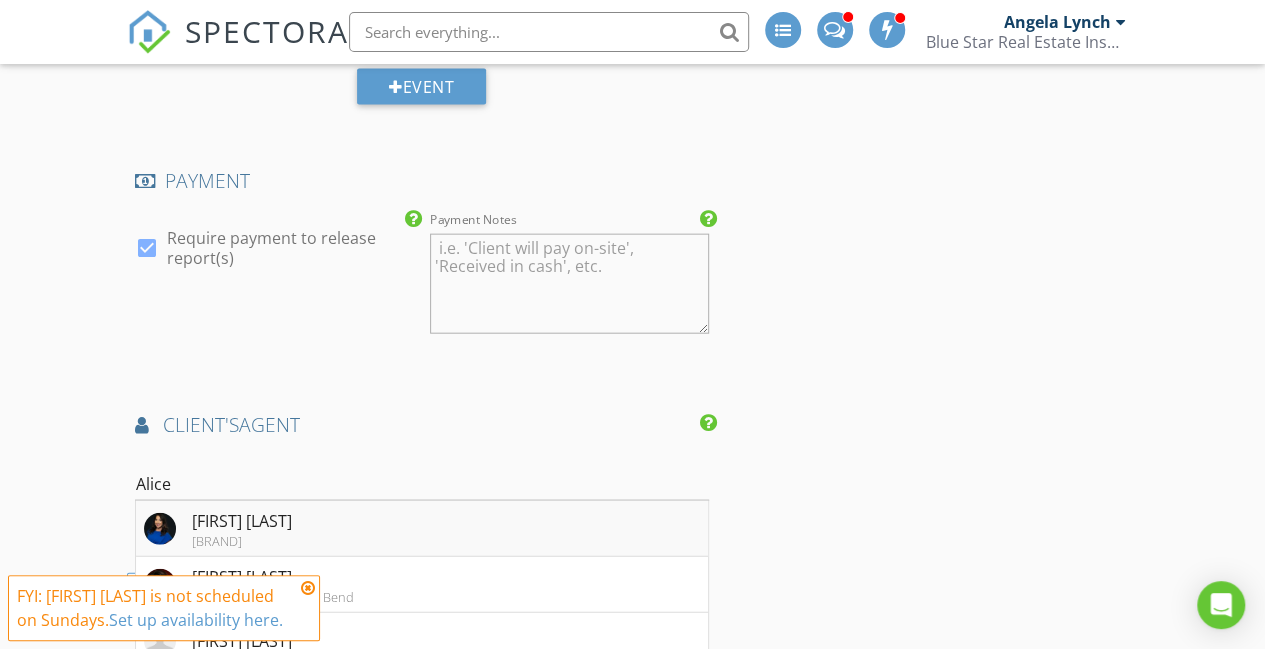 click on "Alice Hinojosa
LPT REALTY LLC" at bounding box center [422, 529] 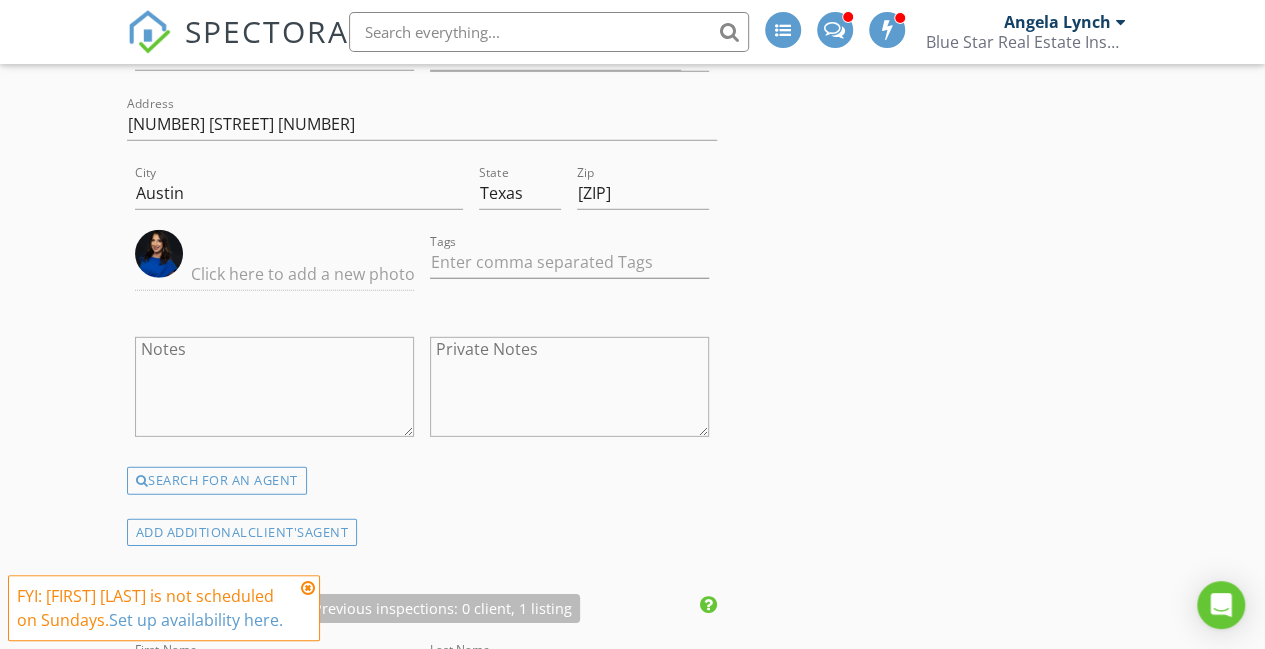 scroll, scrollTop: 2792, scrollLeft: 0, axis: vertical 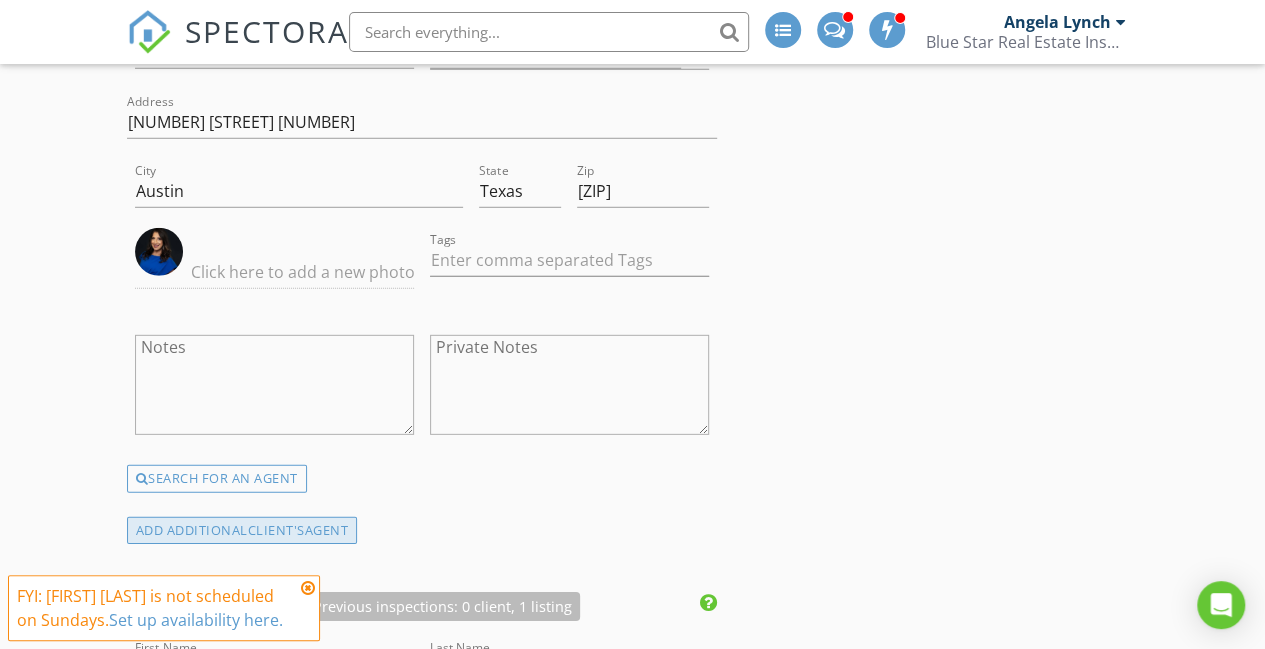 click on "client's" at bounding box center [276, 530] 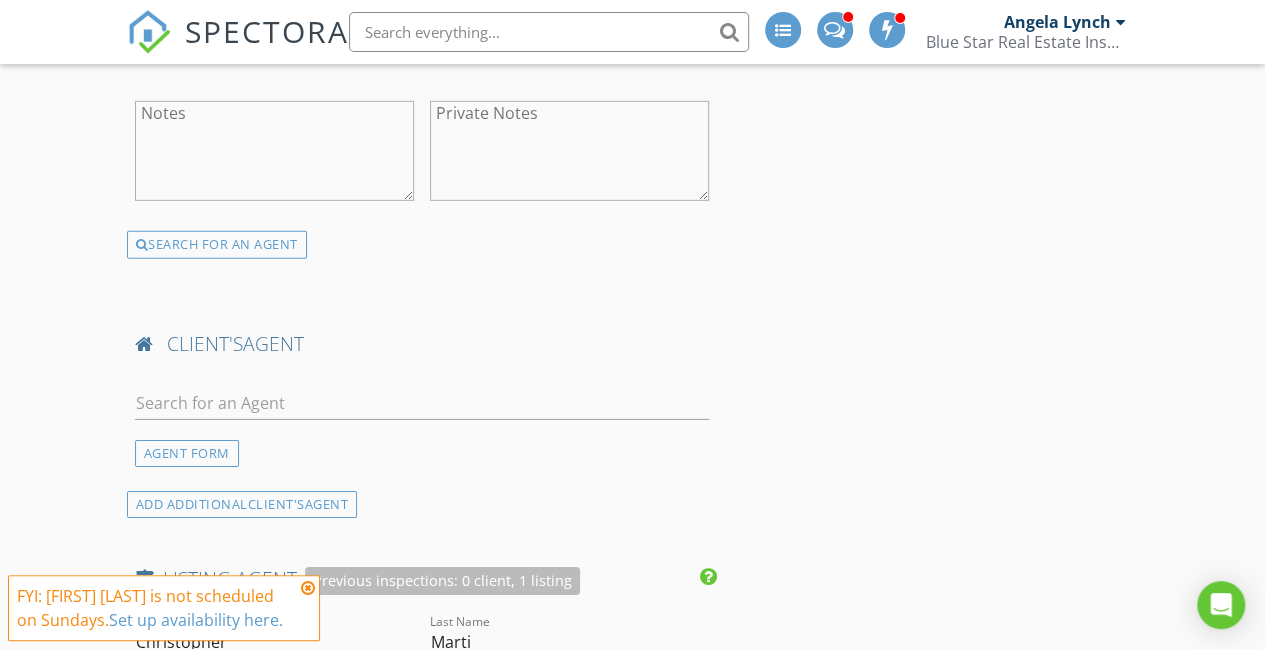 scroll, scrollTop: 3025, scrollLeft: 0, axis: vertical 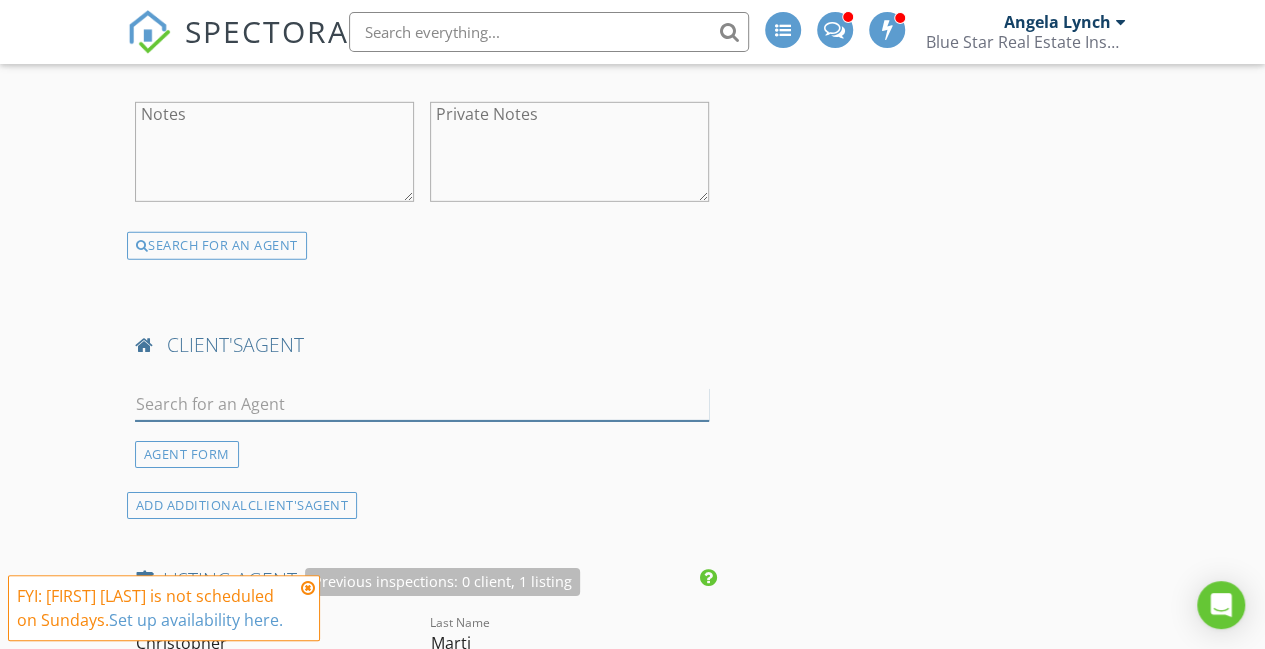 click at bounding box center [422, 404] 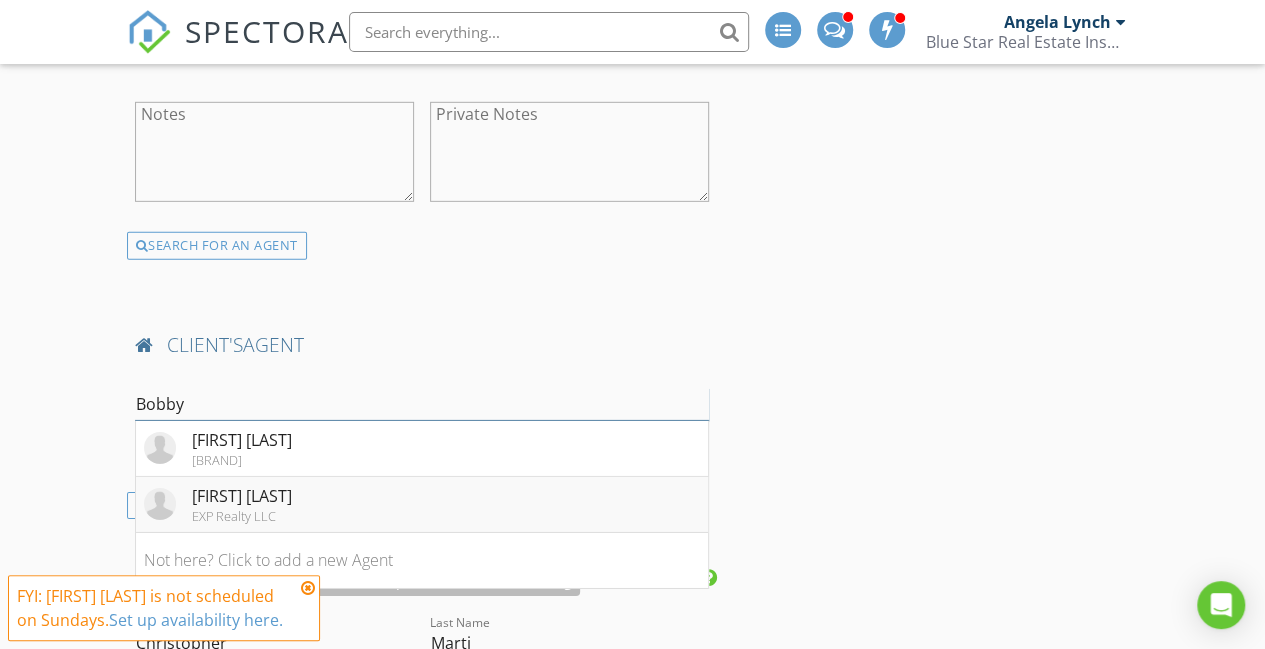 type on "Bobby" 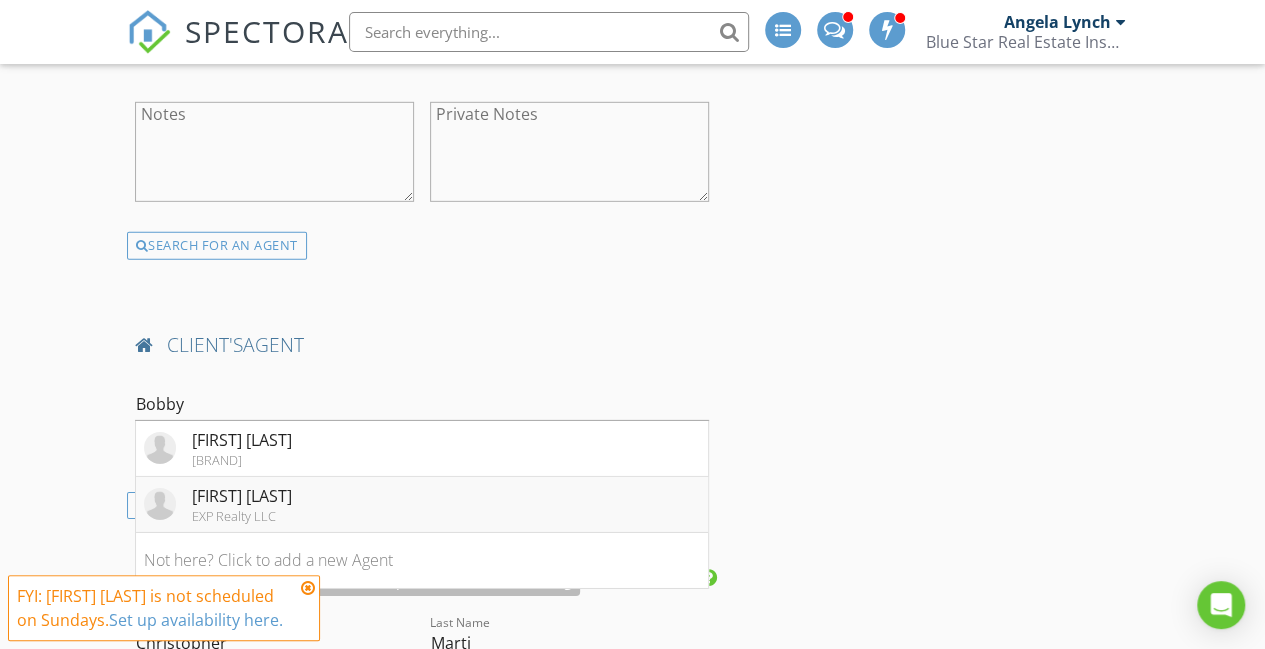 click on "EXP Realty LLC" at bounding box center [242, 516] 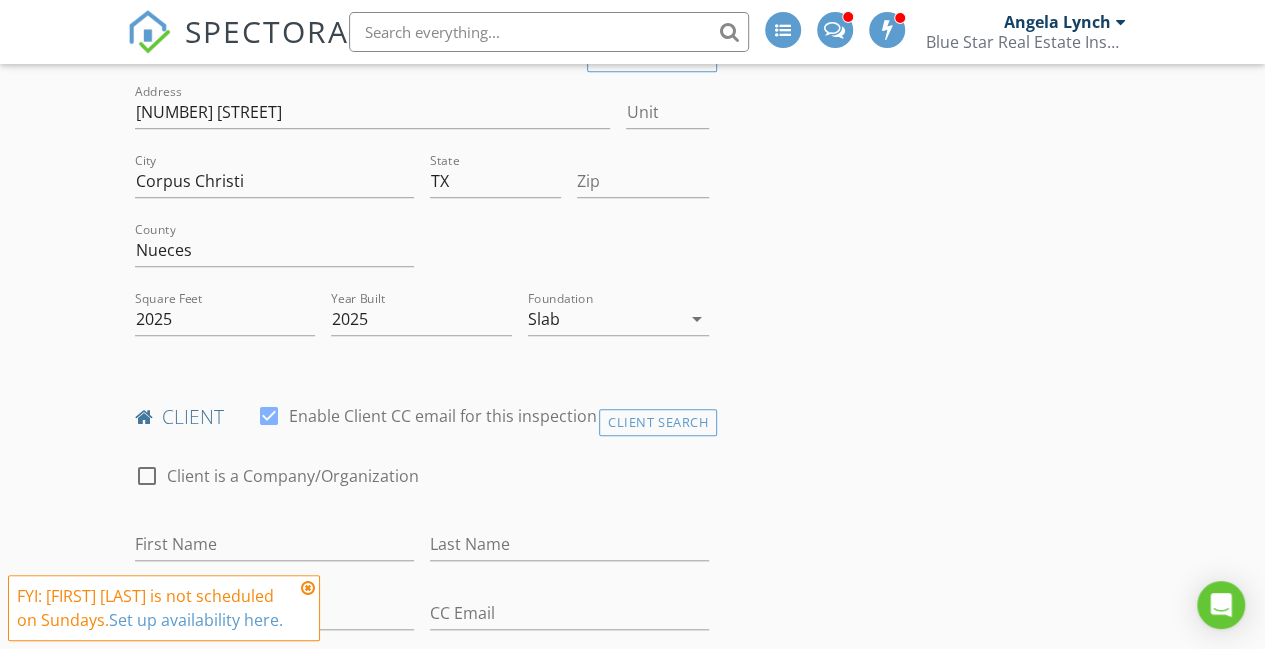 scroll, scrollTop: 699, scrollLeft: 0, axis: vertical 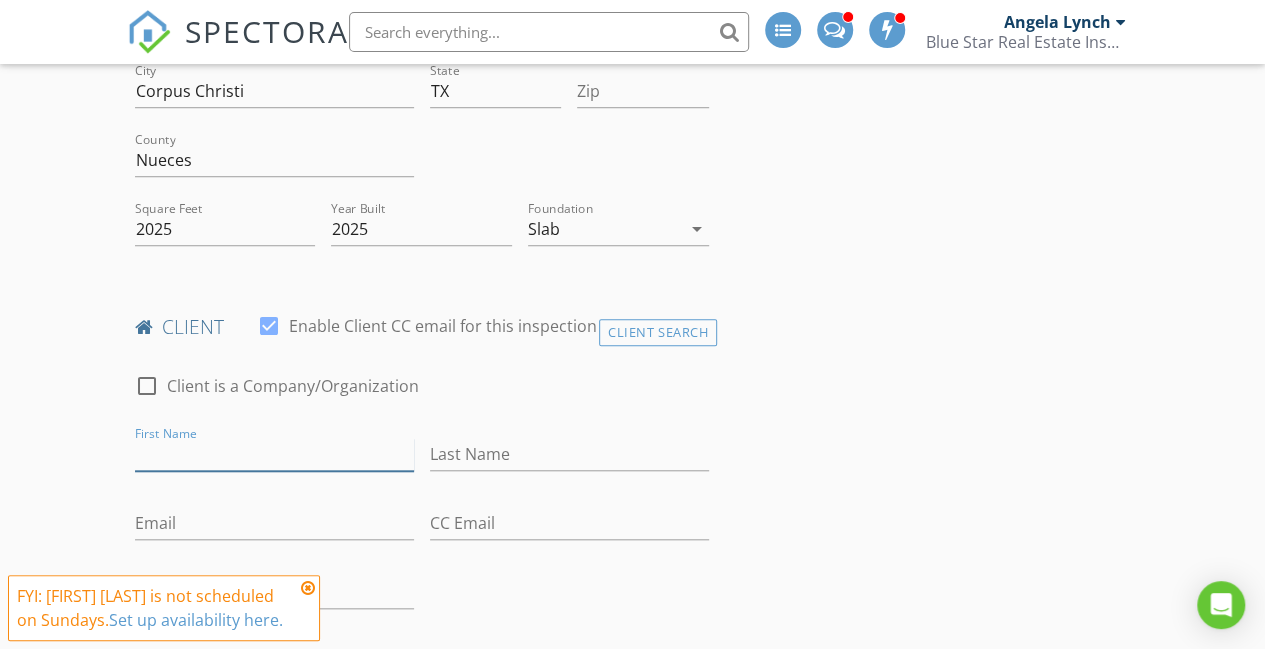 click on "First Name" at bounding box center (274, 454) 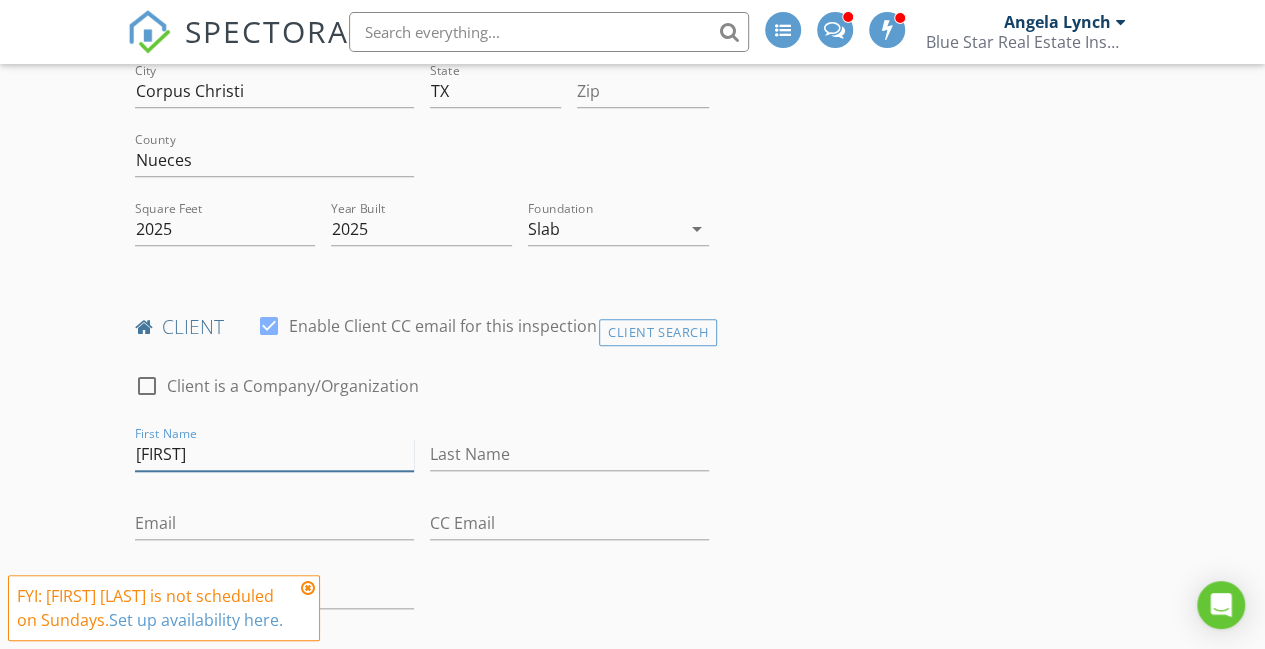type on "Bera" 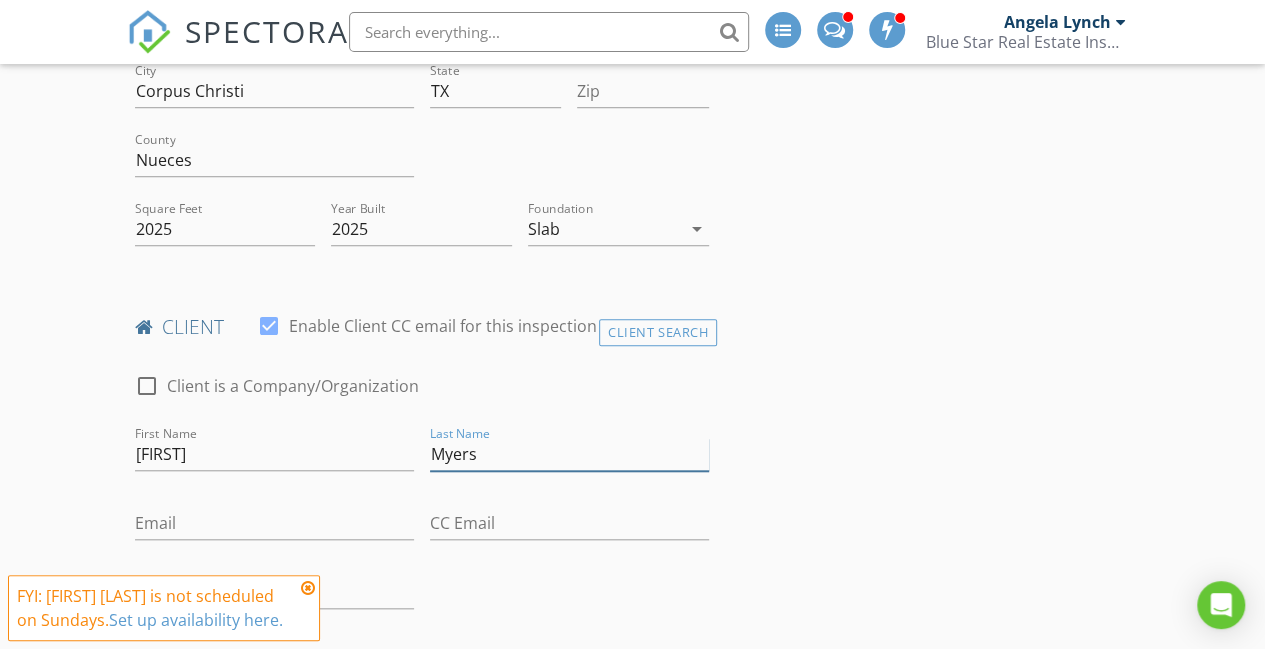 type on "Myers" 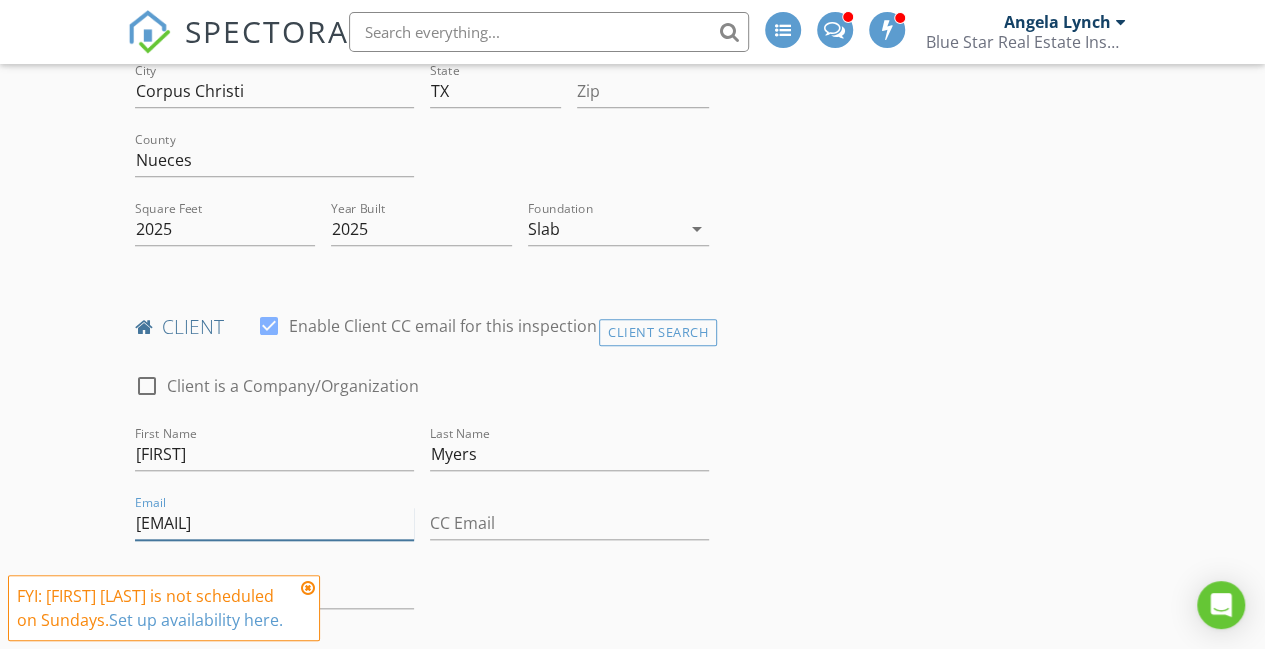 type on "beramyers@gmail.com" 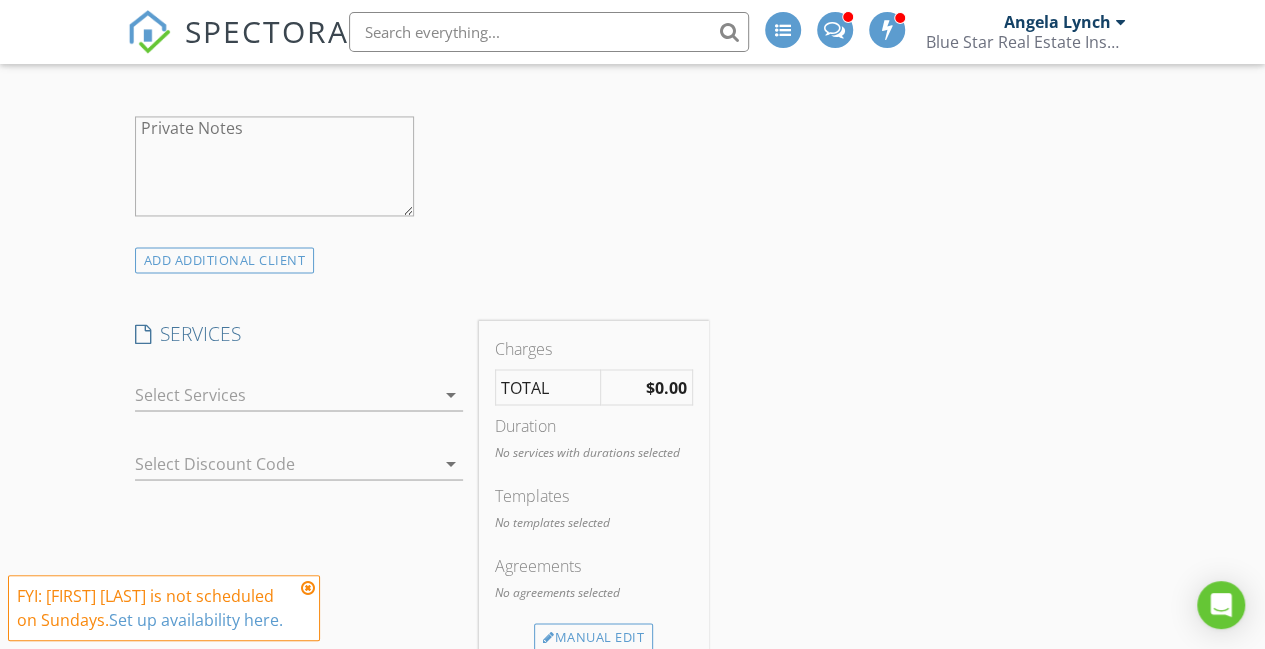 scroll, scrollTop: 1534, scrollLeft: 0, axis: vertical 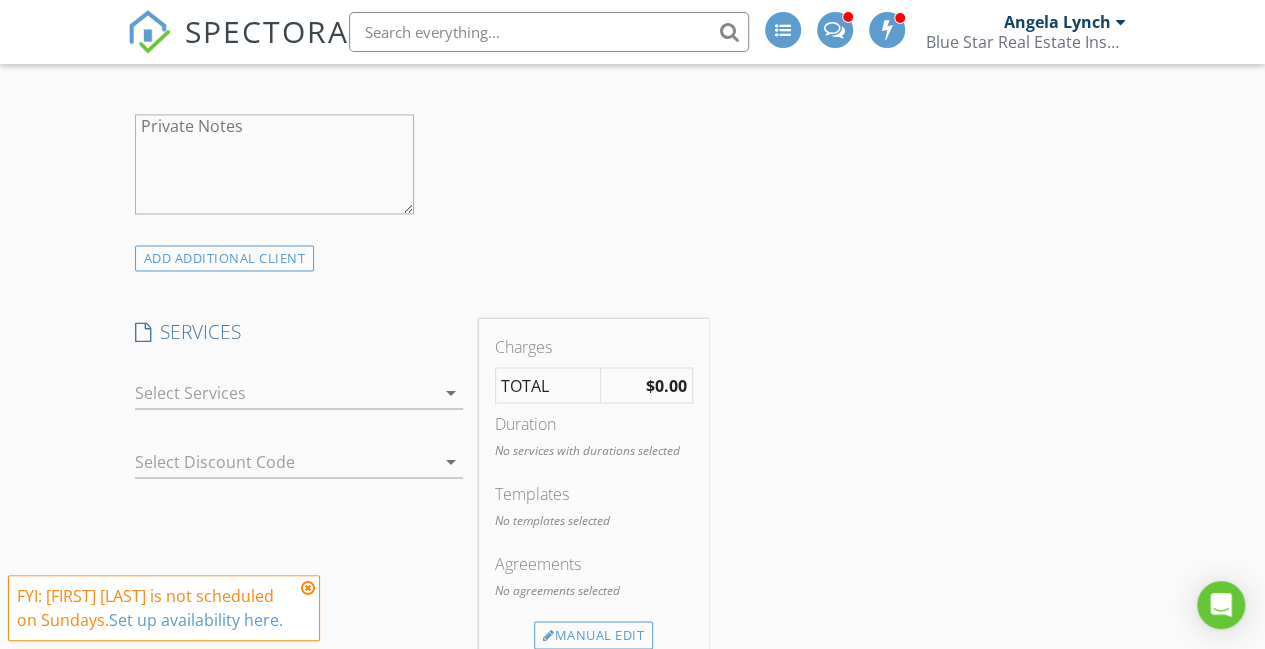 type on "720-203-4947" 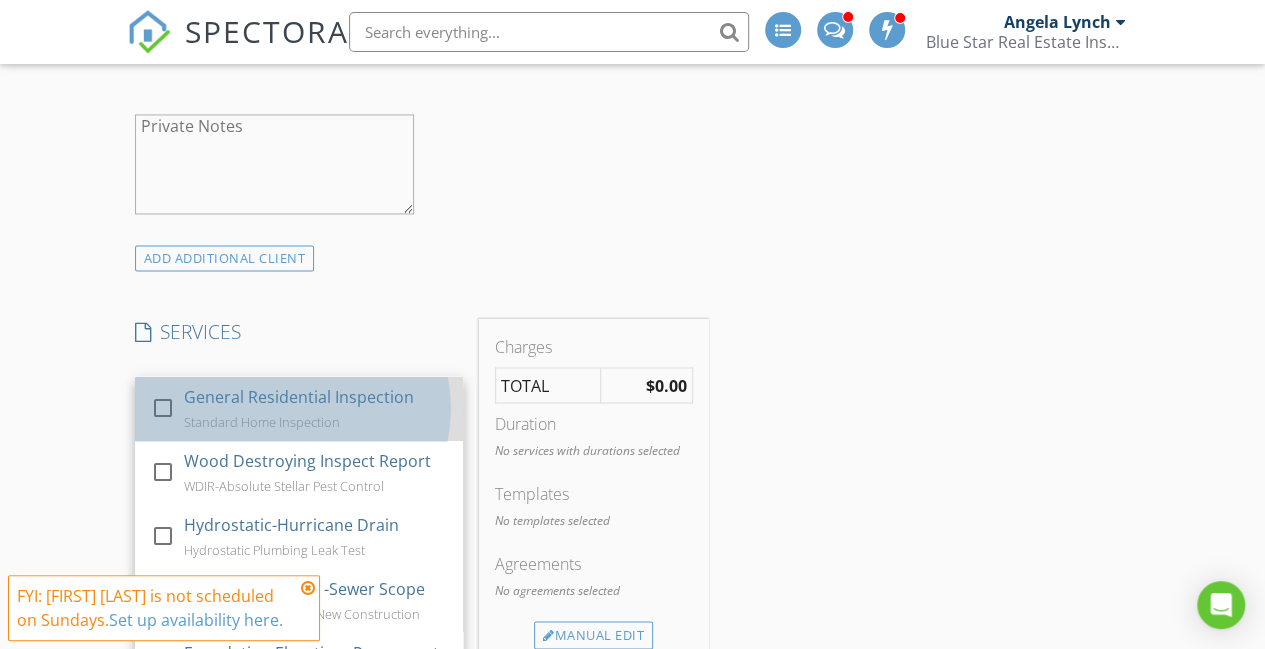 click on "General Residential Inspection" at bounding box center [298, 396] 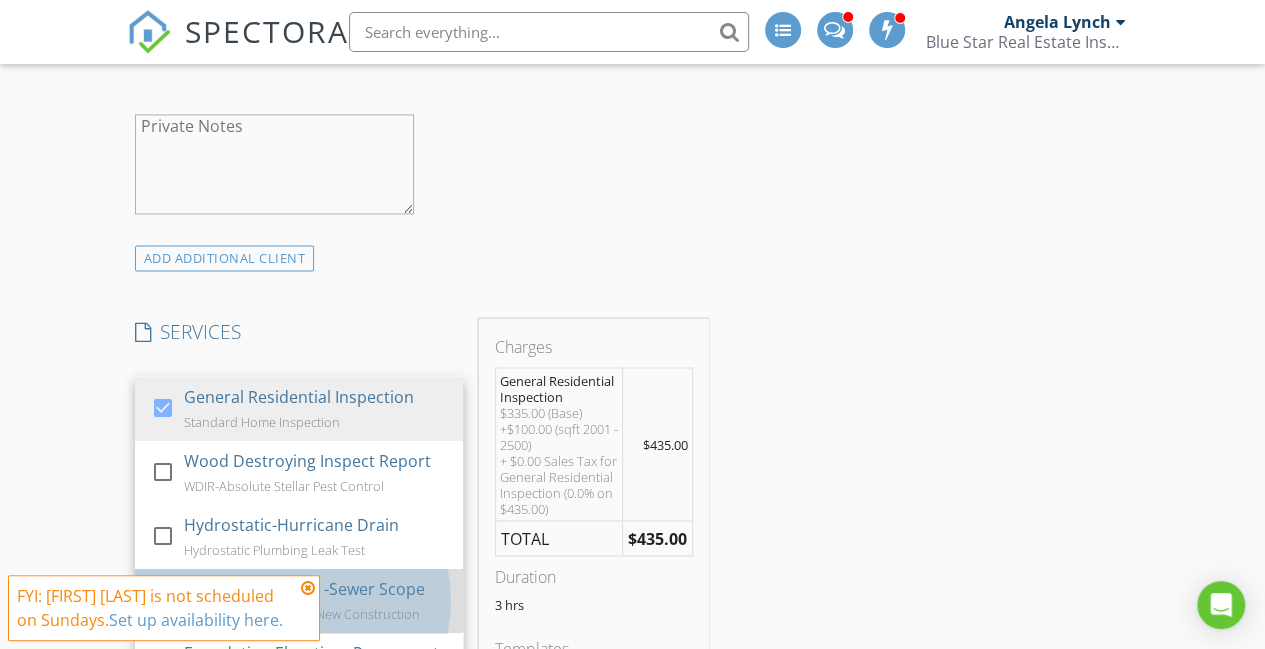 click on "Free Sewer Scope with New Construction" at bounding box center (301, 613) 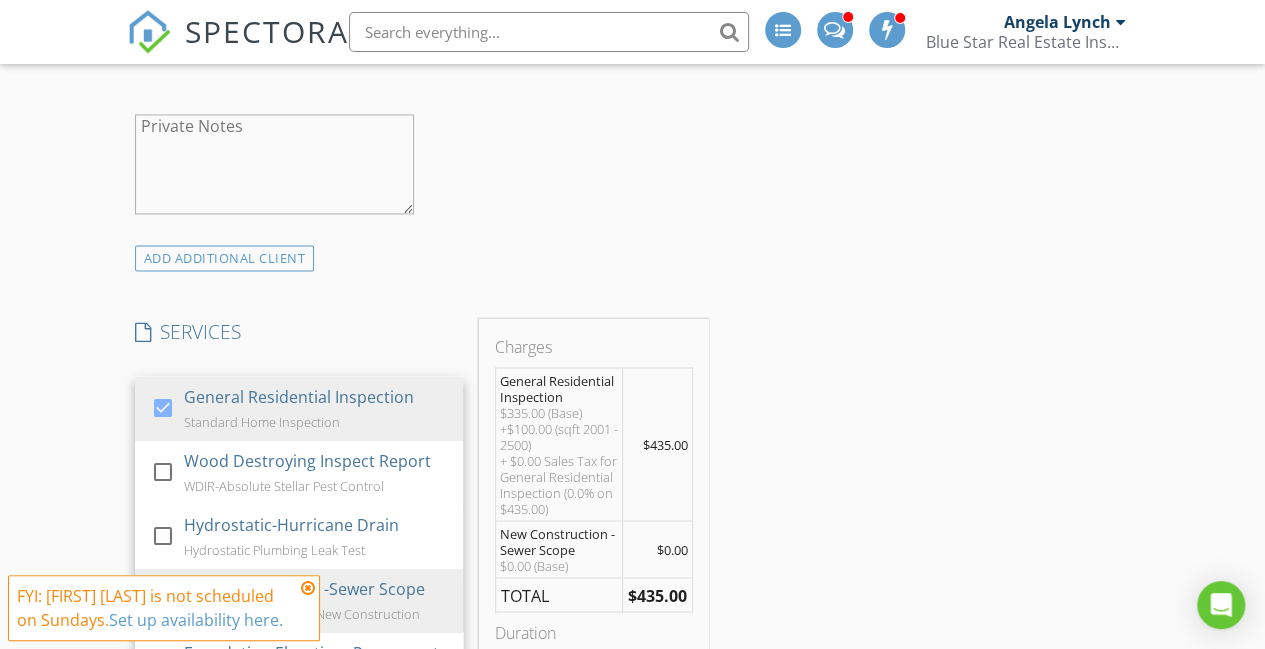 click on "New Inspection
INSPECTOR(S)
check_box   James Matthew Lynch   PRIMARY   check_box_outline_blank   Angela Lynch     check_box_outline_blank   Shane Smith     James Matthew Lynch arrow_drop_down   check_box_outline_blank James Matthew Lynch specifically requested
Date/Time
08/03/2025 8:30 AM
Location
Address Search       Address 2753 Highgarden Street   Unit   City Corpus Christi   State TX   Zip   County Nueces     Square Feet 2025   Year Built 2025   Foundation Slab arrow_drop_down
client
check_box Enable Client CC email for this inspection   Client Search     check_box_outline_blank Client is a Company/Organization     First Name Bera   Last Name Myers   Email beramyers@gmail.com   CC Email   Phone 720-203-4947   Address   City   State   Zip     Tags         Notes   Private Notes
ADD ADDITIONAL client" at bounding box center (632, 1644) 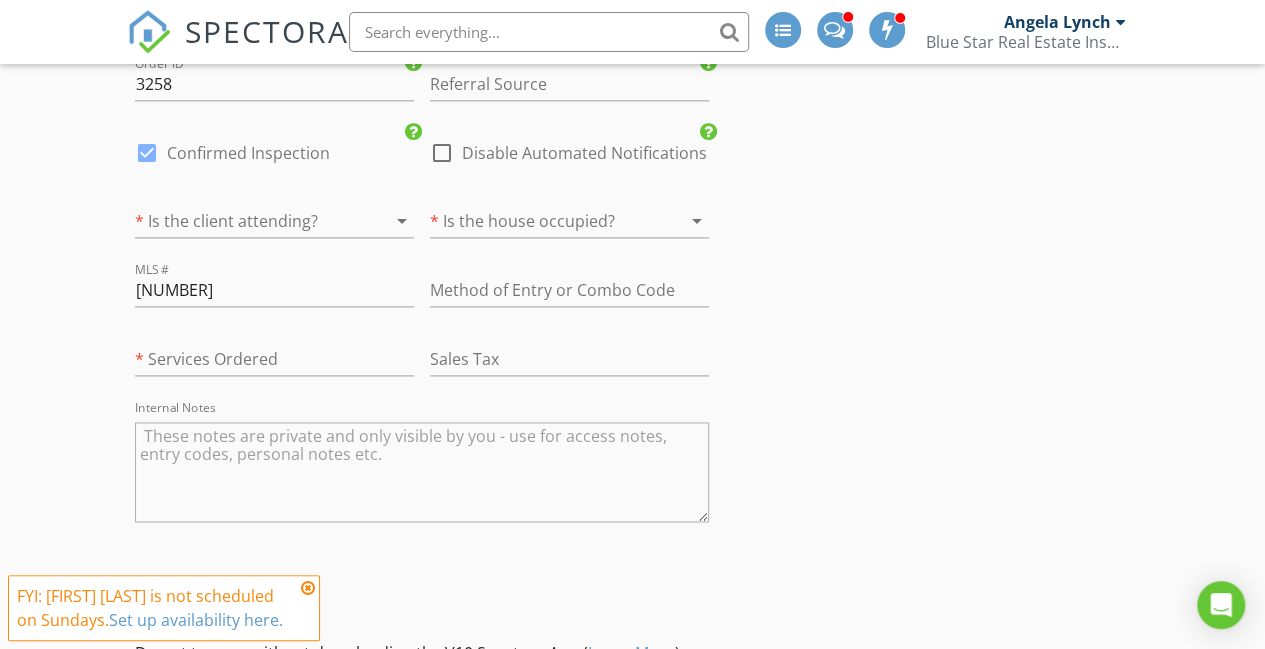 scroll, scrollTop: 5087, scrollLeft: 0, axis: vertical 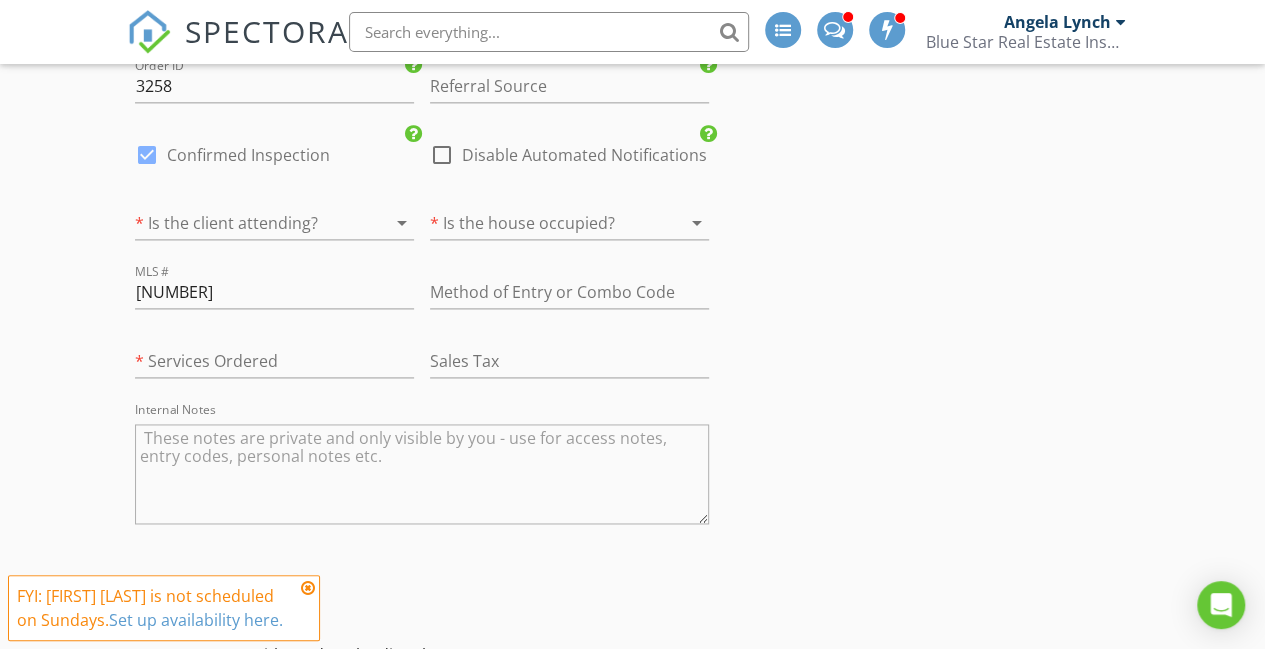 click at bounding box center [541, 223] 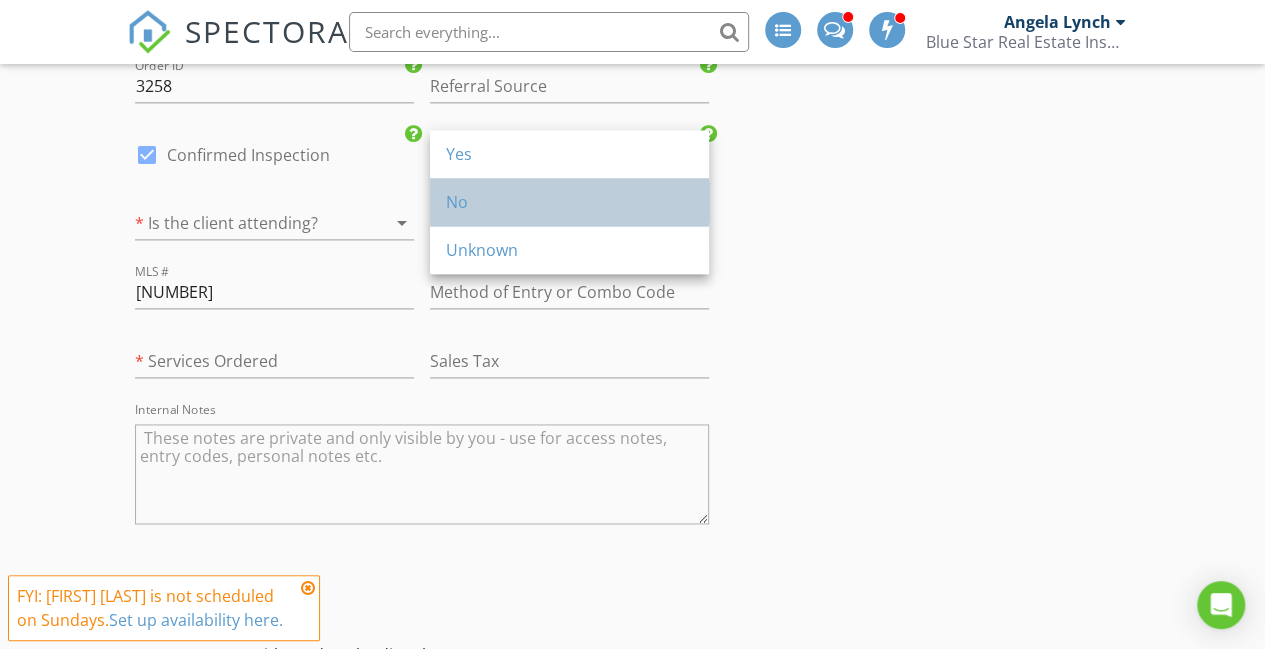 click on "No" at bounding box center [569, 202] 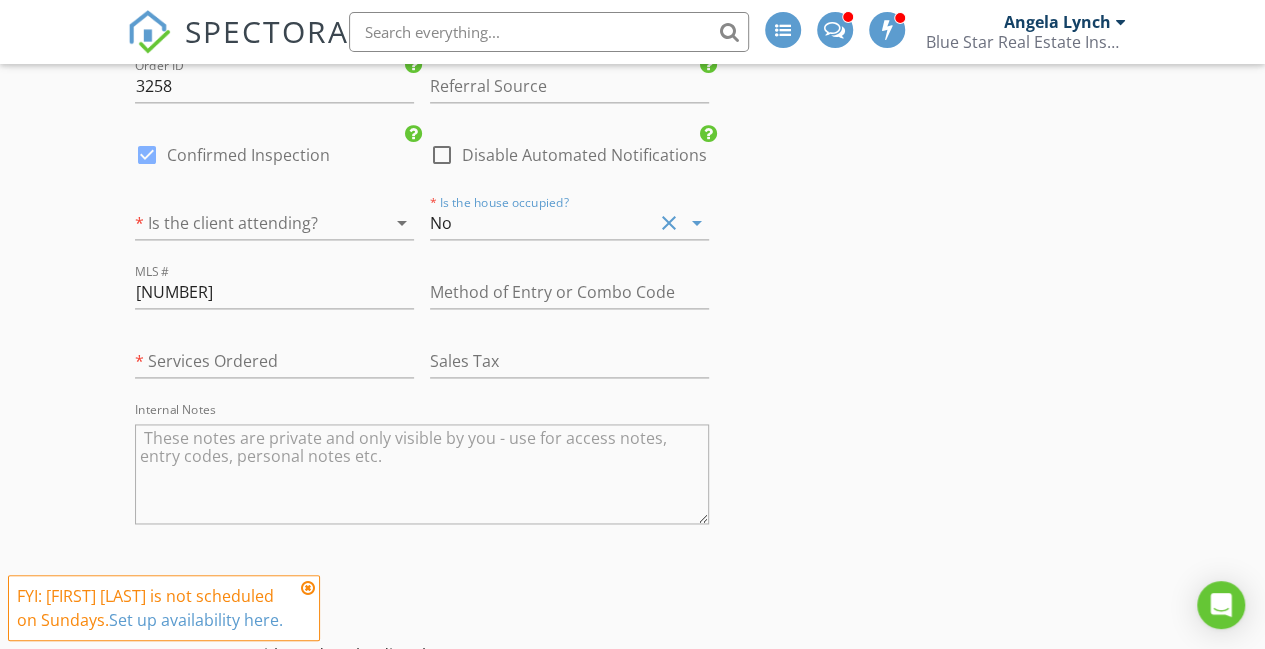 scroll, scrollTop: 5390, scrollLeft: 0, axis: vertical 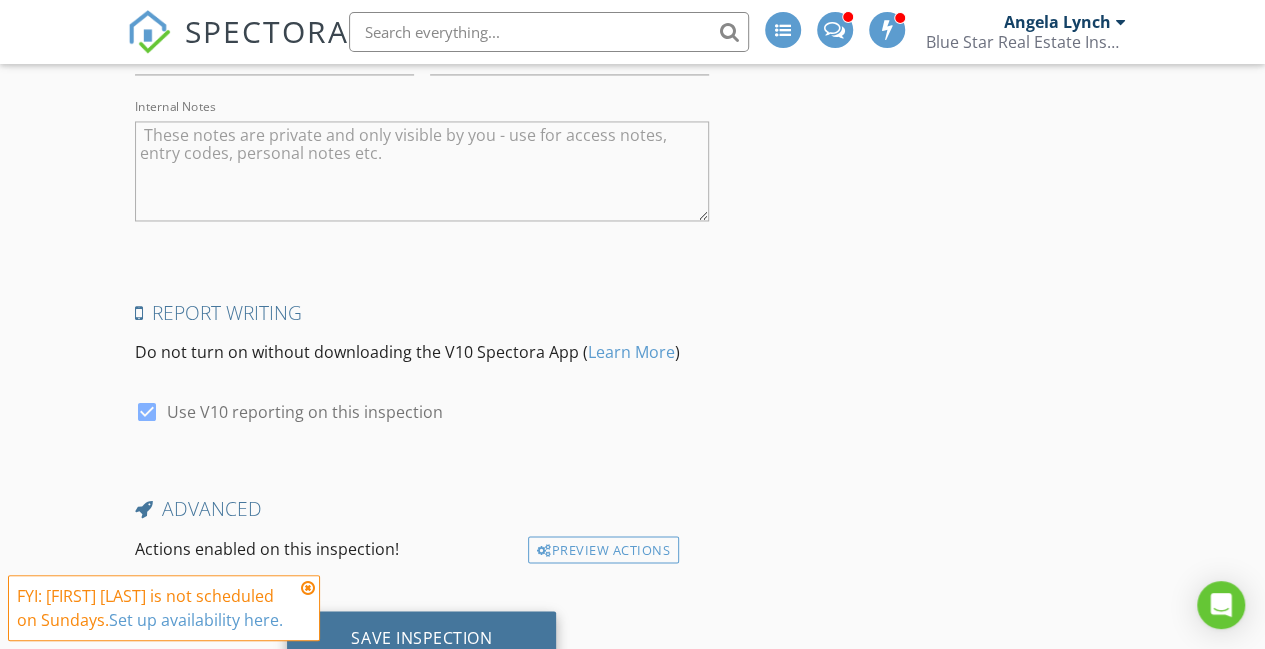 click on "Save Inspection" at bounding box center (421, 637) 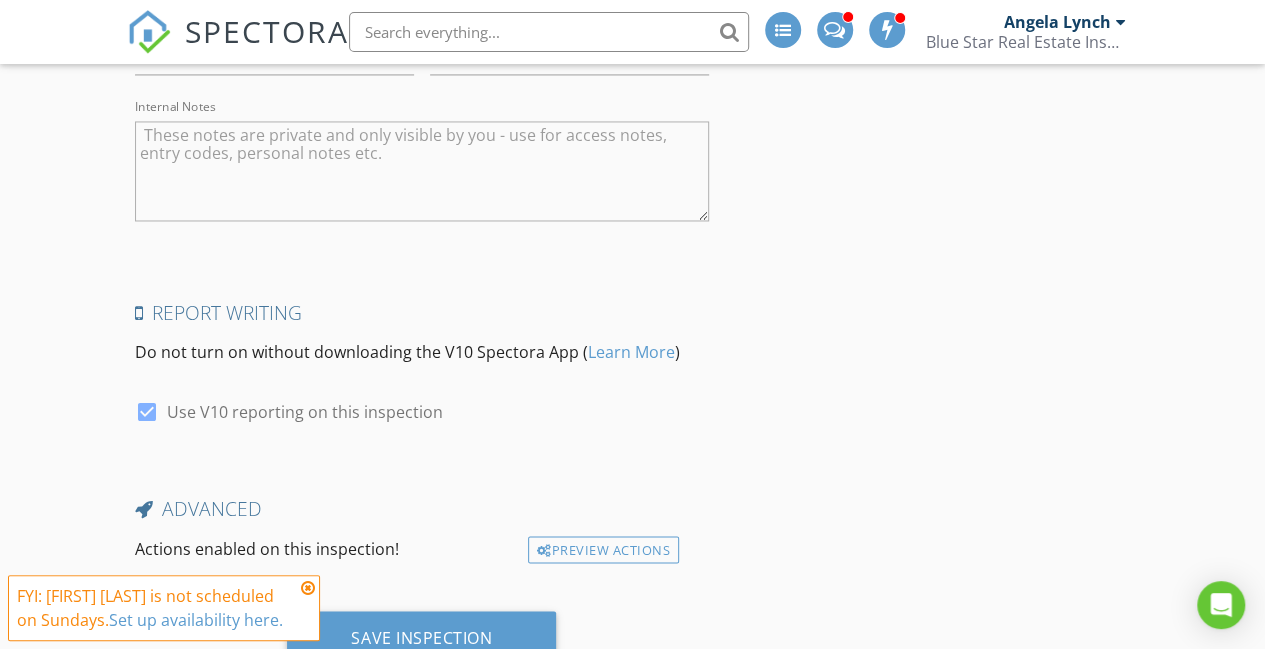 click at bounding box center [308, 588] 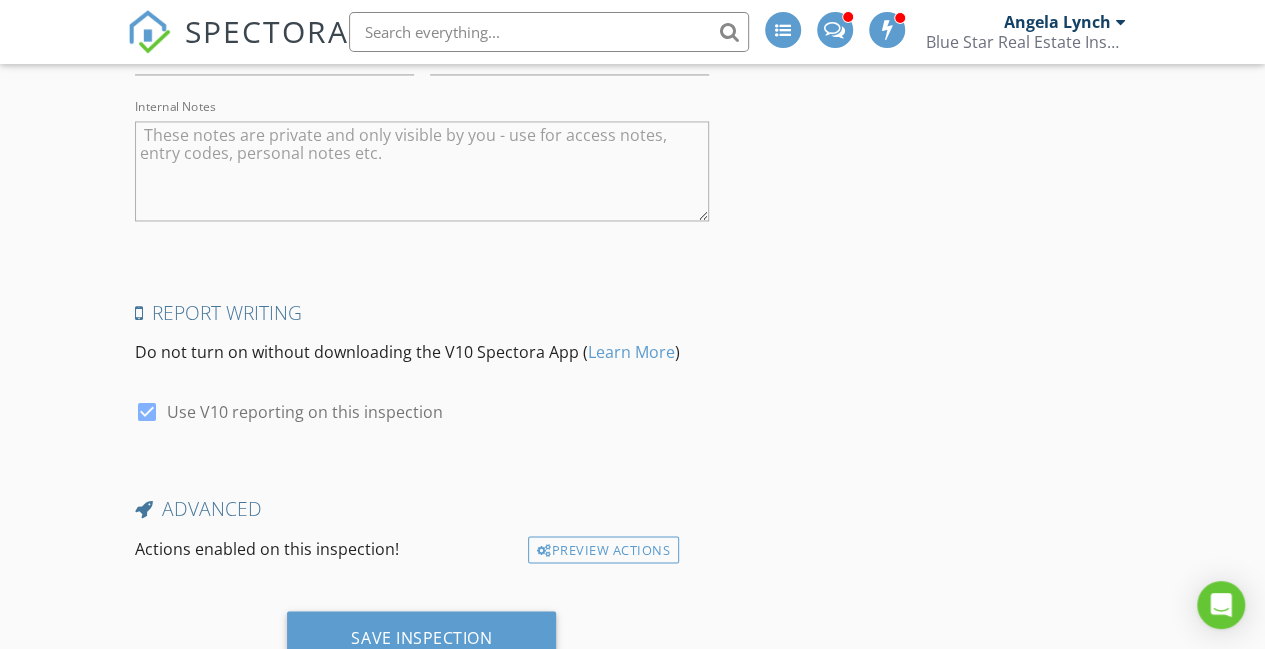 click on "Save Inspection" at bounding box center [421, 638] 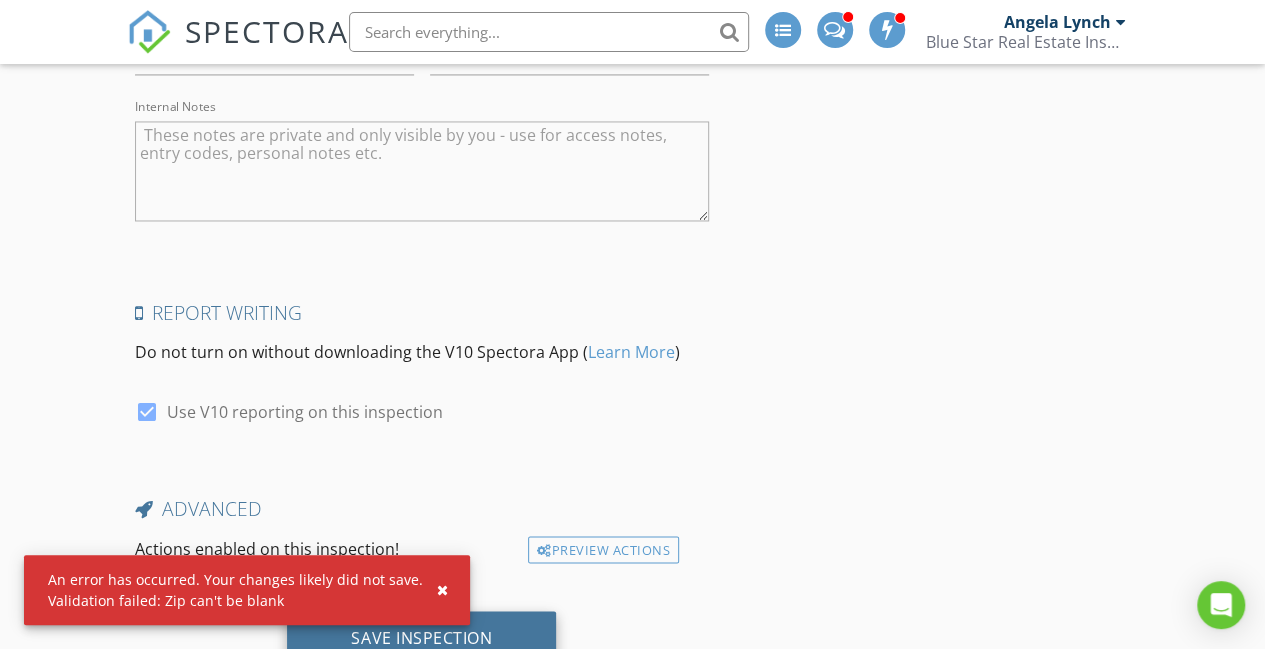 click on "Save Inspection" at bounding box center [421, 638] 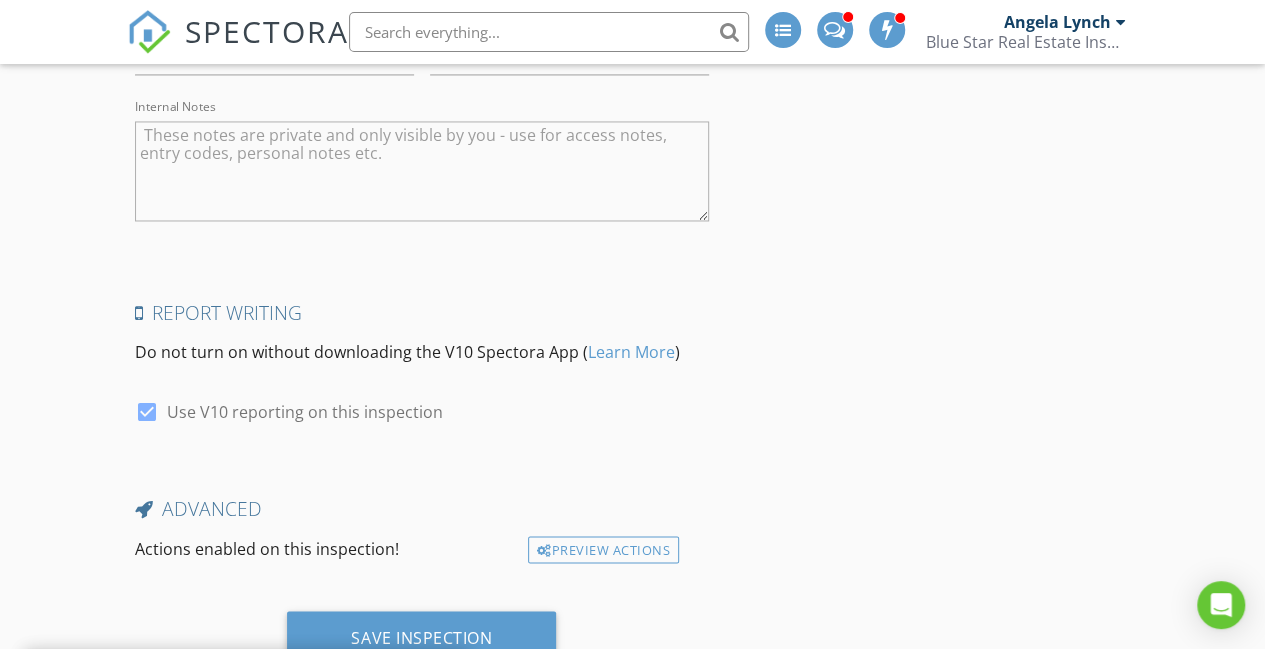 click on "Save Inspection" at bounding box center [422, 645] 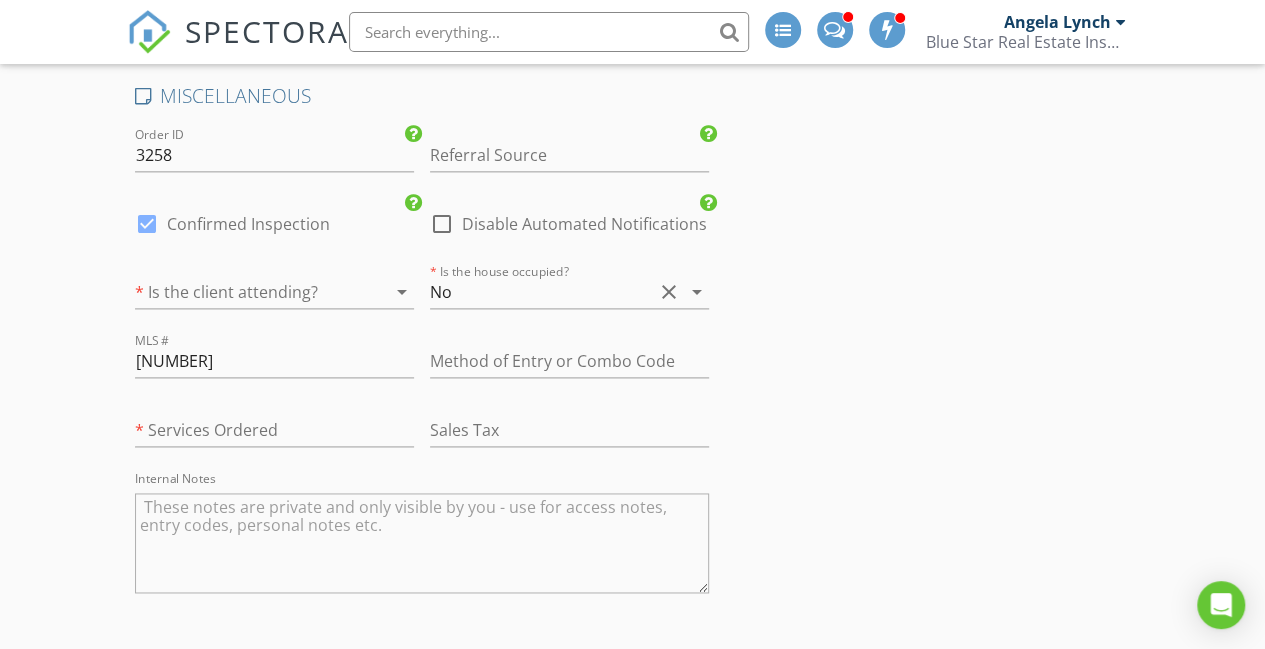 scroll, scrollTop: 5390, scrollLeft: 0, axis: vertical 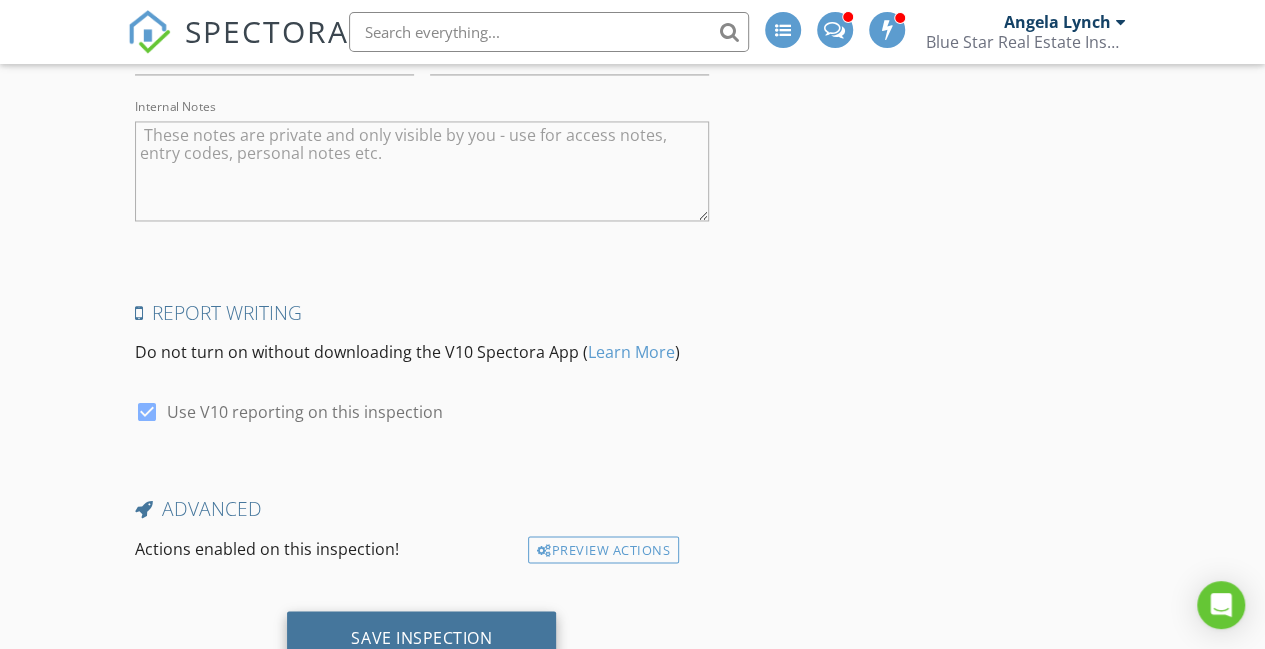 click on "Save Inspection" at bounding box center [421, 637] 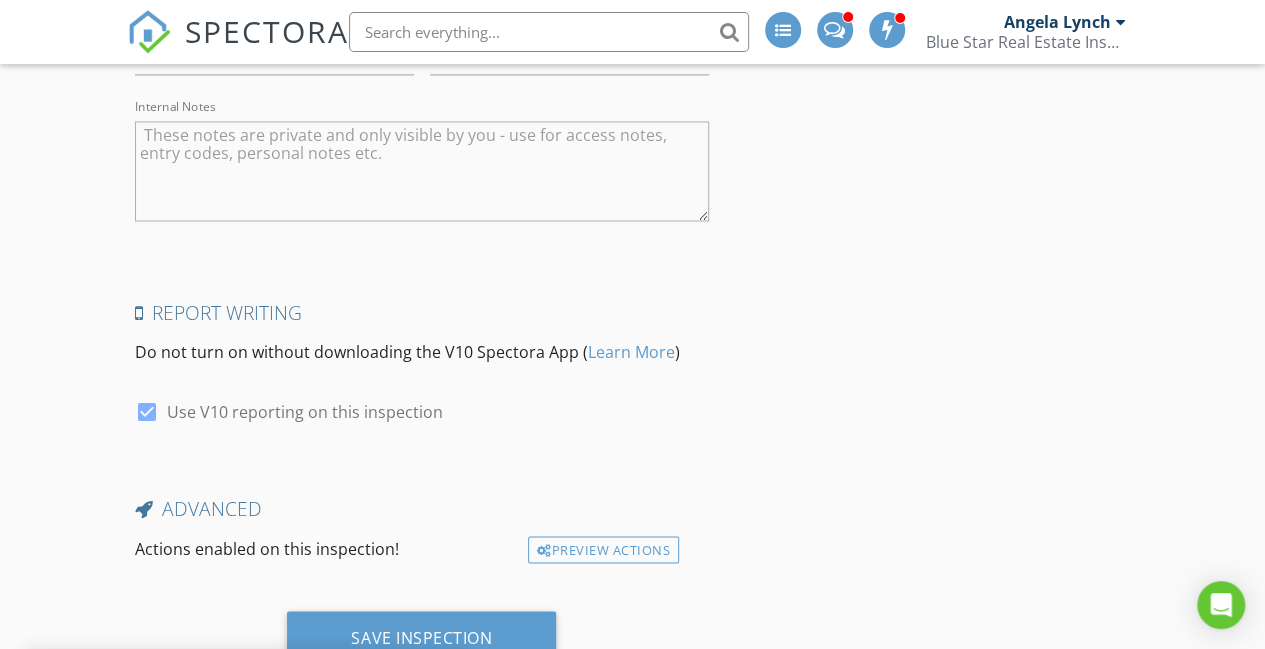 click on "New Inspection
INSPECTOR(S)
check_box   James Matthew Lynch   PRIMARY   check_box_outline_blank   Angela Lynch     check_box_outline_blank   Shane Smith     James Matthew Lynch arrow_drop_down   check_box_outline_blank James Matthew Lynch specifically requested
Date/Time
08/03/2025 8:30 AM
Location
Address Search       Address 2753 Highgarden Street   Unit   City Corpus Christi   State TX   Zip   County Nueces     Square Feet 2025   Year Built 2025   Foundation Slab arrow_drop_down
client
check_box Enable Client CC email for this inspection   Client Search     check_box_outline_blank Client is a Company/Organization     First Name Bera   Last Name Myers   Email beramyers@gmail.com   CC Email   Phone 720-203-4947   Address   City   State   Zip     Tags         Notes   Private Notes
ADD ADDITIONAL client" at bounding box center [632, -2212] 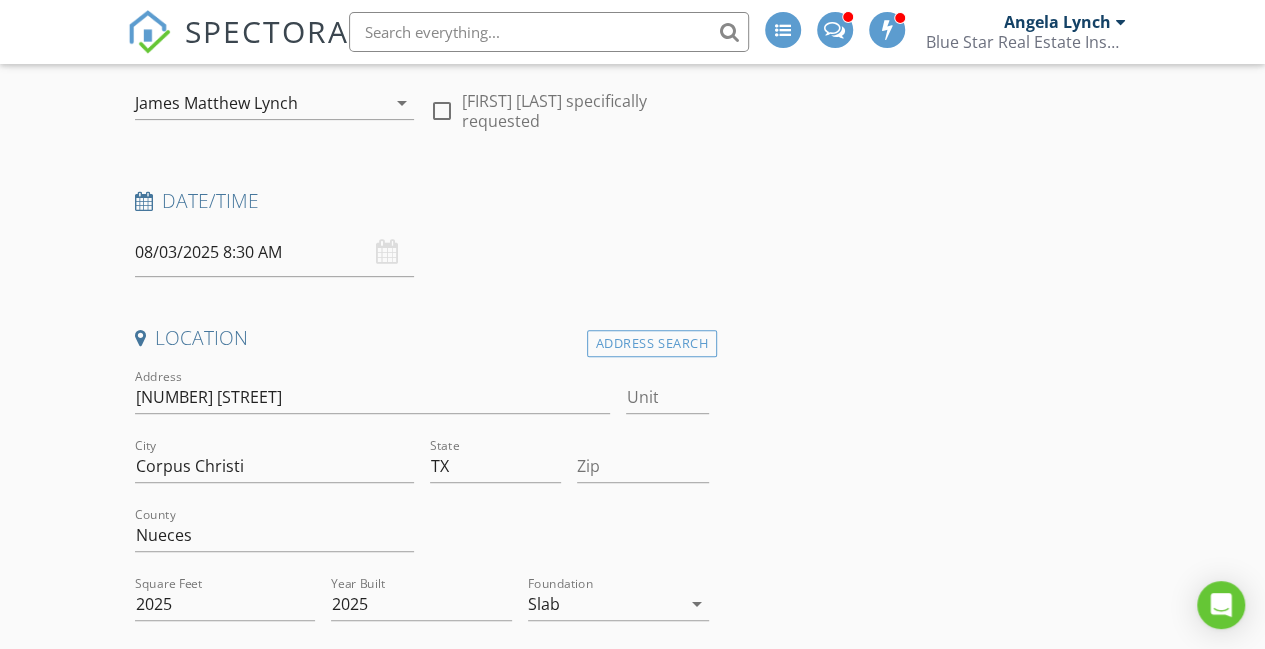 scroll, scrollTop: 321, scrollLeft: 0, axis: vertical 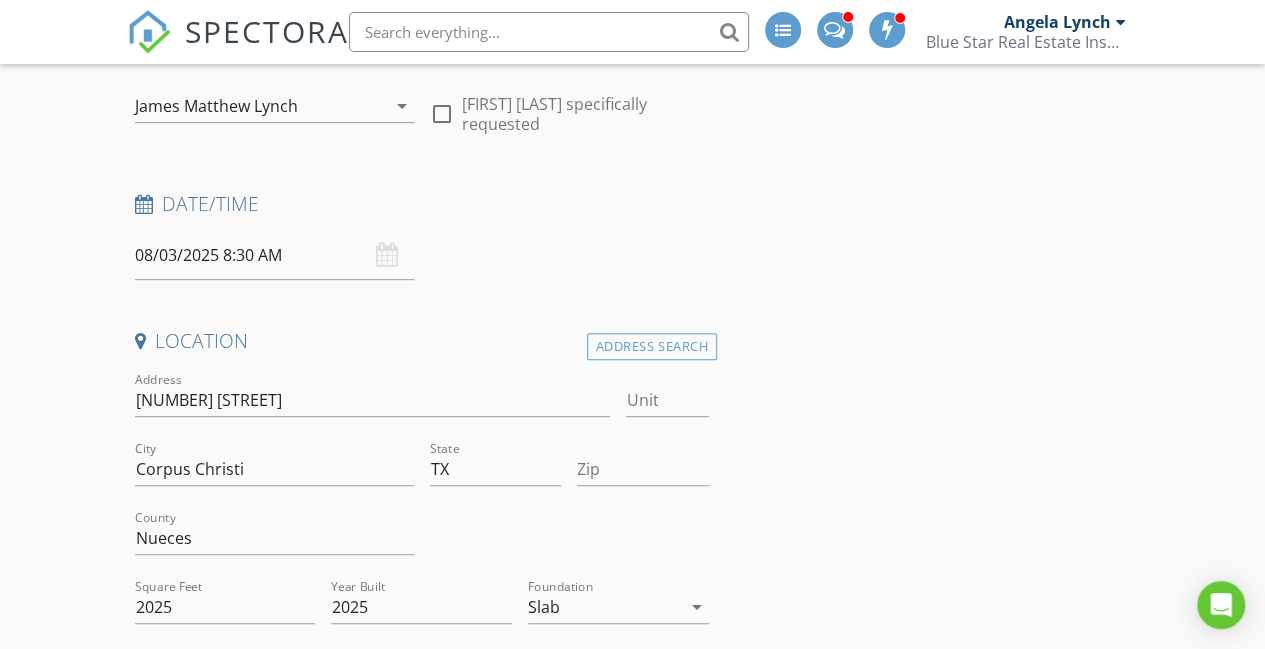 click on "Zip" at bounding box center (643, 479) 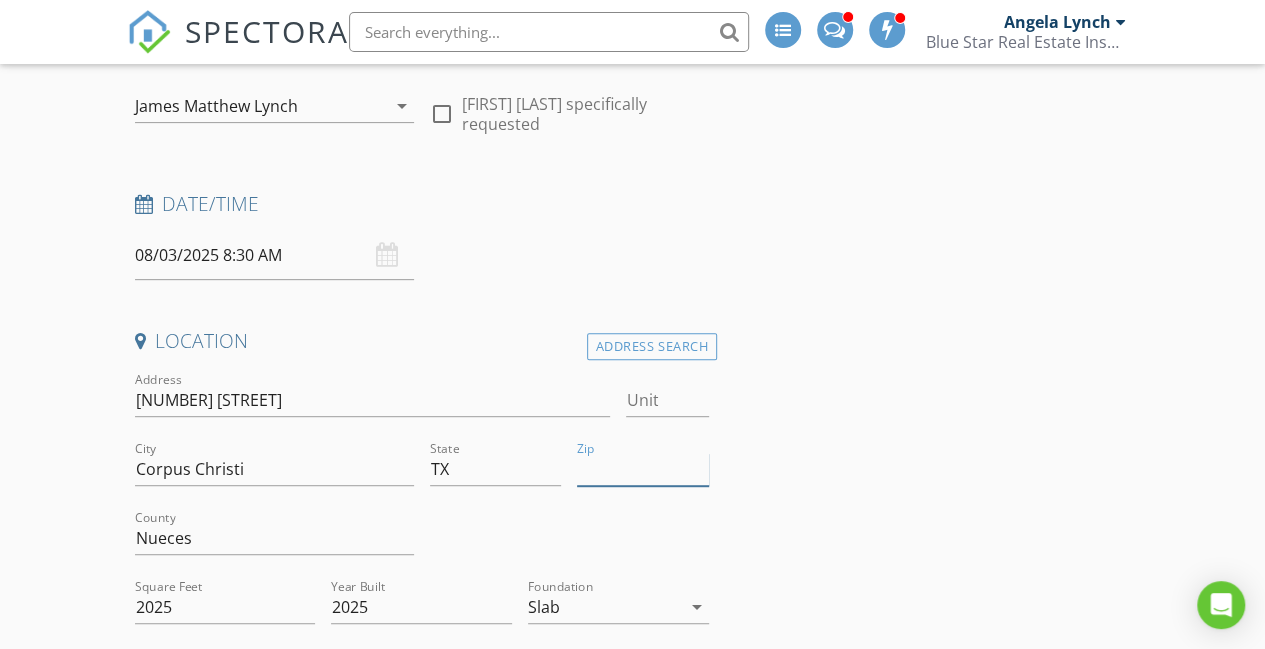 click on "Zip" at bounding box center (643, 469) 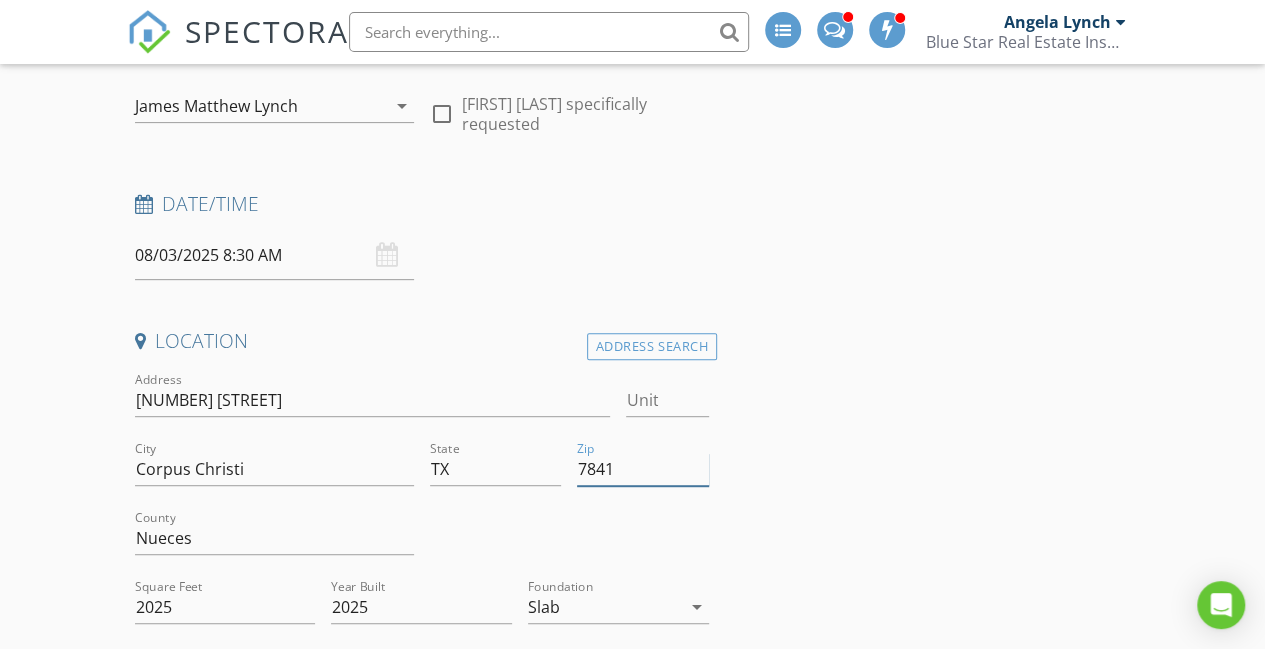 type on "78415" 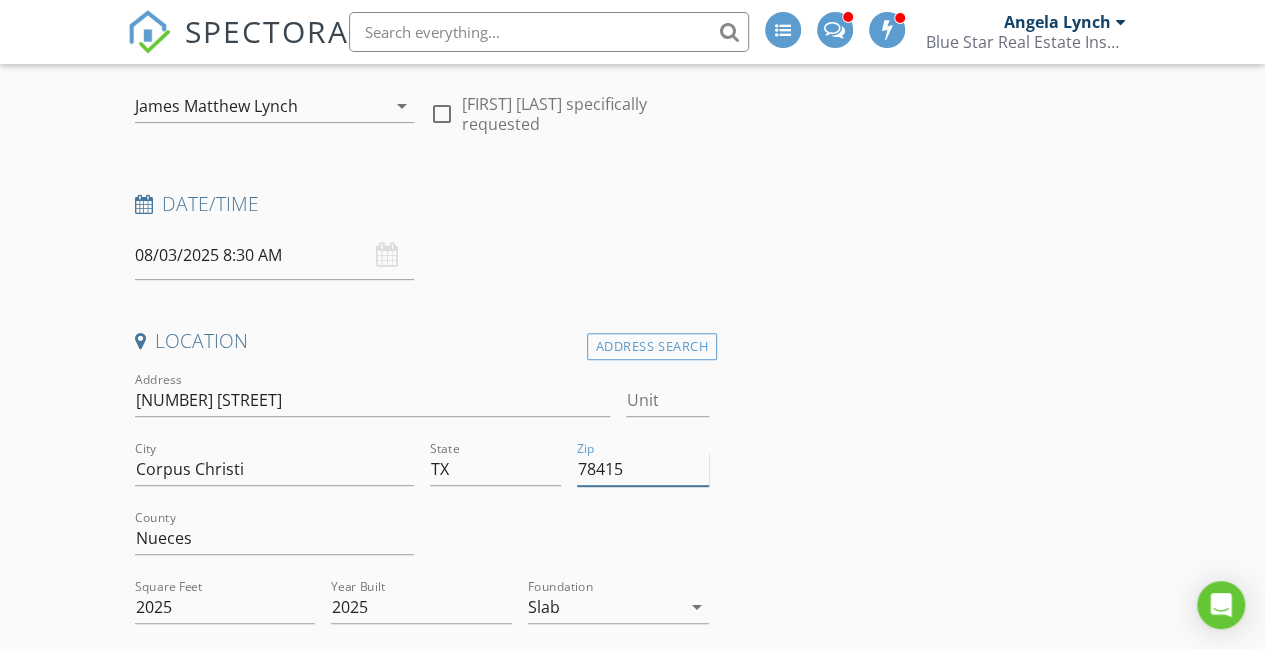 type 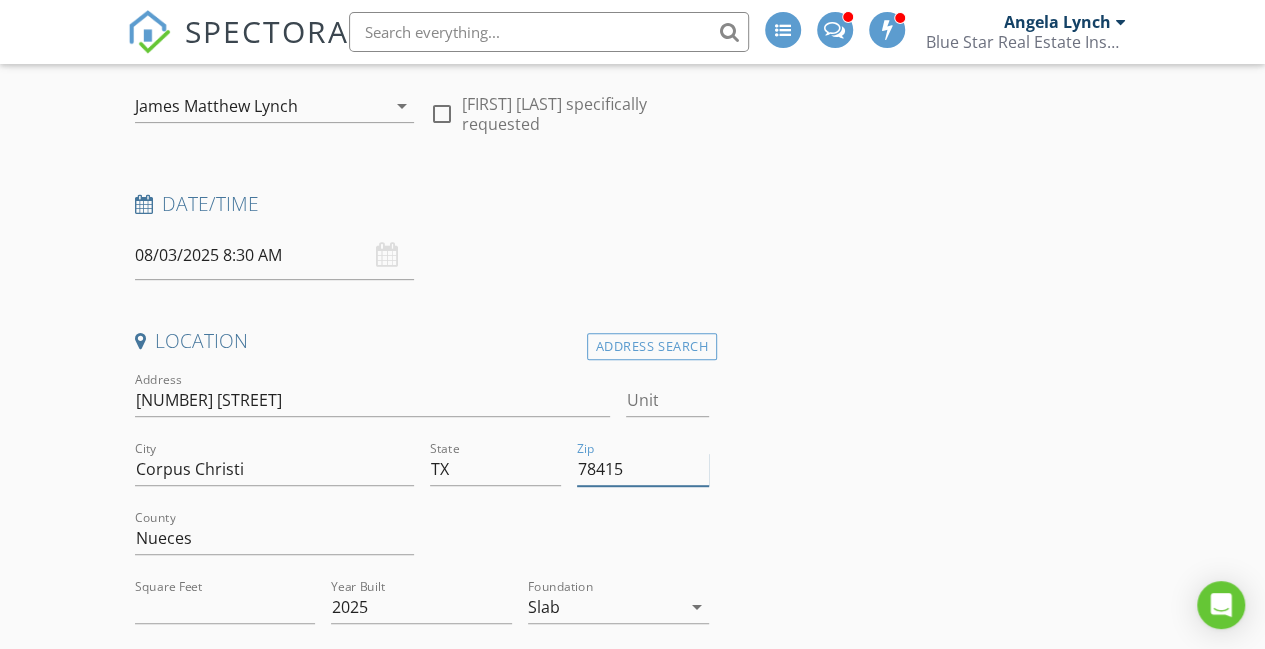 type 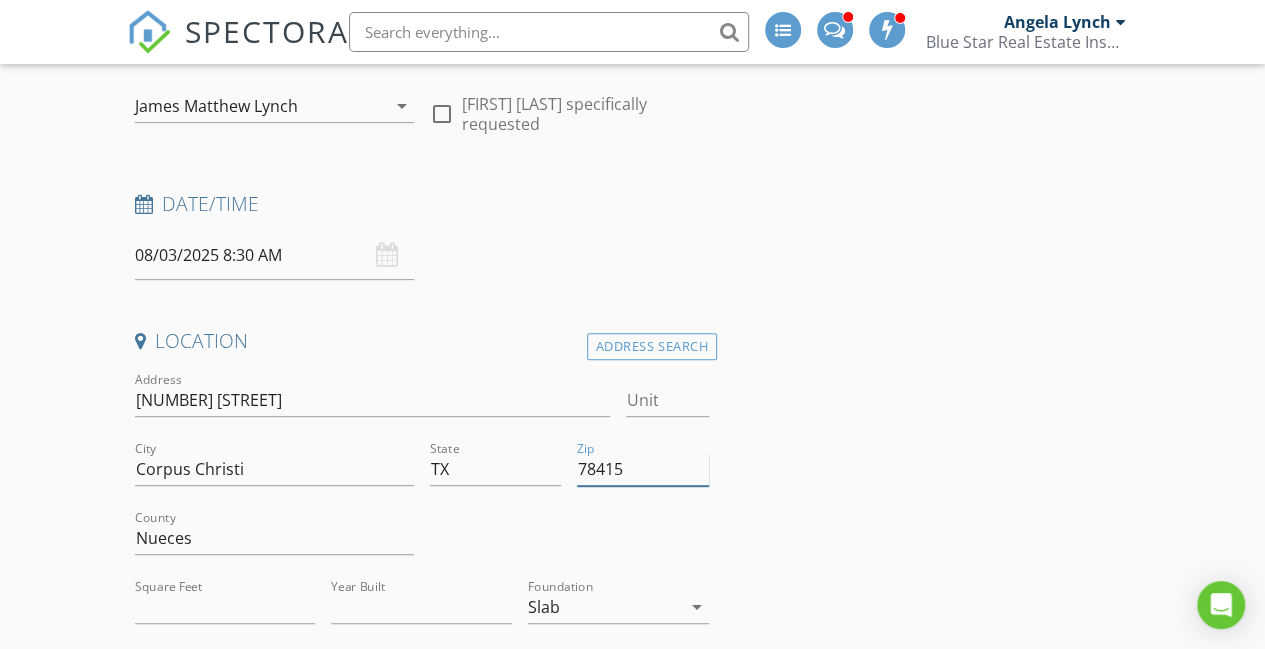 type on "78415" 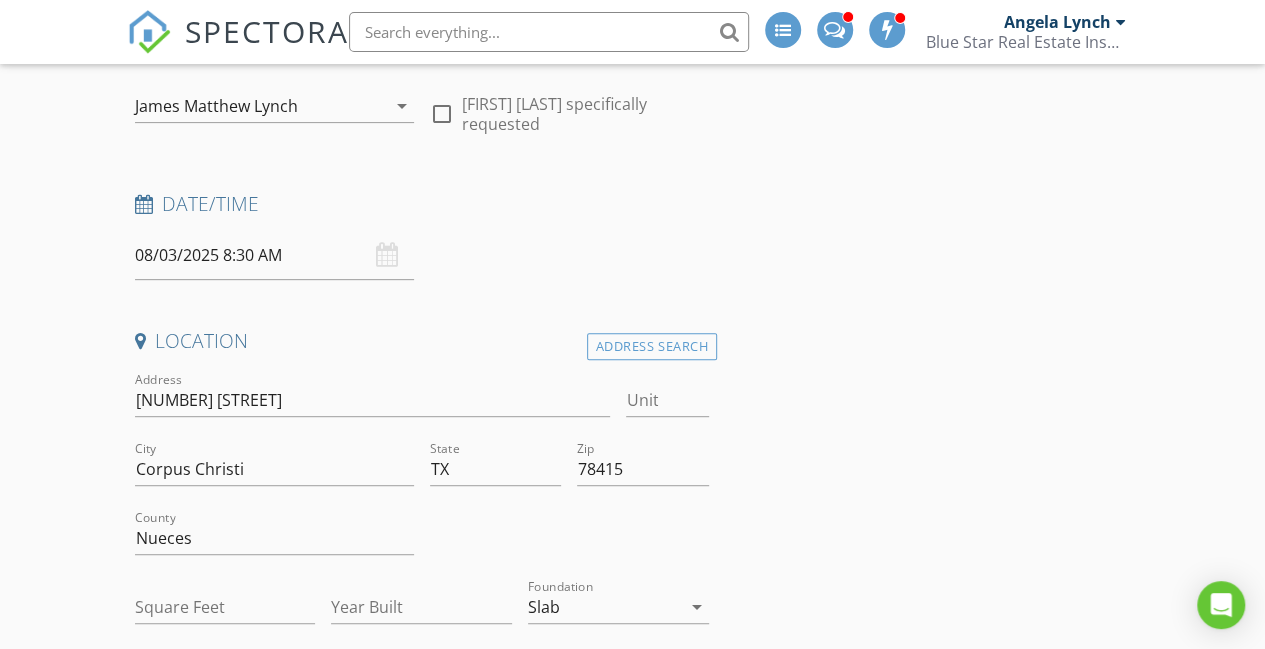 click on "INSPECTOR(S)
check_box   James Matthew Lynch   PRIMARY   check_box_outline_blank   Angela Lynch     check_box_outline_blank   Shane Smith     James Matthew Lynch arrow_drop_down   check_box_outline_blank James Matthew Lynch specifically requested
Date/Time
08/03/2025 8:30 AM
Location
Address Search       Address 2753 Highgarden Street   Unit   City Corpus Christi   State TX   Zip 78415   County Nueces     Square Feet   Year Built   Foundation Slab arrow_drop_down
client
check_box Enable Client CC email for this inspection   Client Search     check_box_outline_blank Client is a Company/Organization     First Name Bera   Last Name Myers   Email beramyers@gmail.com   CC Email   Phone 720-203-4947   Address   City   State   Zip     Tags         Notes   Private Notes
ADD ADDITIONAL client
check_box" at bounding box center (633, 2892) 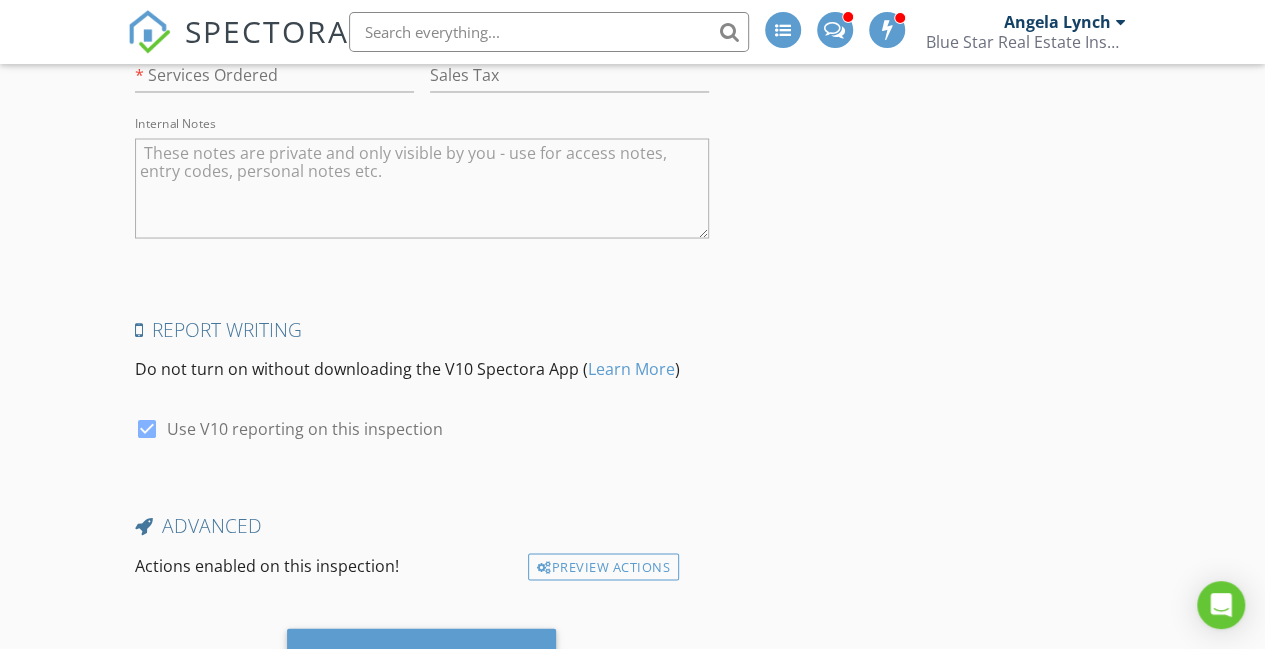 scroll, scrollTop: 5576, scrollLeft: 0, axis: vertical 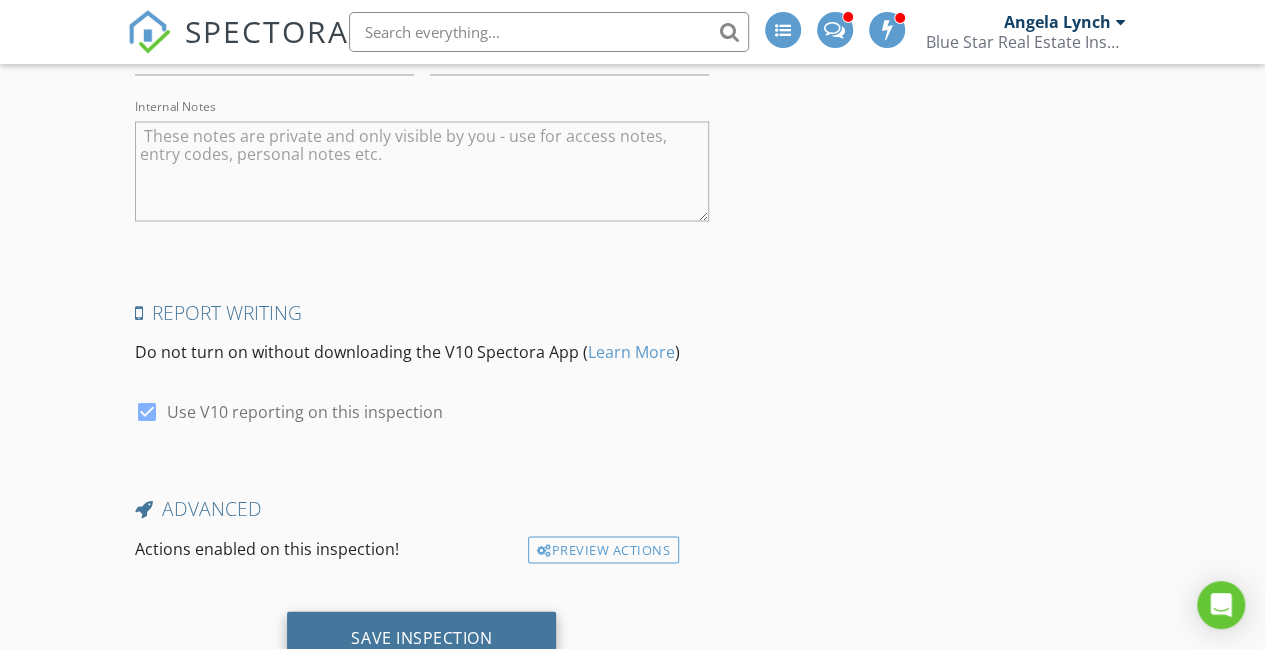 click on "Save Inspection" at bounding box center [421, 637] 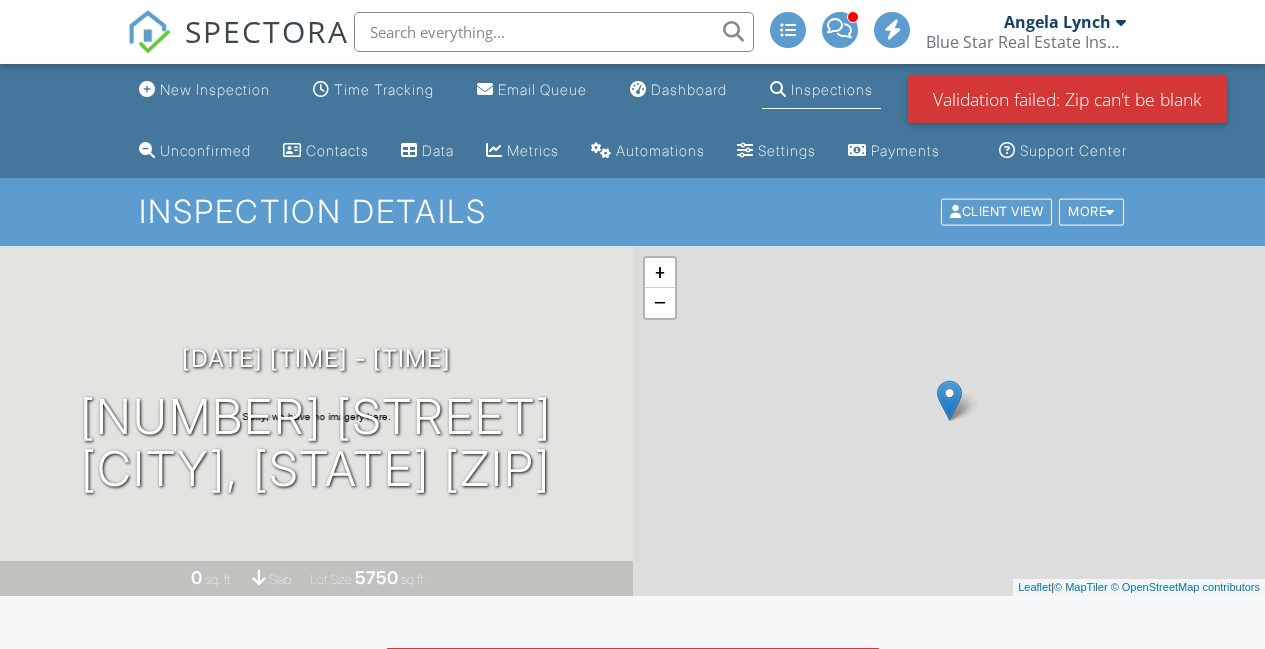 scroll, scrollTop: 0, scrollLeft: 0, axis: both 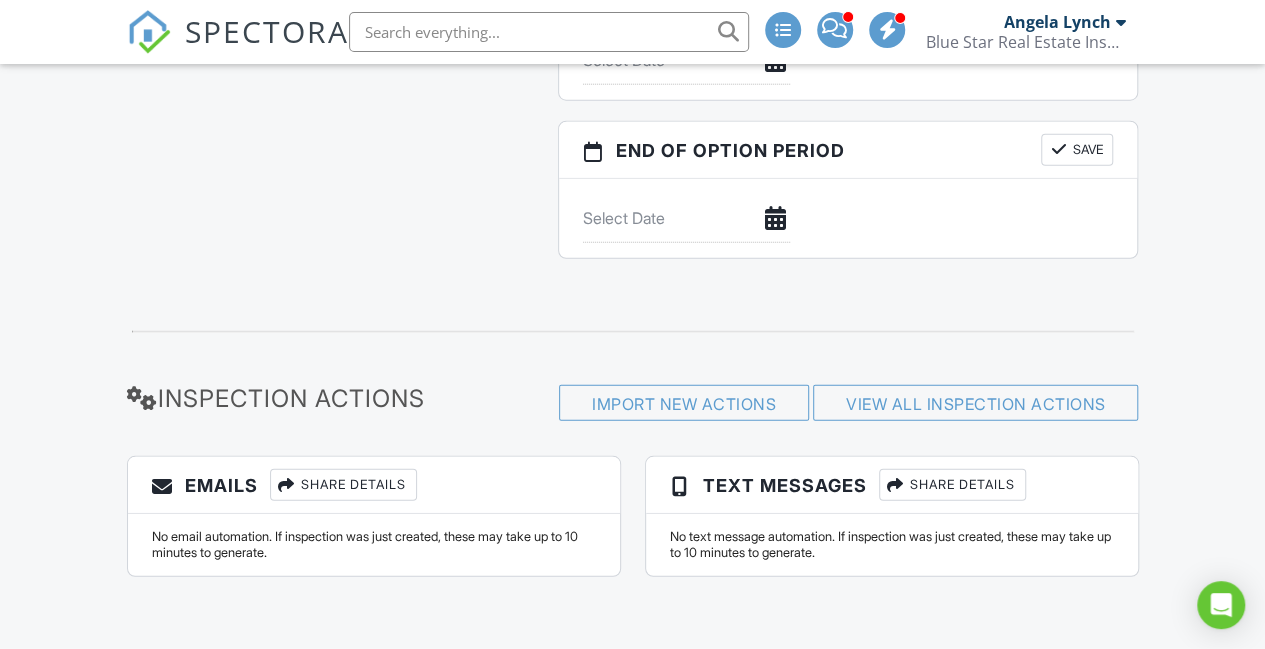 click at bounding box center [149, 32] 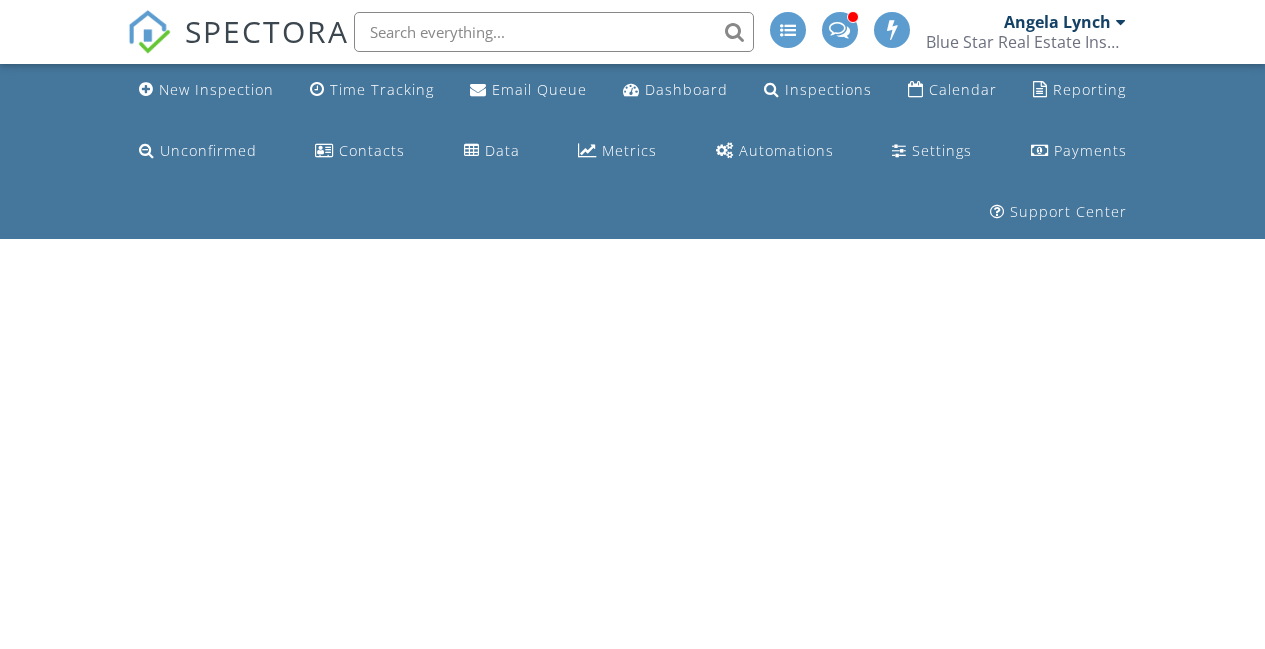 scroll, scrollTop: 0, scrollLeft: 0, axis: both 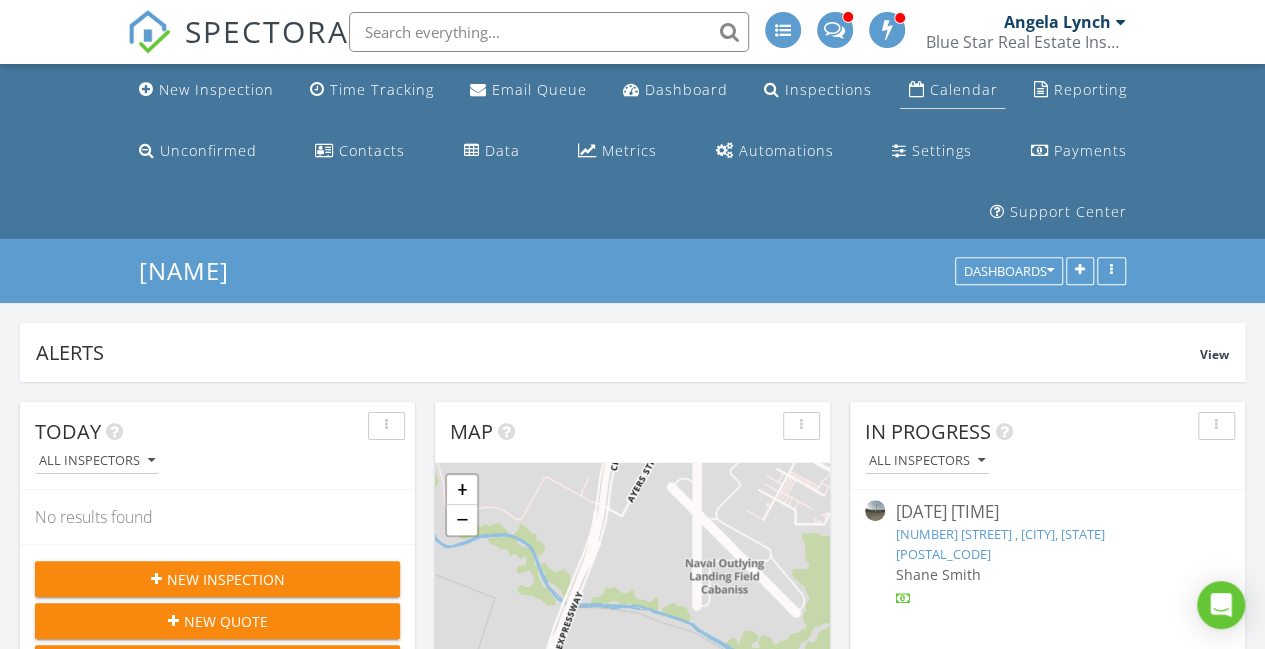 click on "Calendar" at bounding box center (963, 89) 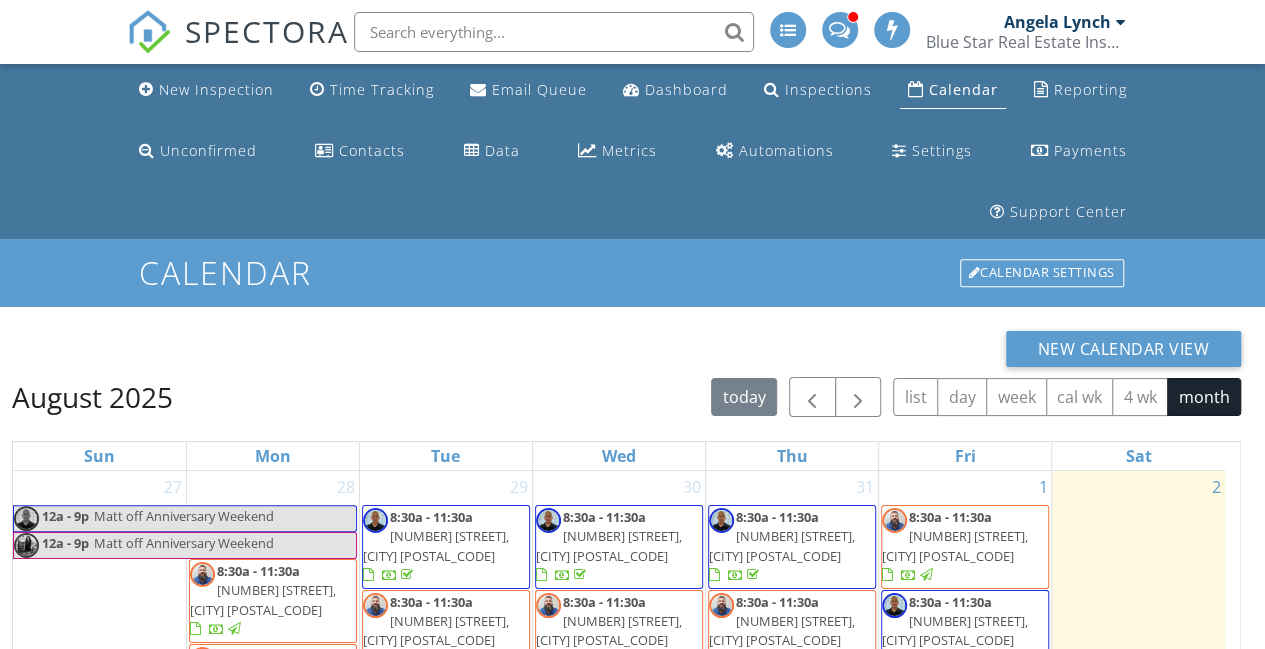 scroll, scrollTop: 326, scrollLeft: 0, axis: vertical 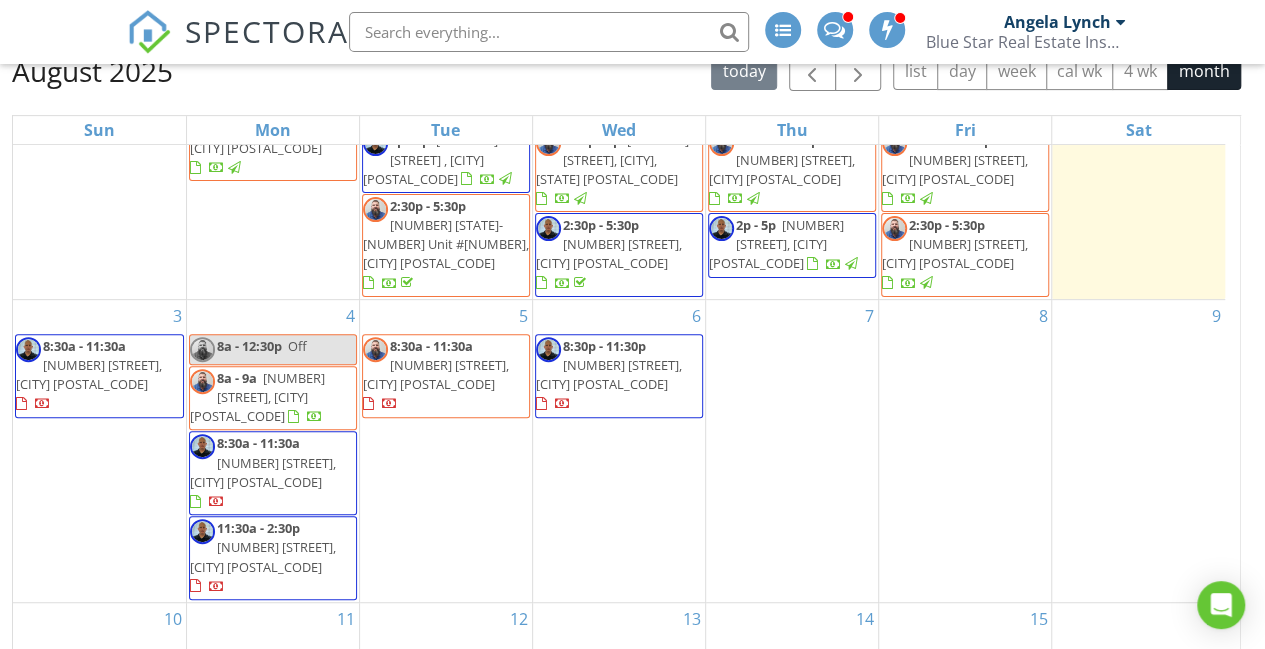click on "8:30a - 11:30a" at bounding box center [84, 346] 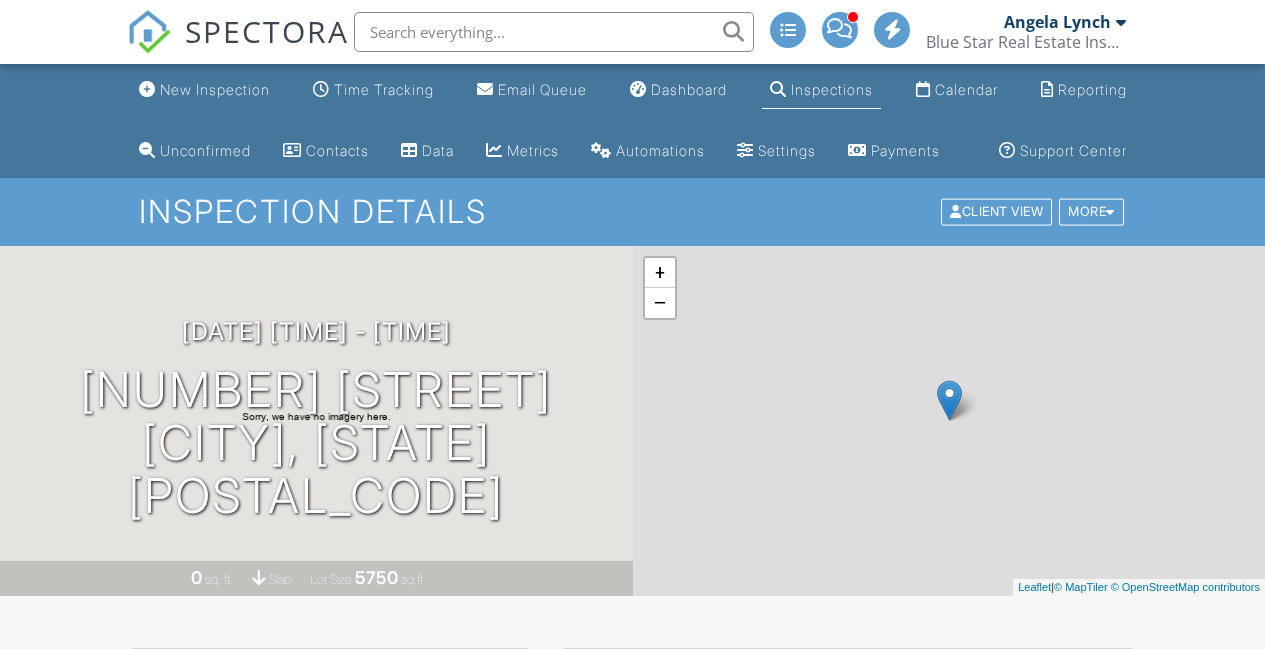 click on "[DATE] [TIME]
- [TIME]" at bounding box center (316, 331) 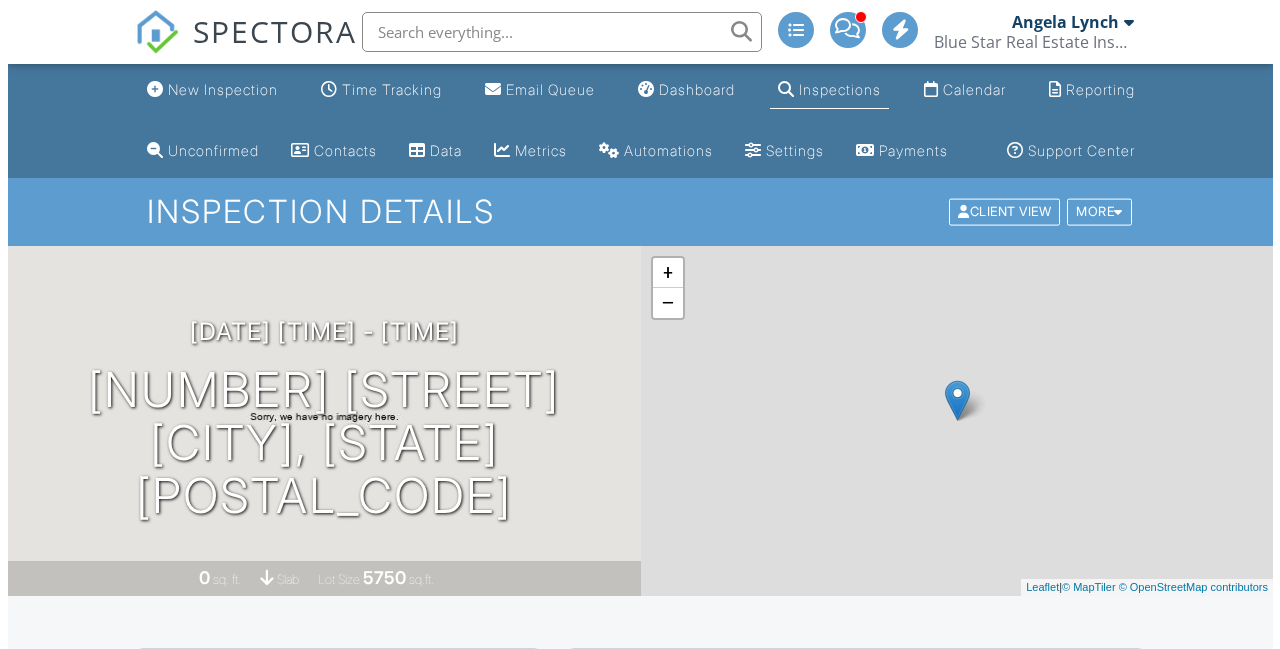 scroll, scrollTop: 0, scrollLeft: 0, axis: both 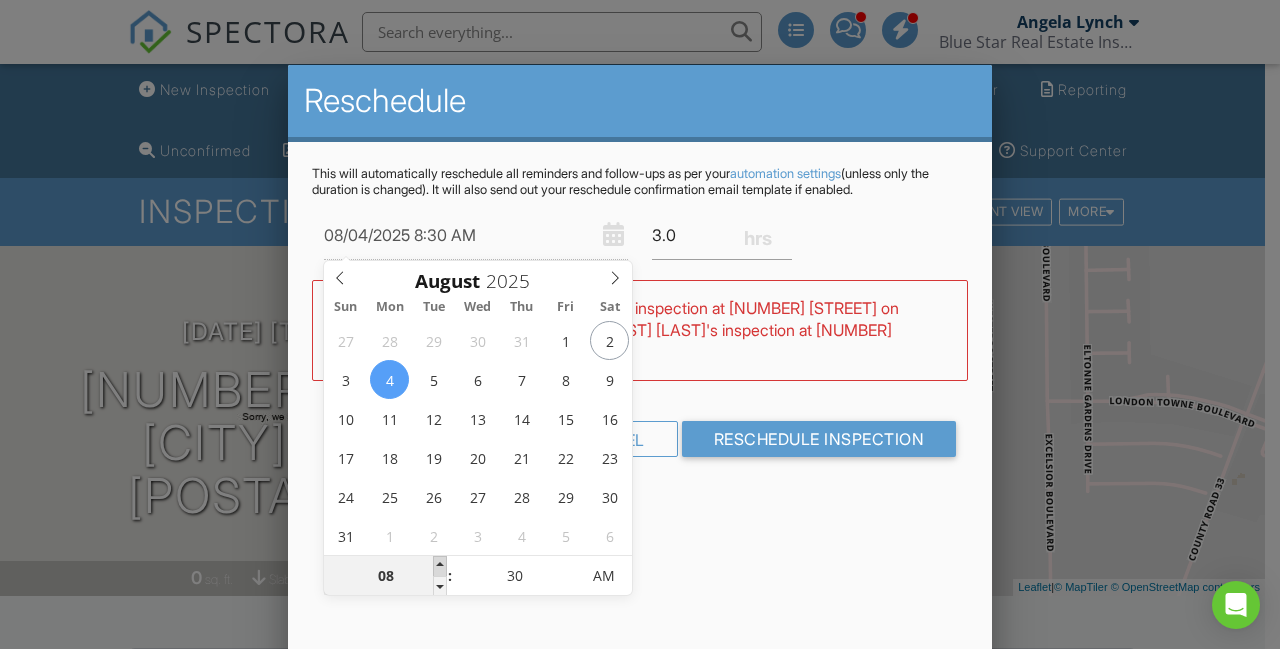 type on "08/04/2025 9:30 AM" 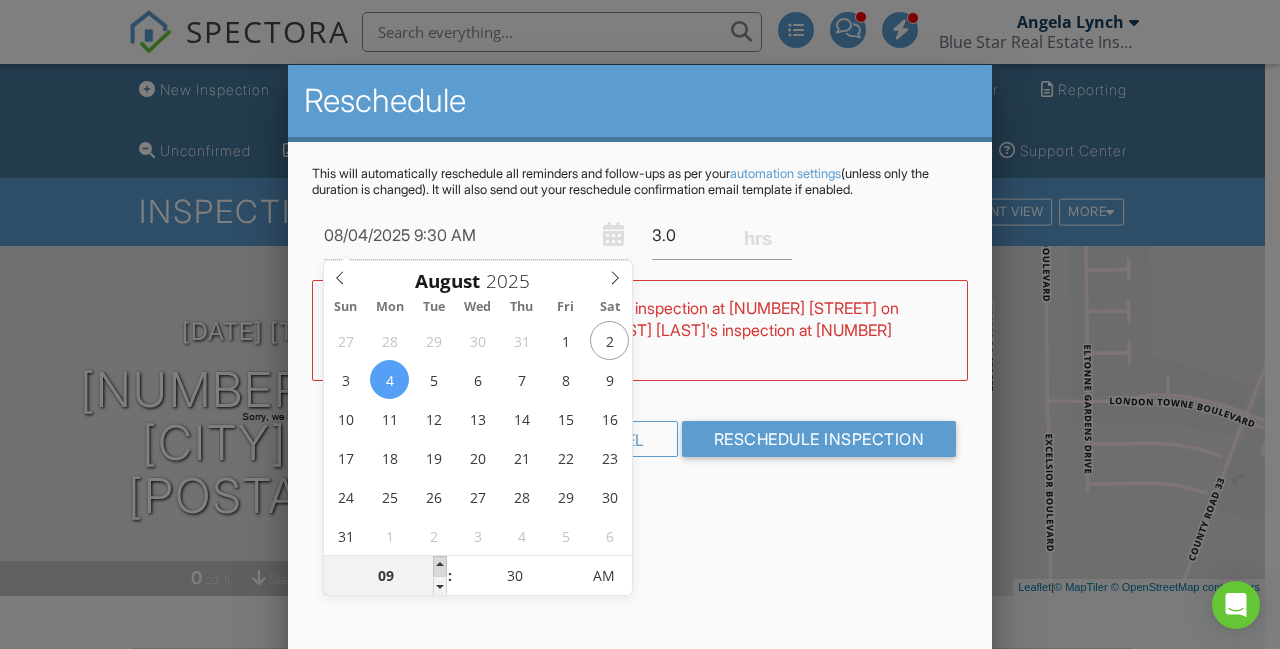 click at bounding box center (440, 566) 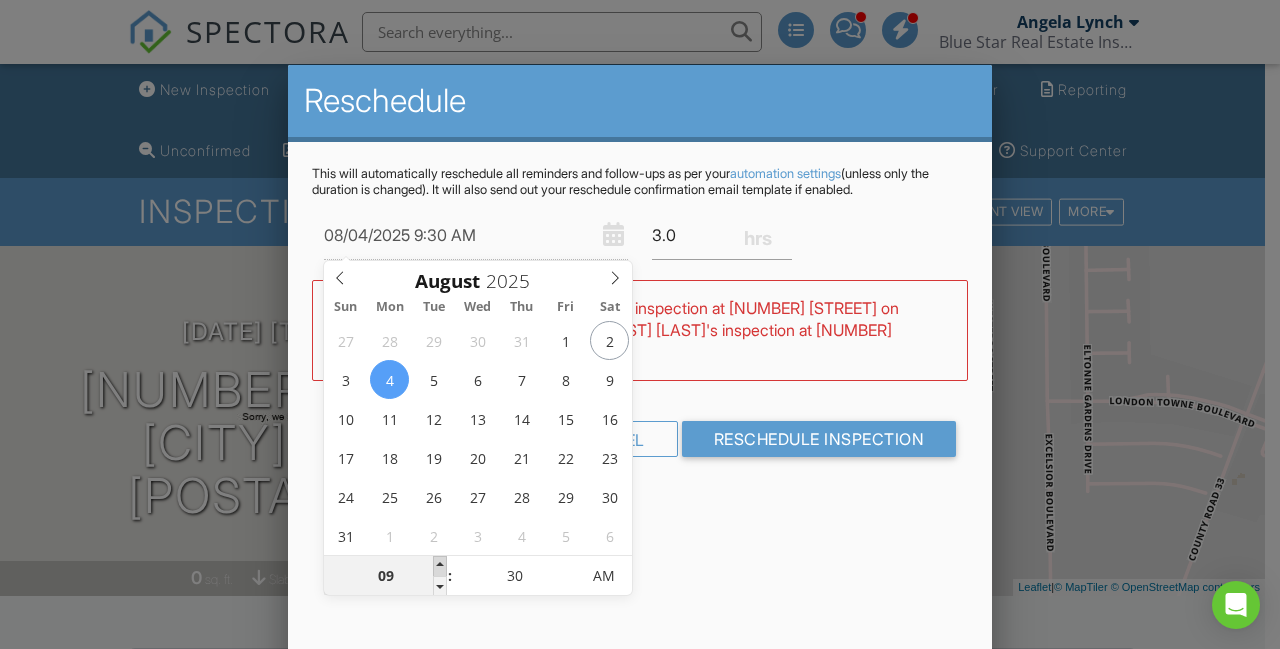 type on "08/04/2025 10:30 AM" 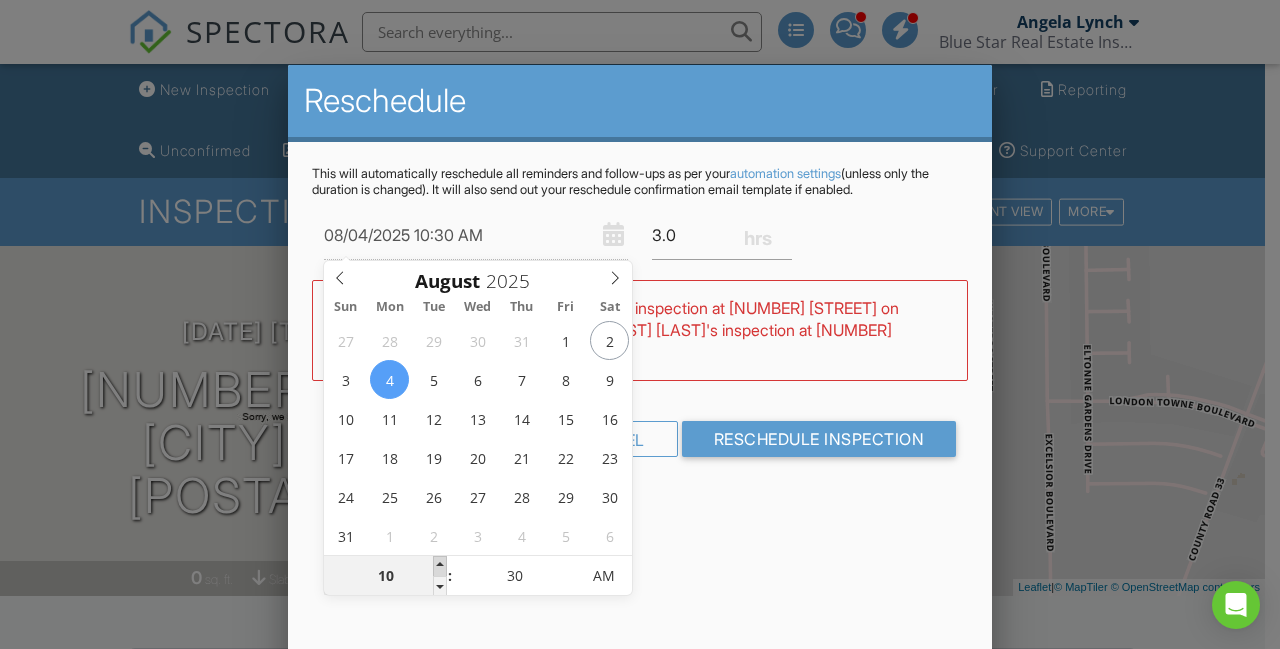 click at bounding box center (440, 566) 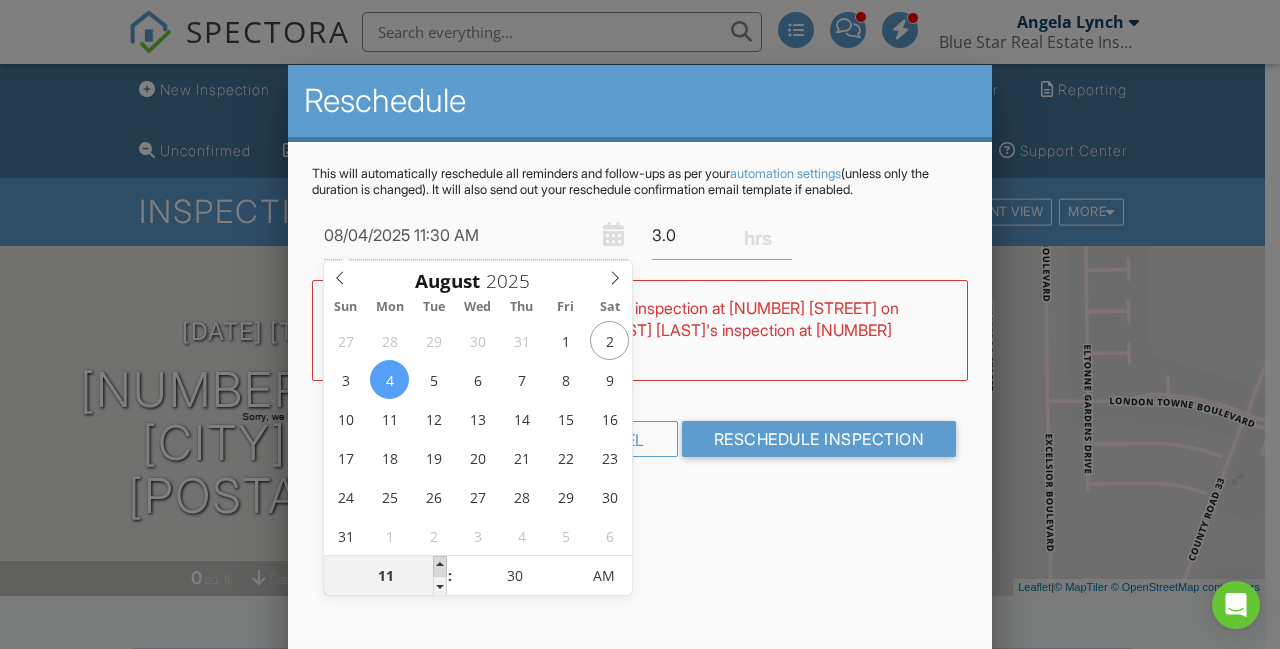 click at bounding box center [440, 566] 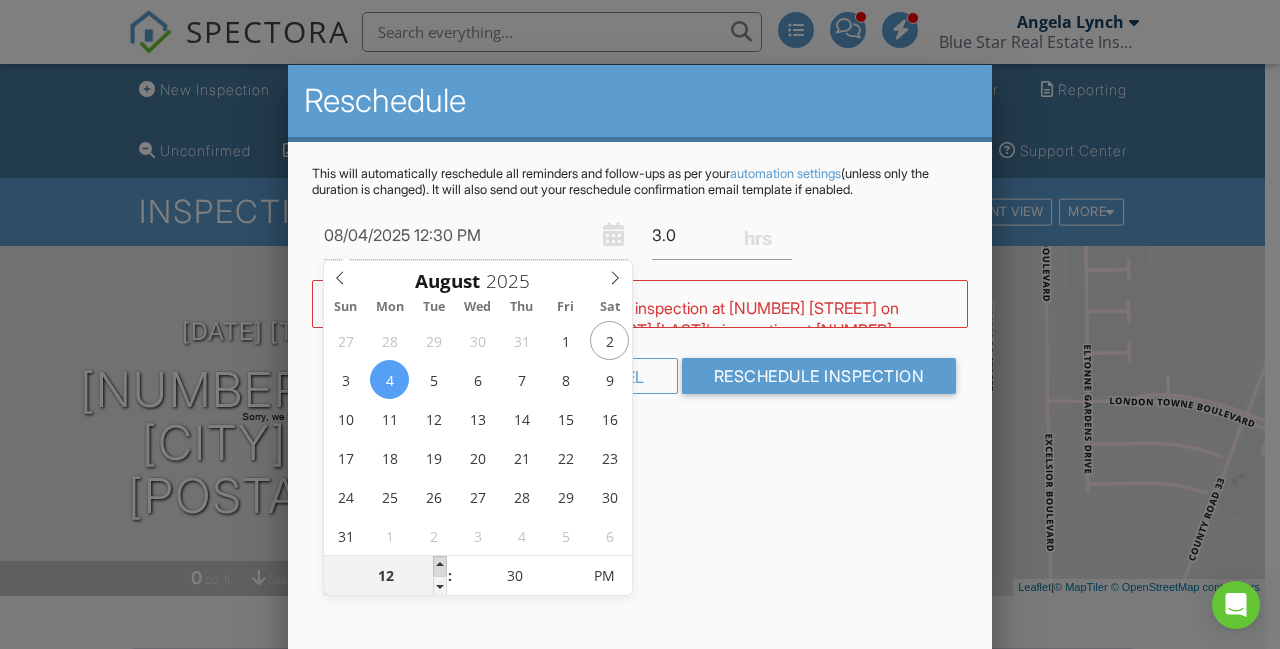 click at bounding box center [440, 566] 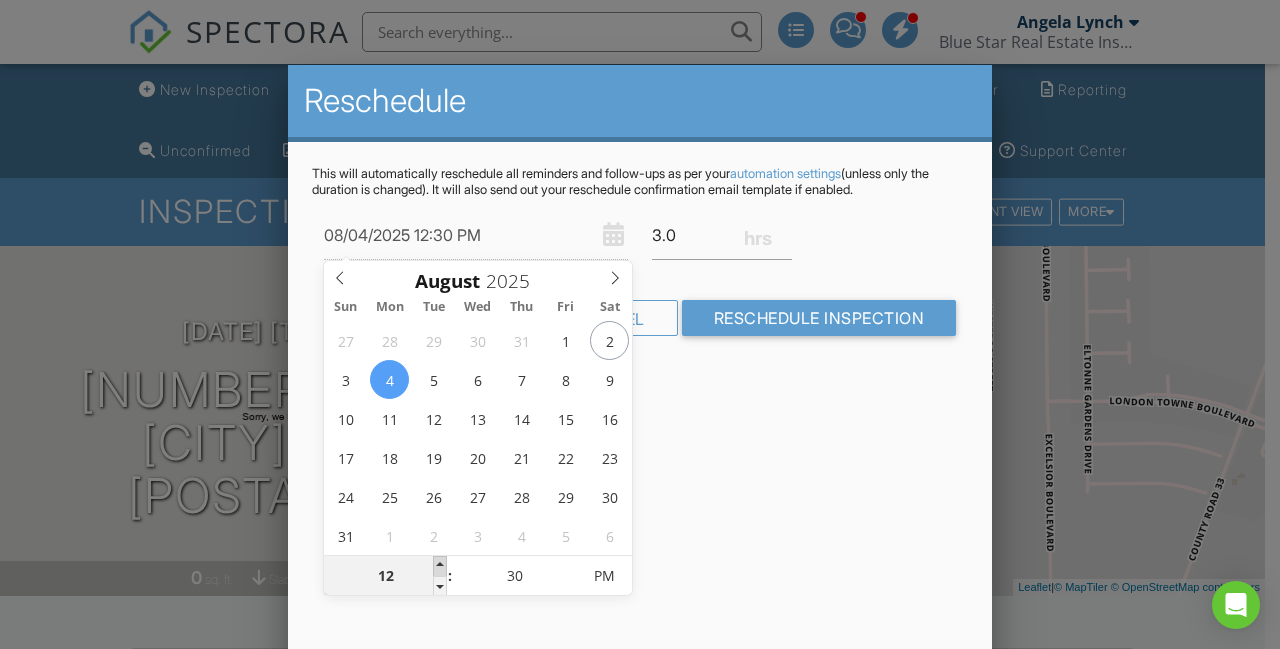 type on "08/04/2025 1:30 PM" 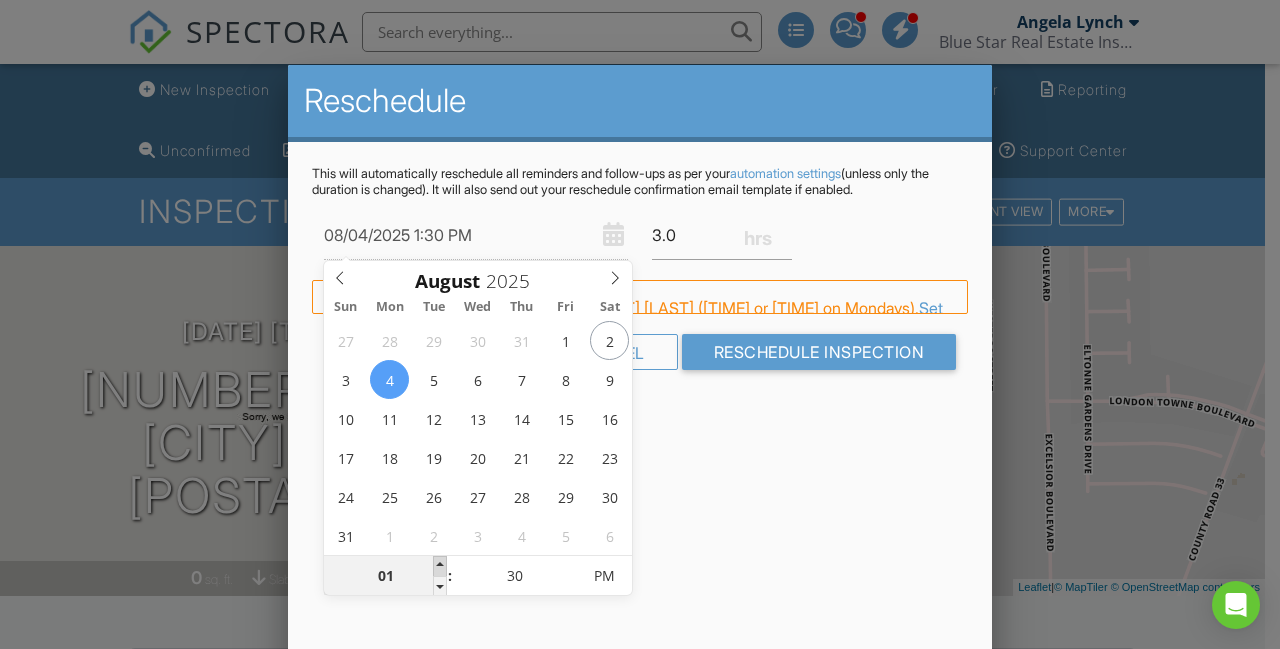 click at bounding box center (440, 566) 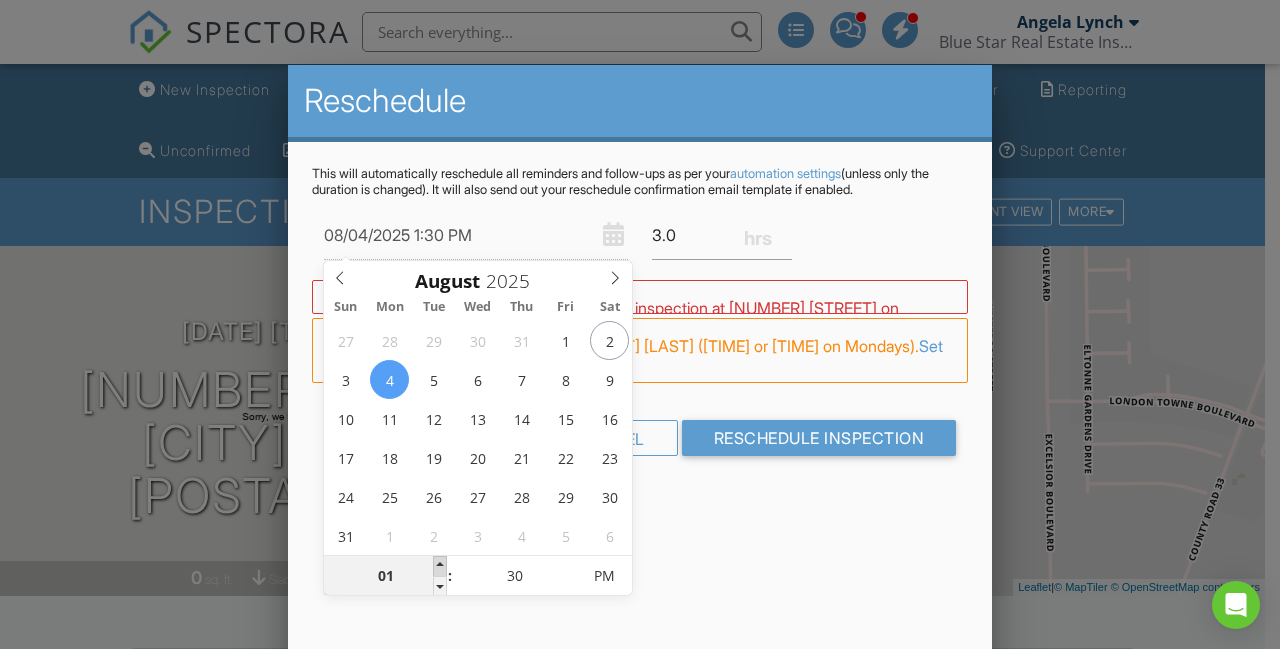 type on "08/04/2025 2:30 PM" 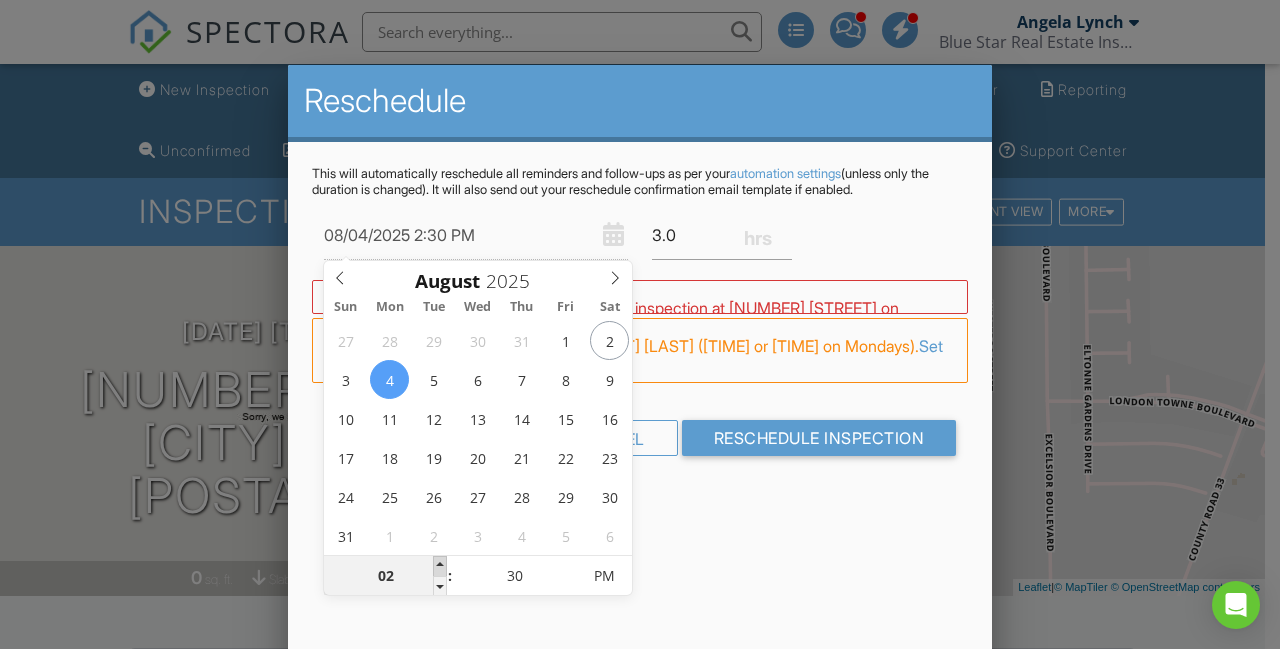 click at bounding box center (440, 566) 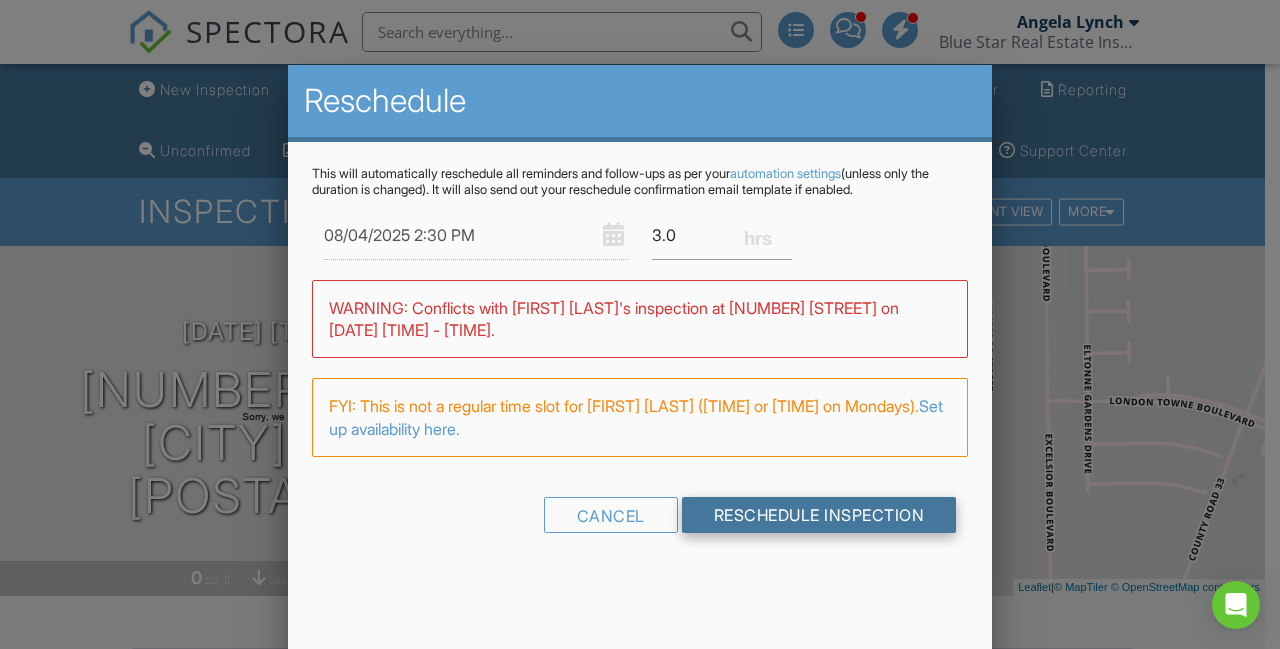 click on "Reschedule Inspection" at bounding box center (819, 515) 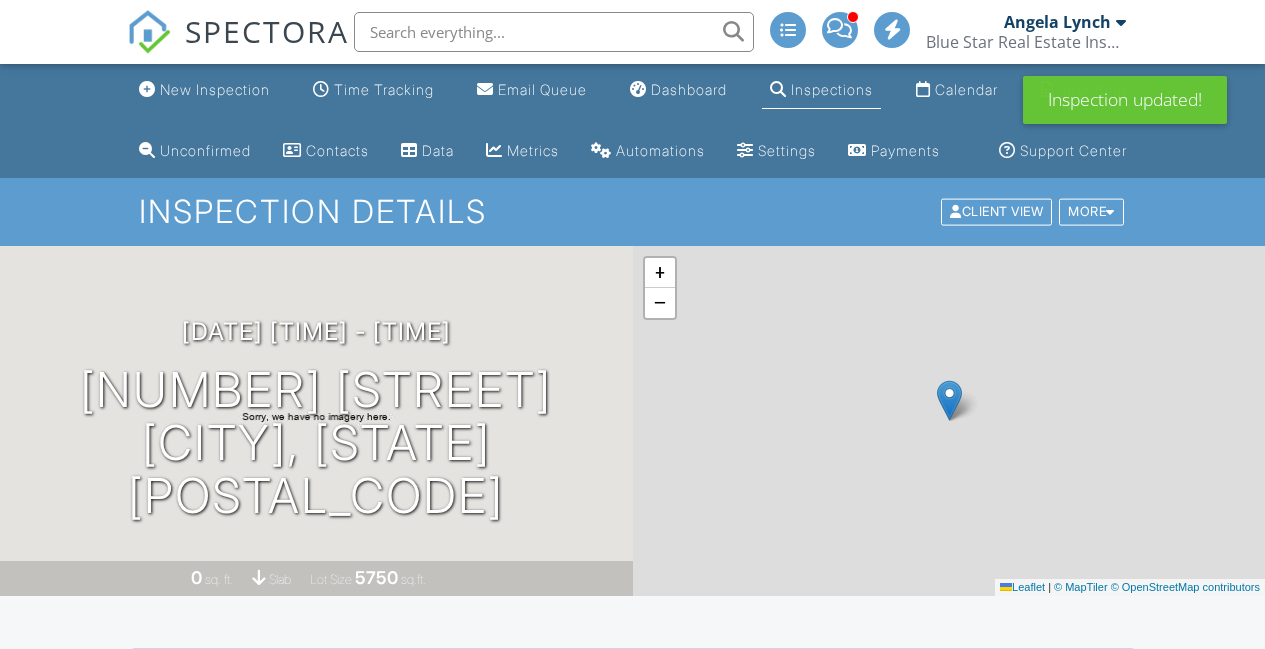 scroll, scrollTop: 0, scrollLeft: 0, axis: both 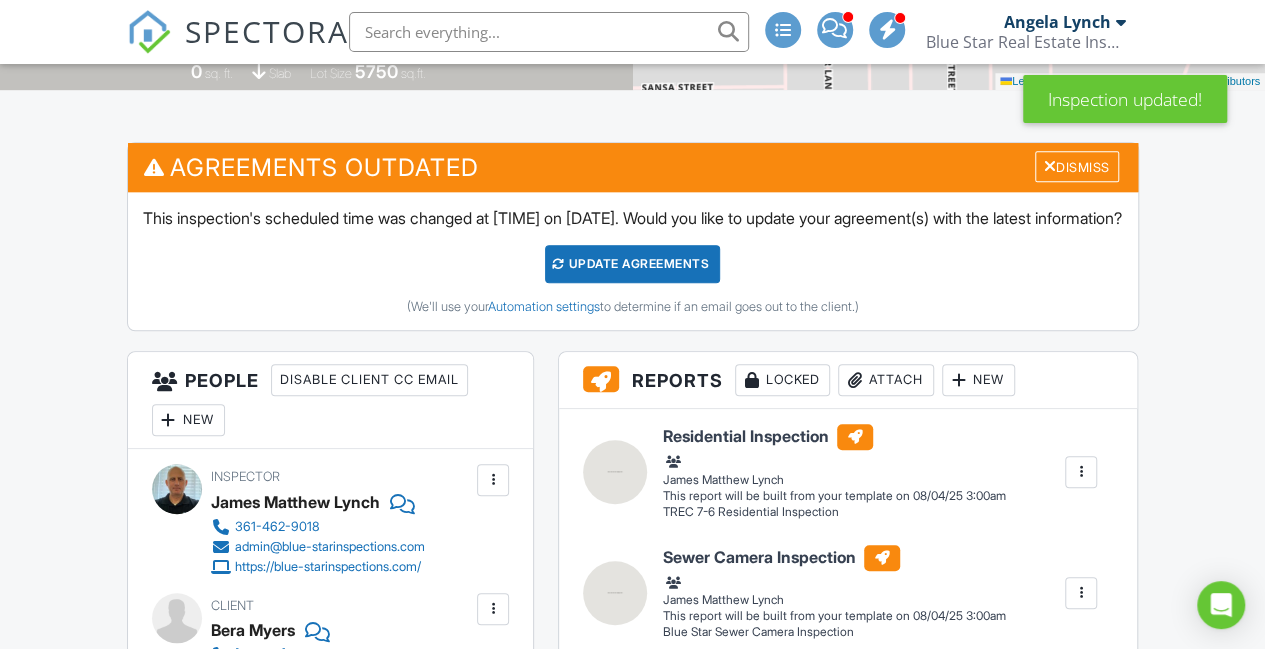 click on "Update Agreements" at bounding box center (632, 264) 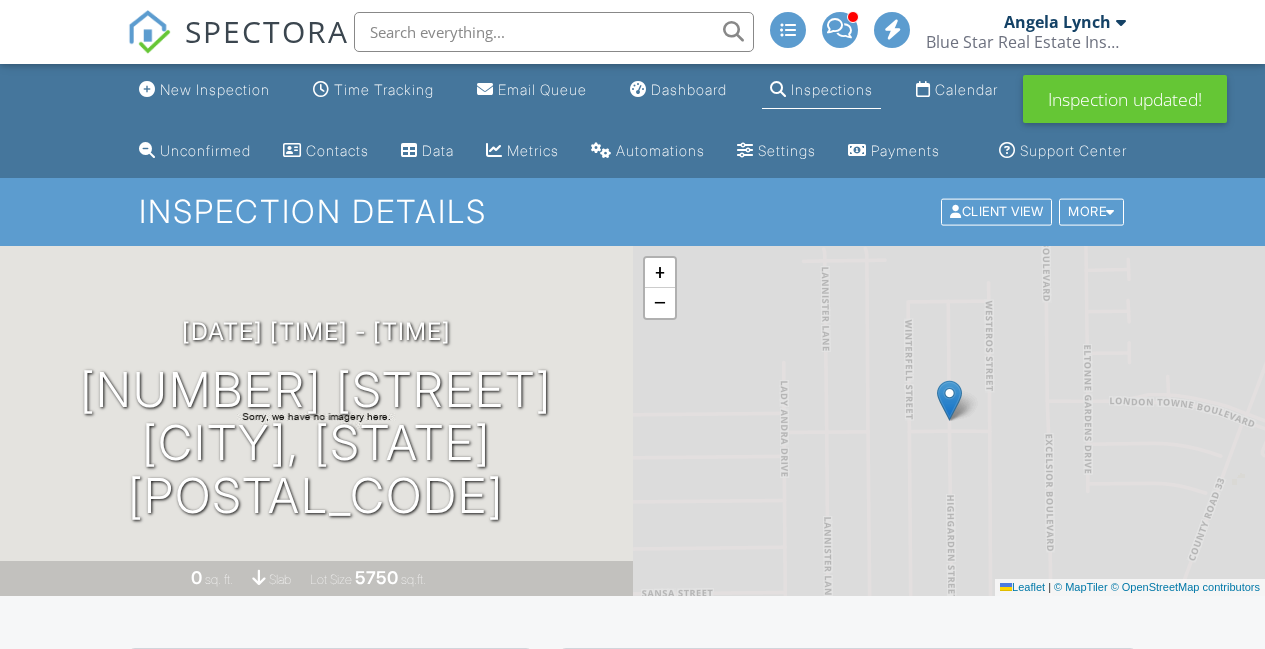 scroll, scrollTop: 0, scrollLeft: 0, axis: both 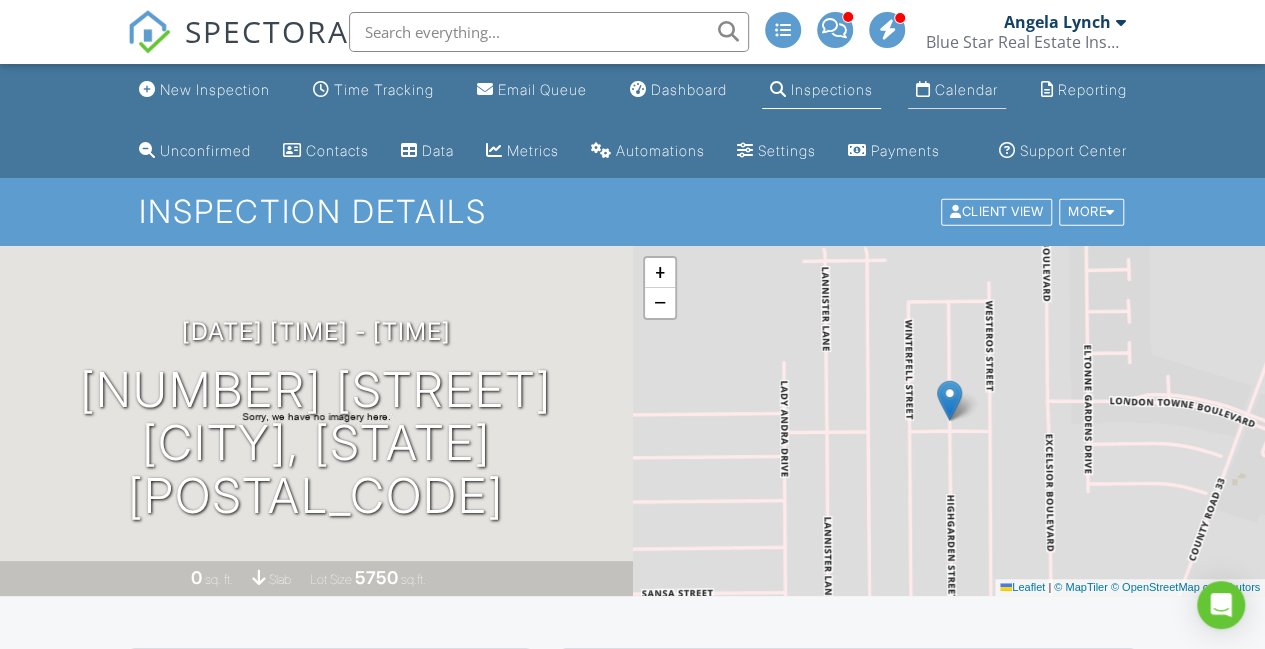 click on "Calendar" at bounding box center (966, 89) 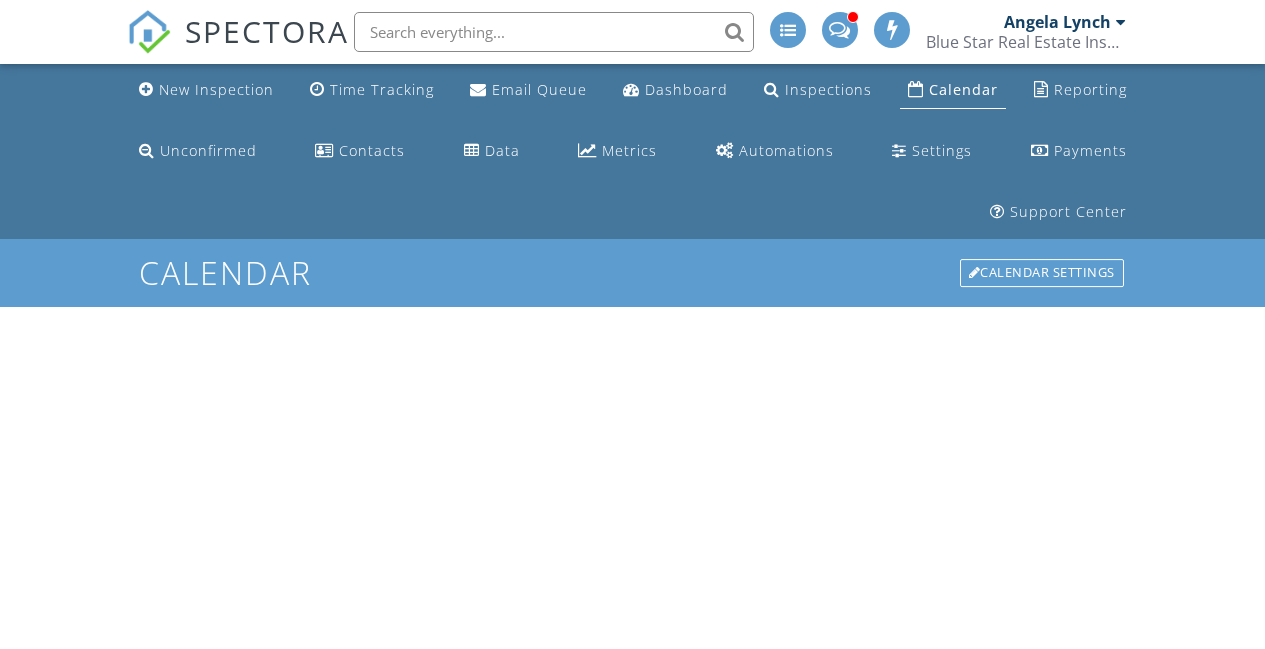scroll, scrollTop: 0, scrollLeft: 0, axis: both 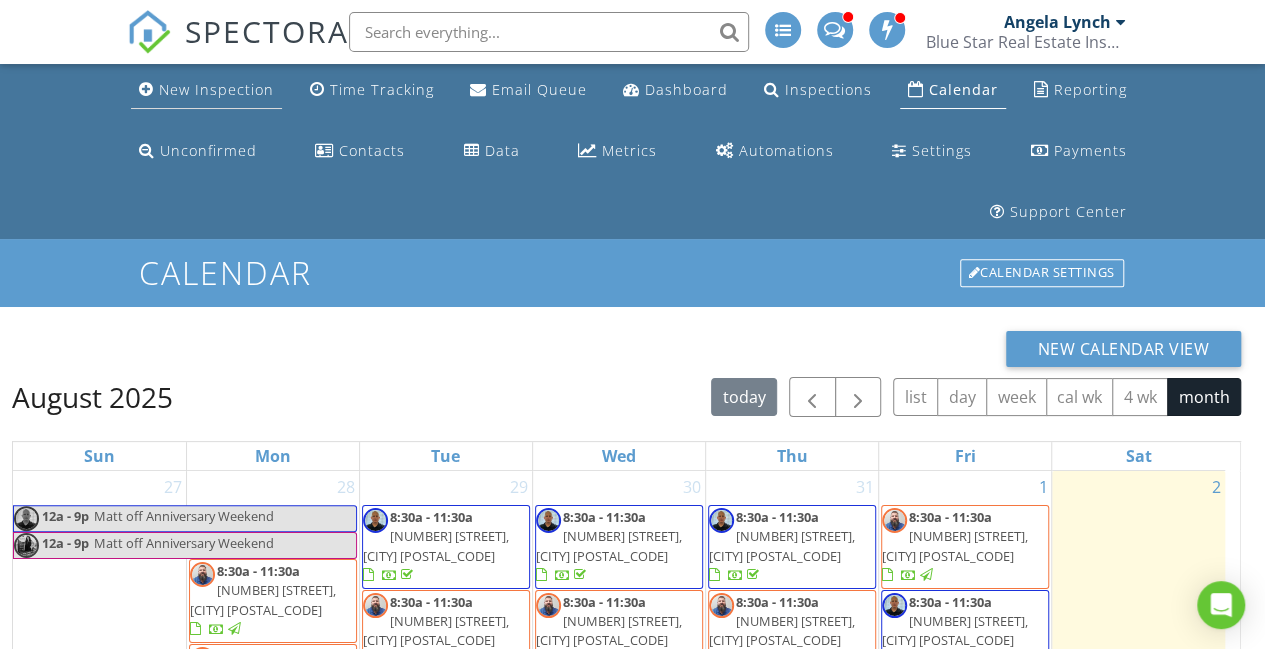 click on "New Inspection" at bounding box center [216, 89] 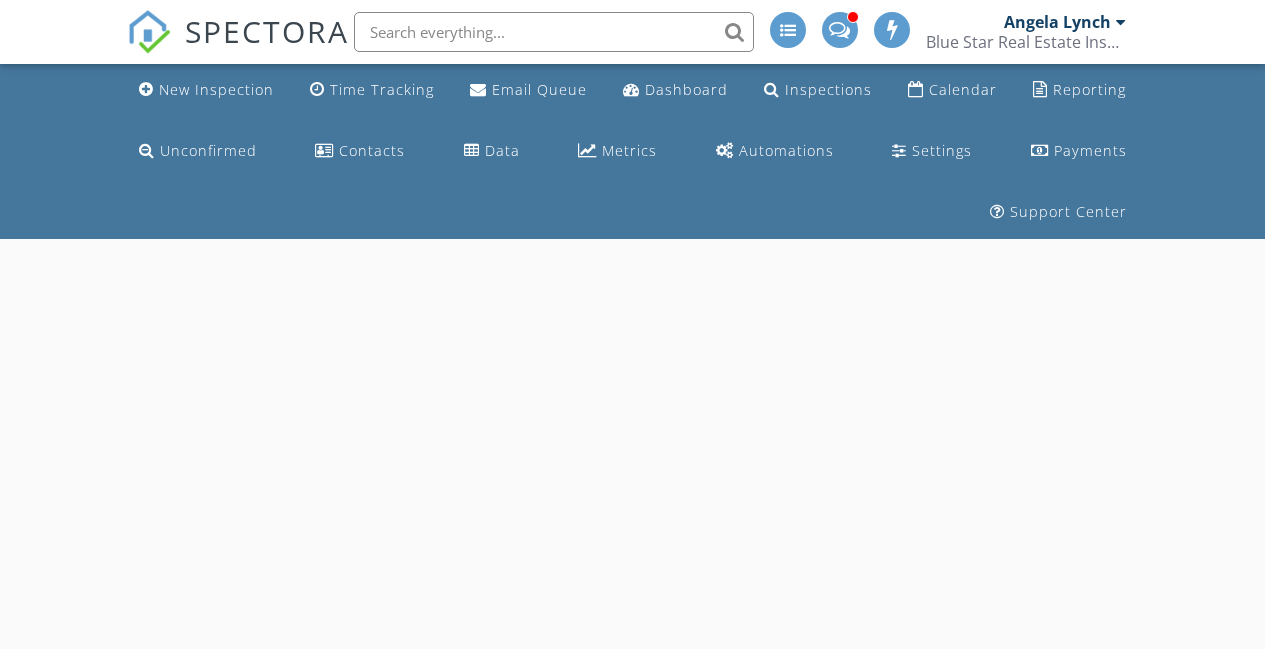 scroll, scrollTop: 0, scrollLeft: 0, axis: both 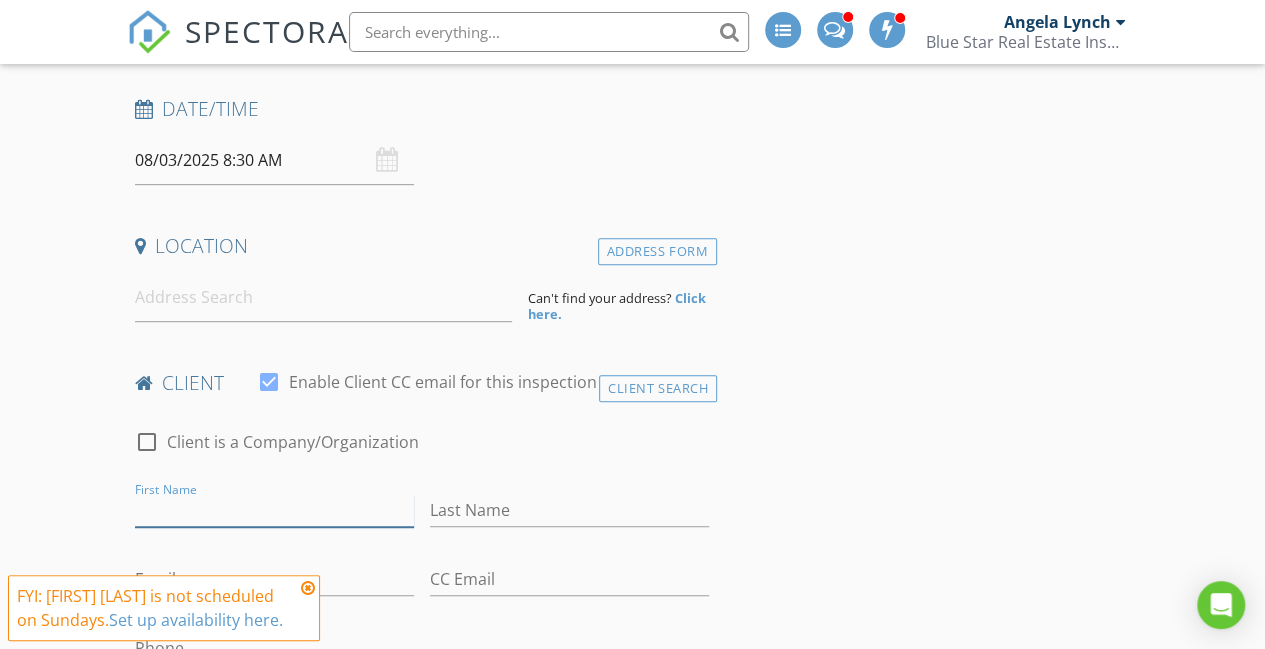click on "First Name" at bounding box center (274, 510) 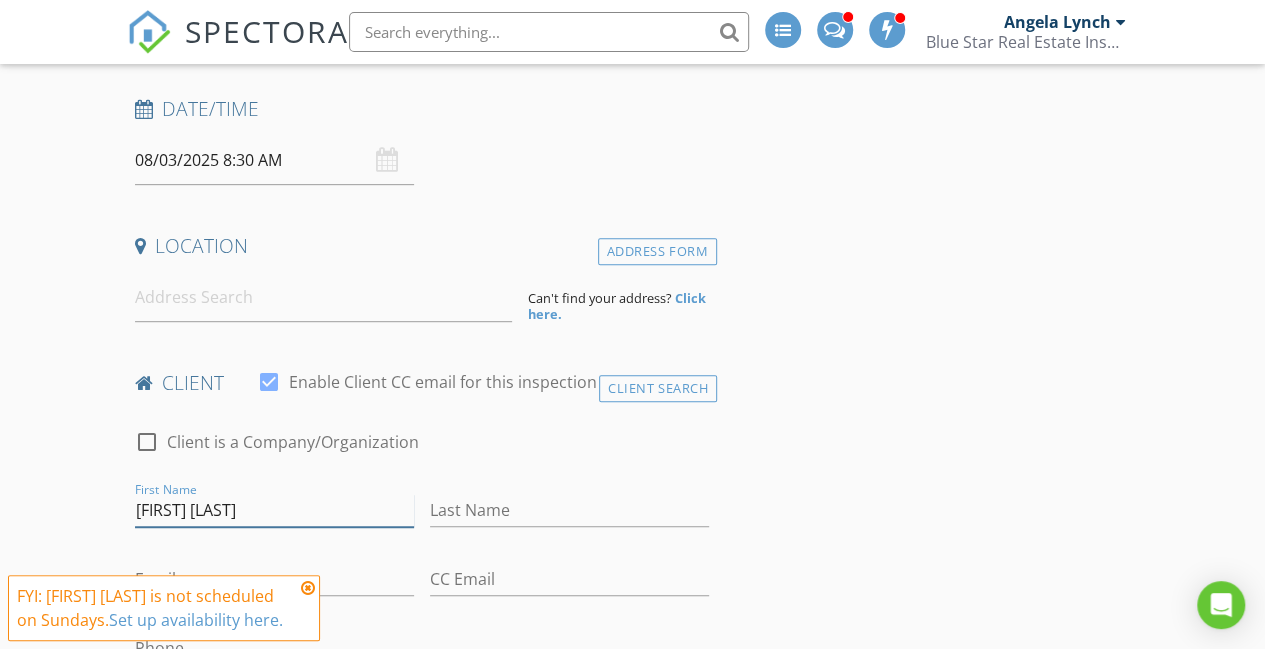 type on "Ste ven" 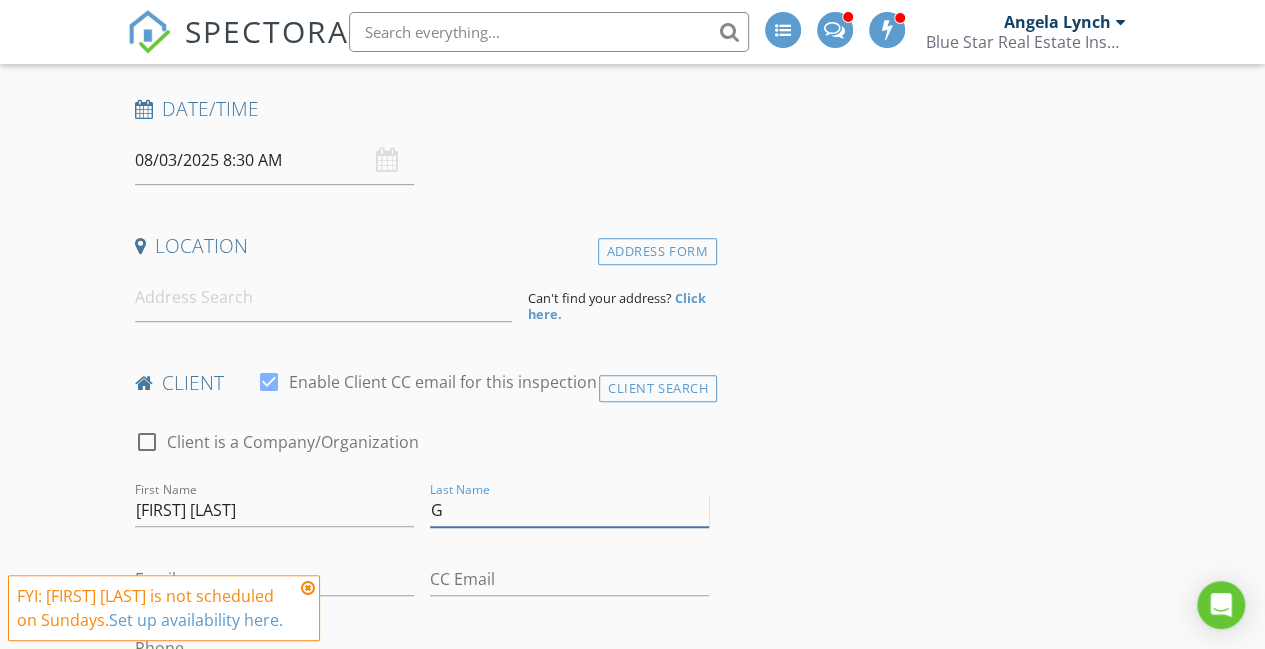 type on "G" 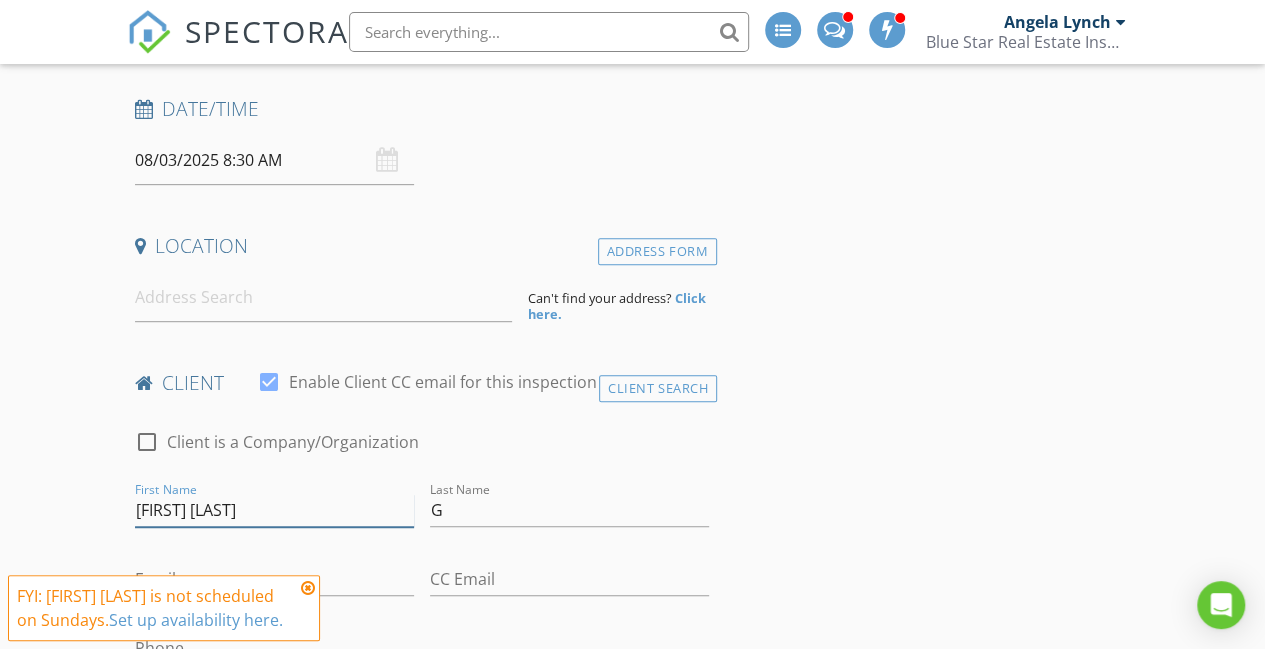 click on "Ste ven" at bounding box center (274, 510) 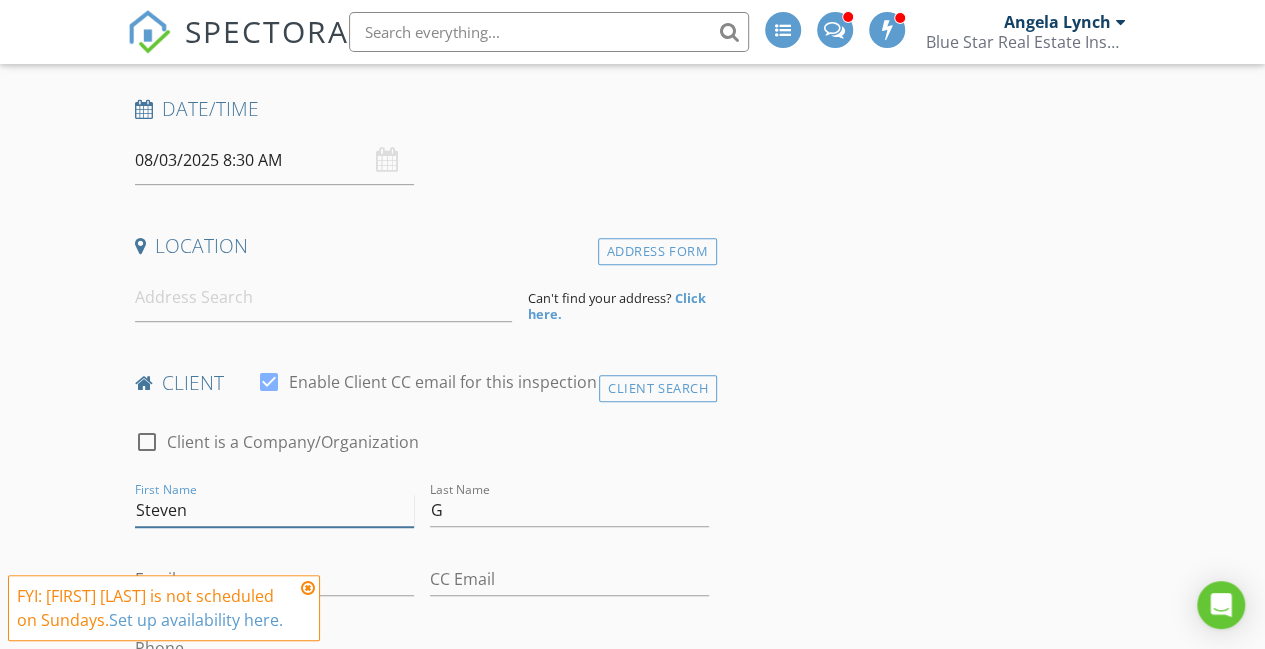 type on "Steven" 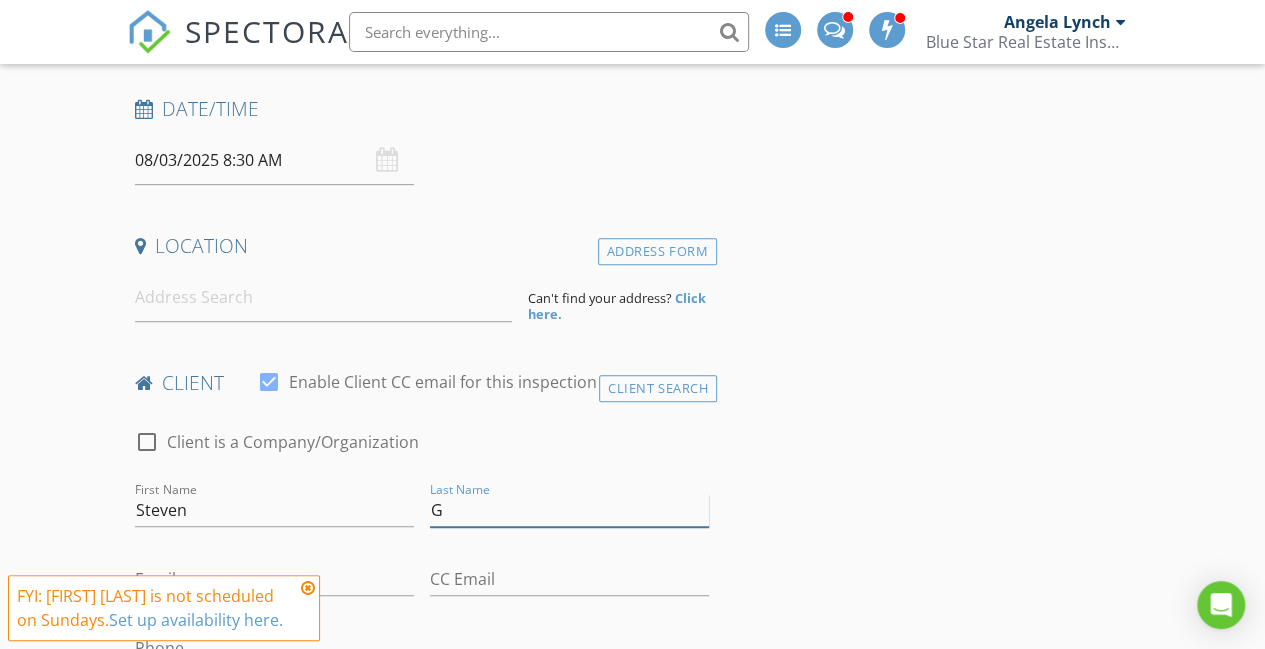 click on "G" at bounding box center [569, 510] 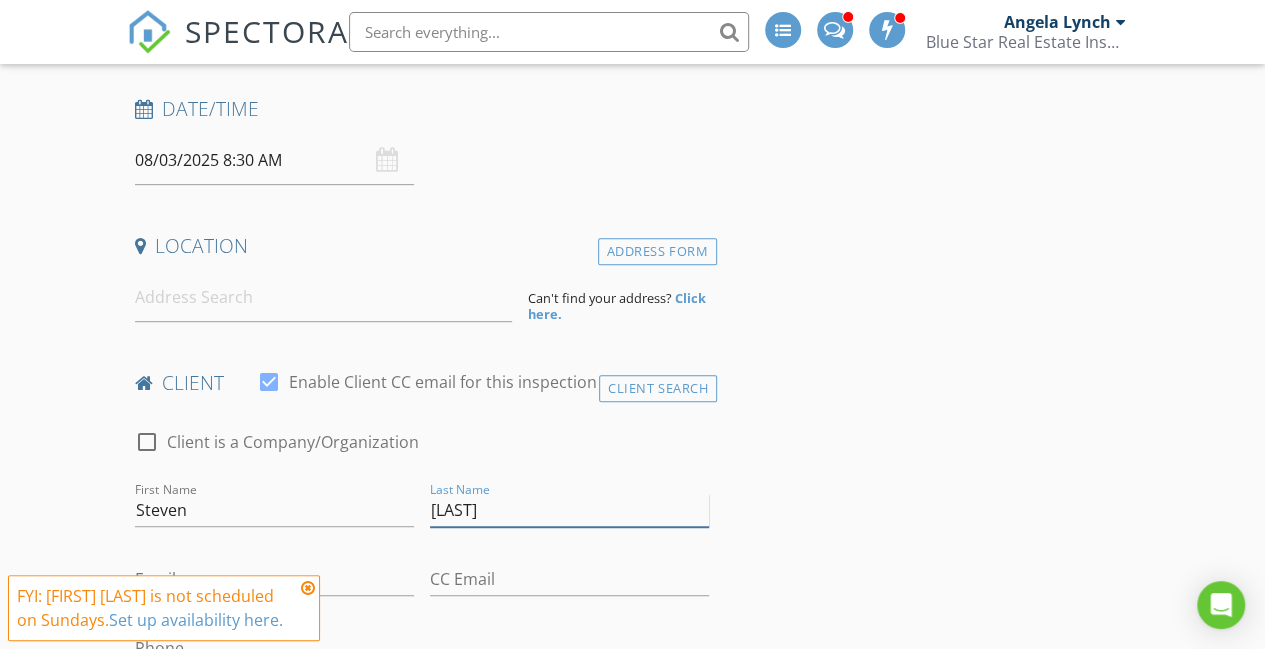 type on "Garcua" 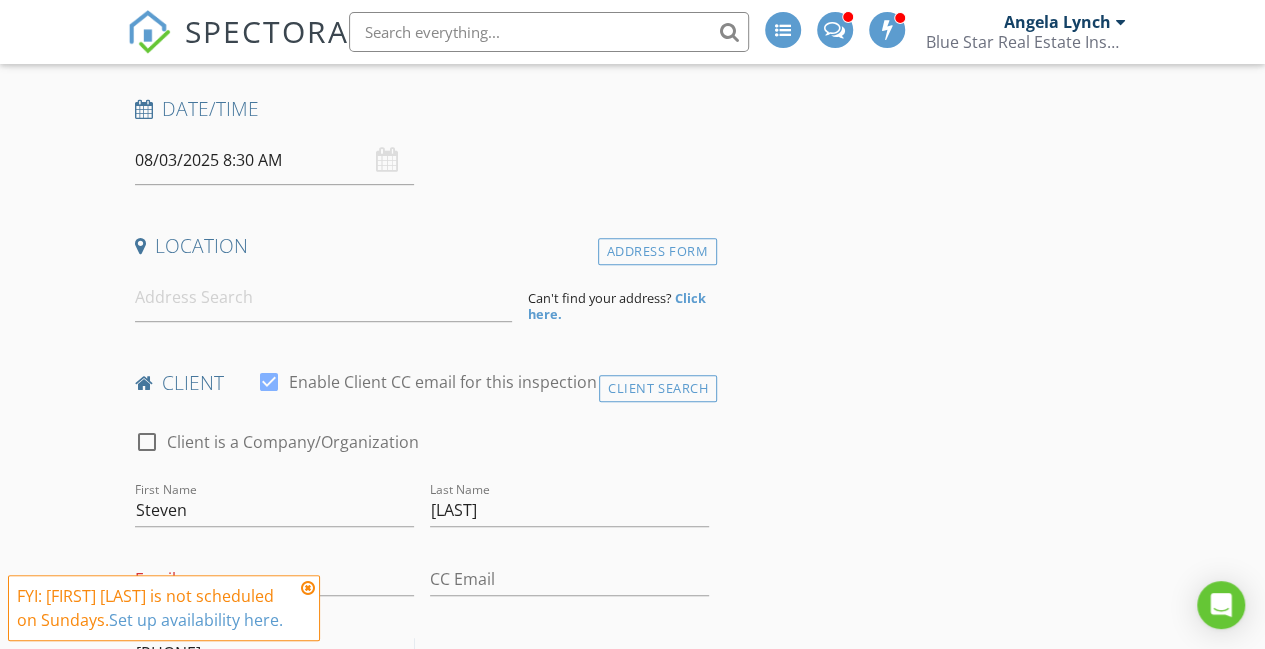 type on "361-945-3227" 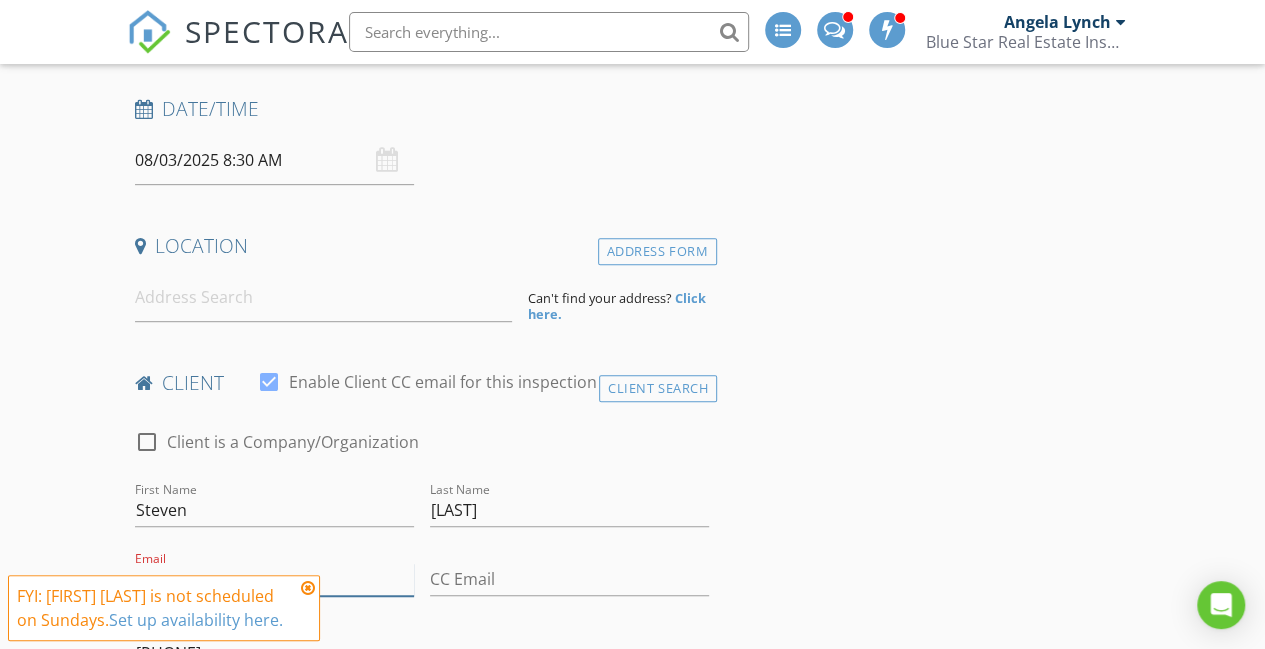 click on "Email" at bounding box center [274, 579] 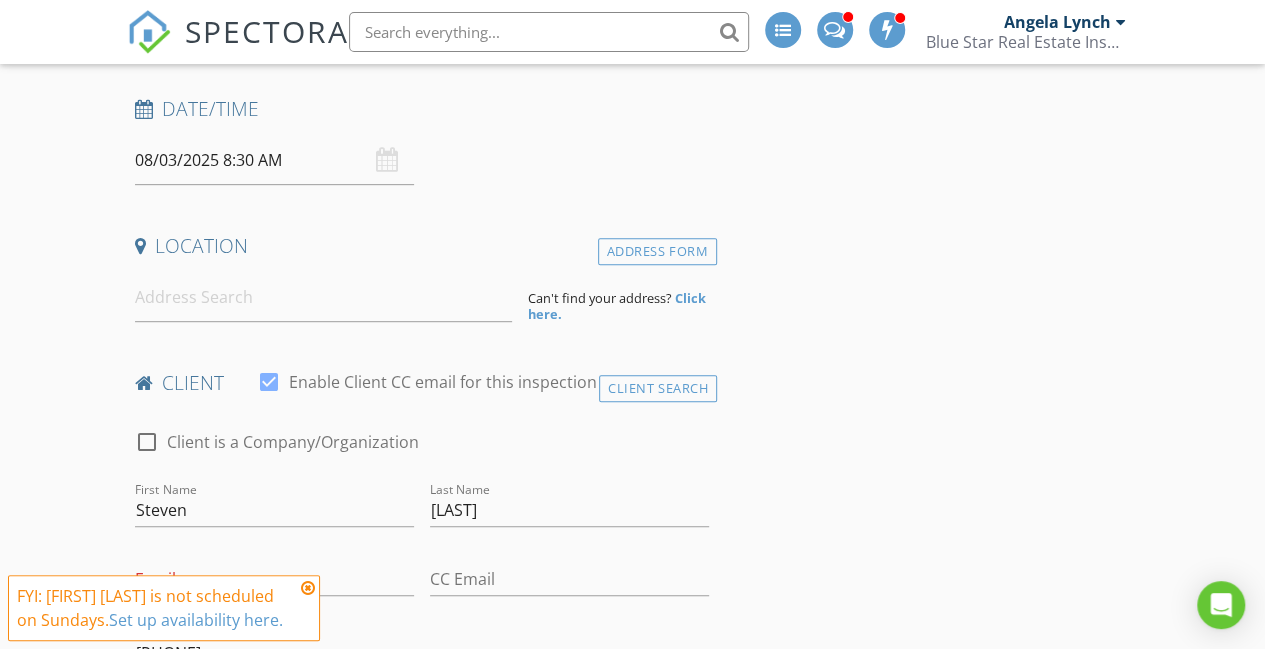 click at bounding box center [308, 588] 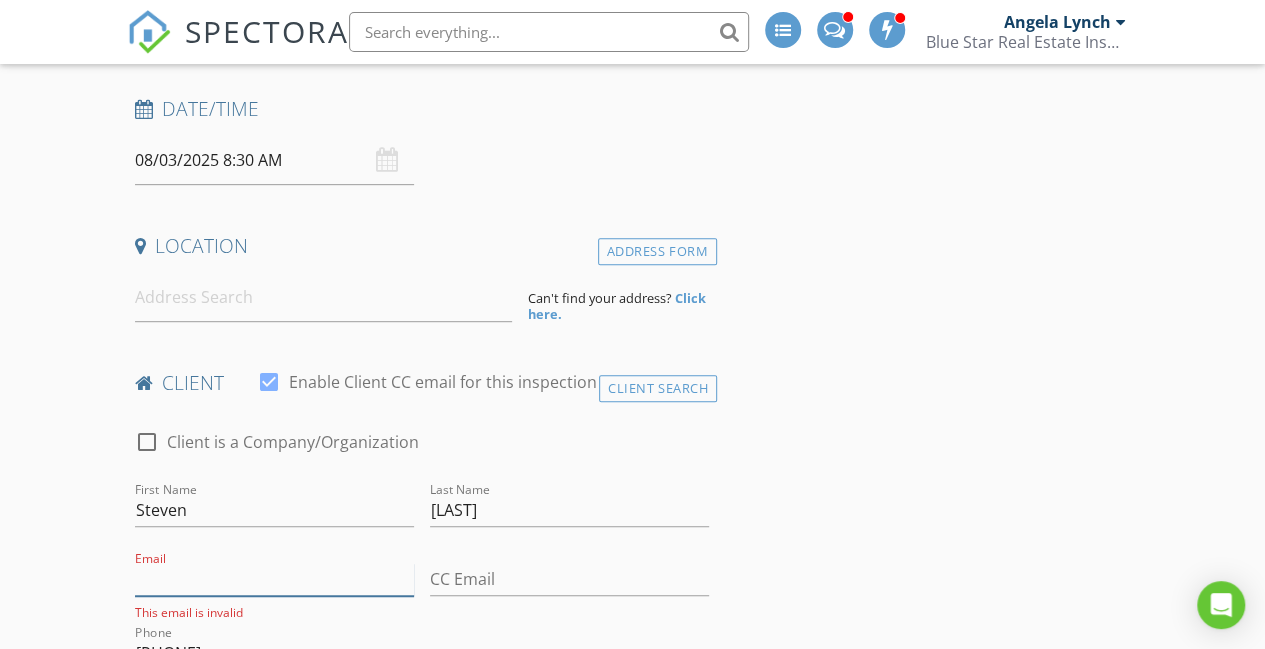 click on "Email" at bounding box center [274, 579] 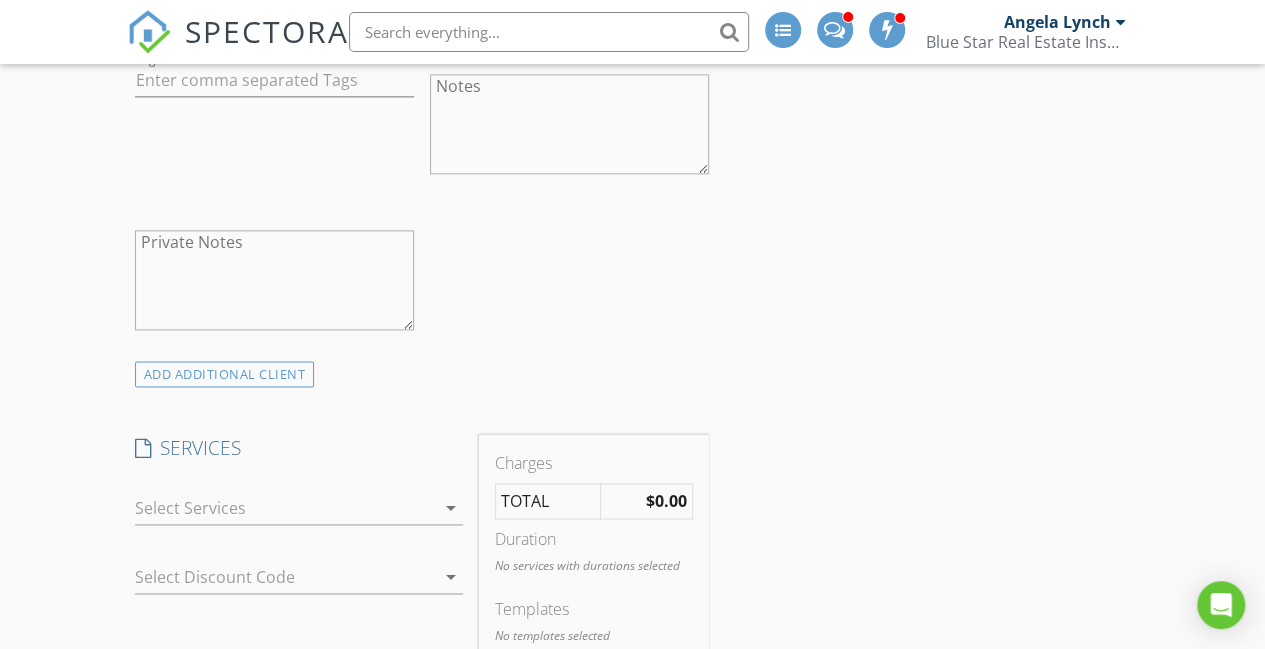 scroll, scrollTop: 1190, scrollLeft: 0, axis: vertical 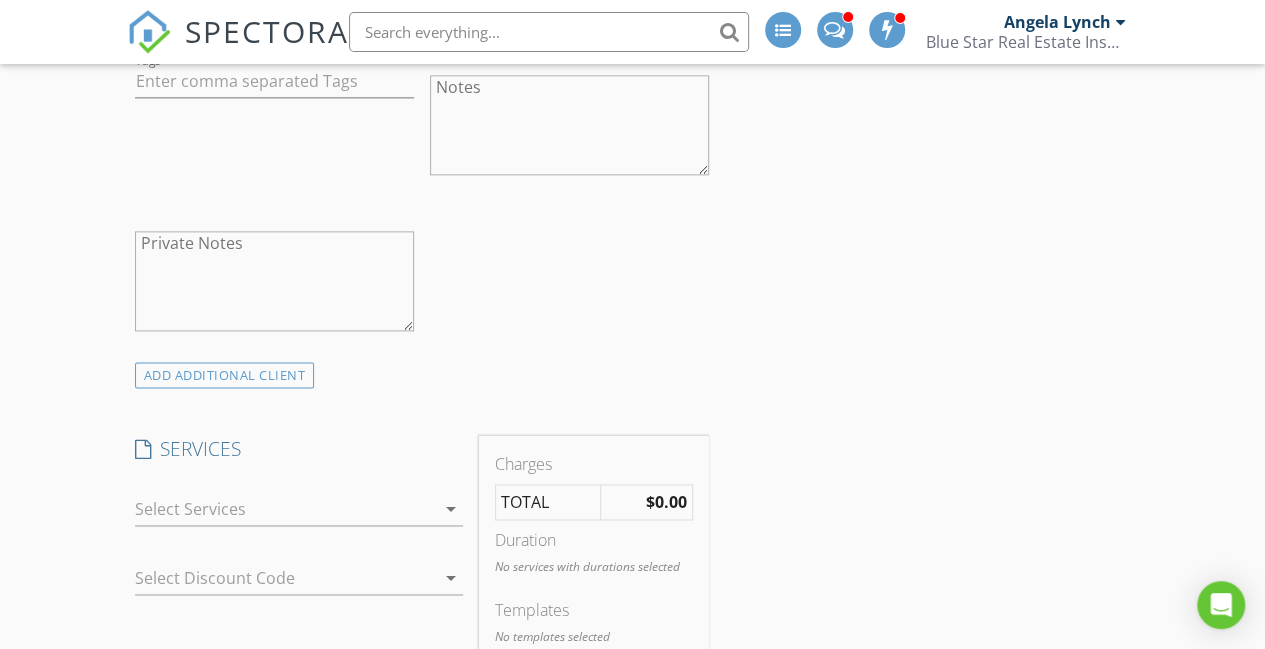 type on "steveng9543@gmail.com" 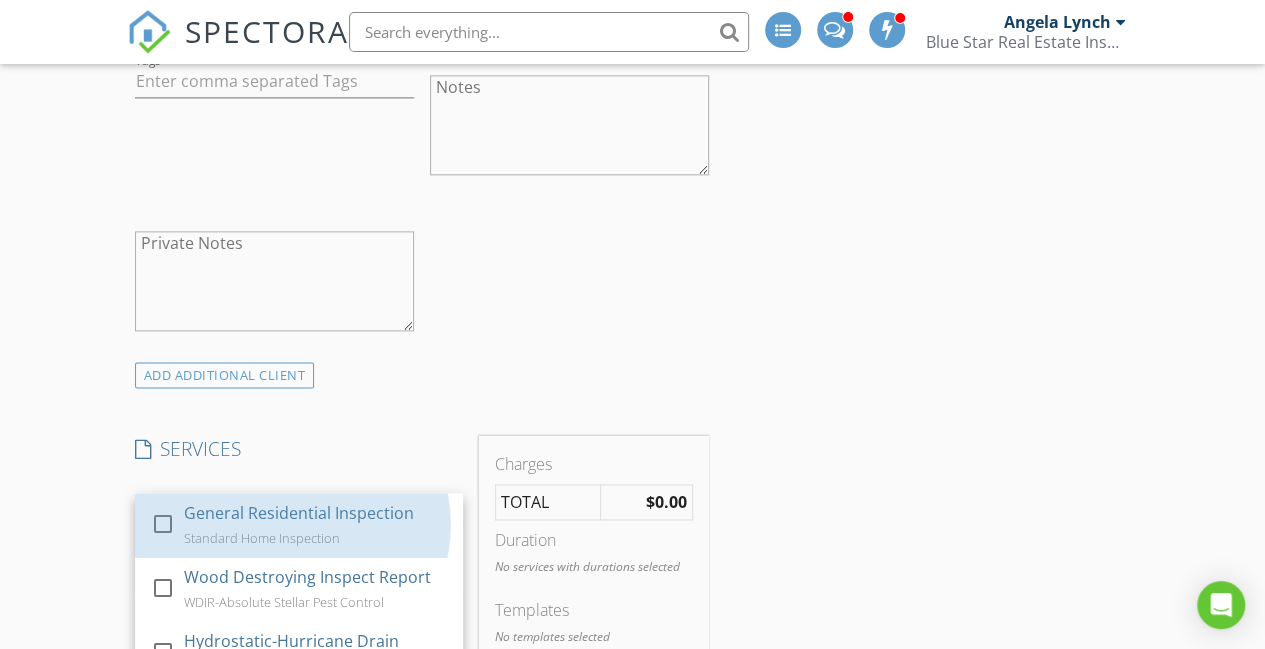 click on "General Residential Inspection" at bounding box center (298, 513) 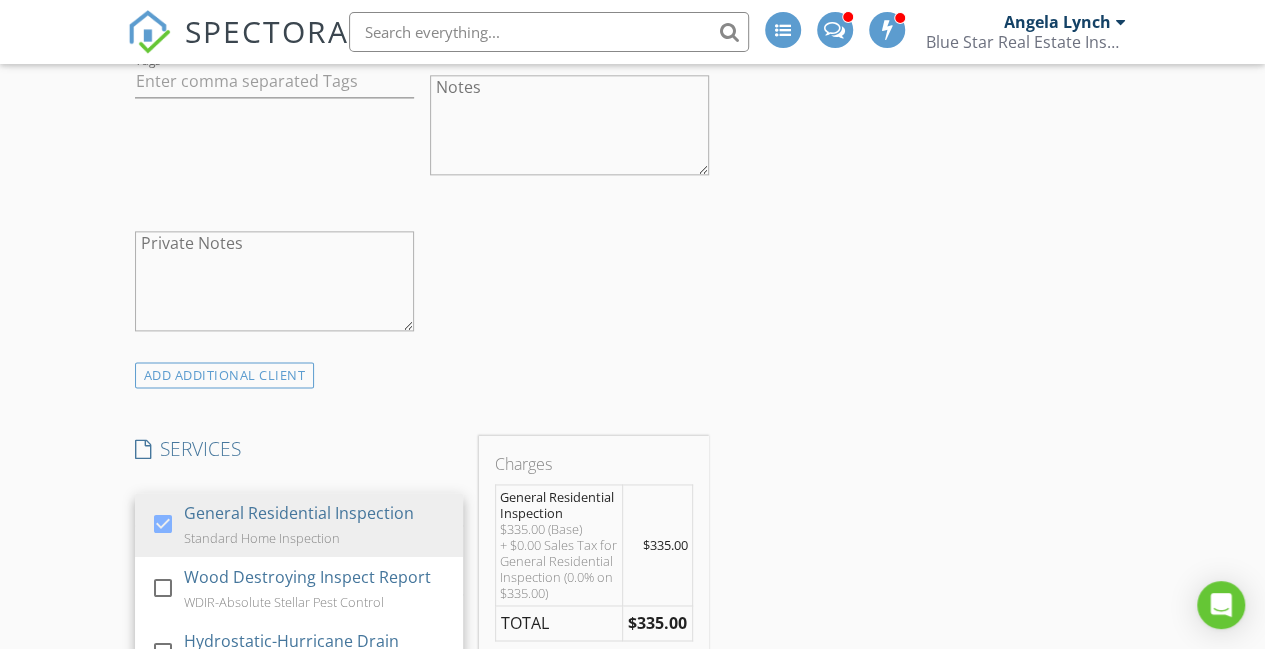 click on "INSPECTOR(S)
check_box   James Matthew Lynch   PRIMARY   check_box_outline_blank   Angela Lynch     check_box_outline_blank   Shane Smith     James Matthew Lynch arrow_drop_down   check_box_outline_blank James Matthew Lynch specifically requested
Date/Time
08/03/2025 8:30 AM
Location
Address Form       Can't find your address?   Click here.
client
check_box Enable Client CC email for this inspection   Client Search     check_box_outline_blank Client is a Company/Organization     First Name Steven   Last Name Garcua   Email steveng9543@gmail.com   CC Email   Phone 361-945-3227   Address   City   State   Zip     Tags         Notes   Private Notes
ADD ADDITIONAL client
SERVICES
check_box   General Residential Inspection   Standard Home Inspection check_box_outline_blank" at bounding box center (633, 1008) 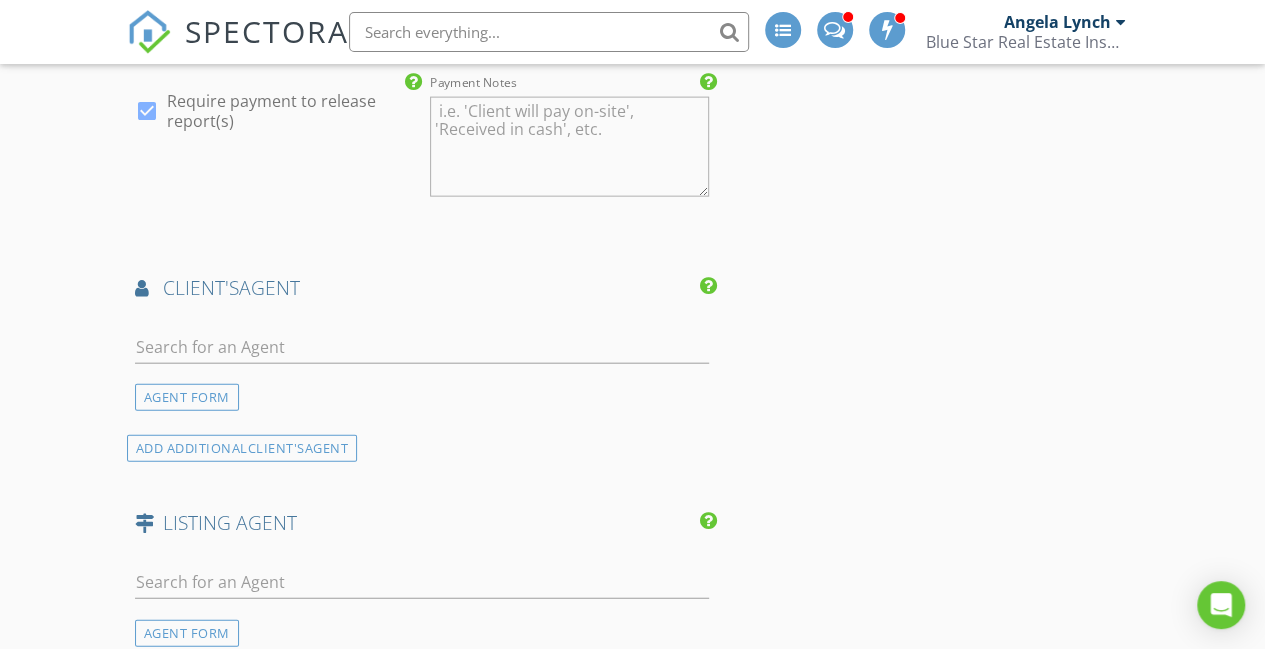 scroll, scrollTop: 2240, scrollLeft: 0, axis: vertical 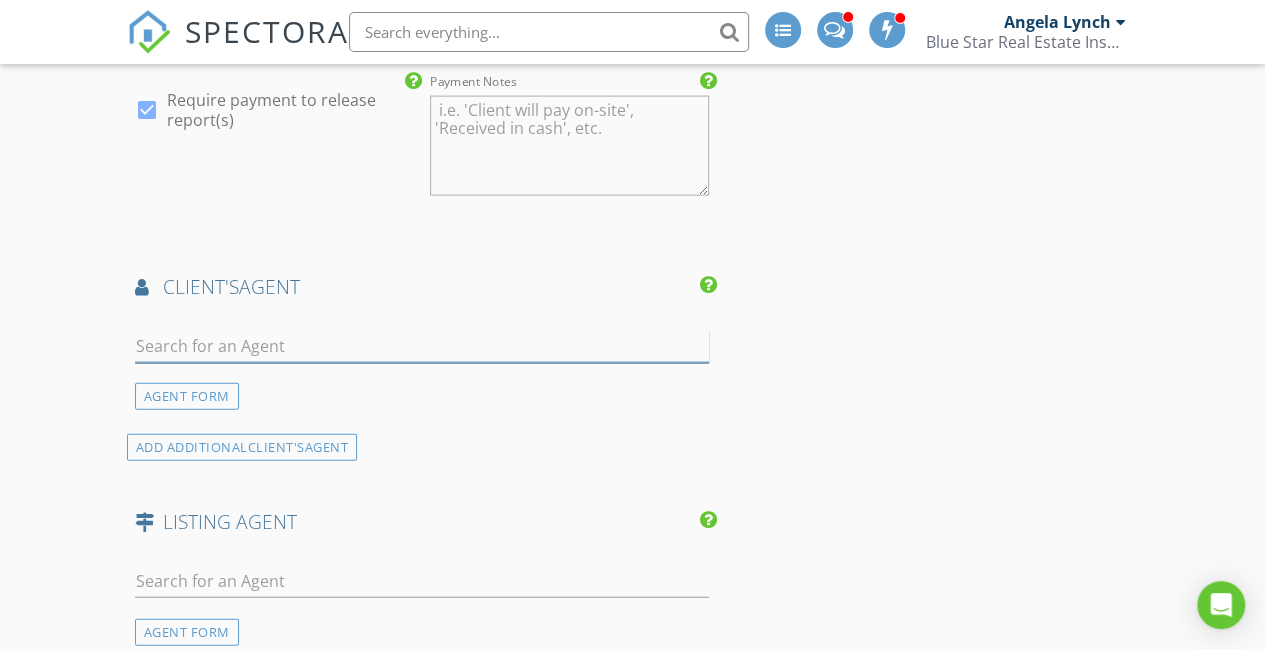 click at bounding box center [422, 346] 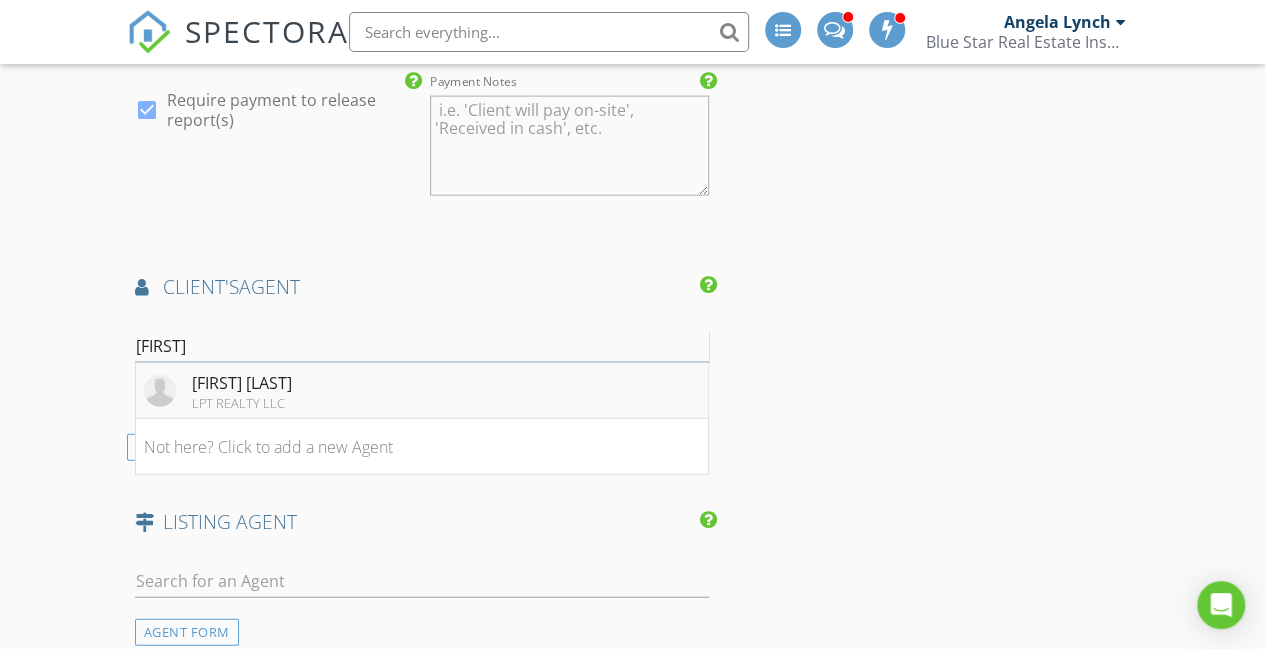 type on "Samuel" 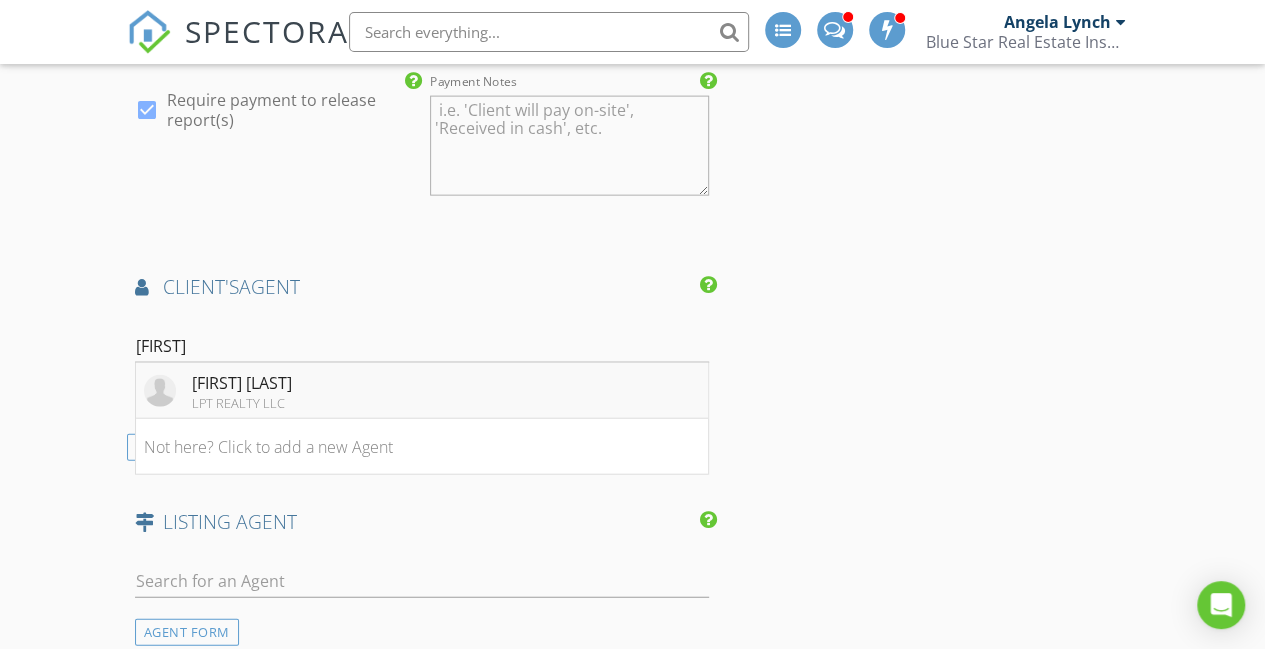click at bounding box center (160, 391) 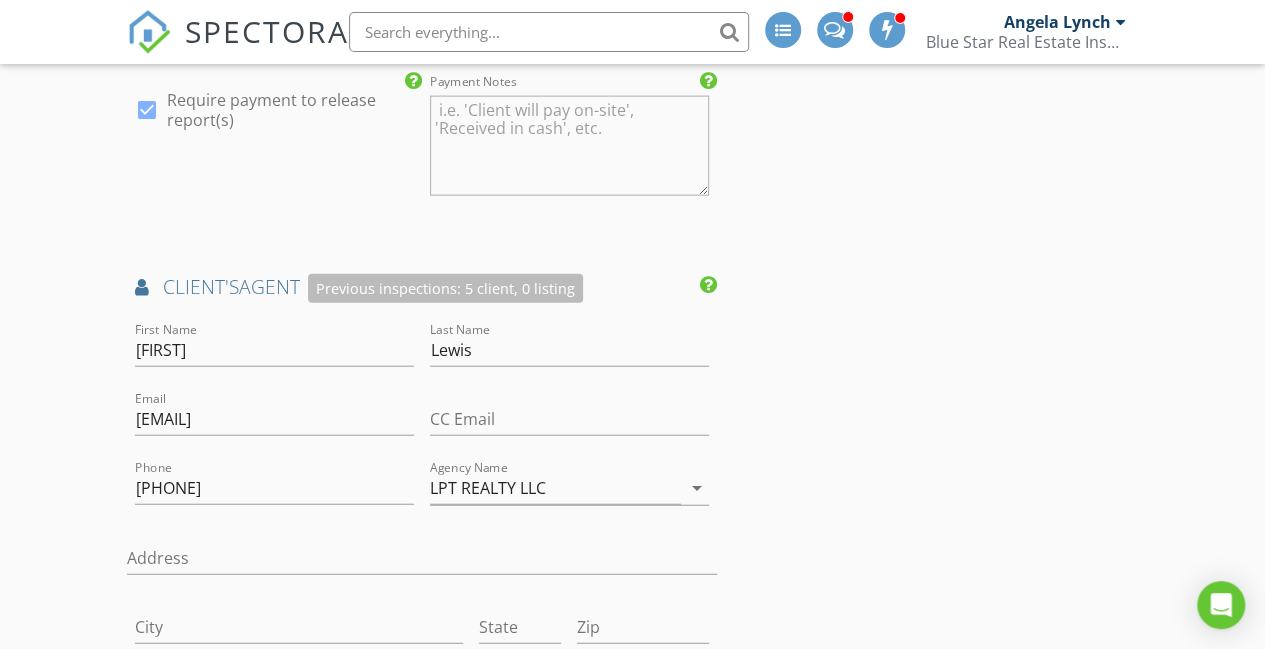 click on "INSPECTOR(S)
check_box   James Matthew Lynch   PRIMARY   check_box_outline_blank   Angela Lynch     check_box_outline_blank   Shane Smith     James Matthew Lynch arrow_drop_down   check_box_outline_blank James Matthew Lynch specifically requested
Date/Time
08/03/2025 8:30 AM
Location
Address Form       Can't find your address?   Click here.
client
check_box Enable Client CC email for this inspection   Client Search     check_box_outline_blank Client is a Company/Organization     First Name Steven   Last Name Garcua   Email steveng9543@gmail.com   CC Email   Phone 361-945-3227   Address   City   State   Zip     Tags         Notes   Private Notes
ADD ADDITIONAL client
SERVICES
check_box   General Residential Inspection   Standard Home Inspection check_box_outline_blank" at bounding box center [633, 218] 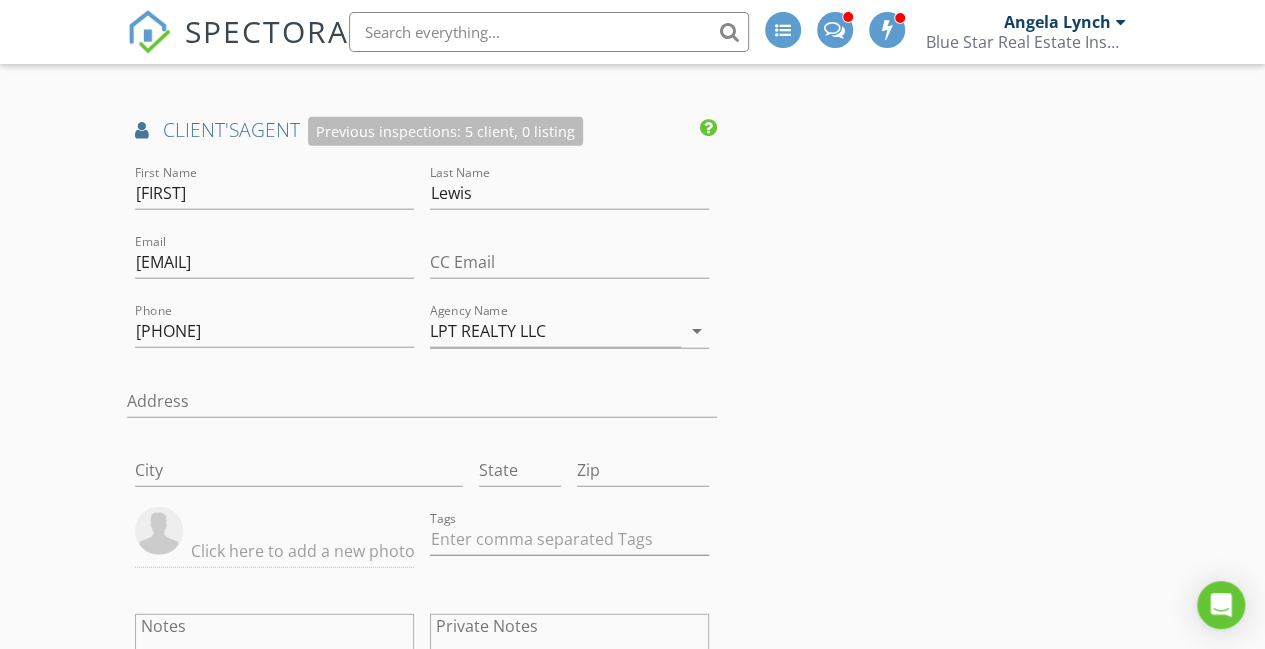 scroll, scrollTop: 2676, scrollLeft: 0, axis: vertical 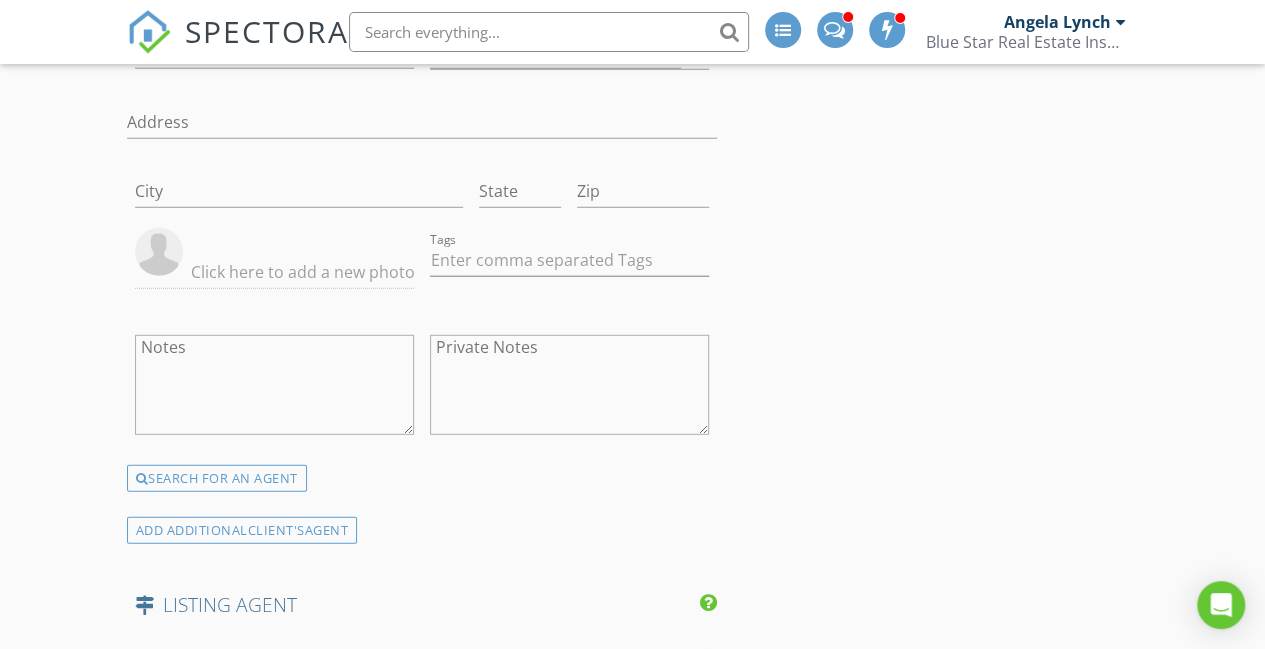 click at bounding box center [422, 664] 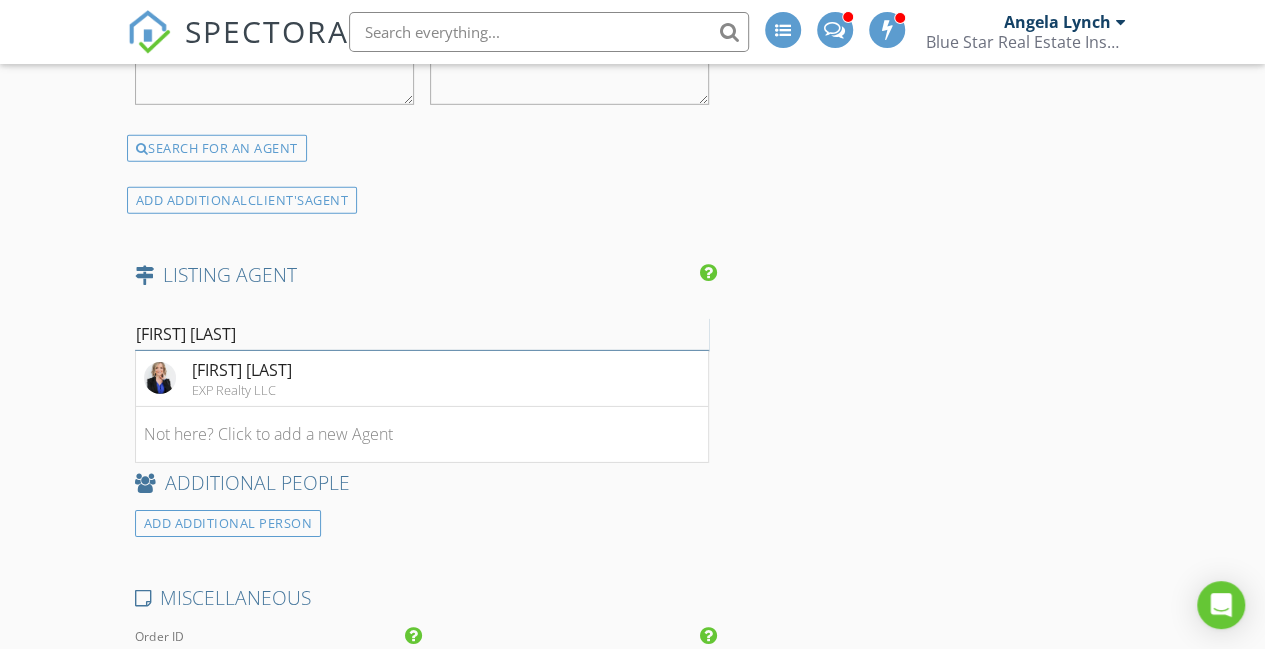 scroll, scrollTop: 3033, scrollLeft: 0, axis: vertical 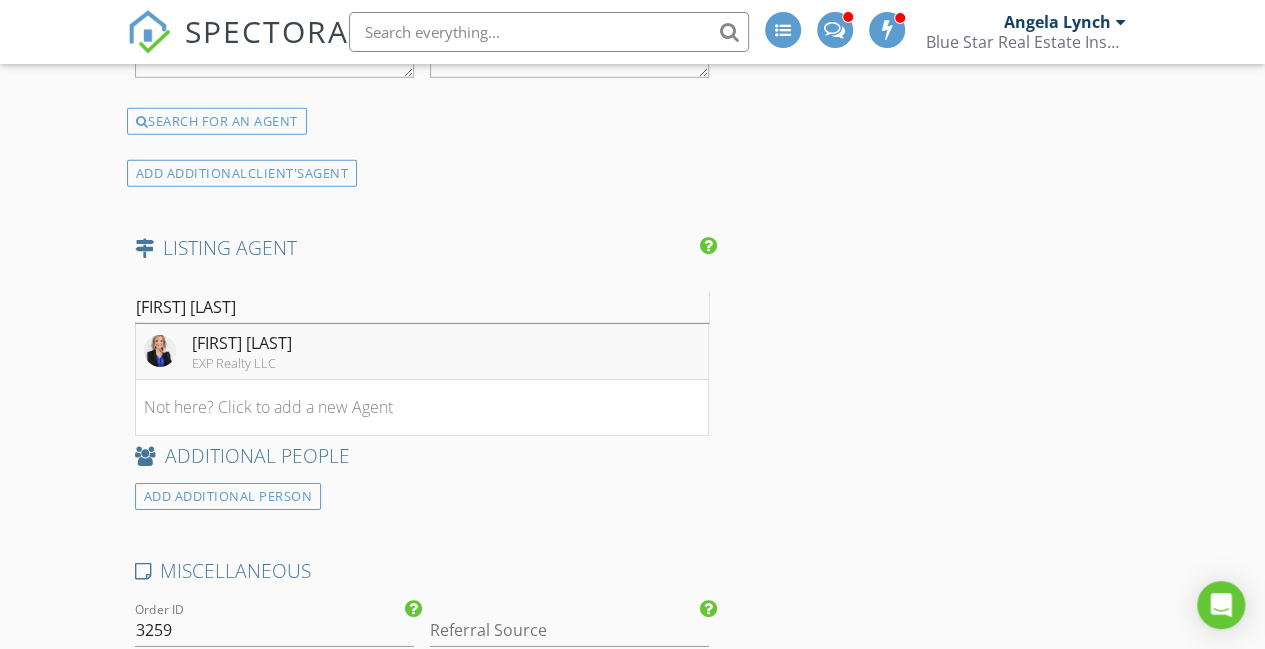 type on "Tasha Pull" 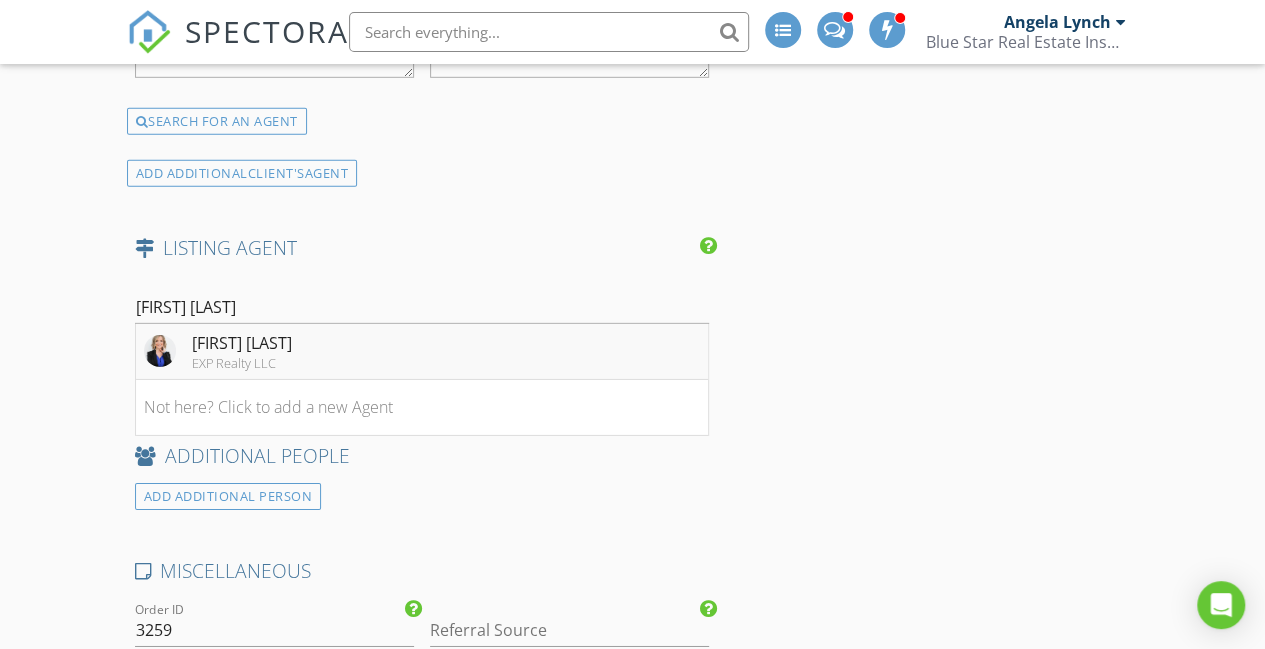 click on "Tasha Pullin
EXP Realty LLC" at bounding box center [422, 352] 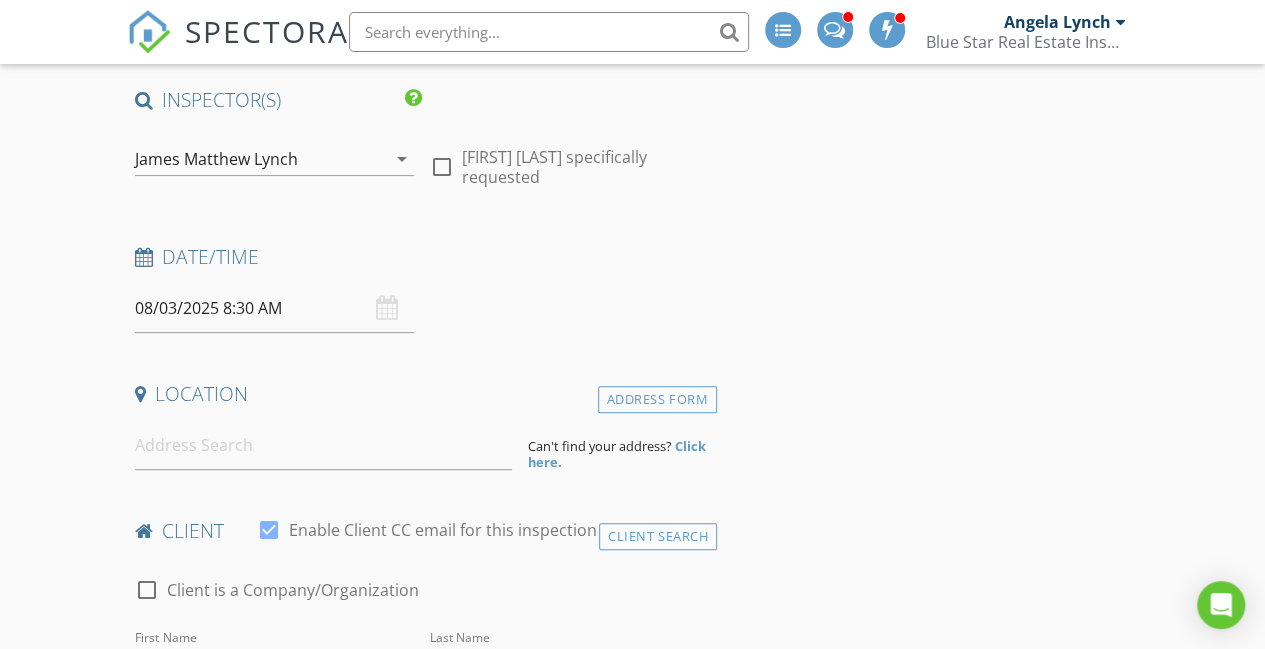 scroll, scrollTop: 213, scrollLeft: 0, axis: vertical 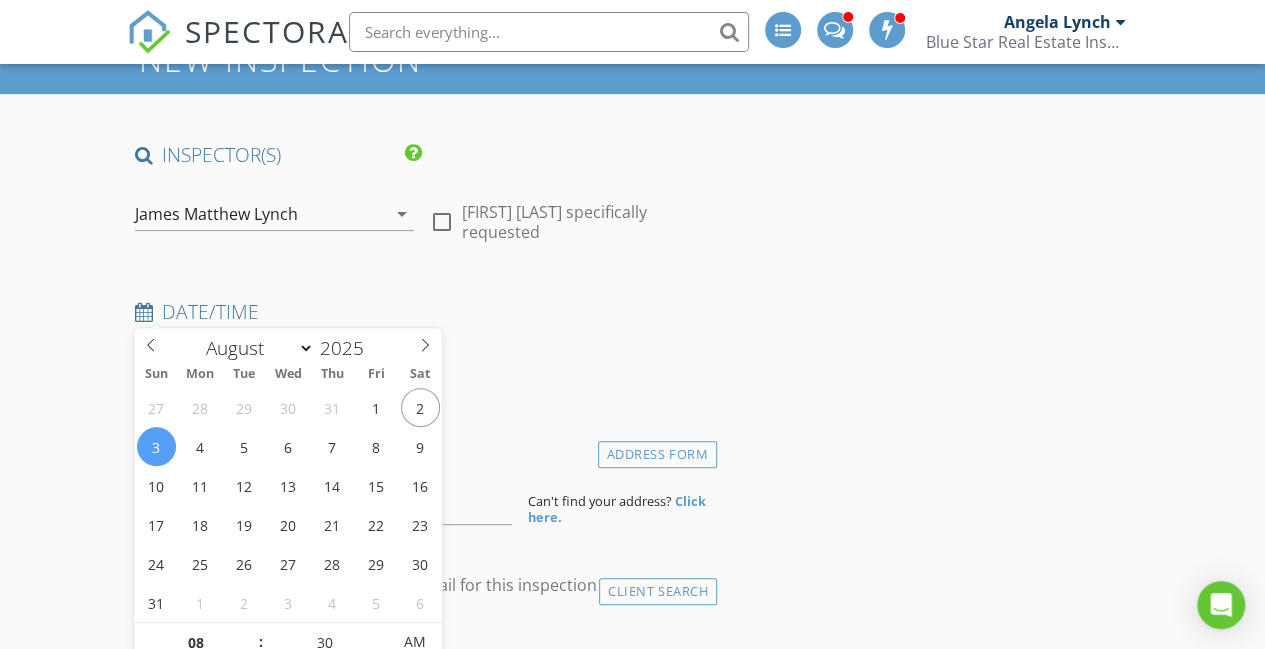 click on "08/03/2025 8:30 AM" at bounding box center [274, 363] 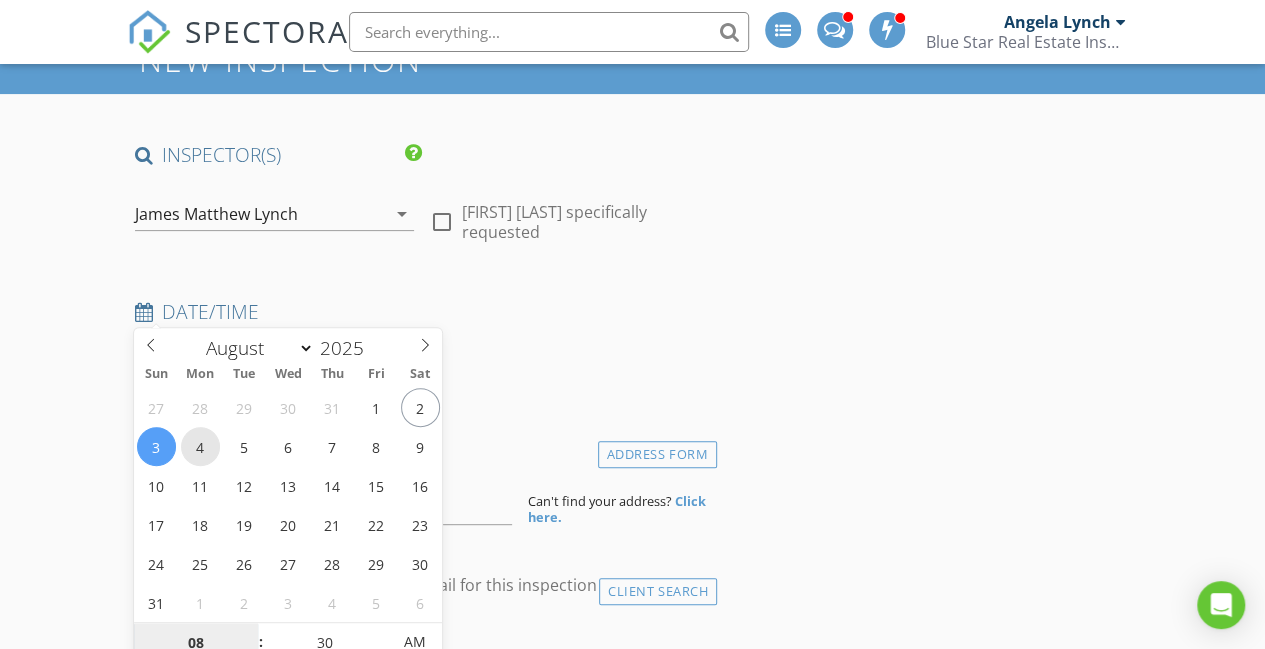 type on "08/04/2025 8:30 AM" 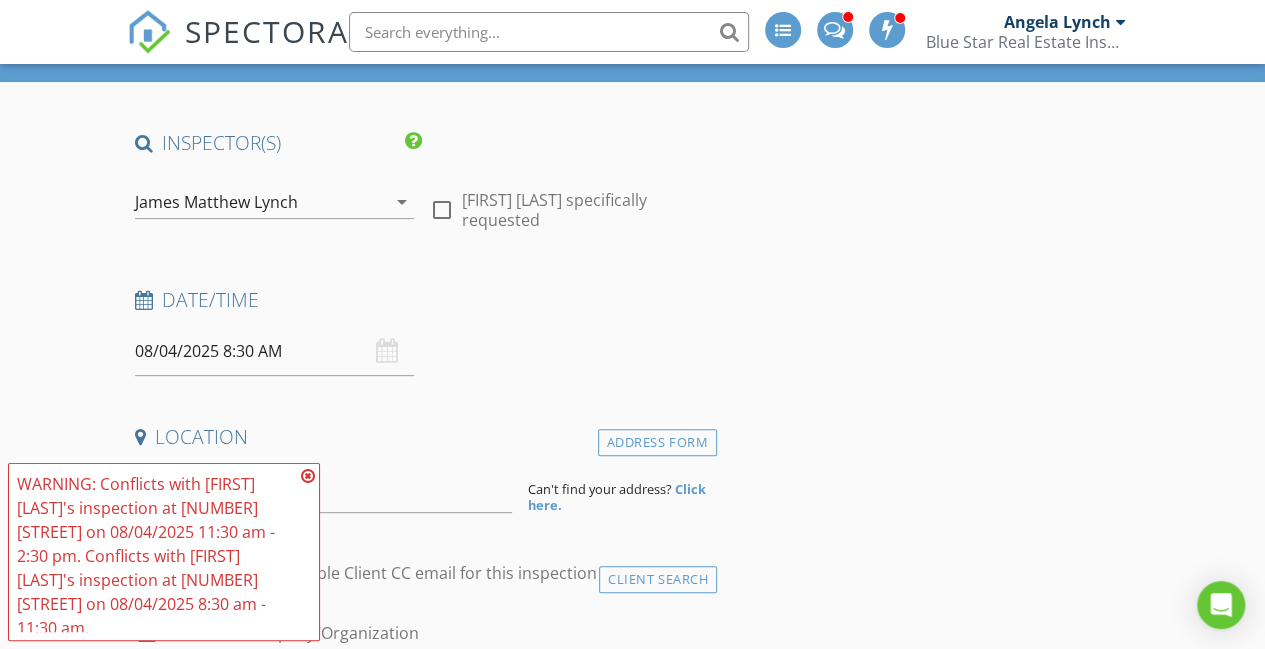click on "INSPECTOR(S)
check_box   James Matthew Lynch   PRIMARY   check_box_outline_blank   Angela Lynch     check_box_outline_blank   Shane Smith     James Matthew Lynch arrow_drop_down   check_box_outline_blank James Matthew Lynch specifically requested
Date/Time
08/04/2025 8:30 AM
Location
Address Form       Can't find your address?   Click here.
client
check_box Enable Client CC email for this inspection   Client Search     check_box_outline_blank Client is a Company/Organization     First Name Steven   Last Name Garcua   Email steveng9543@gmail.com   CC Email   Phone 361-945-3227   Address   City   State   Zip     Tags         Notes   Private Notes
ADD ADDITIONAL client
SERVICES
check_box   General Residential Inspection   Standard Home Inspection check_box_outline_blank" at bounding box center (633, 2436) 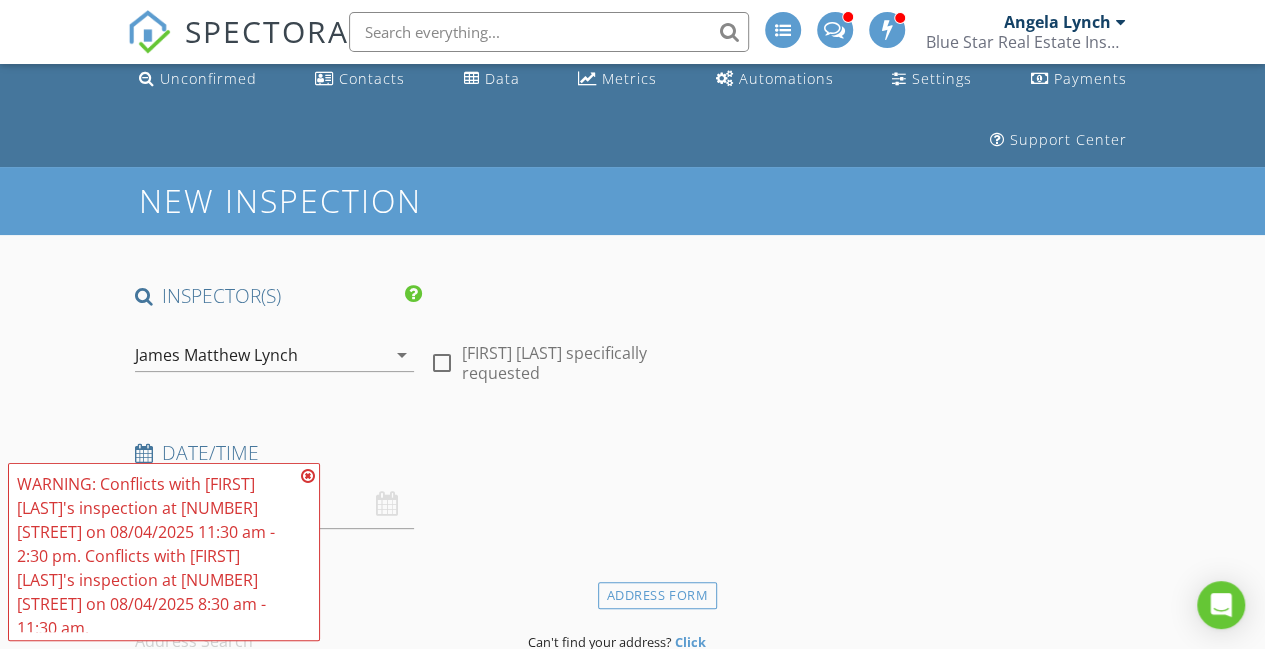 scroll, scrollTop: 73, scrollLeft: 0, axis: vertical 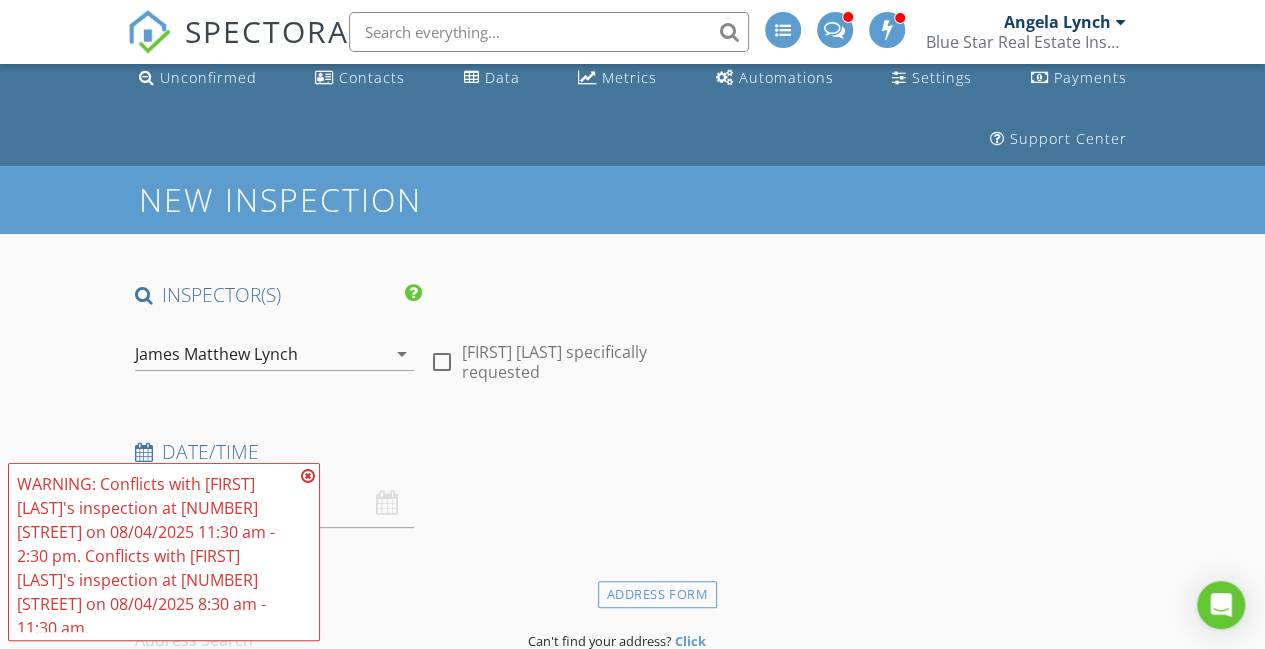 click on "James Matthew Lynch" at bounding box center (216, 354) 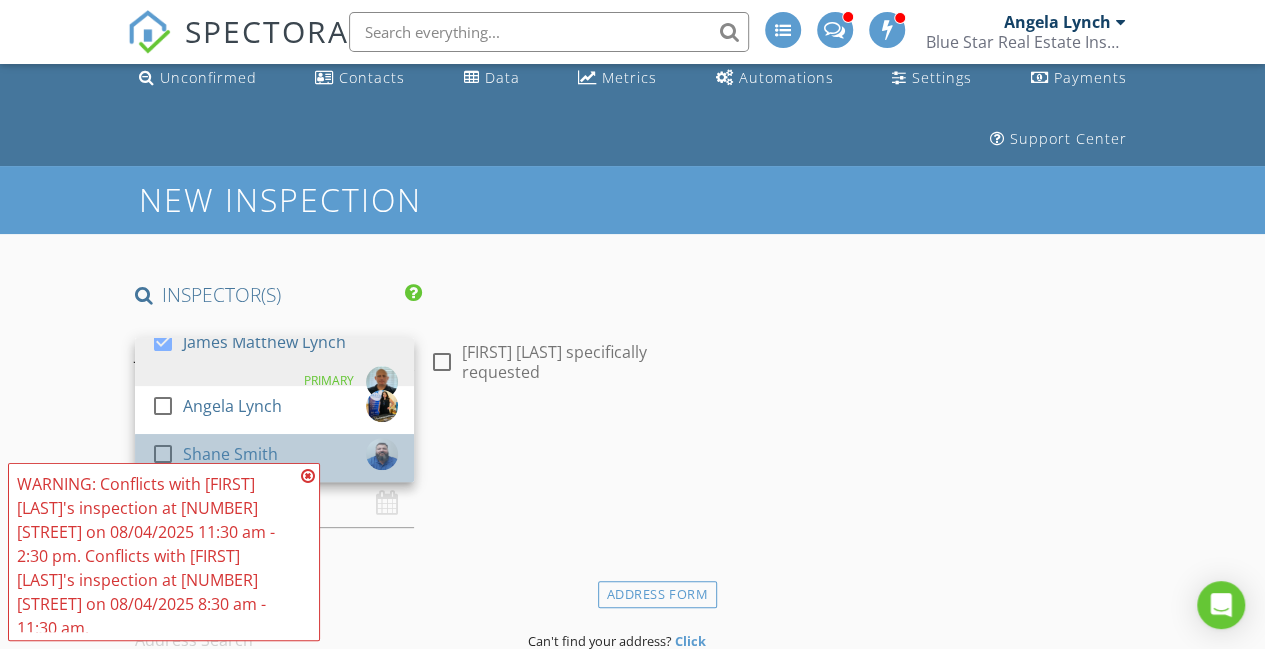 click on "Shane Smith" at bounding box center (230, 454) 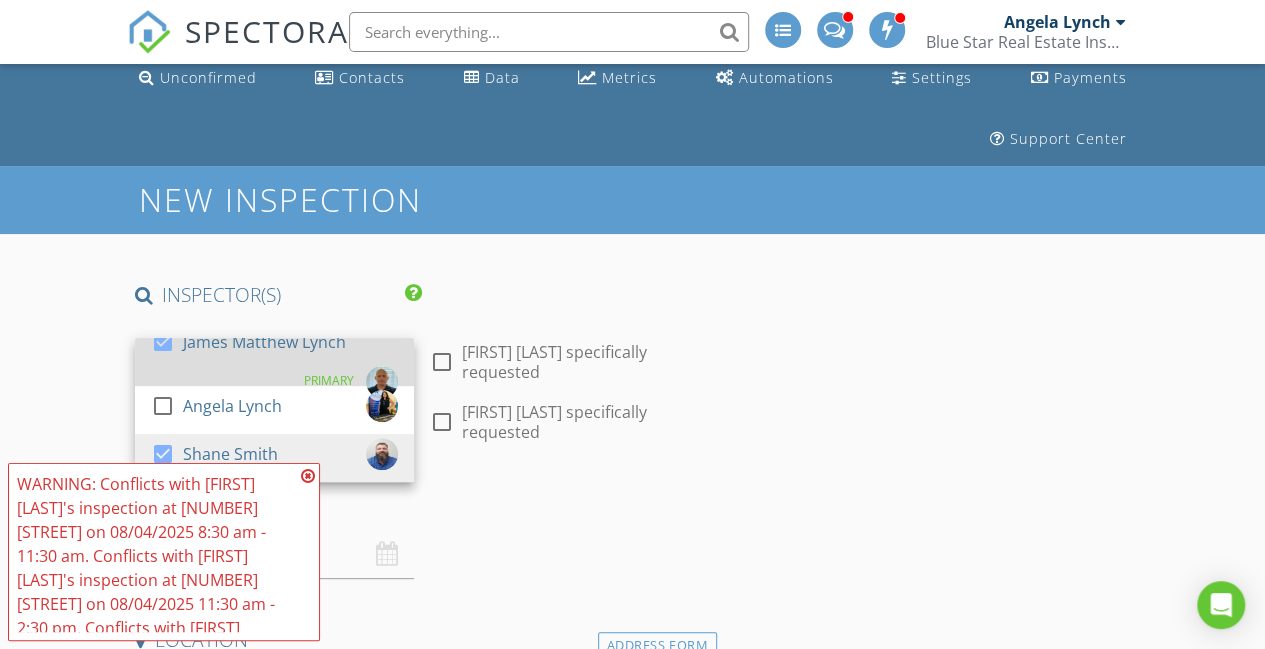click on "James Matthew Lynch" at bounding box center (264, 342) 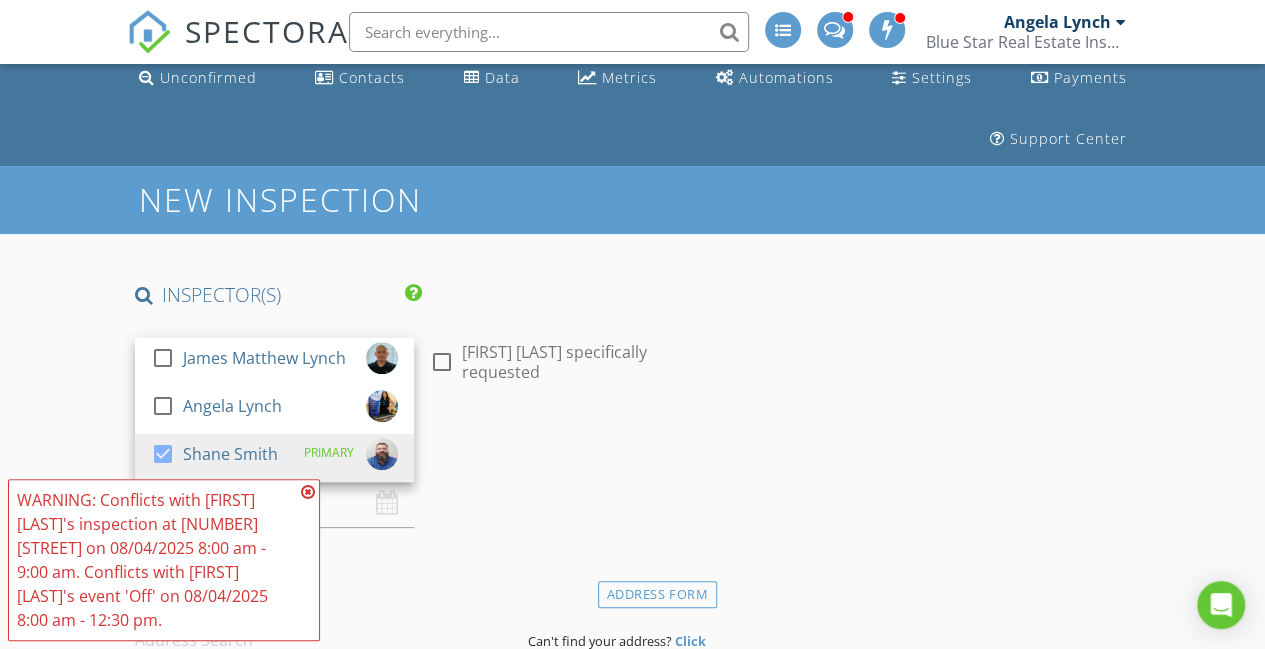 drag, startPoint x: 764, startPoint y: 391, endPoint x: 219, endPoint y: 442, distance: 547.38104 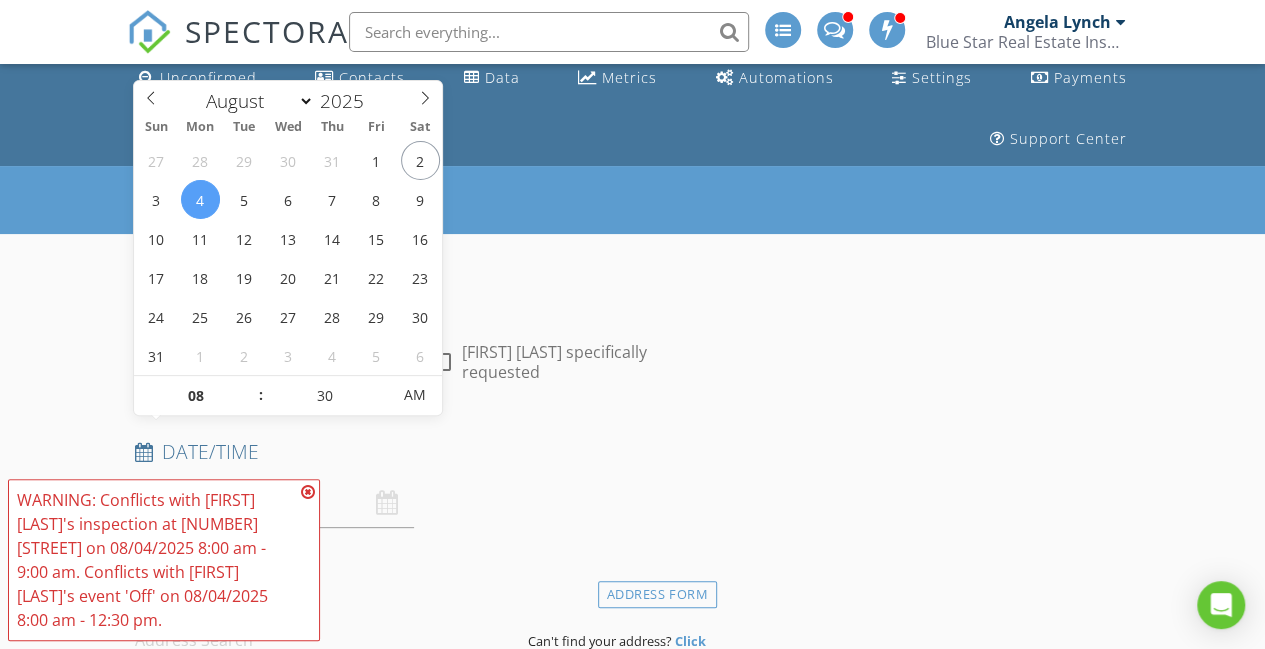 click on "08/04/2025 8:30 AM" at bounding box center [274, 503] 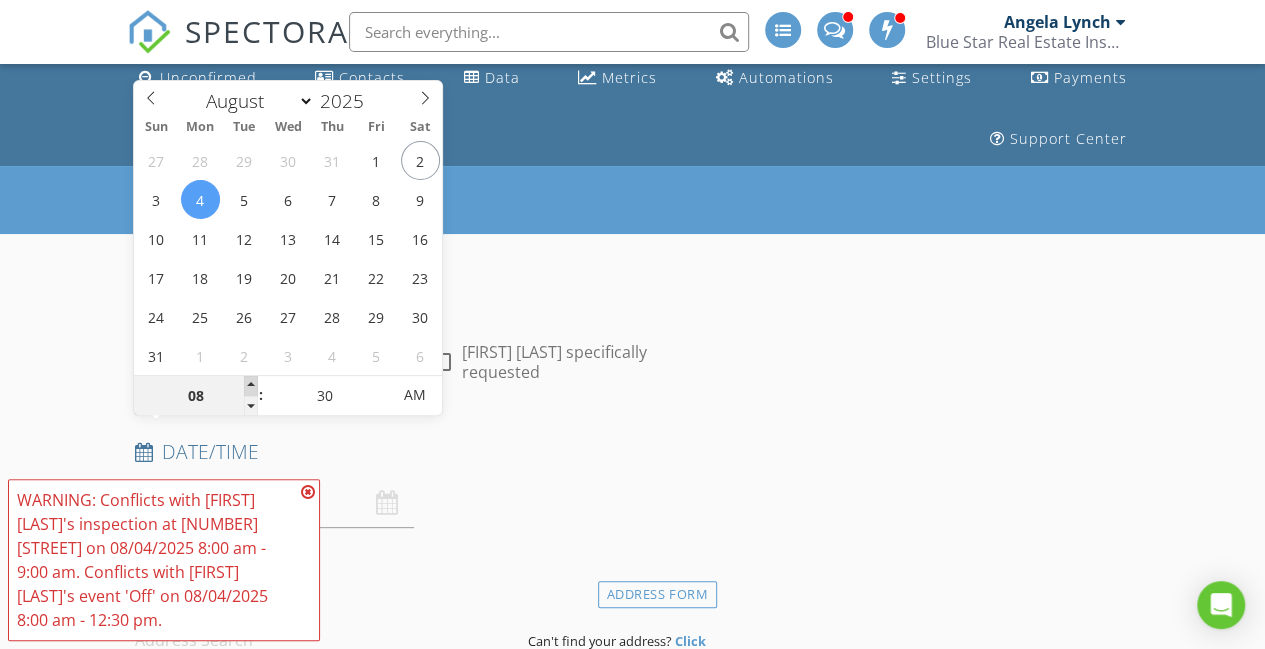 type on "09" 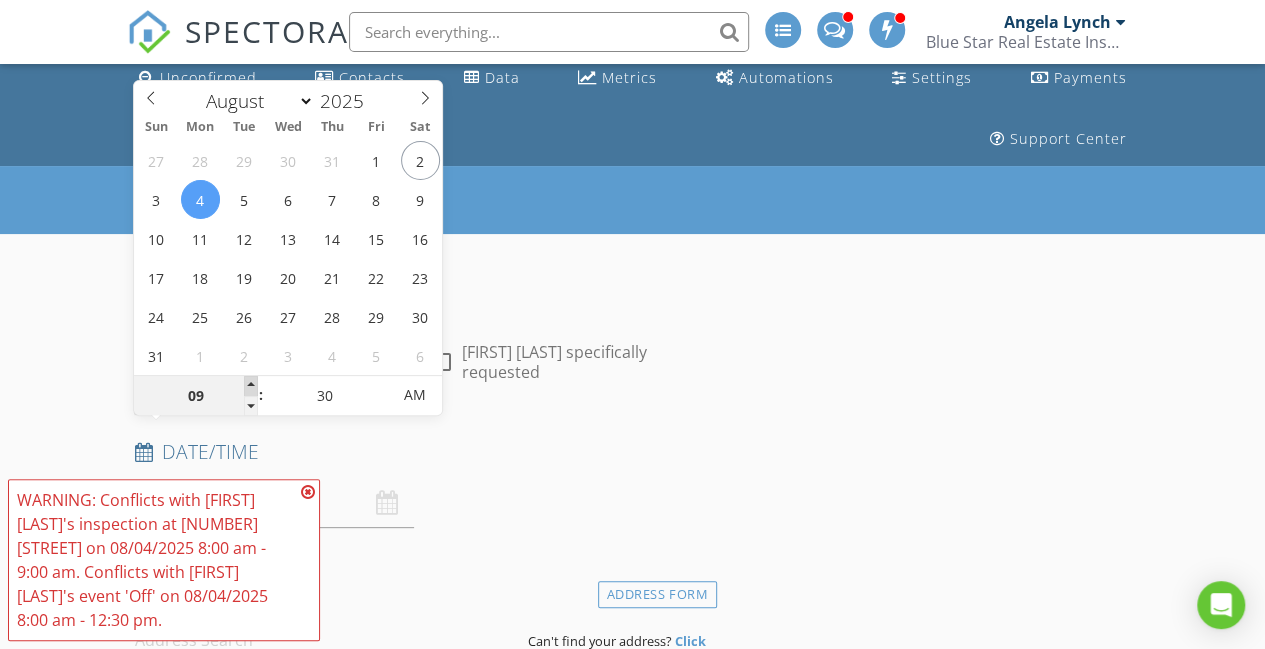 click at bounding box center [251, 386] 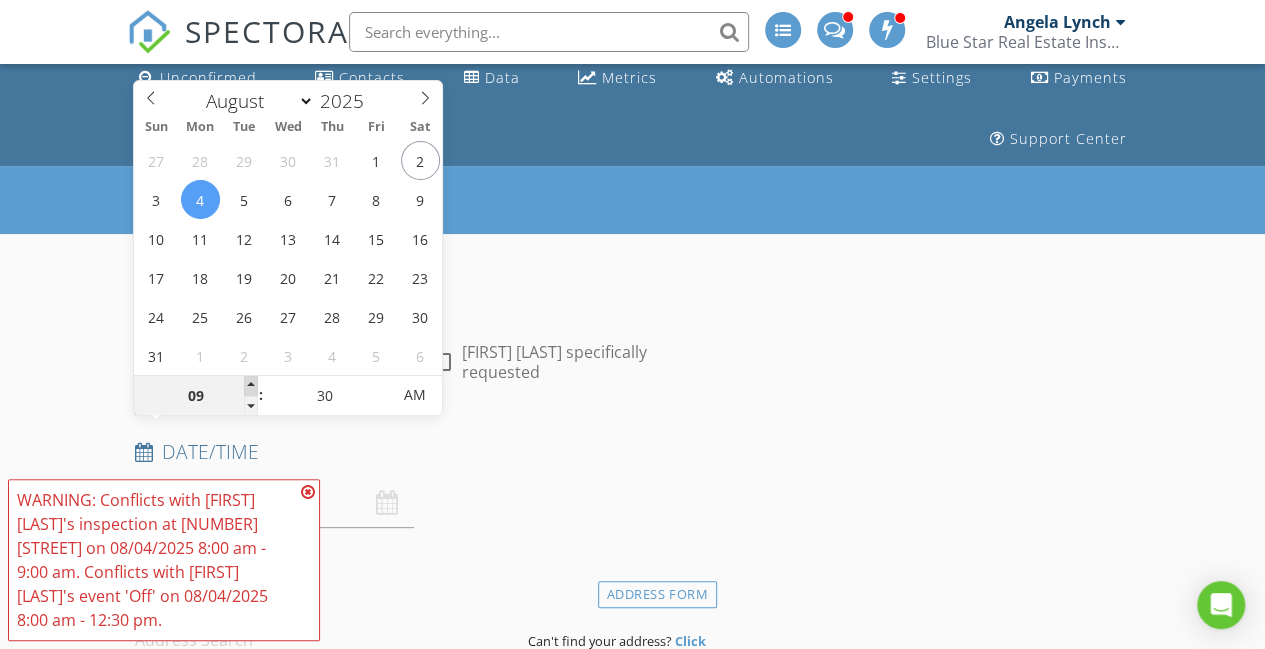 type on "10" 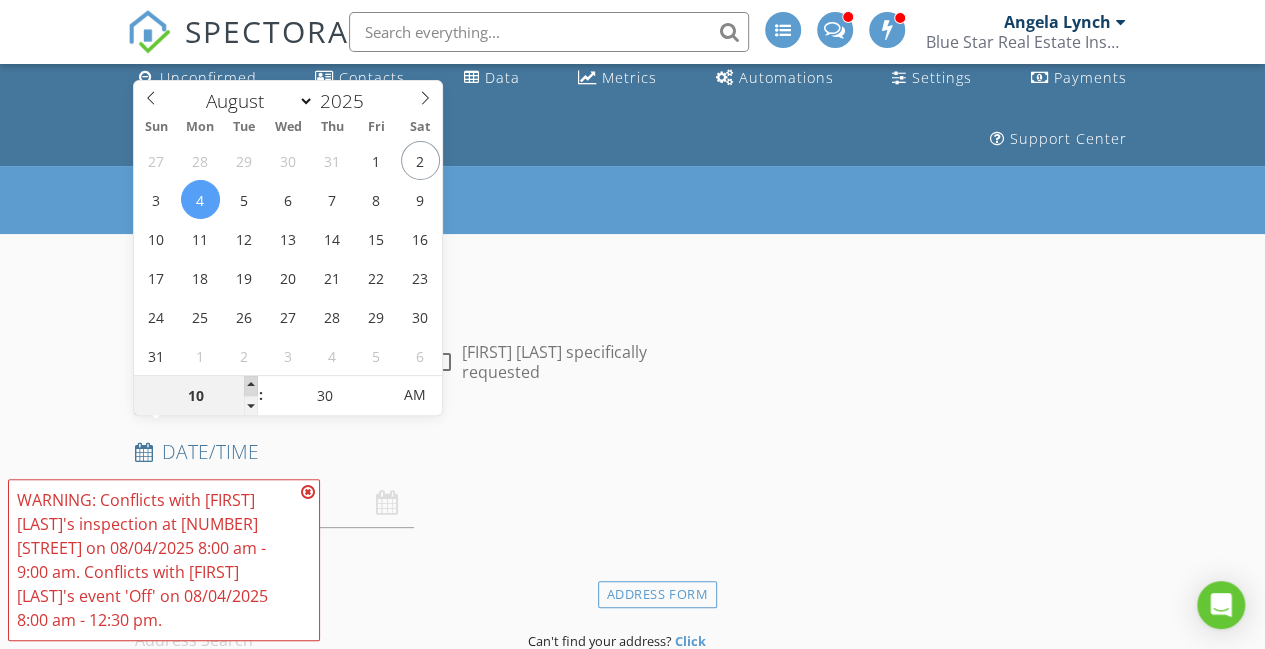 click at bounding box center (251, 386) 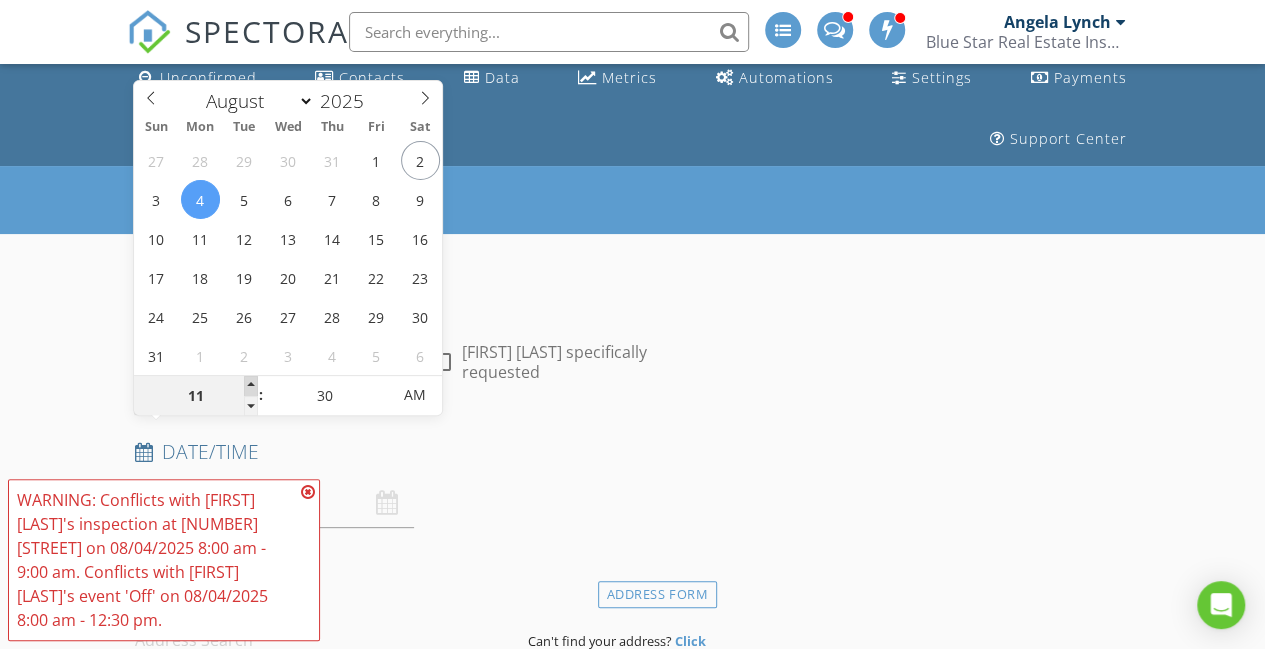 click at bounding box center [251, 386] 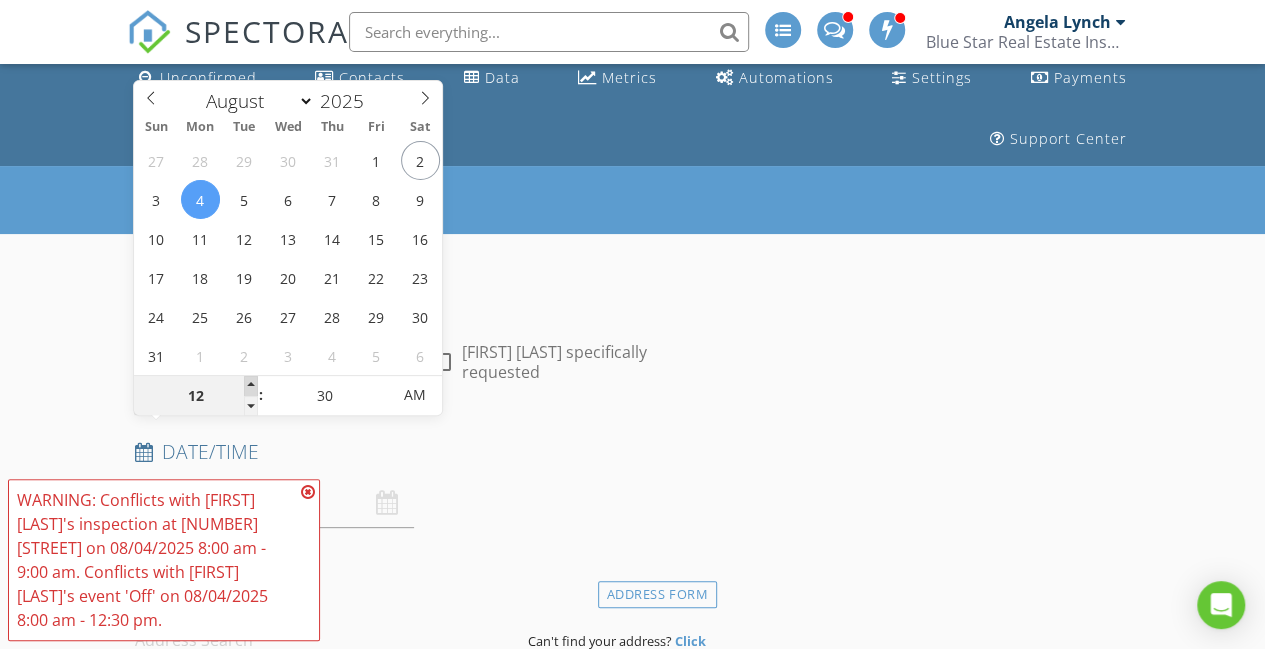 click at bounding box center (251, 386) 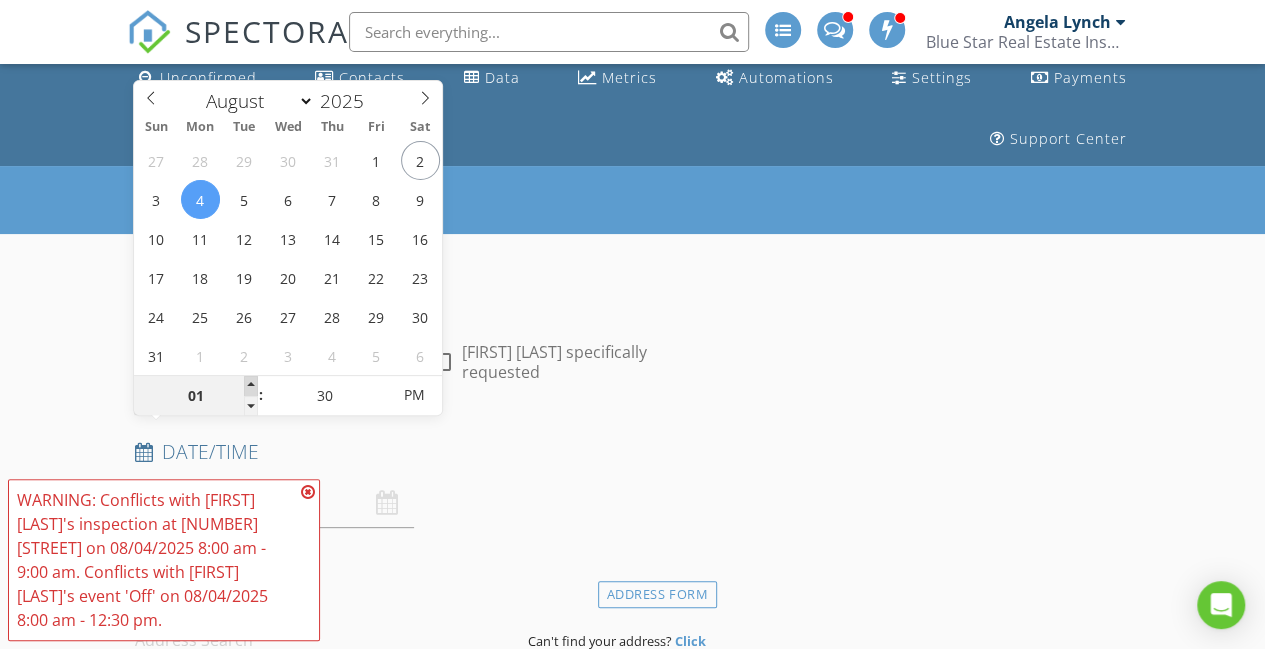 click at bounding box center (251, 386) 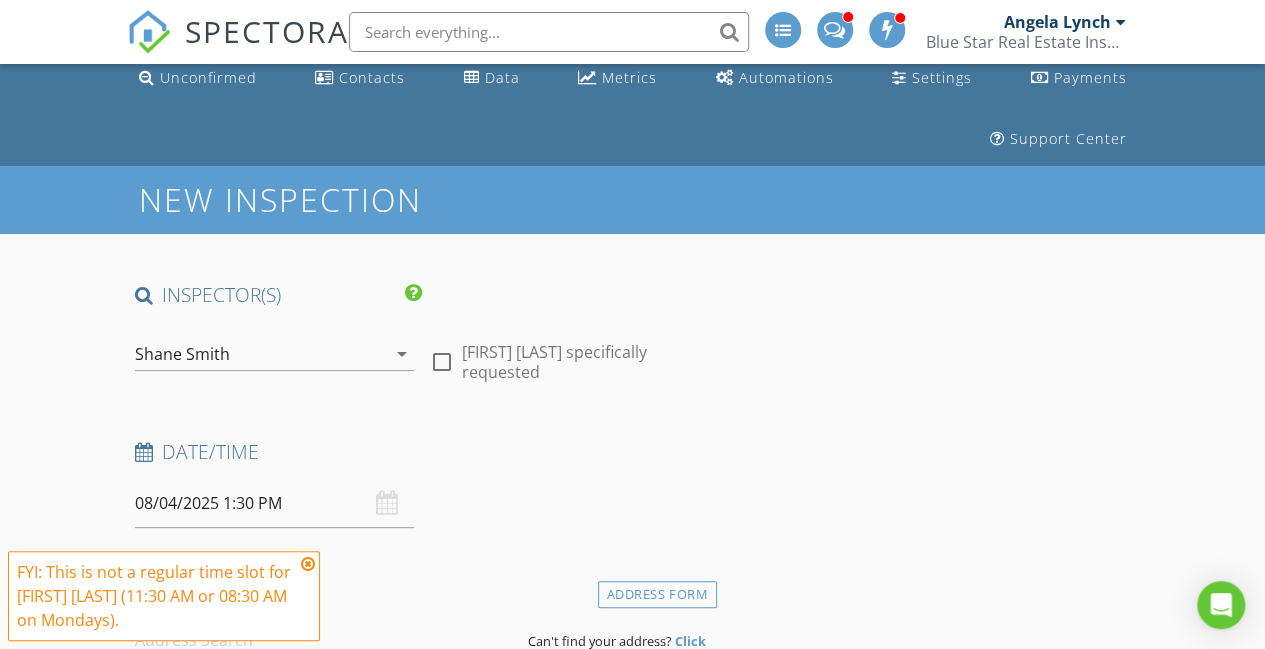 click on "New Inspection
INSPECTOR(S)
check_box_outline_blank   James Matthew Lynch     check_box_outline_blank   Angela Lynch     check_box   Shane Smith   PRIMARY   Shane Smith arrow_drop_down   check_box_outline_blank Shane Smith specifically requested
Date/Time
08/04/2025 1:30 PM
Location
Address Form       Can't find your address?   Click here.
client
check_box Enable Client CC email for this inspection   Client Search     check_box_outline_blank Client is a Company/Organization     First Name Steven   Last Name Garcua   Email steveng9543@gmail.com   CC Email   Phone 361-945-3227   Address   City   State   Zip     Tags         Notes   Private Notes
ADD ADDITIONAL client
SERVICES
check_box   General Residential Inspection   Standard Home Inspection check_box_outline_blank" at bounding box center (632, 2554) 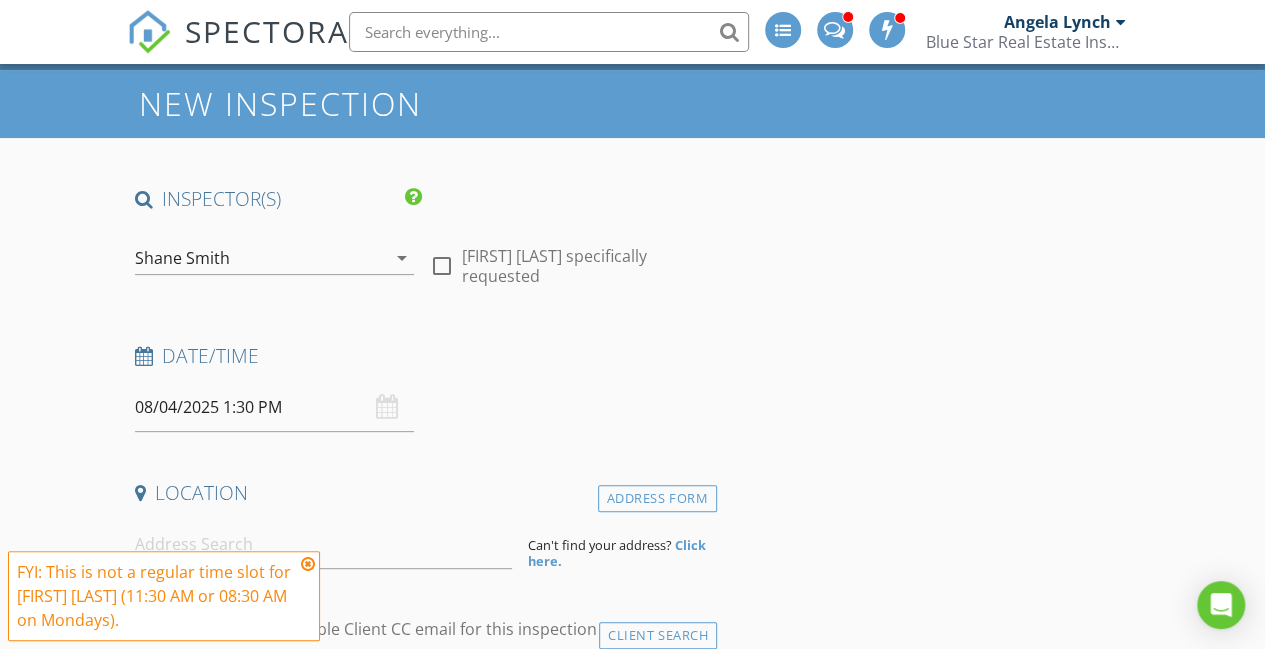 scroll, scrollTop: 170, scrollLeft: 0, axis: vertical 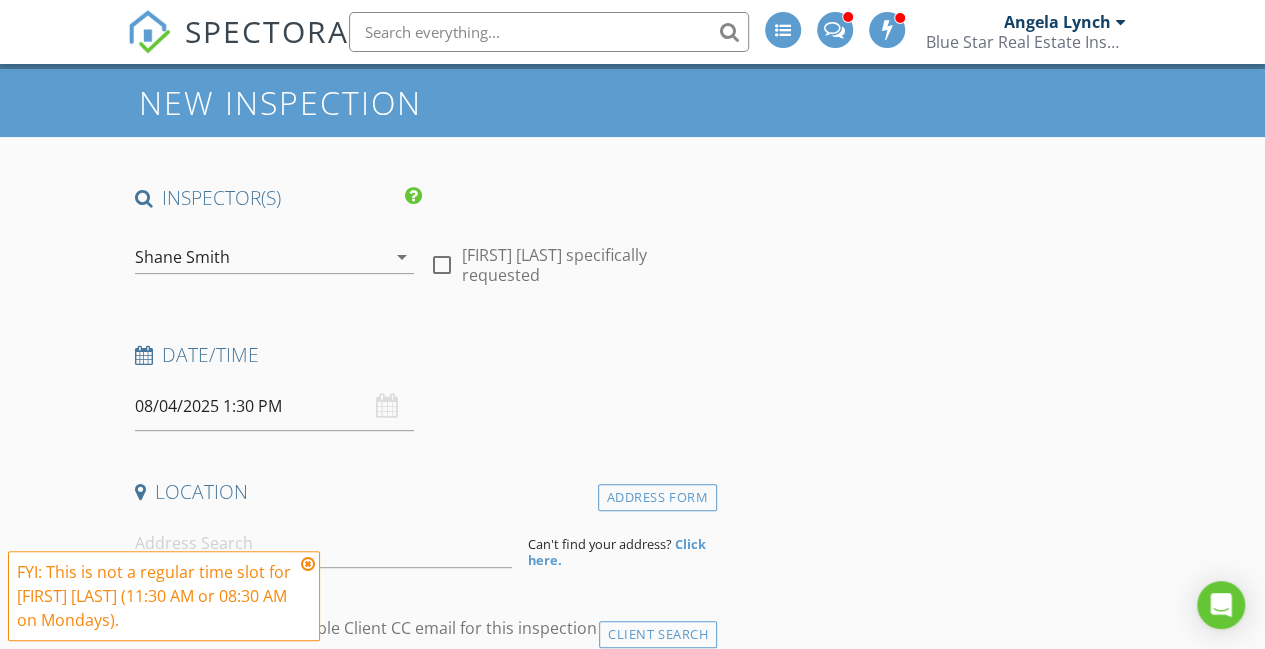 drag, startPoint x: 334, startPoint y: 508, endPoint x: 332, endPoint y: 481, distance: 27.073973 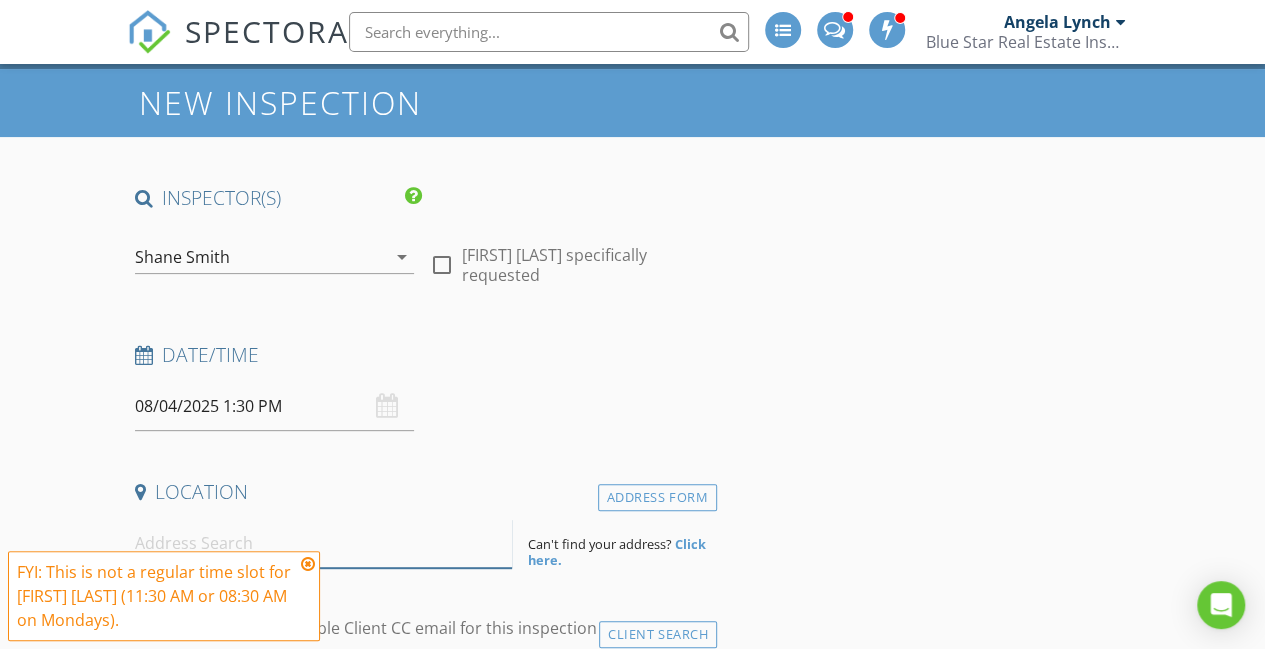 click at bounding box center [324, 543] 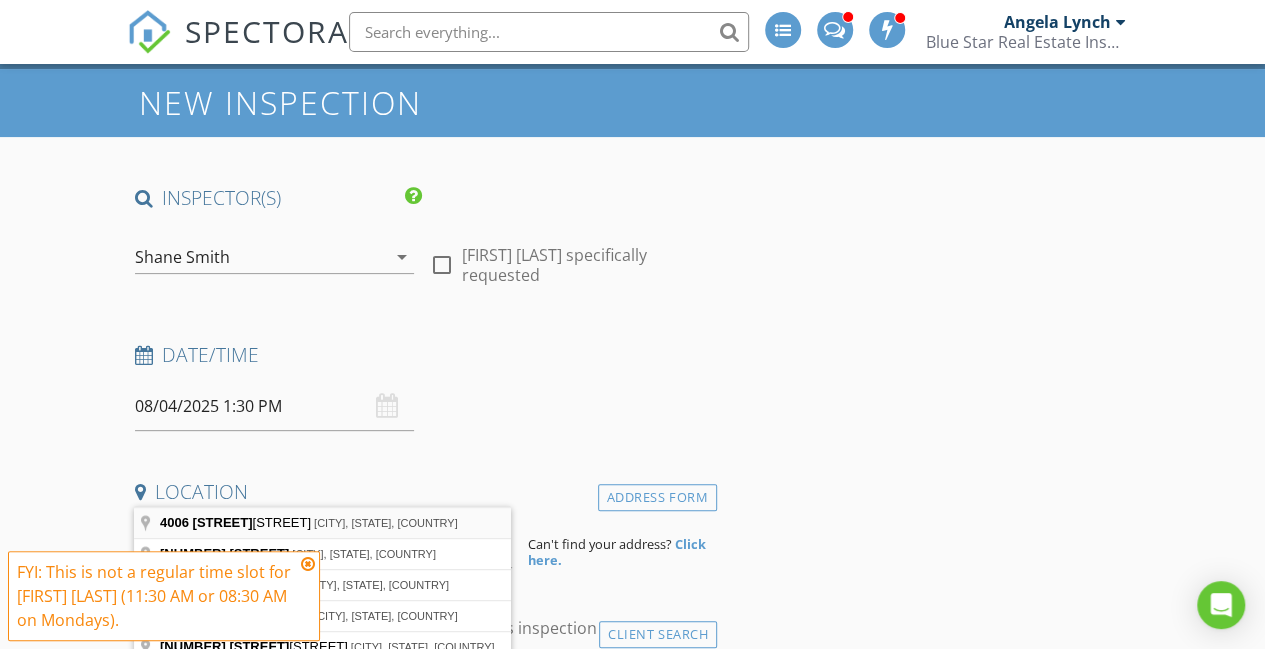 type on "4006 Hurlwood Cir, Corpus Christi, TX, USA" 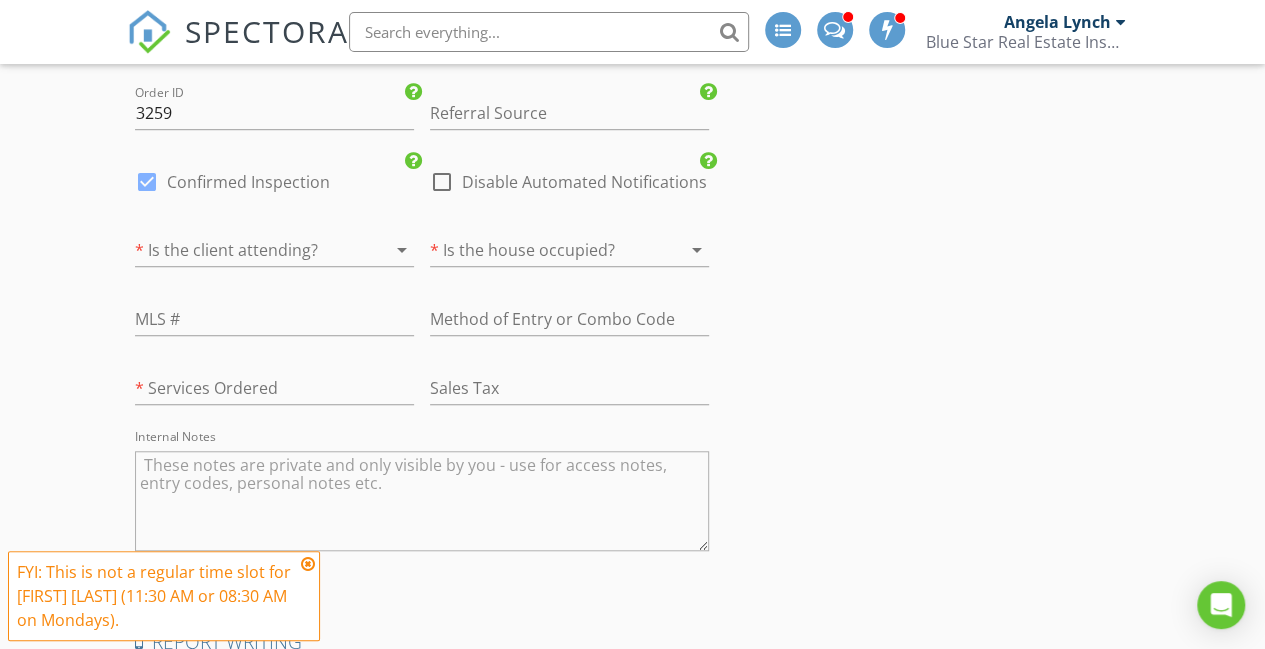 scroll, scrollTop: 4398, scrollLeft: 0, axis: vertical 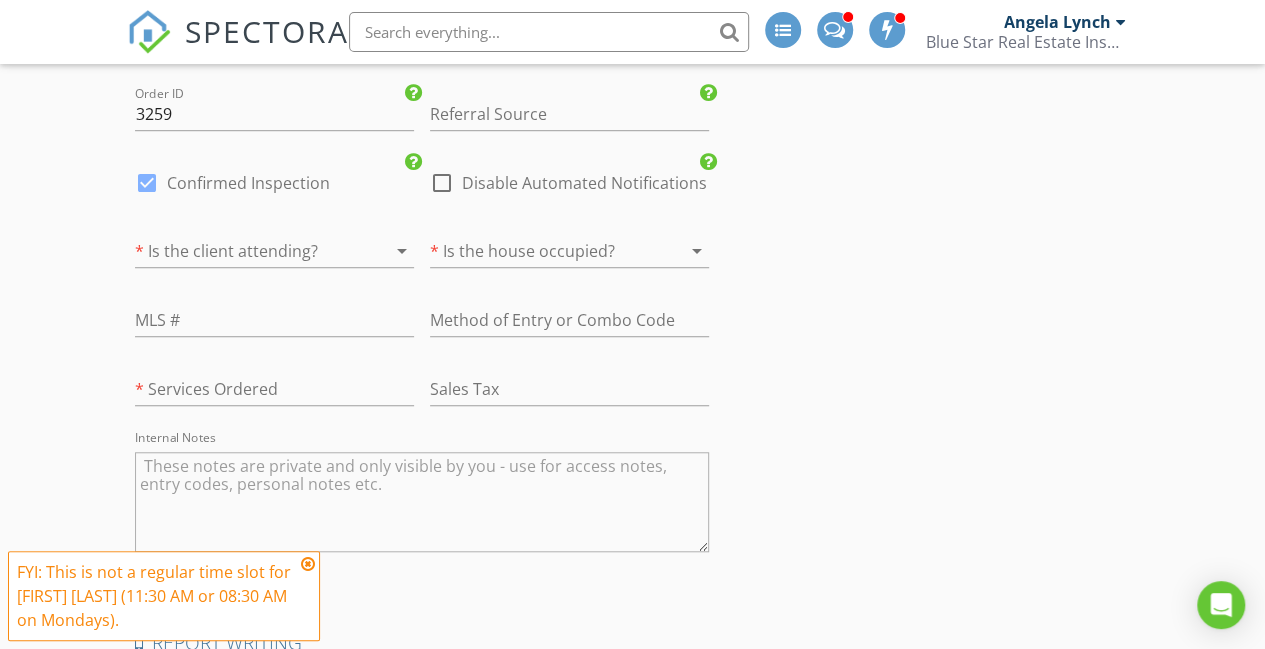 click at bounding box center (246, 251) 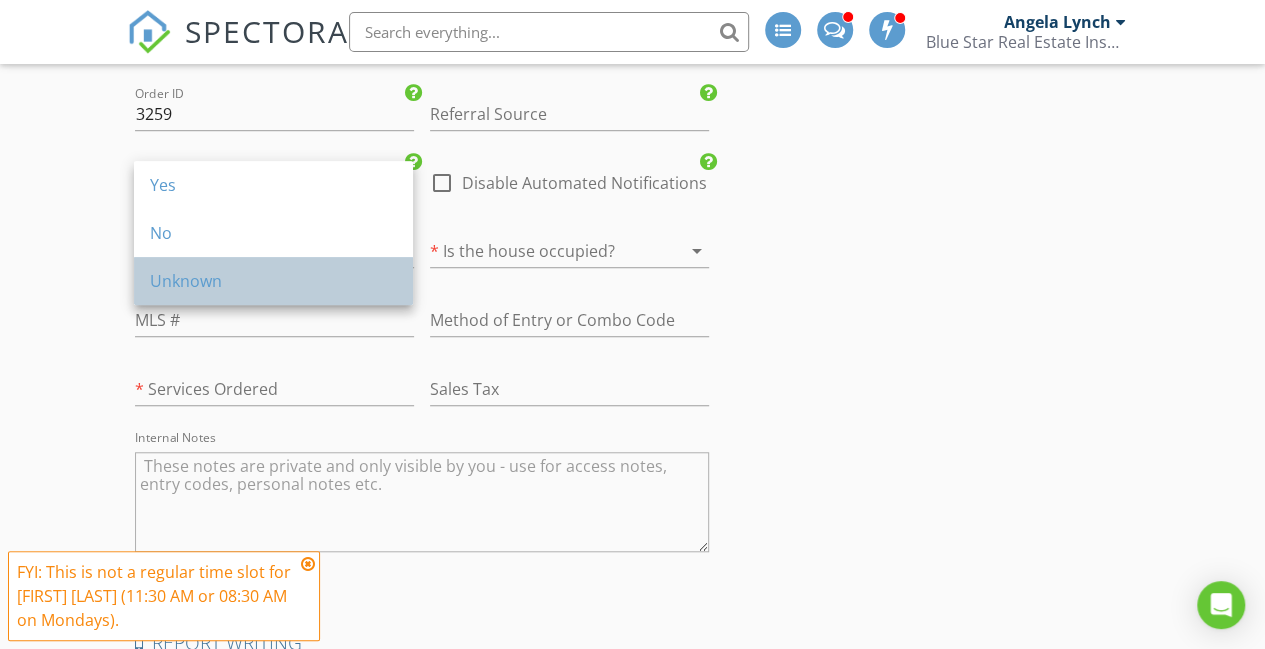 click on "Unknown" at bounding box center [273, 281] 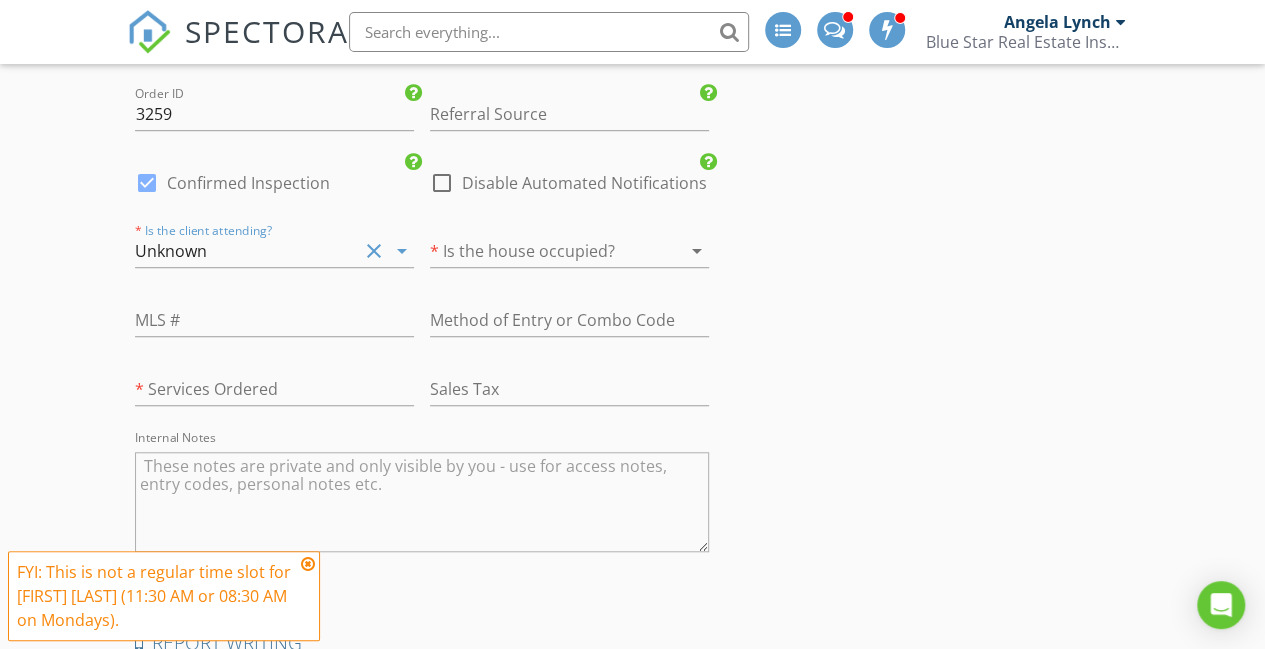 click at bounding box center (541, 251) 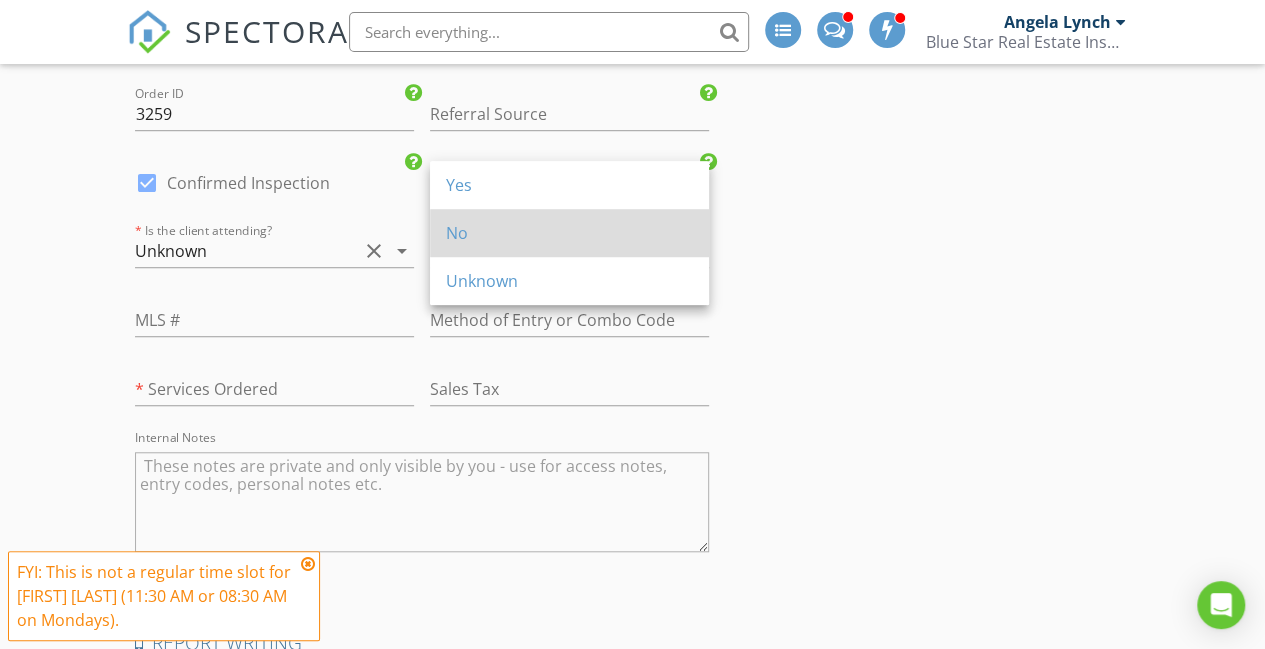 click on "No" at bounding box center (569, 233) 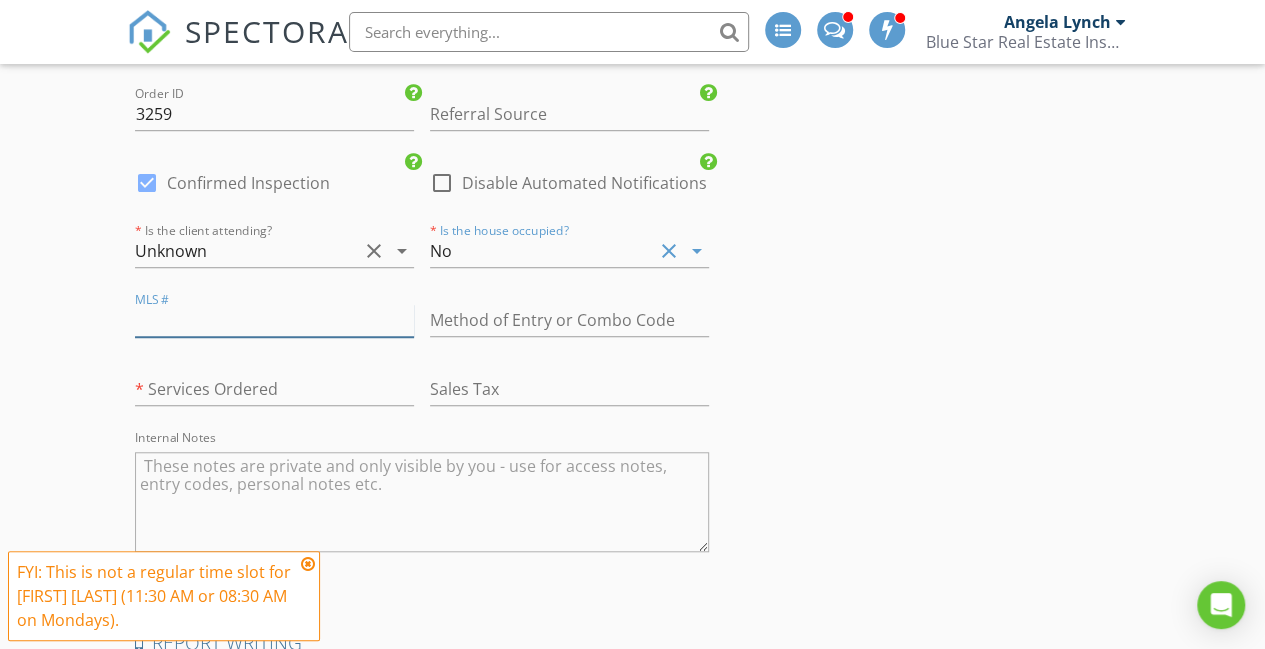 click at bounding box center (274, 320) 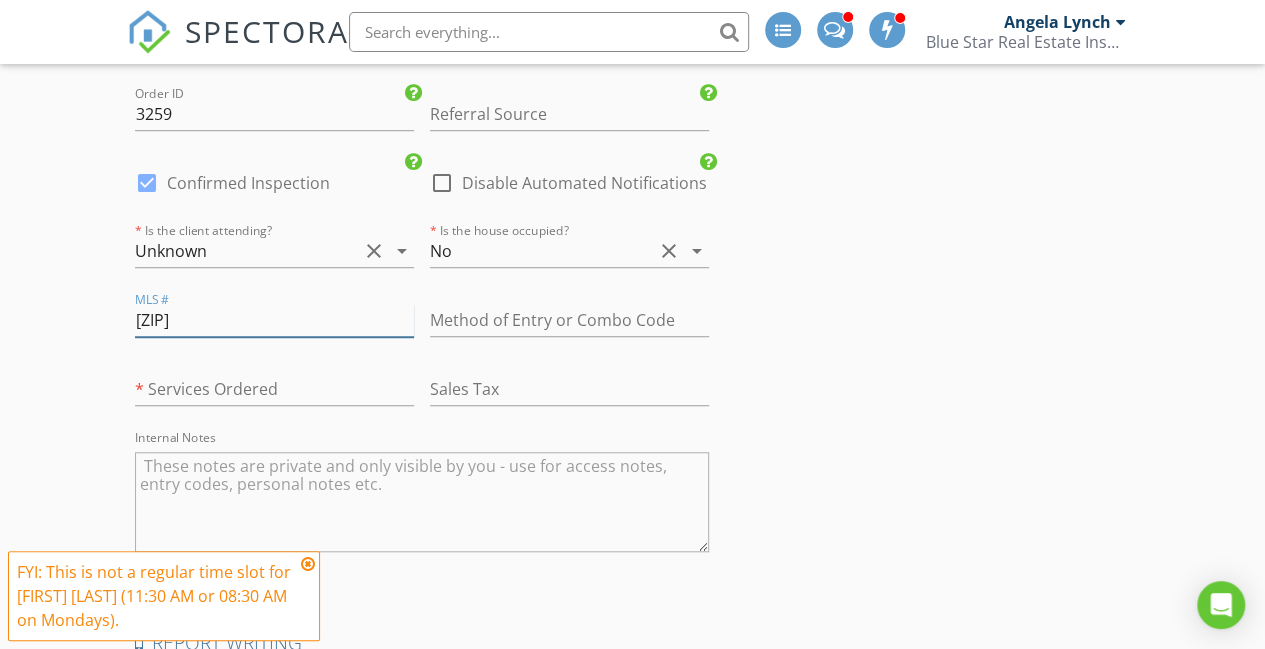 scroll, scrollTop: 4732, scrollLeft: 0, axis: vertical 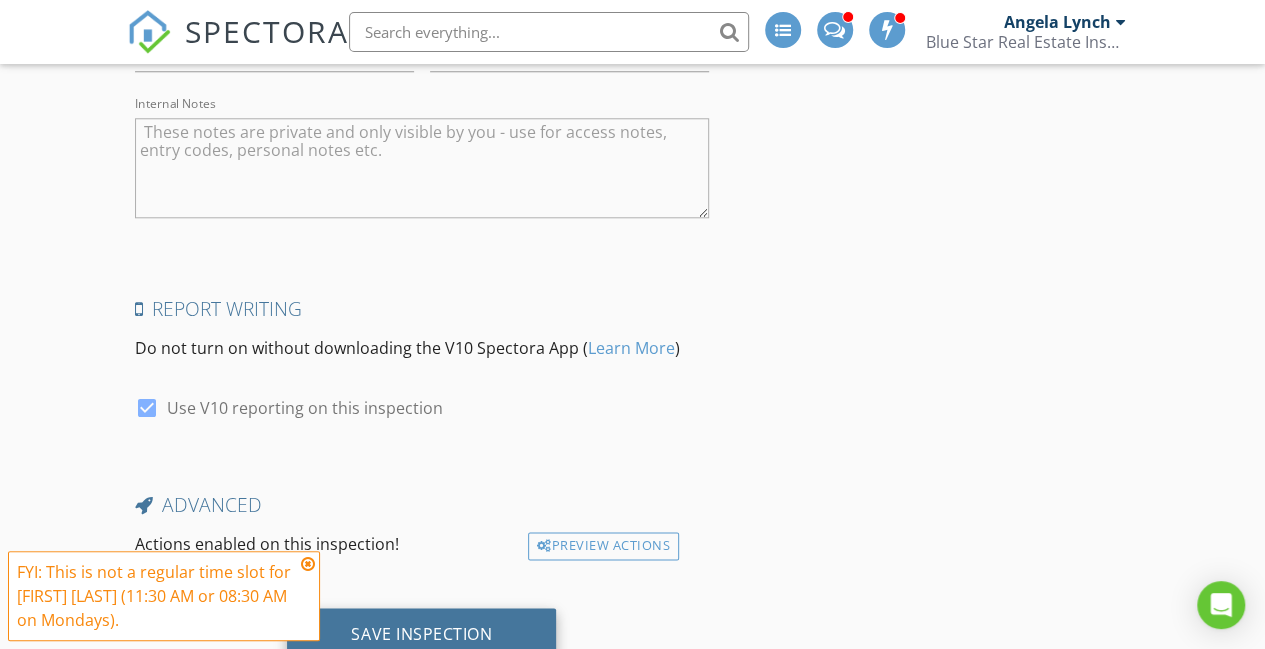 type on "458567" 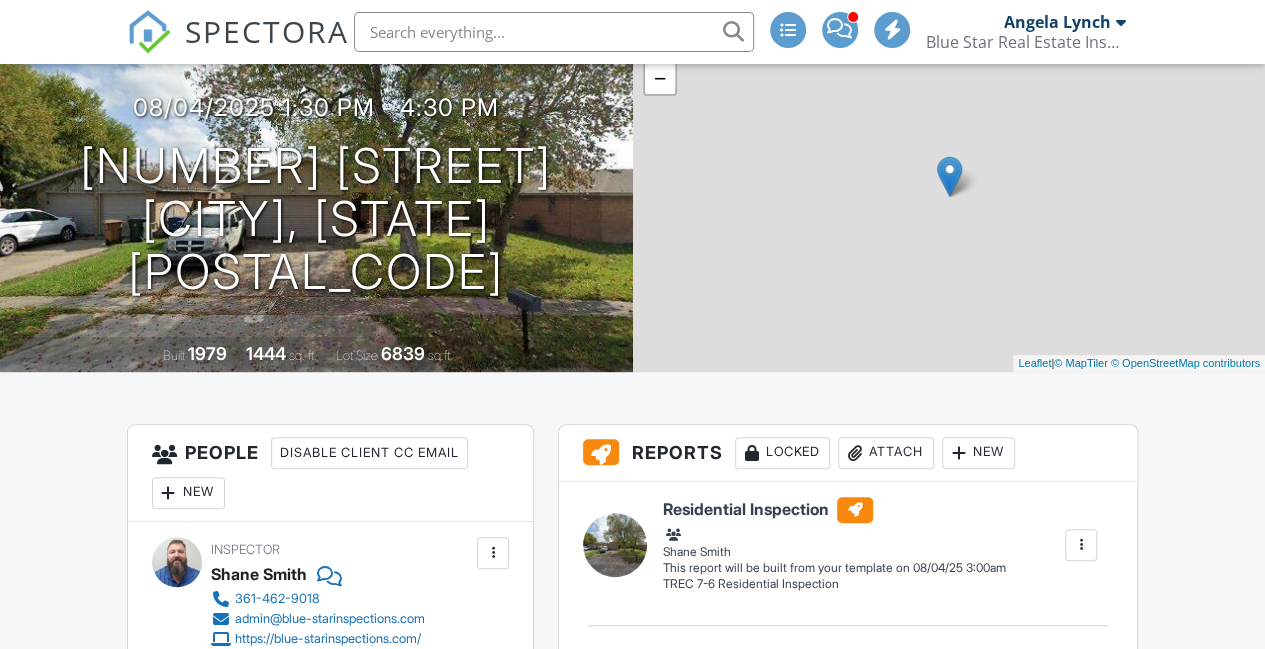 scroll, scrollTop: 224, scrollLeft: 0, axis: vertical 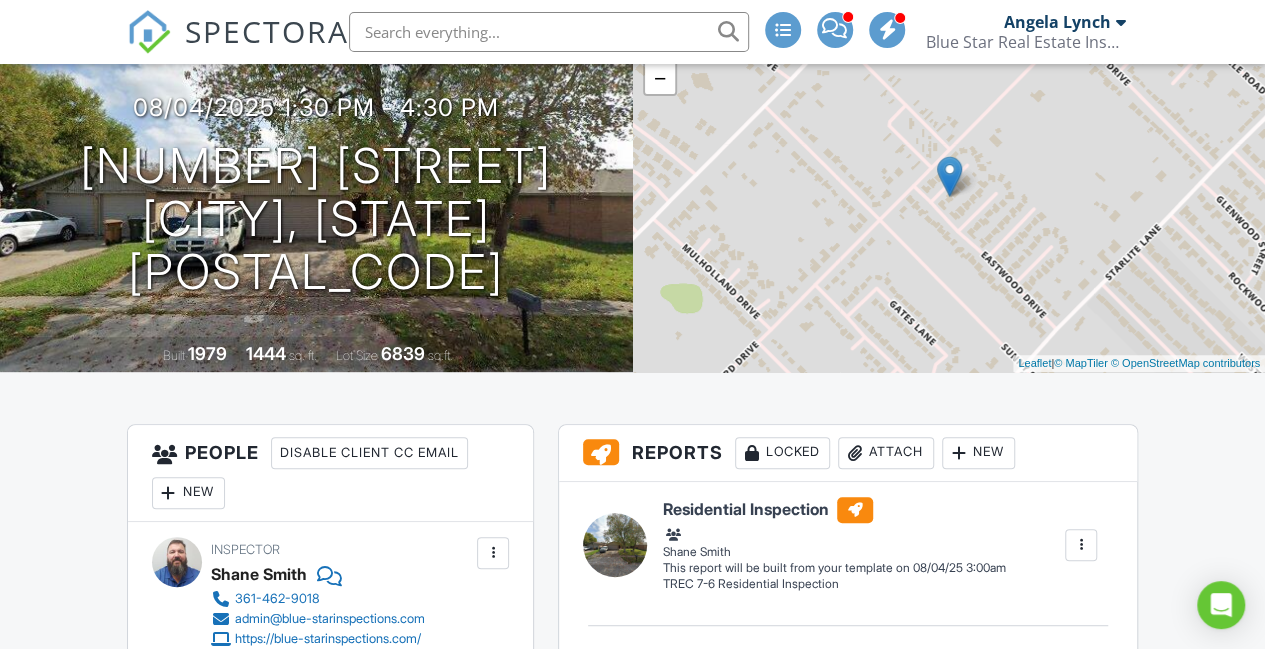 click at bounding box center [149, 32] 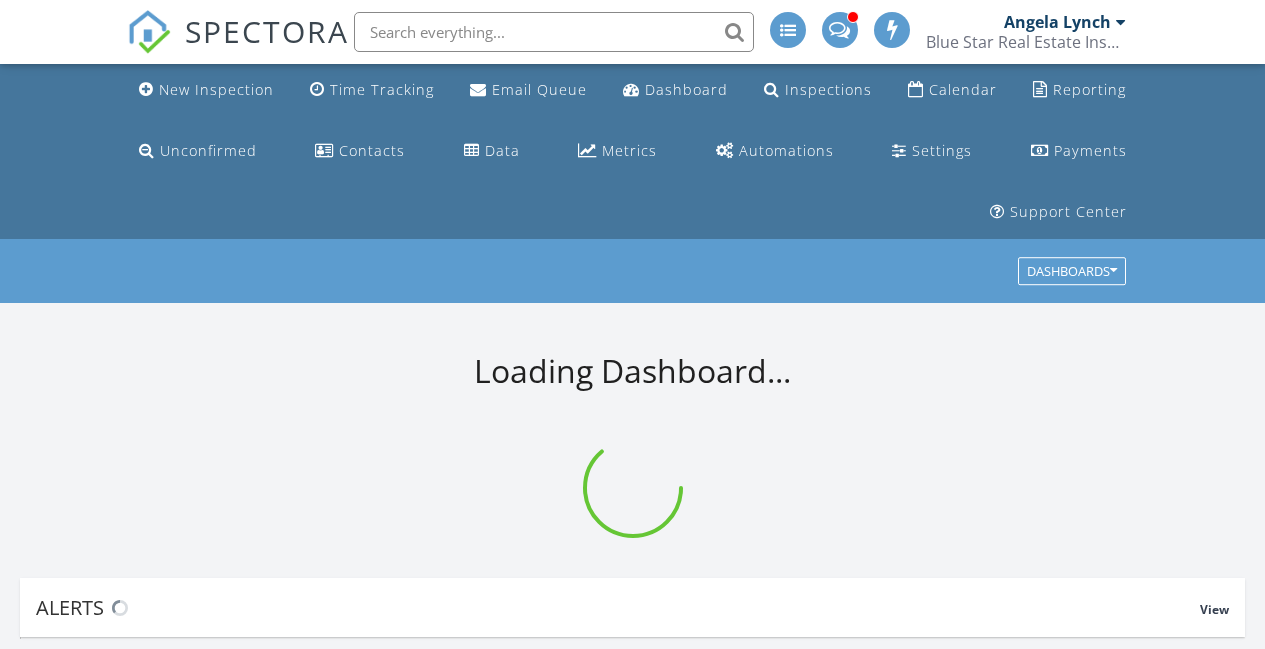 scroll, scrollTop: 0, scrollLeft: 0, axis: both 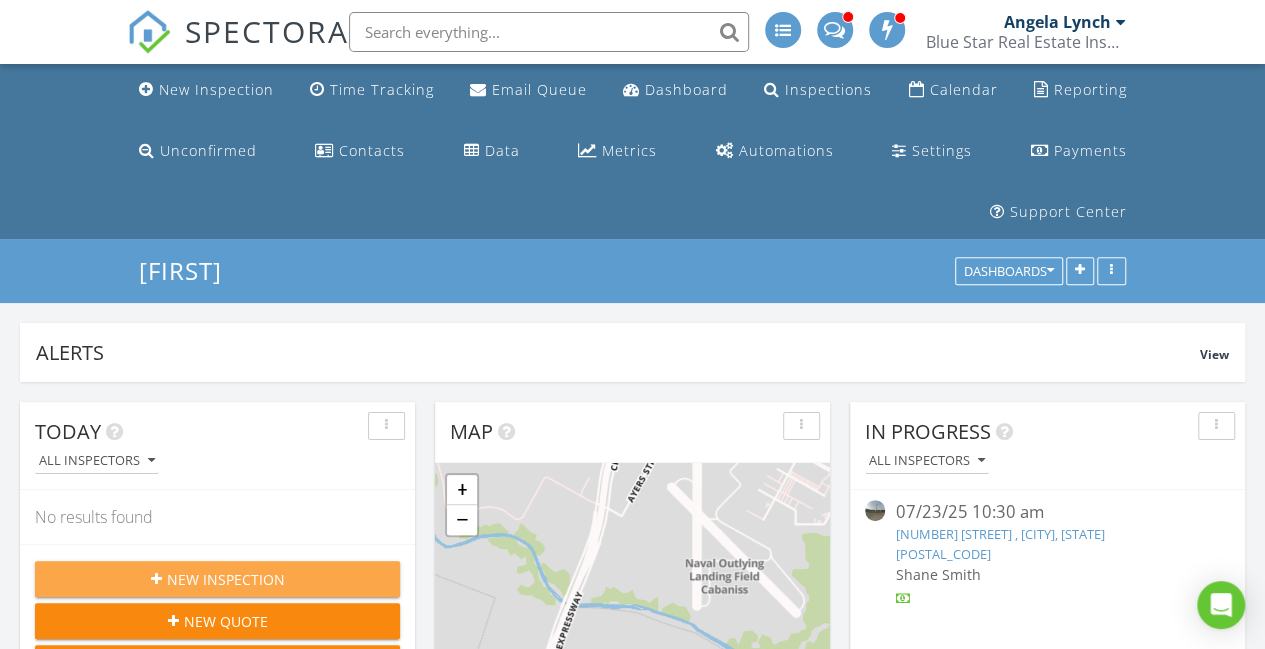 click on "New Inspection" at bounding box center (217, 579) 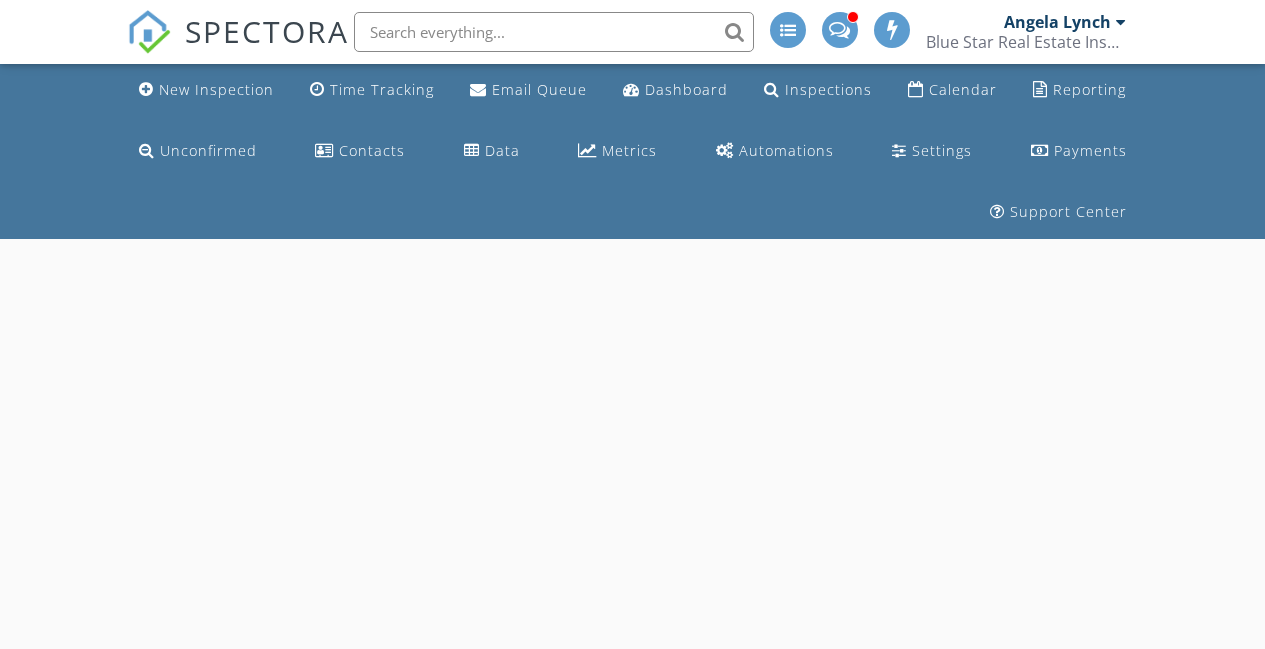scroll, scrollTop: 0, scrollLeft: 0, axis: both 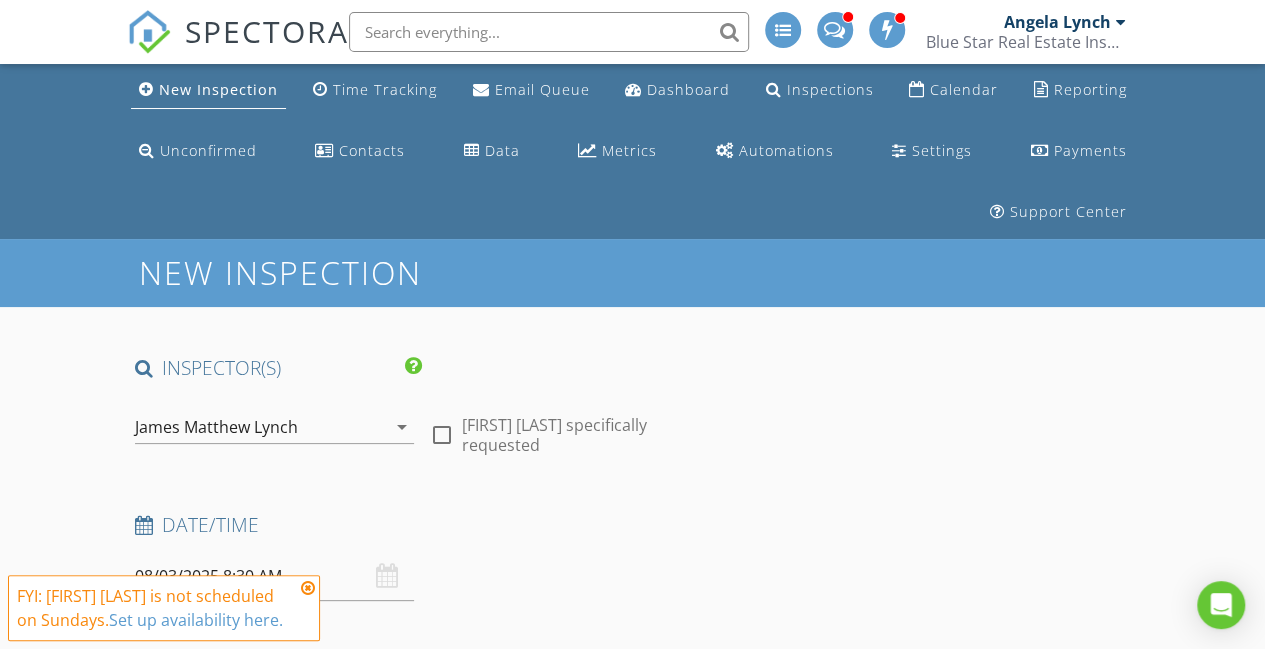 click on "08/03/2025 8:30 AM" at bounding box center (274, 576) 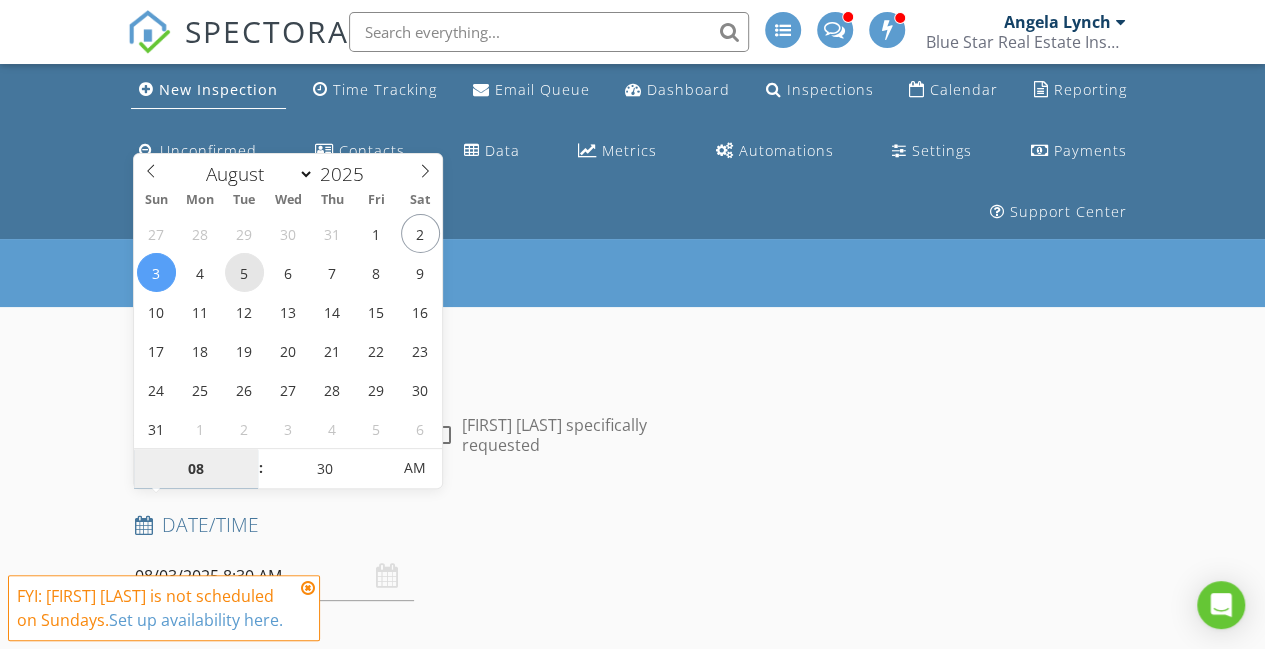 type on "08/05/2025 8:30 AM" 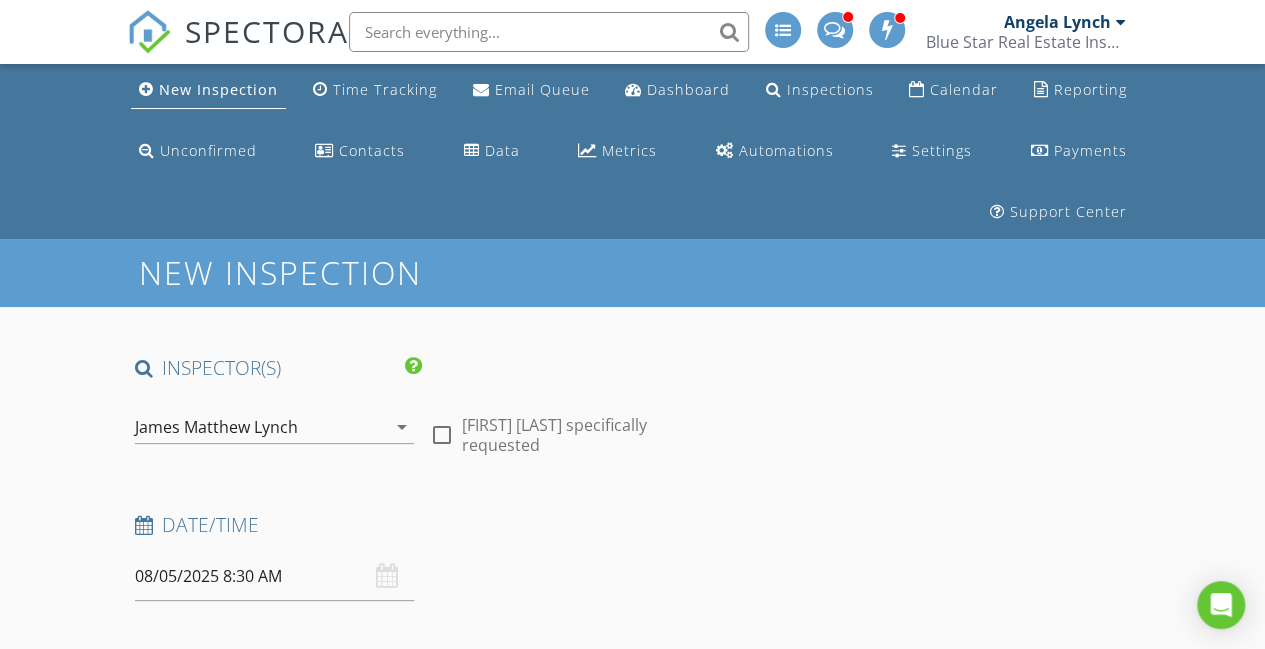 click on "Date/Time
08/05/2025 8:30 AM" at bounding box center (422, 556) 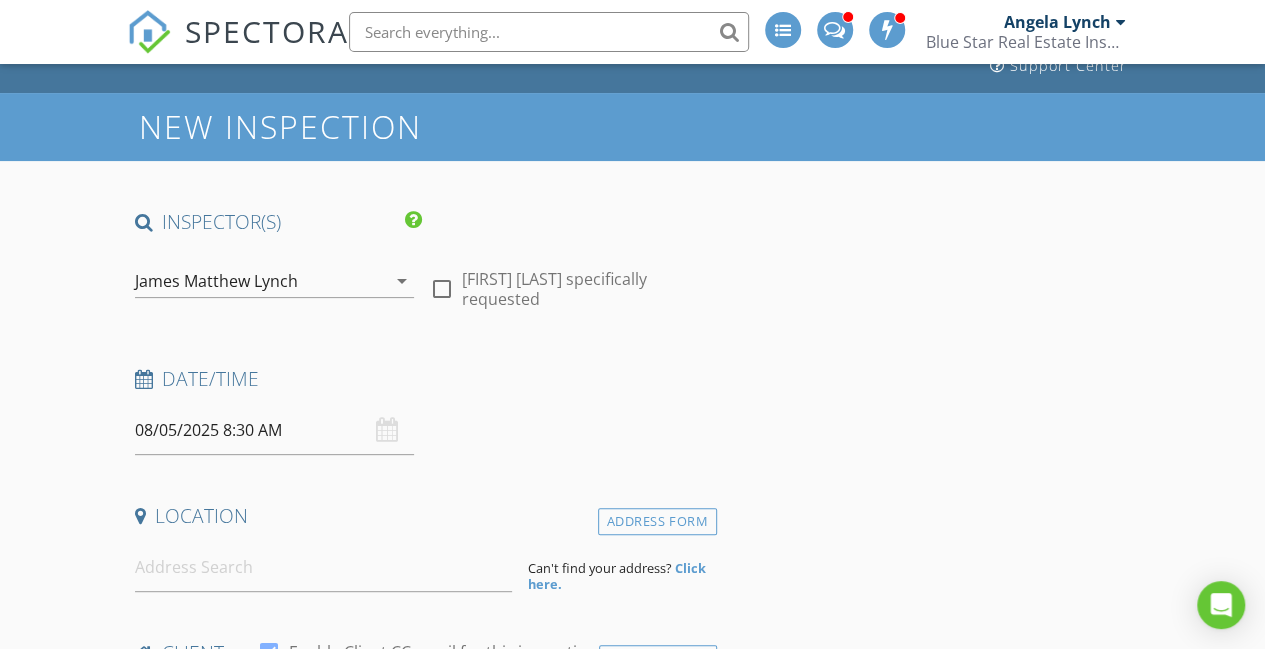 scroll, scrollTop: 154, scrollLeft: 0, axis: vertical 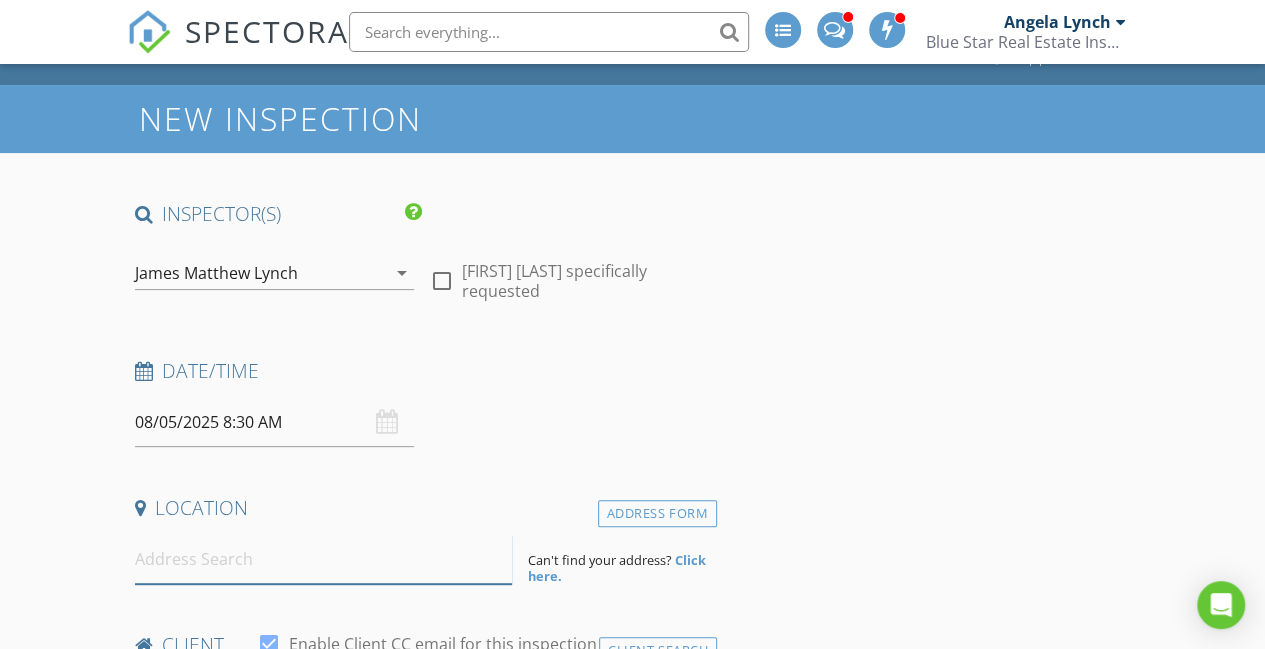 click at bounding box center (324, 559) 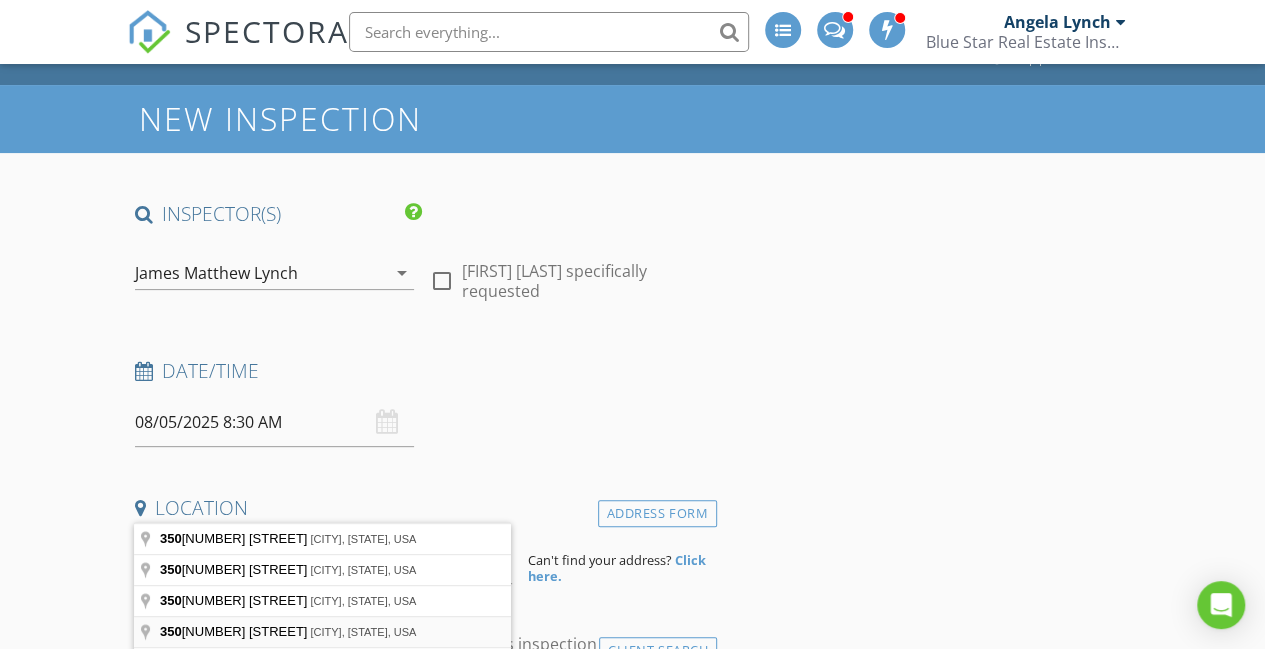 type on "3509 Xanadu Street, Corpus Christi, TX, USA" 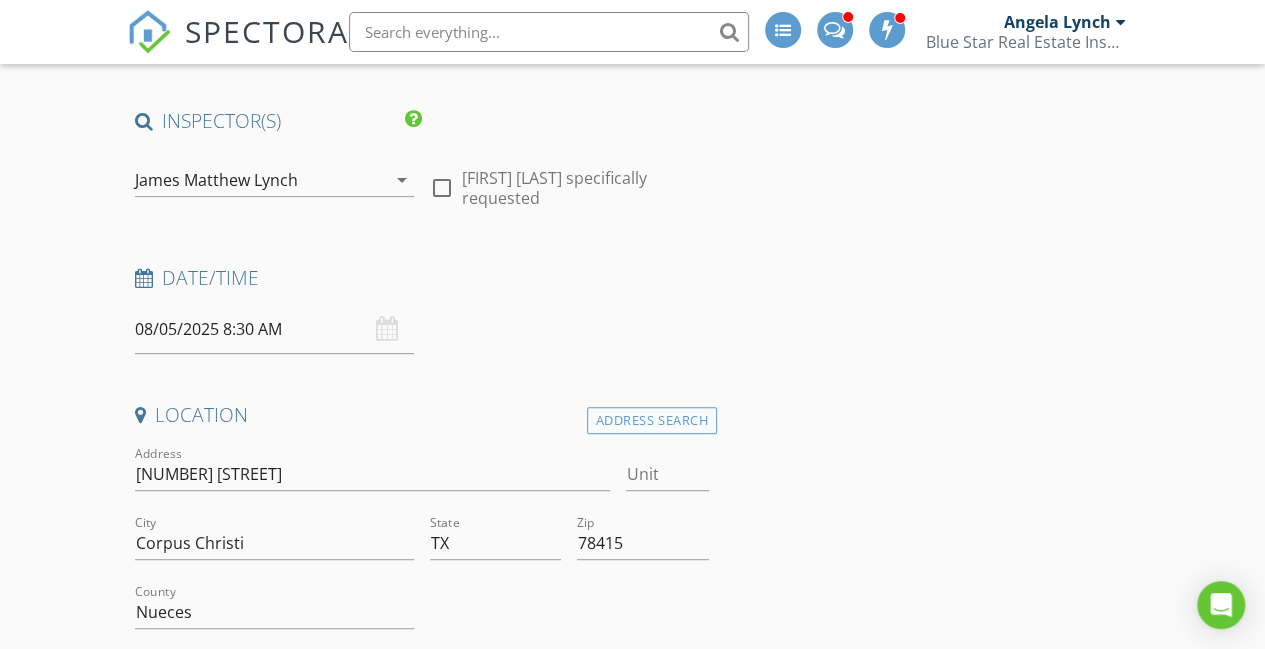 scroll, scrollTop: 249, scrollLeft: 0, axis: vertical 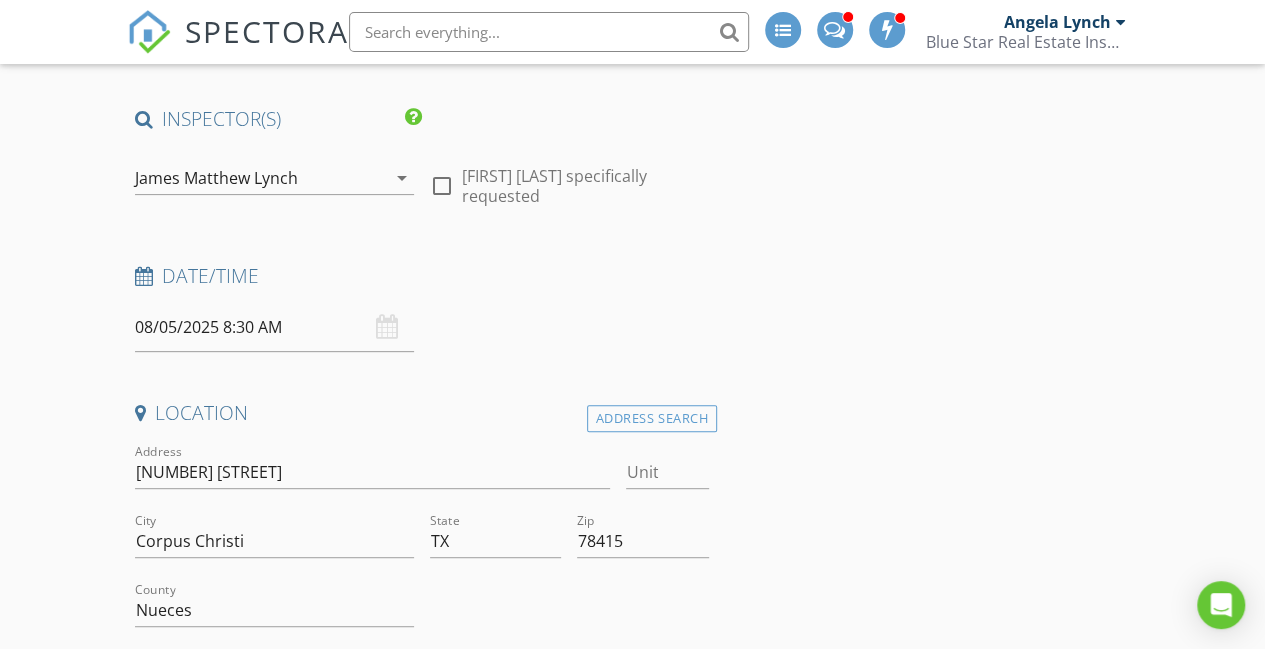 click on "Address 3509 Xanadu St" at bounding box center [373, 476] 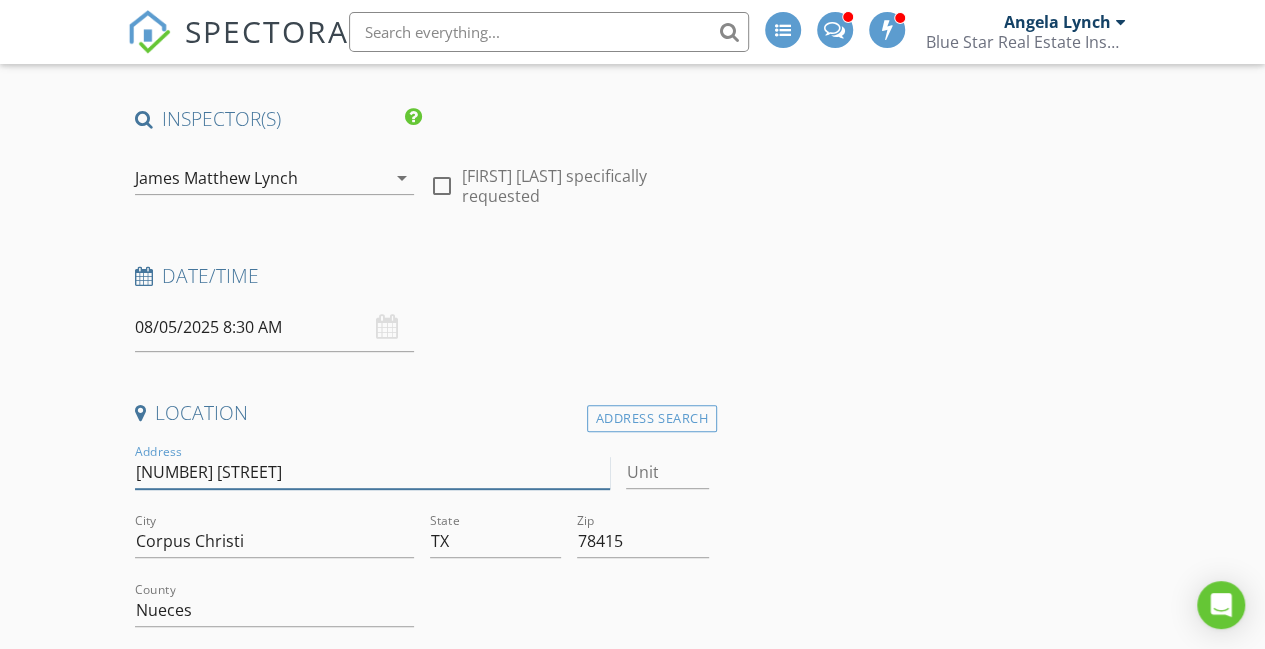 click on "3509 Xanadu St" at bounding box center [373, 472] 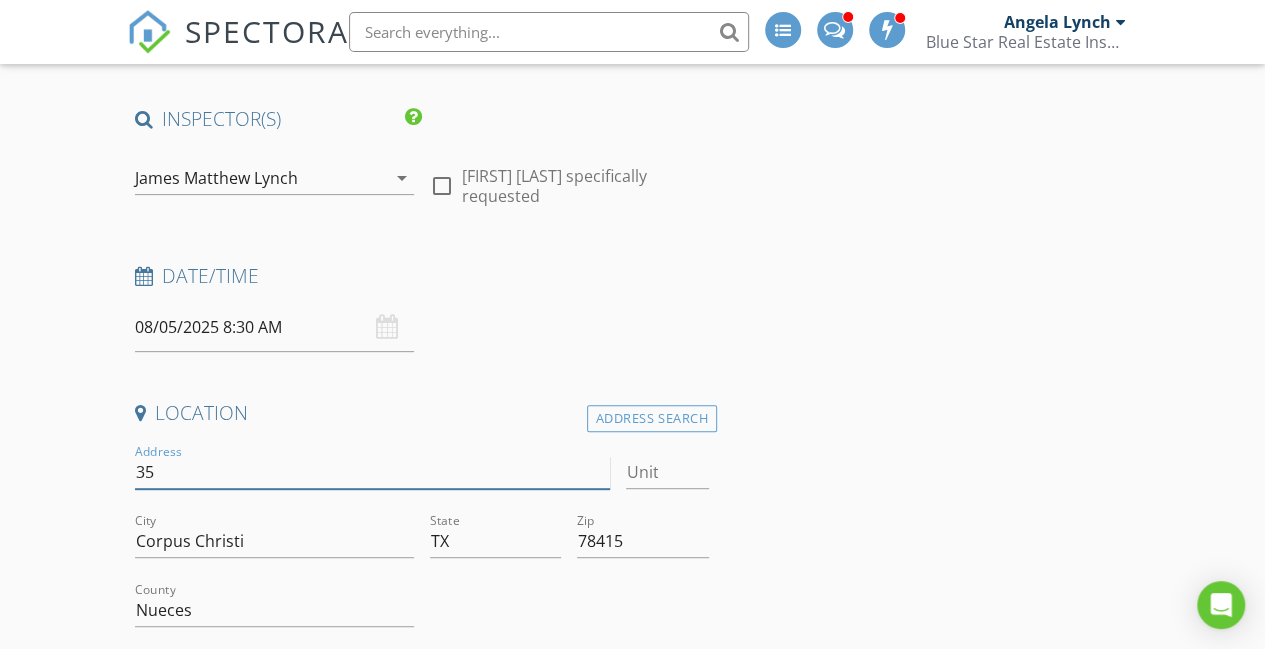 type on "3" 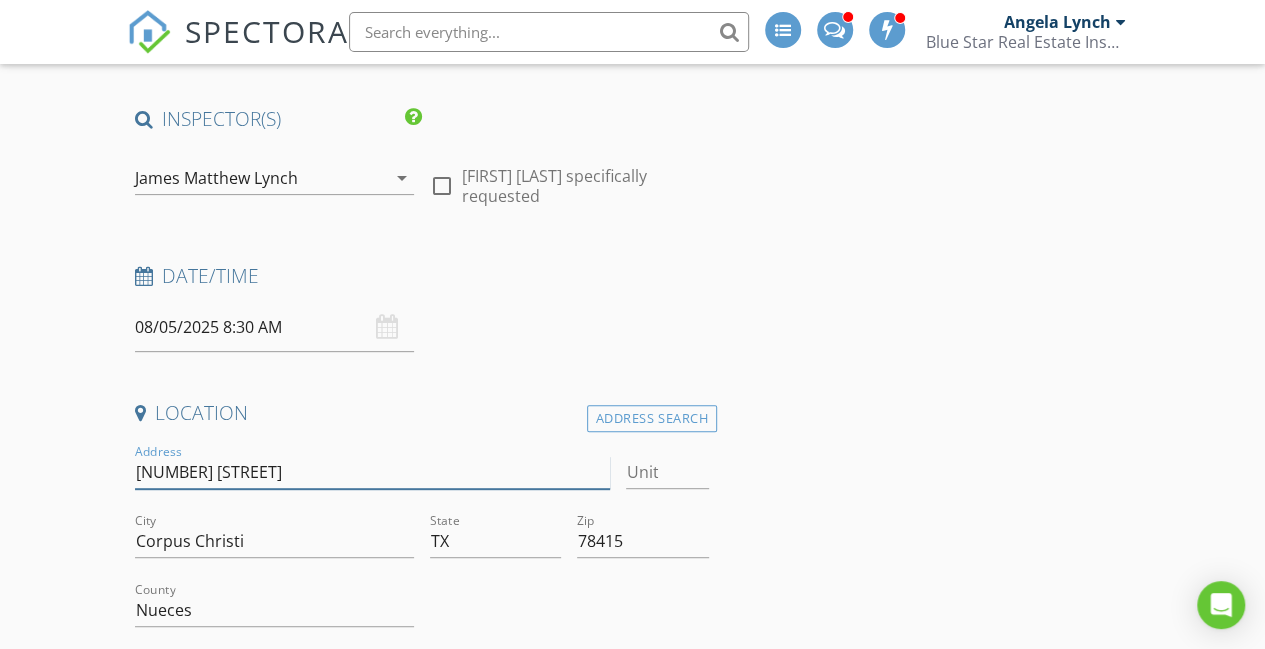 type on "[NUMBER] [STREET]" 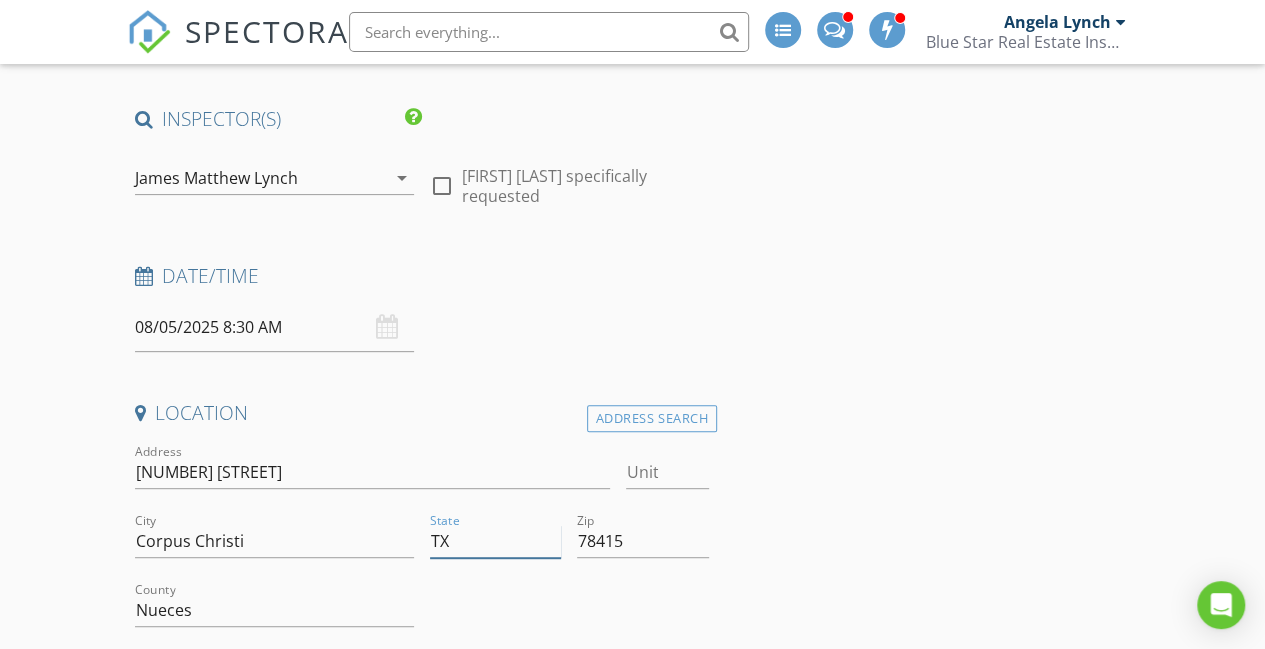 type 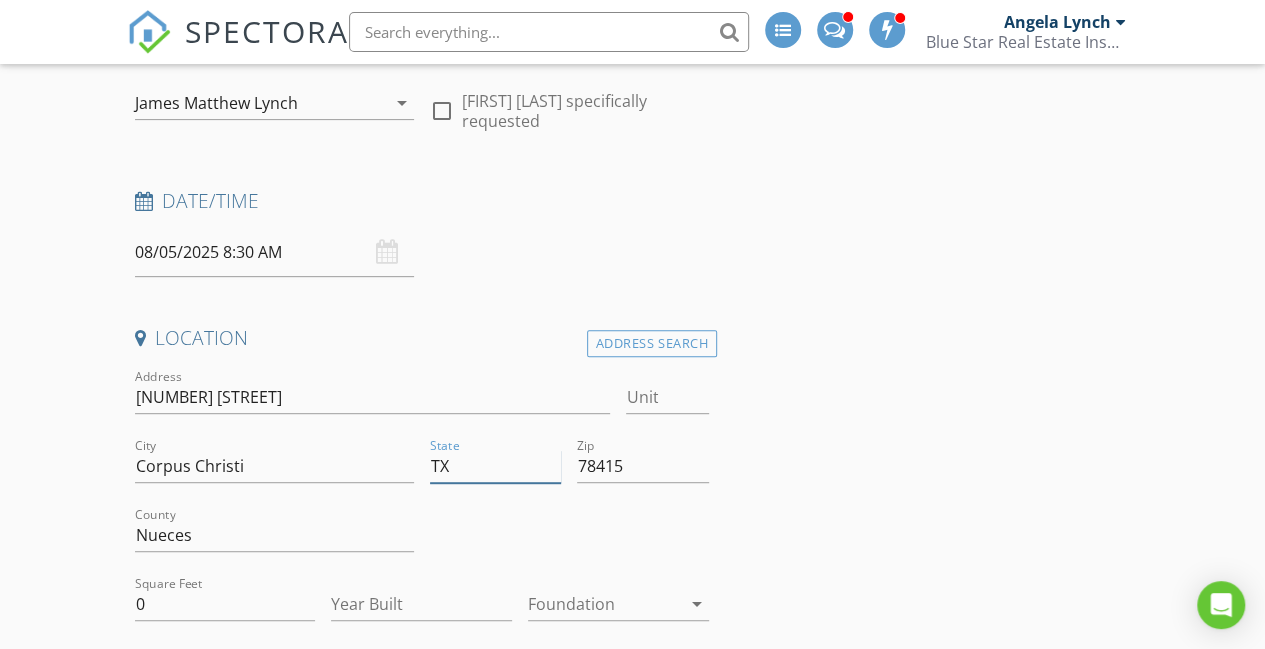 scroll, scrollTop: 323, scrollLeft: 0, axis: vertical 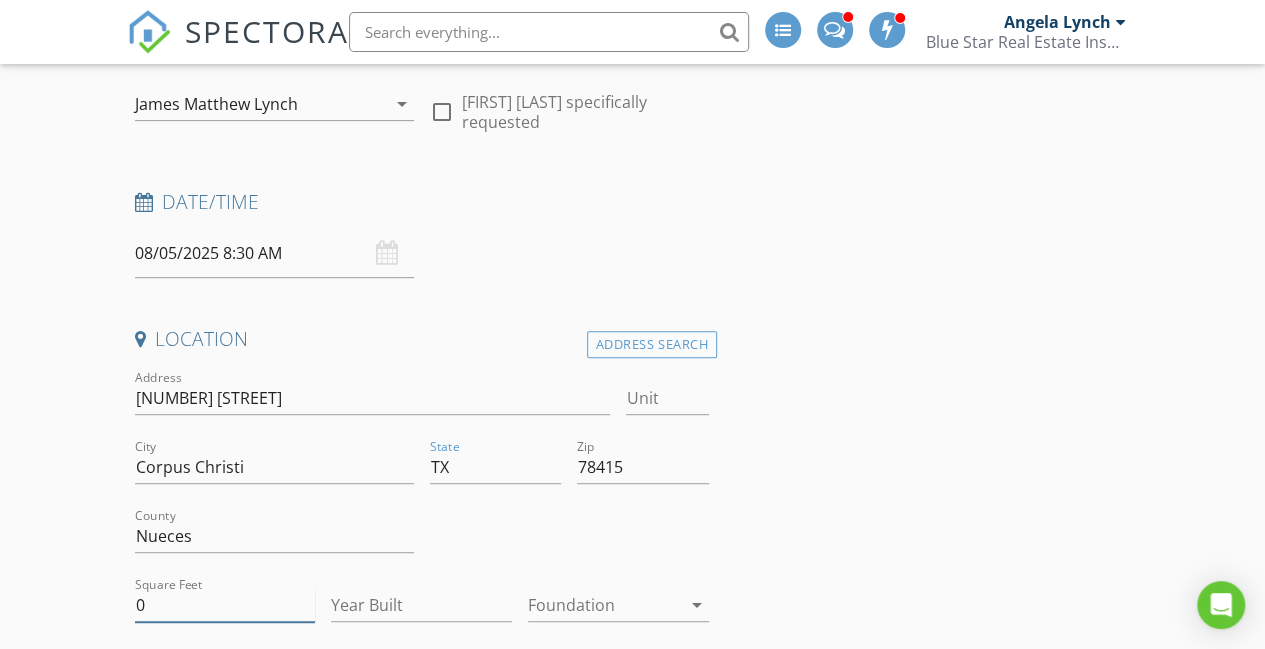 click on "0" at bounding box center (225, 605) 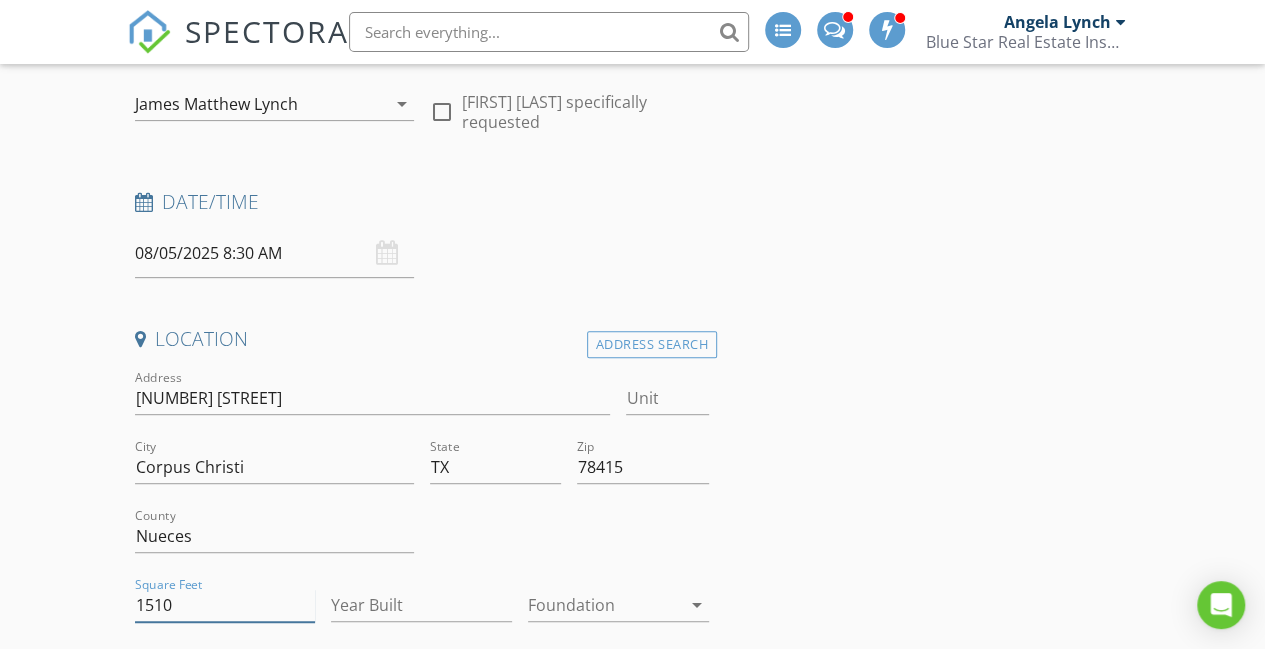type on "1510" 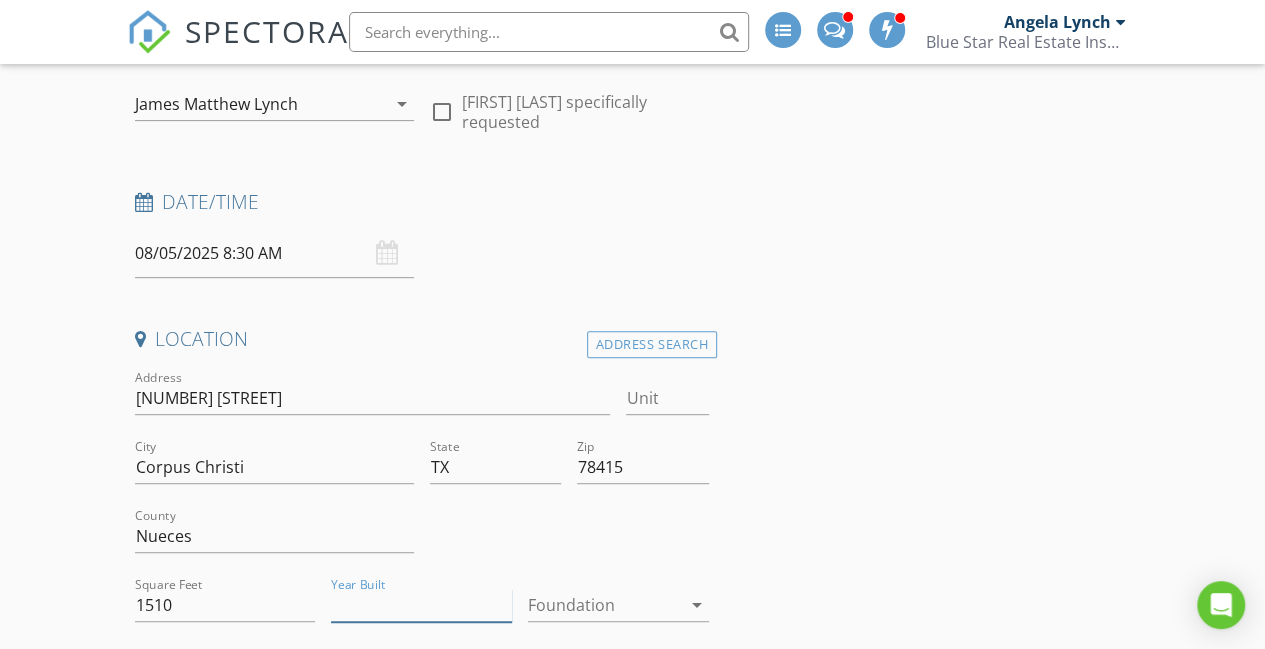 click on "Year Built" at bounding box center (421, 605) 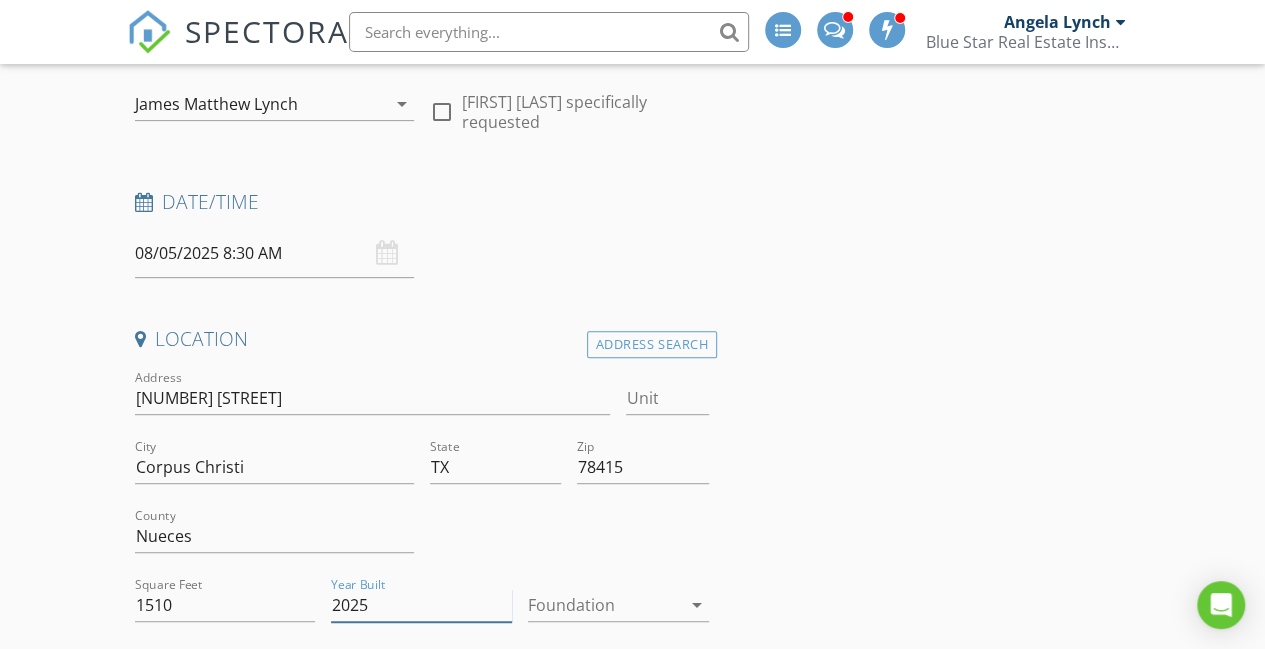 type on "2025" 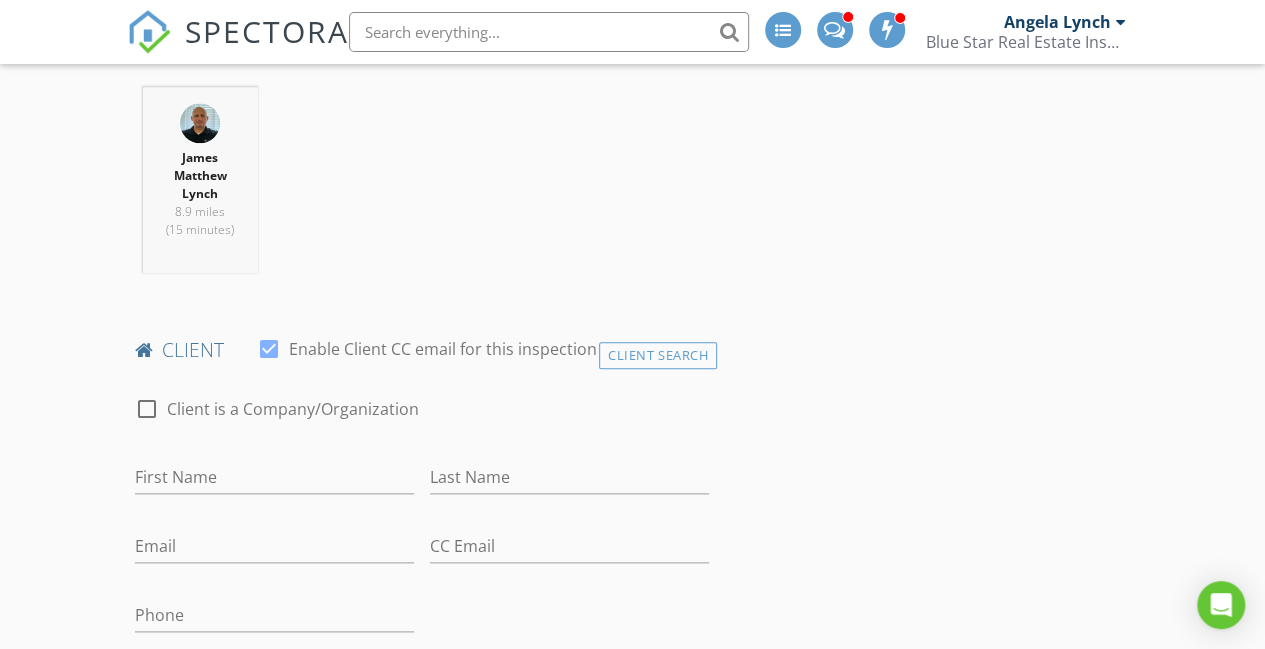 scroll, scrollTop: 895, scrollLeft: 0, axis: vertical 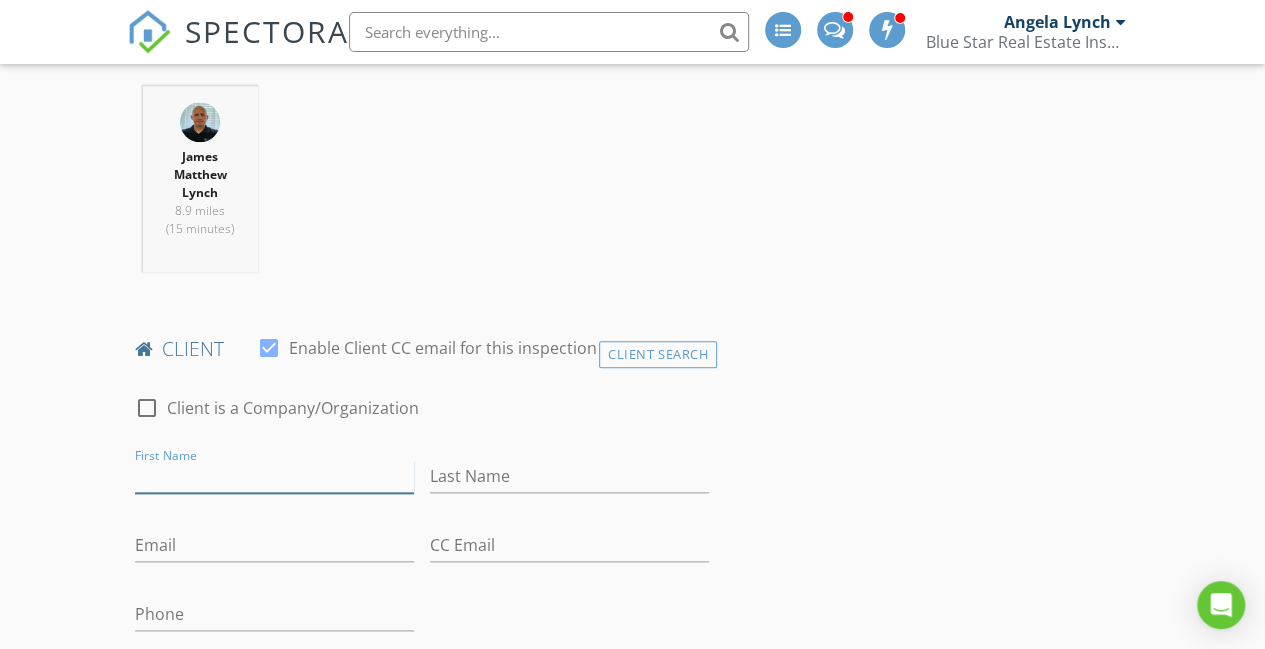 click on "First Name" at bounding box center [274, 476] 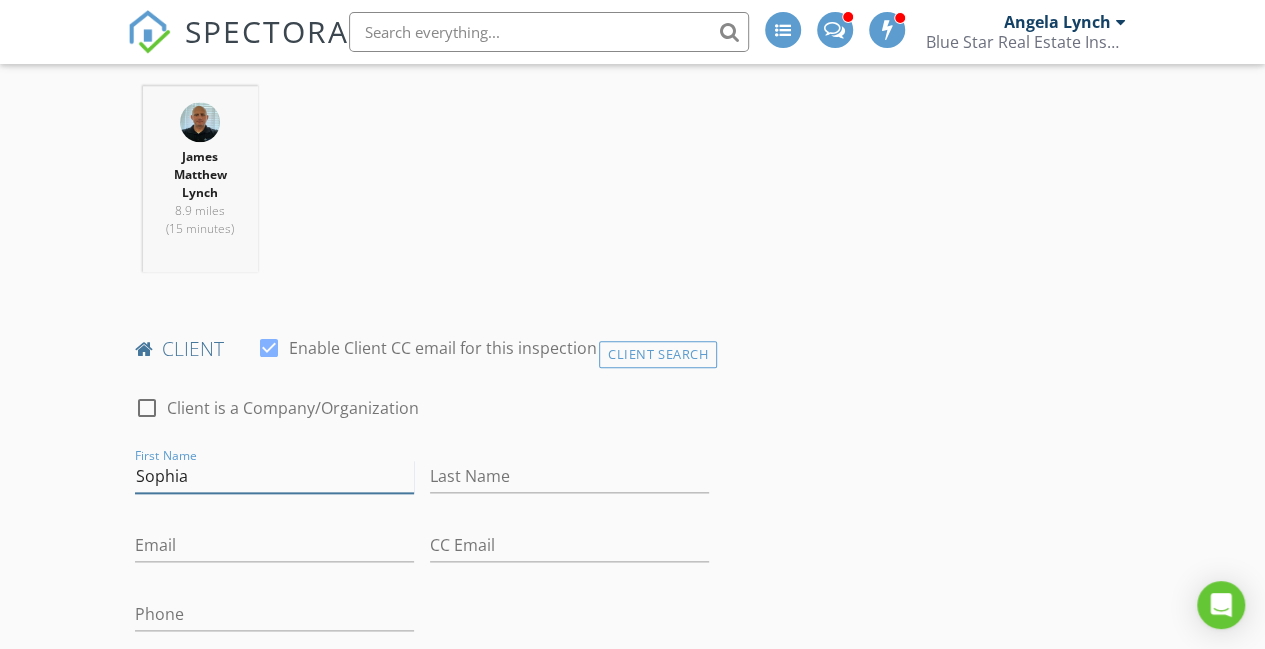 type on "Sophia" 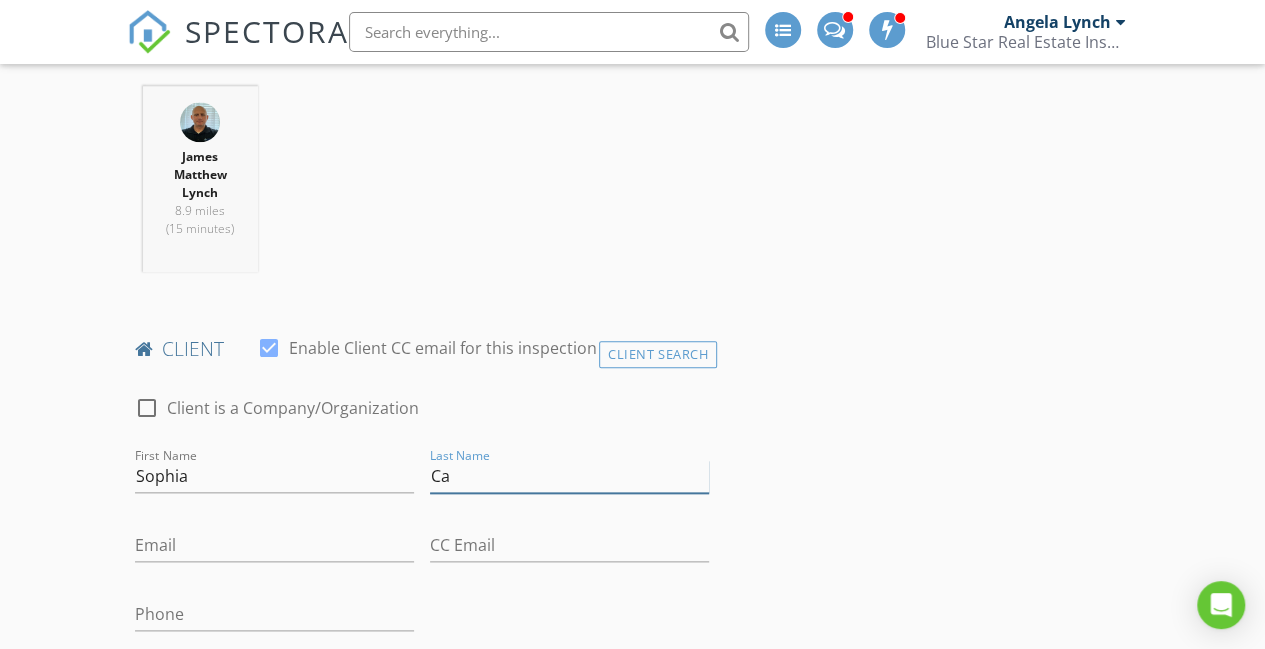 type on "C" 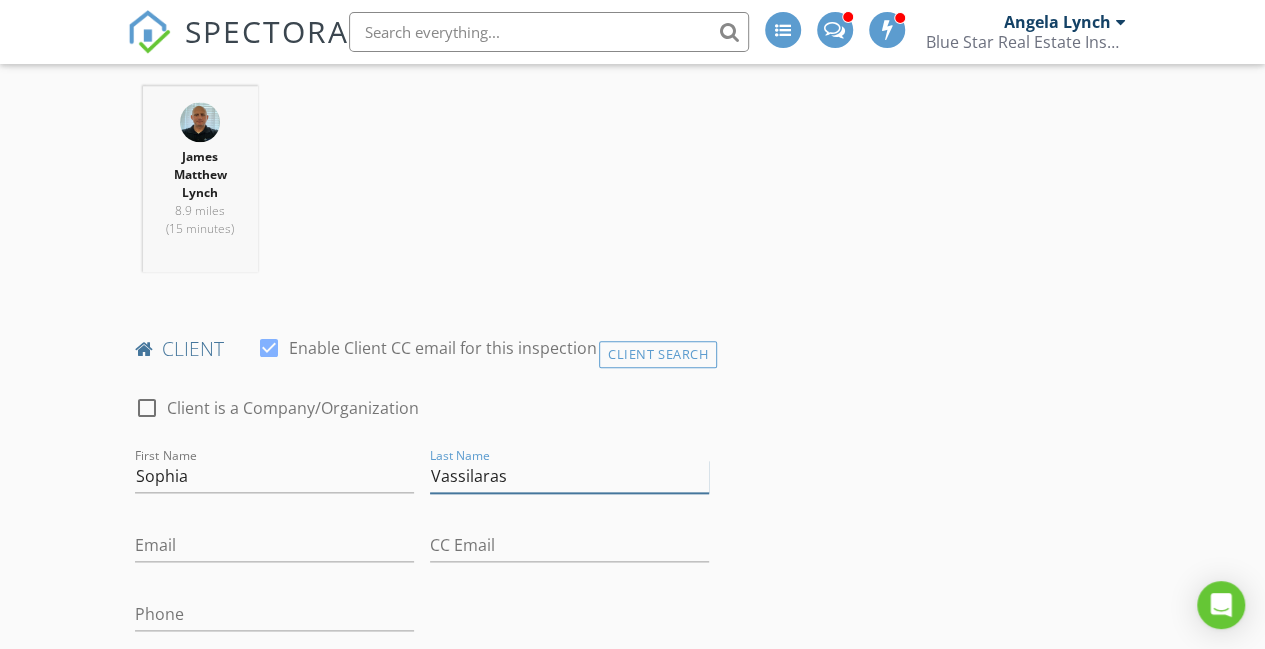 type on "Vassilaras" 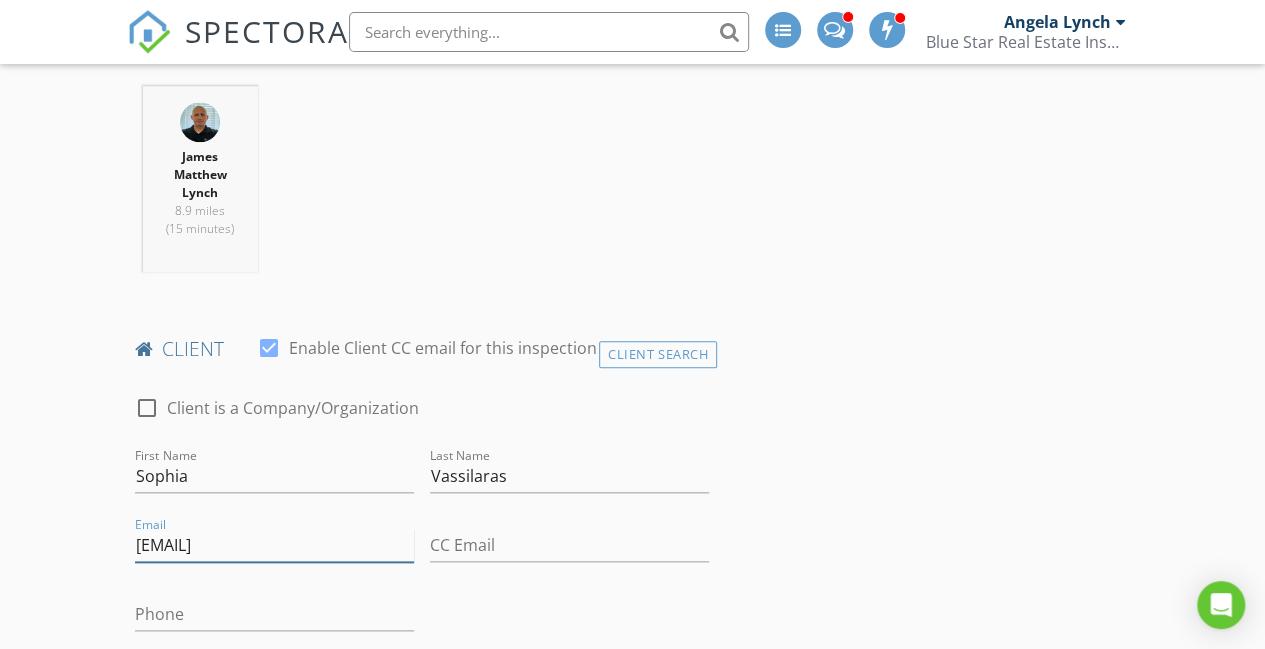 type on "[EMAIL]" 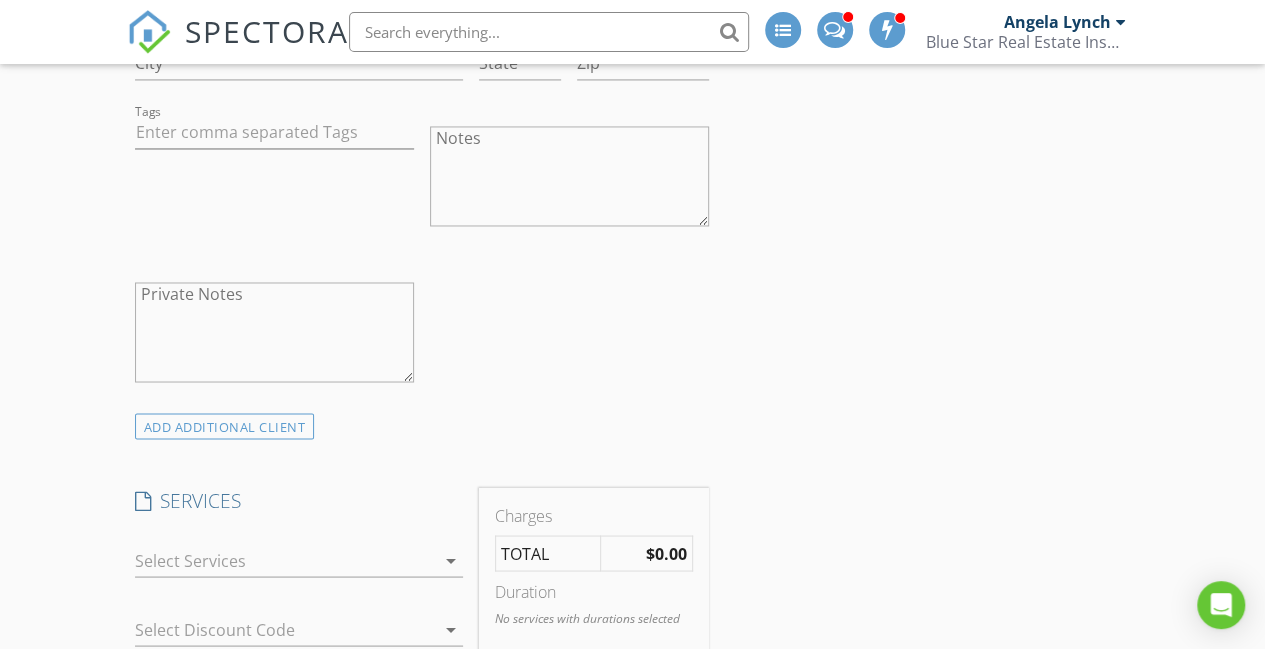 scroll, scrollTop: 1587, scrollLeft: 0, axis: vertical 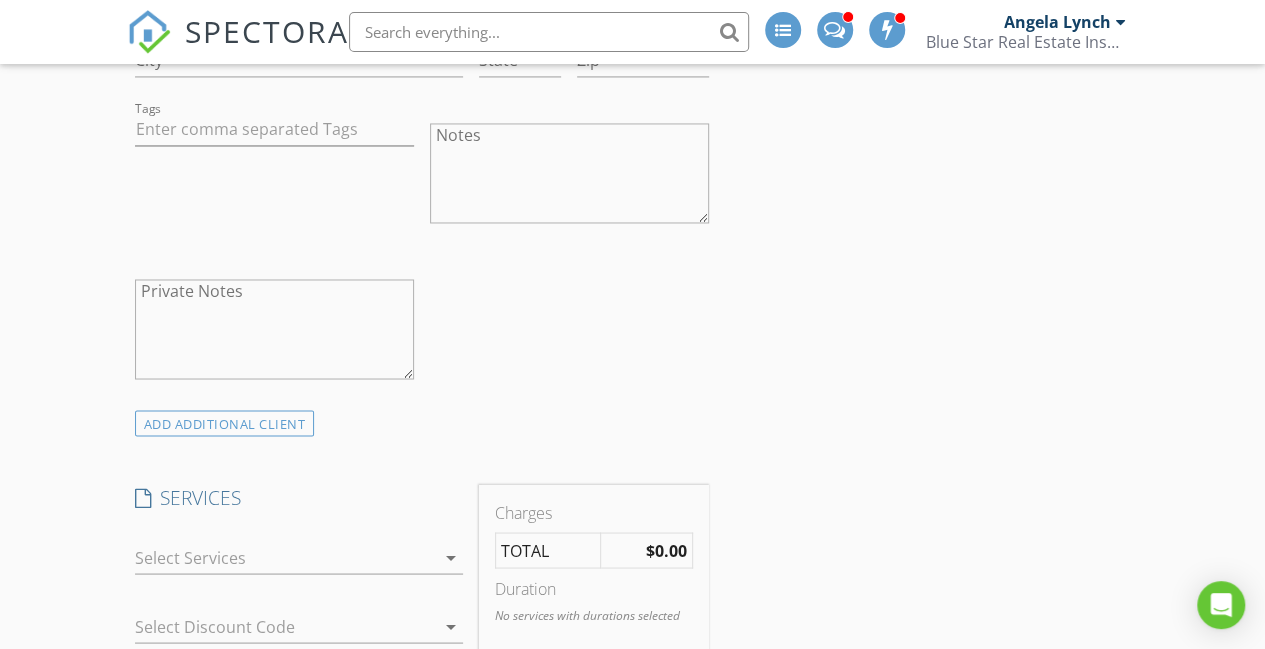 type on "[PHONE]-[PHONE]-[PHONE]" 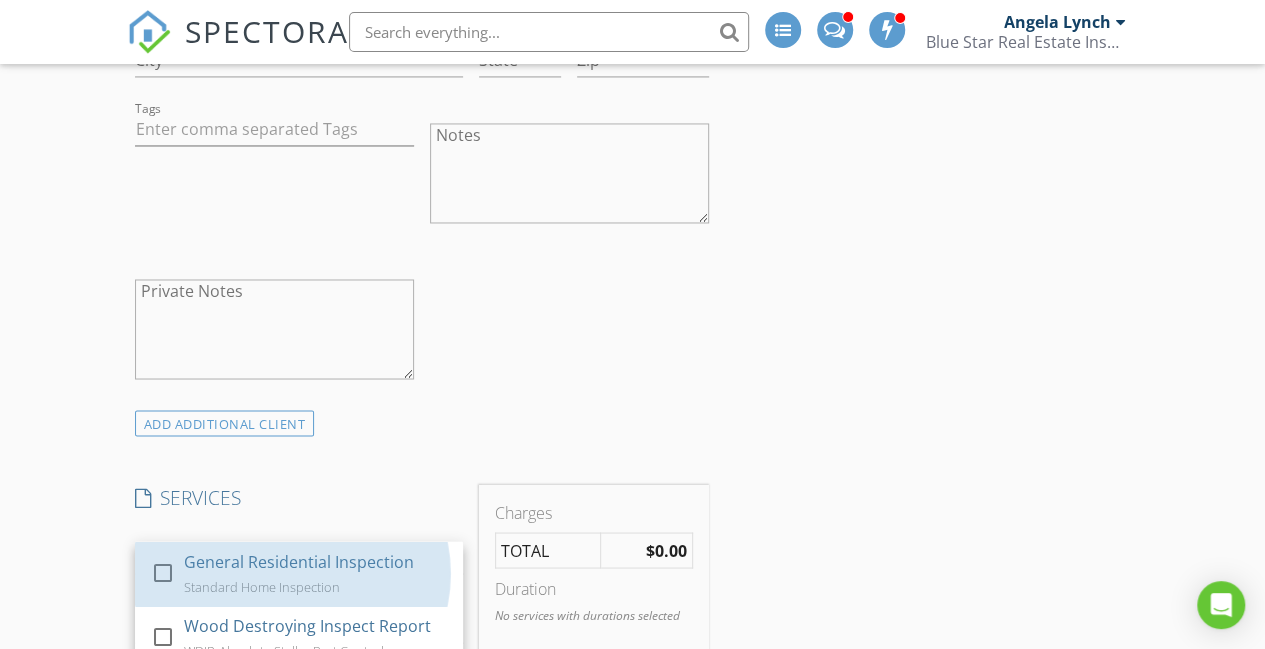 click on "General Residential Inspection" at bounding box center (298, 561) 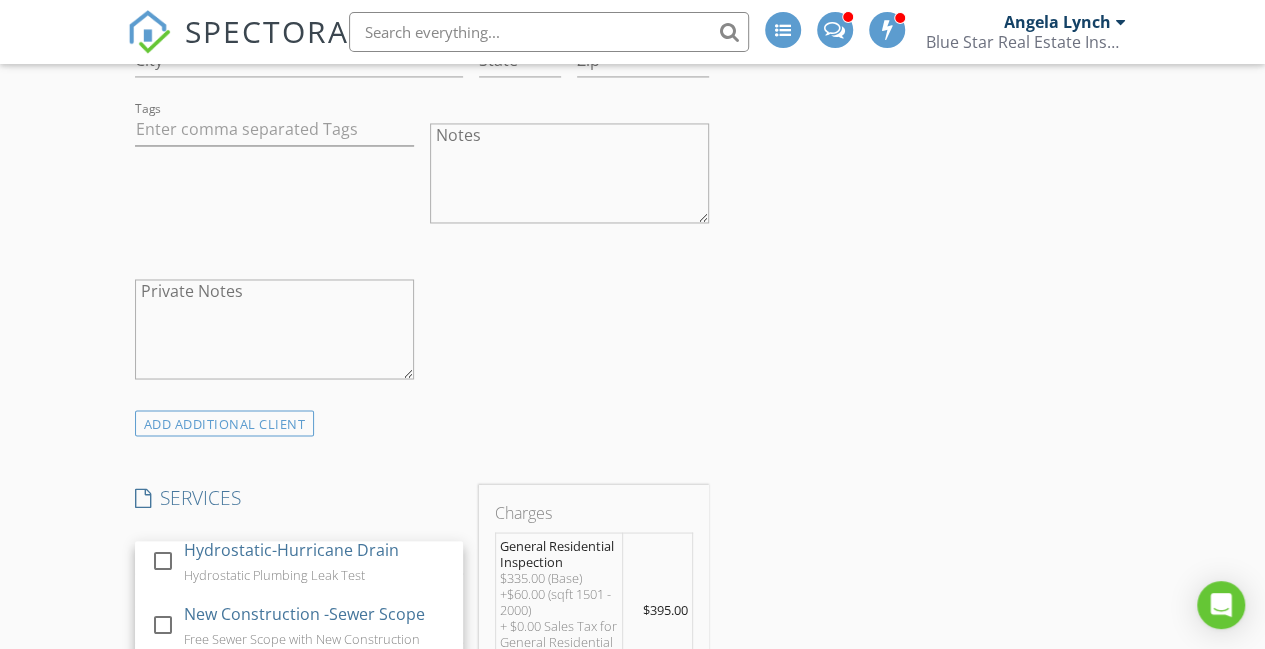 scroll, scrollTop: 124, scrollLeft: 0, axis: vertical 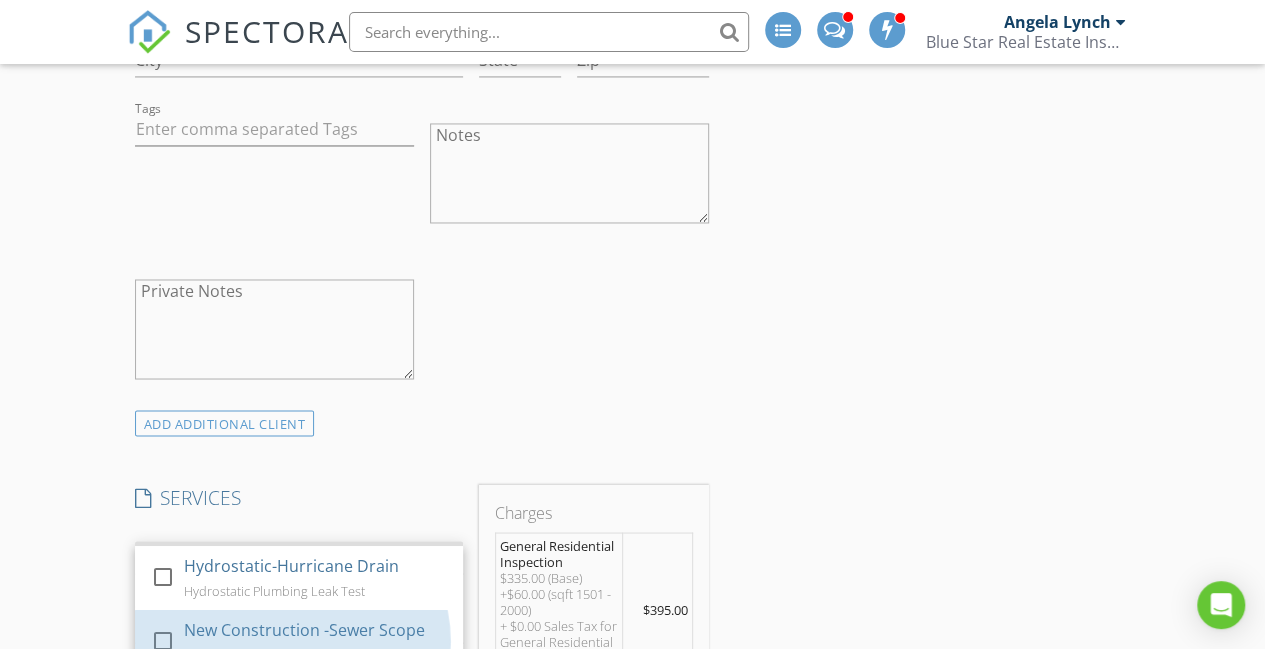 click on "New Construction -Sewer Scope" at bounding box center (303, 629) 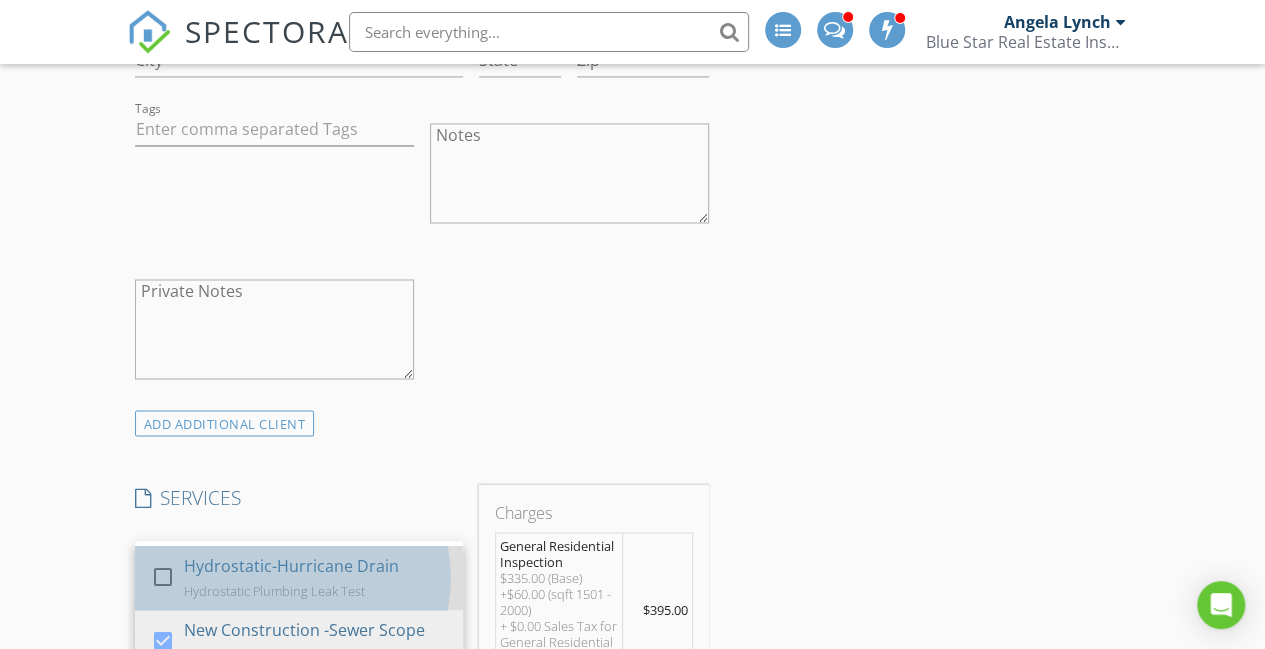 click on "Hydrostatic-Hurricane Drain" at bounding box center [290, 565] 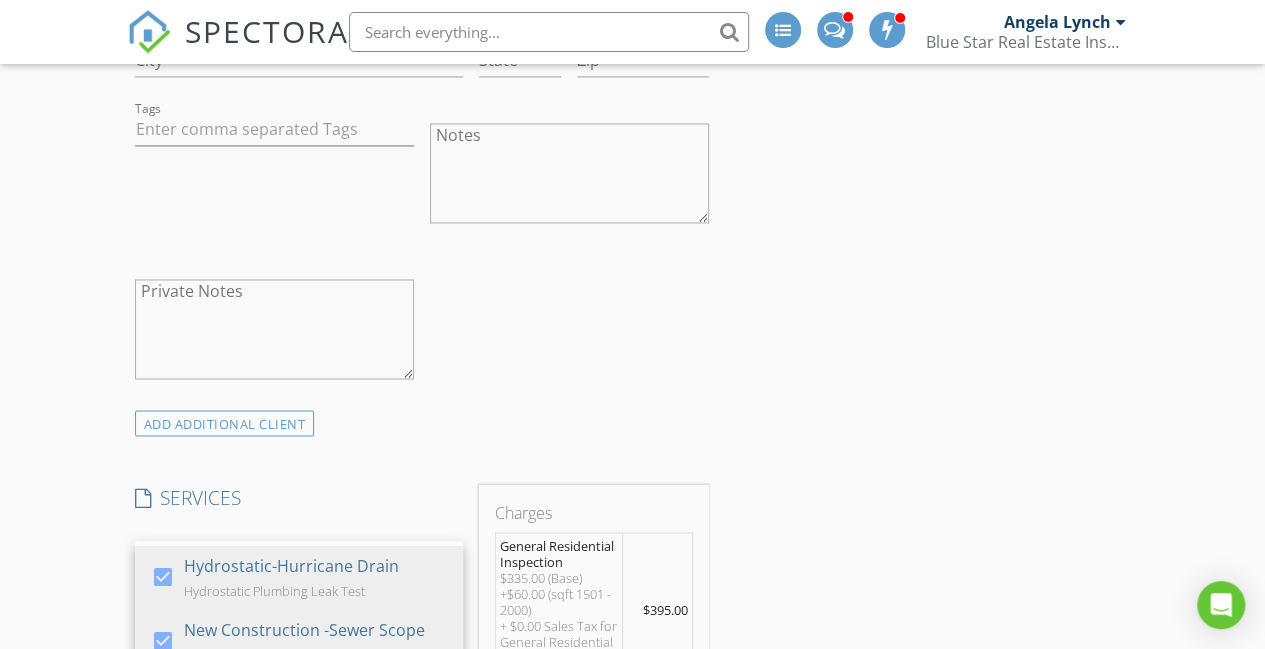 click on "New Inspection
INSPECTOR(S)
check_box   James Matthew Lynch   PRIMARY   check_box_outline_blank   Angela Lynch     check_box_outline_blank   Shane Smith     James Matthew Lynch arrow_drop_down   check_box_outline_blank James Matthew Lynch specifically requested
Date/Time
08/05/2025 8:30 AM
Location
Address Search       Address 3501 Rebecca   Unit   City Corpus Christi   State TX   Zip 78415   County Nueces     Square Feet 1510   Year Built 2025   Foundation Slab arrow_drop_down     James Matthew Lynch     8.9 miles     (15 minutes)
client
check_box Enable Client CC email for this inspection   Client Search     check_box_outline_blank Client is a Company/Organization     First Name Sophia   Last Name Vassilaras   Email scvassilaras@gmail.com   CC Email   Phone 361-510-4830   Address   City   State   Zip     Tags         Notes   Private Notes" at bounding box center (632, 928) 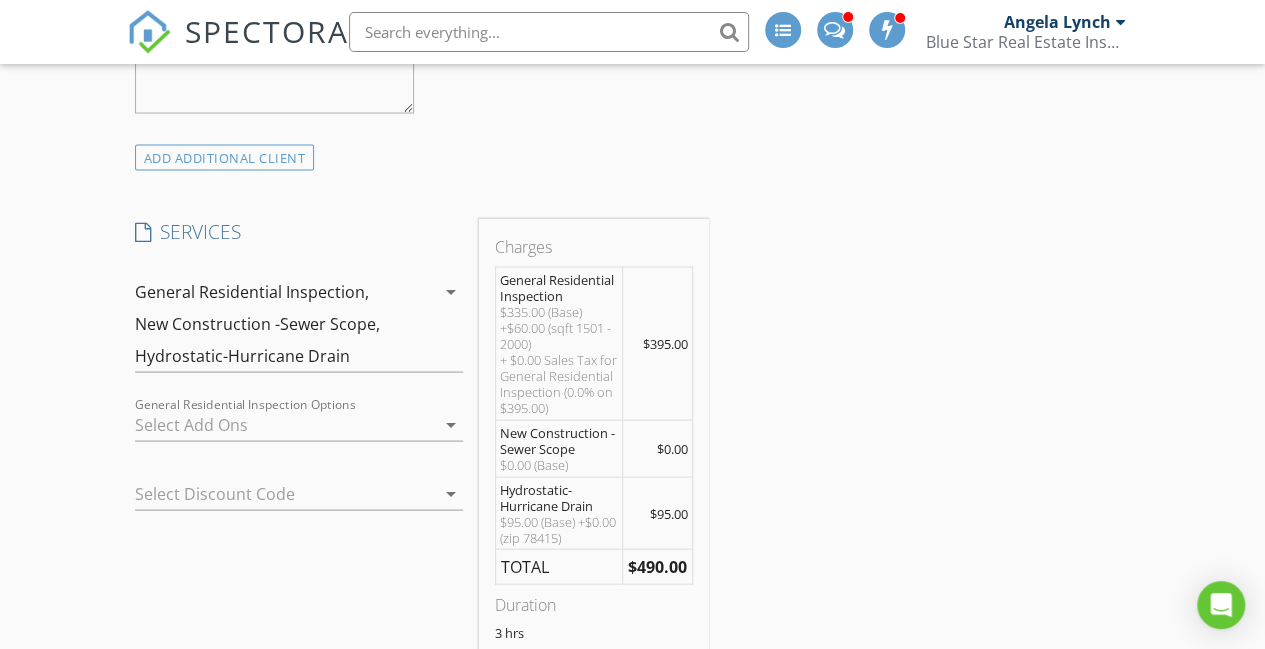 scroll, scrollTop: 2200, scrollLeft: 0, axis: vertical 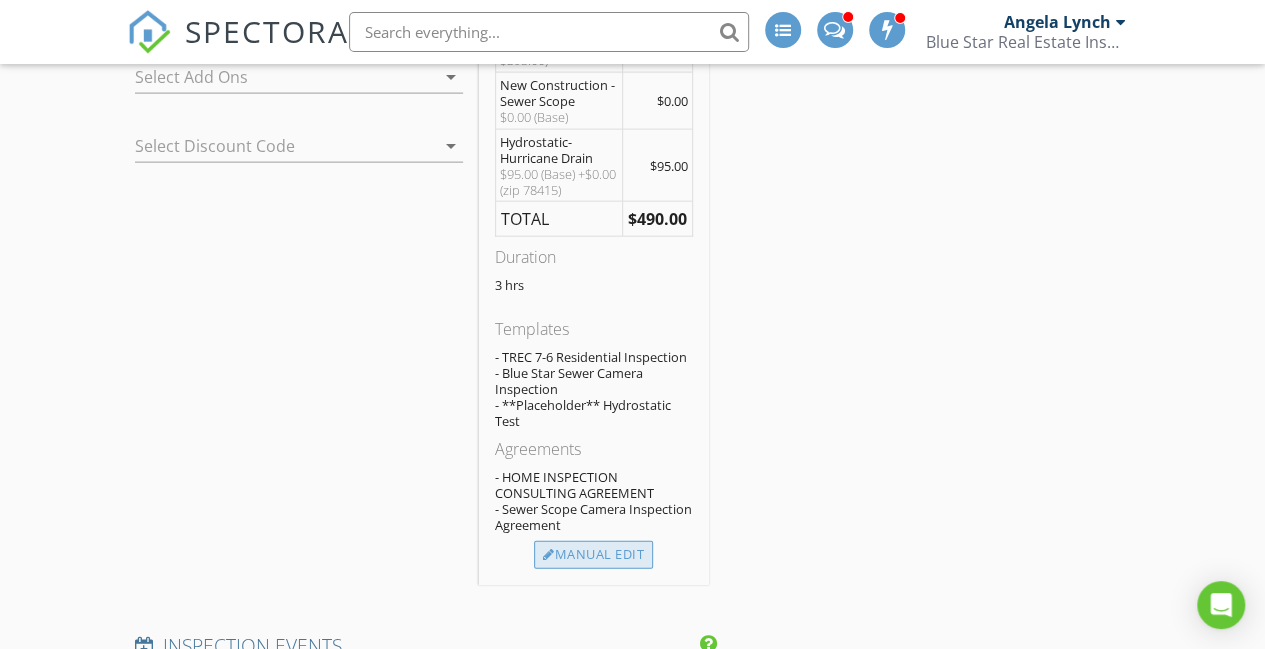 click on "Manual Edit" at bounding box center [593, 555] 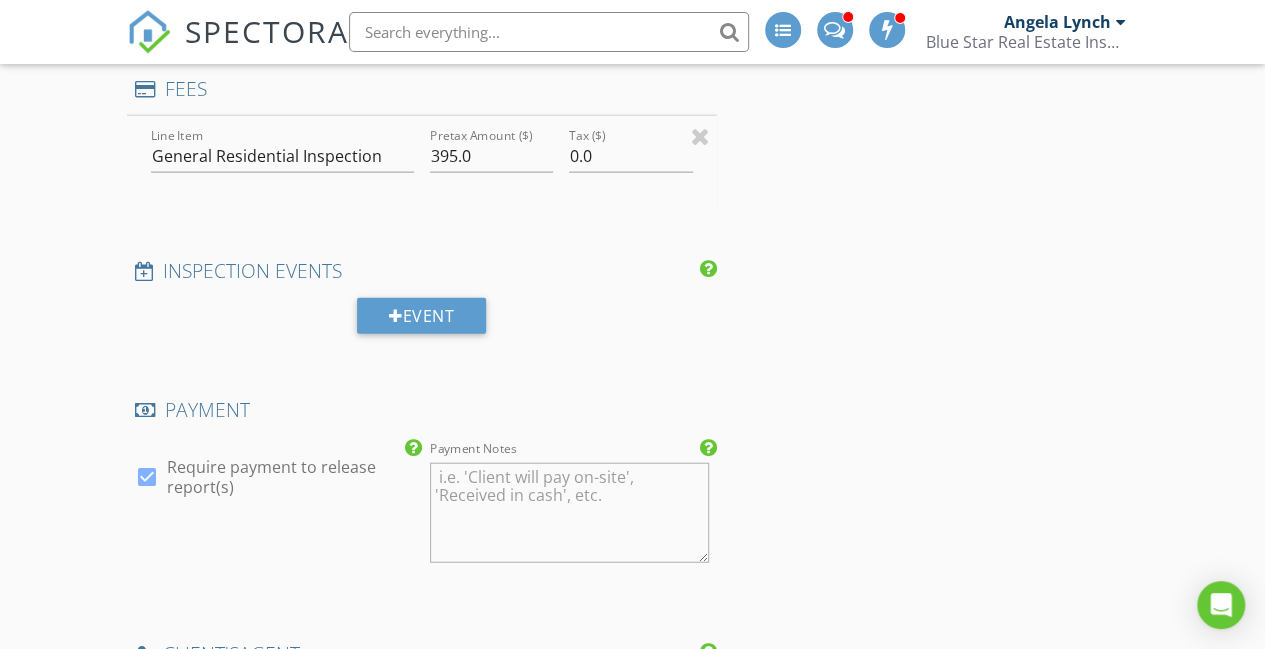 type on "0" 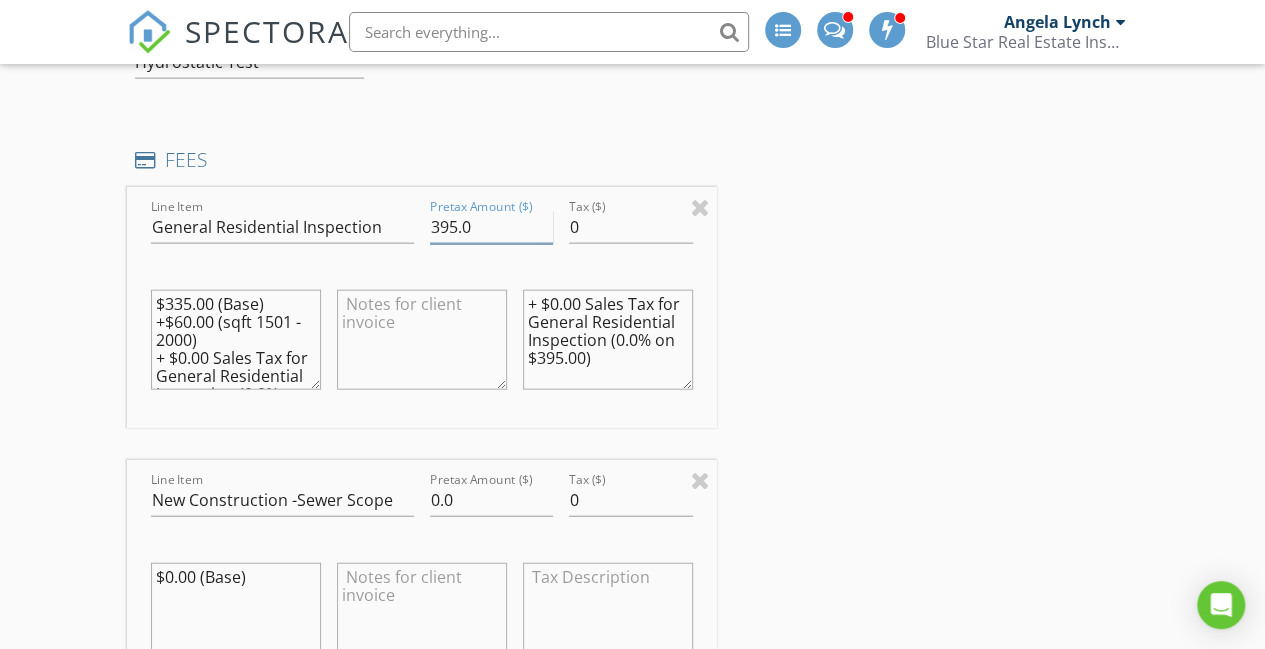click on "395.0" at bounding box center [492, 227] 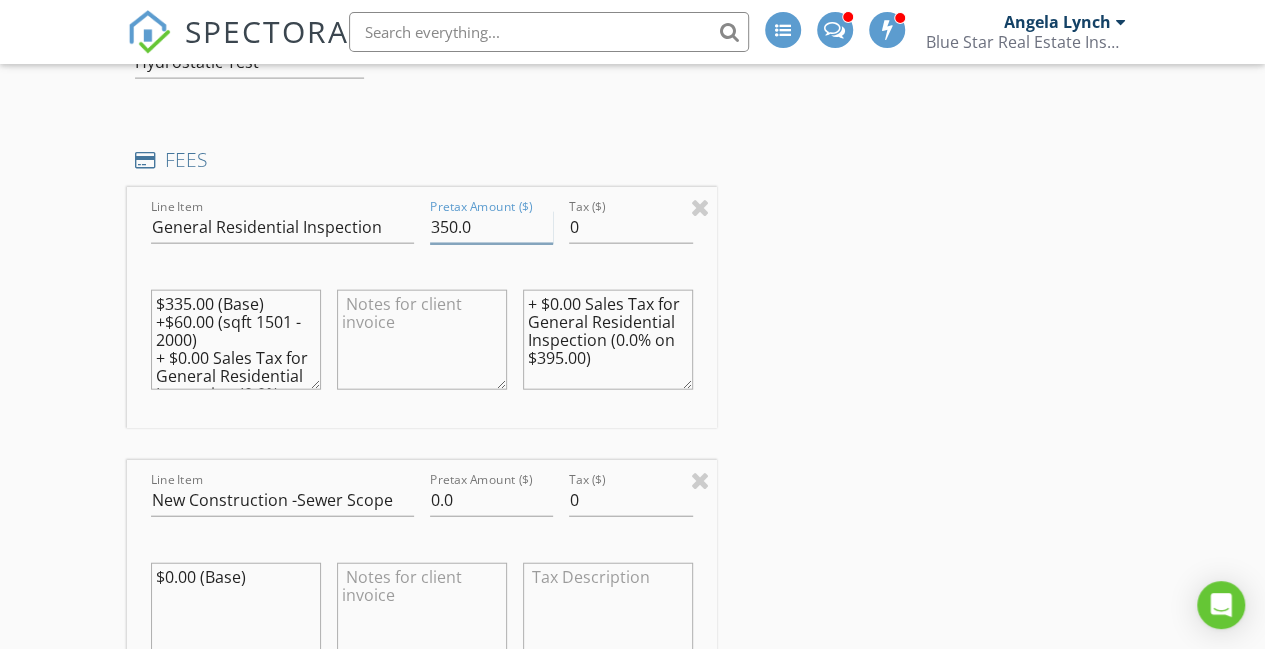 click on "350.0" at bounding box center [492, 227] 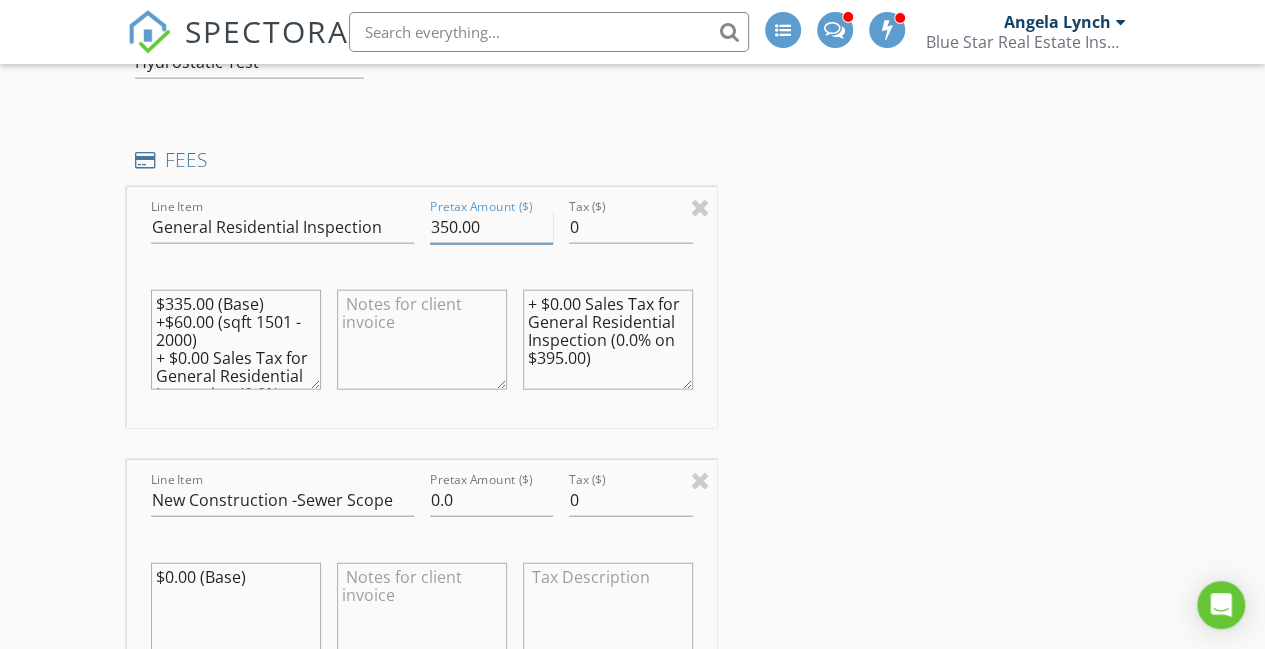 type on "350.00" 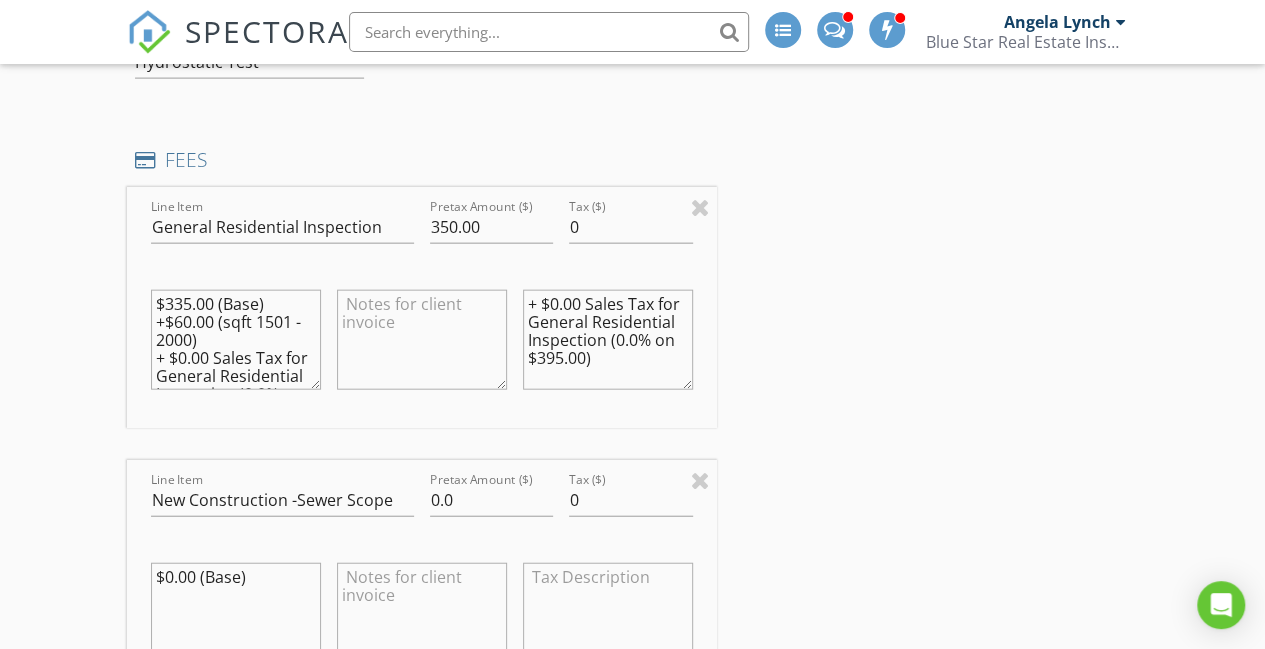 click on "INSPECTOR(S)
check_box   James Matthew Lynch   PRIMARY   check_box_outline_blank   Angela Lynch     check_box_outline_blank   Shane Smith     James Matthew Lynch arrow_drop_down   check_box_outline_blank James Matthew Lynch specifically requested
Date/Time
08/05/2025 8:30 AM
Location
Address Search       Address 3501 Rebecca   Unit   City Corpus Christi   State TX   Zip 78415   County Nueces     Square Feet 1510   Year Built 2025   Foundation Slab arrow_drop_down     James Matthew Lynch     8.9 miles     (15 minutes)
client
check_box Enable Client CC email for this inspection   Client Search     check_box_outline_blank Client is a Company/Organization     First Name Sophia   Last Name Vassilaras   Email scvassilaras@gmail.com   CC Email   Phone 361-510-4830   Address   City   State   Zip     Tags         Notes   Private Notes          check_box" at bounding box center (633, 607) 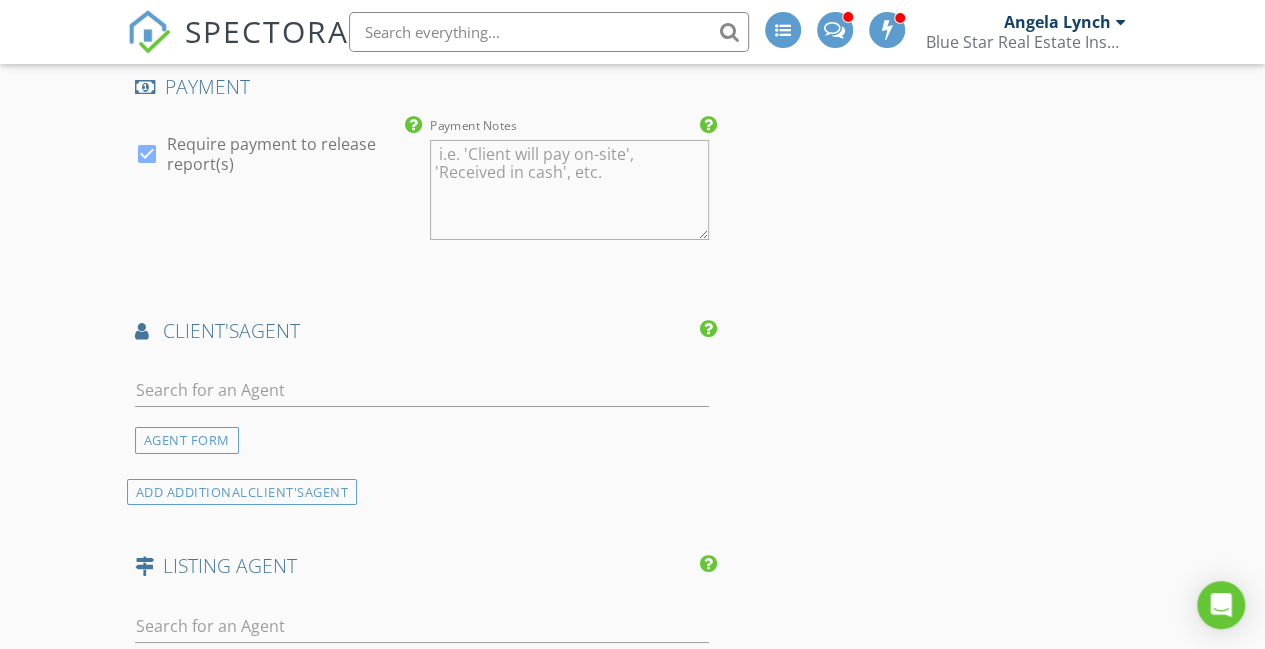 scroll, scrollTop: 3412, scrollLeft: 0, axis: vertical 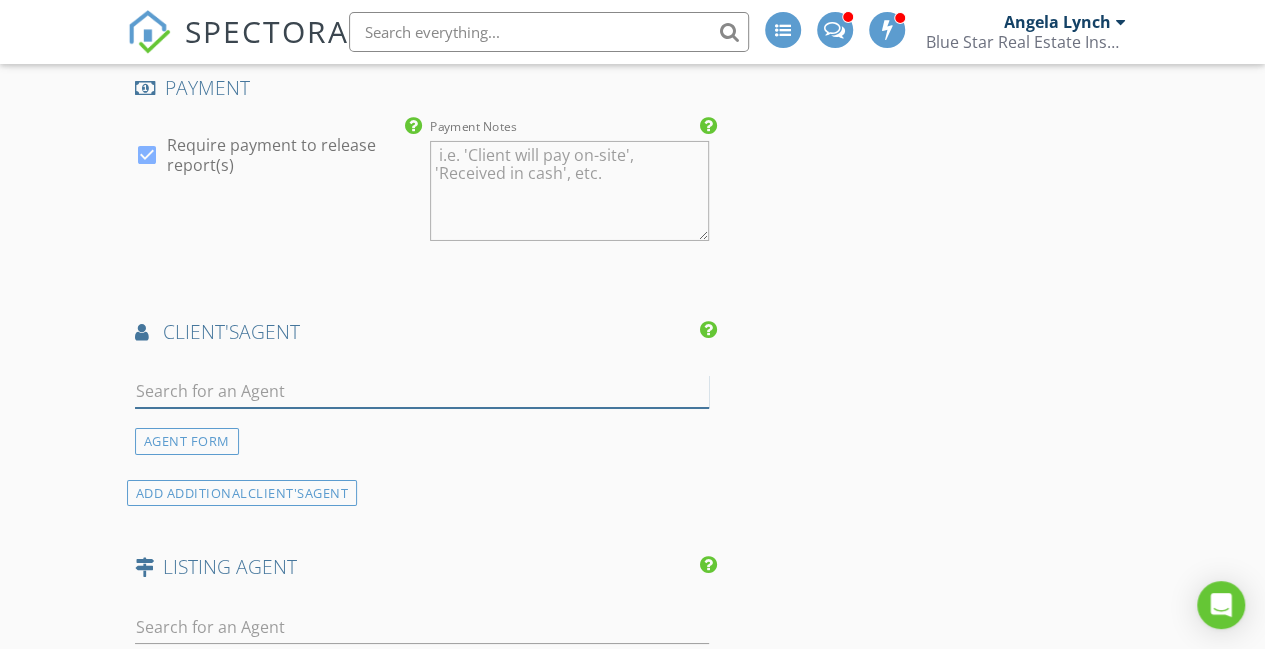 click at bounding box center [422, 391] 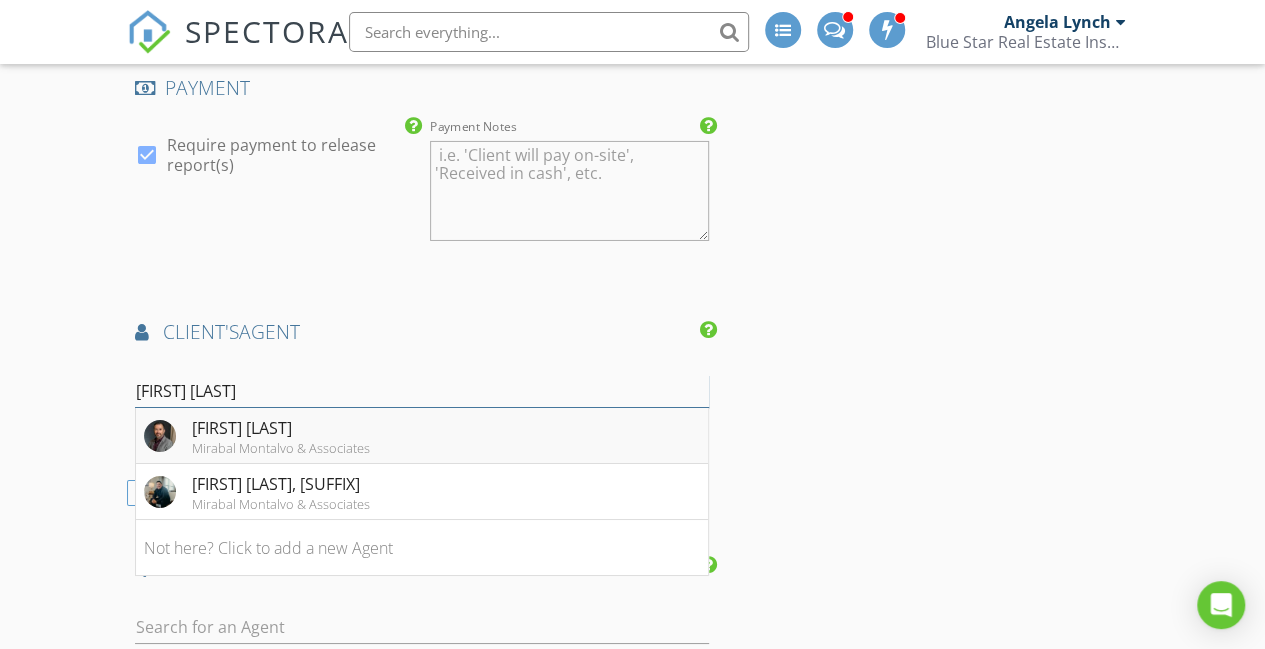 type on "James Mir" 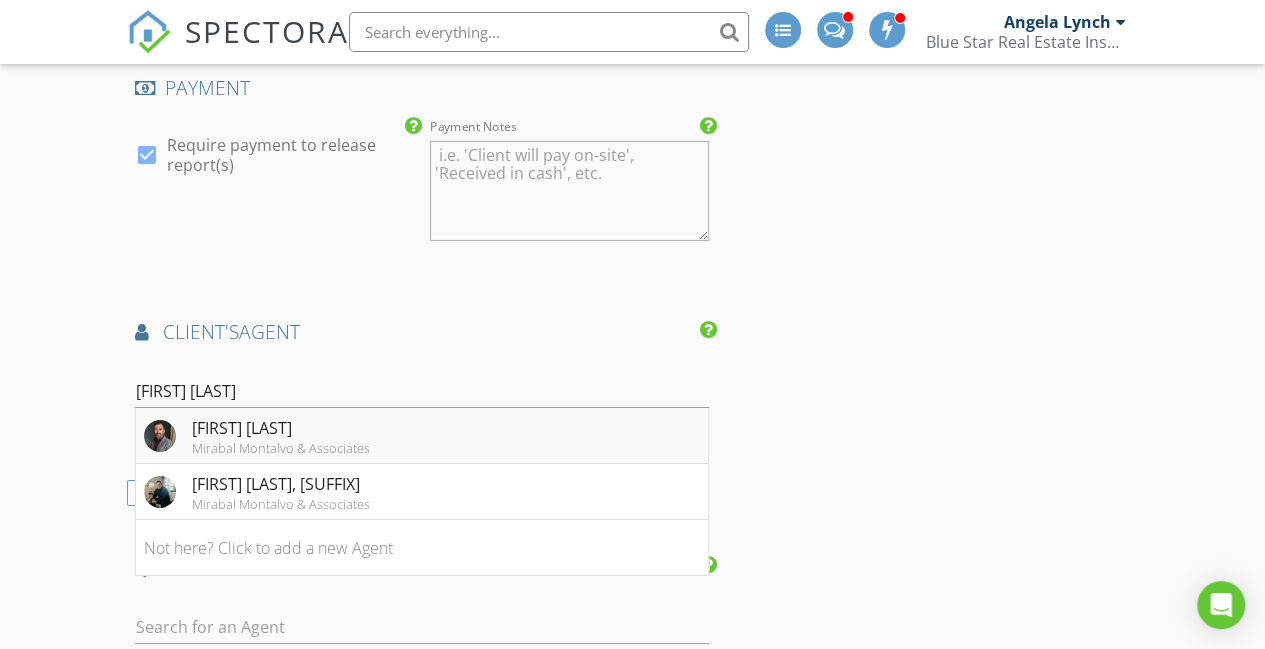 click on "[FIRST] [LAST]" at bounding box center [281, 428] 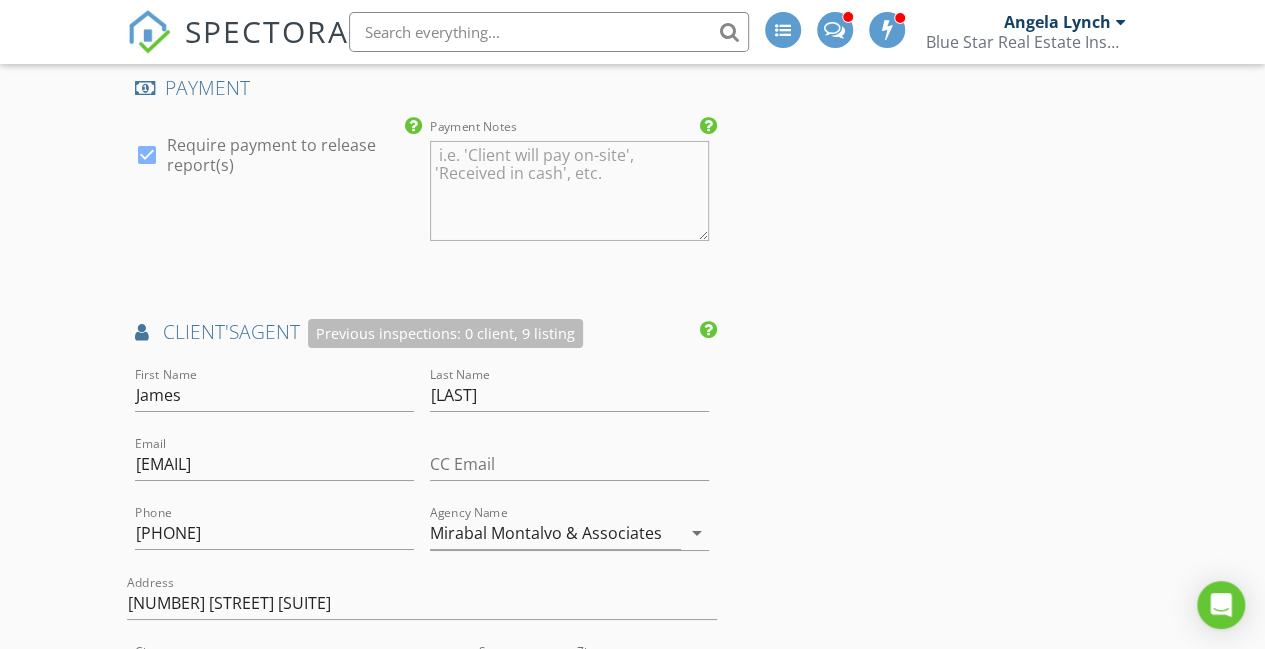 click on "INSPECTOR(S)
check_box   James Matthew Lynch   PRIMARY   check_box_outline_blank   Angela Lynch     check_box_outline_blank   Shane Smith     James Matthew Lynch arrow_drop_down   check_box_outline_blank James Matthew Lynch specifically requested
Date/Time
08/05/2025 8:30 AM
Location
Address Search       Address 3501 Rebecca   Unit   City Corpus Christi   State TX   Zip 78415   County Nueces     Square Feet 1510   Year Built 2025   Foundation Slab arrow_drop_down     James Matthew Lynch     8.9 miles     (15 minutes)
client
check_box Enable Client CC email for this inspection   Client Search     check_box_outline_blank Client is a Company/Organization     First Name Sophia   Last Name Vassilaras   Email scvassilaras@gmail.com   CC Email   Phone 361-510-4830   Address   City   State   Zip     Tags         Notes   Private Notes          check_box" at bounding box center [633, -346] 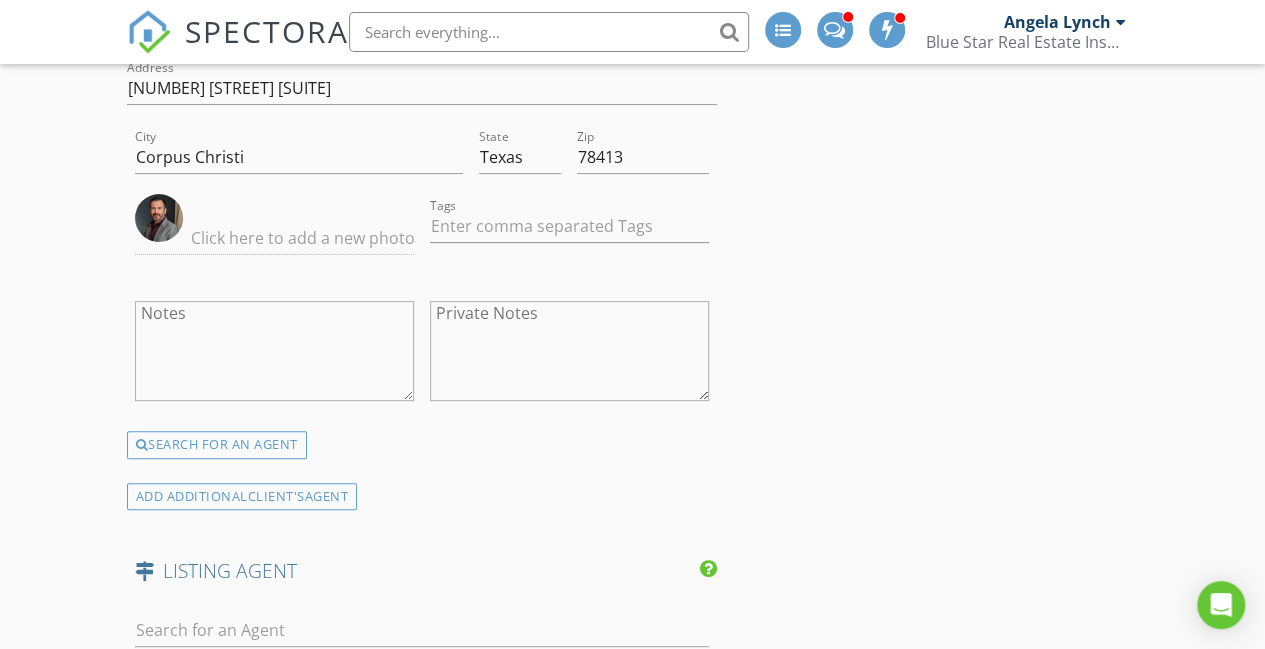scroll, scrollTop: 4113, scrollLeft: 0, axis: vertical 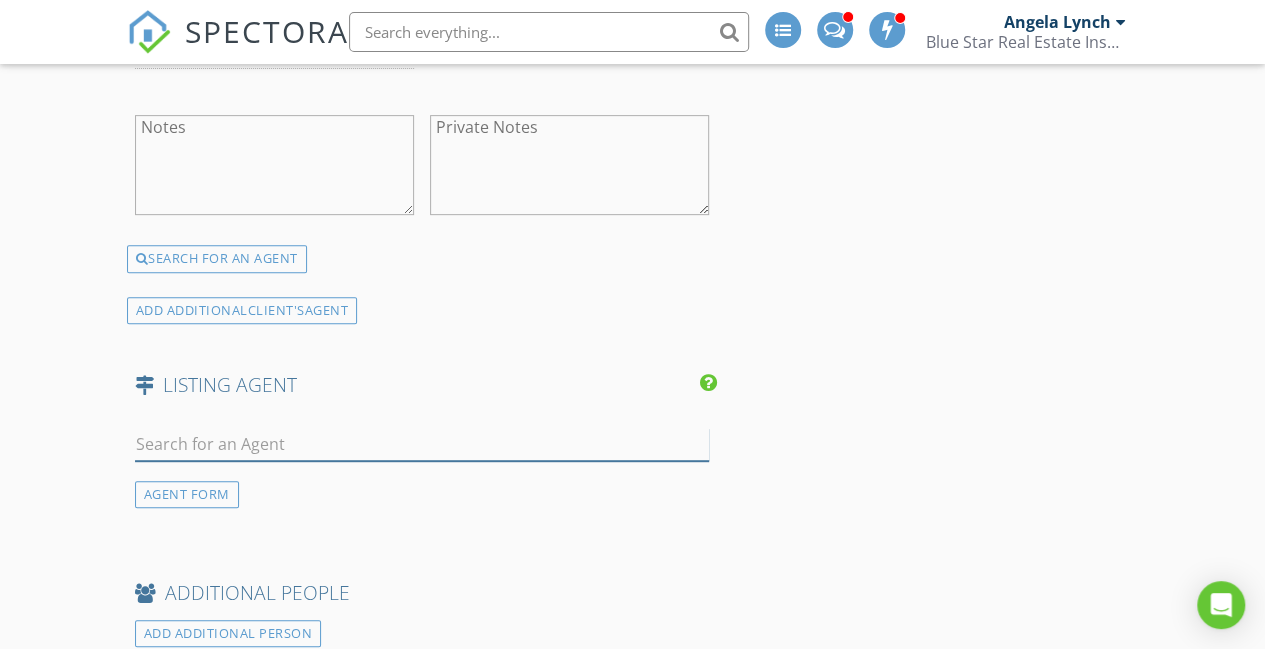 click at bounding box center [422, 444] 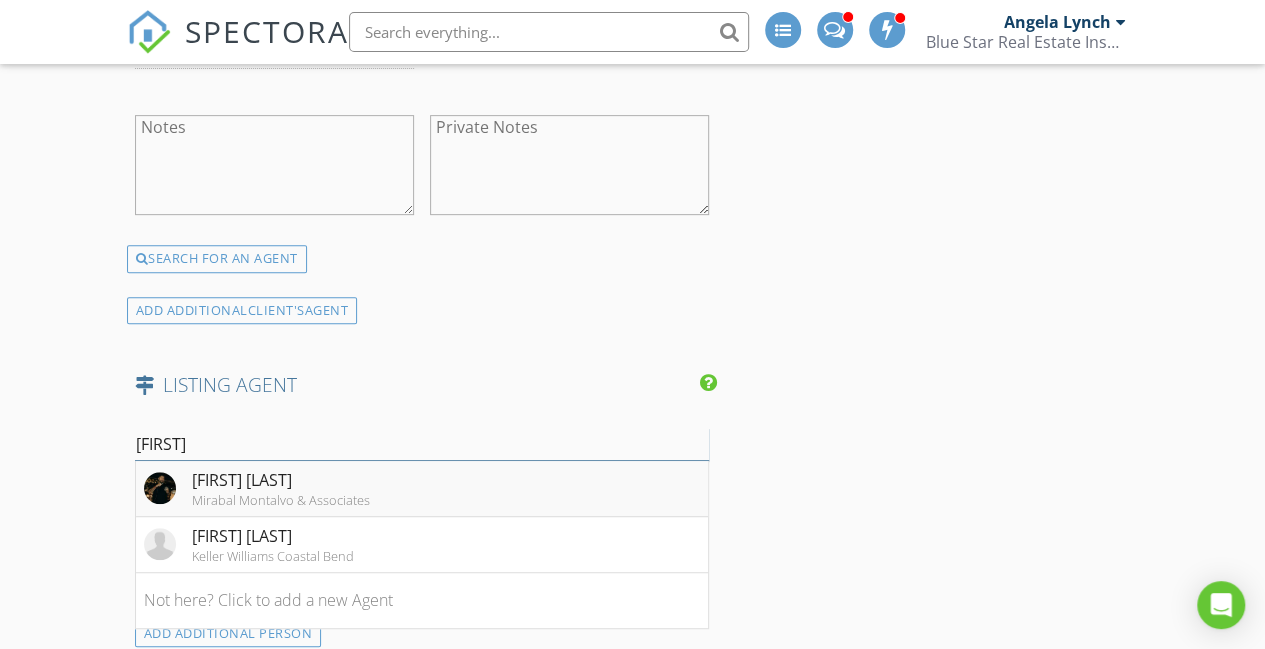 type on "Gino" 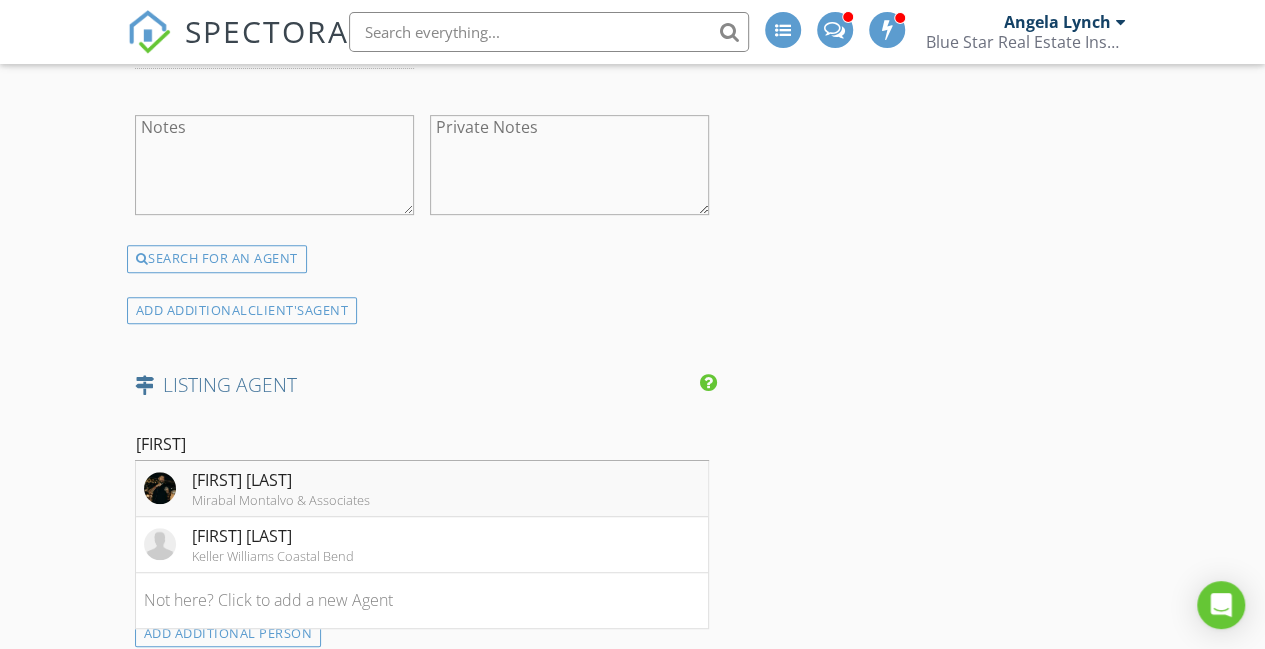 click on "Mirabal Montalvo & Associates" at bounding box center [281, 500] 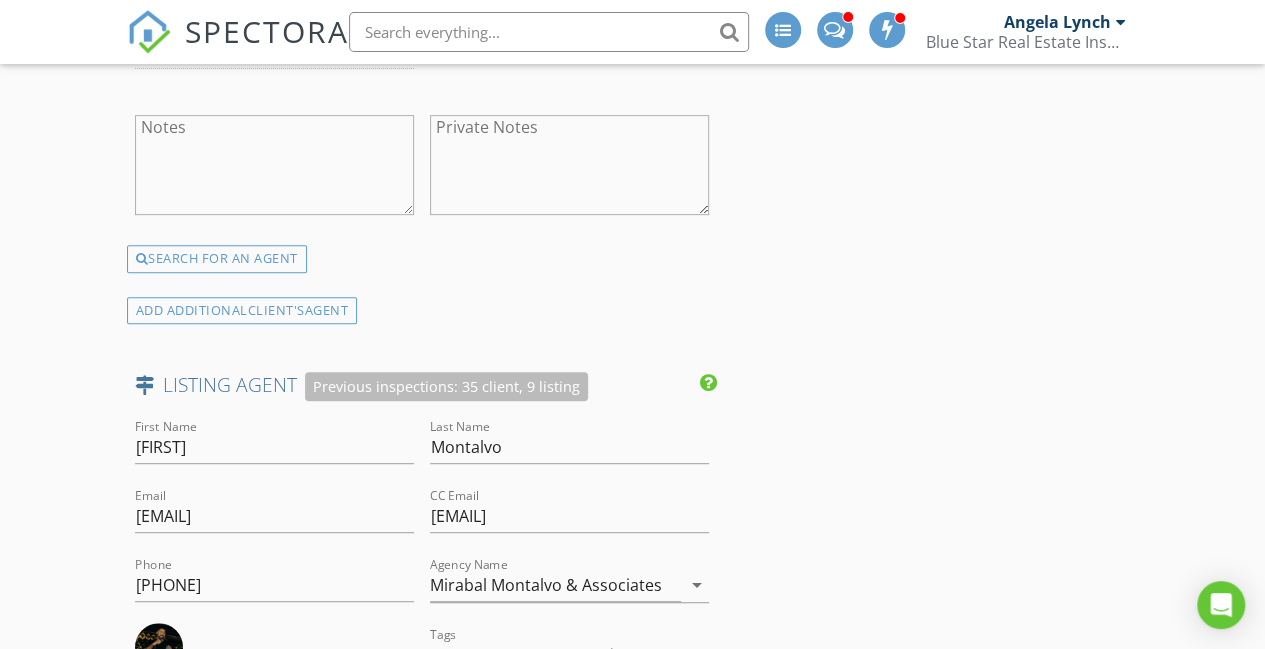 click on "New Inspection
INSPECTOR(S)
check_box   James Matthew Lynch   PRIMARY   check_box_outline_blank   Angela Lynch     check_box_outline_blank   Shane Smith     James Matthew Lynch arrow_drop_down   check_box_outline_blank James Matthew Lynch specifically requested
Date/Time
08/05/2025 8:30 AM
Location
Address Search       Address 3501 Rebecca   Unit   City Corpus Christi   State TX   Zip 78415   County Nueces     Square Feet 1510   Year Built 2025   Foundation Slab arrow_drop_down     James Matthew Lynch     8.9 miles     (15 minutes)
client
check_box Enable Client CC email for this inspection   Client Search     check_box_outline_blank Client is a Company/Organization     First Name Sophia   Last Name Vassilaras   Email scvassilaras@gmail.com   CC Email   Phone 361-510-4830   Address   City   State   Zip     Tags         Notes   Private Notes" at bounding box center [632, -878] 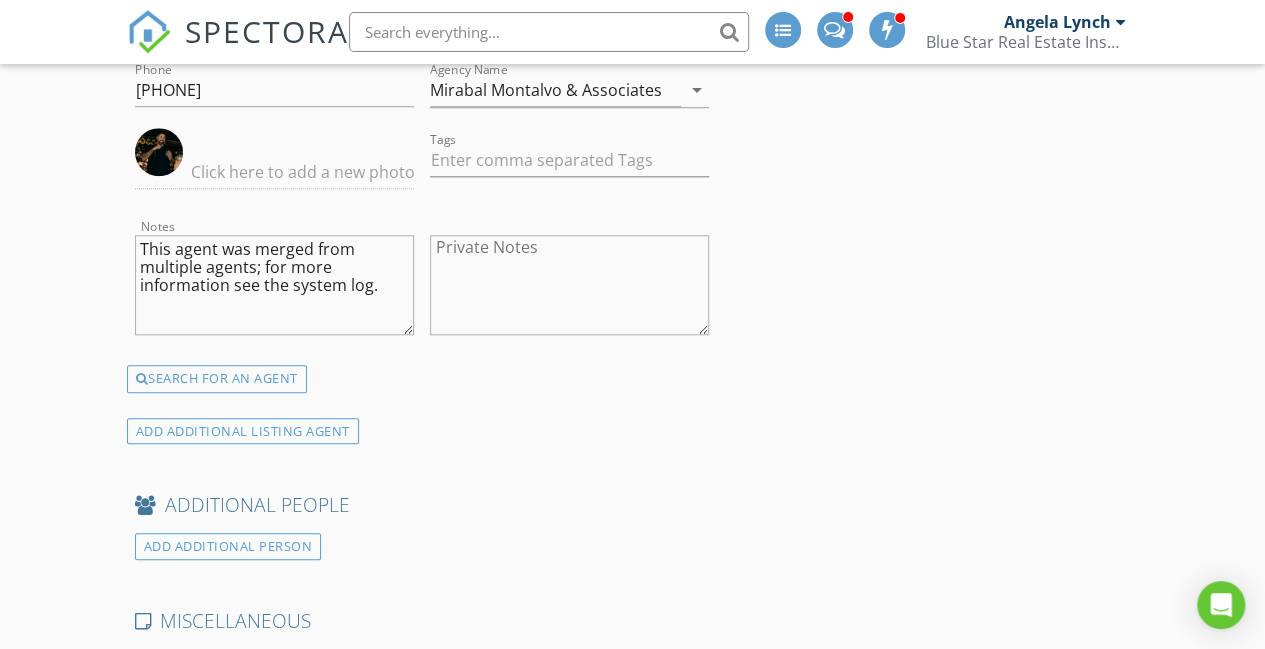 scroll, scrollTop: 4747, scrollLeft: 0, axis: vertical 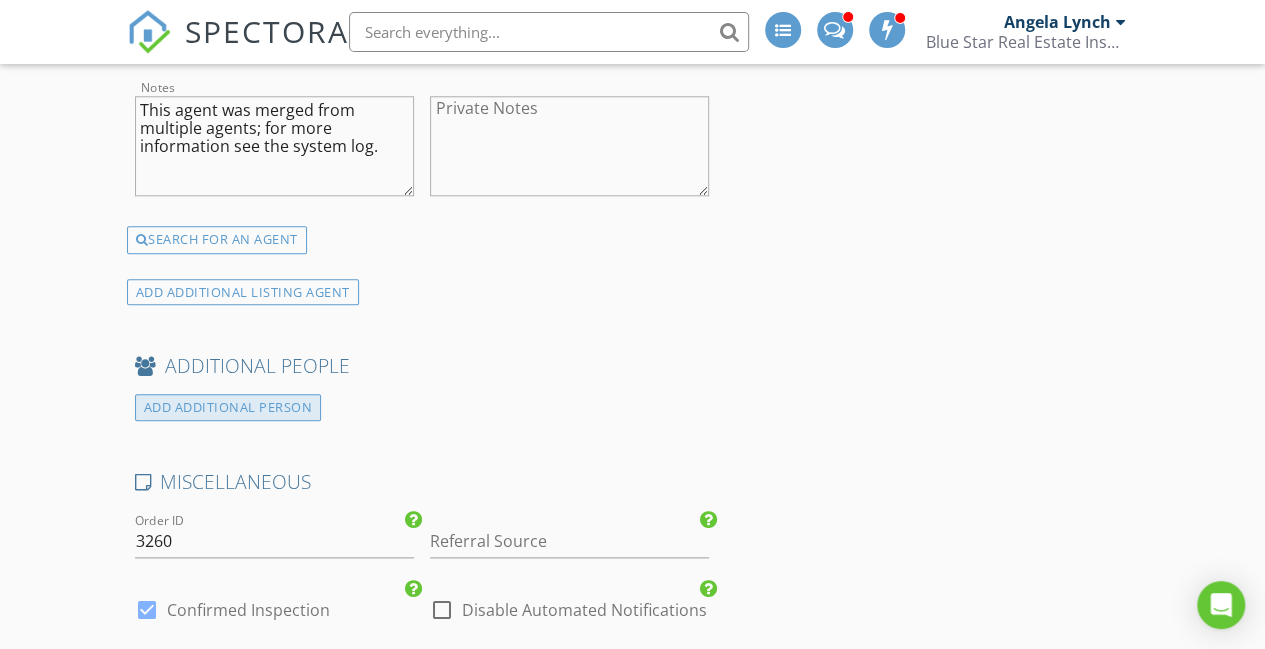 click on "ADD ADDITIONAL PERSON" at bounding box center [228, 407] 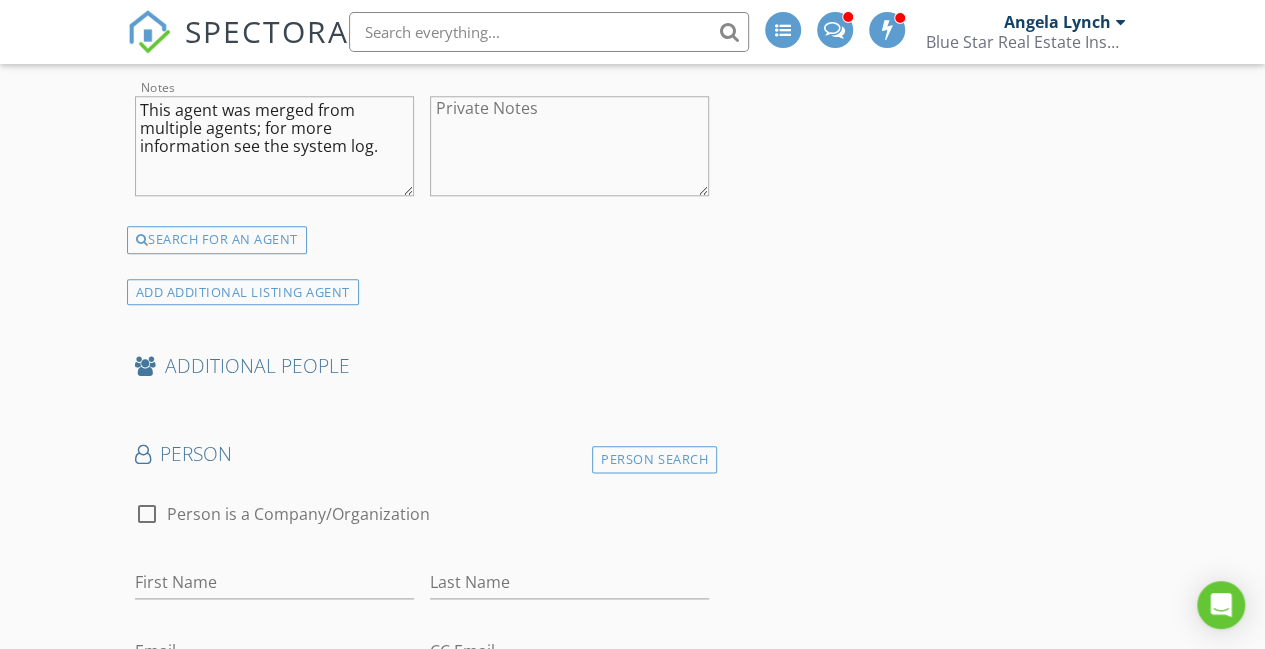 click on "INSPECTOR(S)
check_box   James Matthew Lynch   PRIMARY   check_box_outline_blank   Angela Lynch     check_box_outline_blank   Shane Smith     James Matthew Lynch arrow_drop_down   check_box_outline_blank James Matthew Lynch specifically requested
Date/Time
08/05/2025 8:30 AM
Location
Address Search       Address 3501 Rebecca   Unit   City Corpus Christi   State TX   Zip 78415   County Nueces     Square Feet 1510   Year Built 2025   Foundation Slab arrow_drop_down     James Matthew Lynch     8.9 miles     (15 minutes)
client
check_box Enable Client CC email for this inspection   Client Search     check_box_outline_blank Client is a Company/Organization     First Name Sophia   Last Name Vassilaras   Email scvassilaras@gmail.com   CC Email   Phone 361-510-4830   Address   City   State   Zip     Tags         Notes   Private Notes          check_box         check_box" at bounding box center (422, -1149) 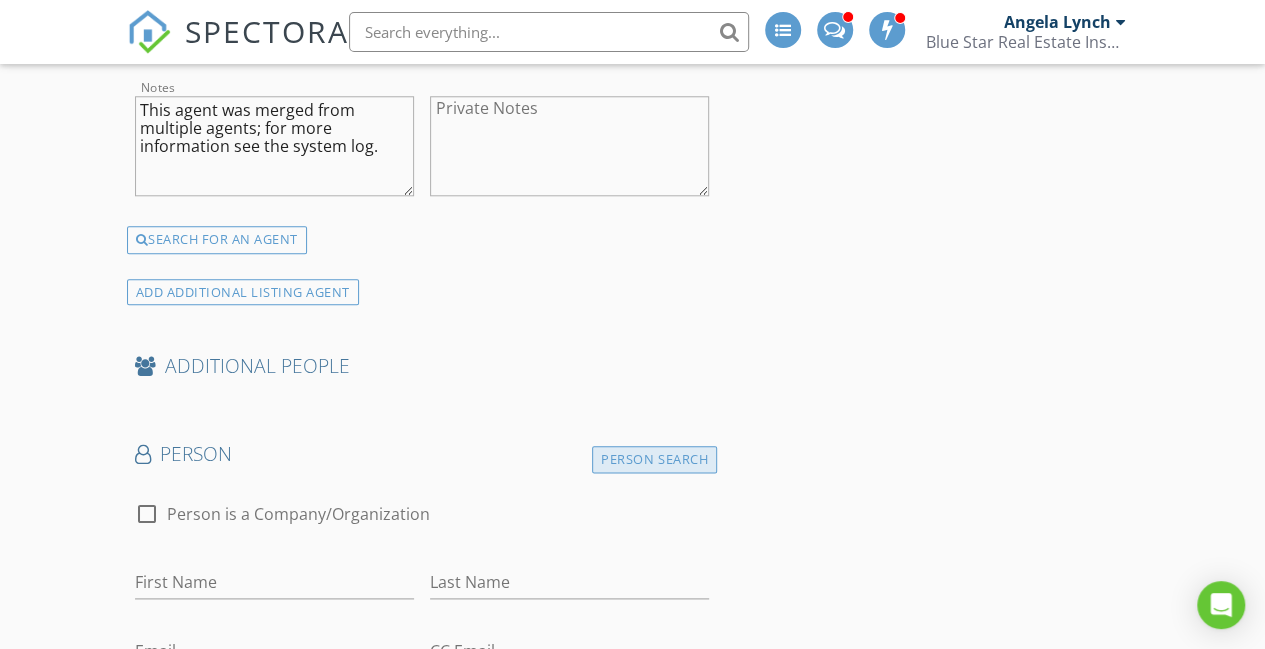 click on "Person Search" at bounding box center (654, 459) 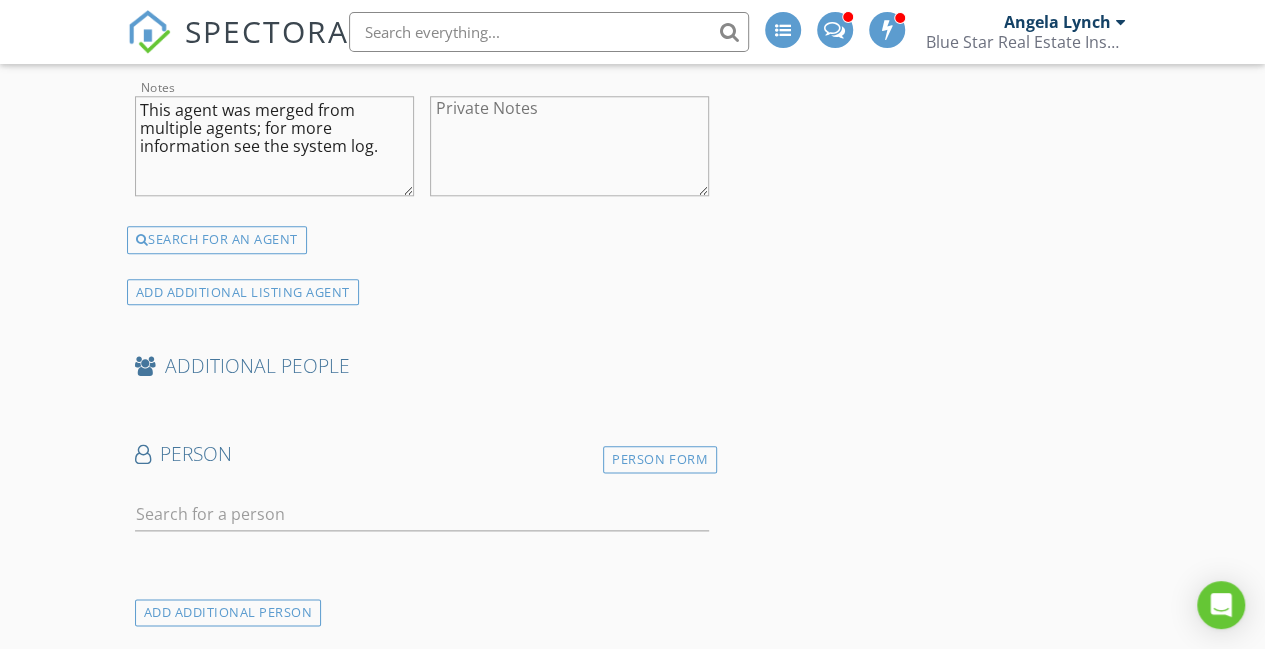 click at bounding box center (422, 518) 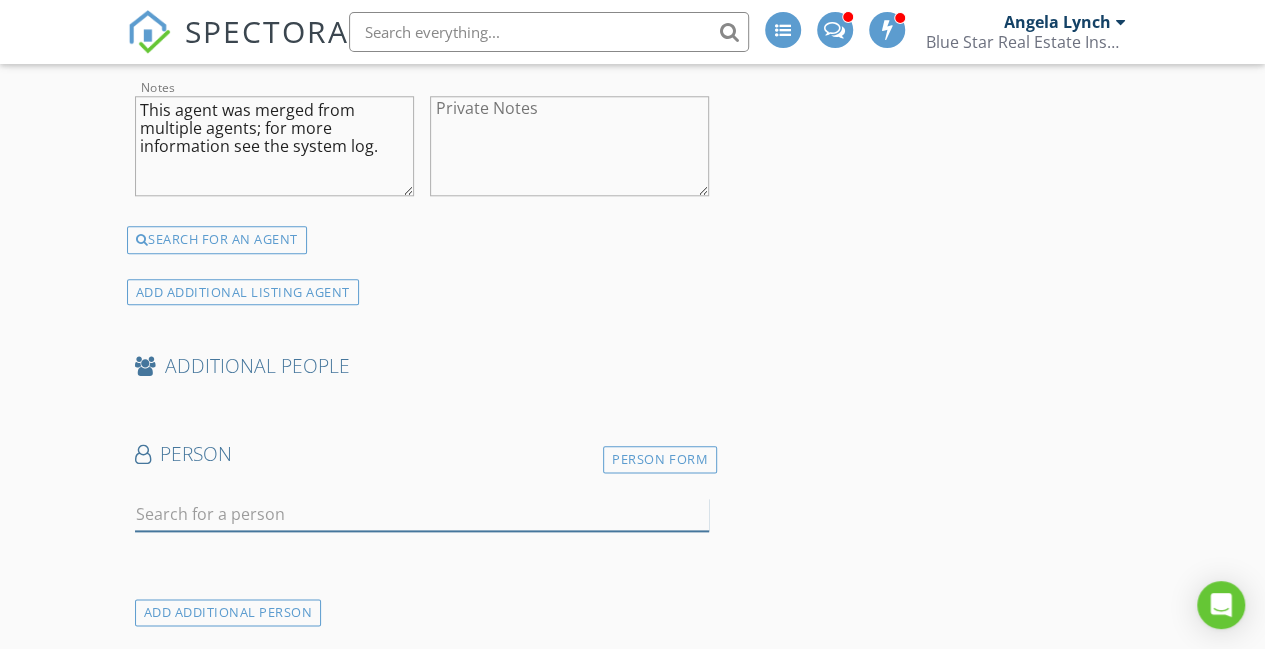 click at bounding box center (422, 514) 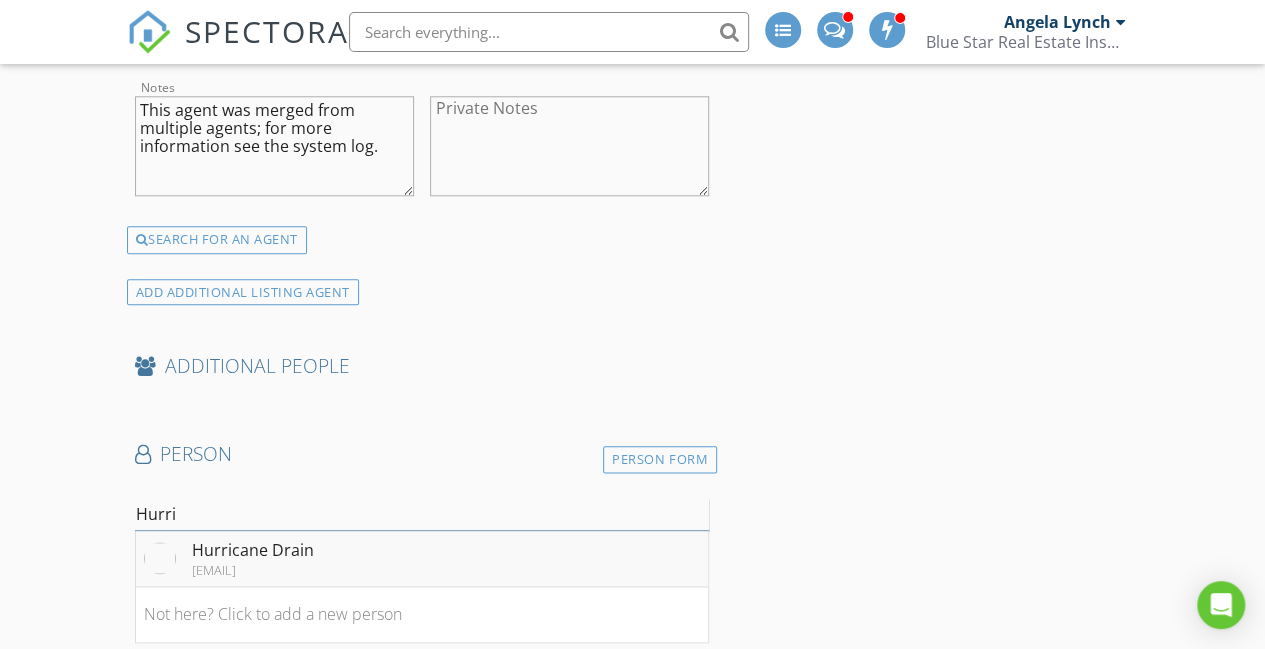 type on "Hurri" 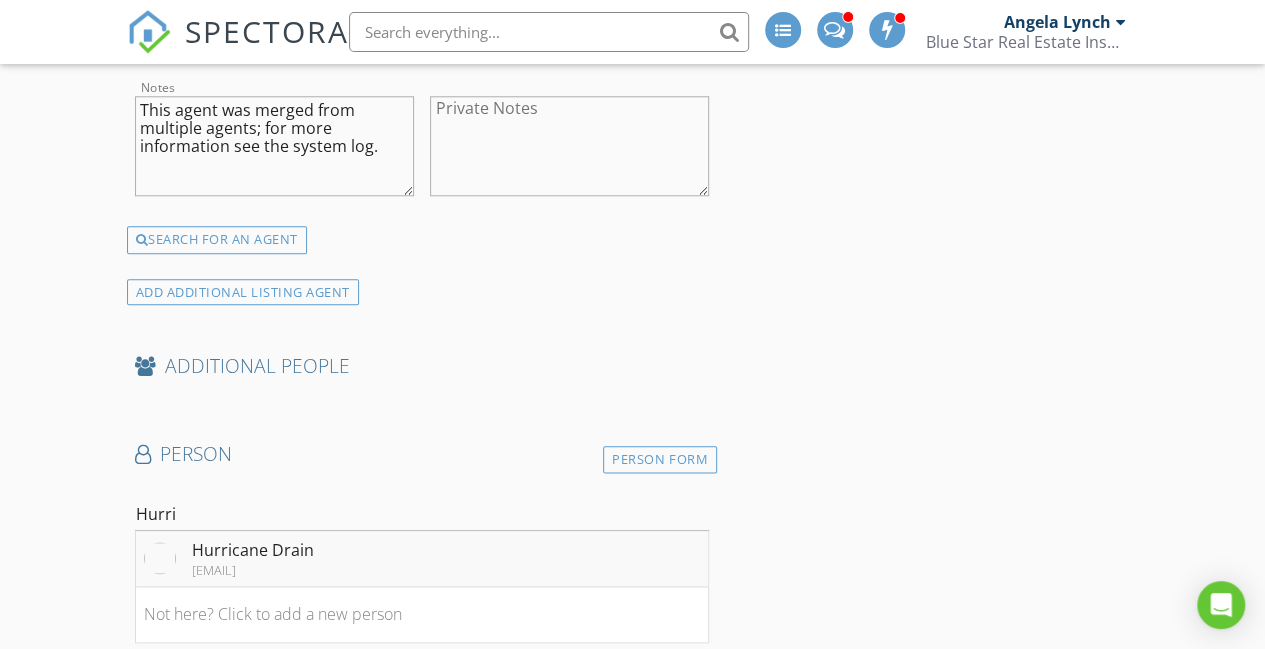 click on "Hurricane Drain" at bounding box center (253, 550) 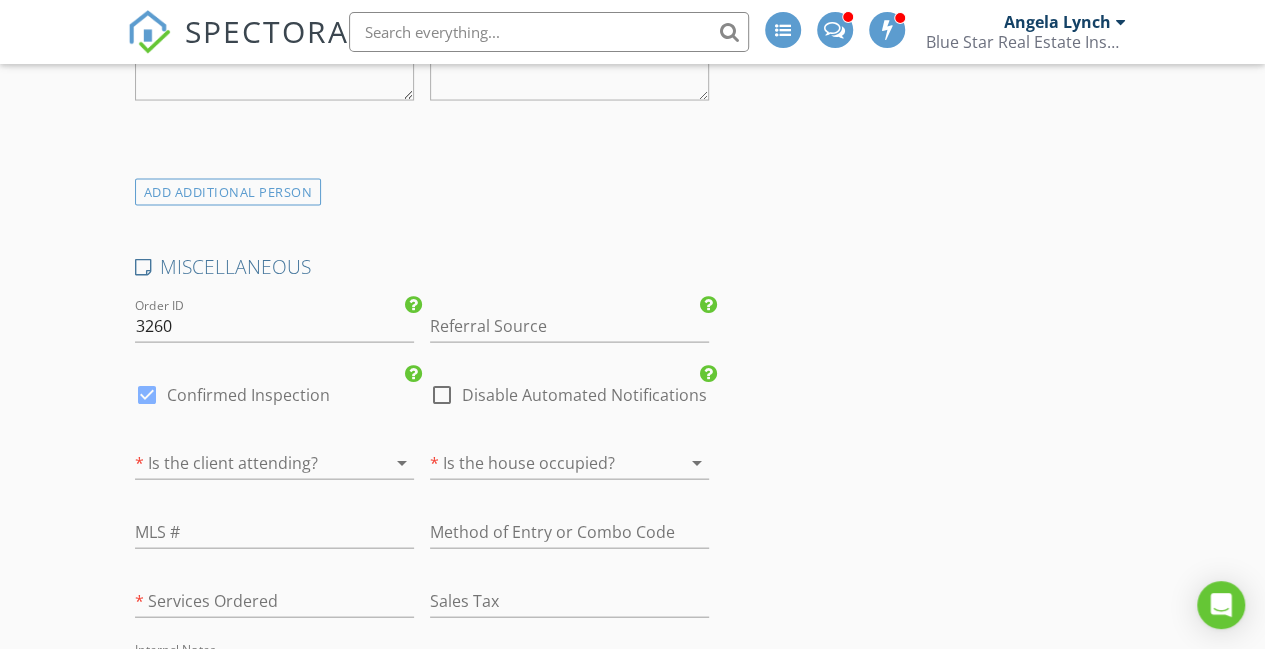 scroll, scrollTop: 5738, scrollLeft: 0, axis: vertical 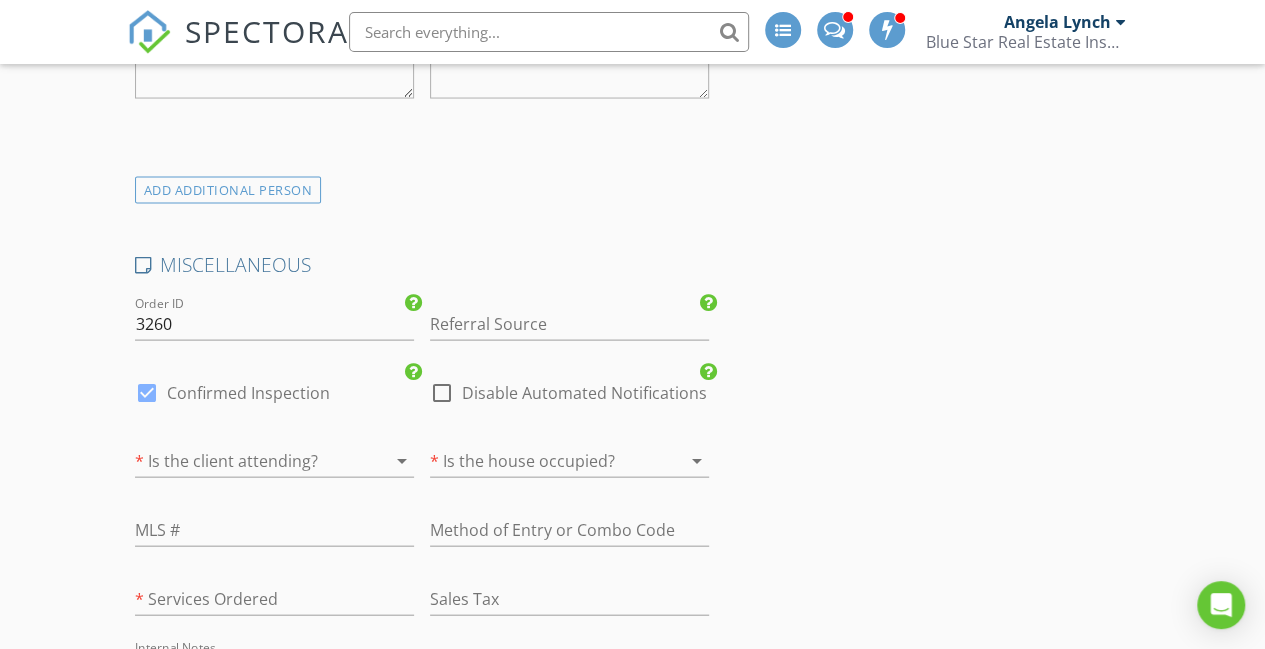 click at bounding box center (246, 461) 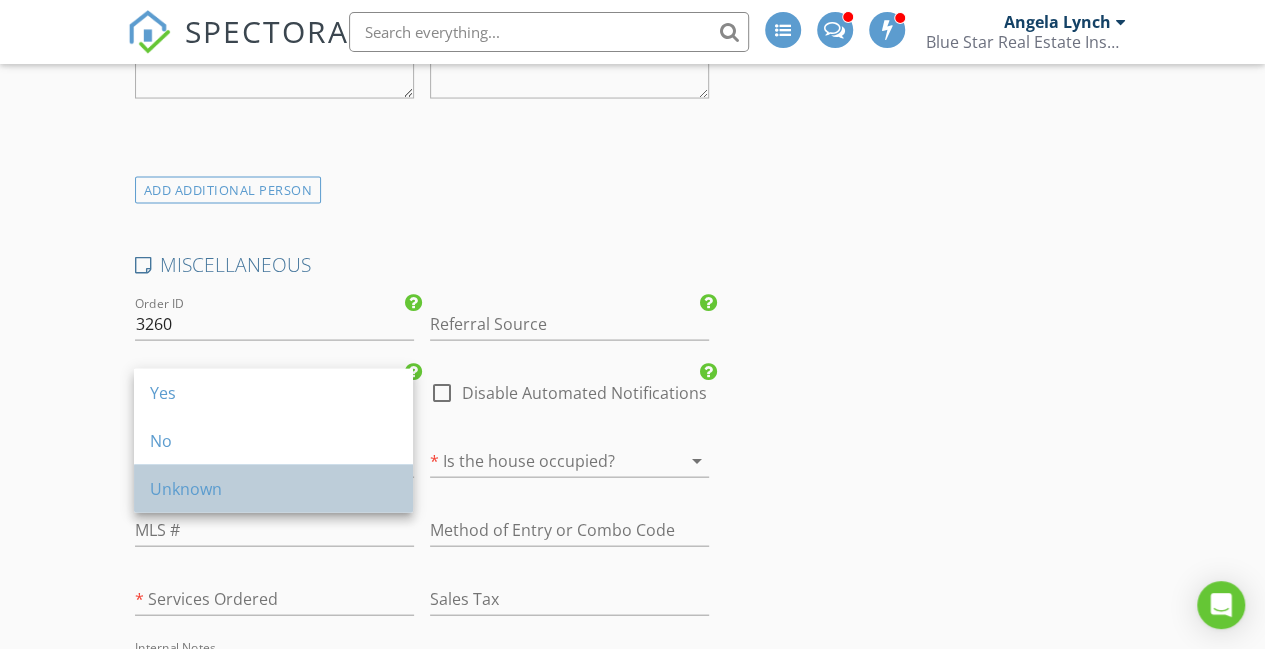 click on "Unknown" at bounding box center (273, 489) 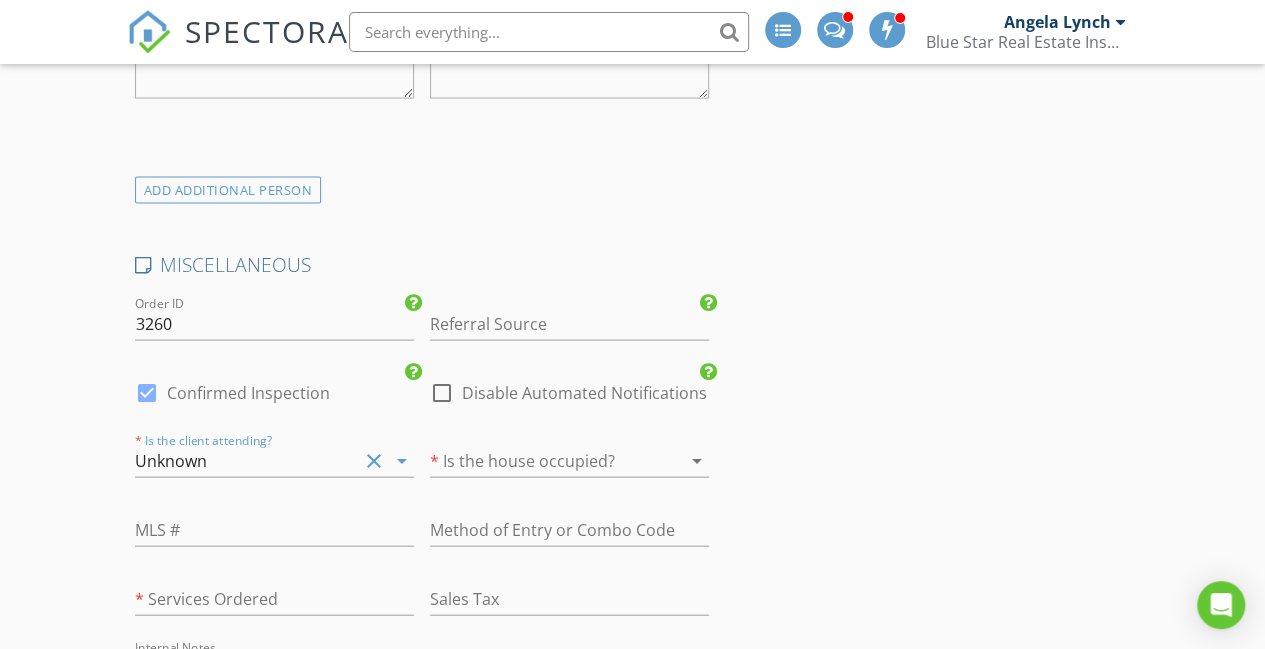 click on "*   Is the house occupied? arrow_drop_down" at bounding box center [569, 465] 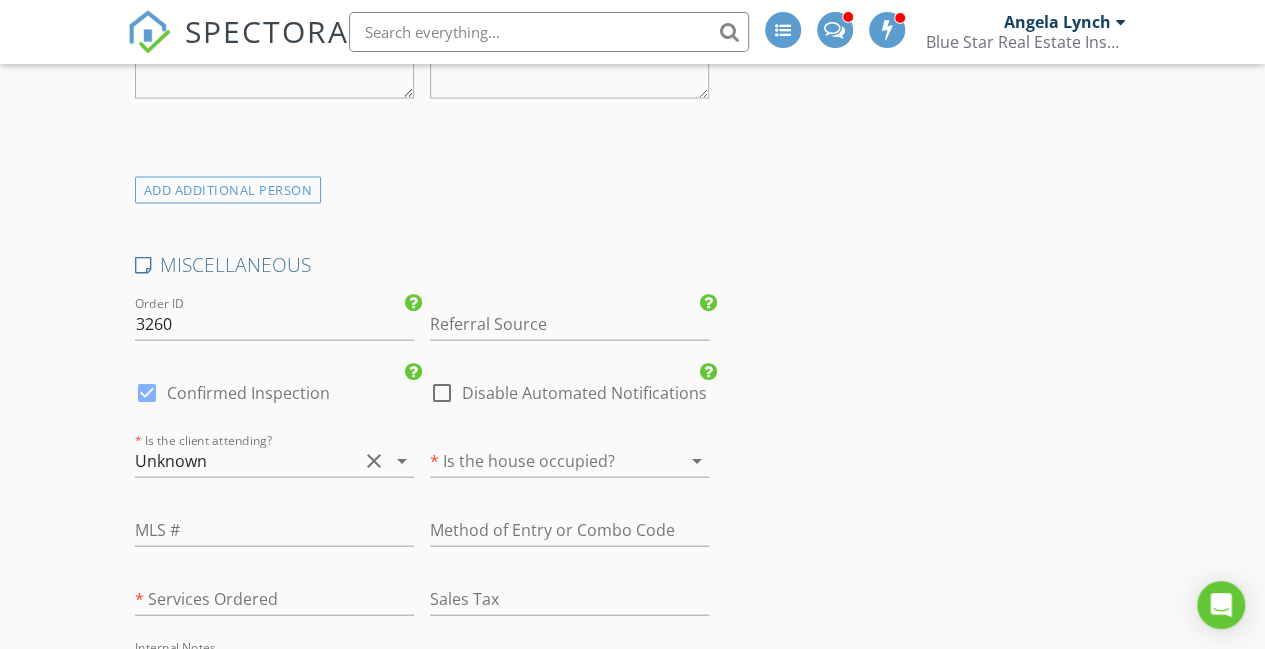click at bounding box center [541, 461] 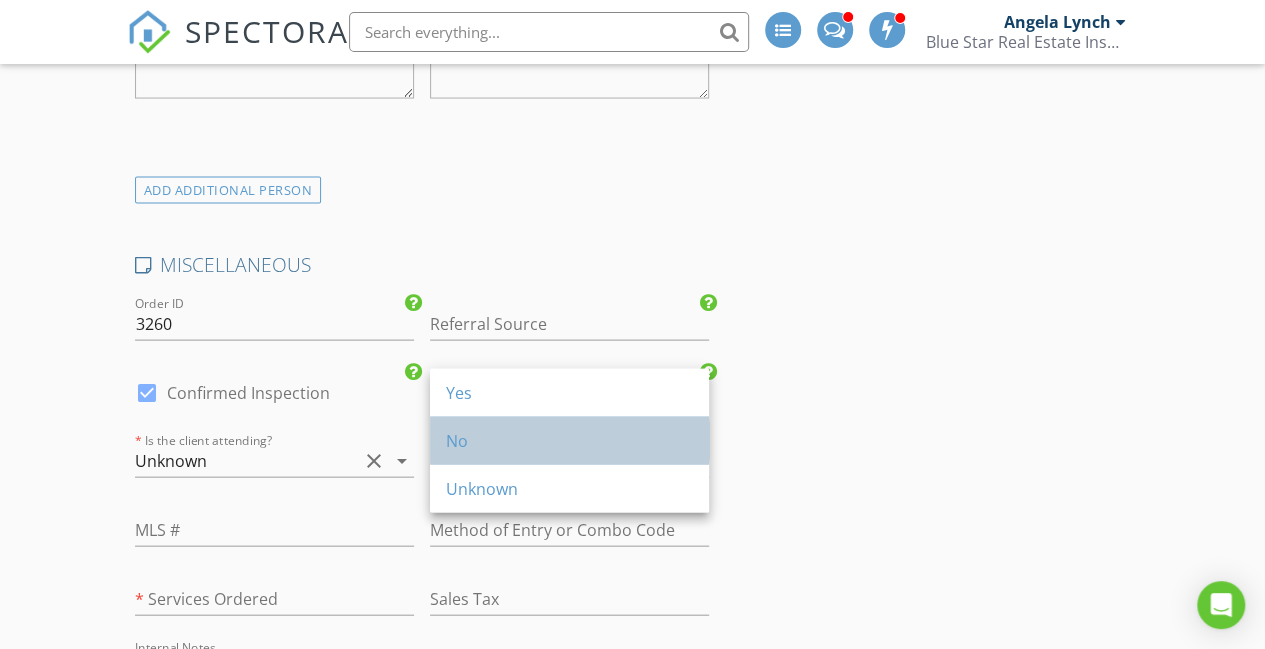 click on "No" at bounding box center (569, 441) 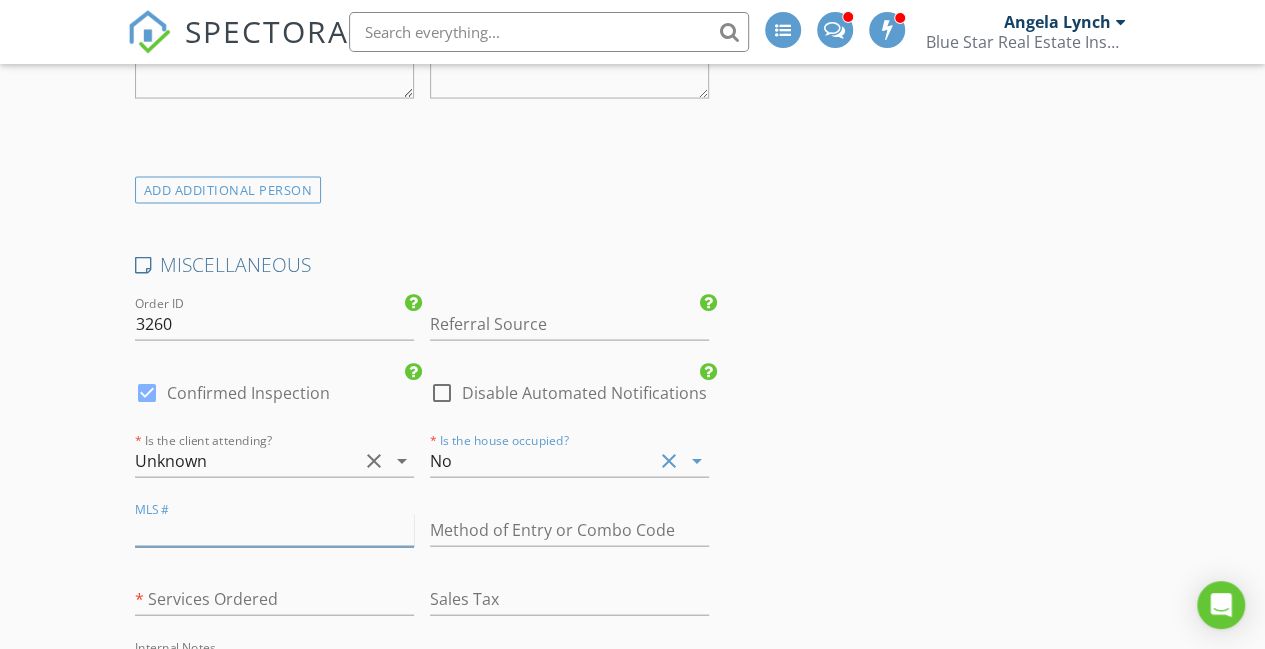 click at bounding box center [274, 530] 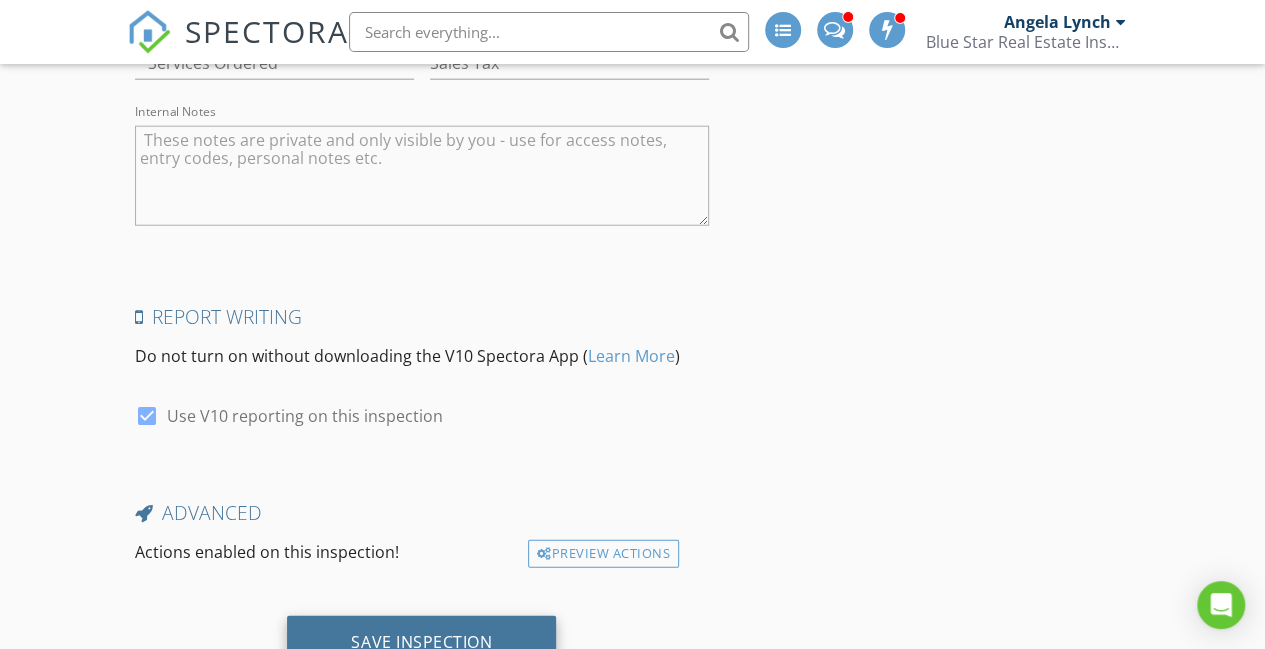 scroll, scrollTop: 6280, scrollLeft: 0, axis: vertical 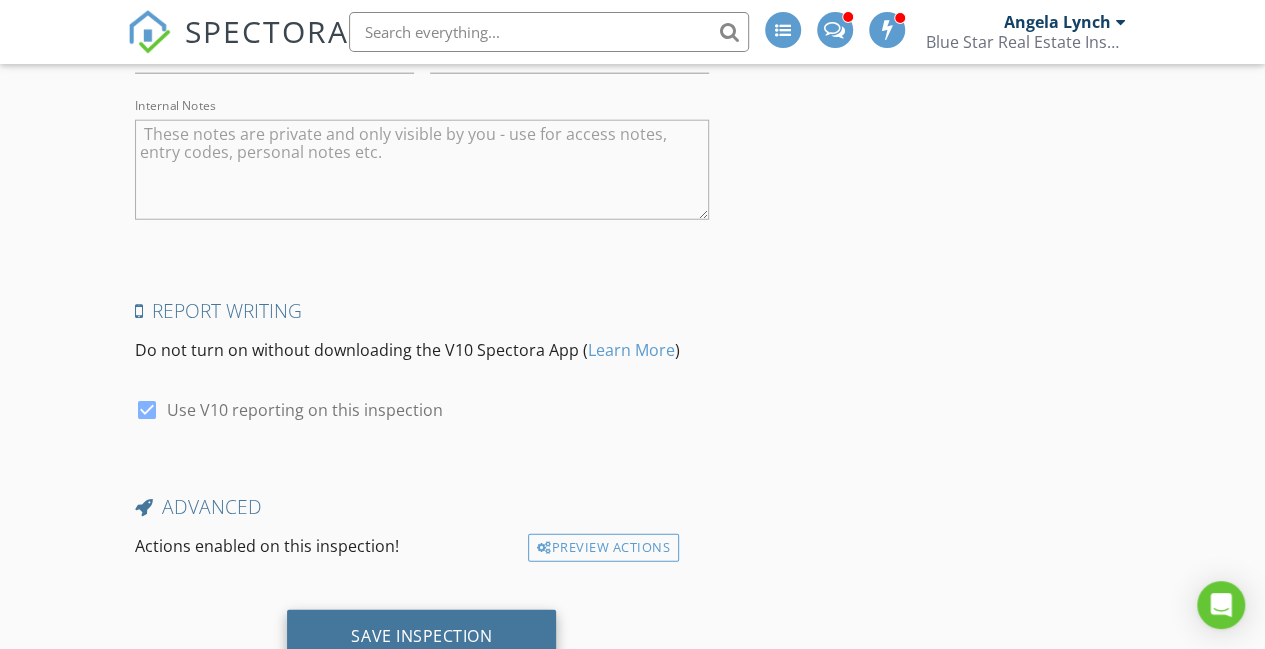 type on "459132" 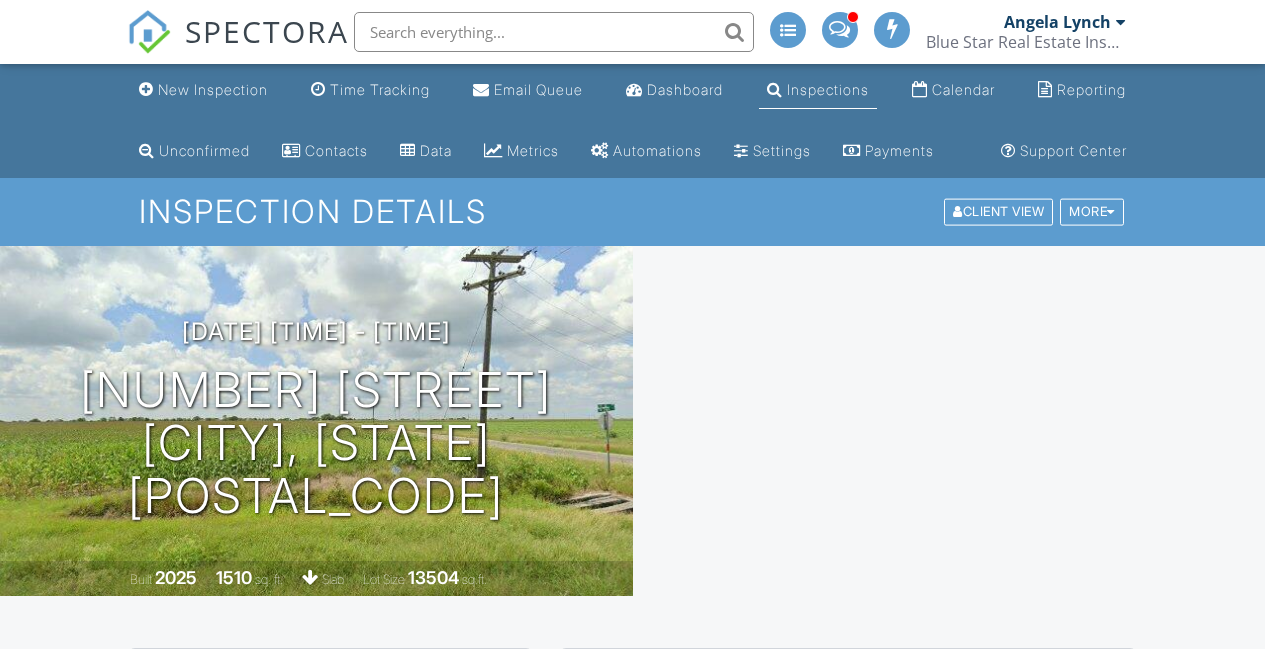 scroll, scrollTop: 0, scrollLeft: 0, axis: both 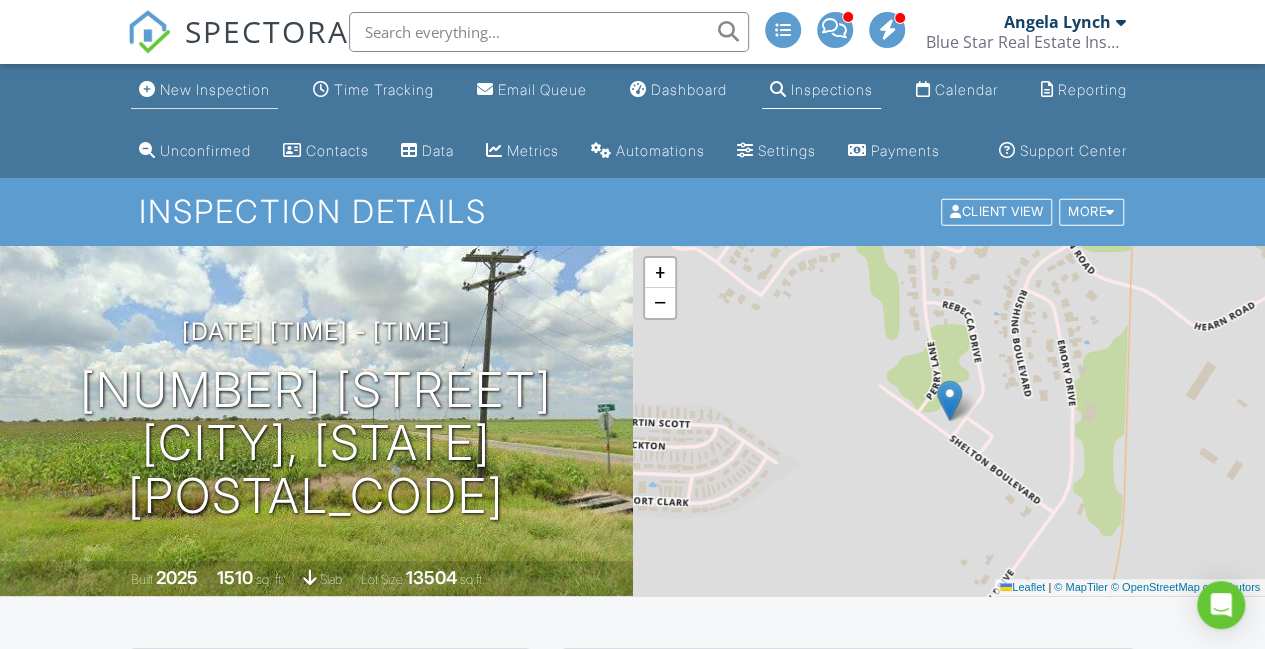 click on "New Inspection" at bounding box center (215, 89) 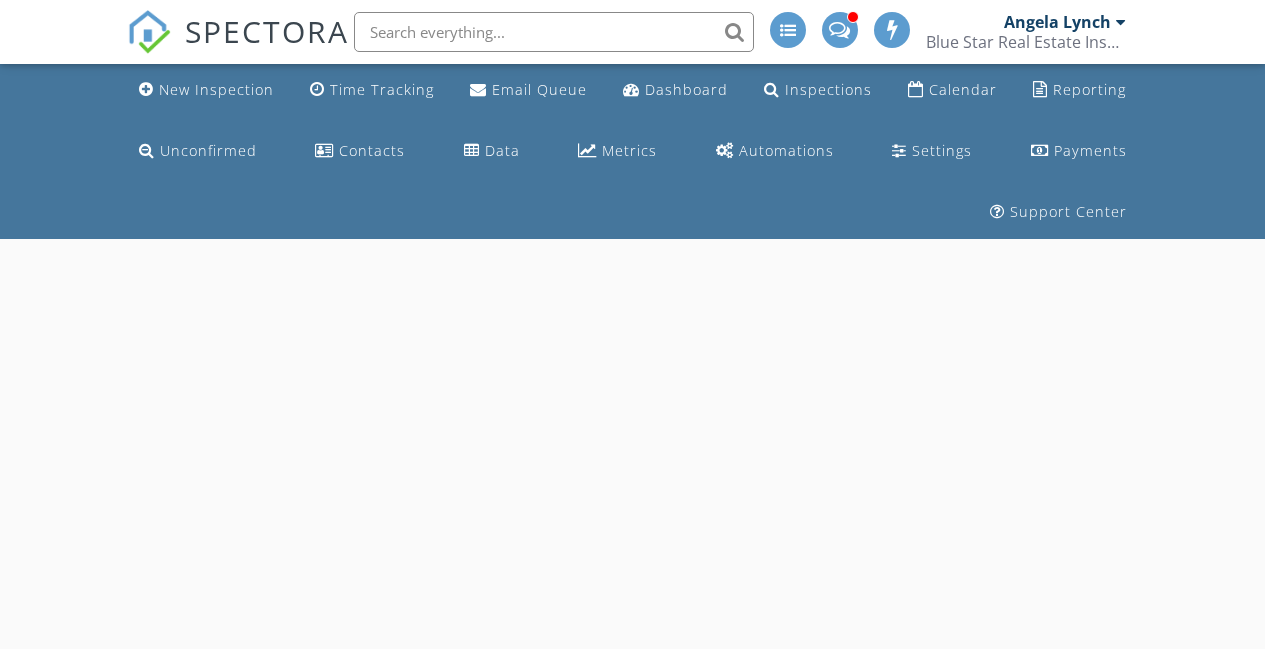 scroll, scrollTop: 0, scrollLeft: 0, axis: both 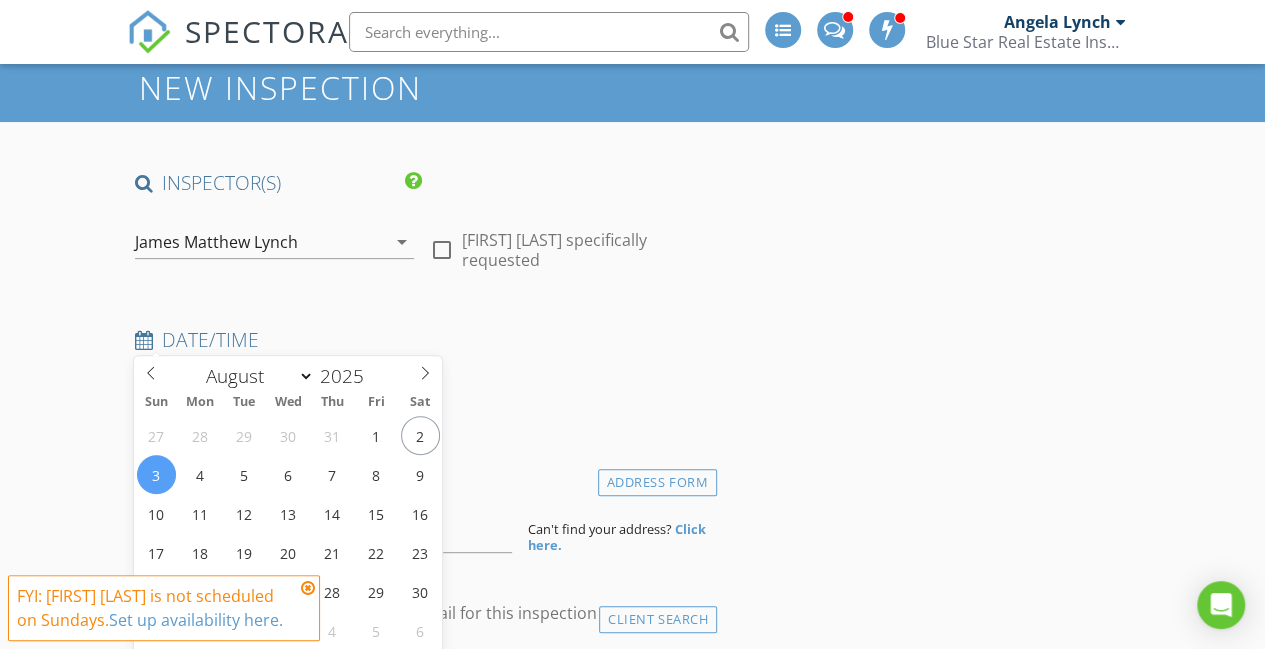 click on "08/03/2025 8:30 AM" at bounding box center [274, 391] 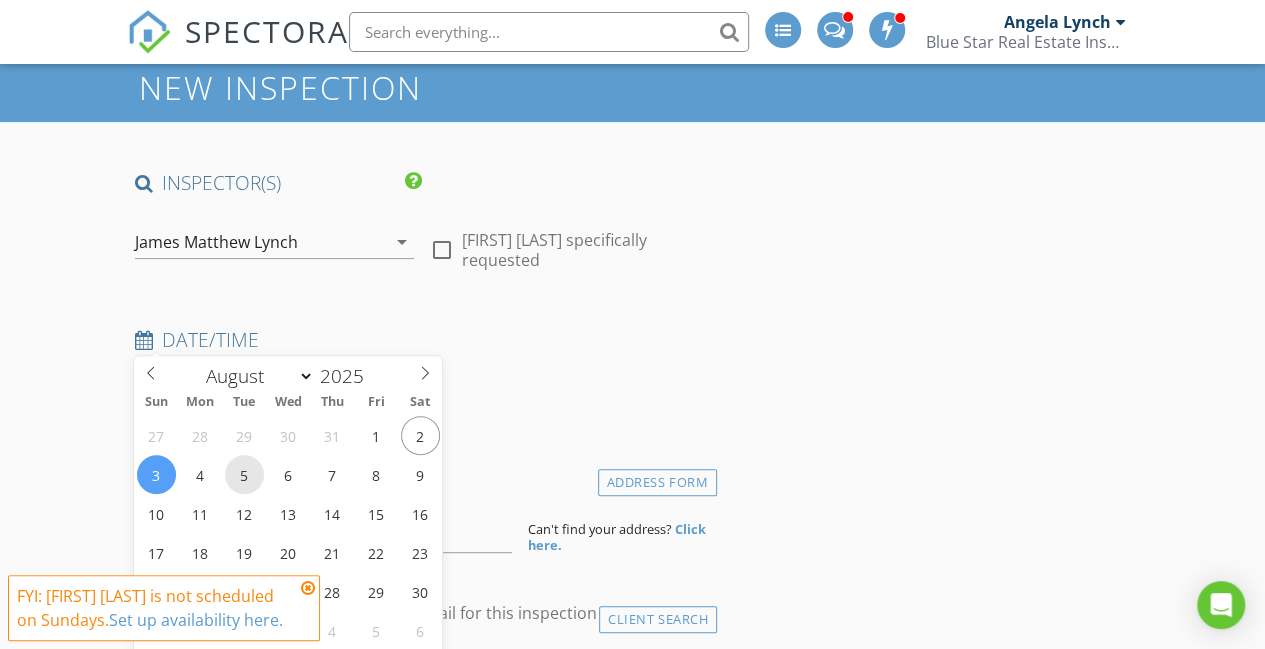 type on "08/05/2025 8:30 AM" 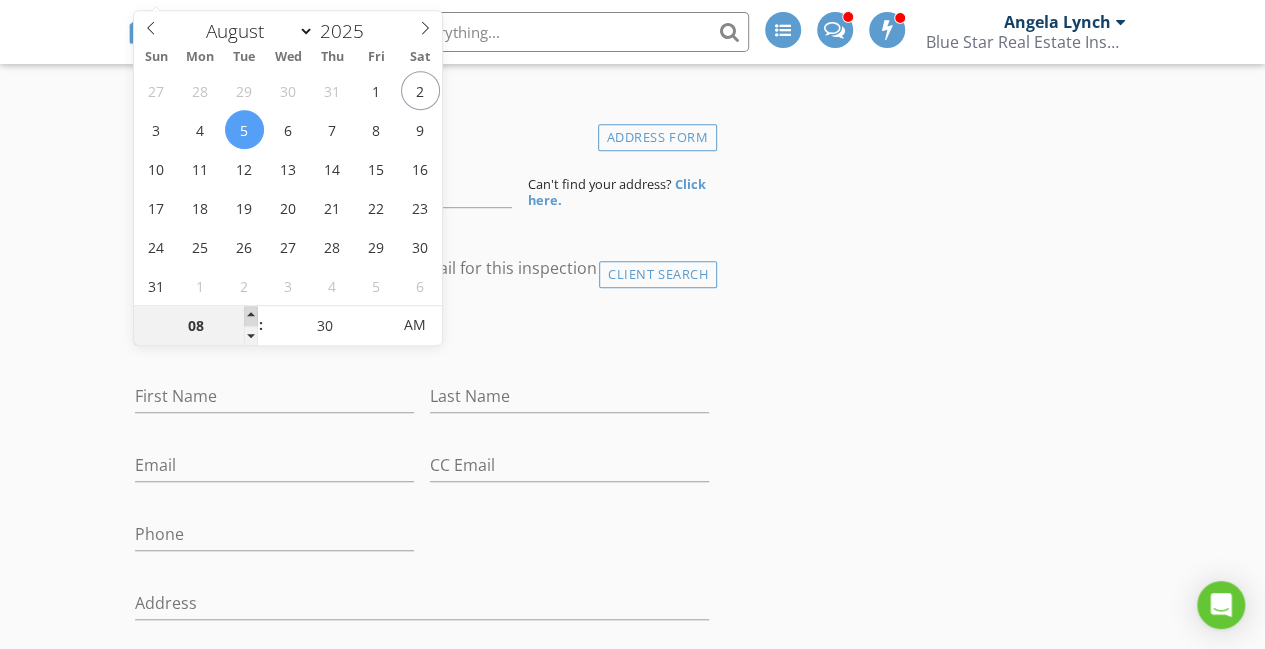 type on "09" 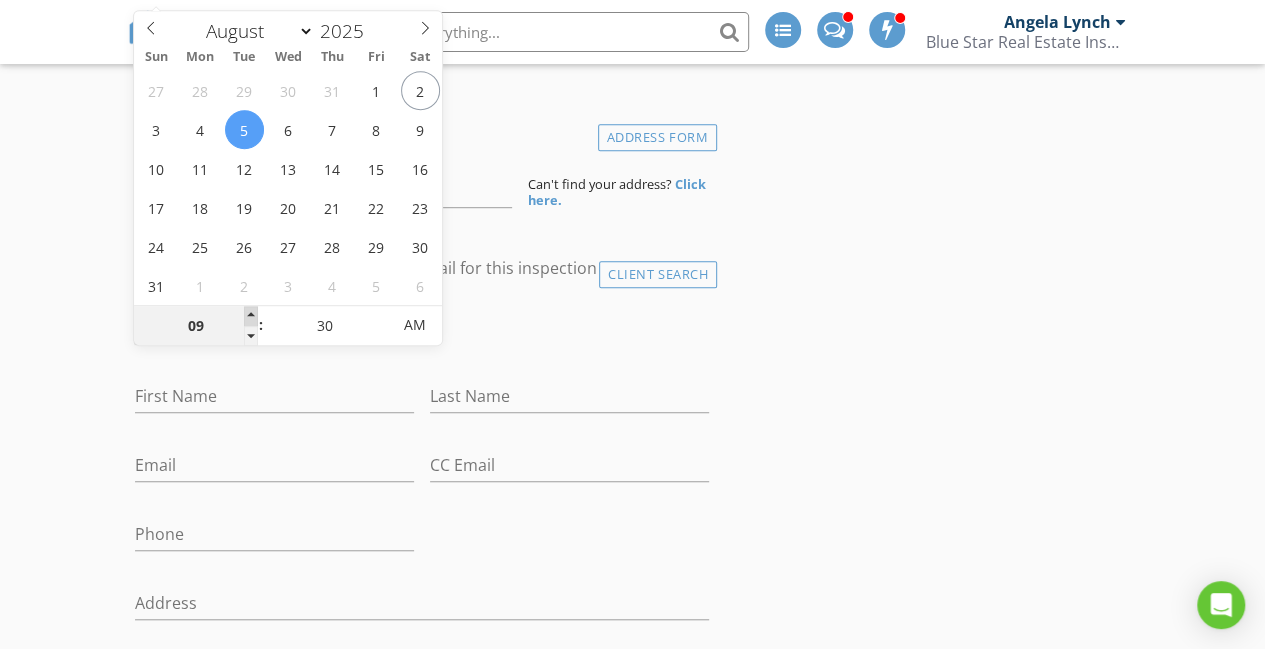 click at bounding box center [251, 316] 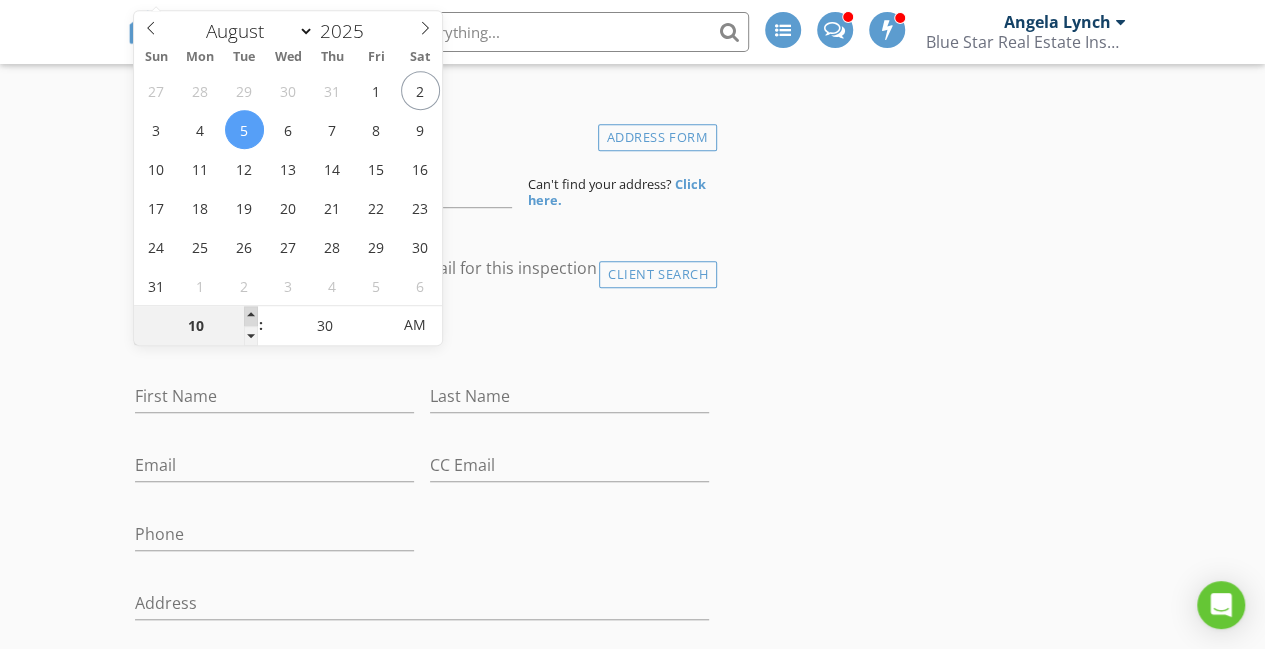 click at bounding box center [251, 316] 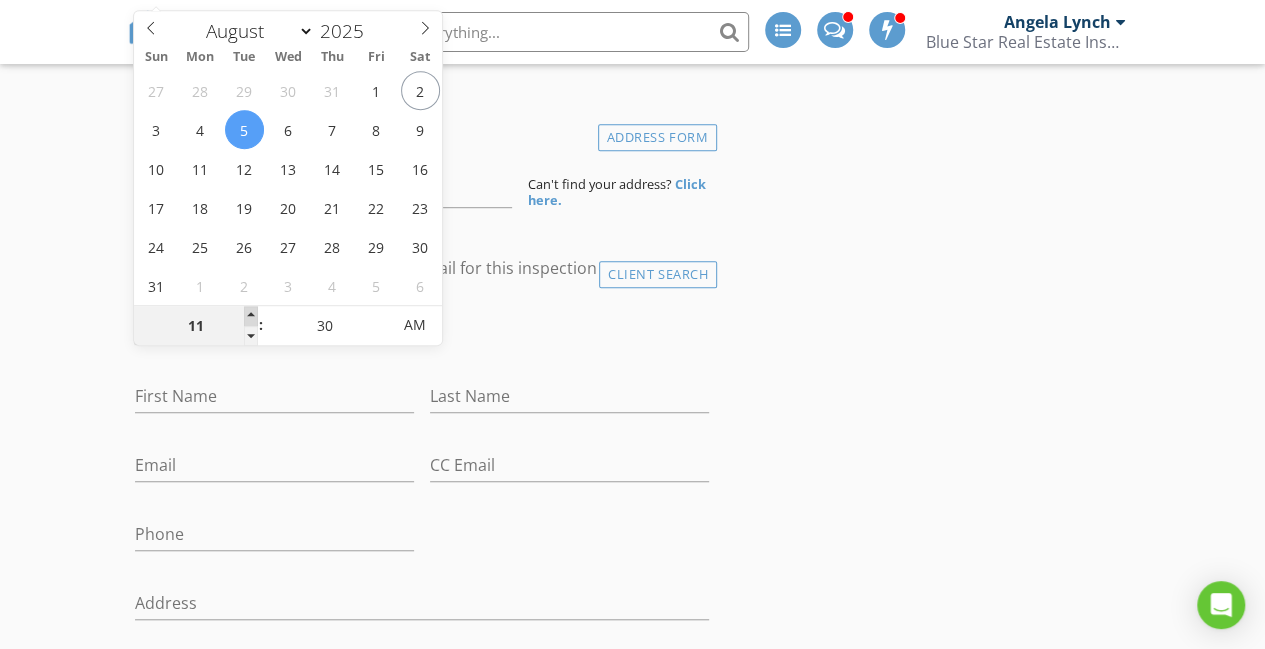 click at bounding box center (251, 316) 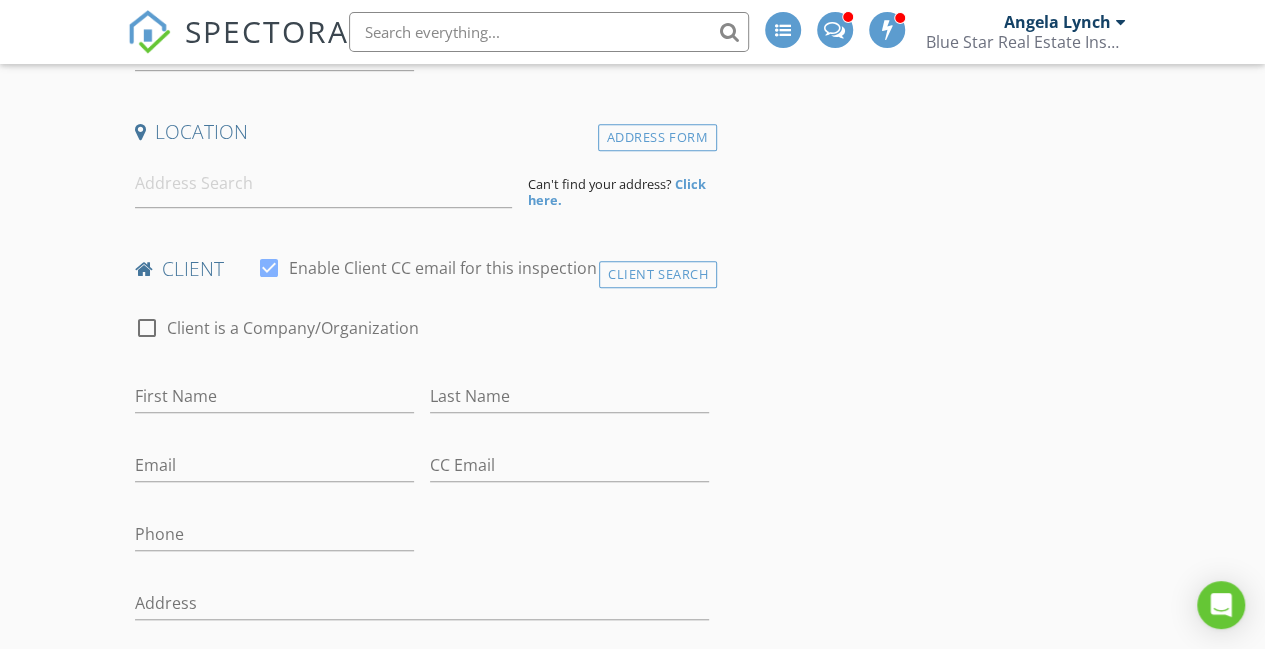 click on "INSPECTOR(S)
check_box   James Matthew Lynch   PRIMARY   check_box_outline_blank   Angela Lynch     check_box_outline_blank   Shane Smith     James Matthew Lynch arrow_drop_down   check_box_outline_blank James Matthew Lynch specifically requested
Date/Time
08/05/2025 11:30 AM
Location
Address Form       Can't find your address?   Click here.
client
check_box Enable Client CC email for this inspection   Client Search     check_box_outline_blank Client is a Company/Organization     First Name   Last Name   Email   CC Email   Phone   Address   City   State   Zip     Tags         Notes   Private Notes
ADD ADDITIONAL client
SERVICES
check_box_outline_blank   General Residential Inspection   Standard Home Inspection check_box_outline_blank   Wood Destroying Inspect Report" at bounding box center [633, 1613] 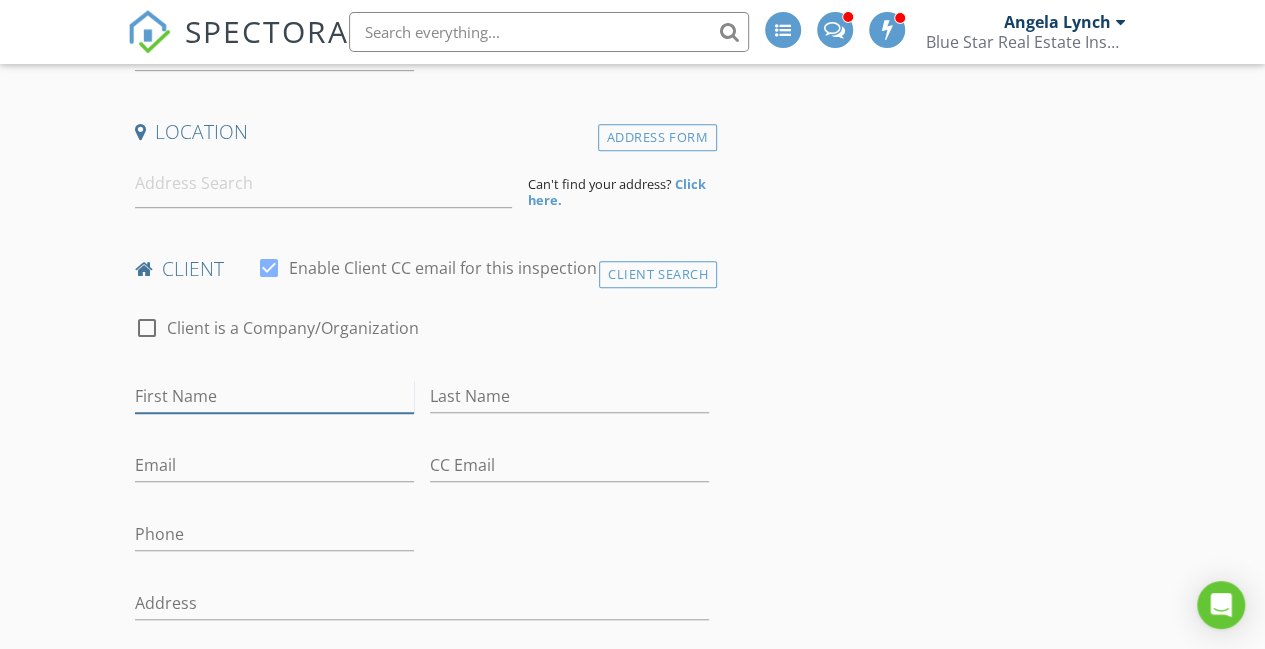 click on "First Name" at bounding box center (274, 396) 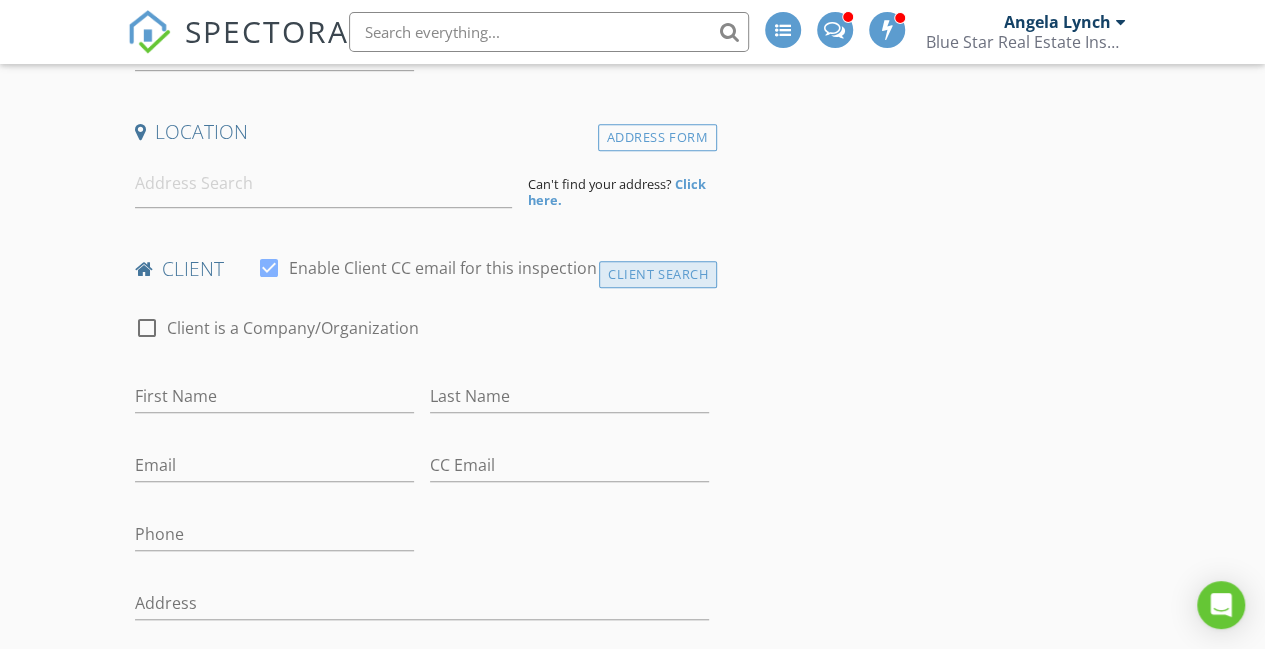 click on "Client Search" at bounding box center (658, 274) 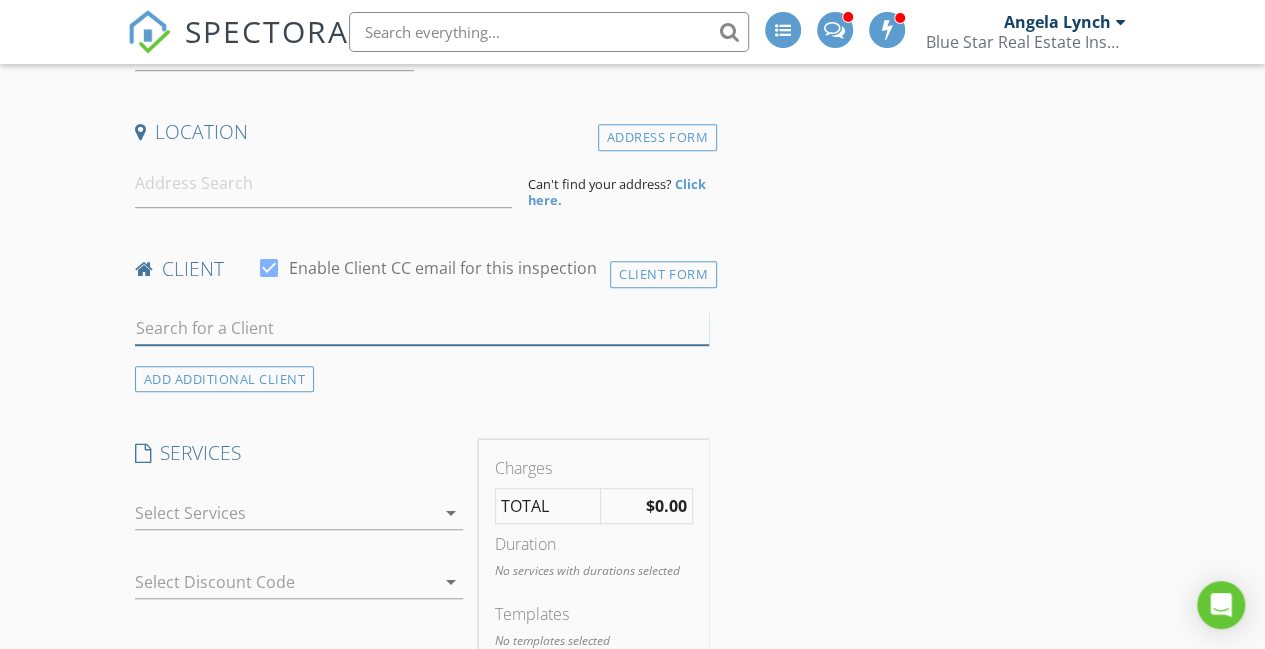 click at bounding box center (422, 328) 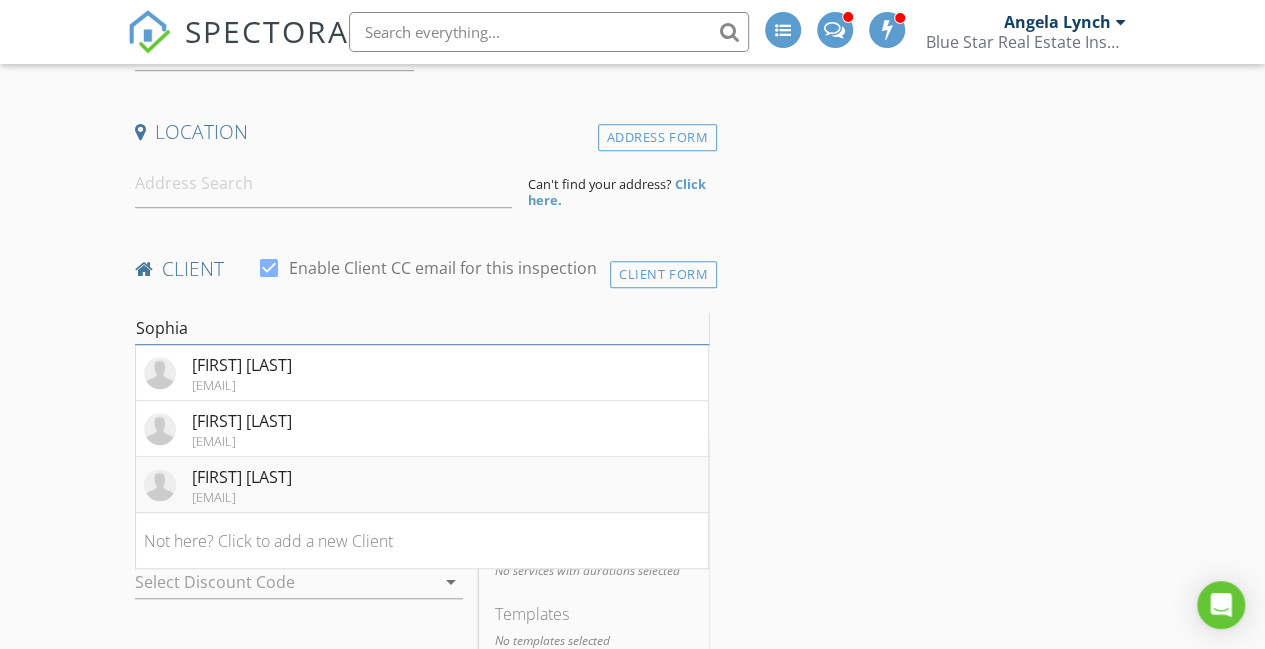 type on "Sophia" 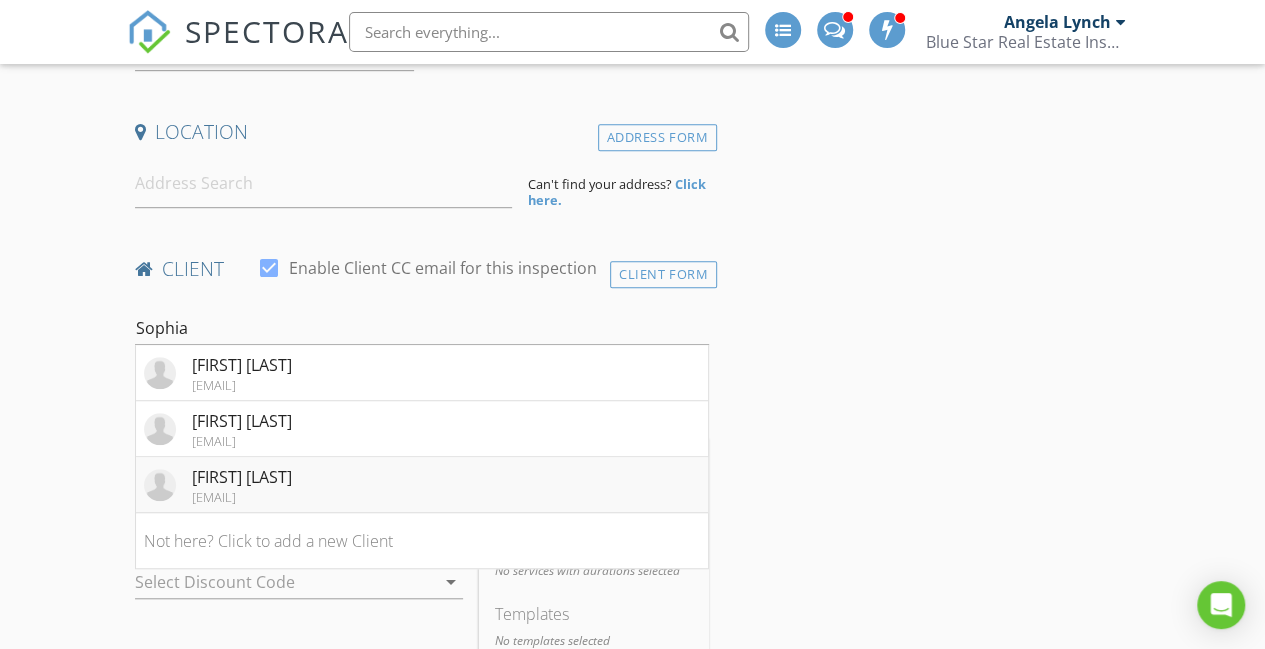 click on "[FIRST] [LAST]" at bounding box center (242, 477) 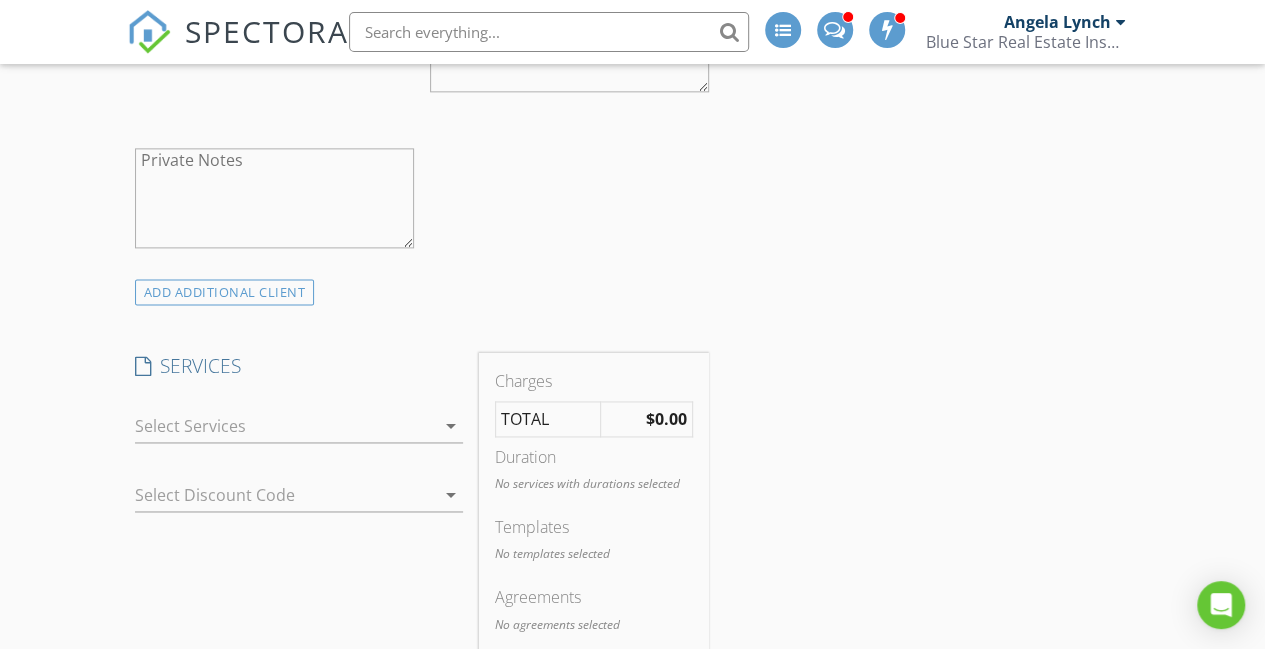 scroll, scrollTop: 1275, scrollLeft: 0, axis: vertical 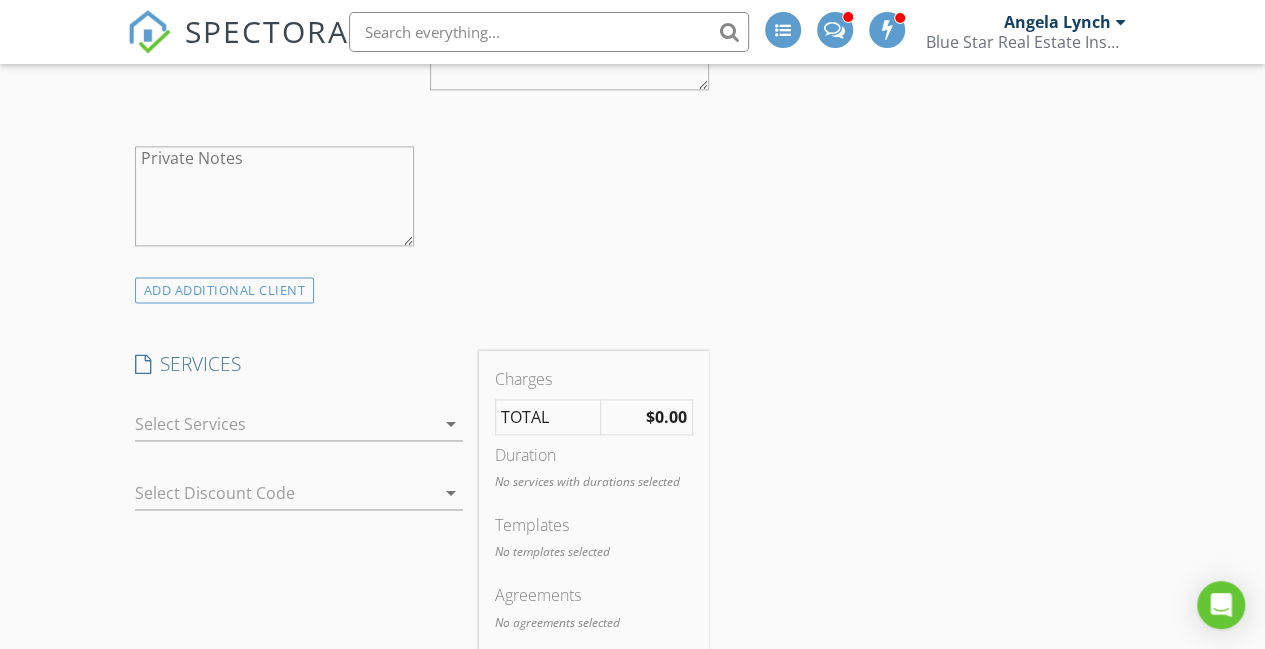 click at bounding box center [285, 424] 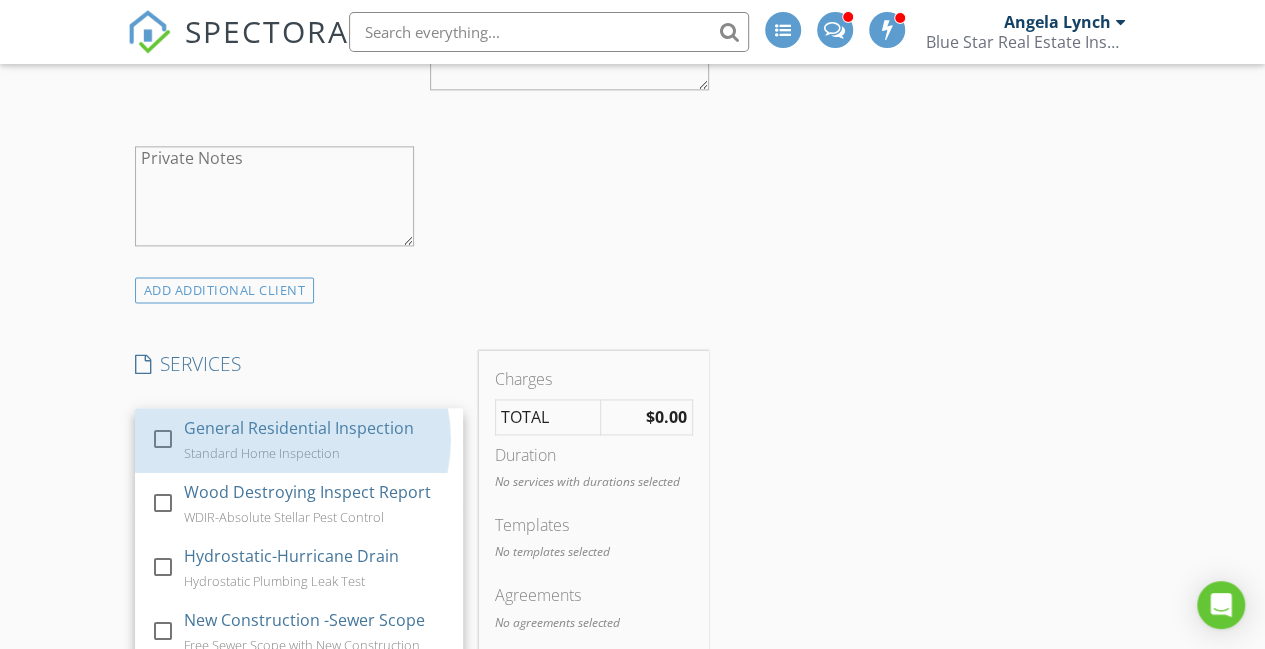 click on "General Residential Inspection" at bounding box center [298, 428] 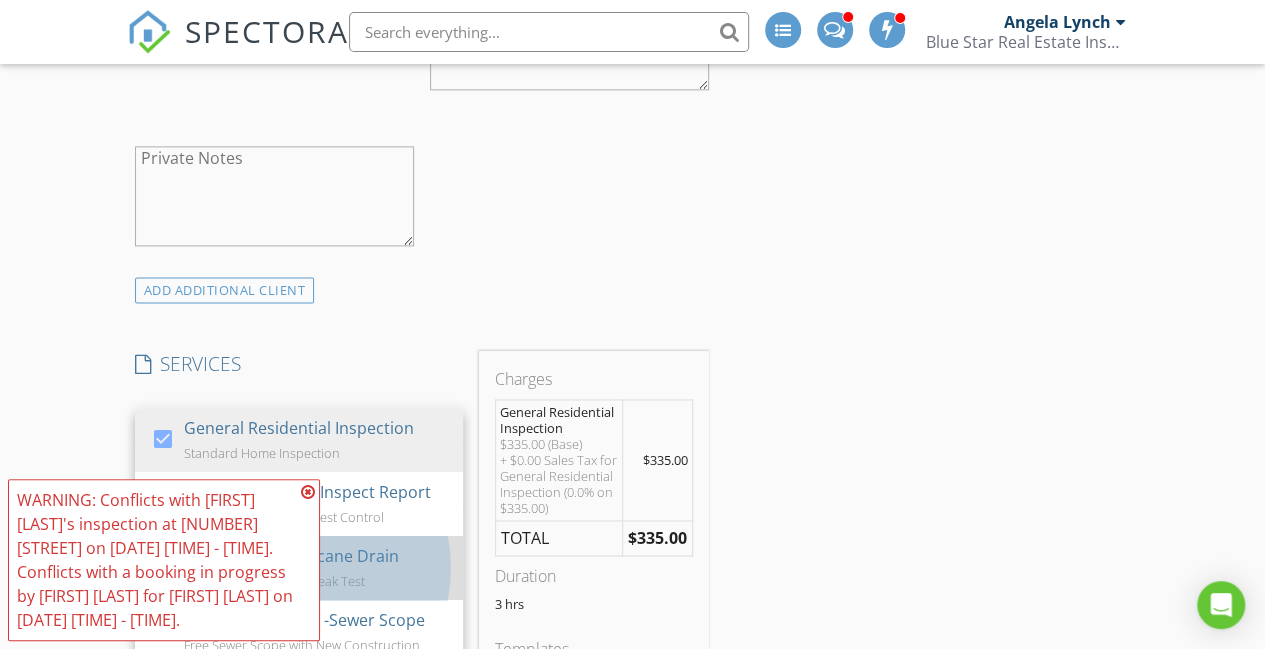 click on "Hydrostatic-Hurricane Drain   Hydrostatic Plumbing Leak Test" at bounding box center [314, 568] 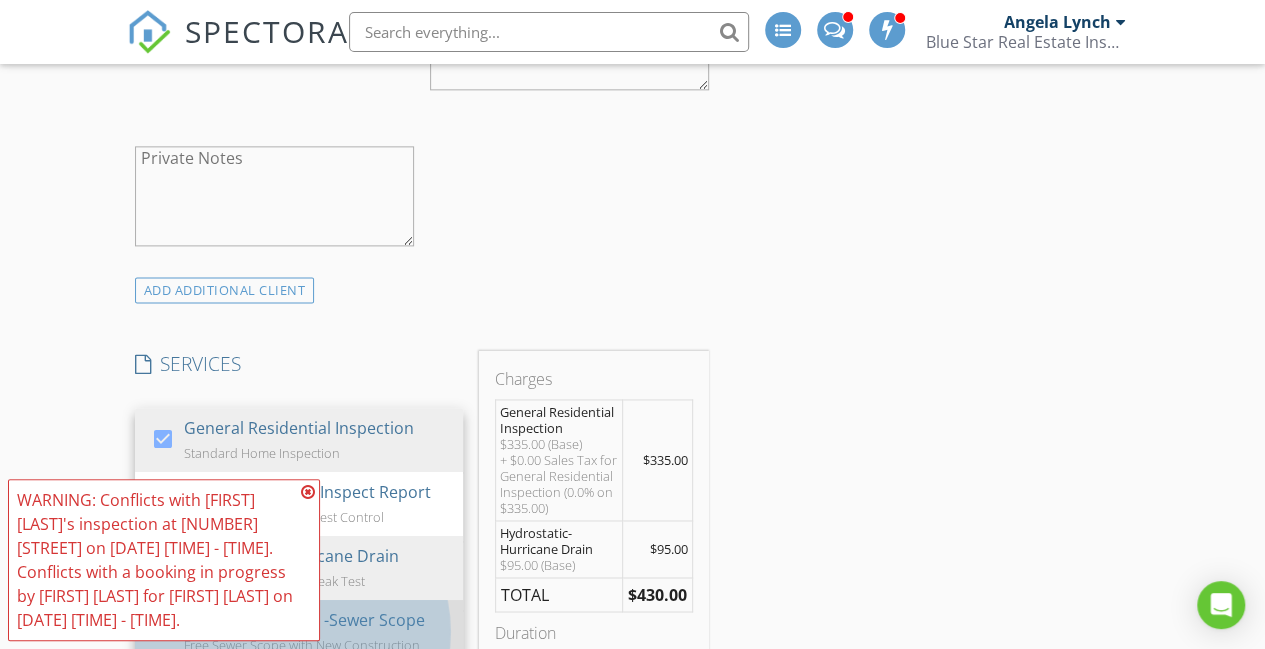 click on "New Construction -Sewer Scope" at bounding box center (303, 620) 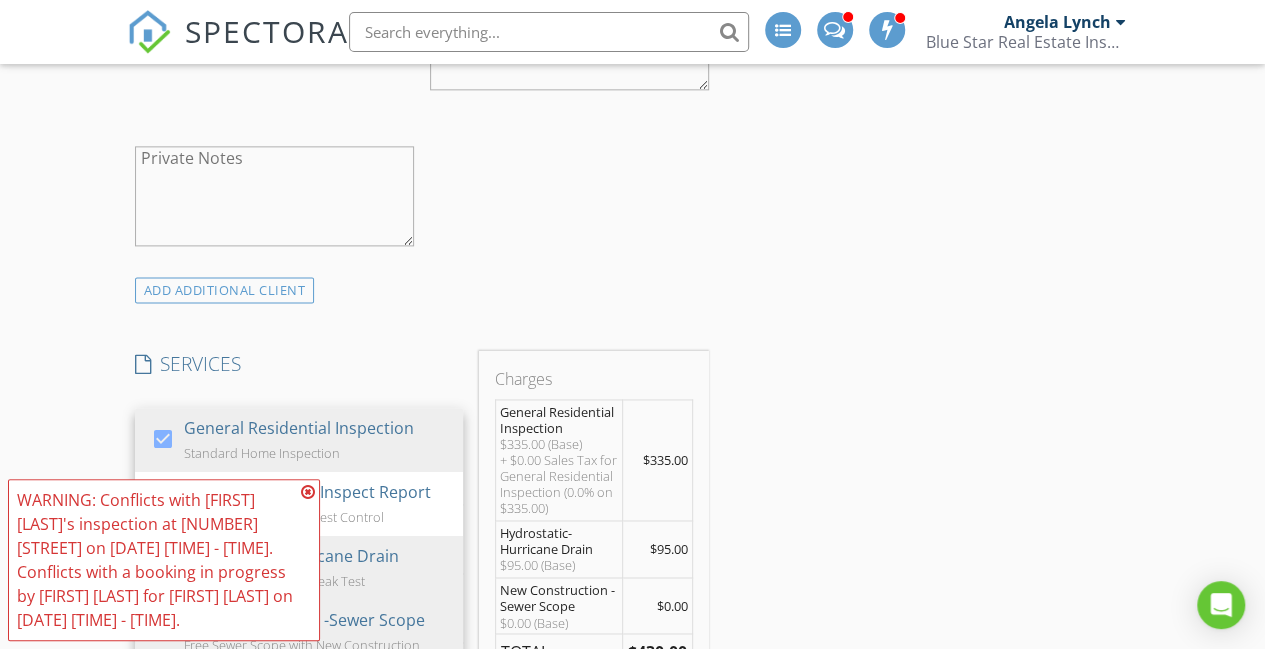 click at bounding box center [308, 492] 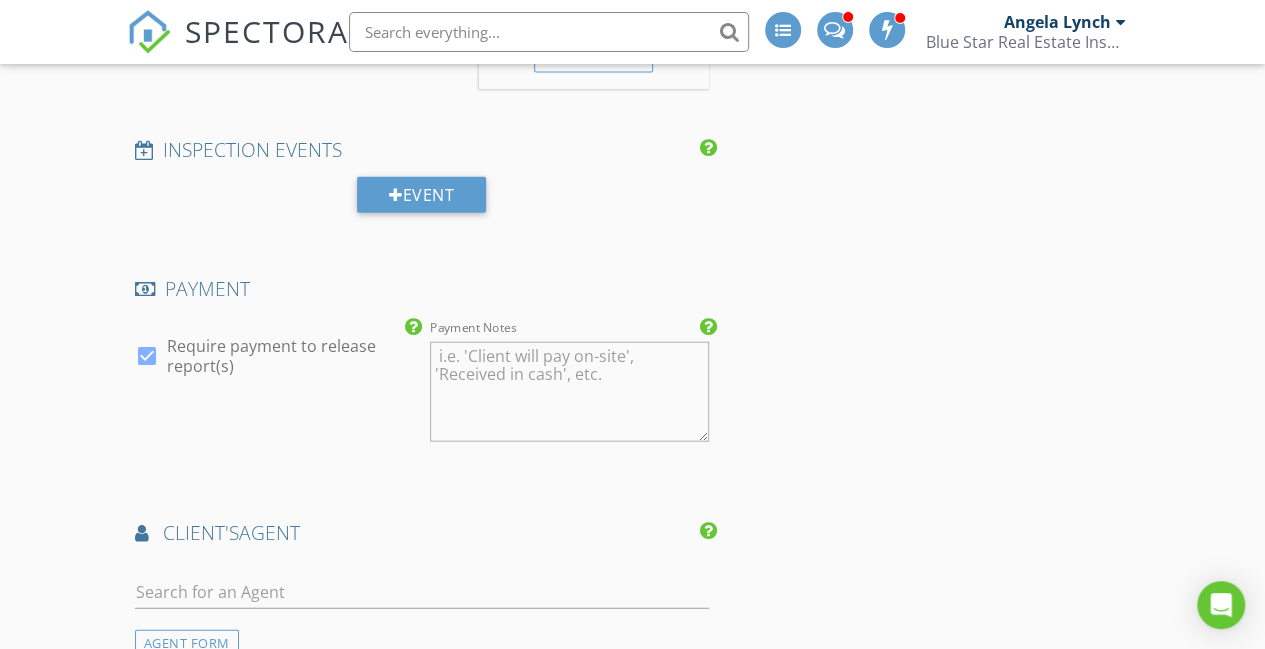 scroll, scrollTop: 2200, scrollLeft: 0, axis: vertical 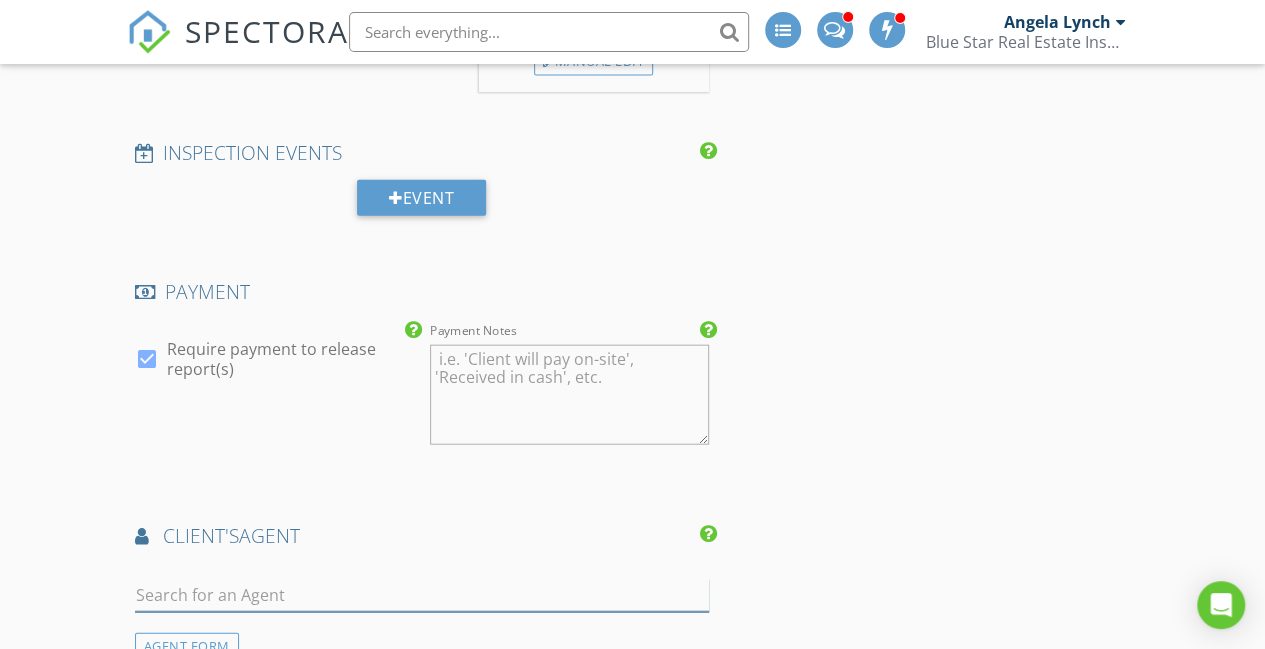 click at bounding box center [422, 595] 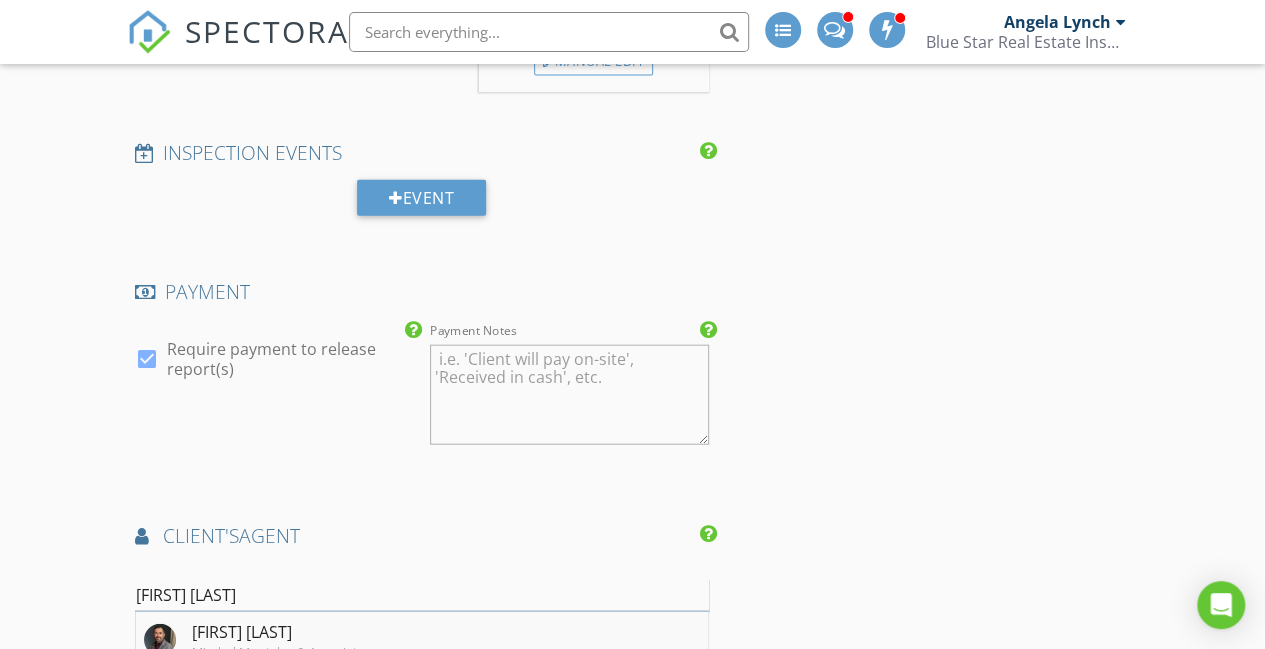 type on "James Mi" 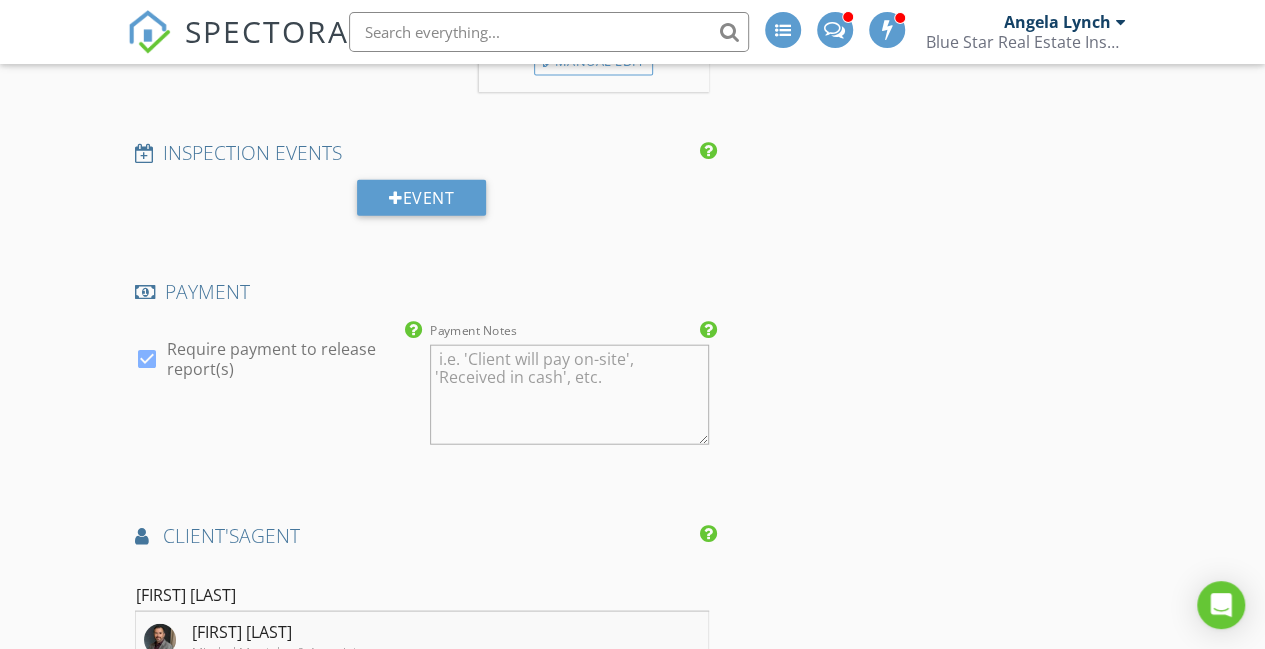 click on "James Mirabal
Mirabal Montalvo & Associates" at bounding box center (422, 640) 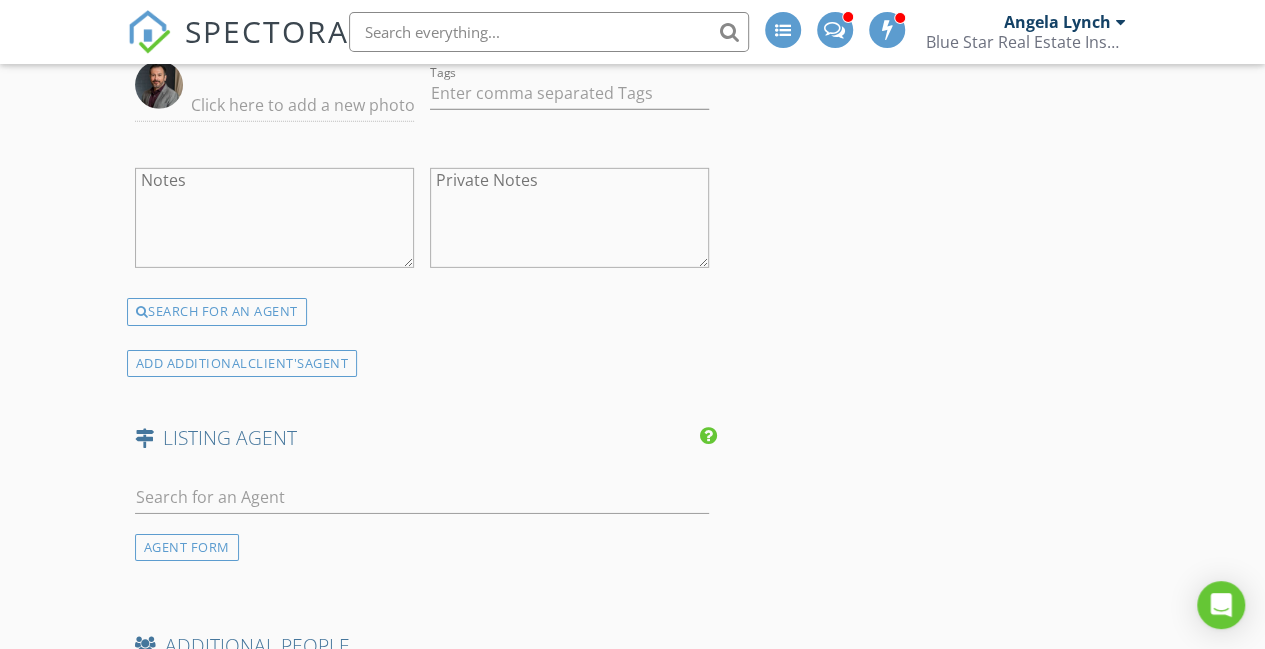 scroll, scrollTop: 3066, scrollLeft: 0, axis: vertical 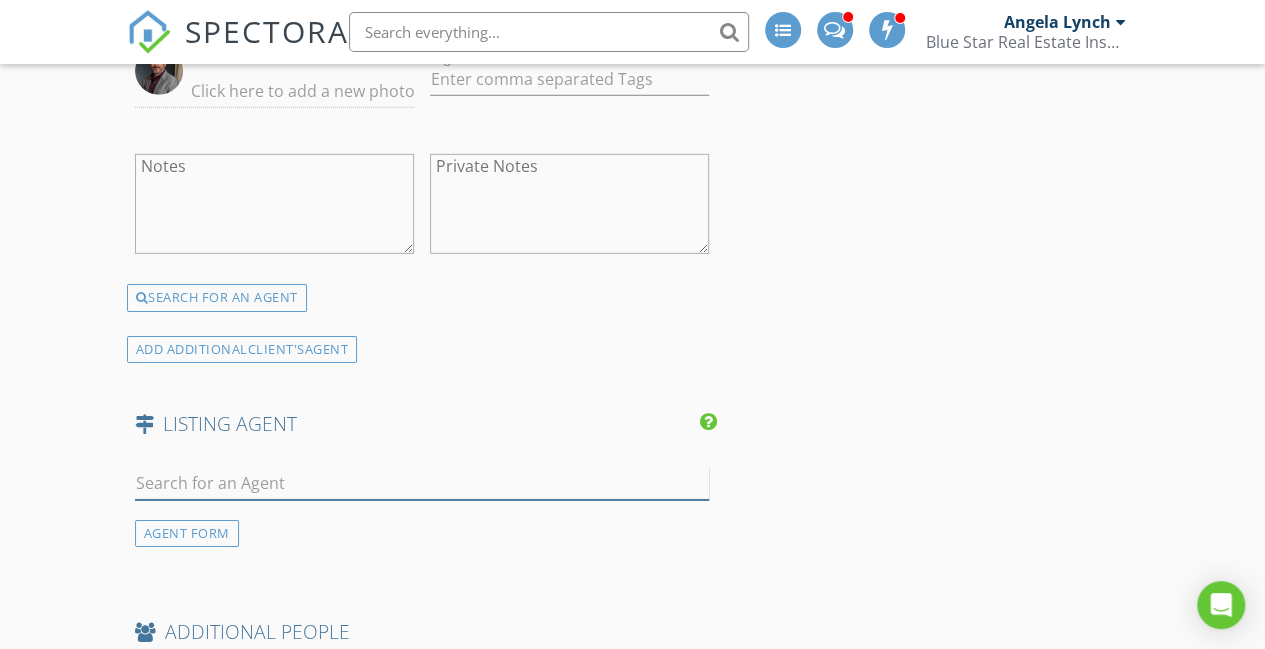 click at bounding box center (422, 483) 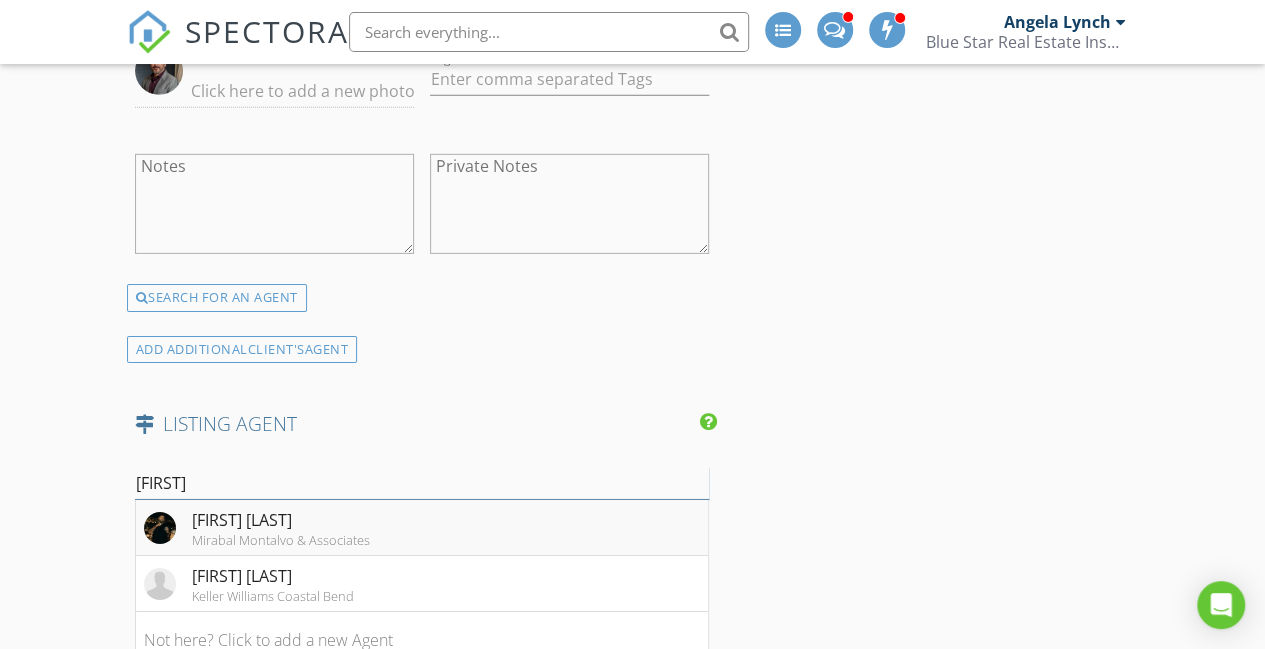 type on "Gino" 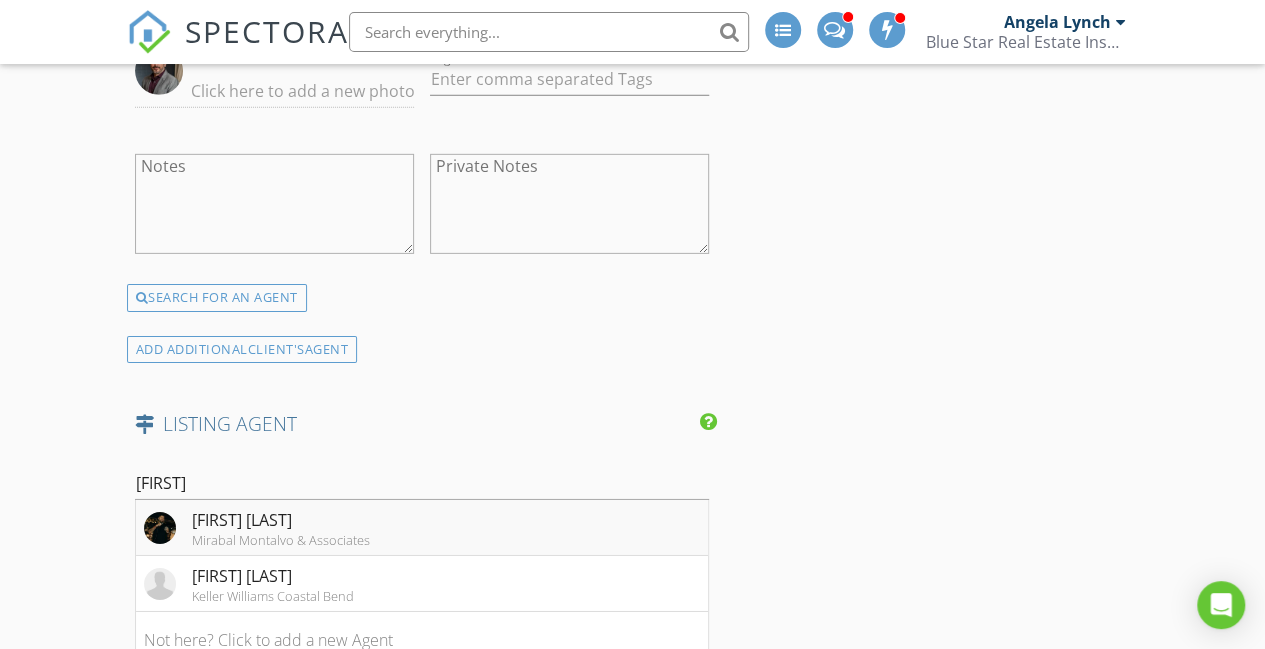 click on "[FIRST] [LAST]" at bounding box center (281, 520) 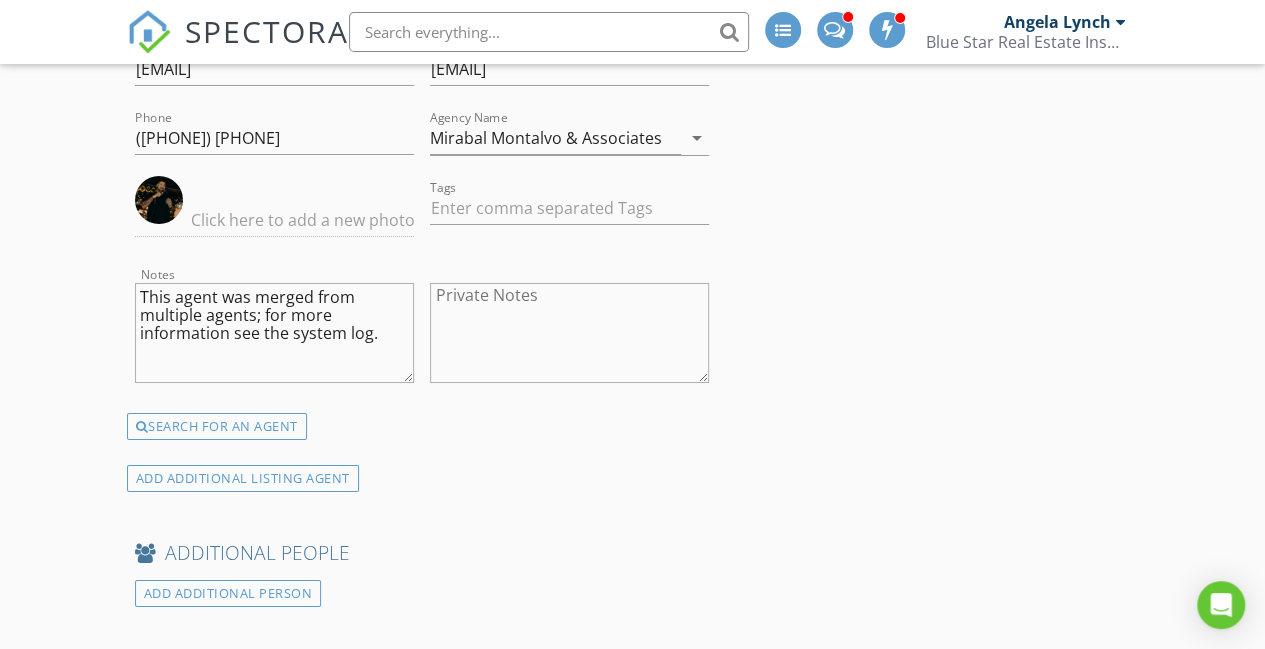 scroll, scrollTop: 3552, scrollLeft: 0, axis: vertical 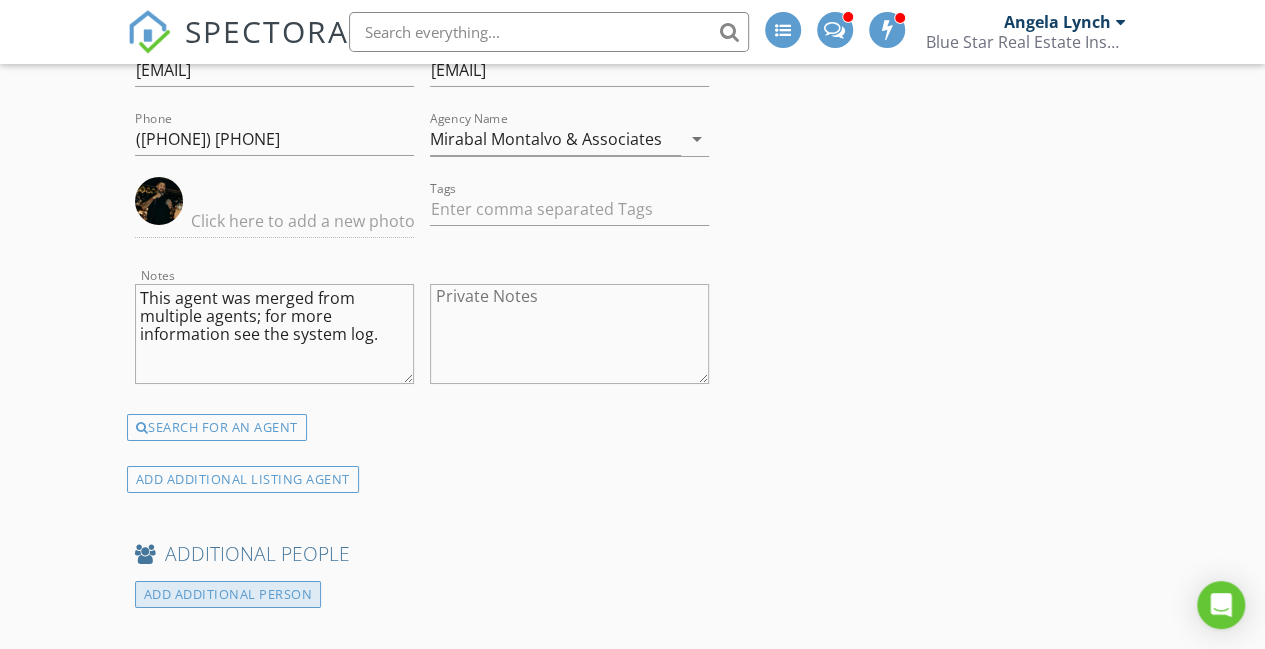 click on "ADD ADDITIONAL PERSON" at bounding box center (228, 594) 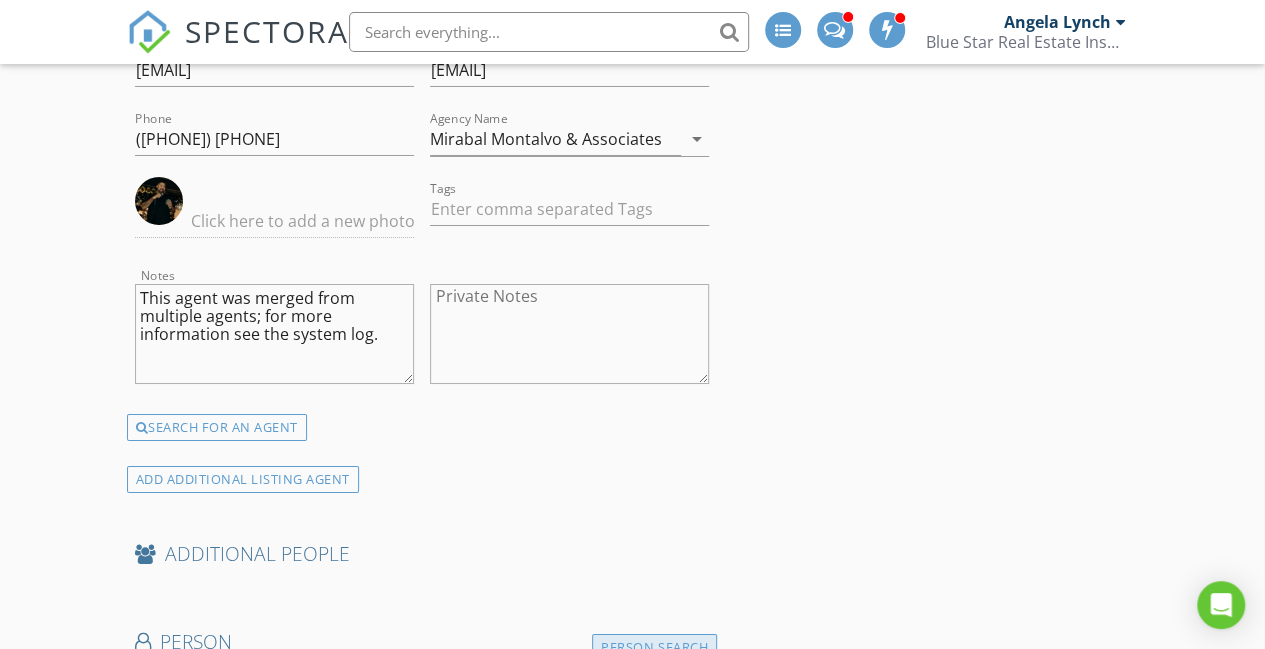 click on "Person Search" at bounding box center [654, 647] 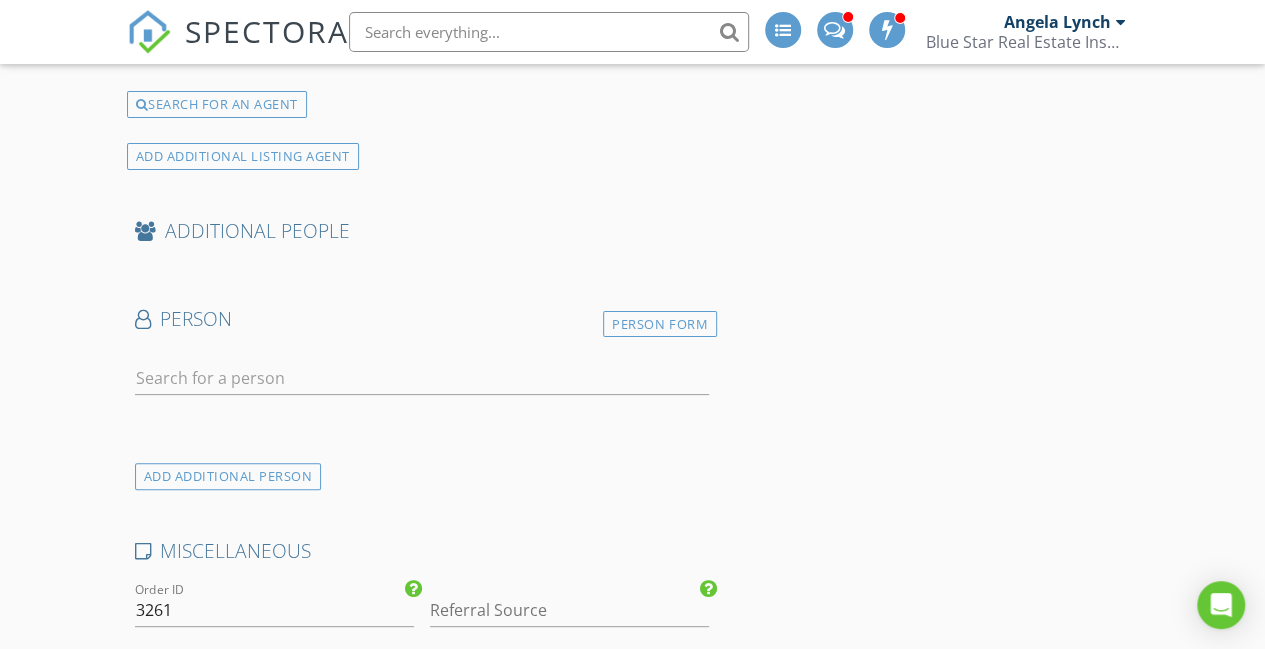 scroll, scrollTop: 3896, scrollLeft: 0, axis: vertical 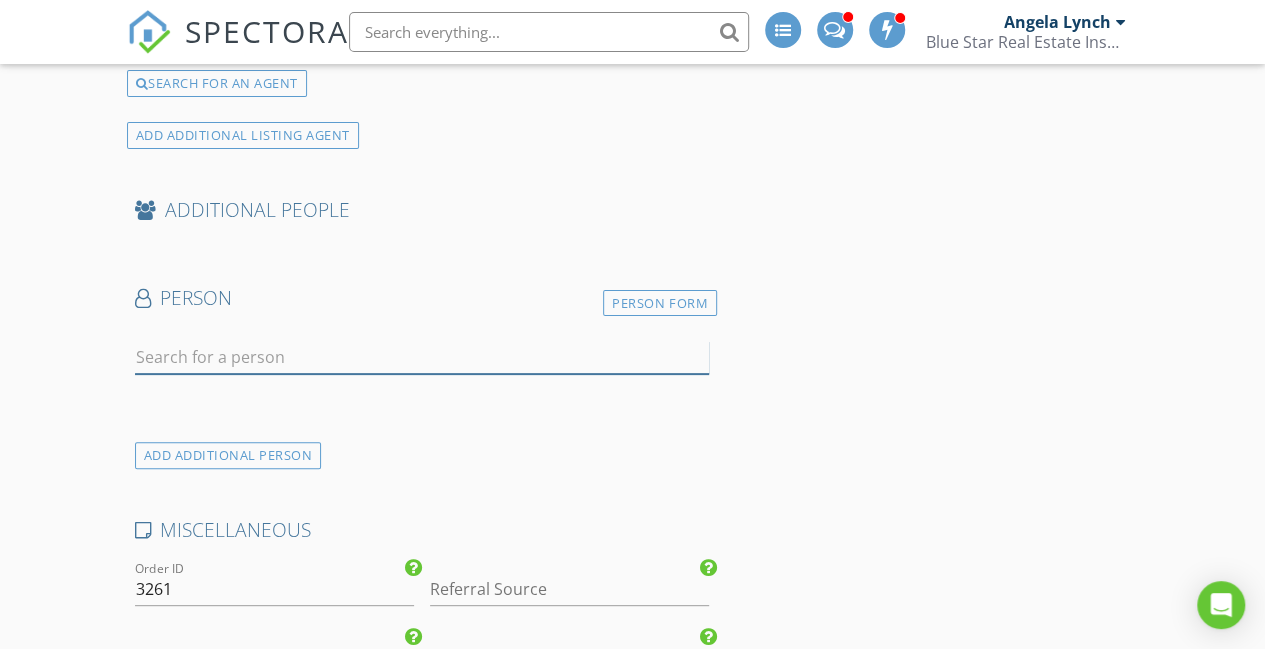 click at bounding box center [422, 357] 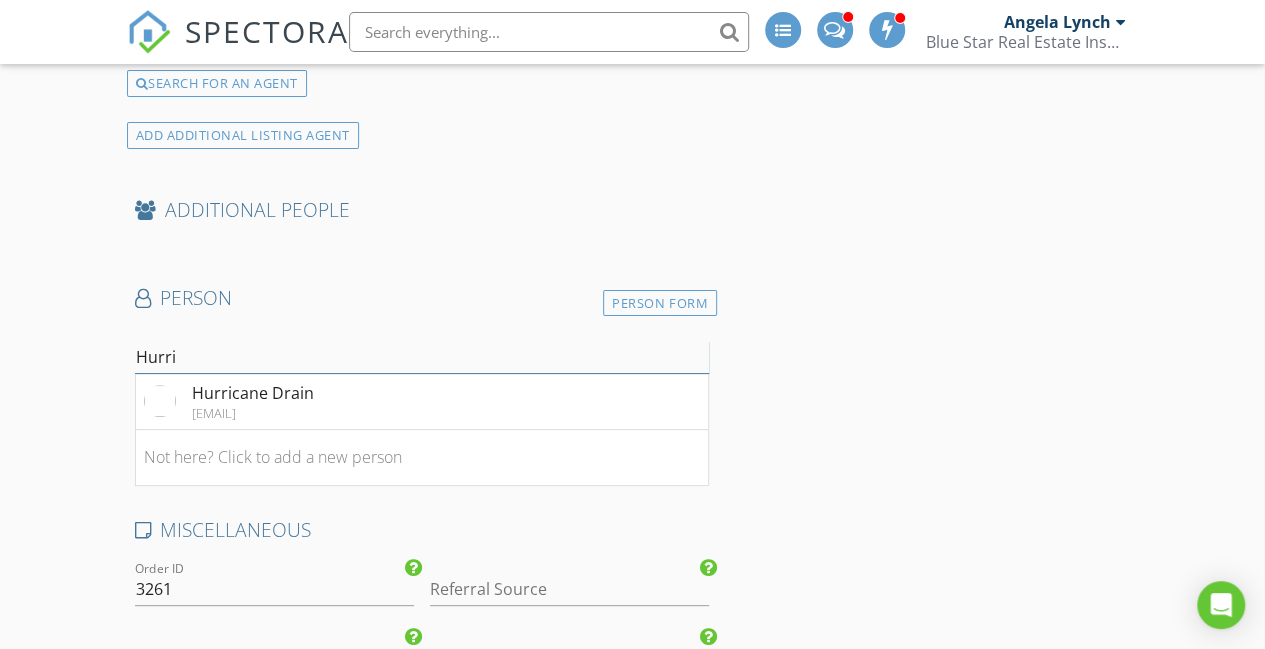 type on "Hurricane Drain" 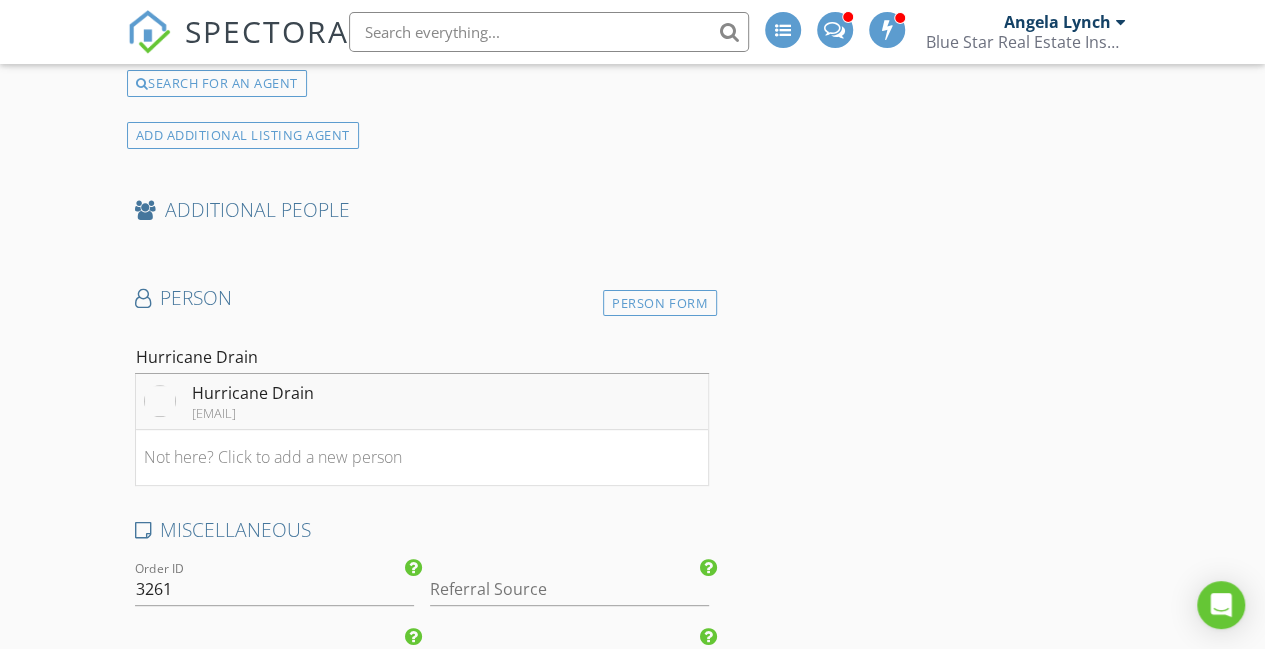 click on "Hurricane Drain" at bounding box center (253, 393) 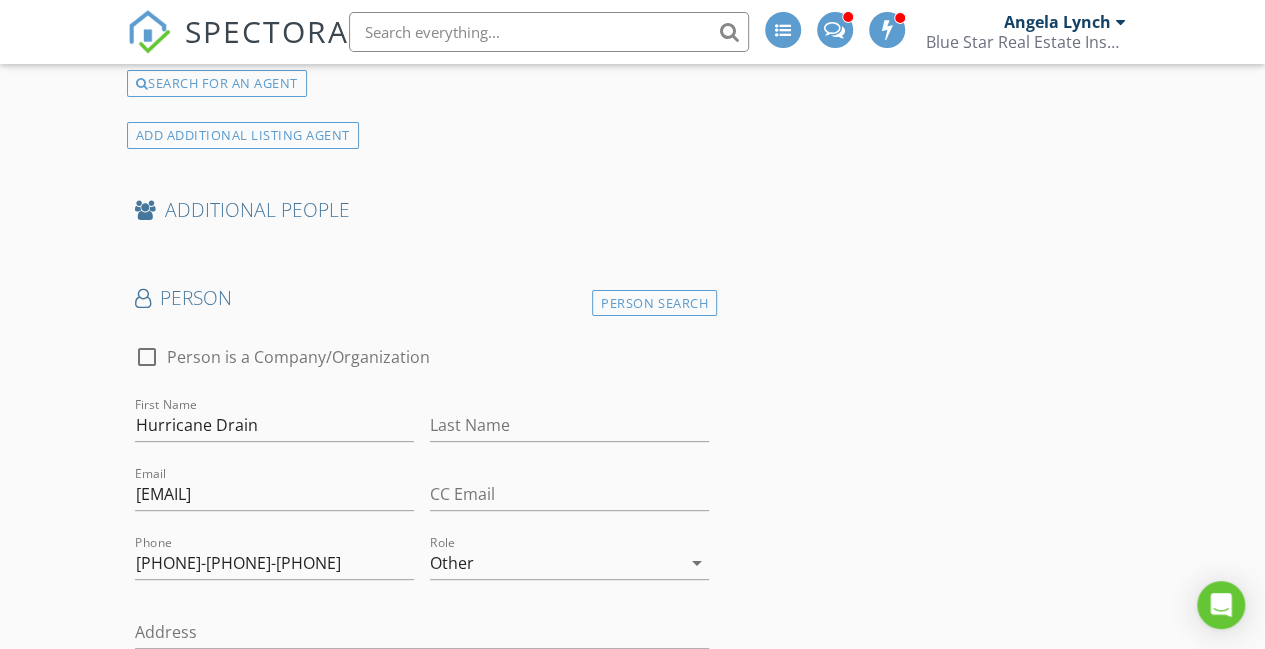 click on "INSPECTOR(S)
check_box   James Matthew Lynch   PRIMARY   check_box_outline_blank   Angela Lynch     check_box_outline_blank   Shane Smith     James Matthew Lynch arrow_drop_down   check_box_outline_blank James Matthew Lynch specifically requested
Date/Time
08/05/2025 11:30 AM
Location
Address Form       Can't find your address?   Click here.
client
check_box Enable Client CC email for this inspection   Client Search     check_box_outline_blank Client is a Company/Organization     First Name Sophia   Last Name Vassilaras   Email scvassilaras@gmail.com   CC Email   Phone 361-510-4830   Address   City   State   Zip     Tags         Notes   Private Notes
ADD ADDITIONAL client
SERVICES
check_box   General Residential Inspection   Standard Home Inspection check_box_outline_blank" at bounding box center [633, -743] 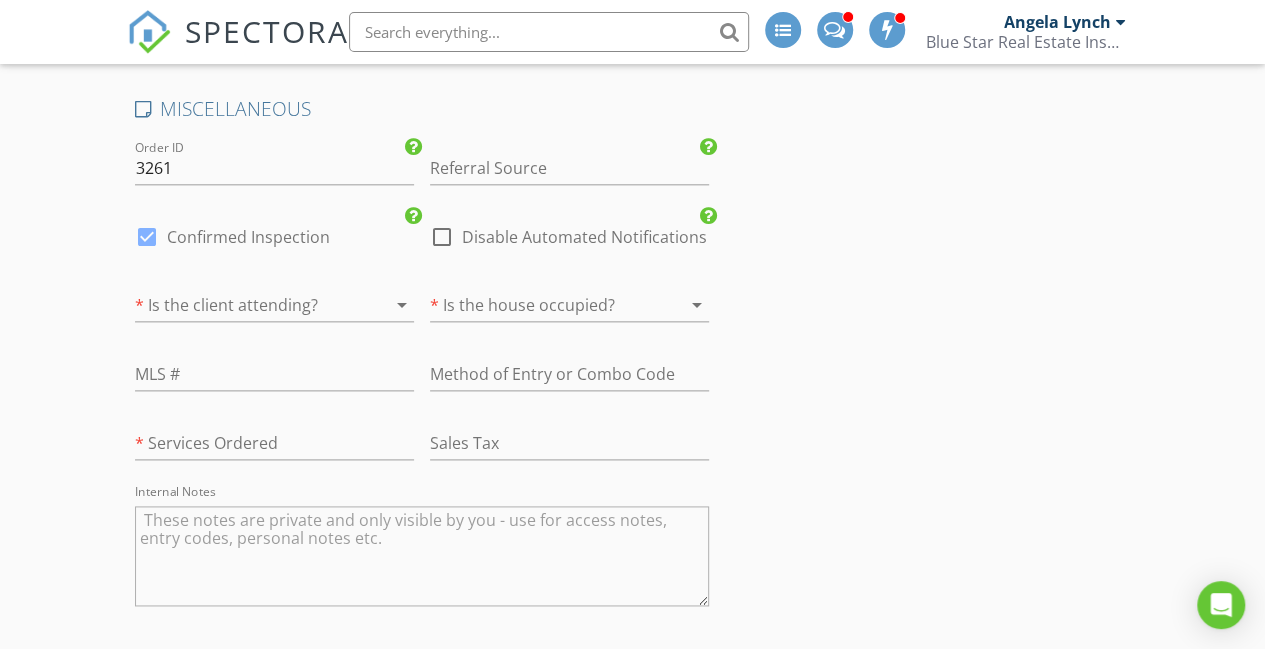 scroll, scrollTop: 4893, scrollLeft: 0, axis: vertical 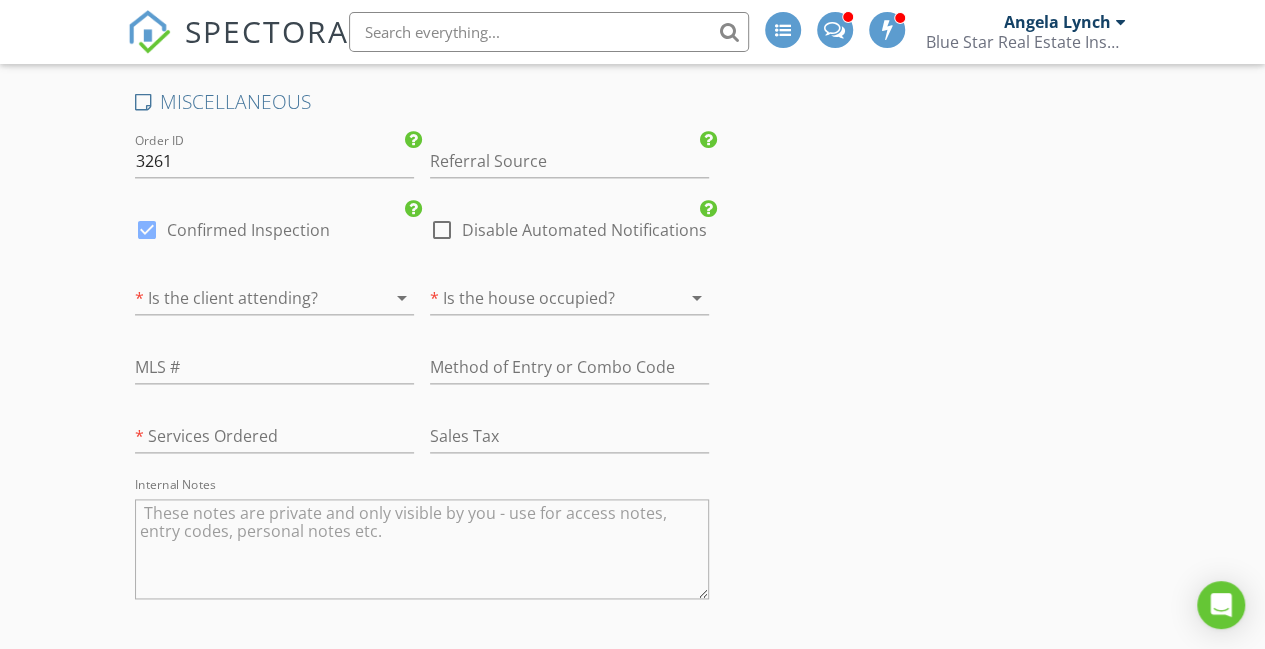 click at bounding box center [246, 298] 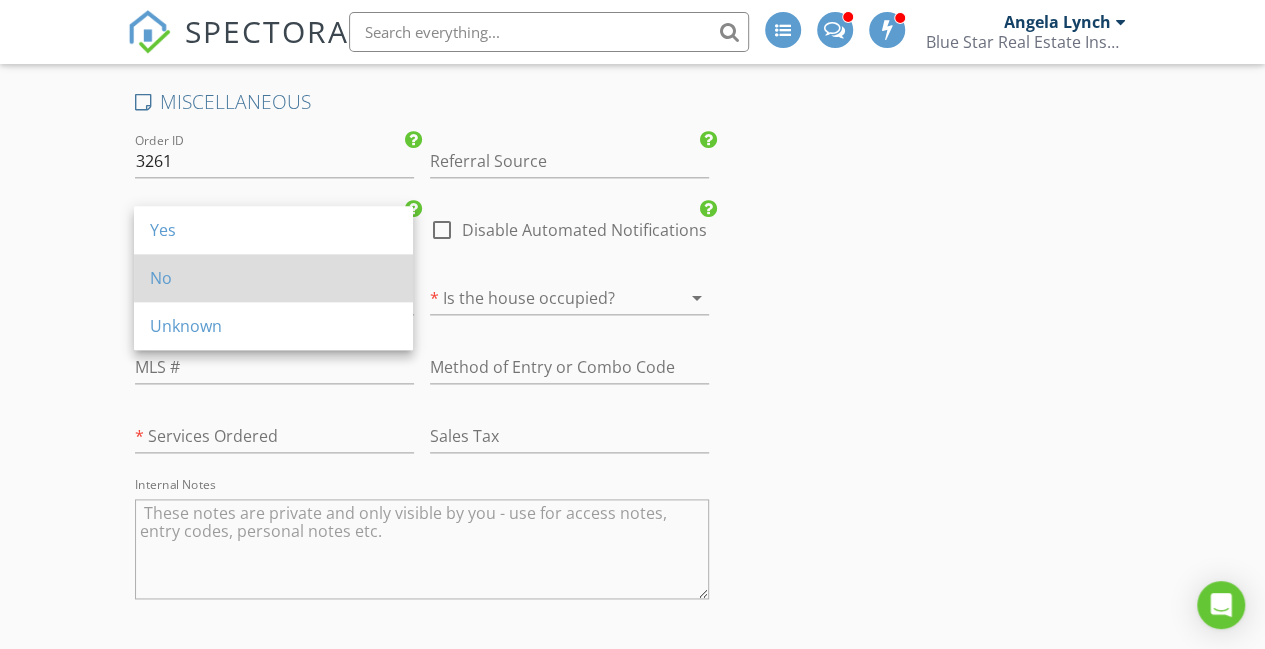 click on "No" at bounding box center [273, 278] 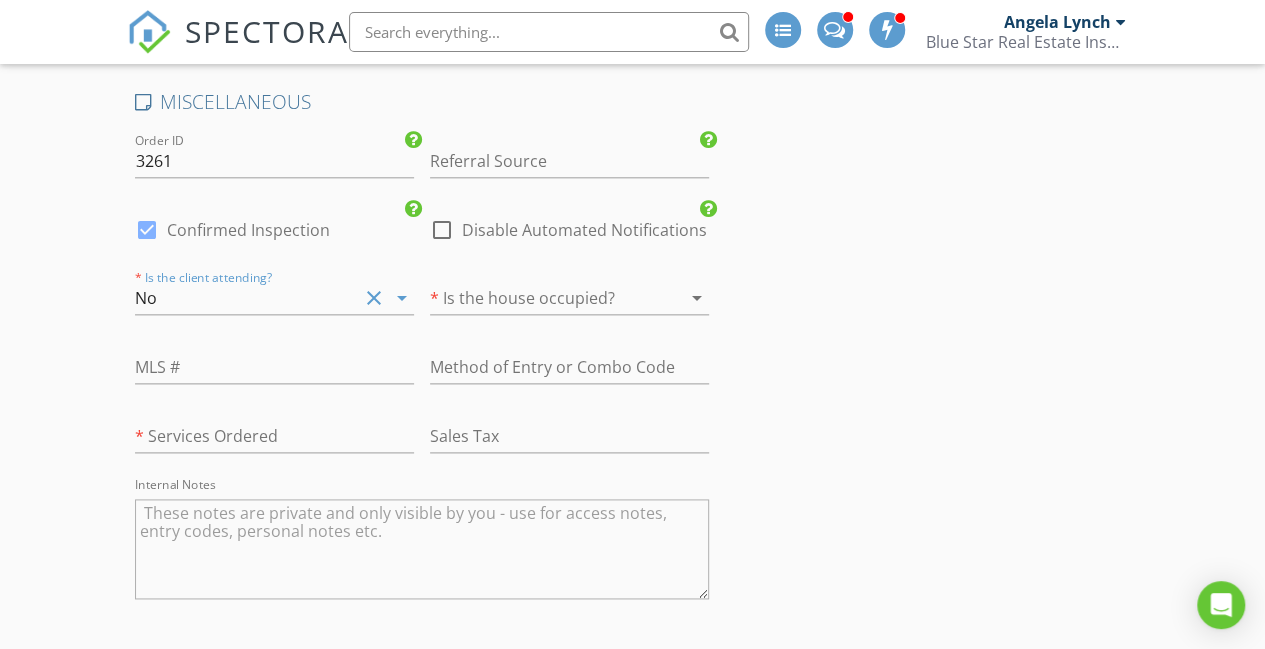 scroll, scrollTop: 4893, scrollLeft: 0, axis: vertical 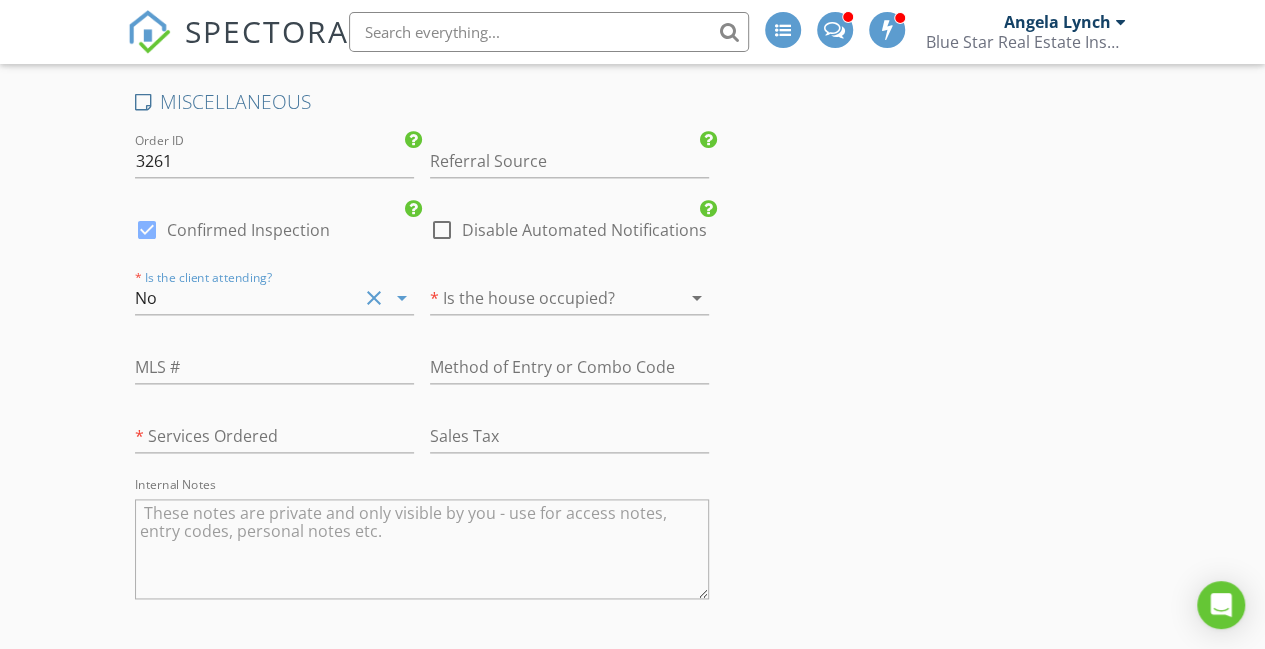 click at bounding box center [541, 298] 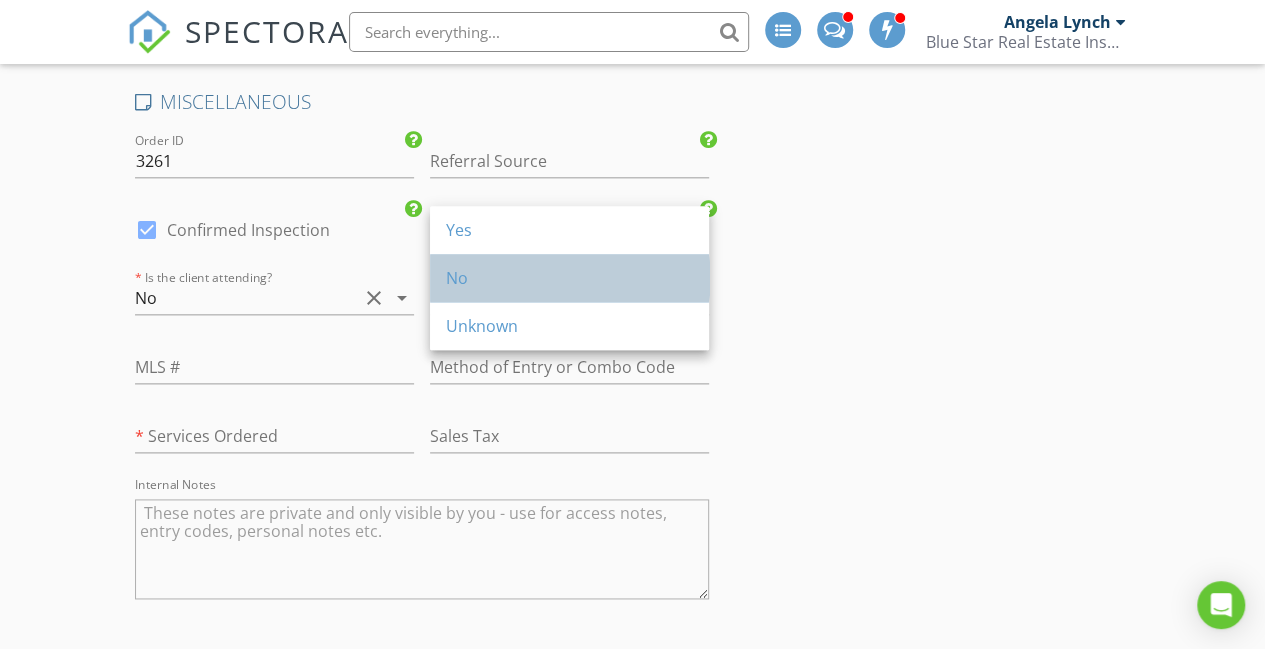 click on "No" at bounding box center [569, 278] 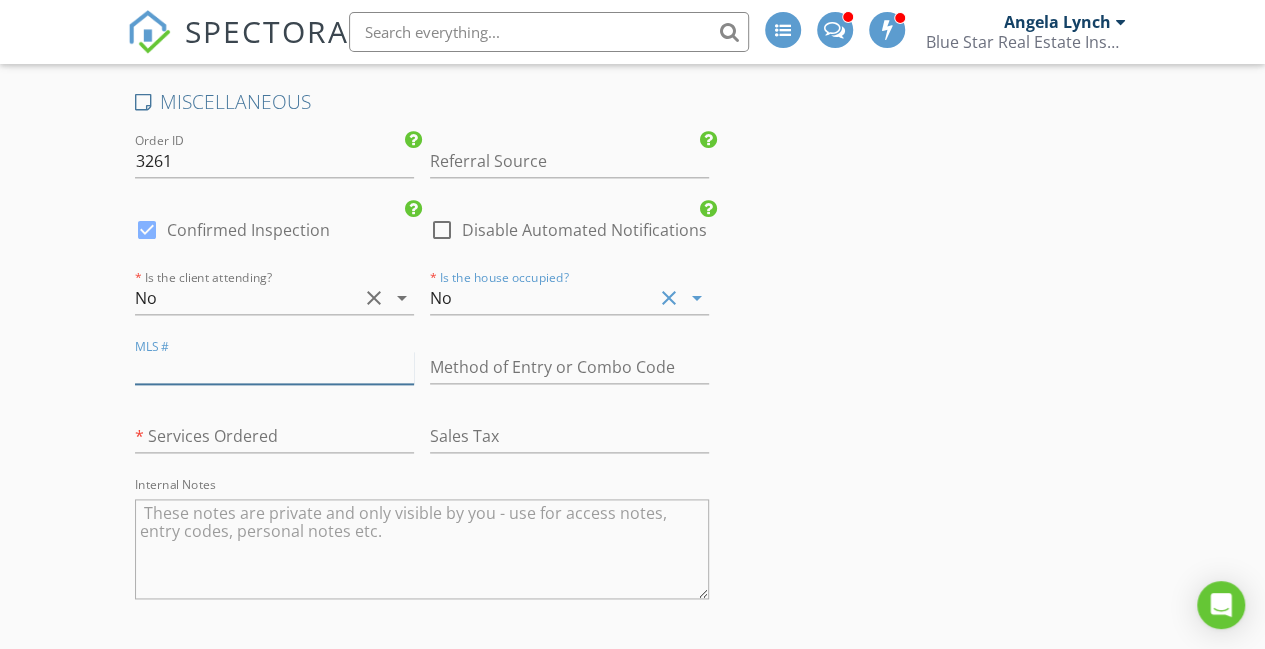 click at bounding box center (274, 367) 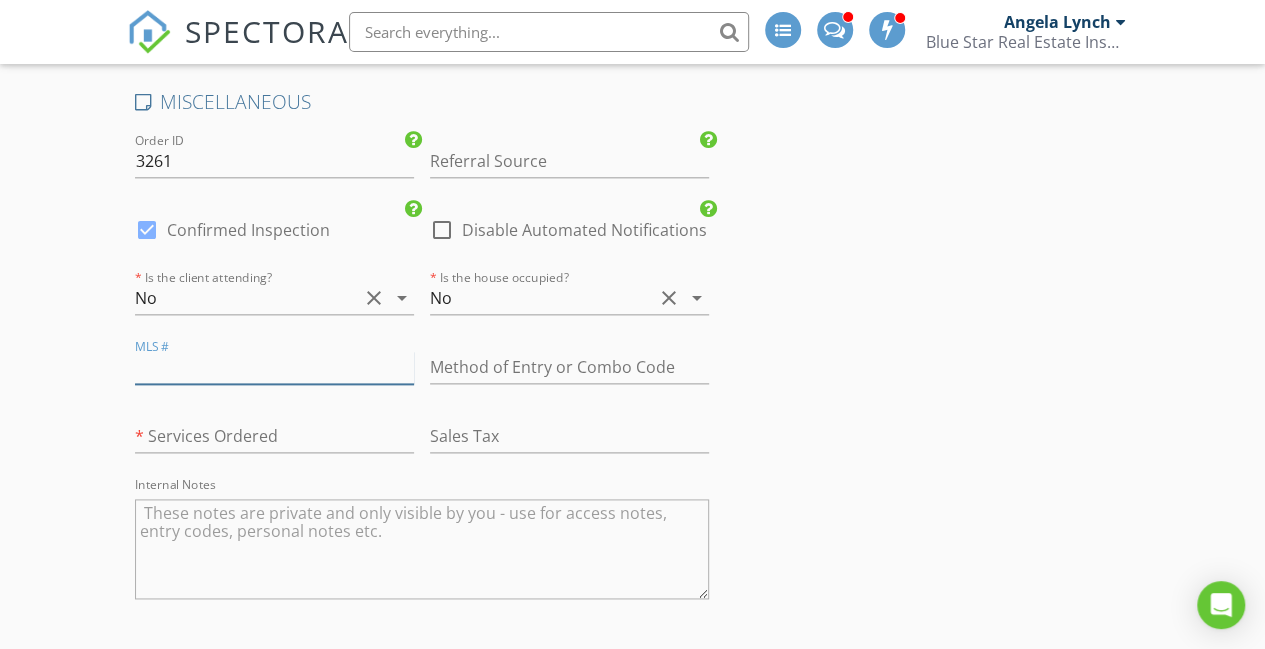 paste on "59134" 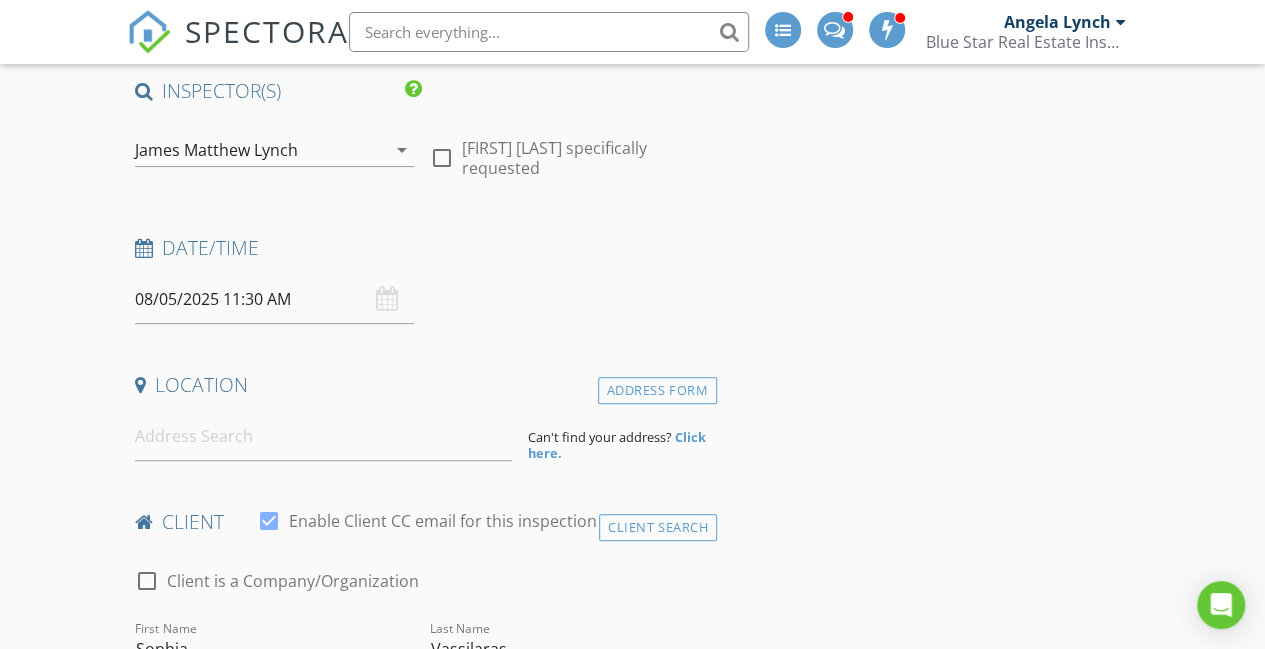 scroll, scrollTop: 275, scrollLeft: 0, axis: vertical 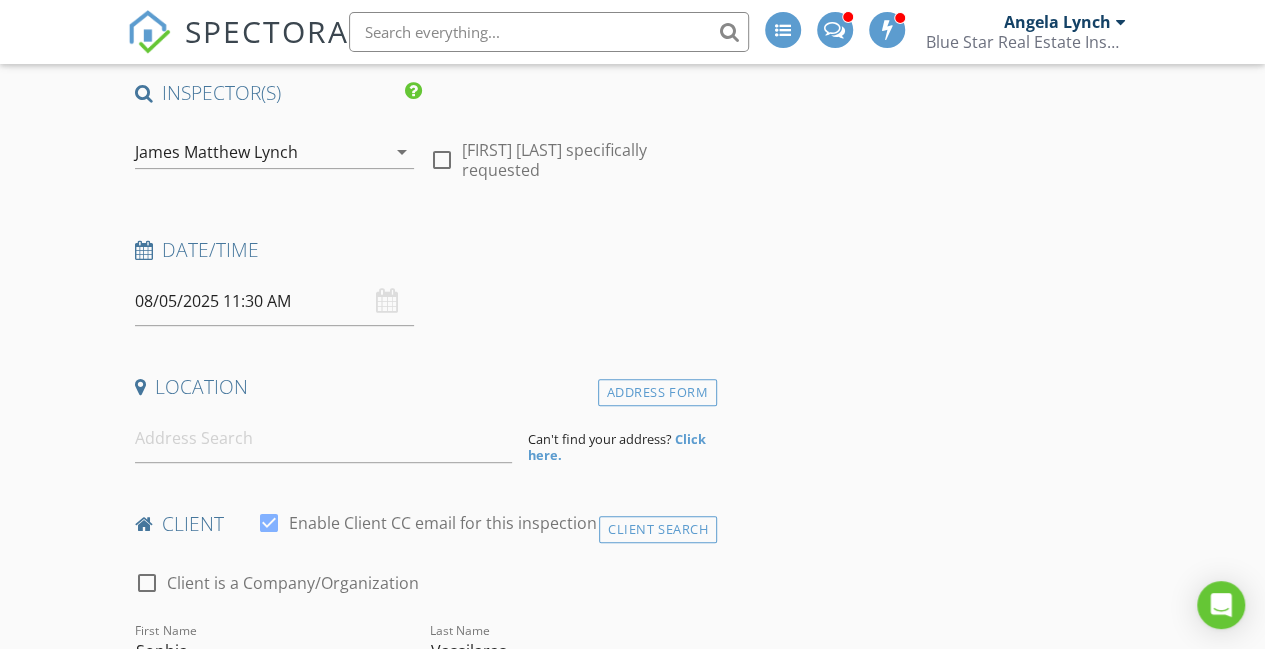 type on "459134" 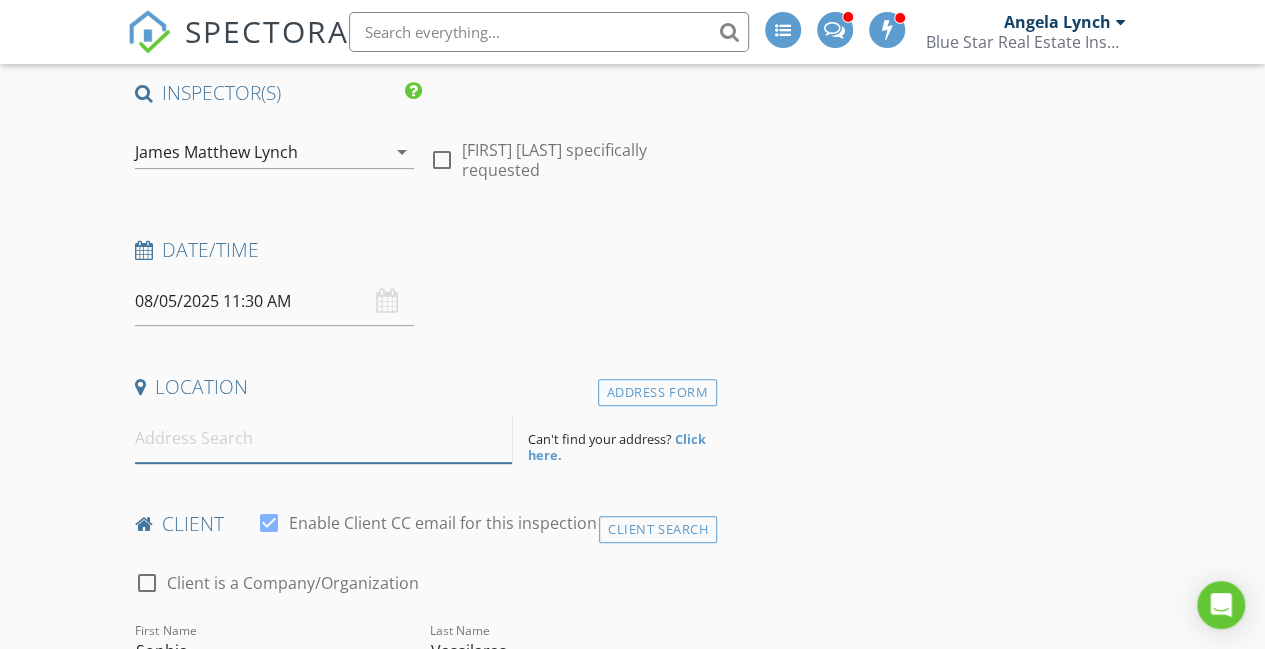 click at bounding box center [324, 438] 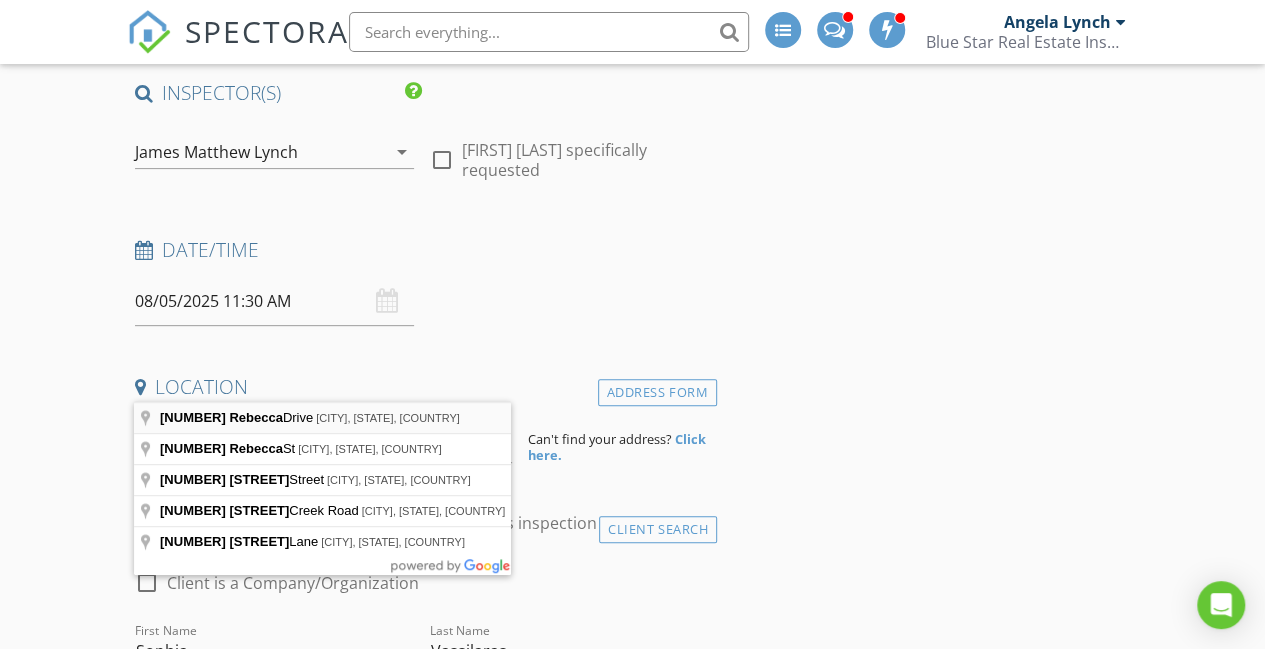 type on "3505 Rebecca Drive, Corpus Christi, TX, USA" 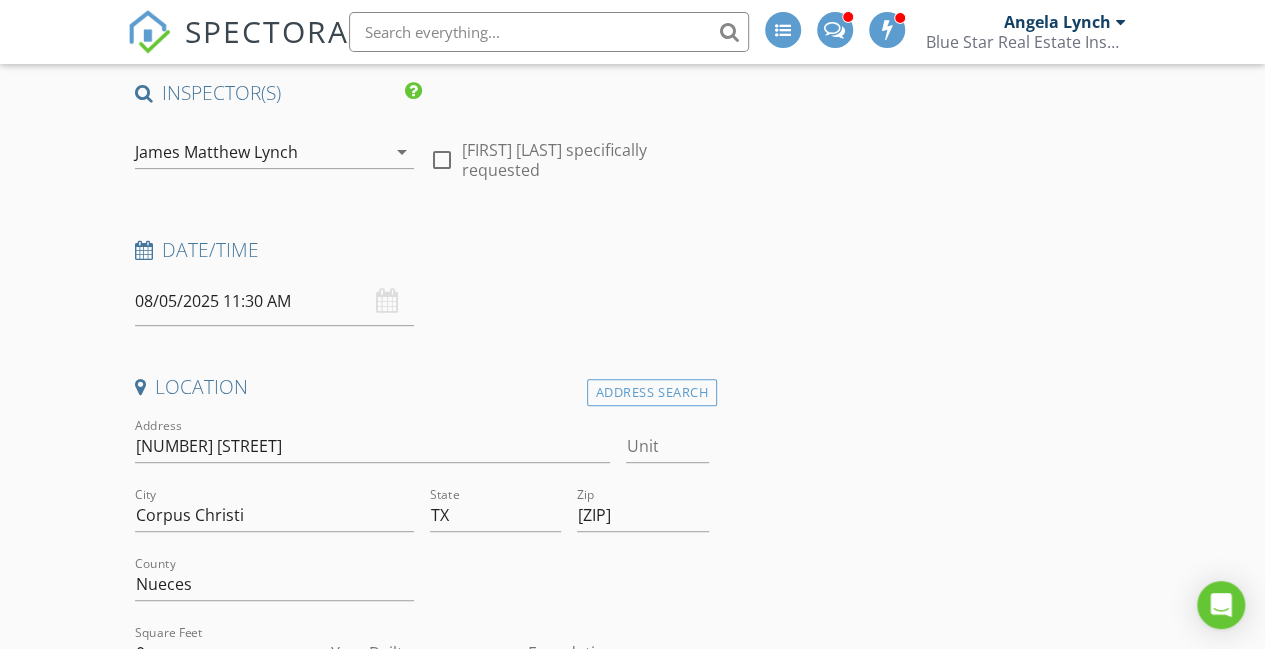 scroll, scrollTop: 448, scrollLeft: 0, axis: vertical 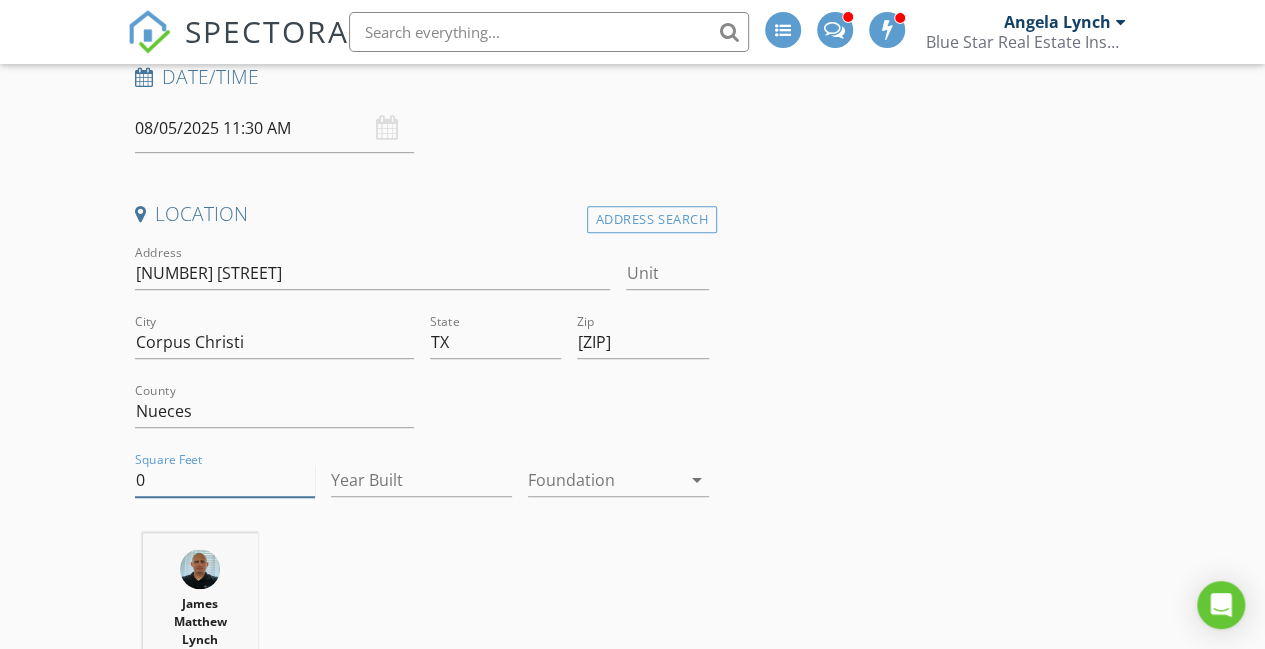 click on "0" at bounding box center [225, 480] 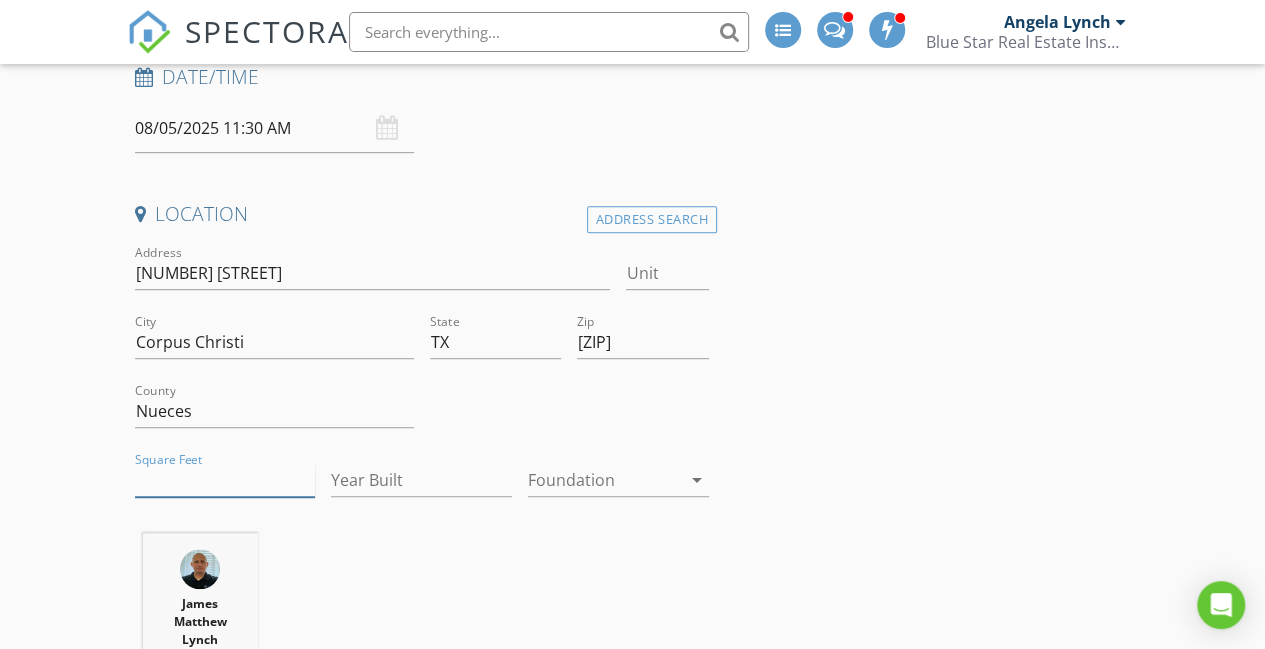 click on "Square Feet" at bounding box center [225, 480] 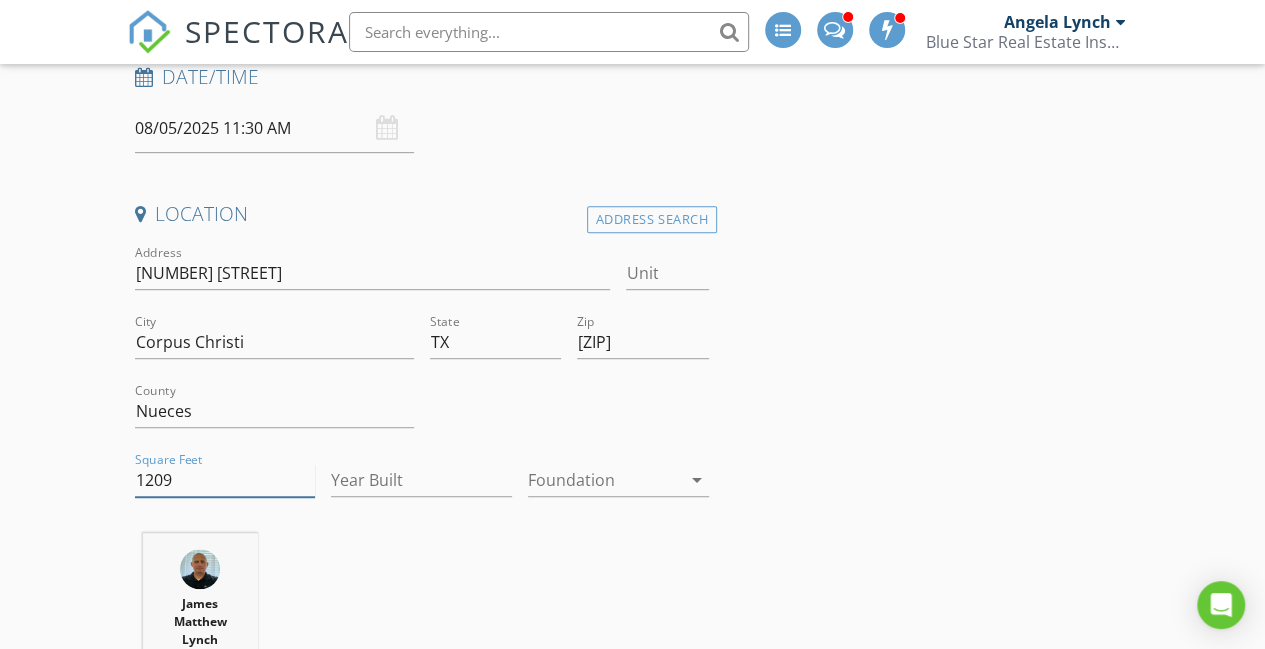 type on "1209" 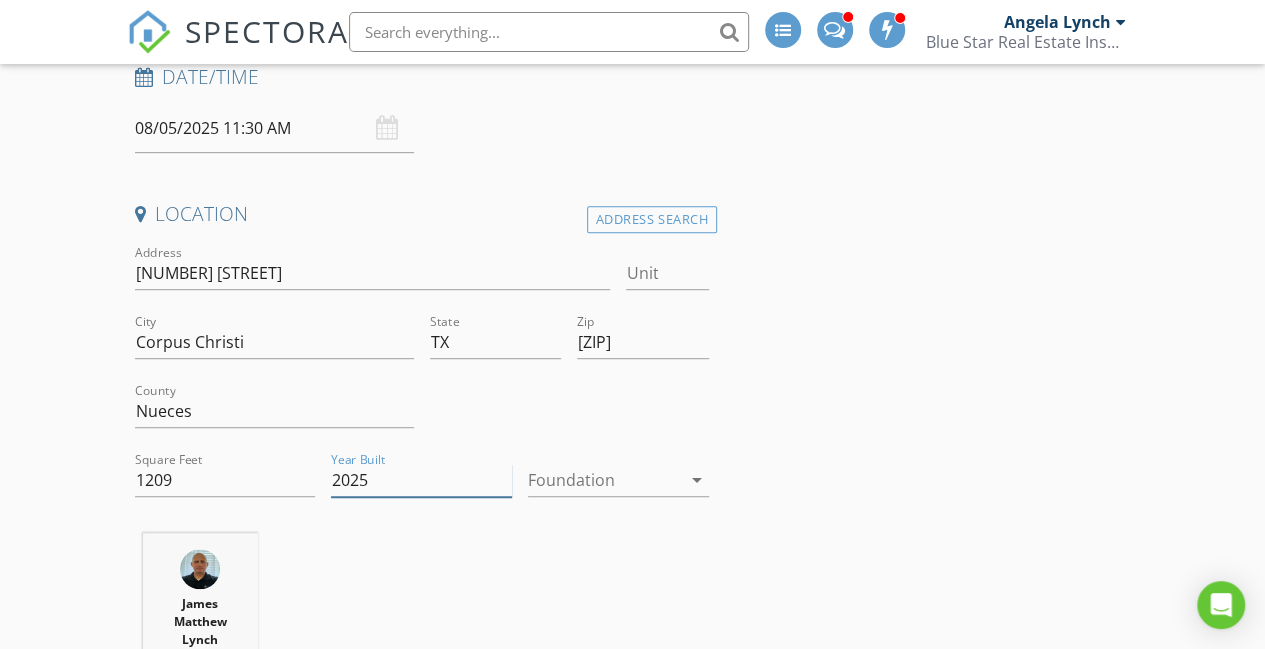 type on "2025" 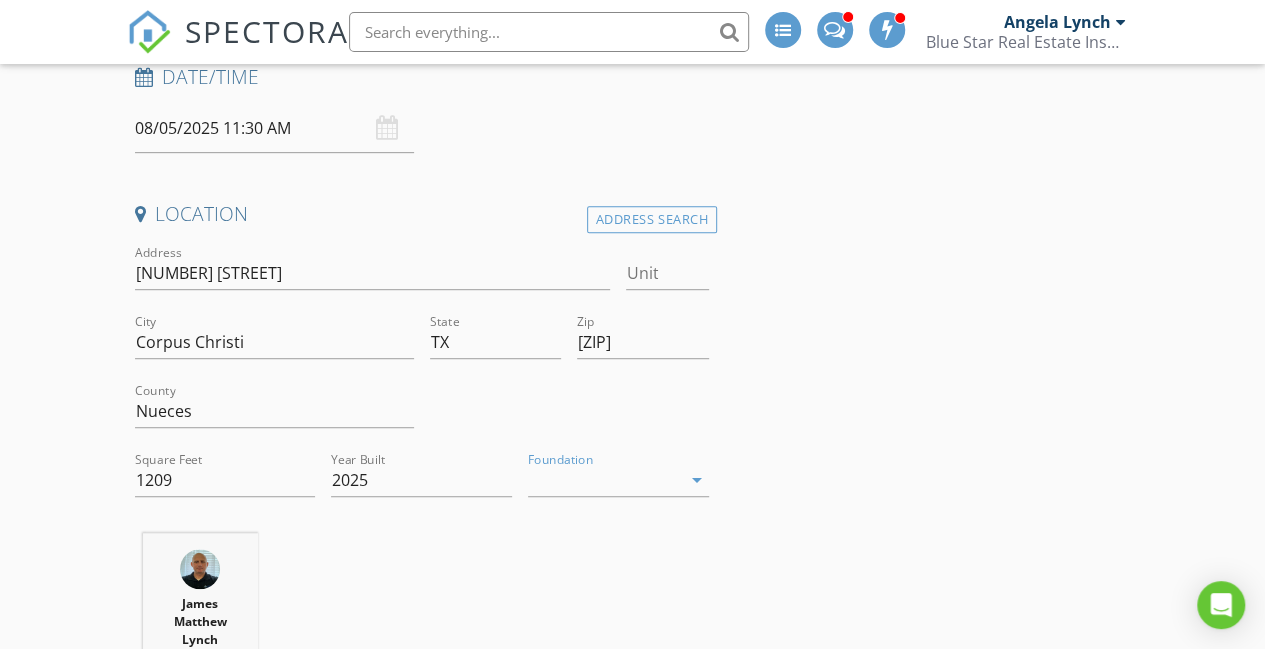 click at bounding box center (604, 480) 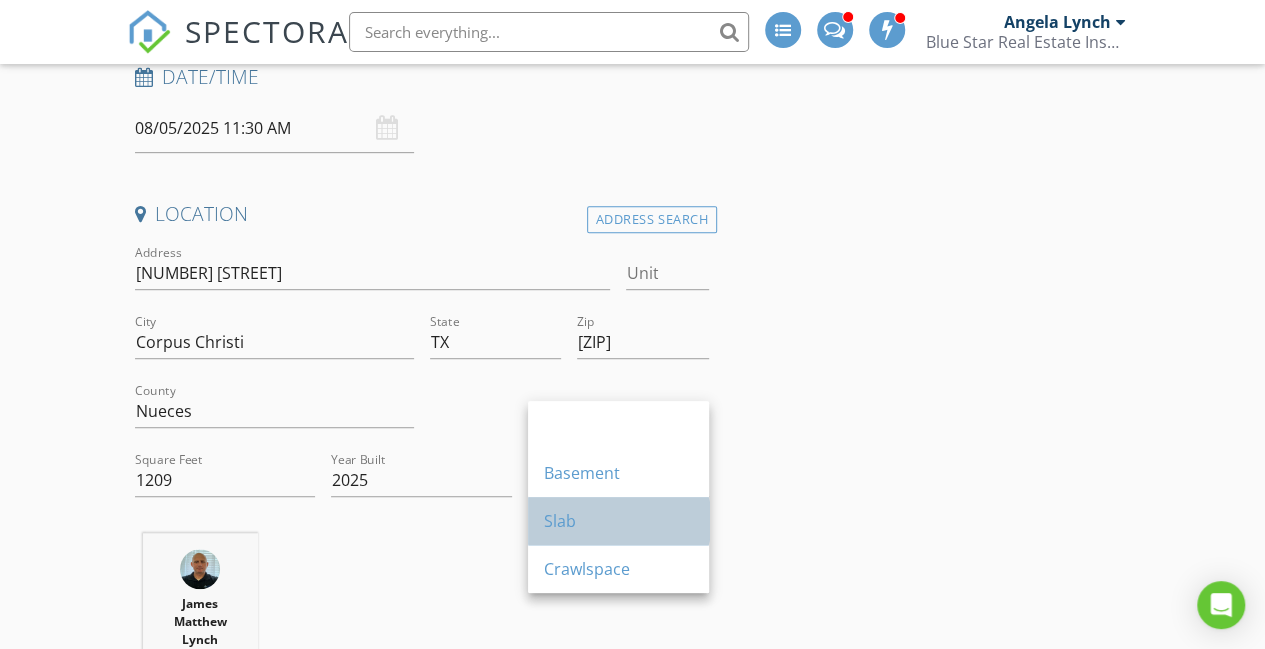 click on "Slab" at bounding box center [618, 521] 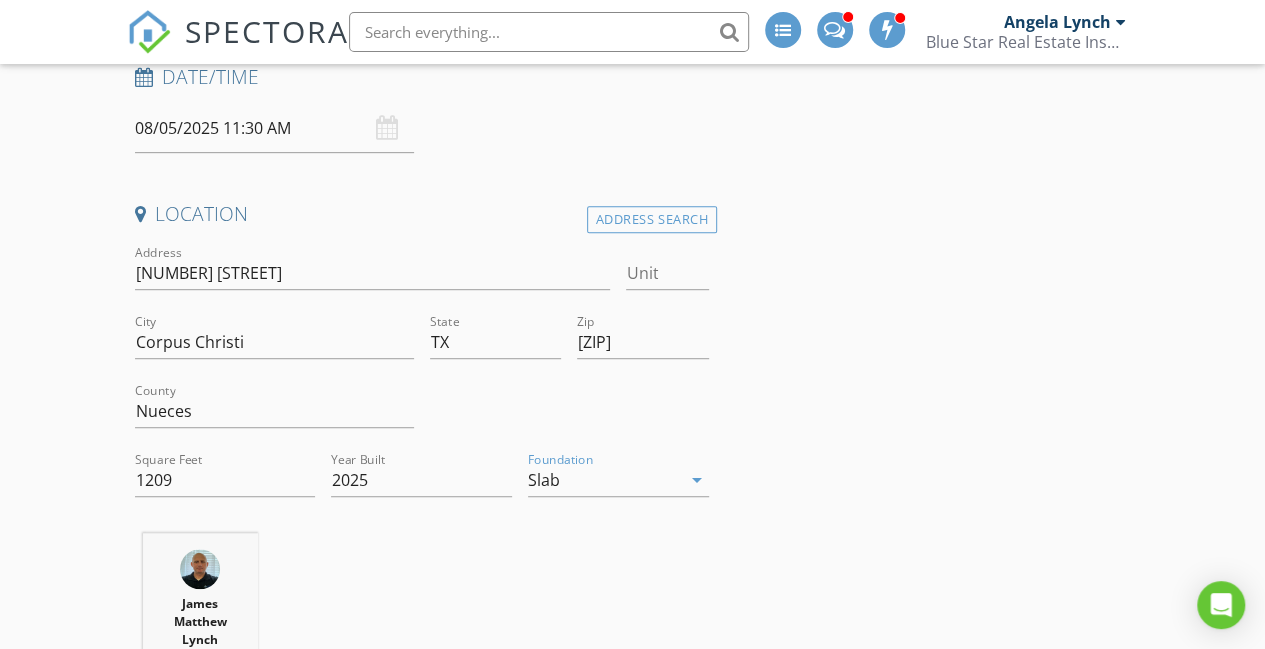 click on "James Matthew Lynch     0.0 miles     (a few seconds)" at bounding box center [422, 643] 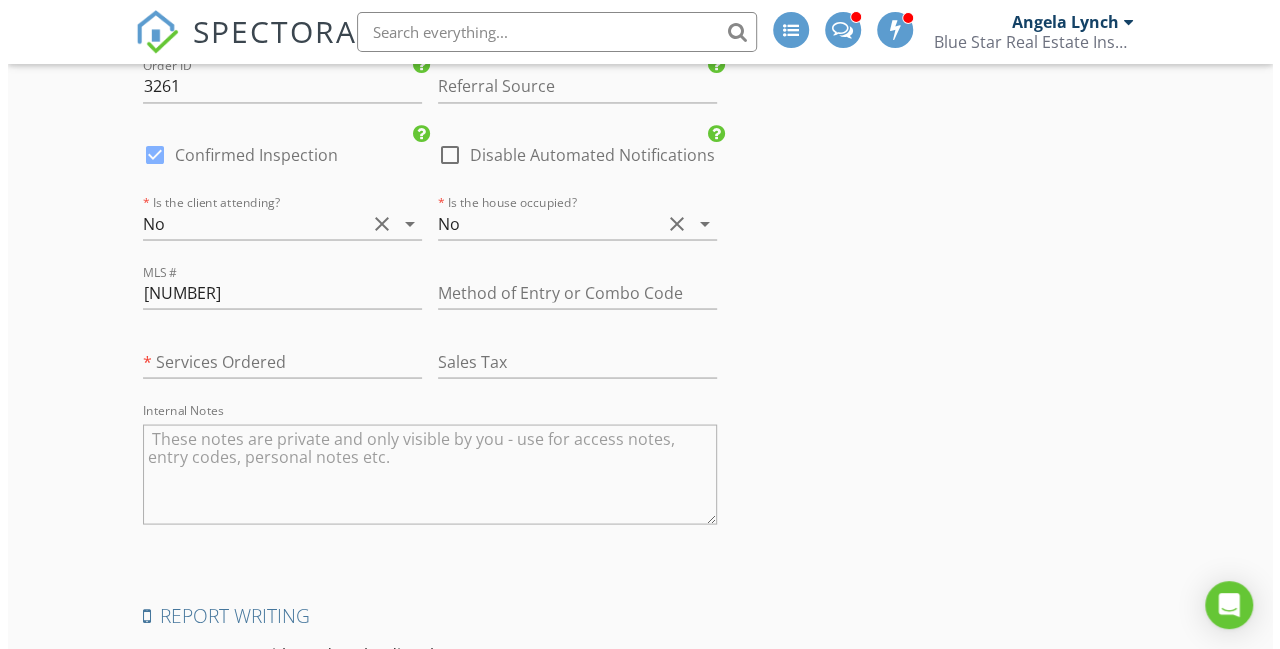 scroll, scrollTop: 5764, scrollLeft: 0, axis: vertical 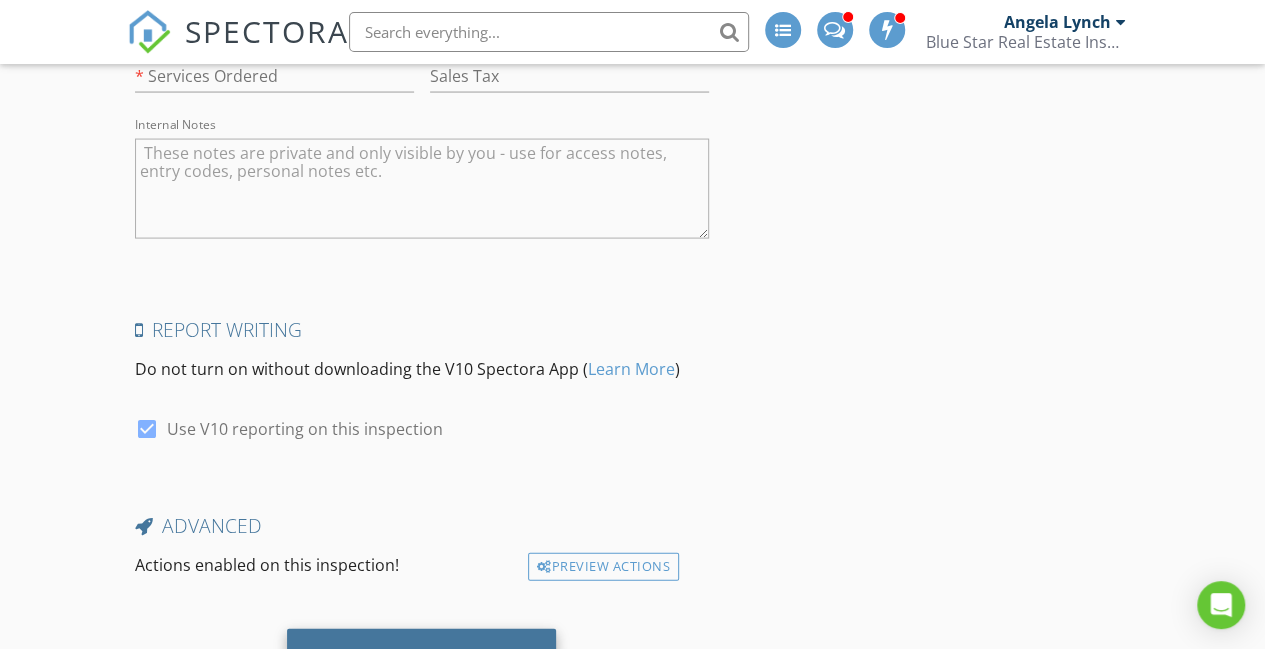 click on "Save Inspection" at bounding box center (421, 655) 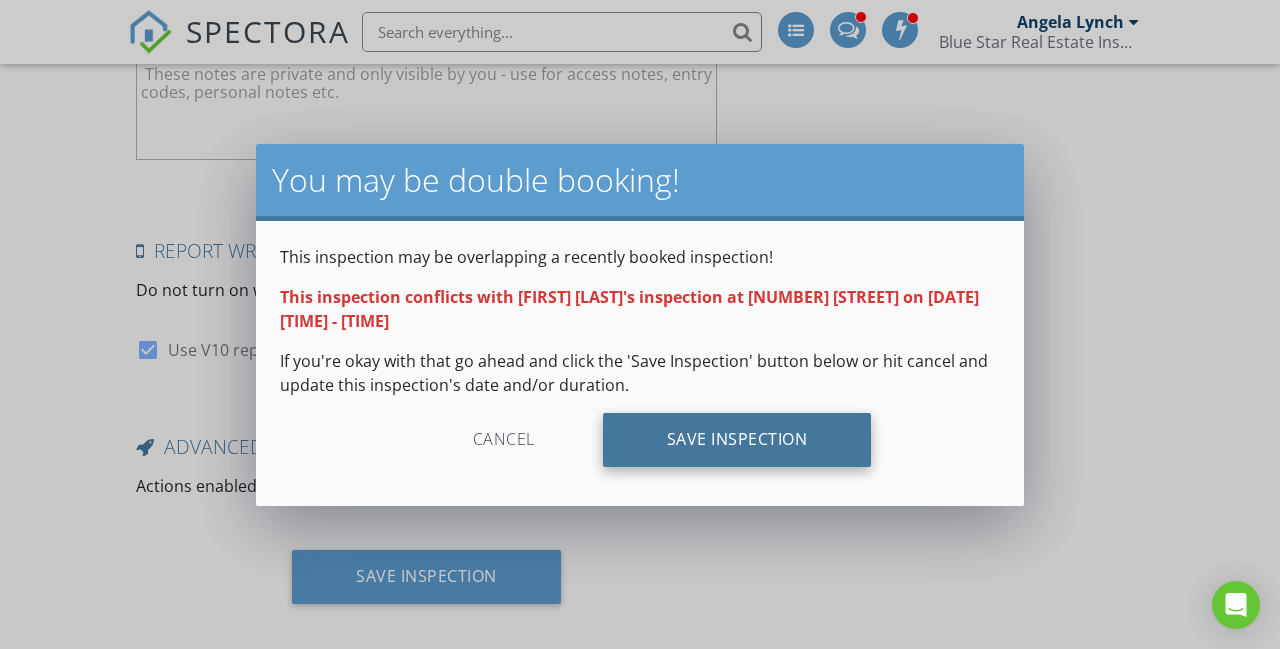 click on "Save Inspection" at bounding box center [737, 440] 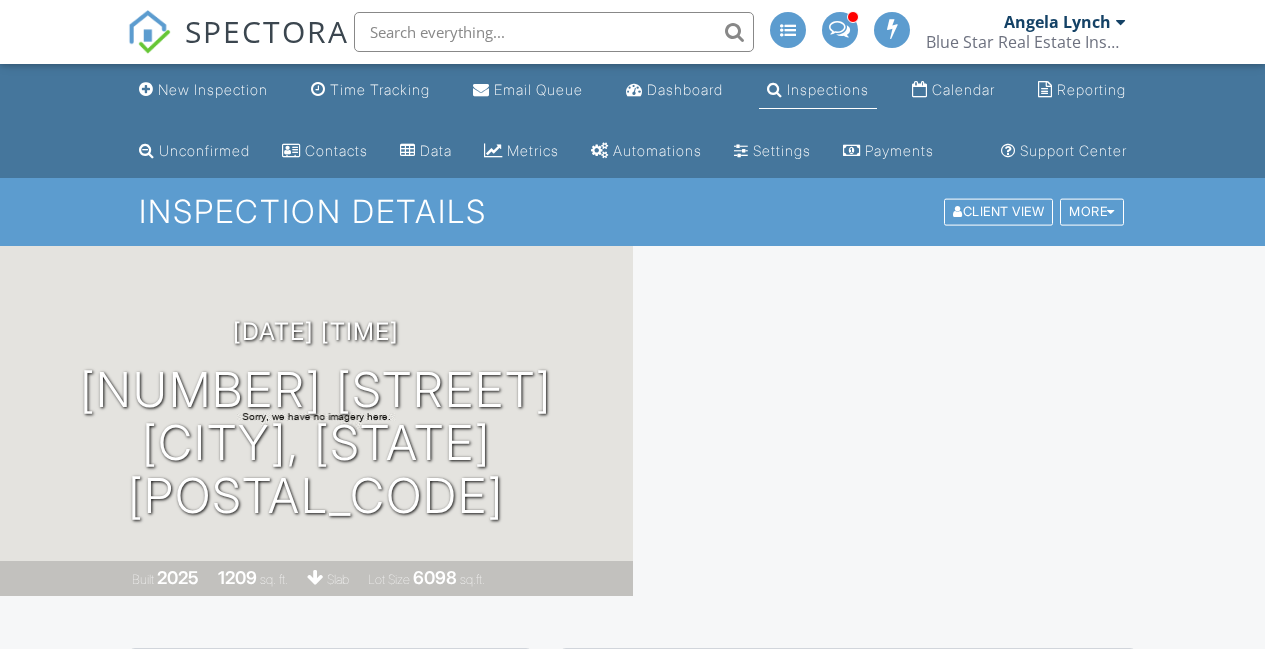 scroll, scrollTop: 0, scrollLeft: 0, axis: both 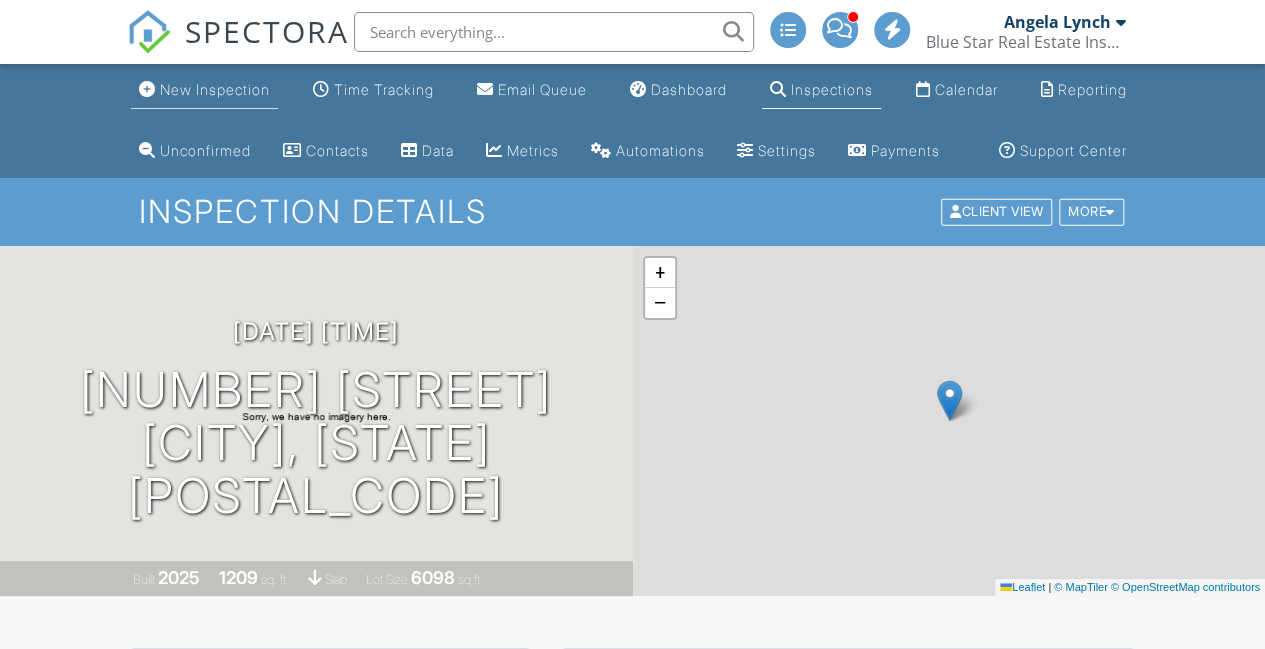 click on "New Inspection" at bounding box center (204, 90) 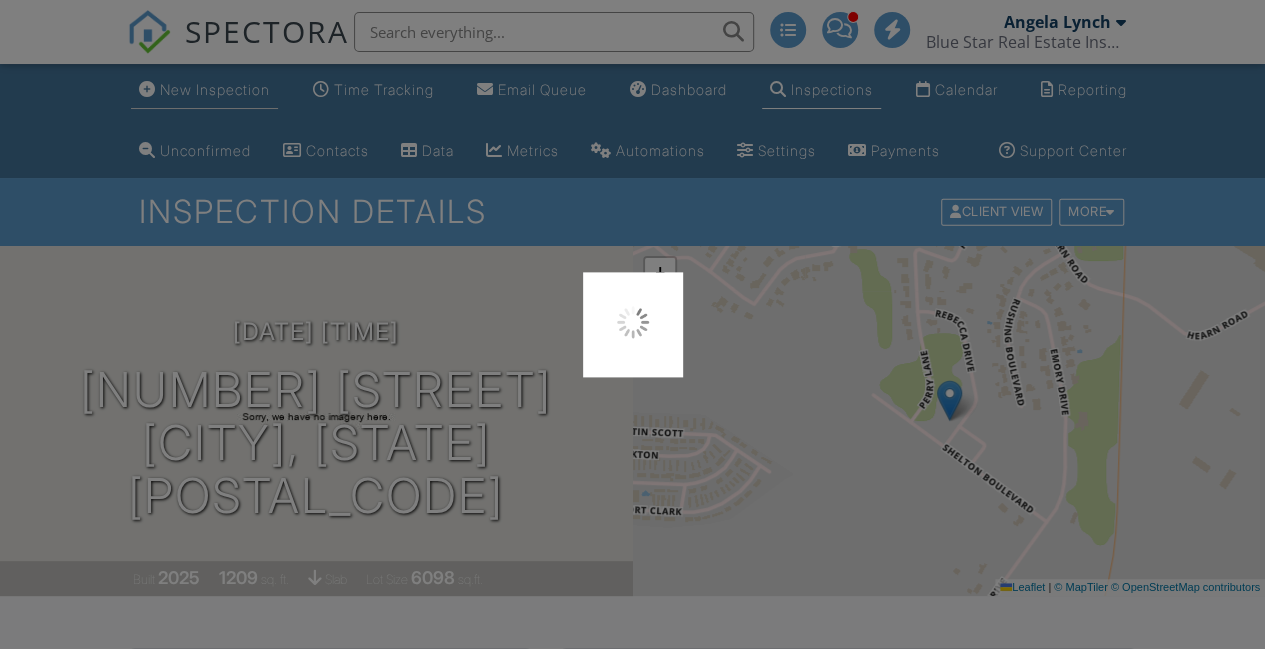 scroll, scrollTop: 0, scrollLeft: 0, axis: both 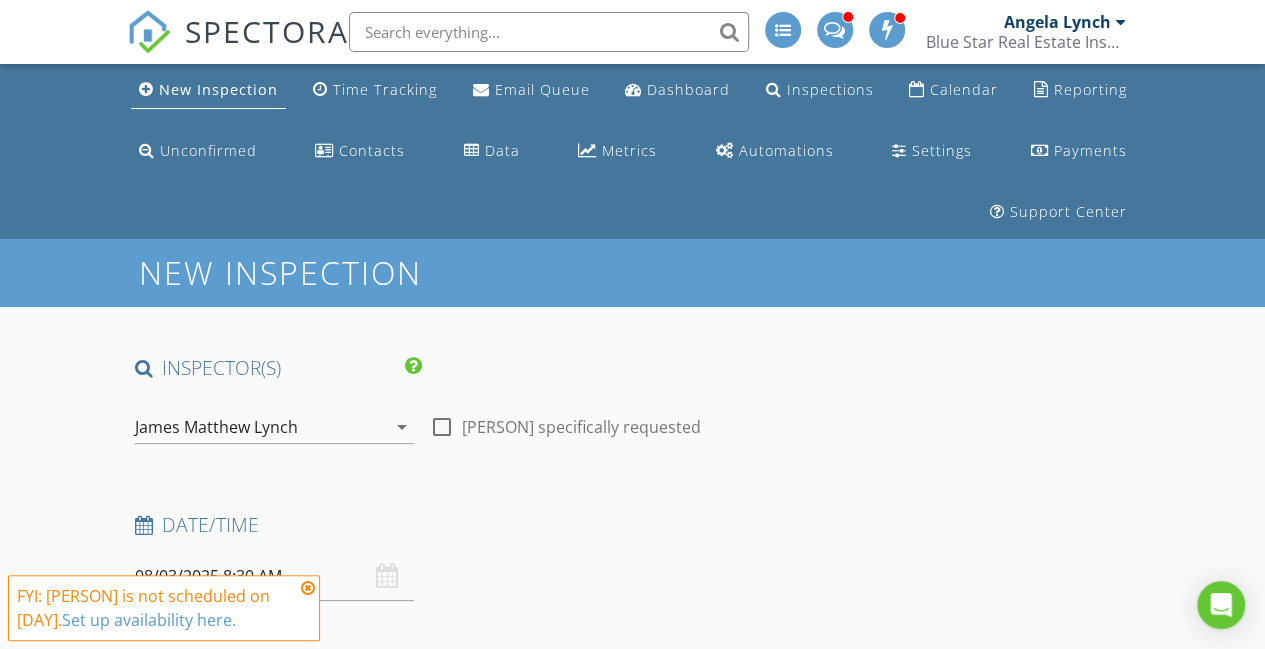 click at bounding box center (308, 588) 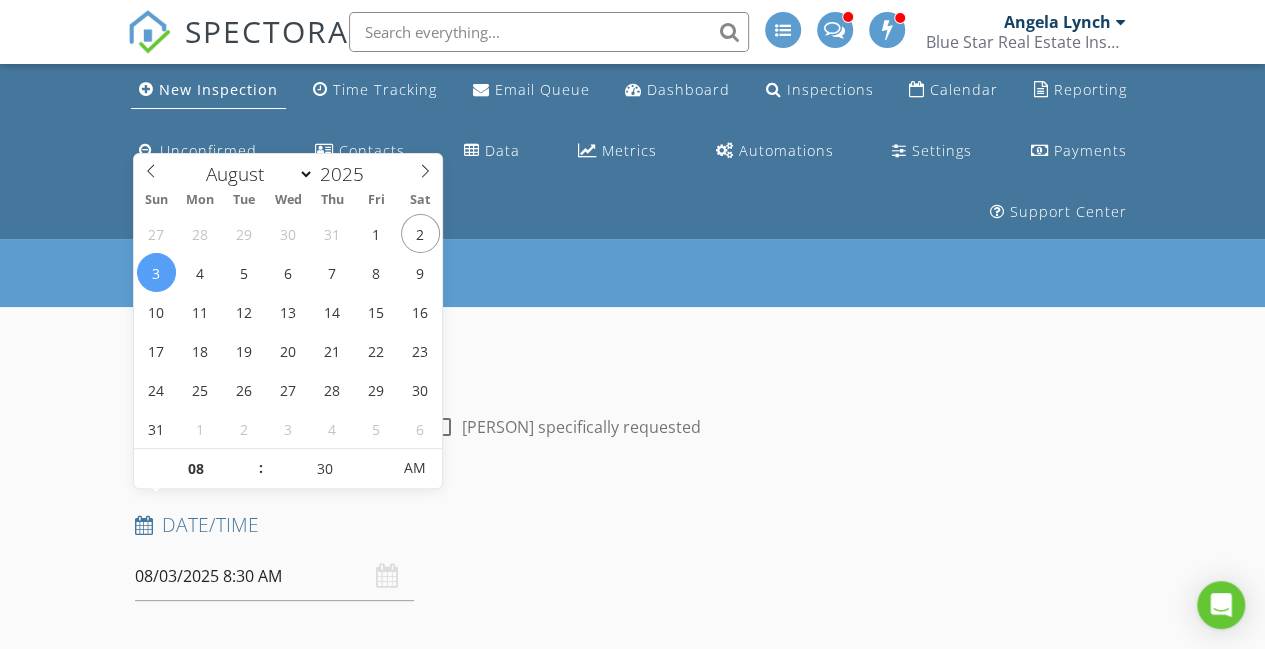click on "08/03/2025 8:30 AM" at bounding box center [274, 576] 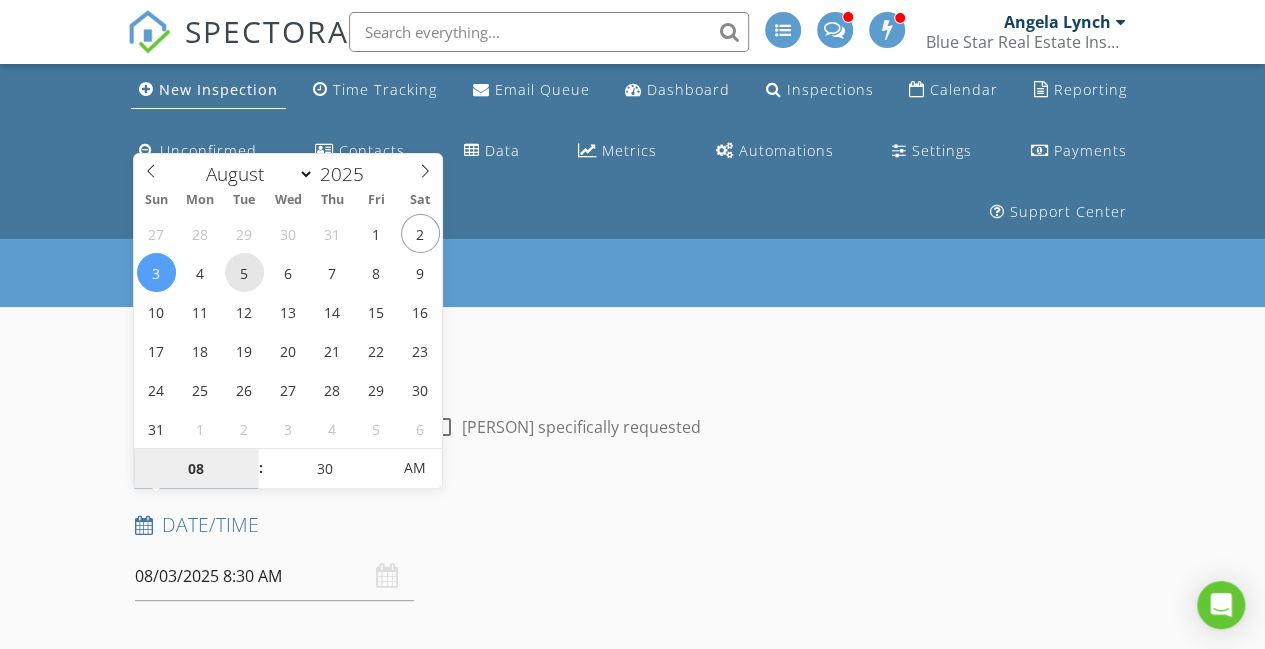 type on "08/05/2025 8:30 AM" 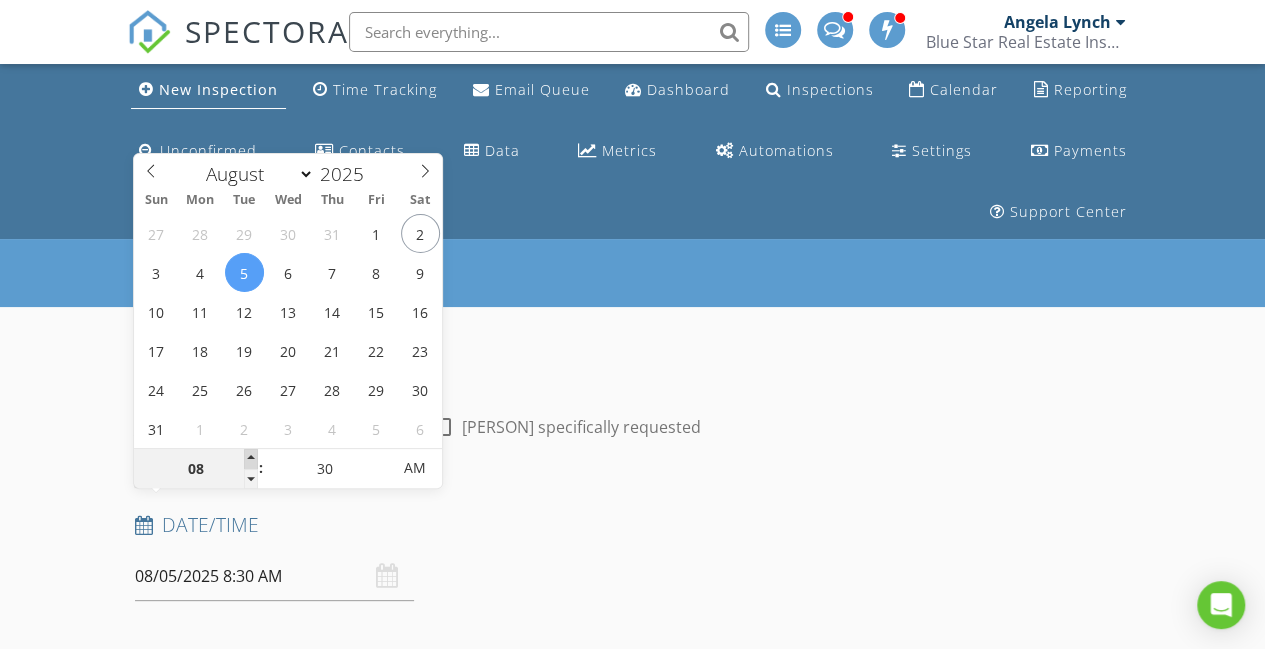 type on "09" 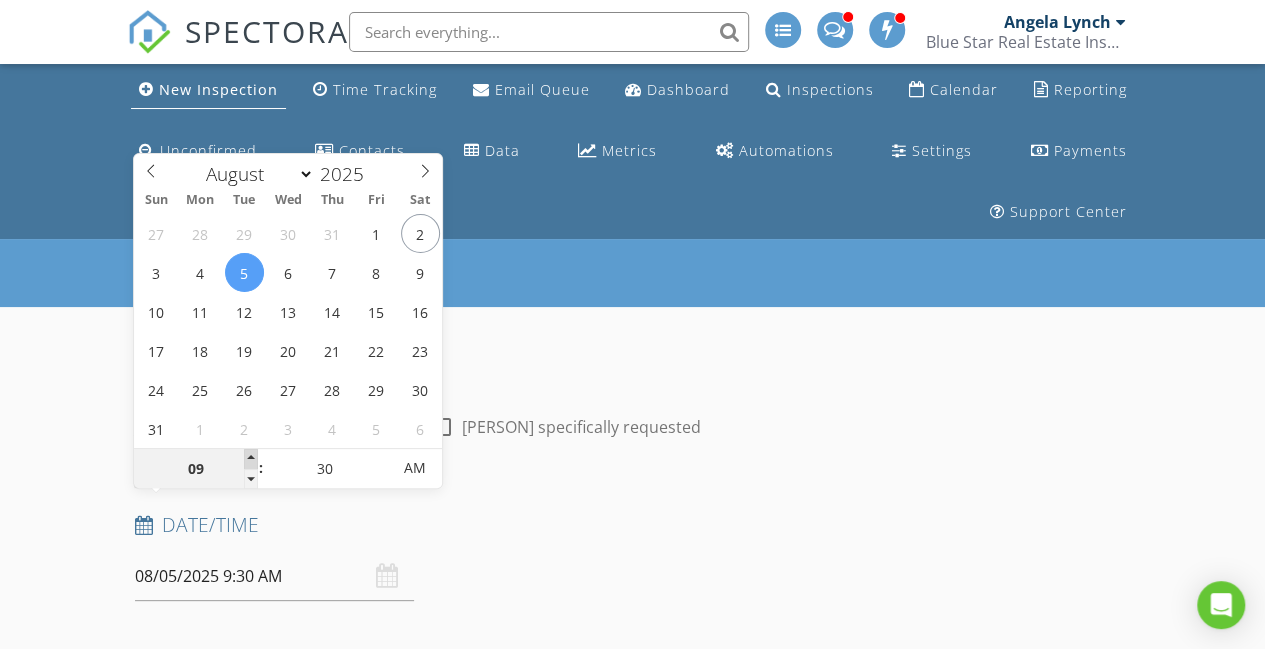 click at bounding box center (251, 459) 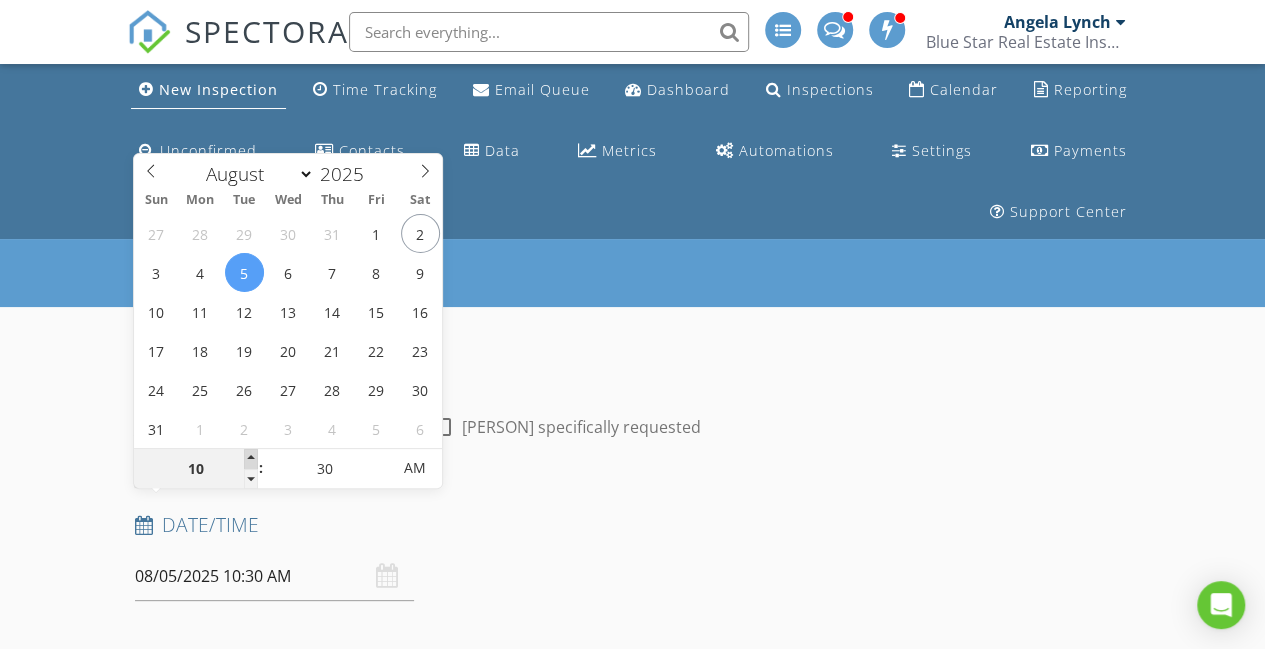 click at bounding box center [251, 459] 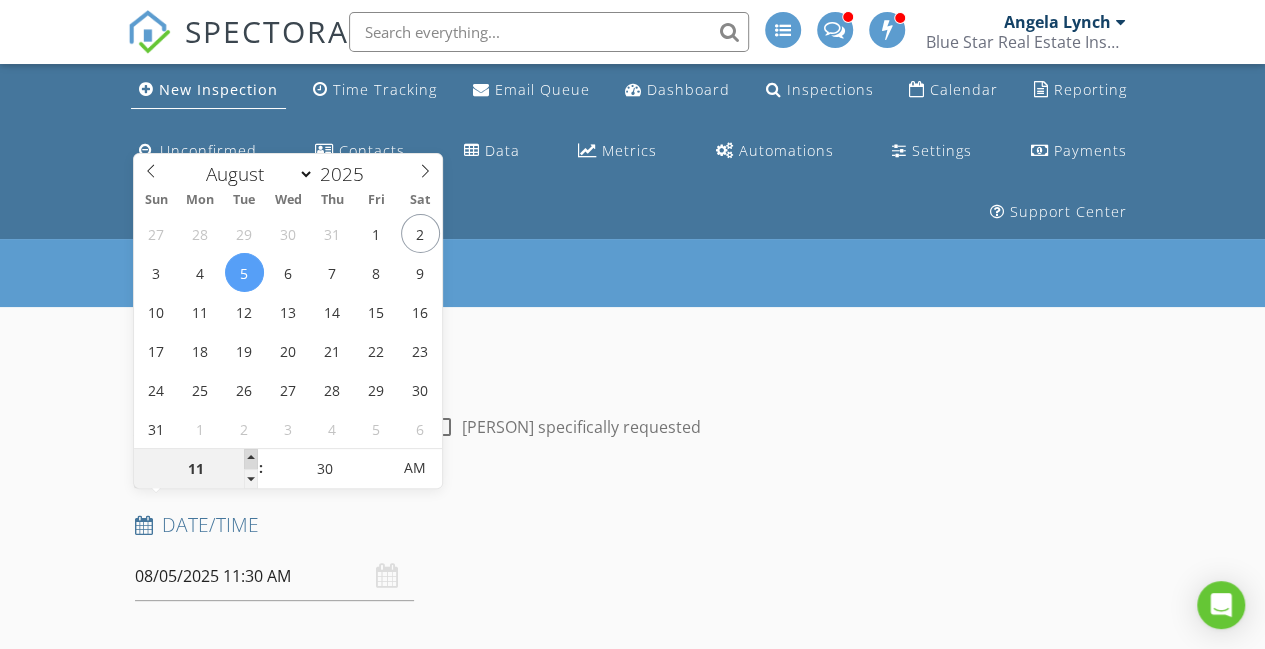 click at bounding box center [251, 459] 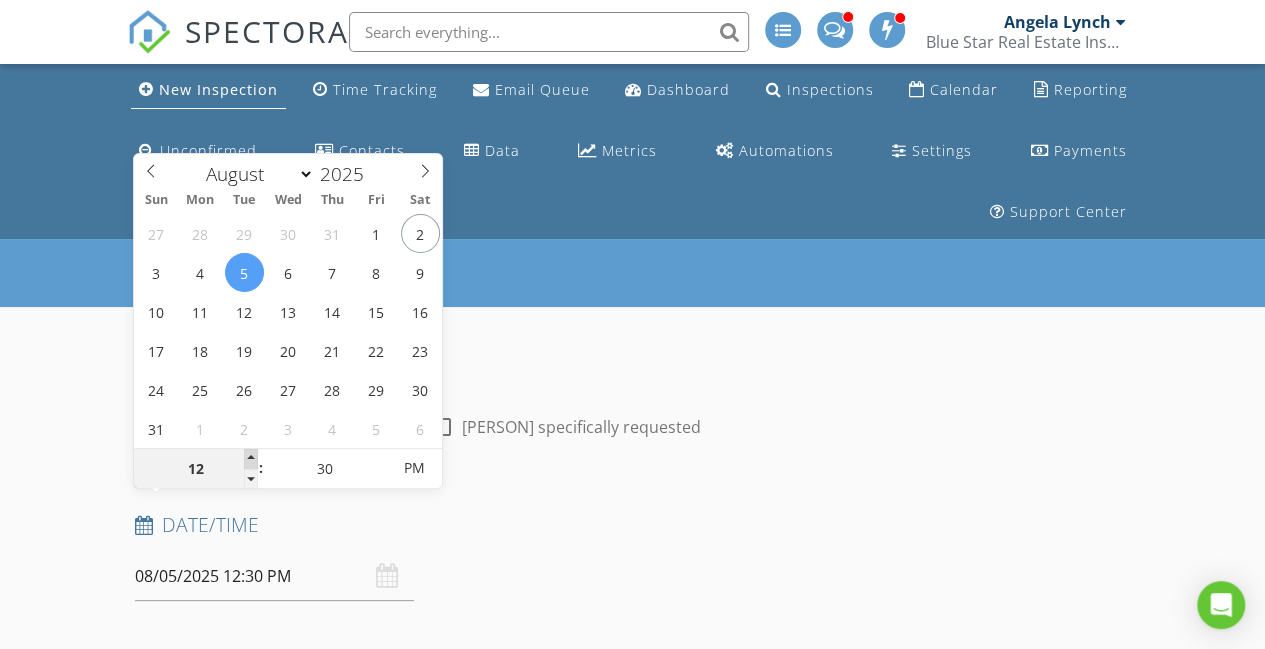 click at bounding box center [251, 459] 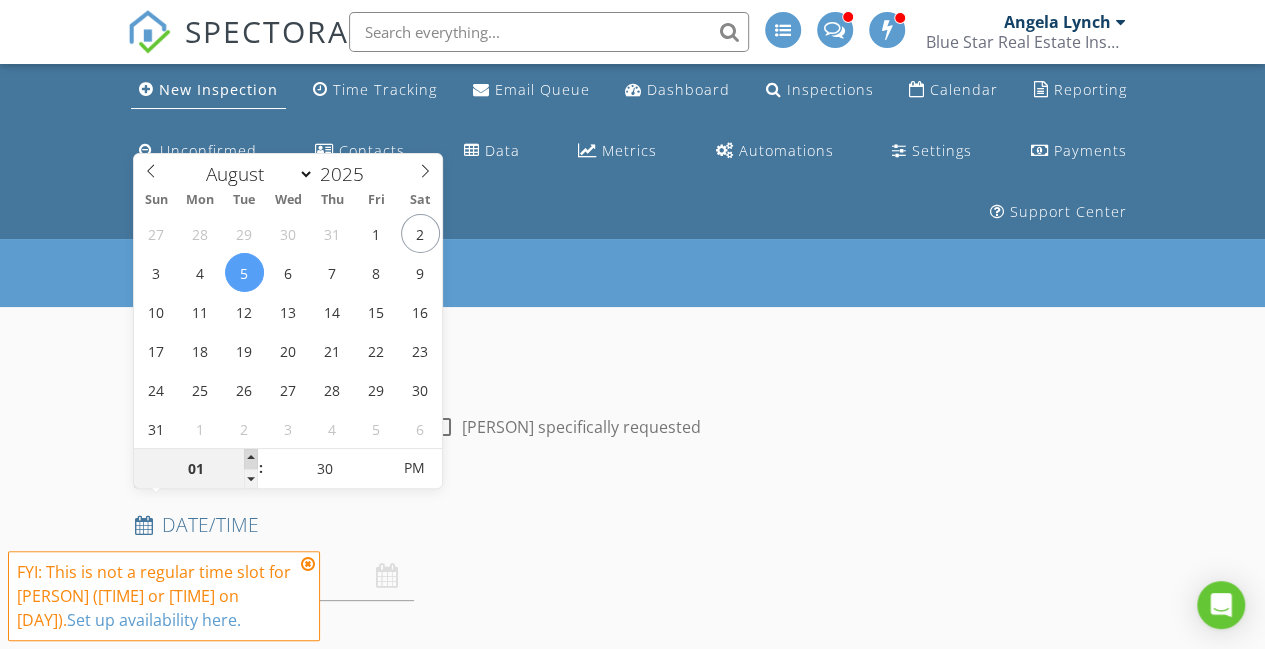 click at bounding box center [251, 459] 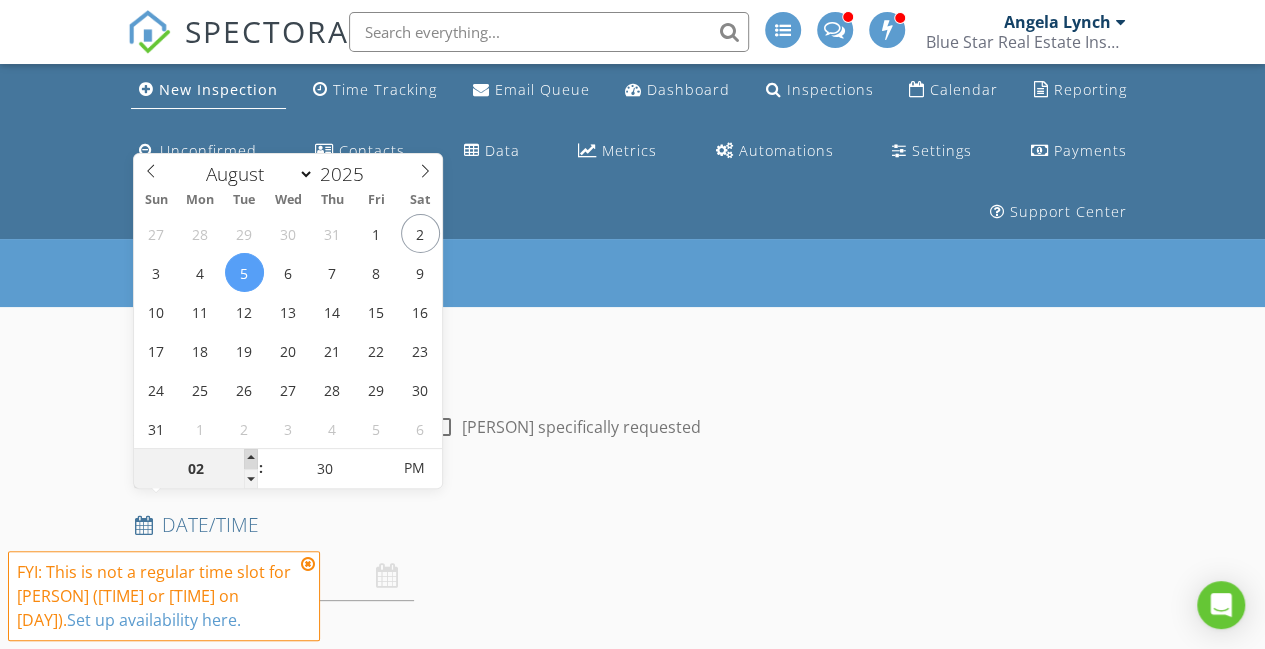 click at bounding box center [251, 459] 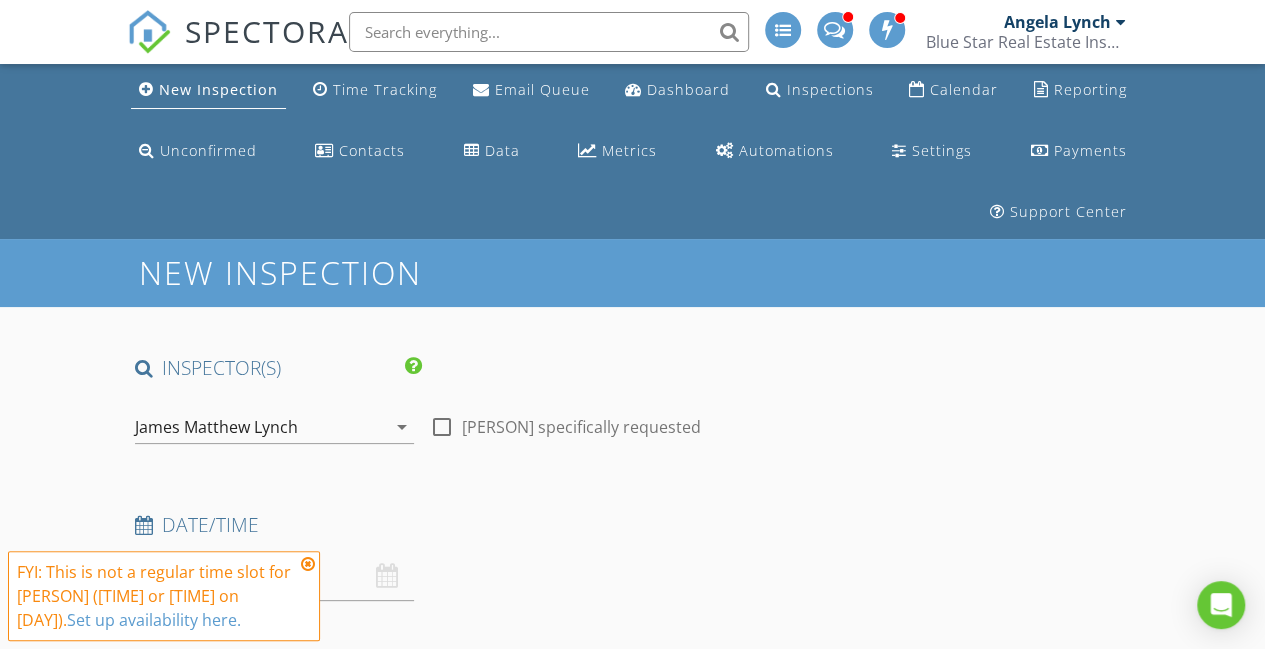 click on "Date/Time
[DATE] [TIME]" at bounding box center [422, 556] 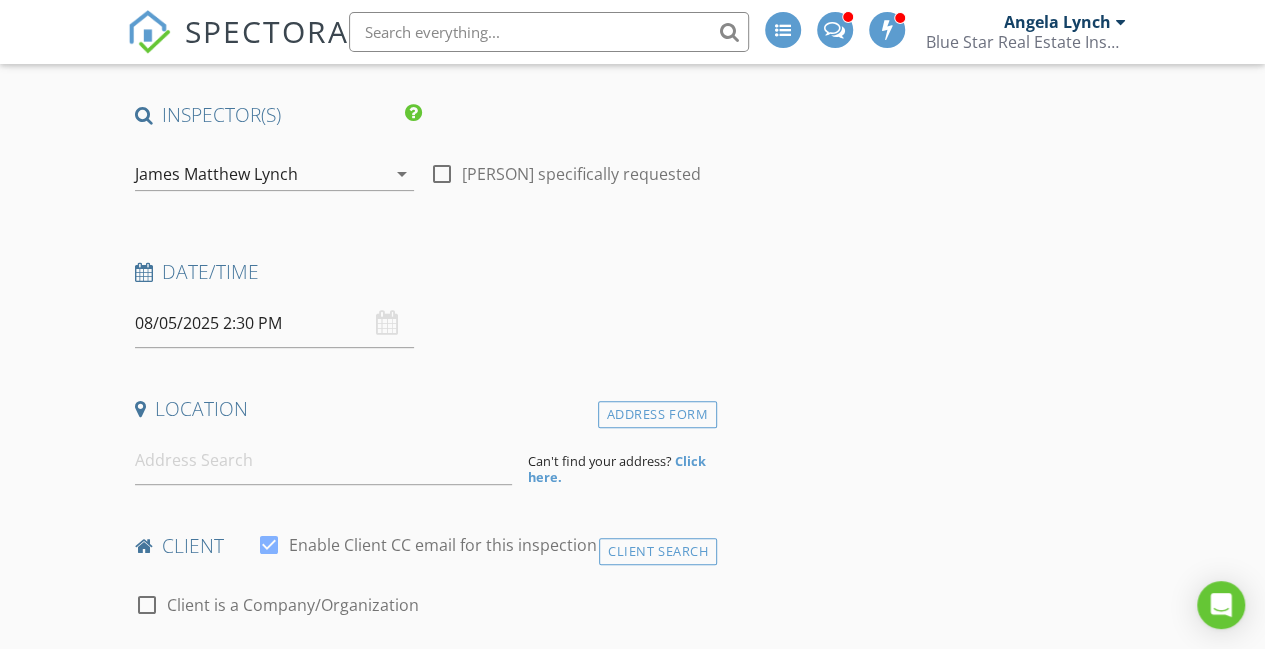 scroll, scrollTop: 258, scrollLeft: 0, axis: vertical 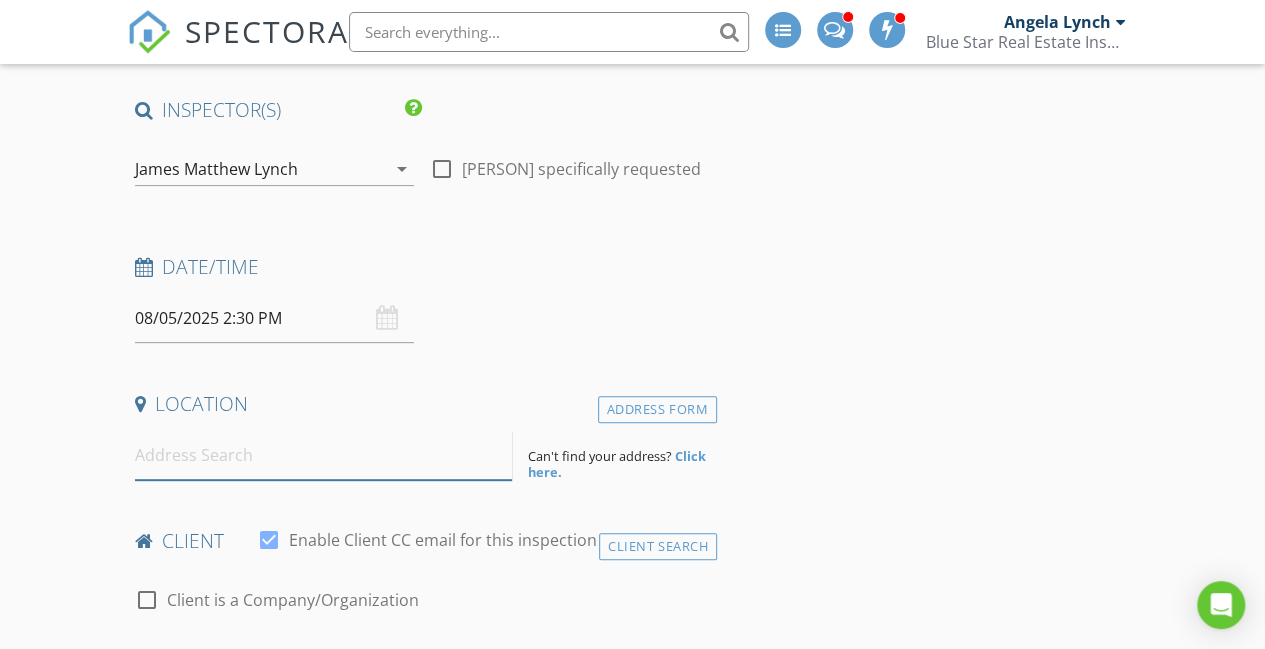 click at bounding box center (324, 455) 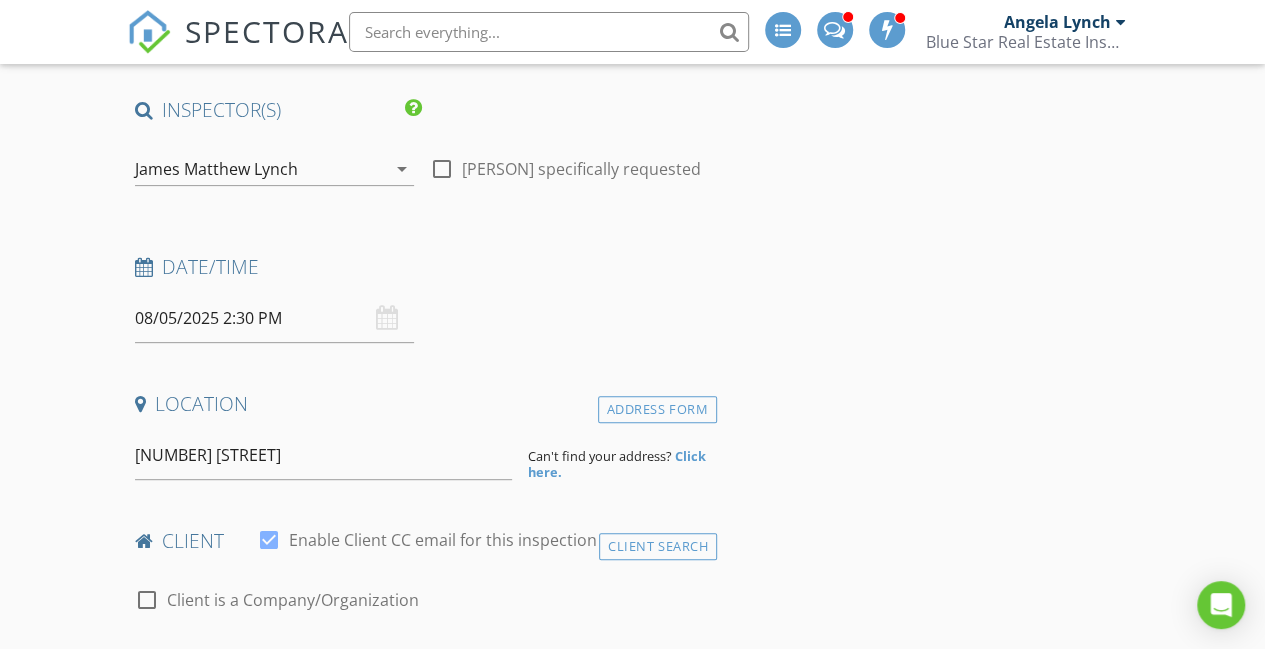 type on "[NUMBER] [STREET], [CITY], [STATE], [COUNTRY]" 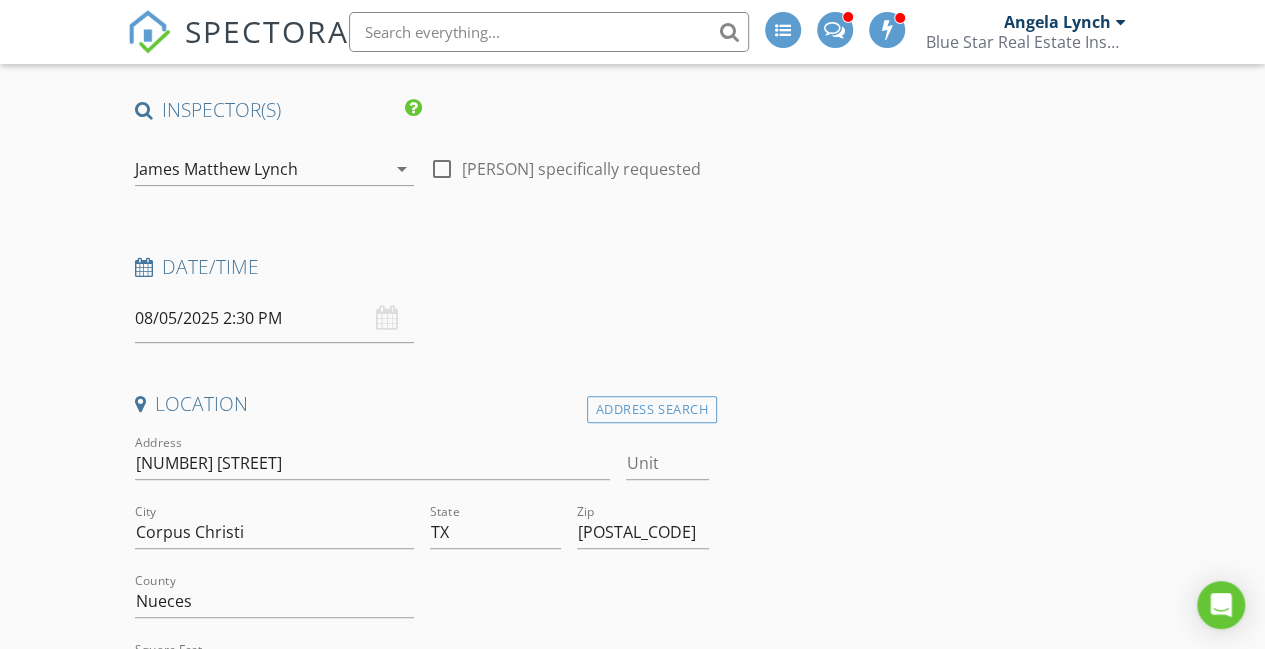 scroll, scrollTop: 0, scrollLeft: 0, axis: both 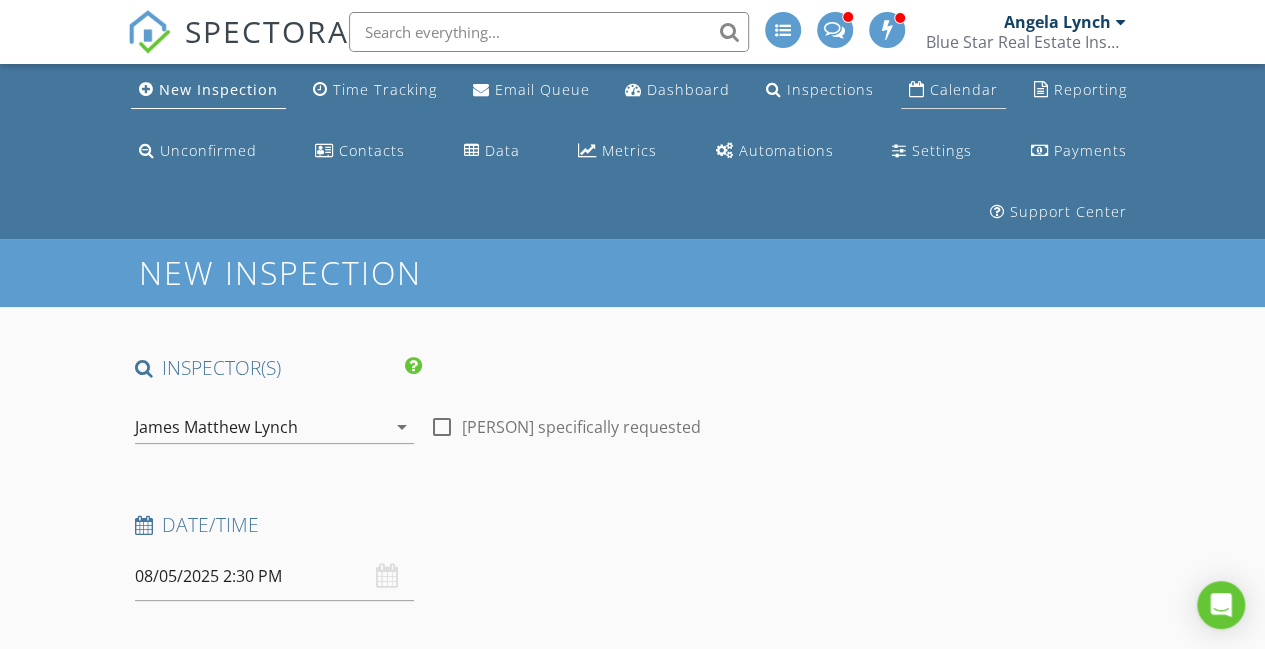 click on "Calendar" at bounding box center (964, 89) 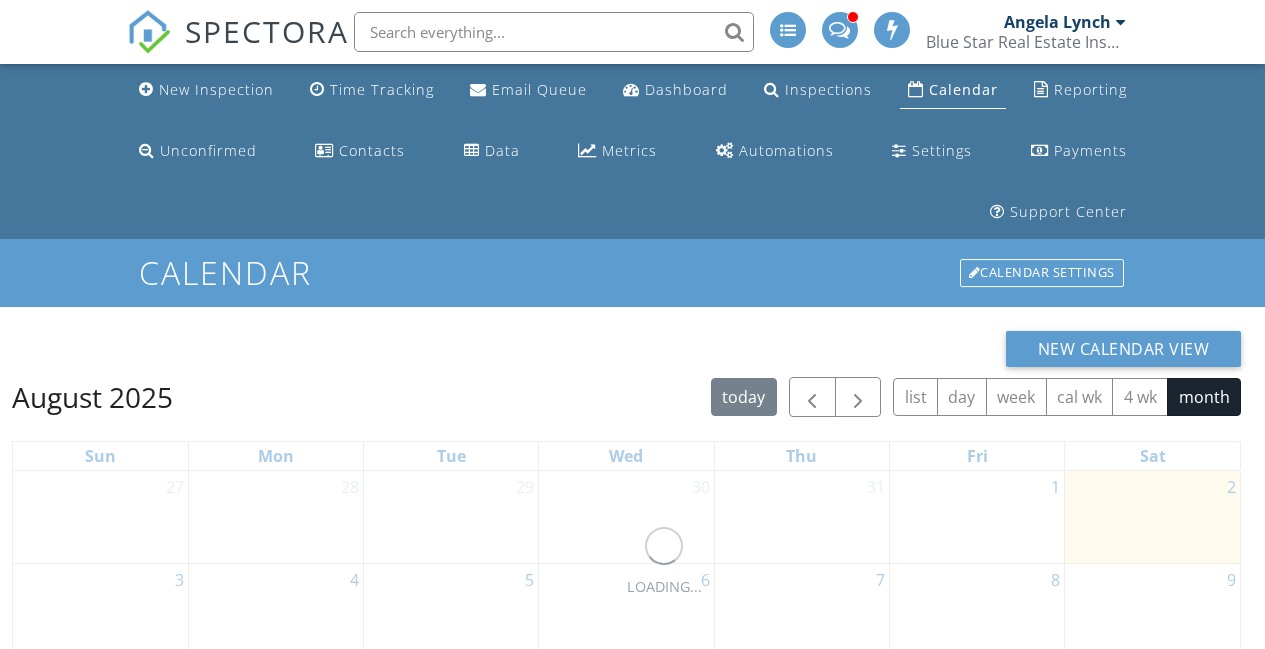 scroll, scrollTop: 0, scrollLeft: 0, axis: both 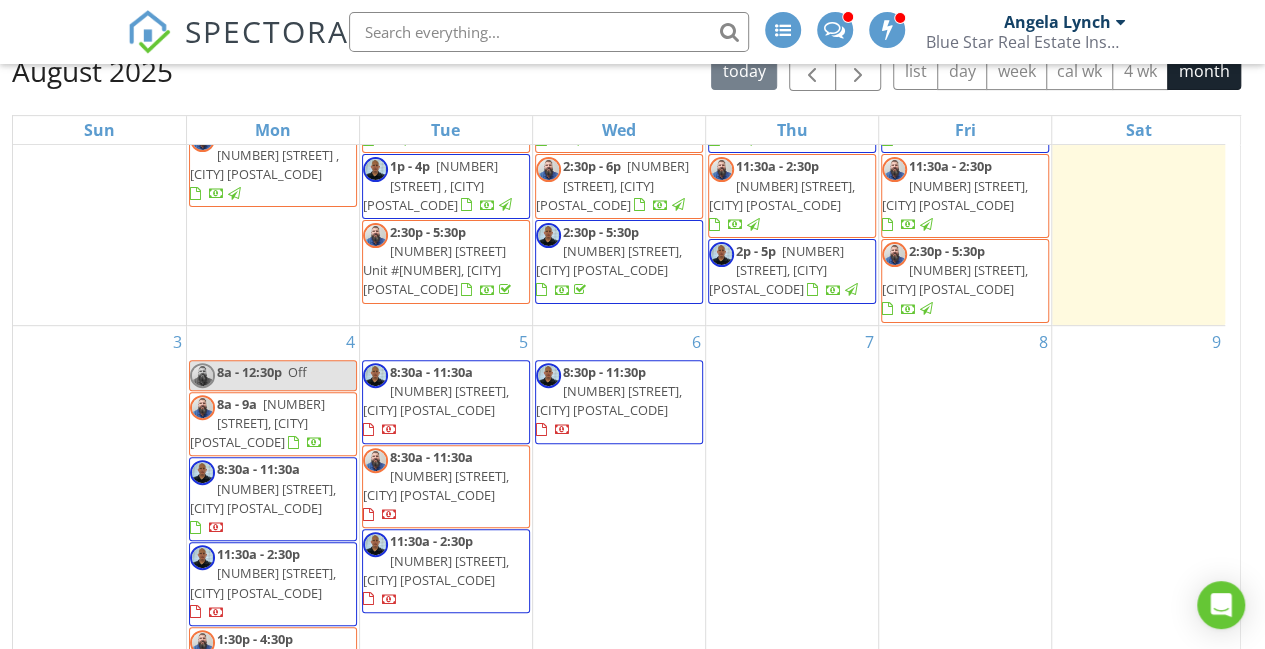 click on "[NUMBER] [STREET], [CITY] [POSTAL_CODE]" at bounding box center (436, 570) 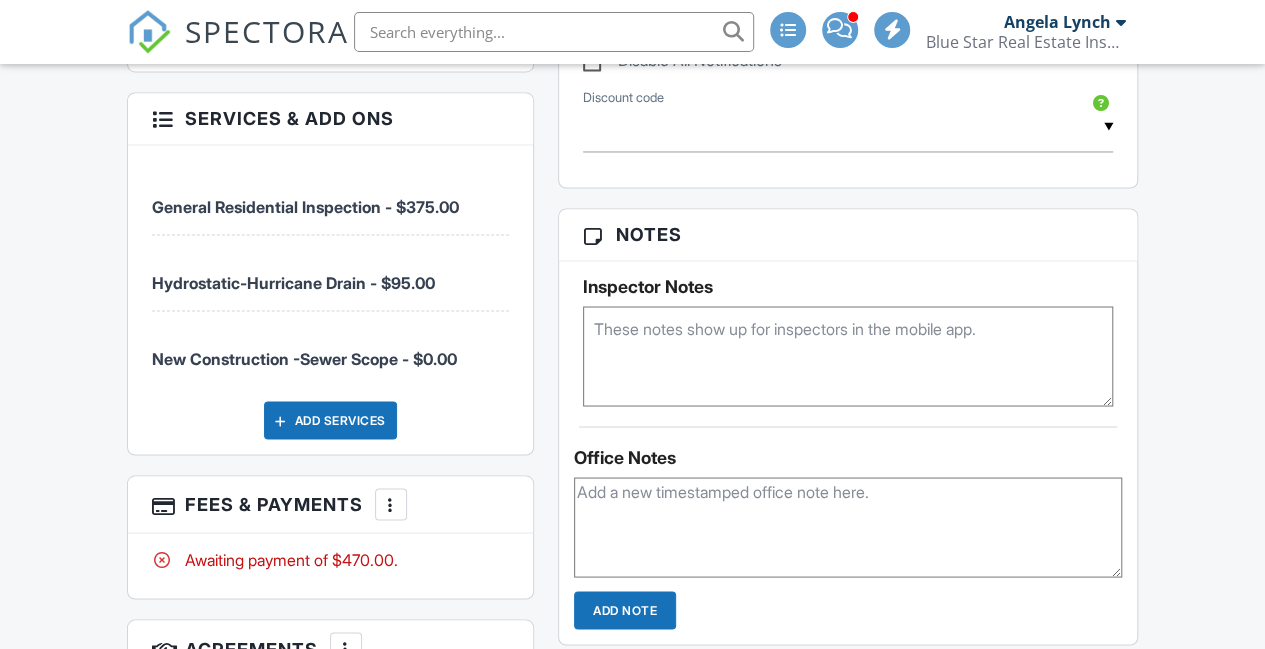 scroll, scrollTop: 1615, scrollLeft: 0, axis: vertical 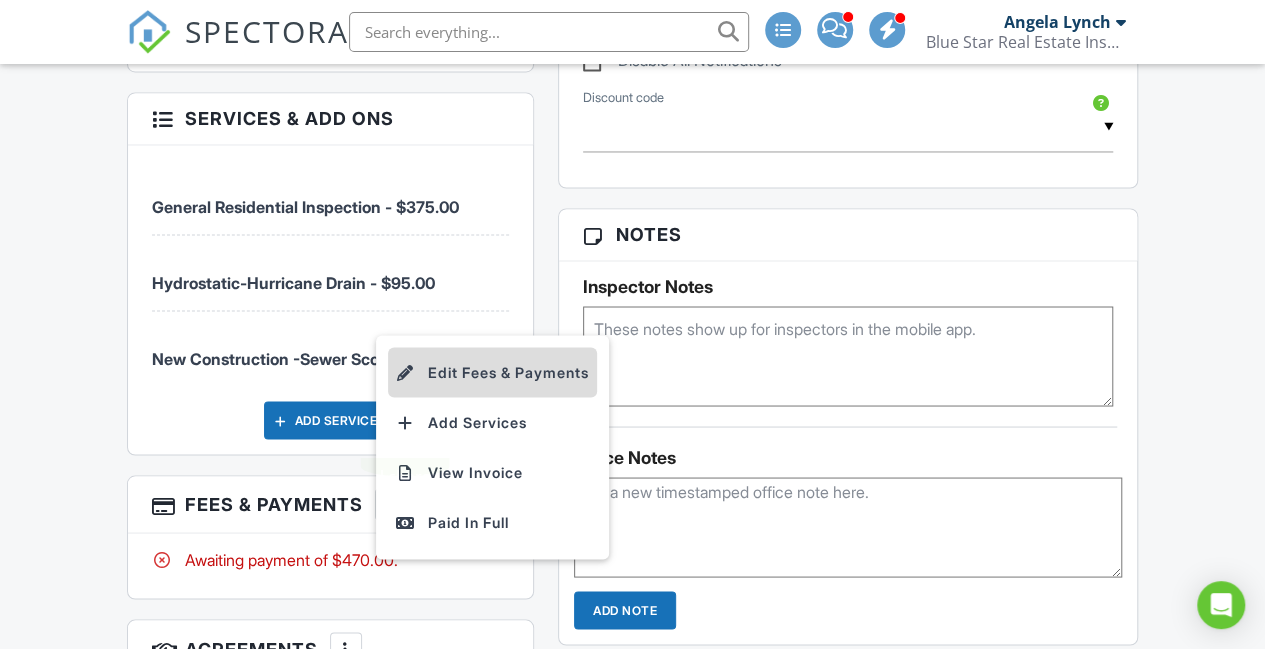 click at bounding box center [406, 372] 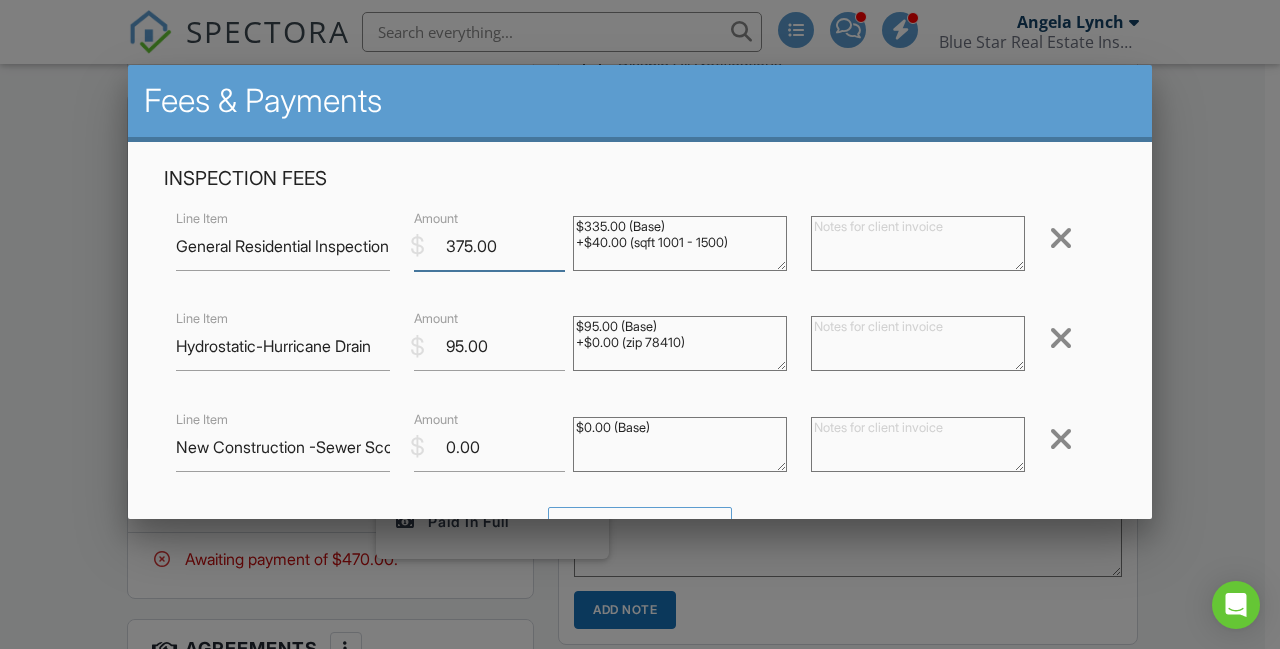 click on "375.00" at bounding box center (489, 246) 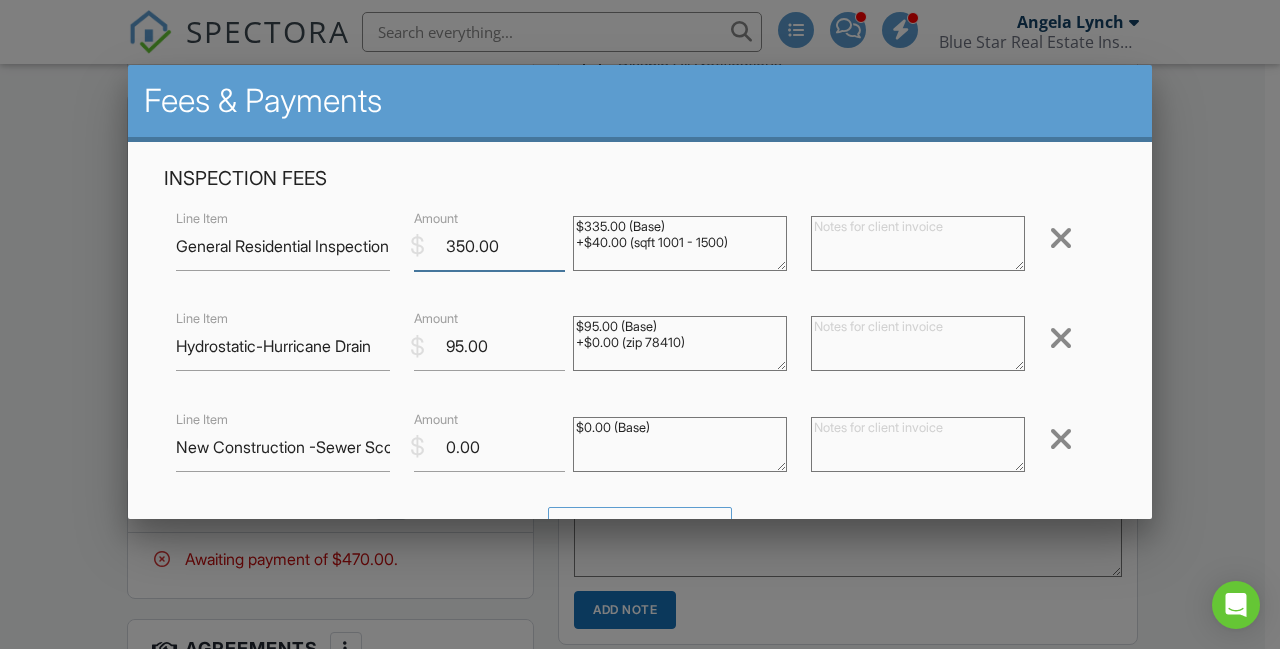 scroll, scrollTop: 500, scrollLeft: 0, axis: vertical 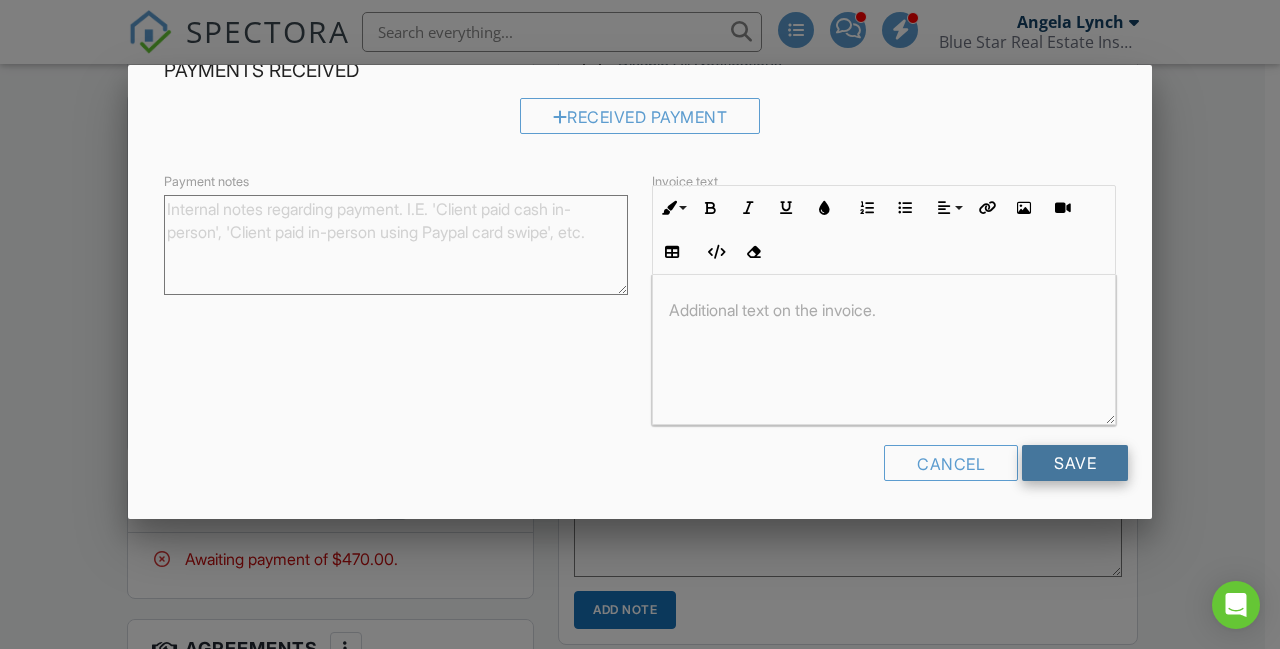 type on "350.00" 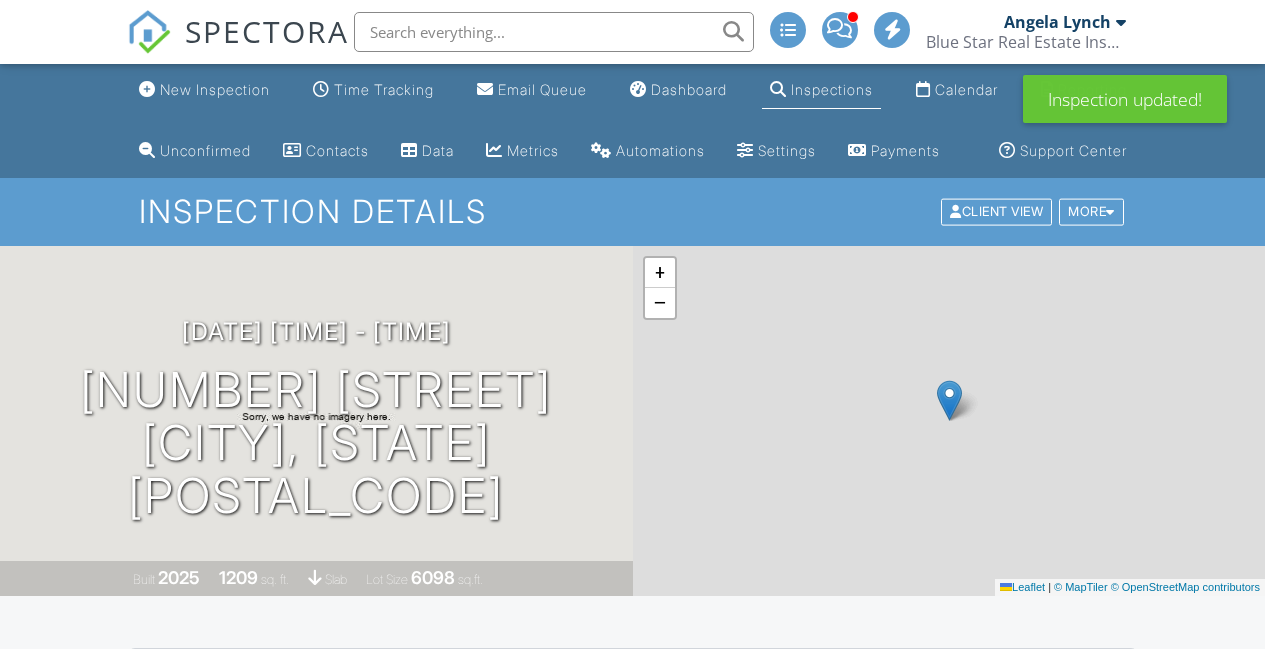 scroll, scrollTop: 0, scrollLeft: 0, axis: both 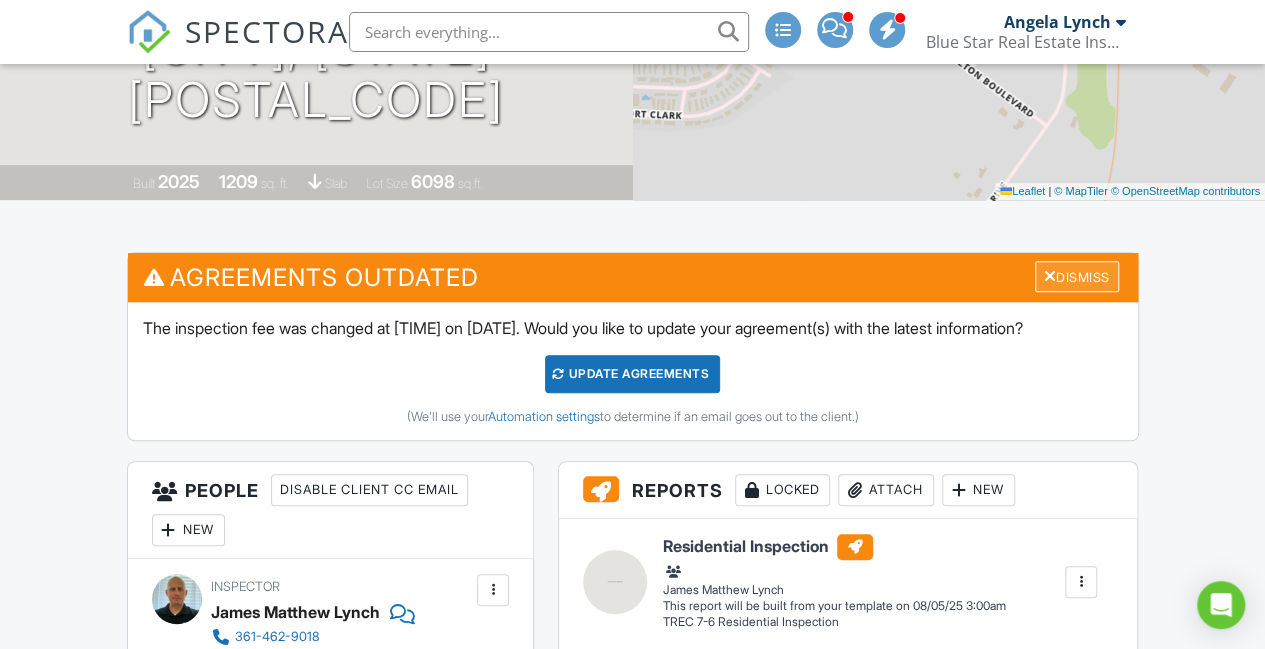click on "Dismiss" at bounding box center (1077, 276) 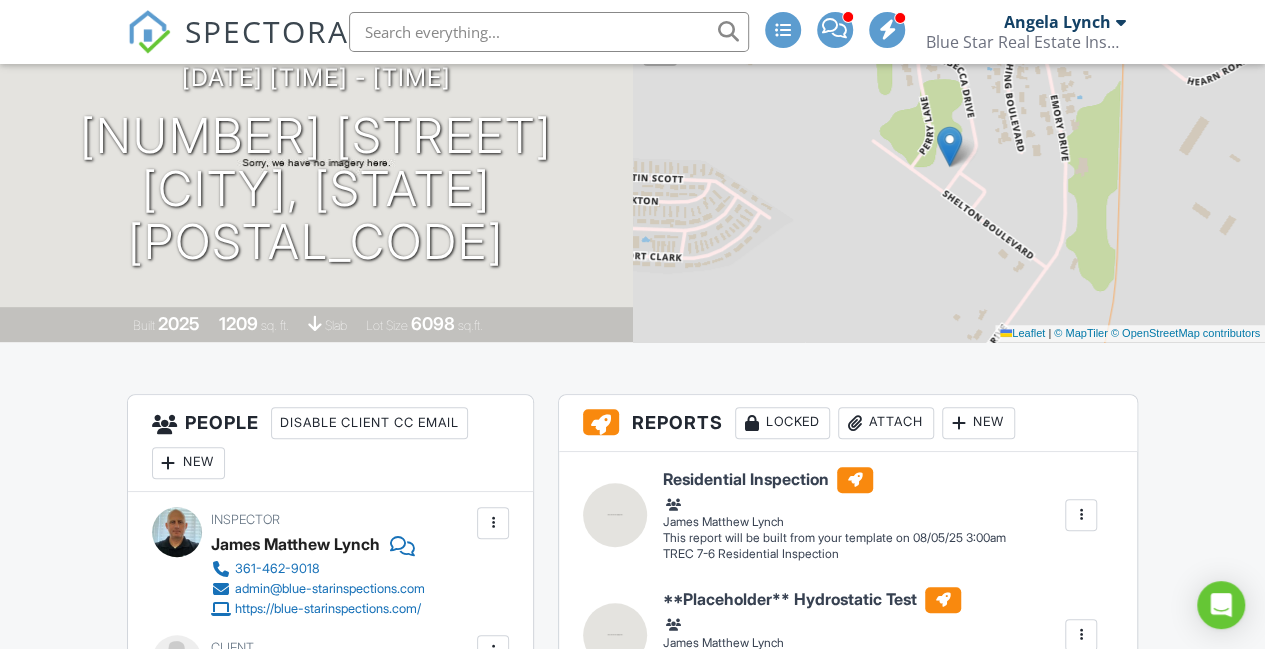scroll, scrollTop: 0, scrollLeft: 0, axis: both 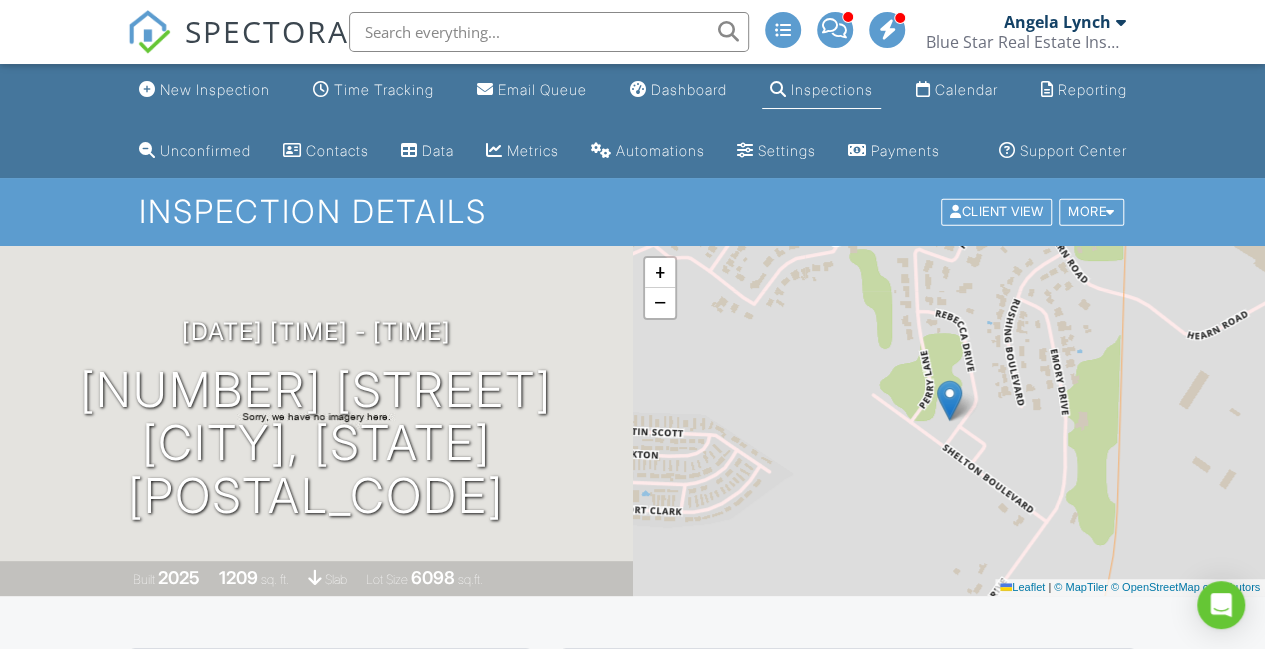 click at bounding box center (149, 32) 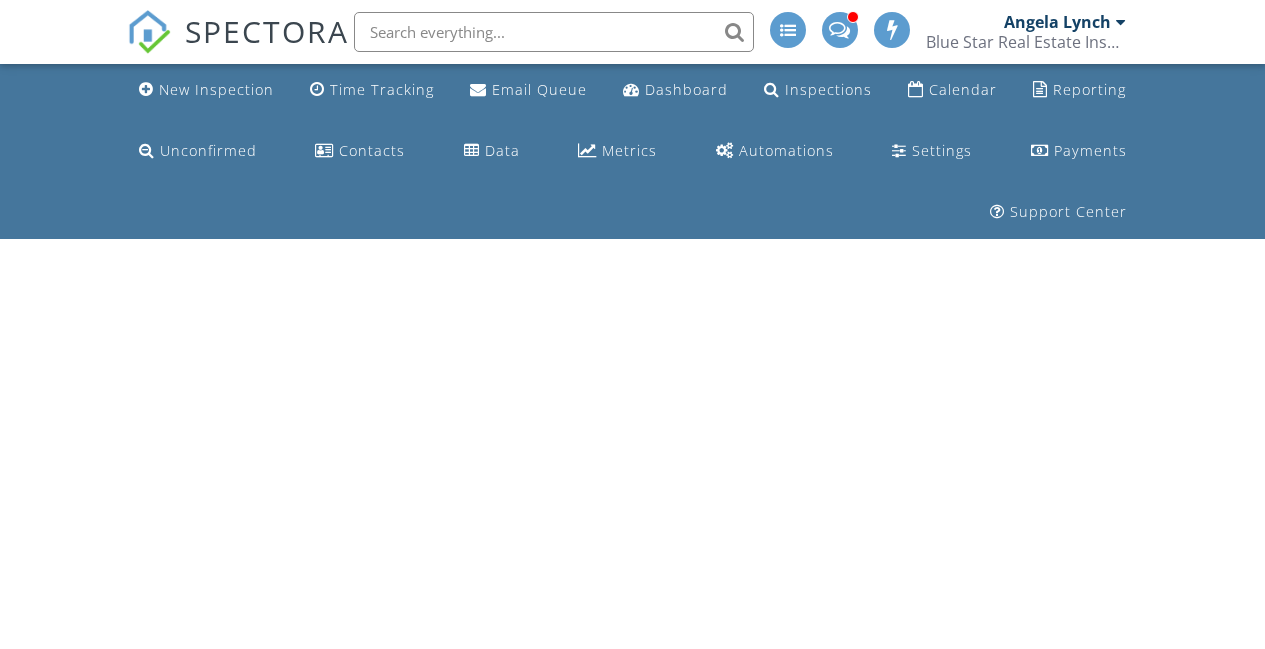 scroll, scrollTop: 0, scrollLeft: 0, axis: both 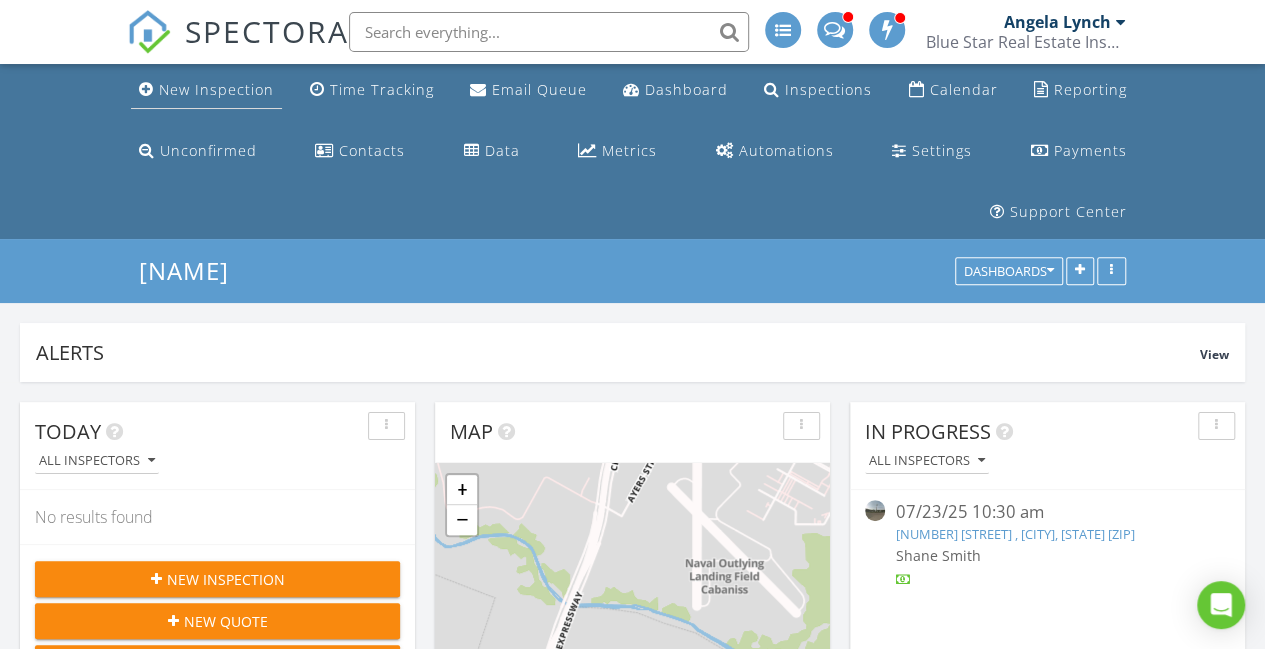 click on "New Inspection" at bounding box center [216, 89] 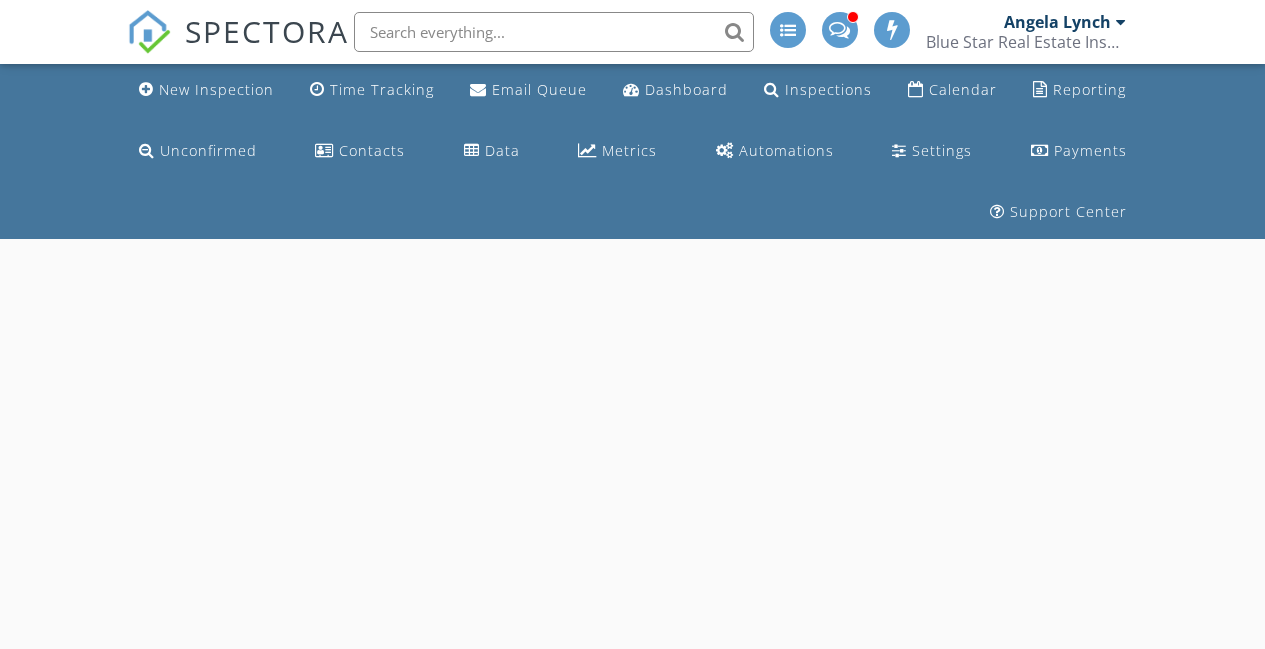 scroll, scrollTop: 0, scrollLeft: 0, axis: both 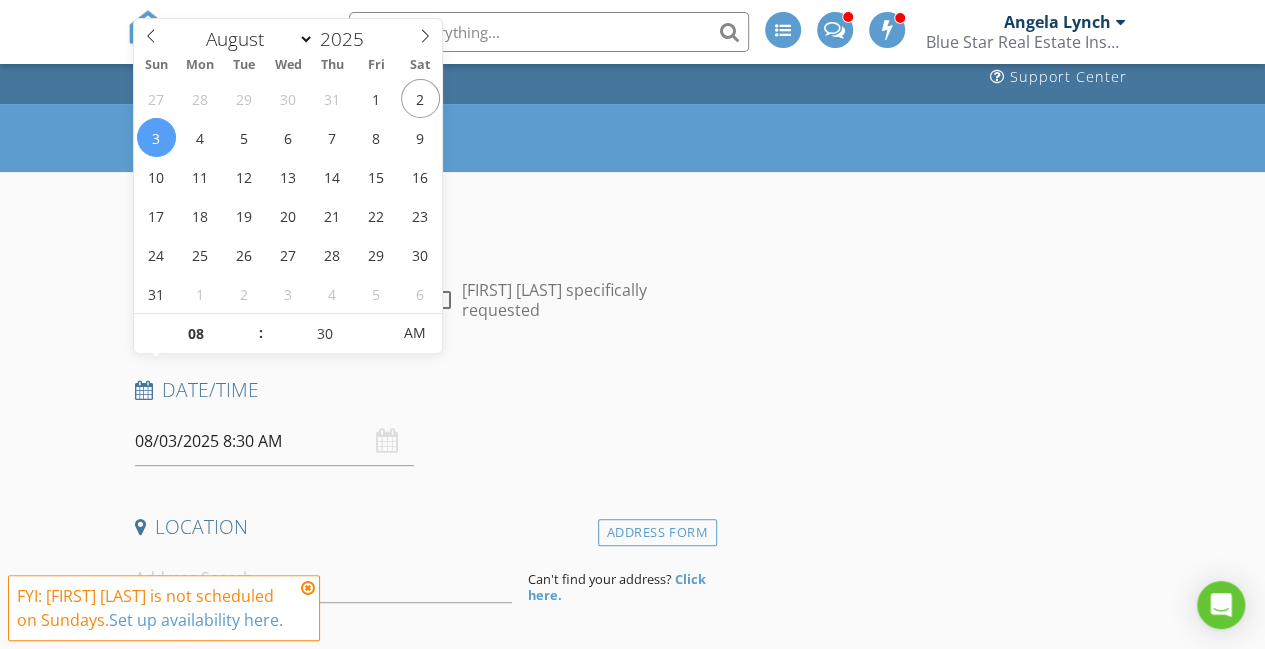 click on "08/03/2025 8:30 AM" at bounding box center (274, 441) 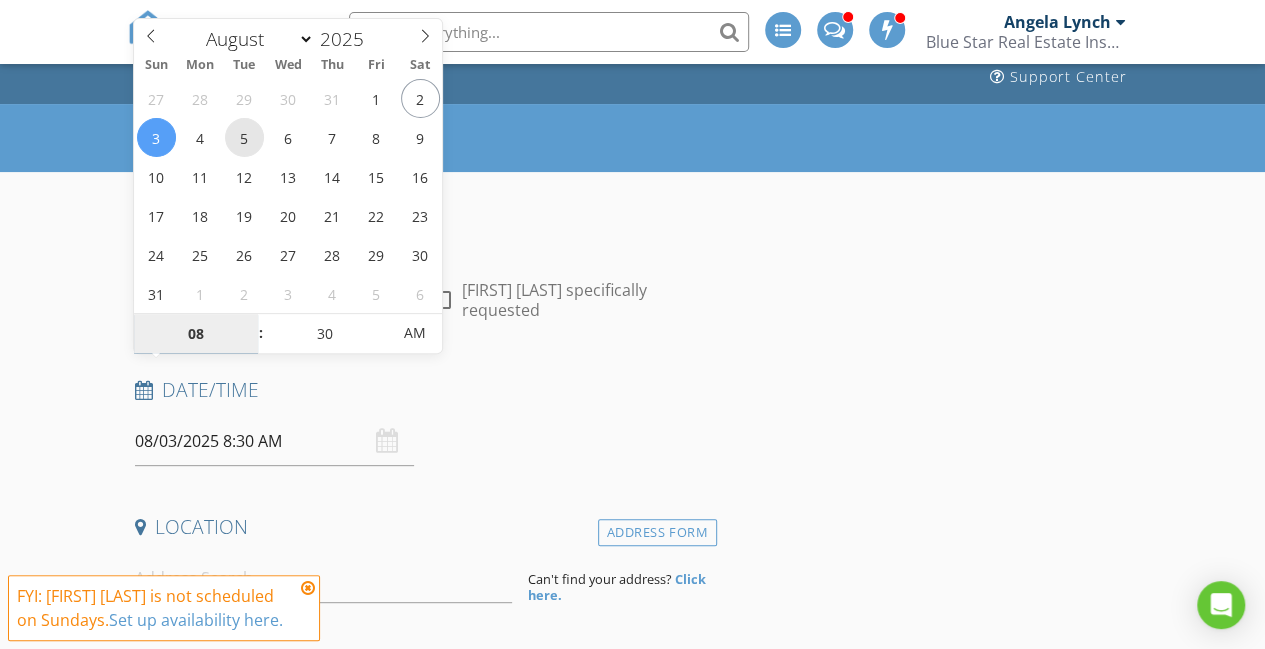 type on "08/05/2025 8:30 AM" 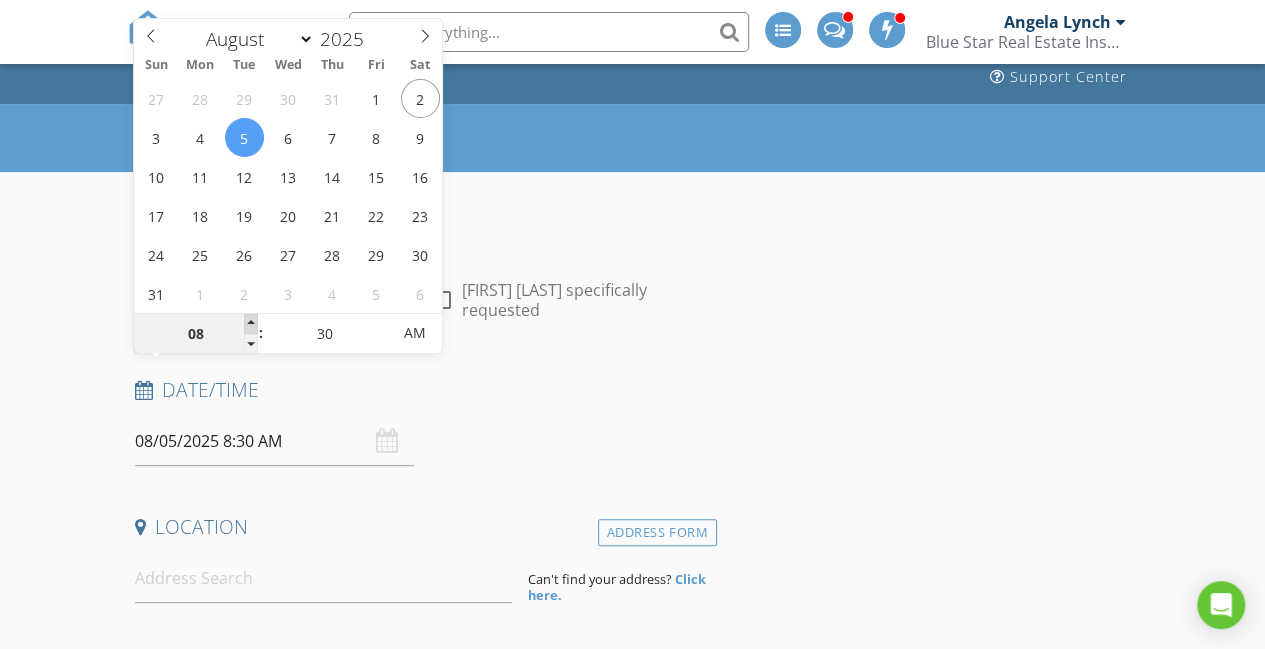 type on "09" 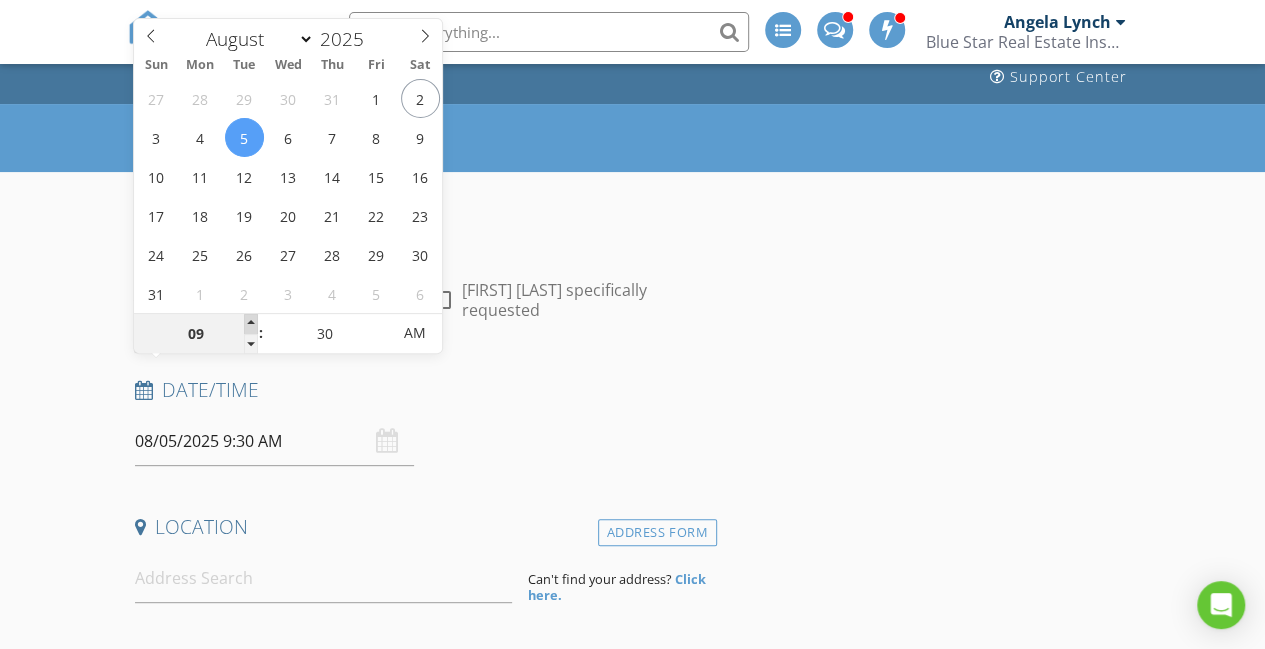 click at bounding box center [251, 324] 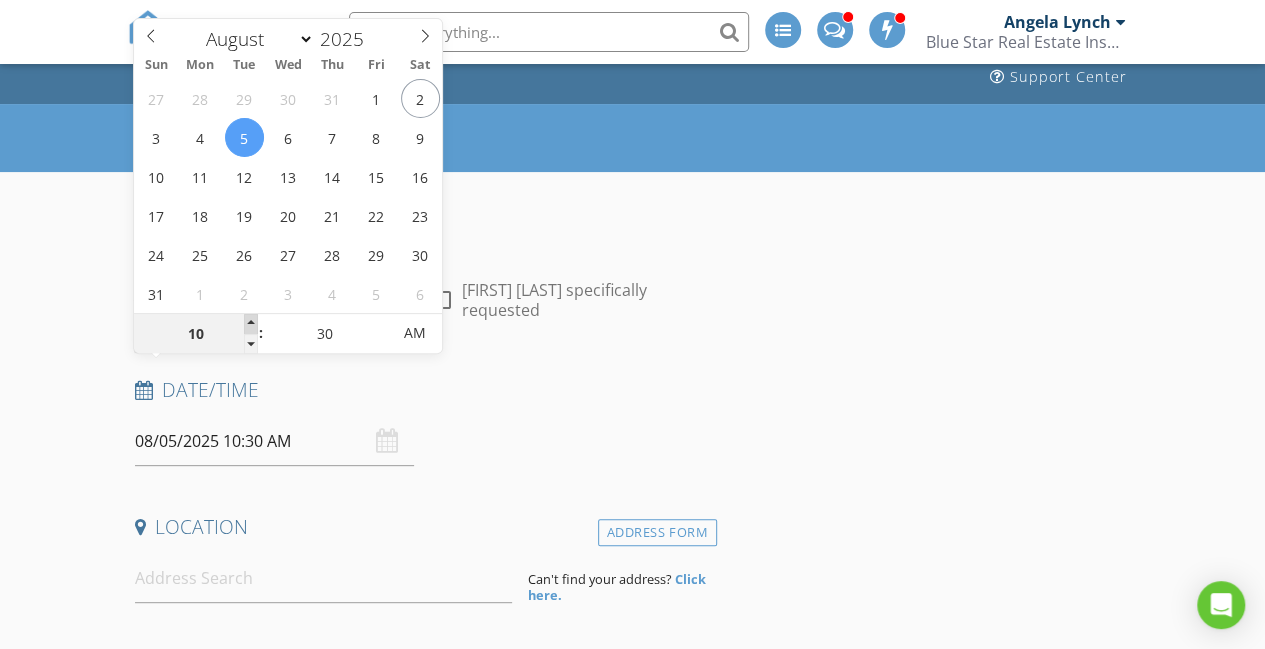 click at bounding box center (251, 324) 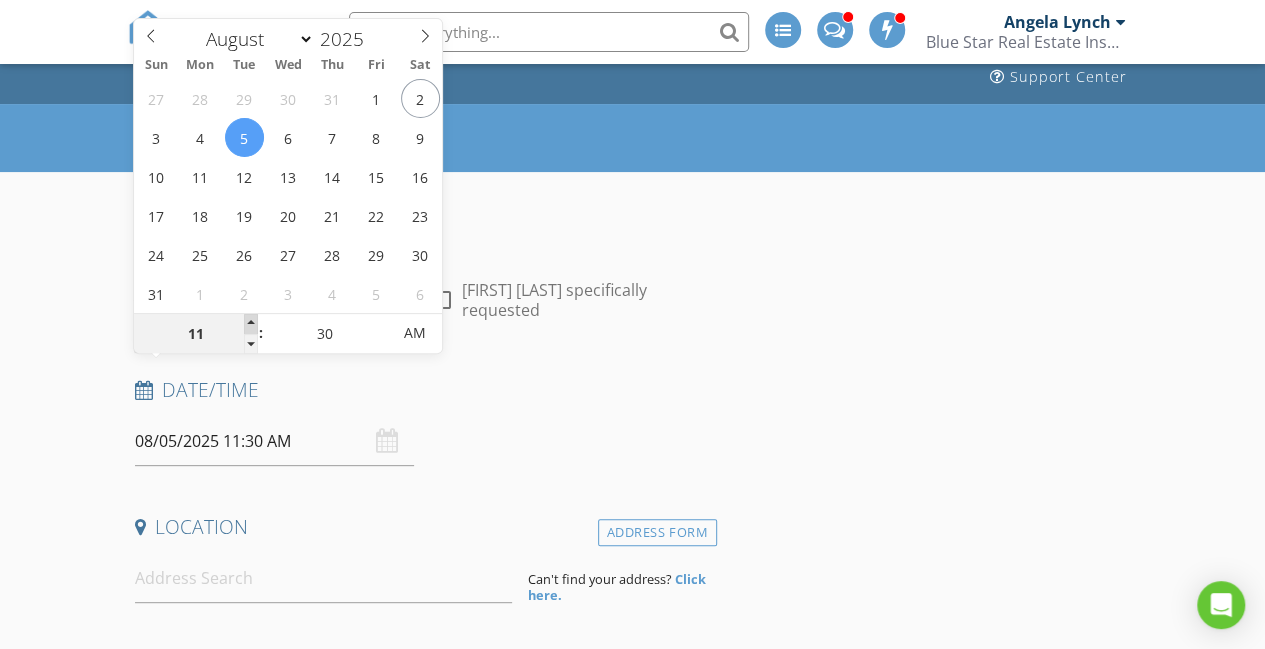 click at bounding box center (251, 324) 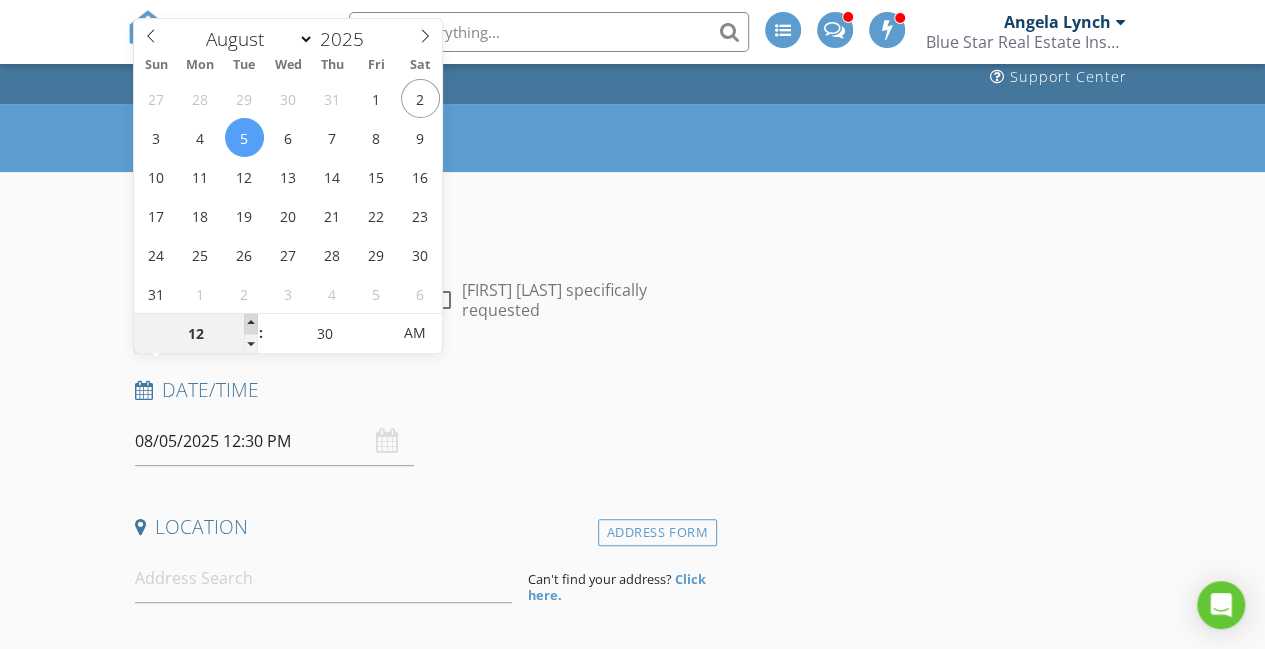 click at bounding box center (251, 324) 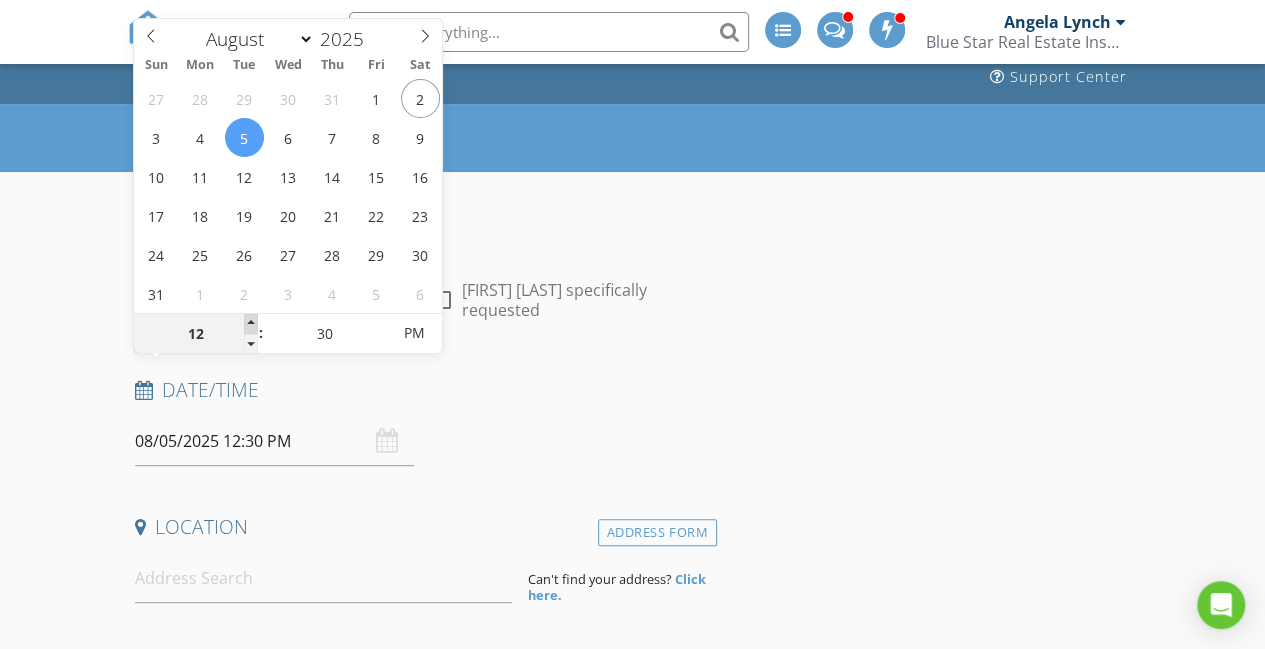 type on "01" 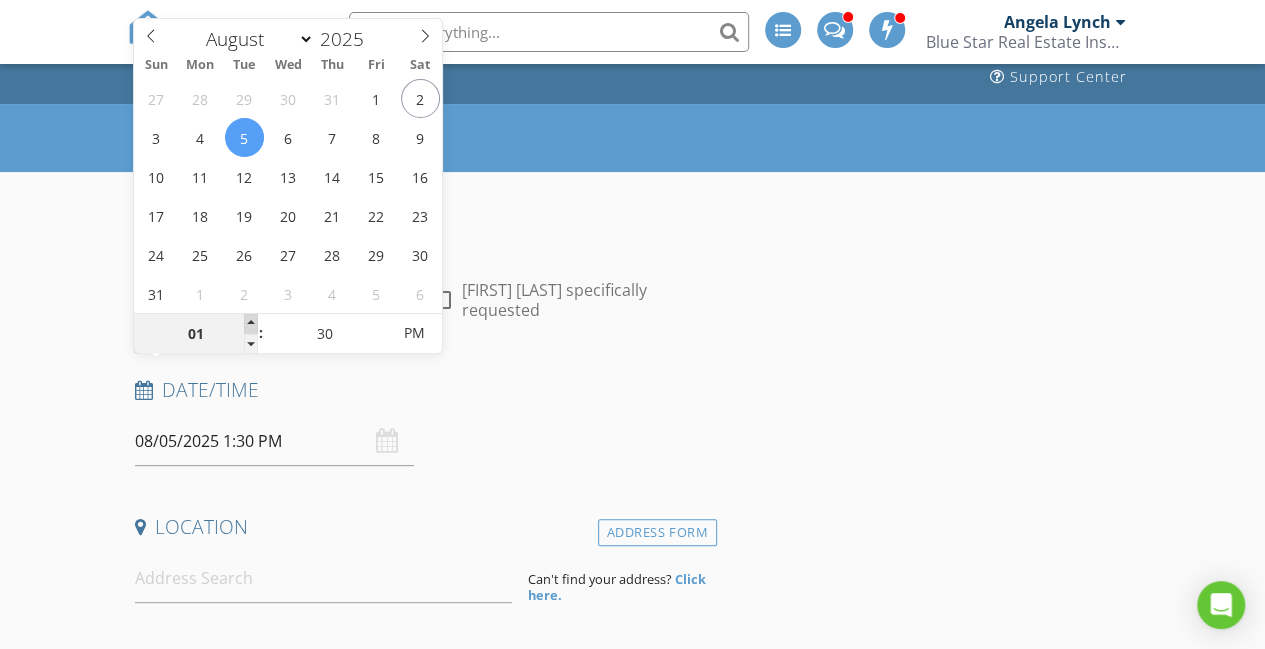 click at bounding box center [251, 324] 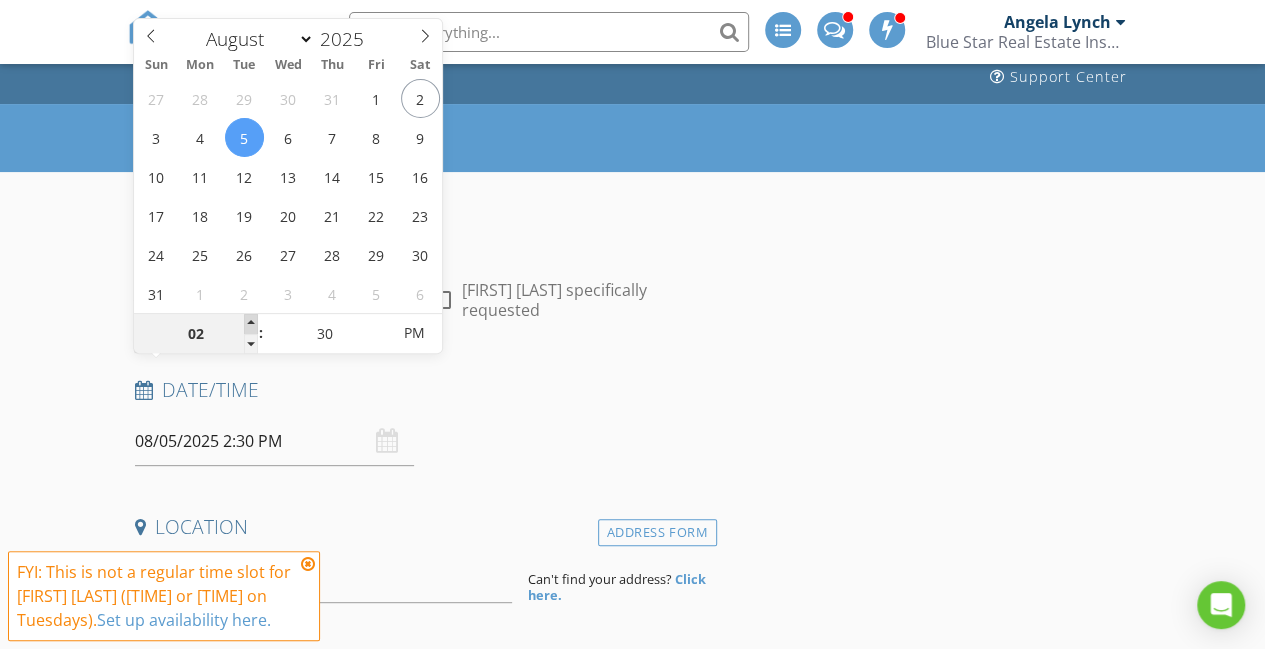 click at bounding box center (251, 324) 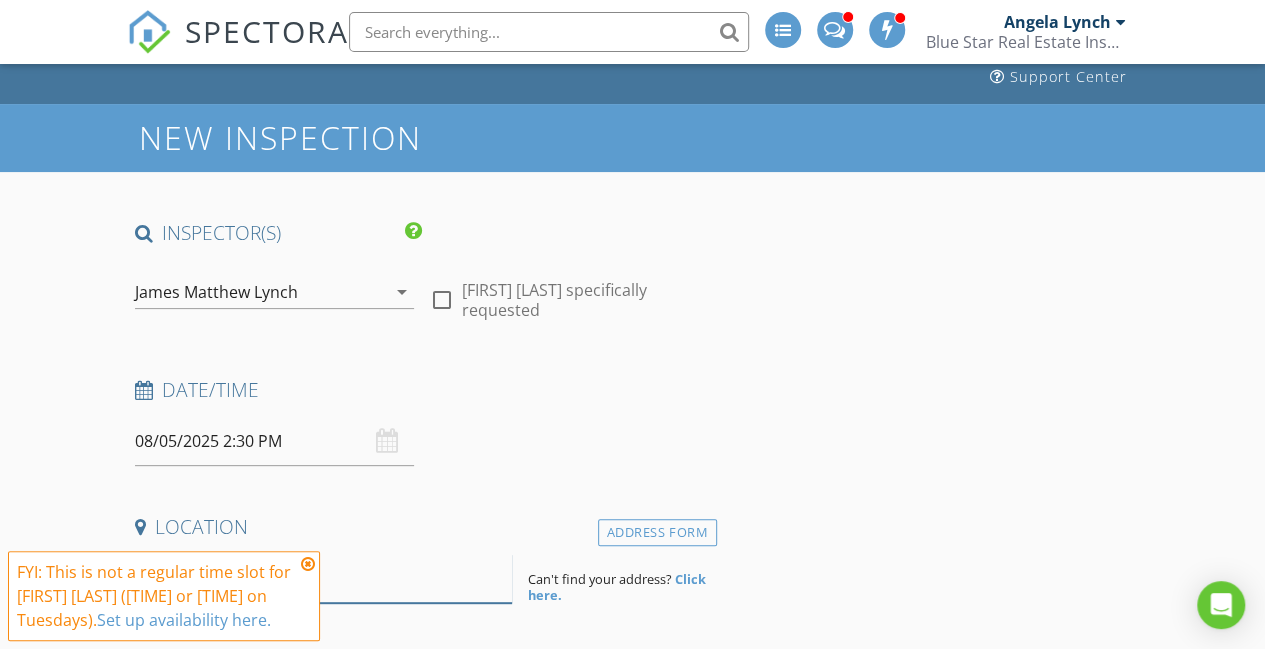 click at bounding box center [324, 578] 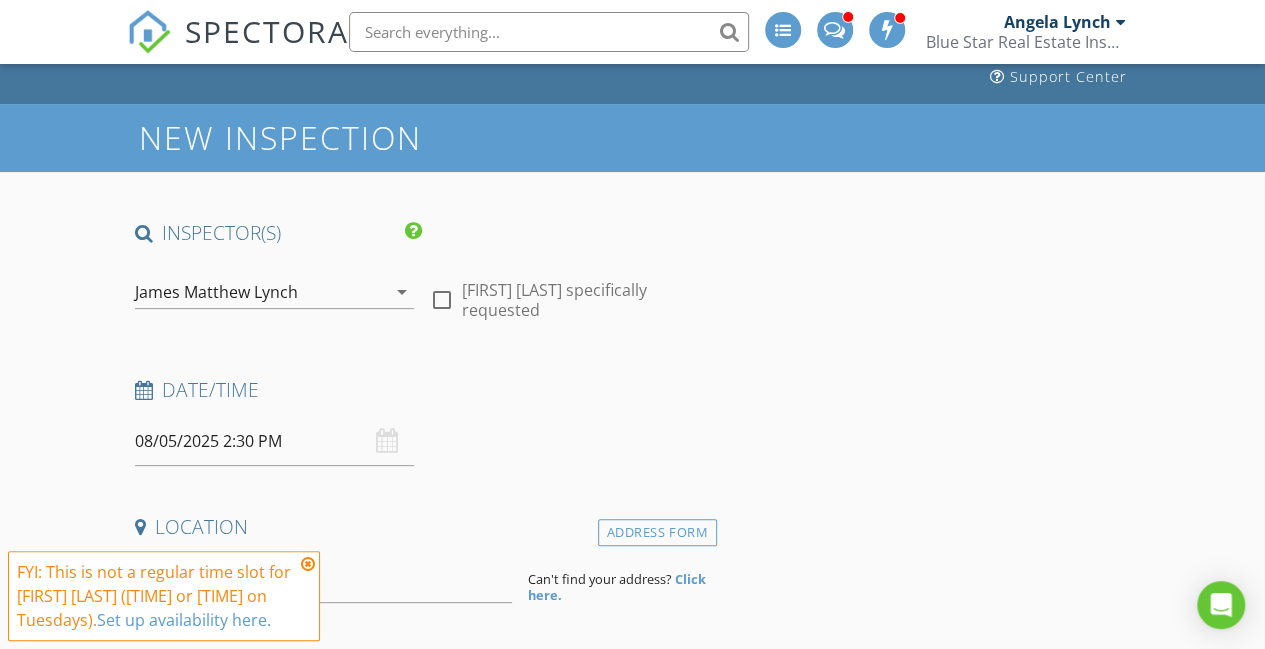click at bounding box center (308, 564) 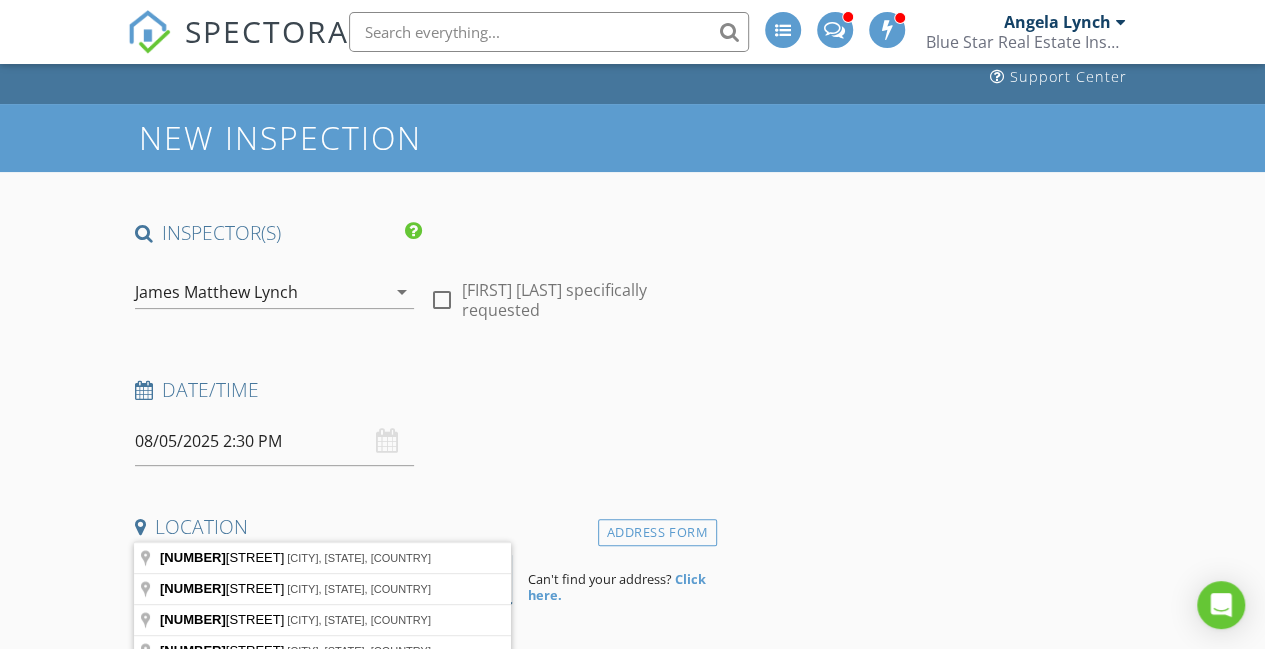click on "3509" at bounding box center [324, 578] 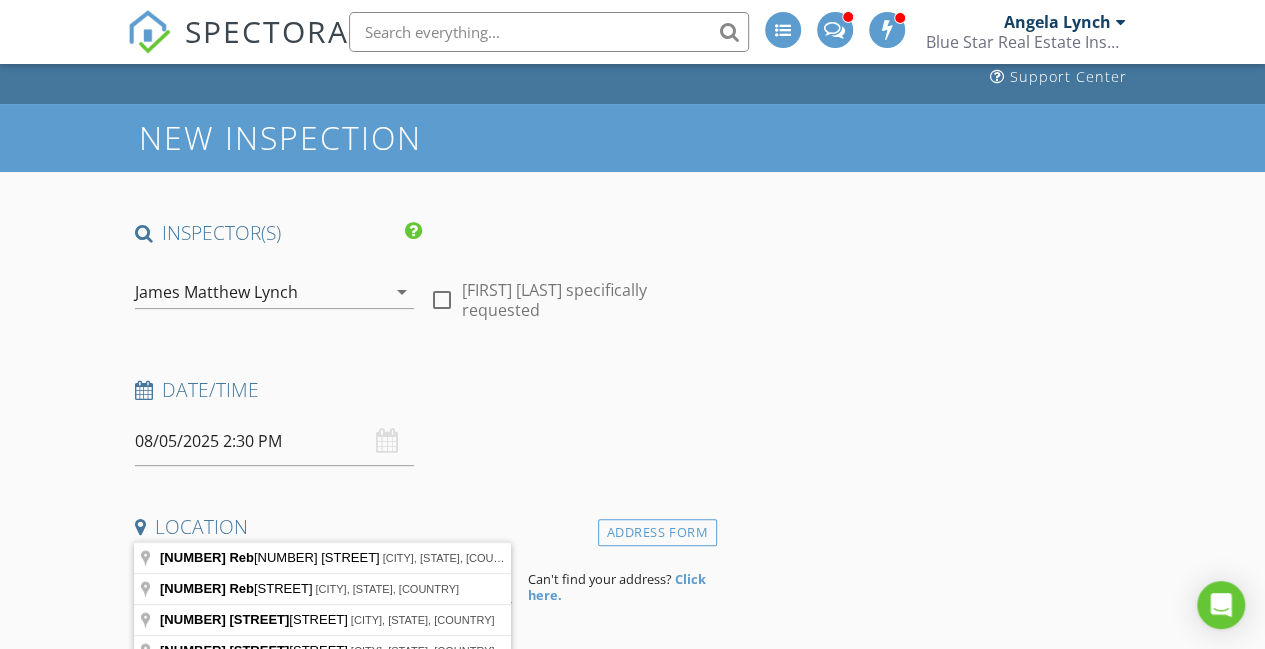type on "3509 Rebecca Drive, Corpus Christi, TX, USA" 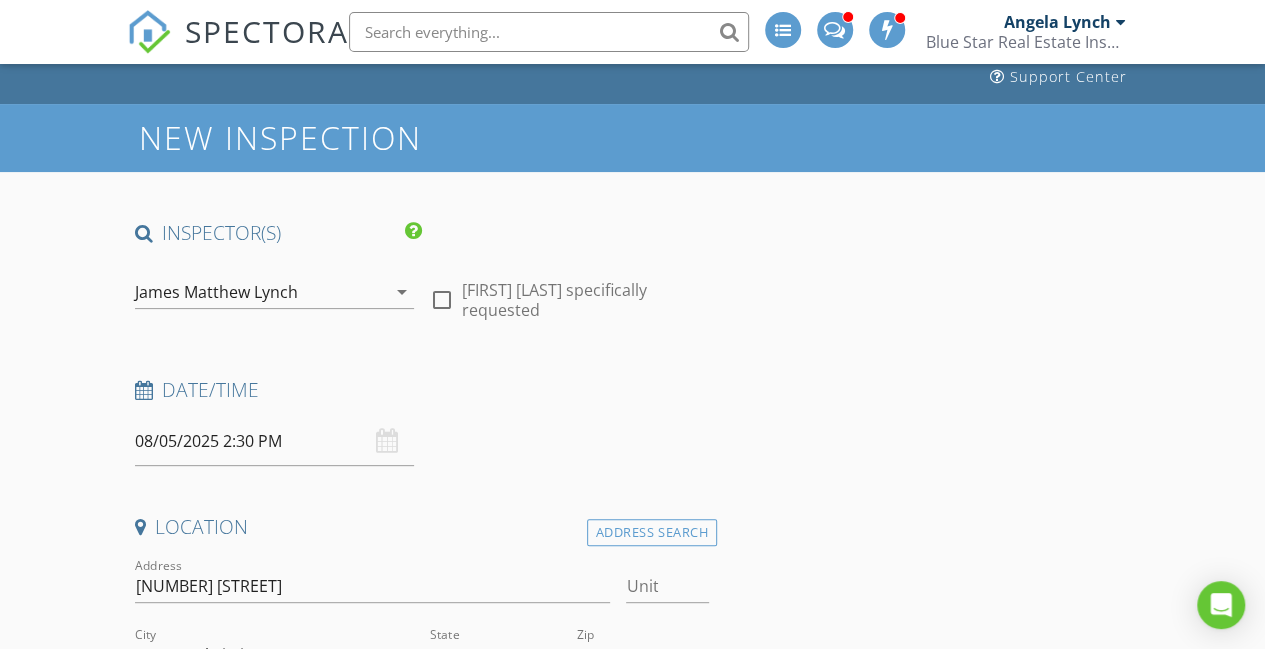 scroll, scrollTop: 453, scrollLeft: 0, axis: vertical 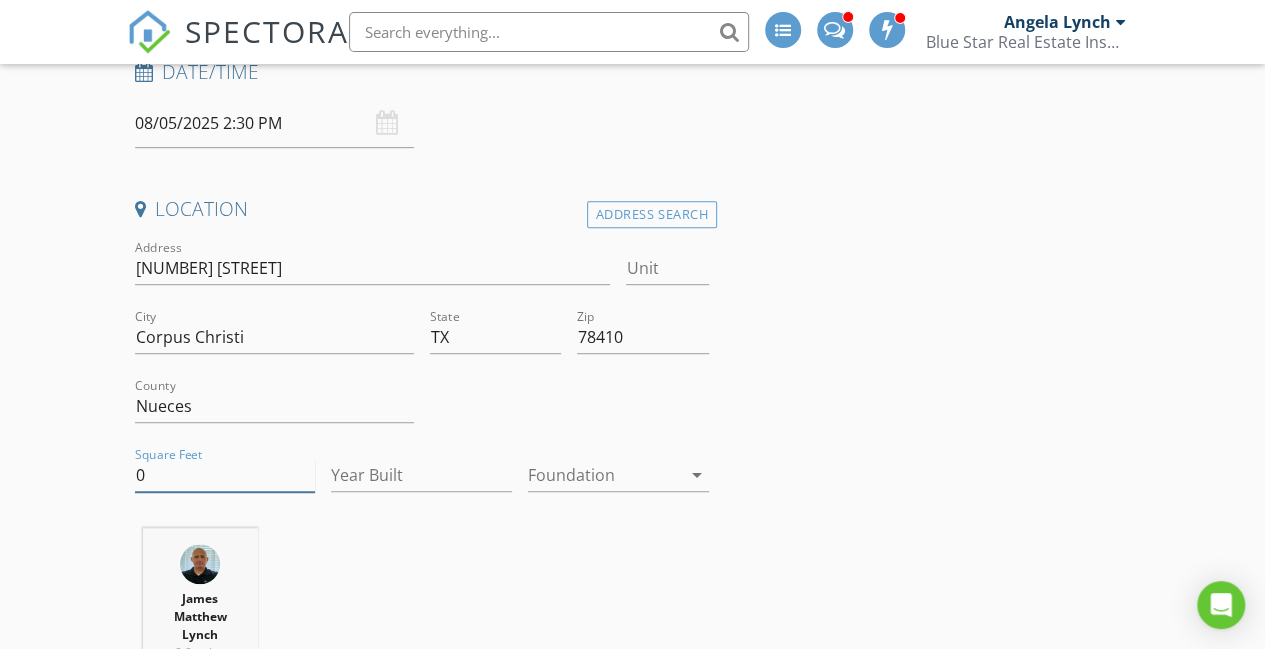 click on "0" at bounding box center (225, 475) 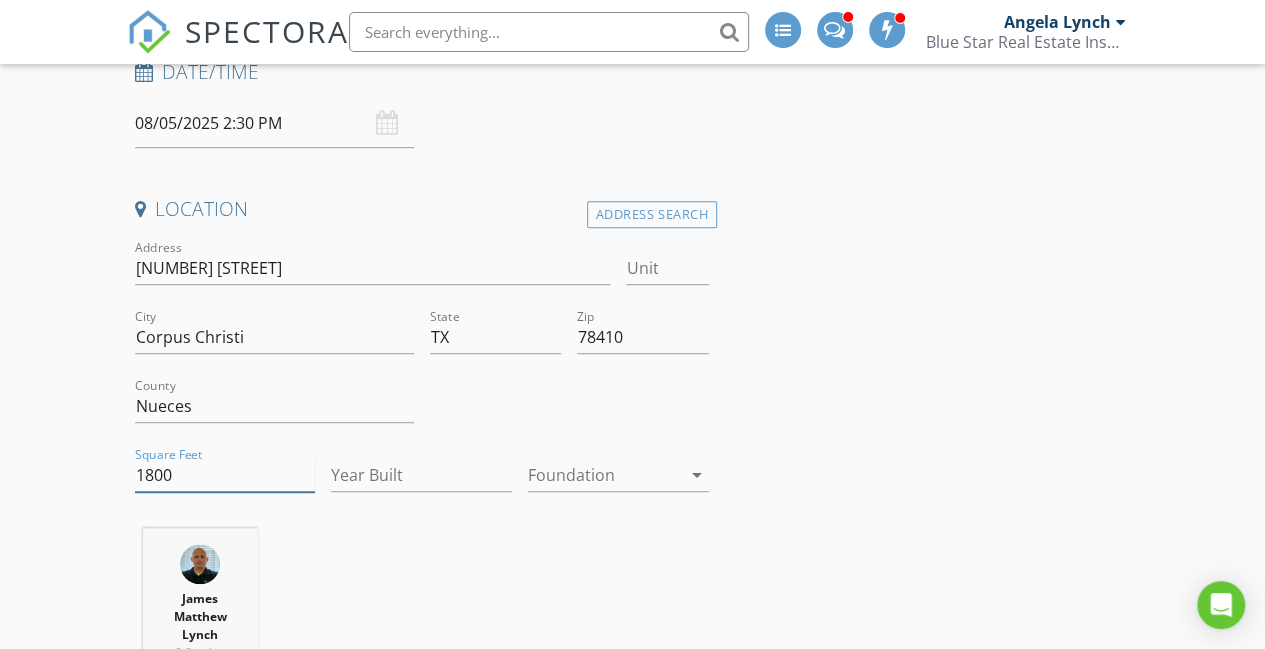 type on "1800" 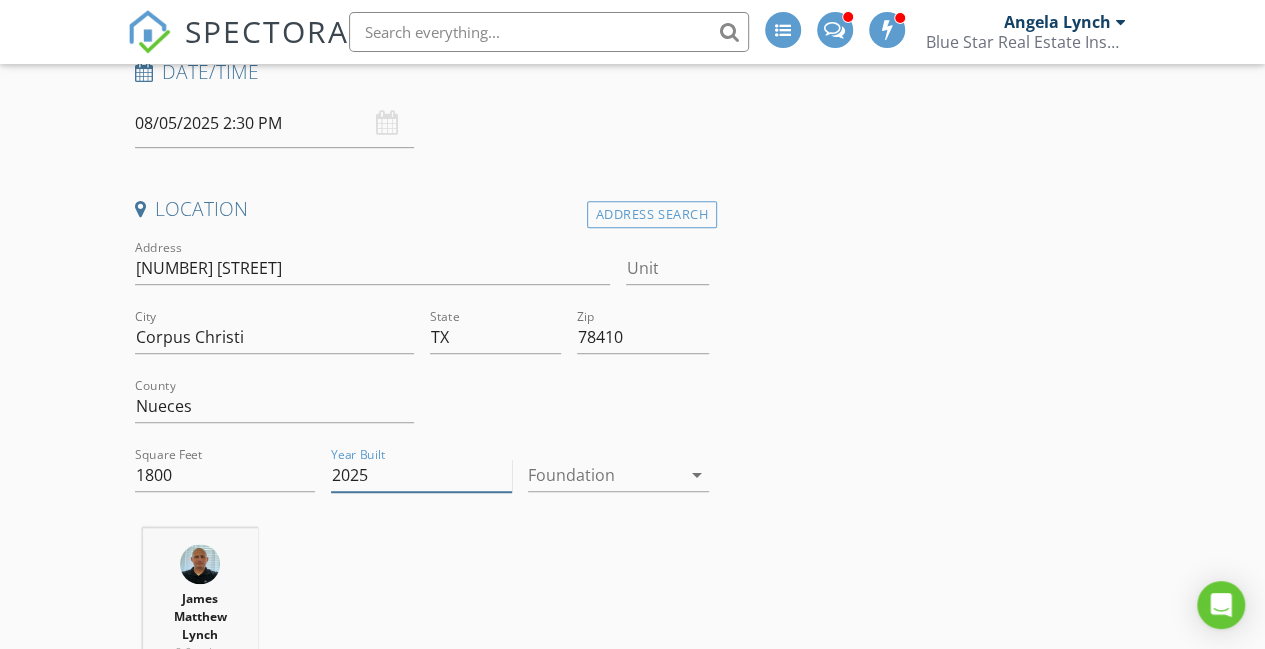 type on "2025" 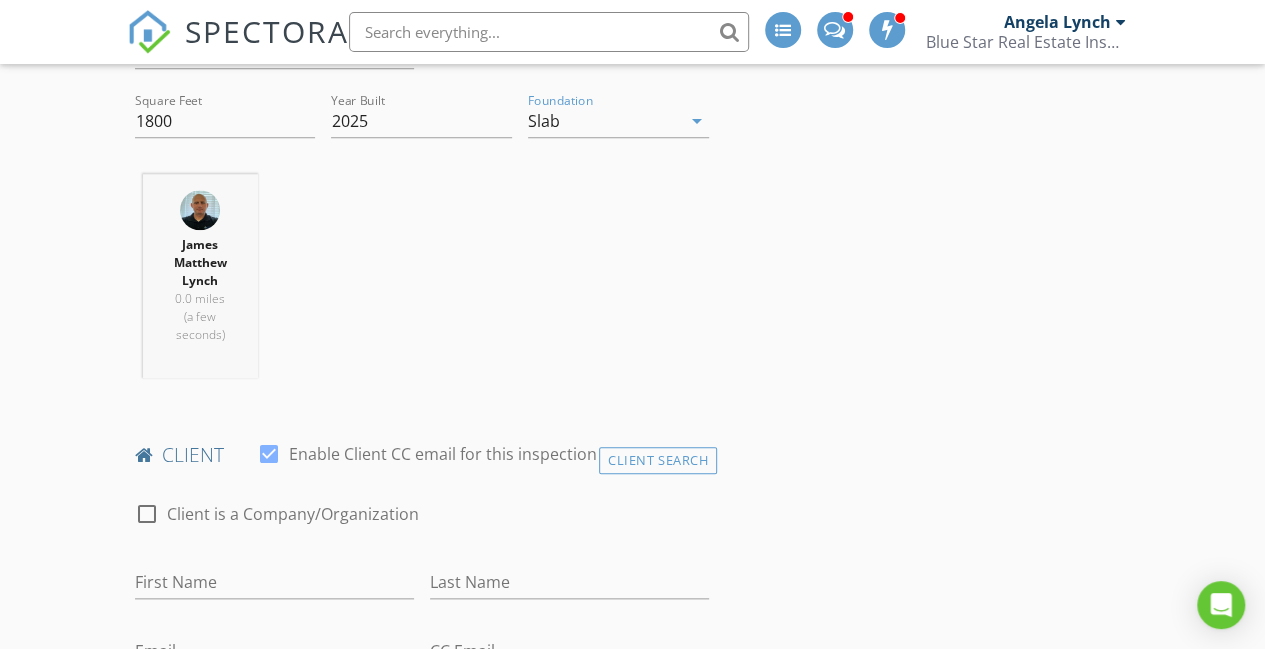 scroll, scrollTop: 877, scrollLeft: 0, axis: vertical 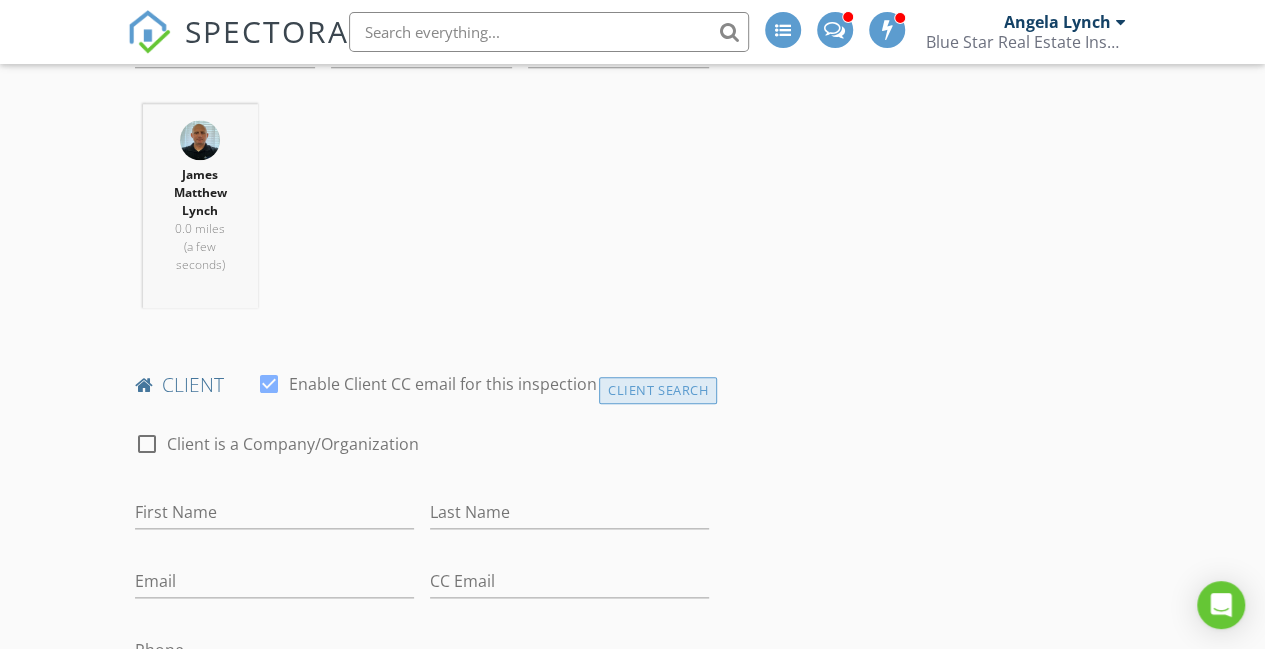 click on "Client Search" at bounding box center (658, 390) 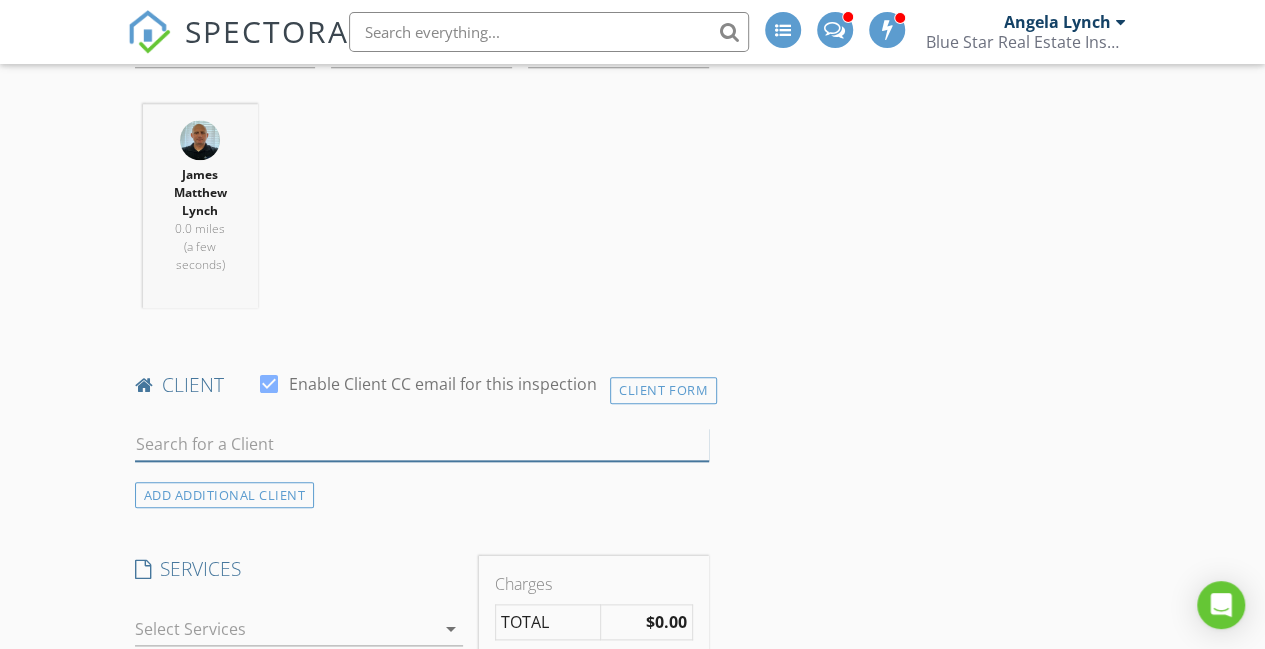 click at bounding box center (422, 444) 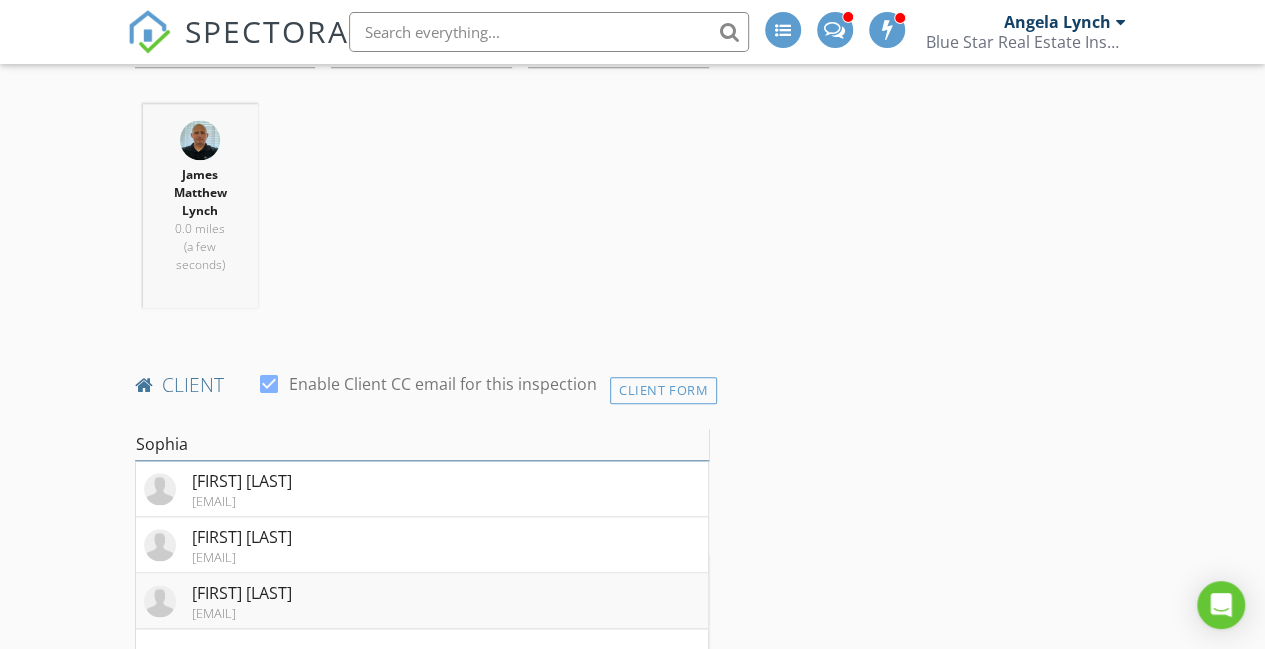 type on "Sophia" 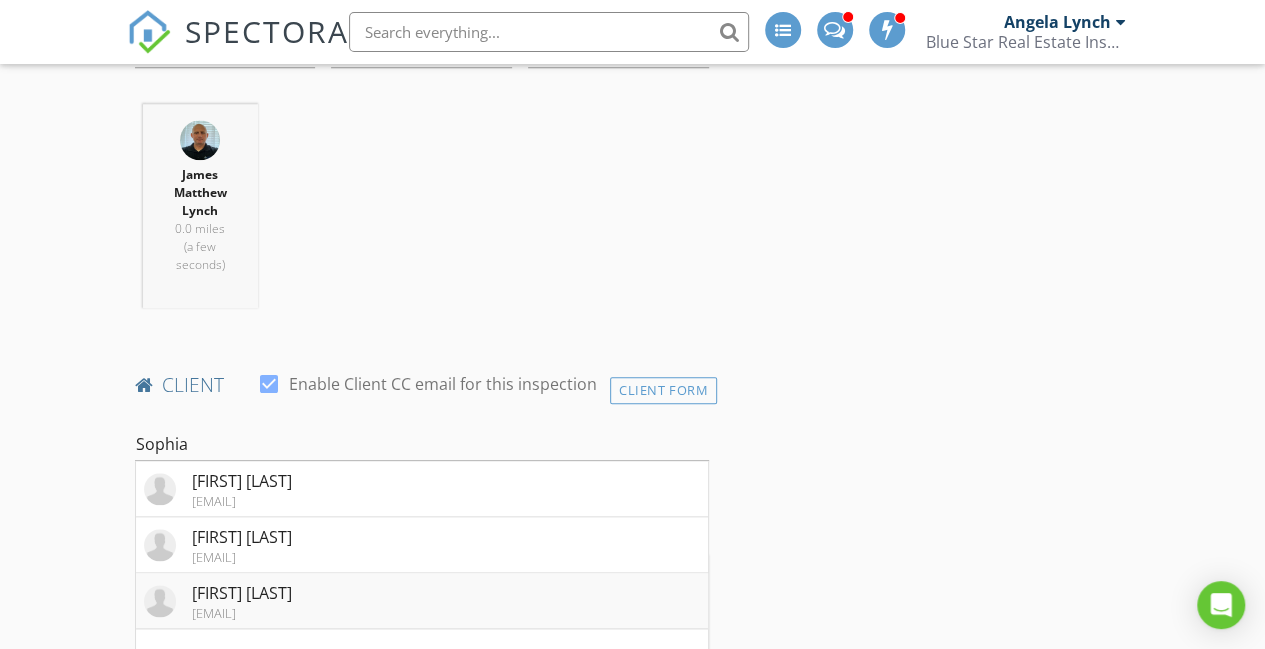 click on "Sophia Vassilaras
scvassilaras@gmail.com" at bounding box center [218, 601] 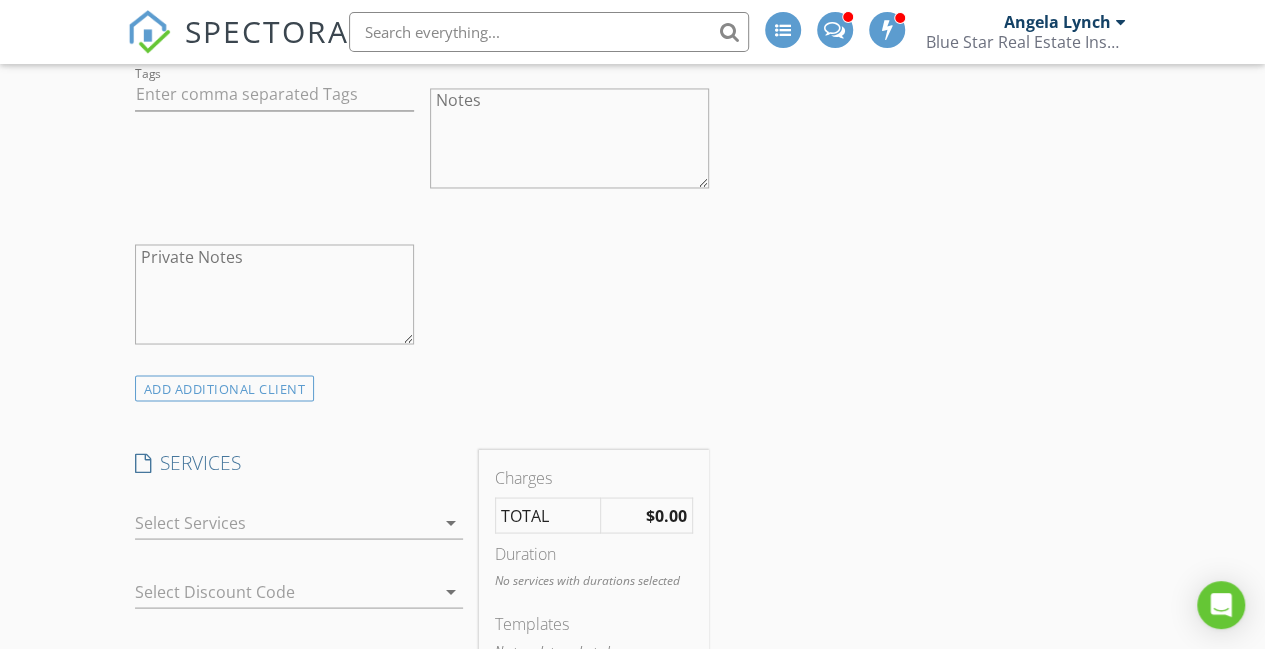 scroll, scrollTop: 1647, scrollLeft: 0, axis: vertical 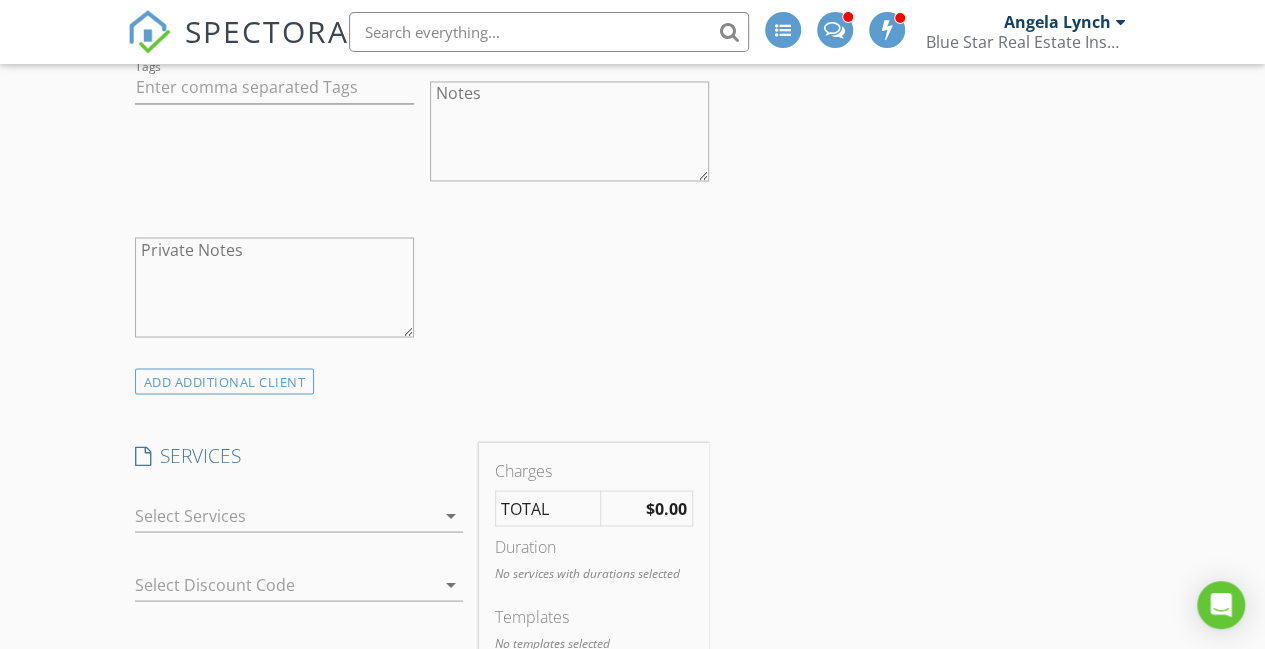 click at bounding box center (285, 515) 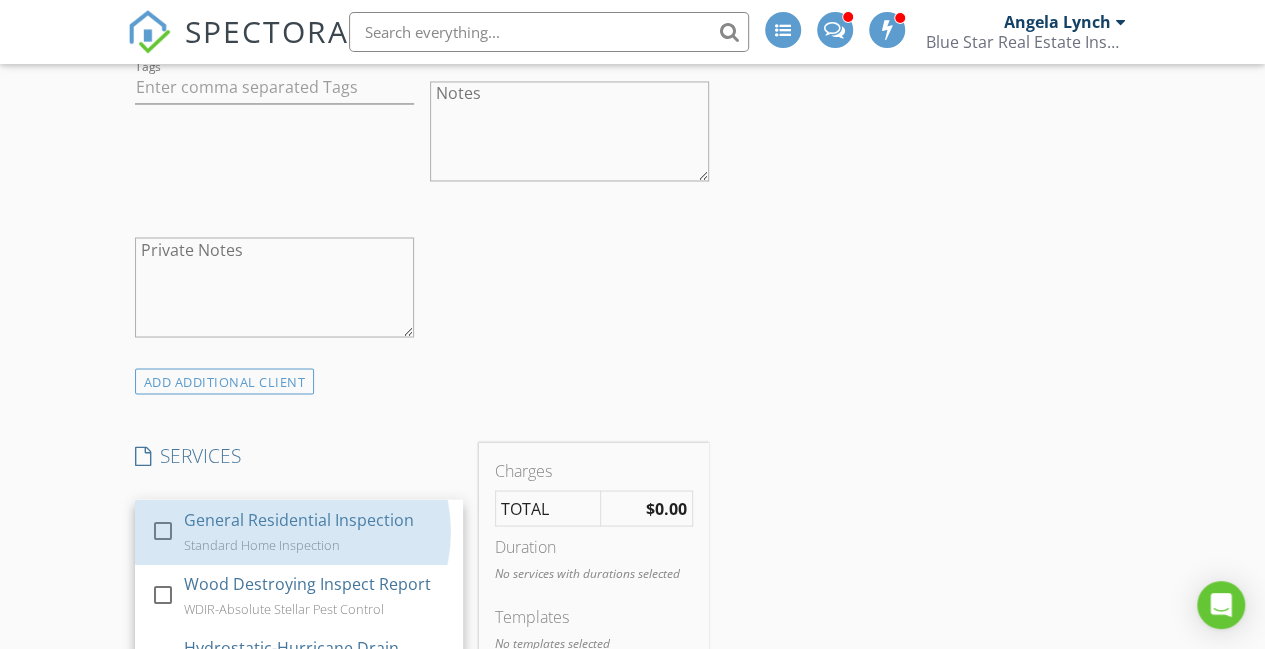 click on "General Residential Inspection" at bounding box center (298, 519) 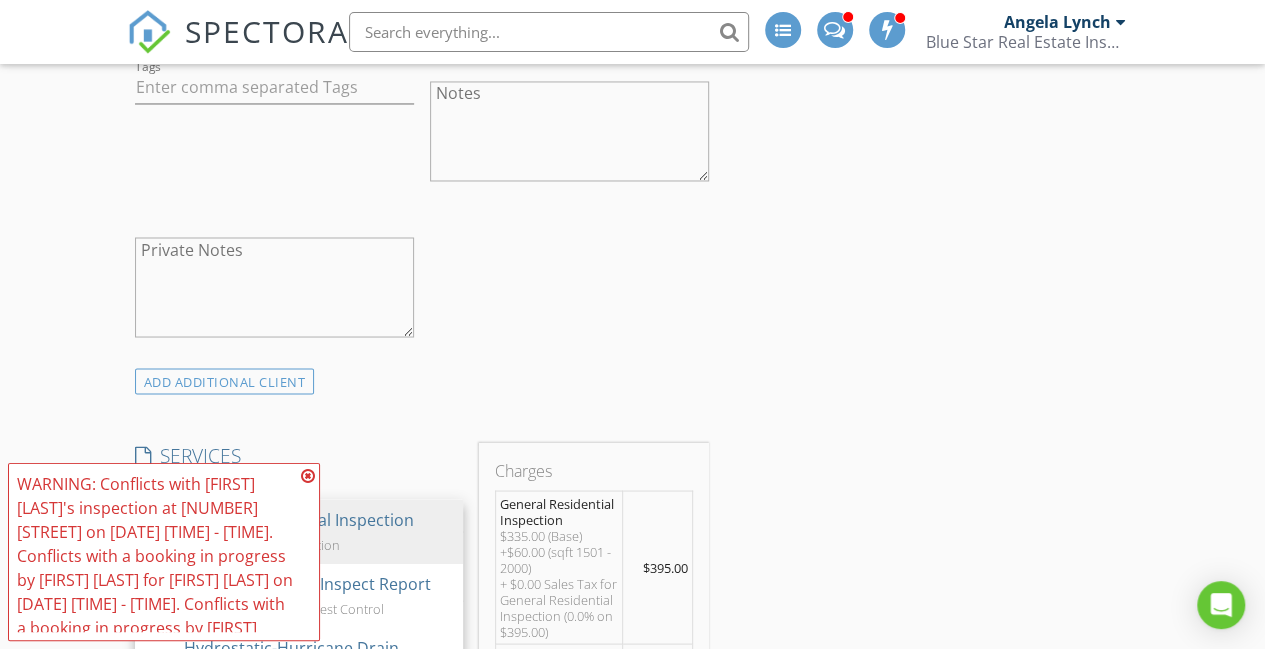 click on "WARNING: Conflicts with James Matthew Lynch's inspection at 3505 Rebecca Dr on 08/05/2025 11:30 am - 2:30 pm. Conflicts with a booking in progress  by Angela Lynch for James Matthew Lynch on 08/05/2025 11:30 am - 2:30 pm. Conflicts with a booking in progress  by Angela Lynch for James Matthew Lynch on 08/05/2025  2:30 pm - 6:00 pm." at bounding box center [156, 580] 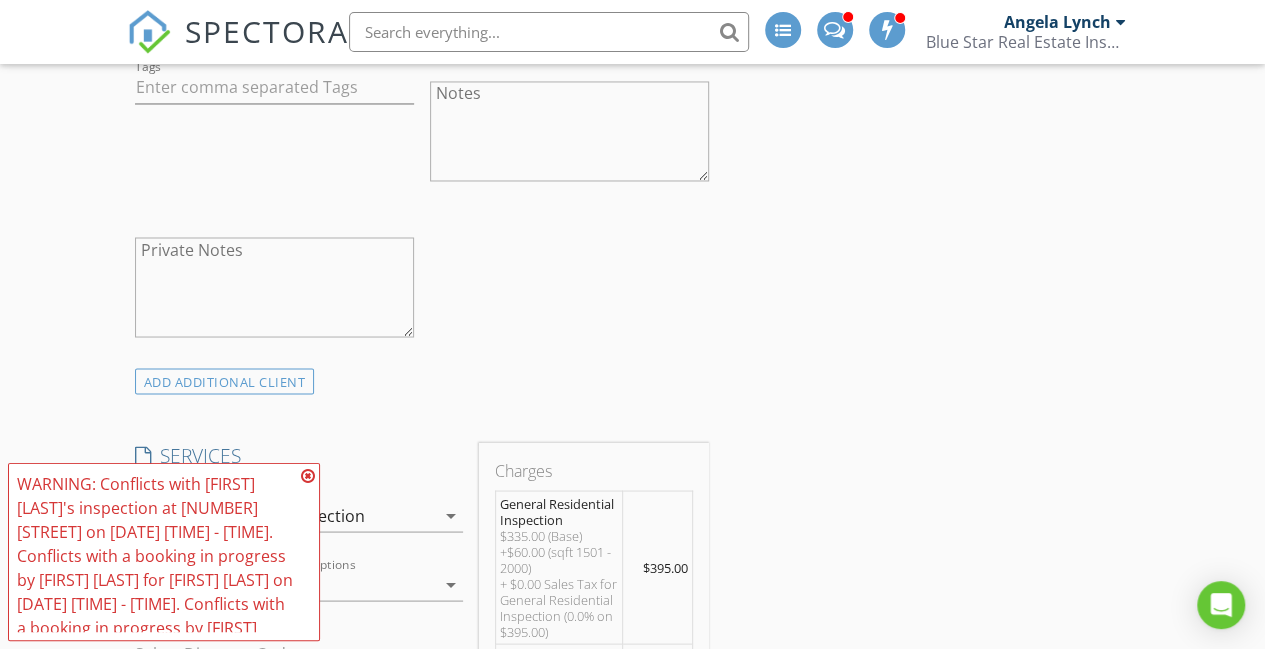 click on "WARNING: Conflicts with James Matthew Lynch's inspection at 3505 Rebecca Dr on 08/05/2025 11:30 am - 2:30 pm. Conflicts with a booking in progress  by Angela Lynch for James Matthew Lynch on 08/05/2025 11:30 am - 2:30 pm. Conflicts with a booking in progress  by Angela Lynch for James Matthew Lynch on 08/05/2025  2:30 pm - 6:00 pm." at bounding box center [164, 552] 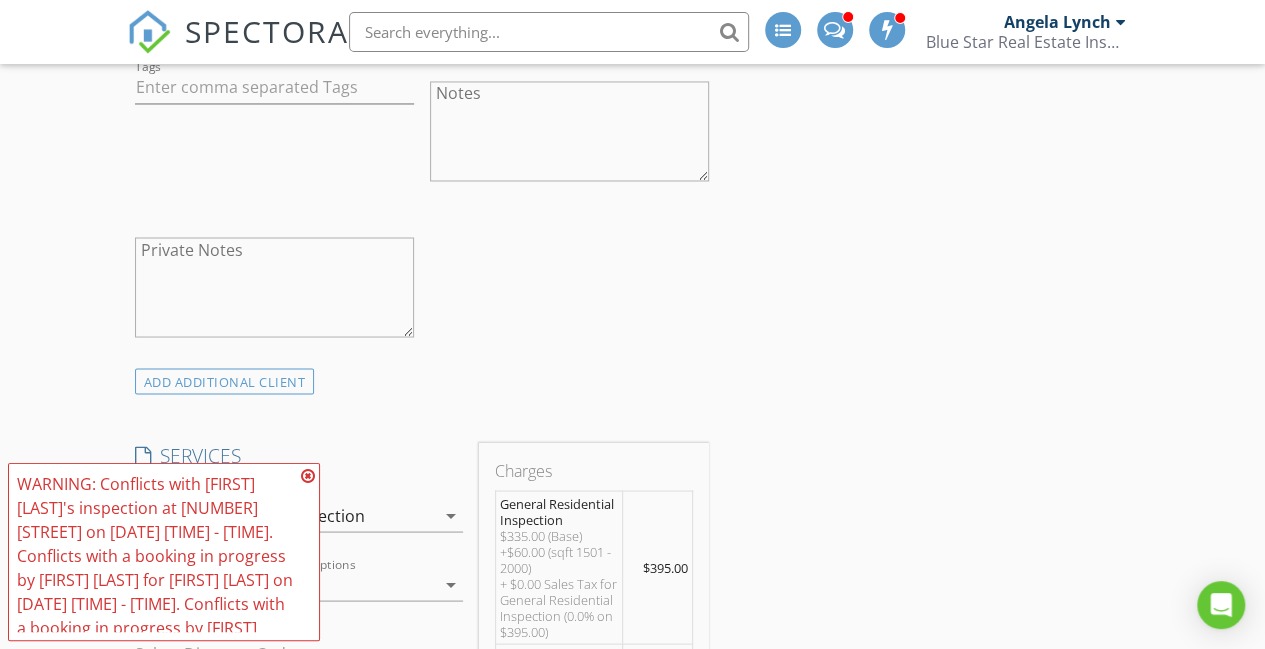 click at bounding box center [308, 476] 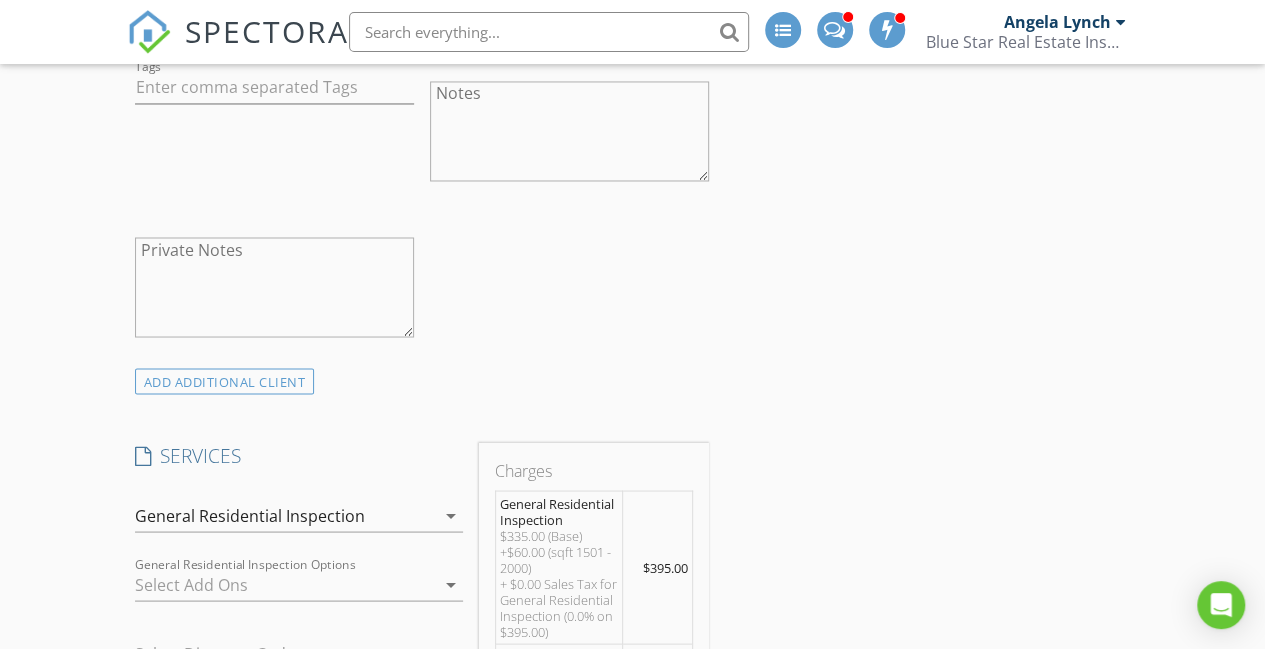 click on "General Residential Inspection" at bounding box center (285, 515) 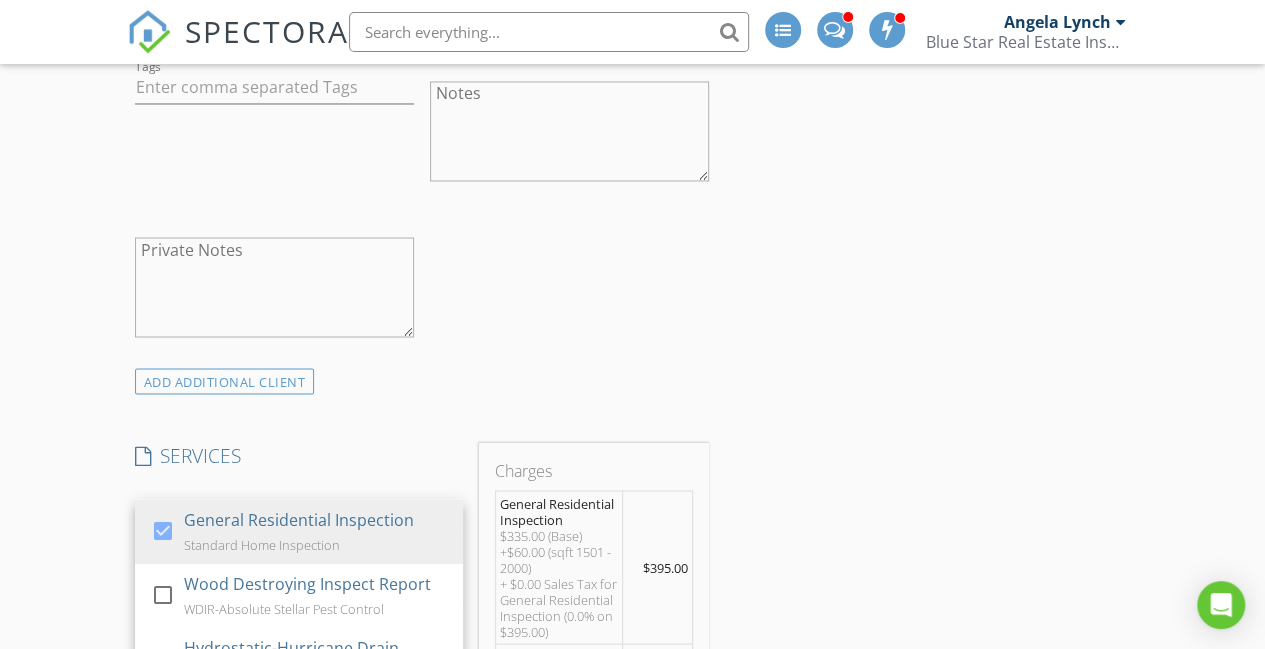 drag, startPoint x: 299, startPoint y: 553, endPoint x: 374, endPoint y: 338, distance: 227.70595 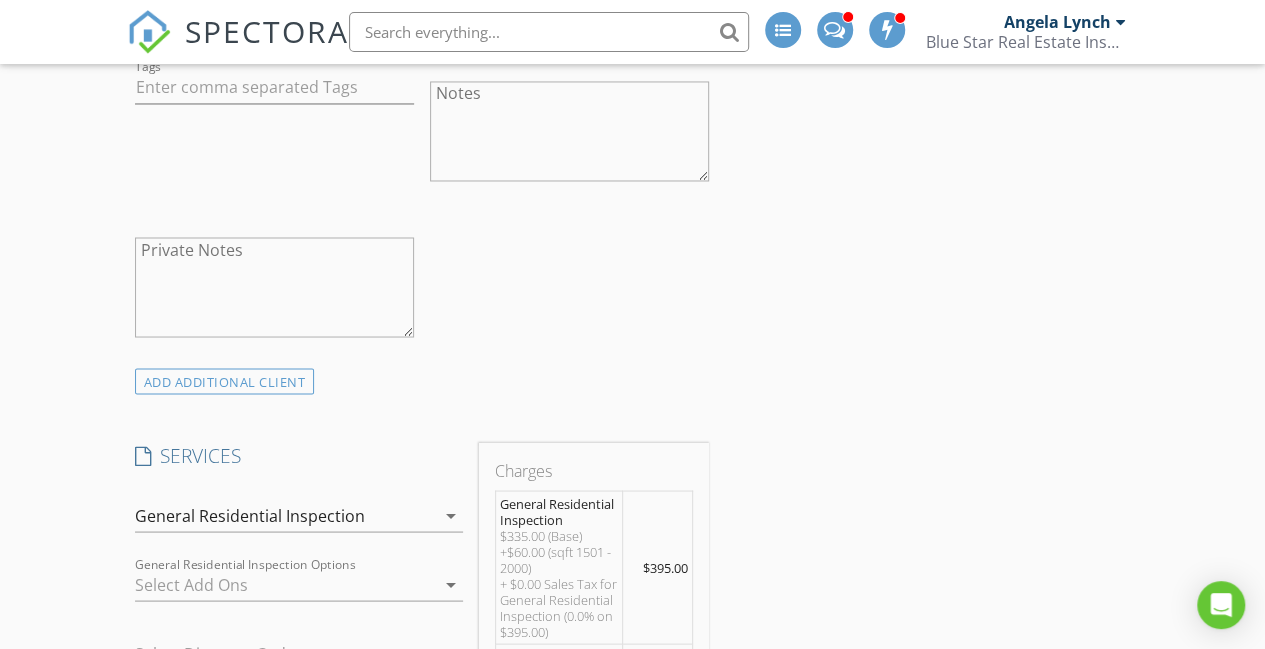 click on "General Residential Inspection" at bounding box center (250, 515) 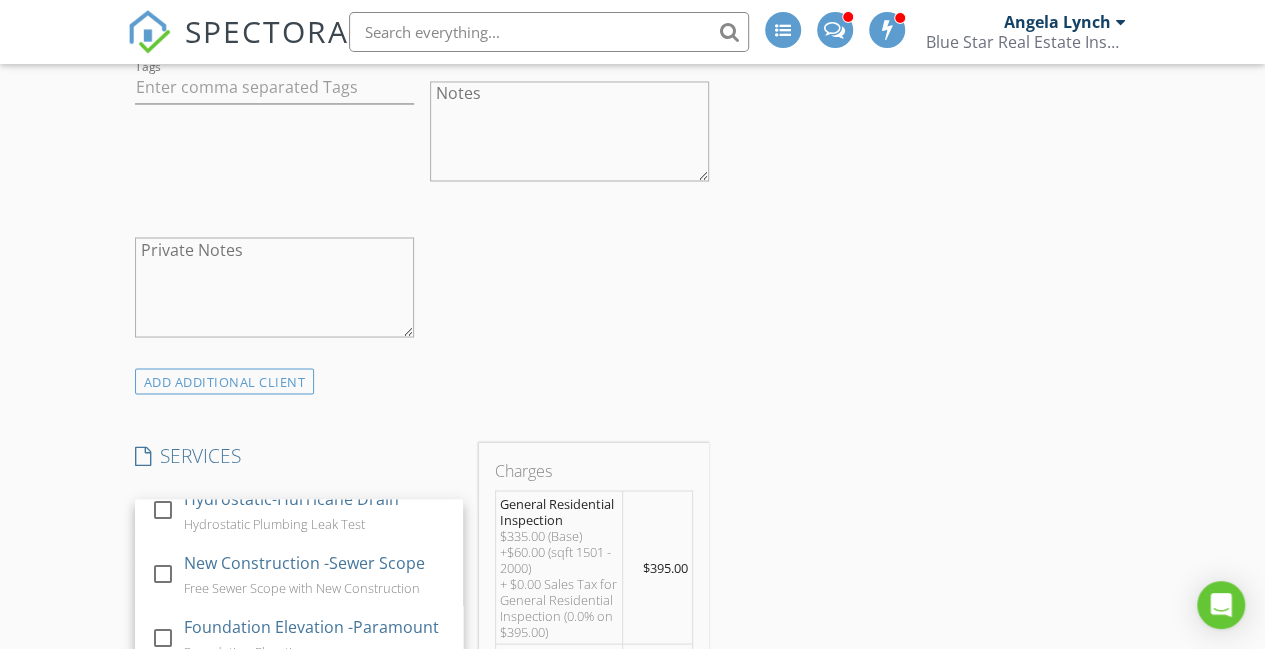scroll, scrollTop: 151, scrollLeft: 0, axis: vertical 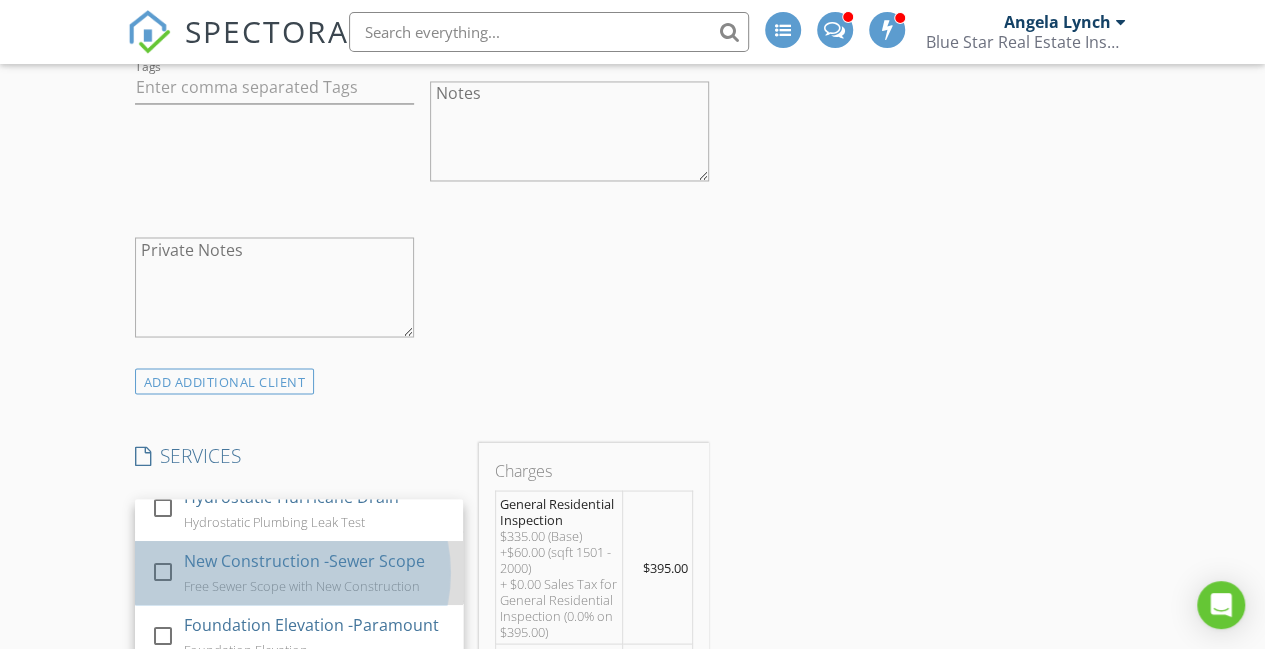 click on "Free Sewer Scope with New Construction" at bounding box center (301, 585) 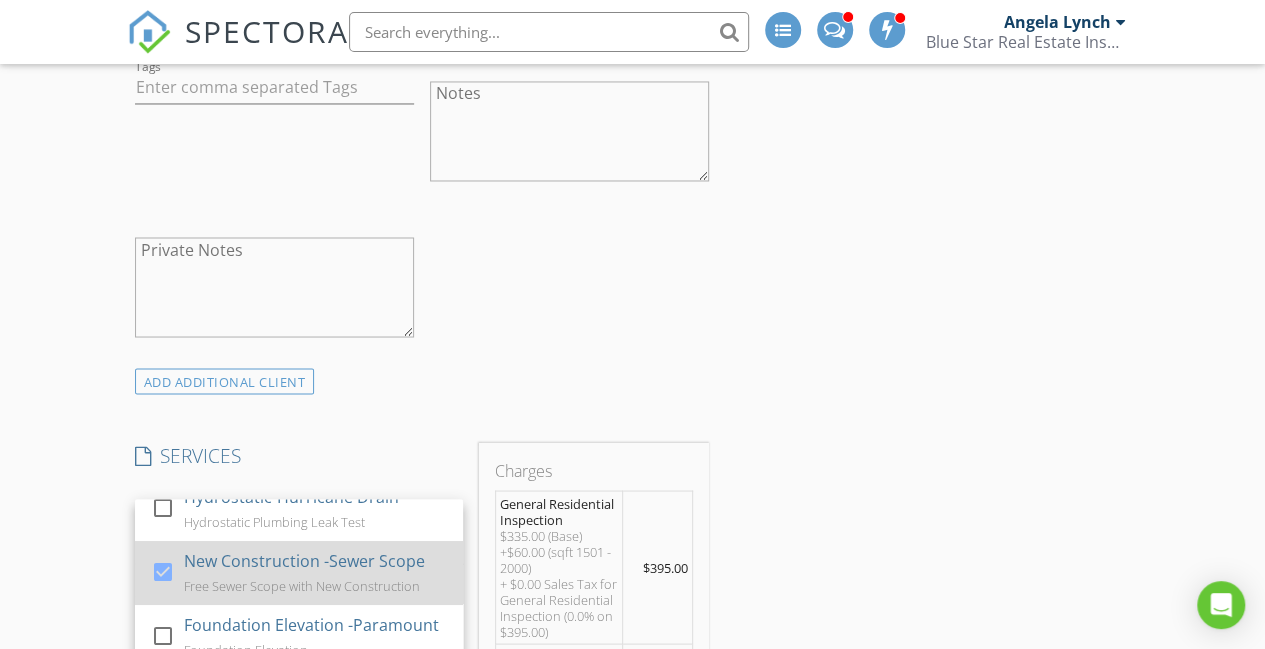 scroll, scrollTop: 113, scrollLeft: 0, axis: vertical 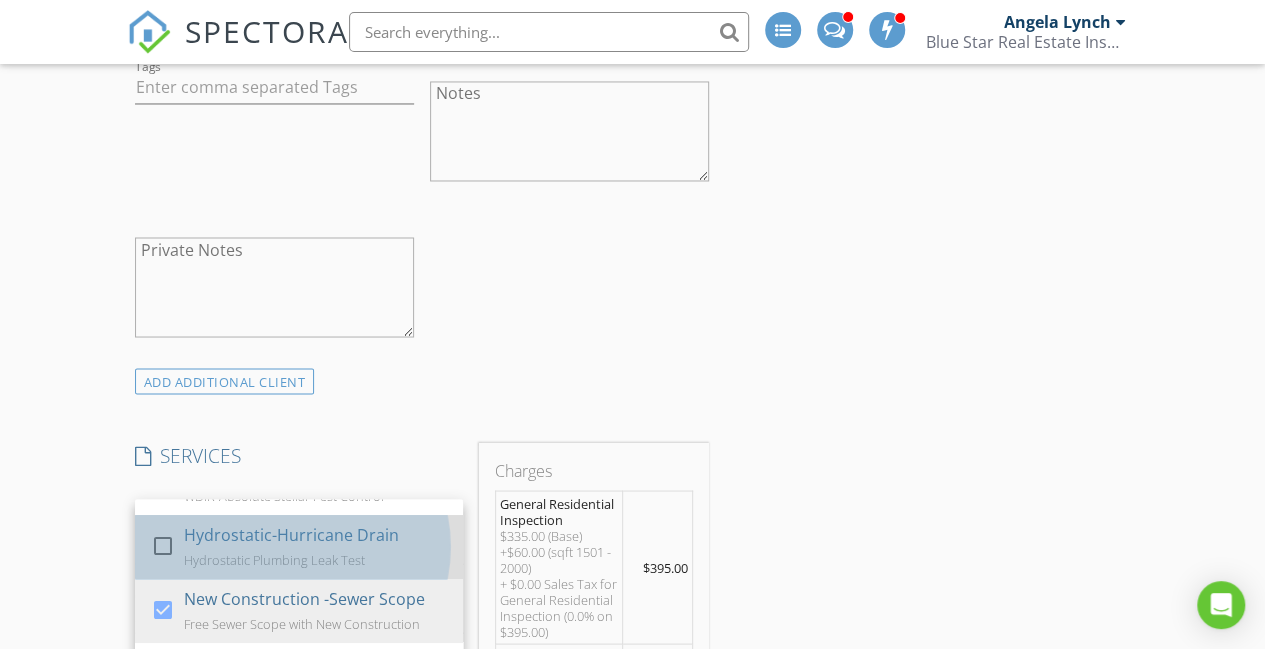 click on "Hydrostatic-Hurricane Drain" at bounding box center [290, 534] 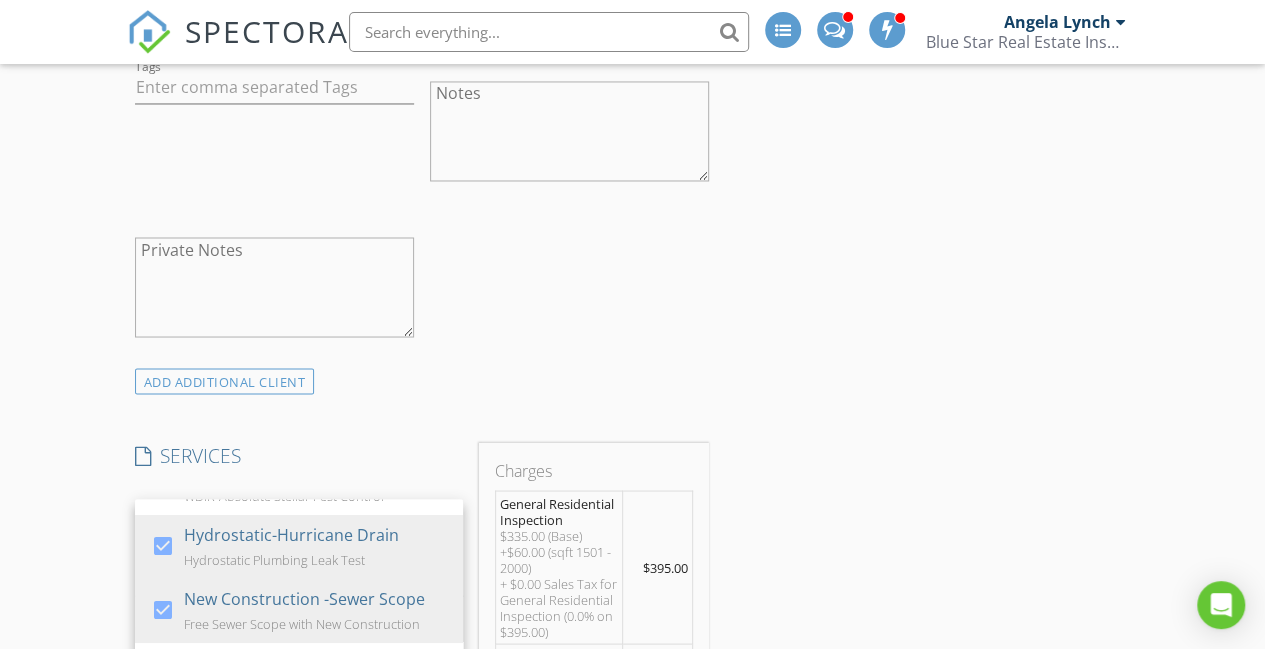 click on "INSPECTOR(S)
check_box   James Matthew Lynch   PRIMARY   check_box_outline_blank   Angela Lynch     check_box_outline_blank   Shane Smith     James Matthew Lynch arrow_drop_down   check_box_outline_blank James Matthew Lynch specifically requested
Date/Time
08/05/2025 2:30 PM
Location
Address Search       Address 3509 Rebecca Dr   Unit   City Corpus Christi   State TX   Zip 78410   County Nueces     Square Feet 1800   Year Built 2025   Foundation Slab arrow_drop_down     James Matthew Lynch     0.0 miles     (a few seconds)
client
check_box Enable Client CC email for this inspection   Client Search     check_box_outline_blank Client is a Company/Organization     First Name Sophia   Last Name Vassilaras   Email scvassilaras@gmail.com   CC Email   Phone 361-510-4830   Address   City   State   Zip     Tags         Notes   Private Notes          check_box" at bounding box center (633, 912) 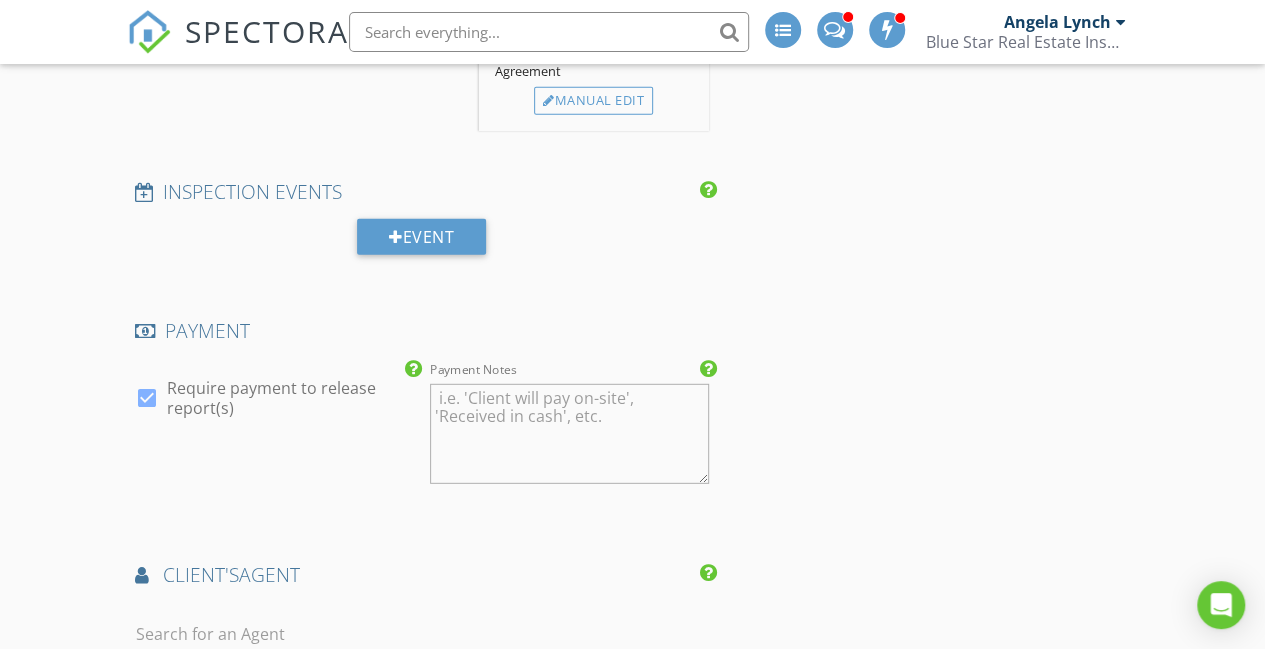 scroll, scrollTop: 2855, scrollLeft: 0, axis: vertical 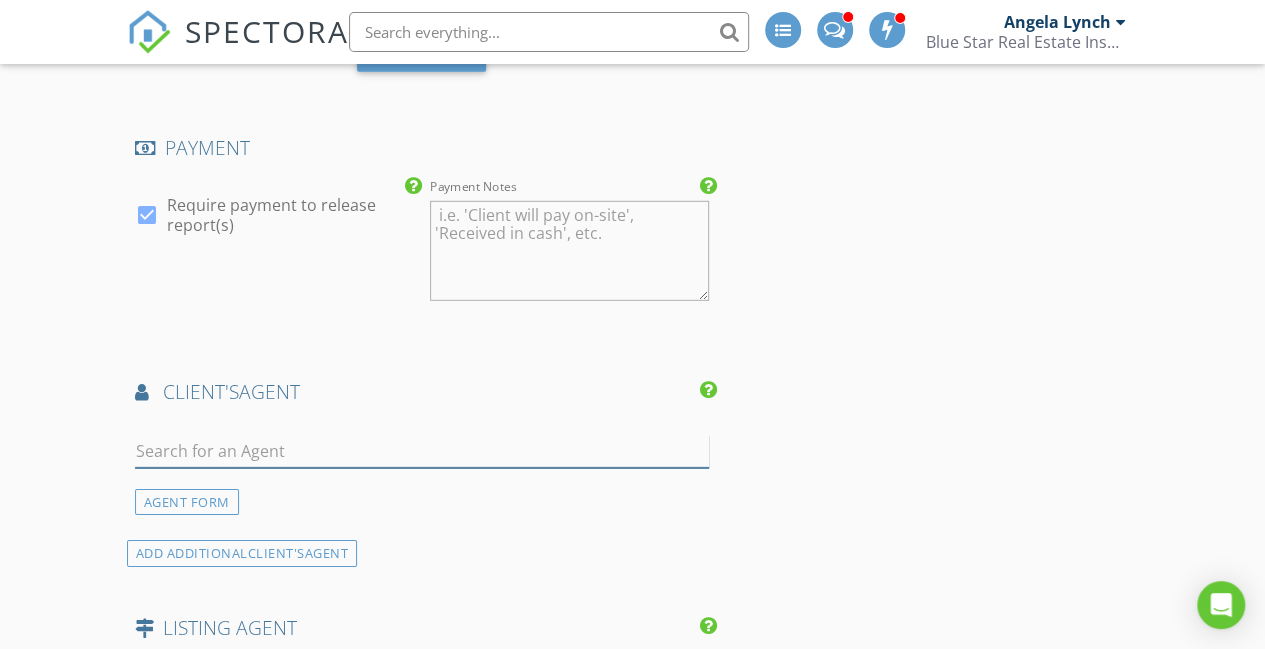 click at bounding box center (422, 451) 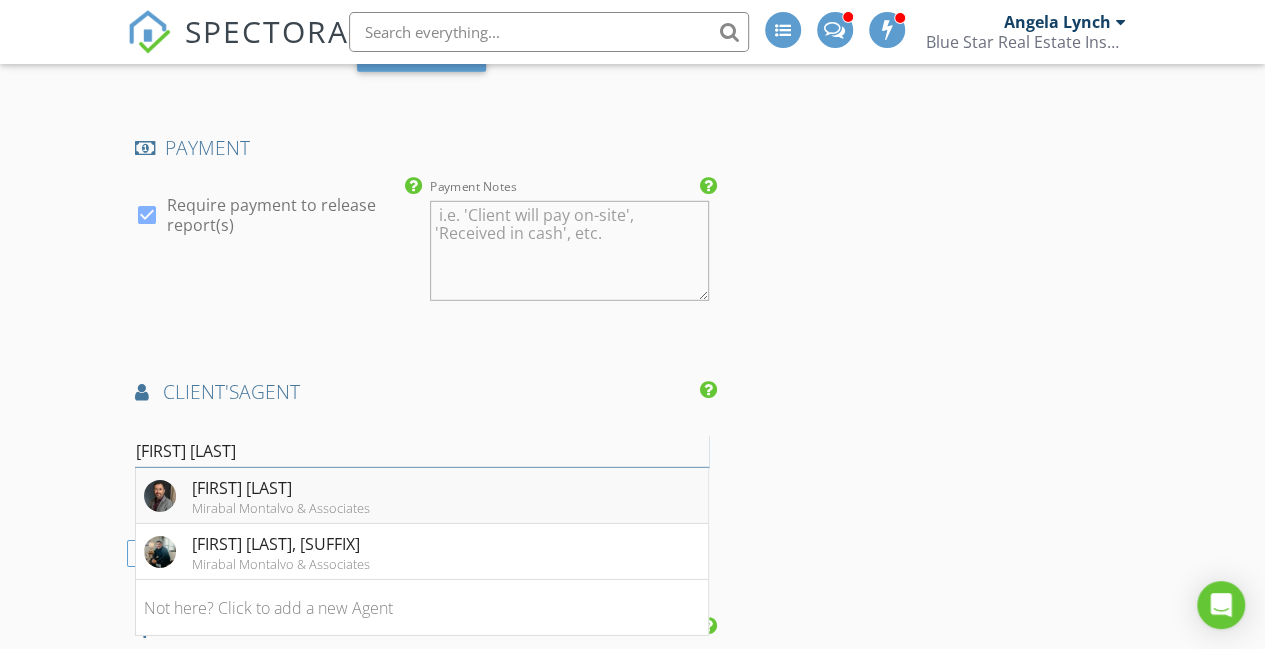 type on "James Mir" 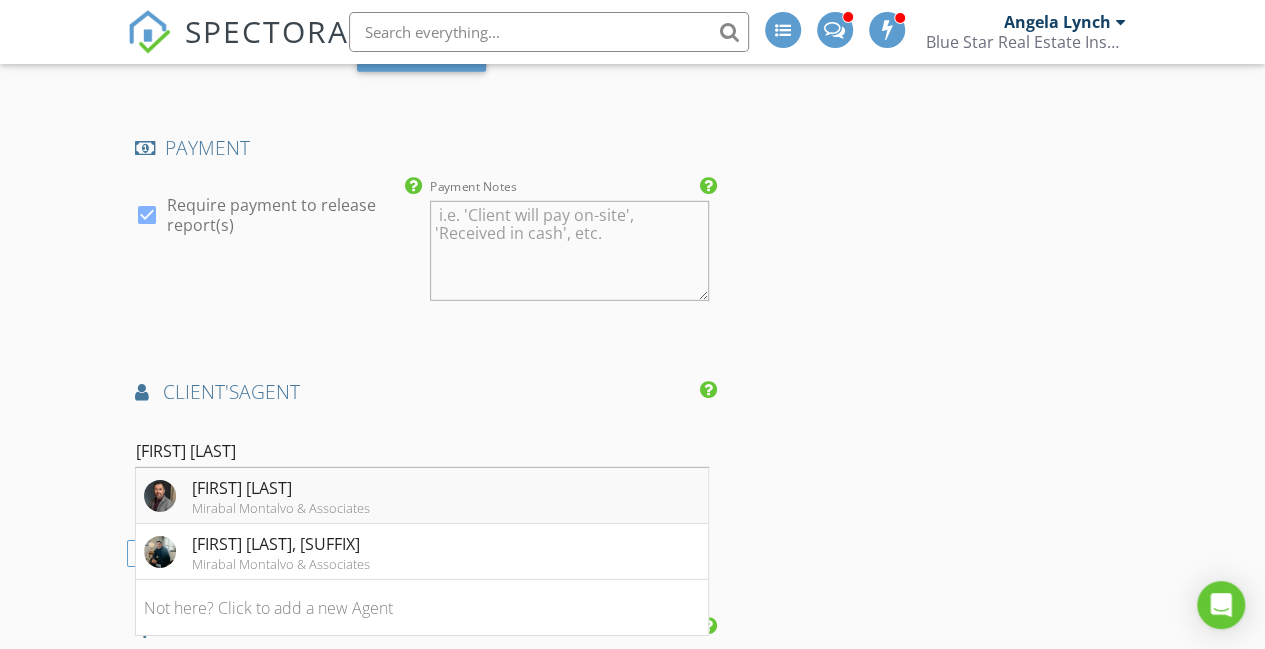 click on "James Mirabal" at bounding box center [281, 488] 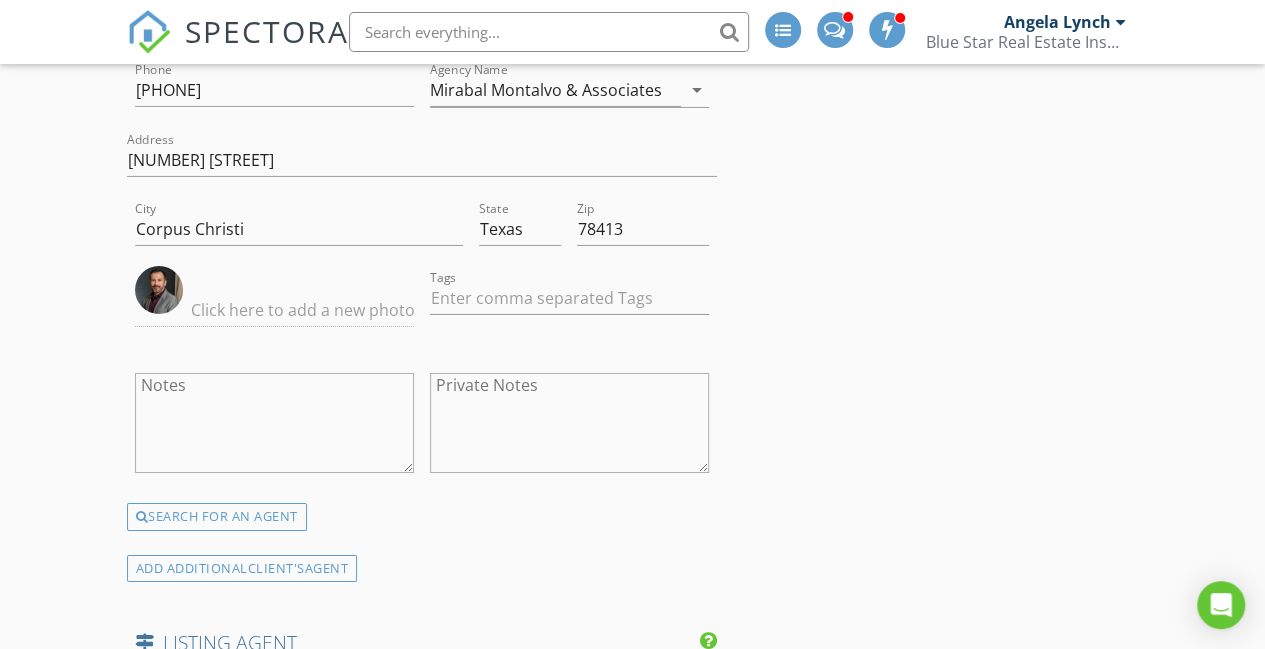 scroll, scrollTop: 3744, scrollLeft: 0, axis: vertical 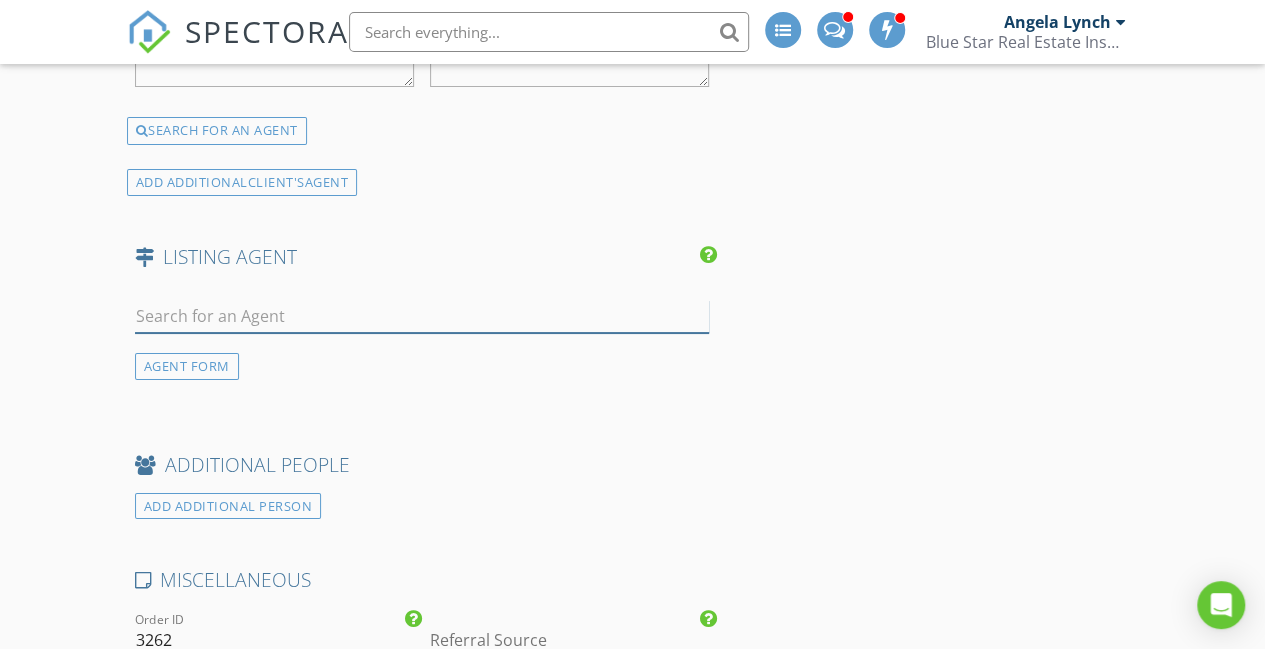 click at bounding box center [422, 316] 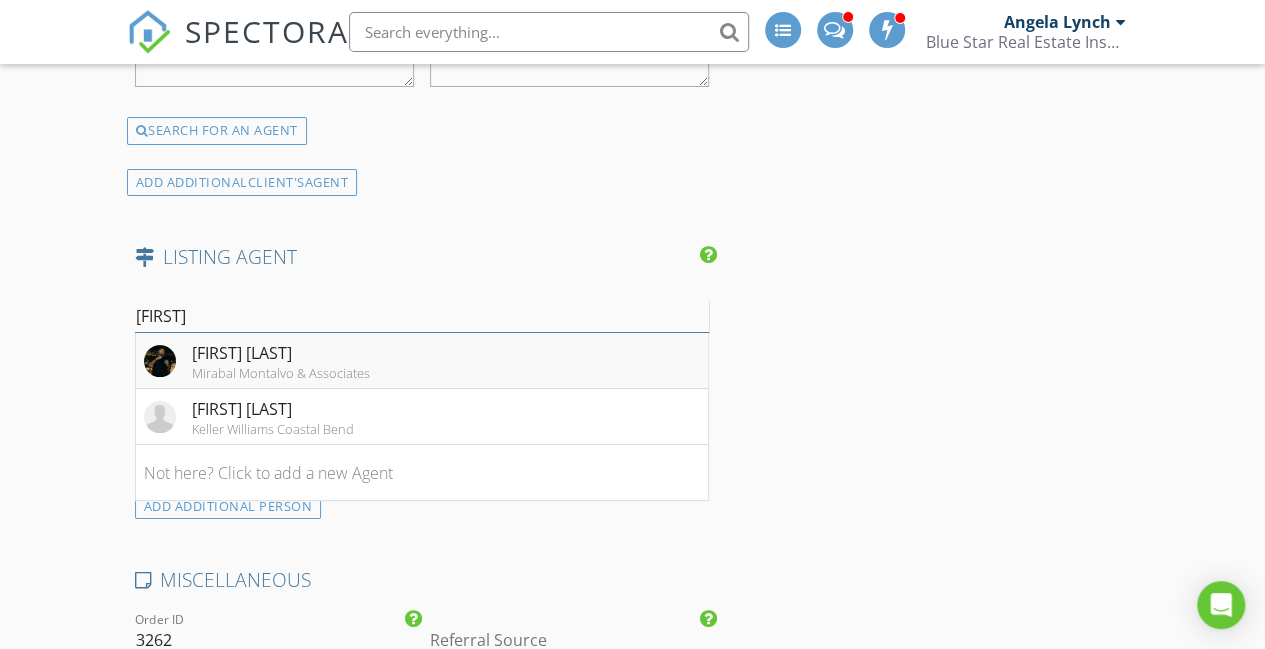 type on "[NAME]" 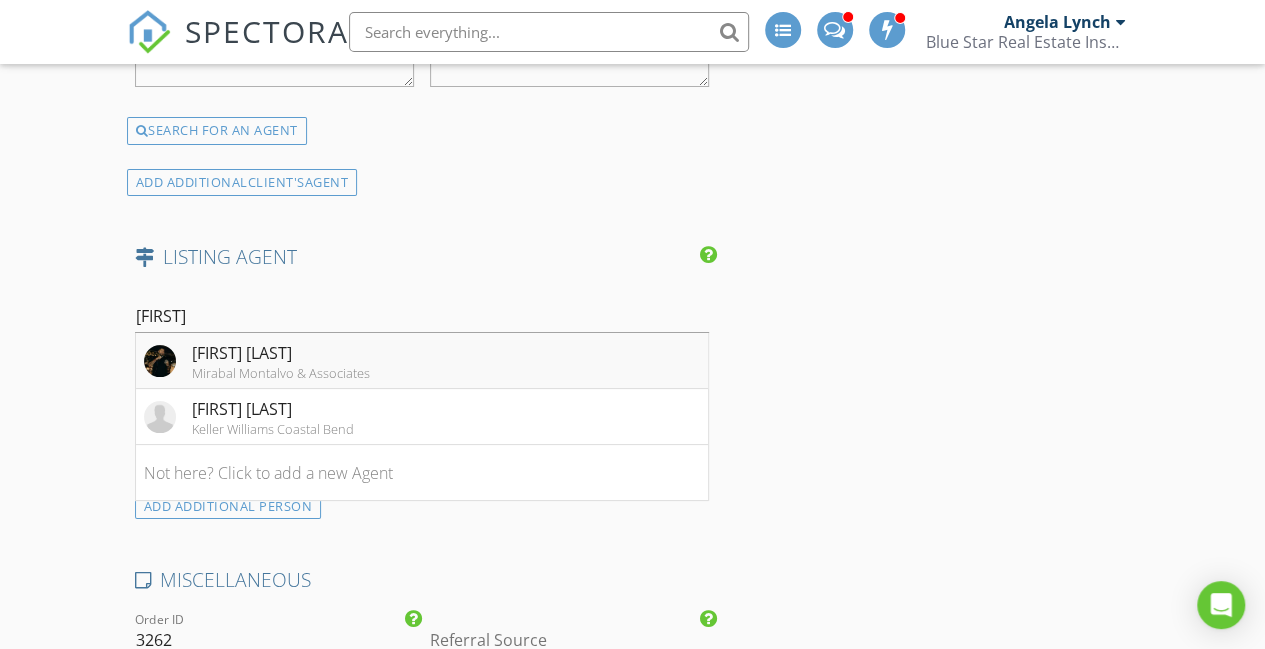 click on "Gino Montalvo" at bounding box center [281, 353] 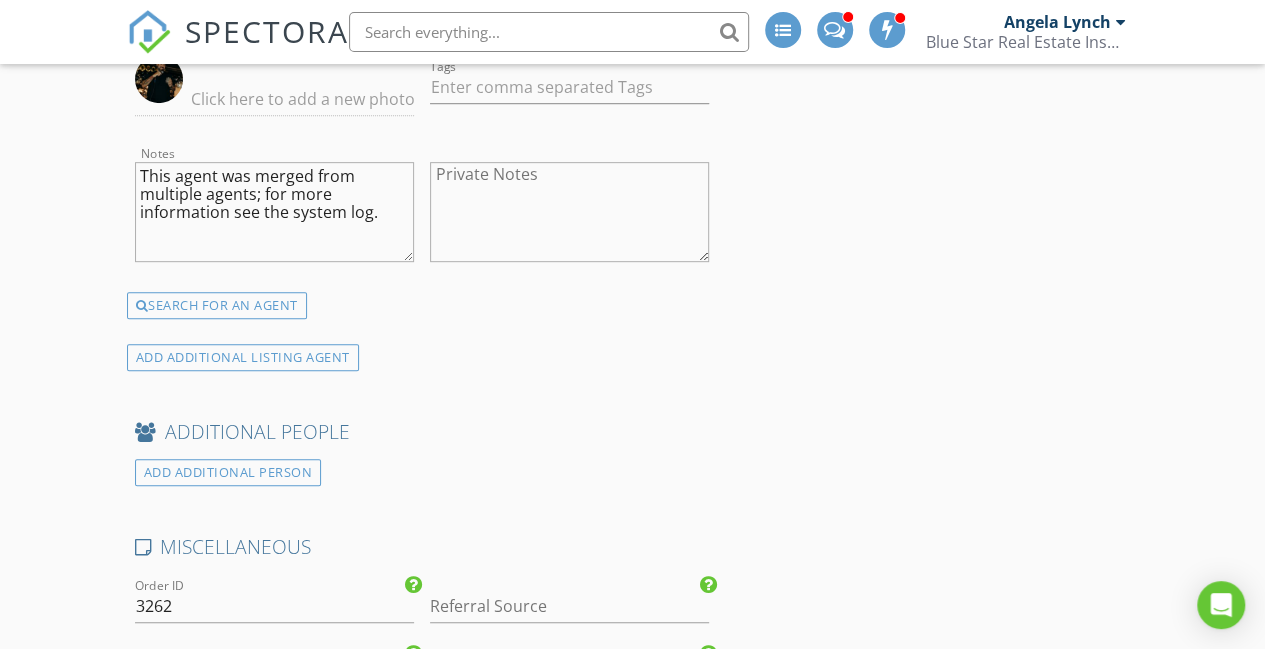 scroll, scrollTop: 4327, scrollLeft: 0, axis: vertical 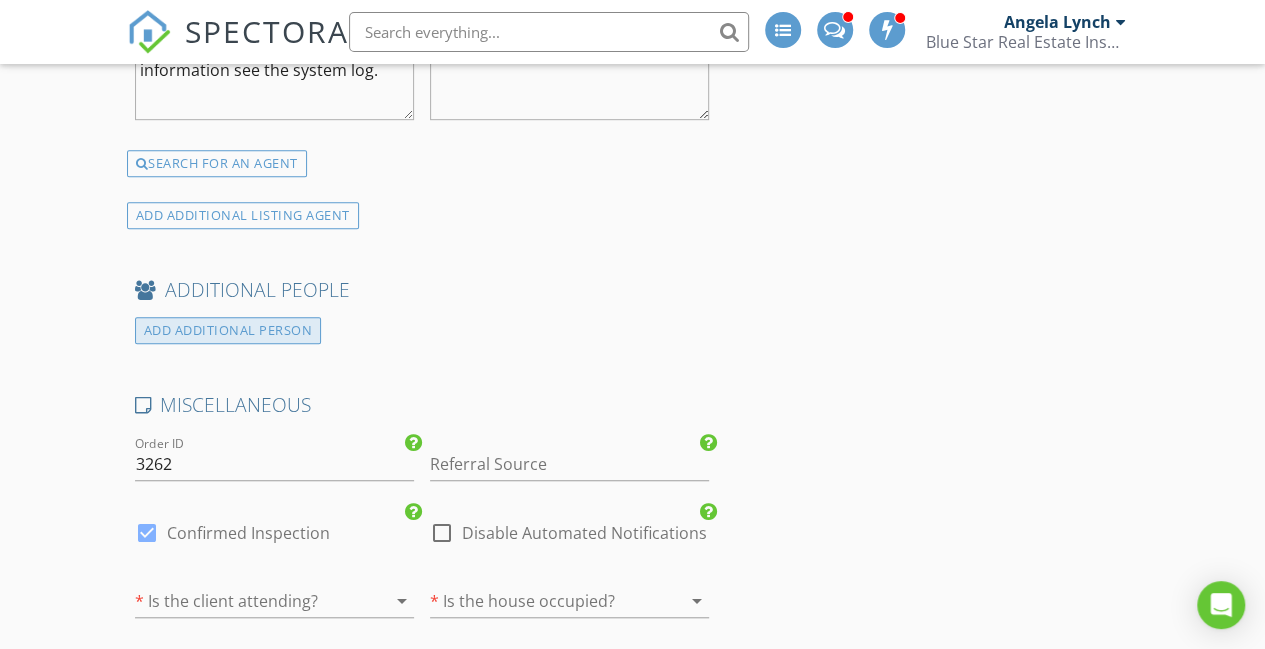 click on "ADD ADDITIONAL PERSON" at bounding box center (228, 330) 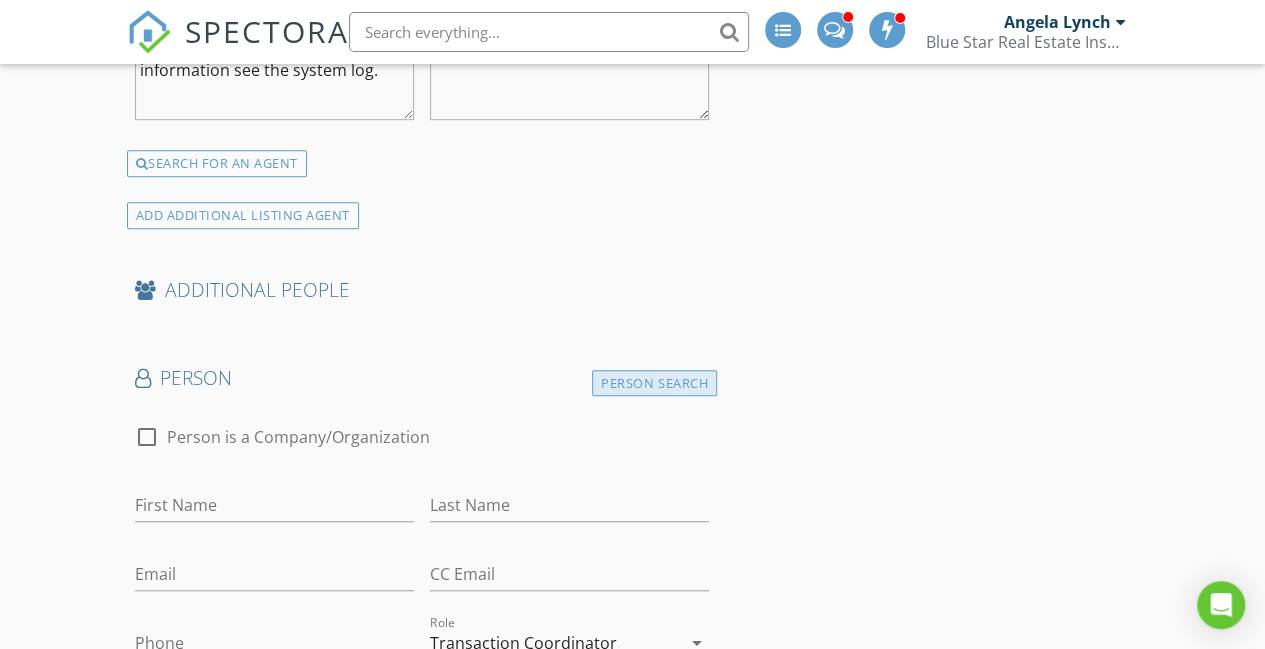 click on "Person Search" at bounding box center (654, 383) 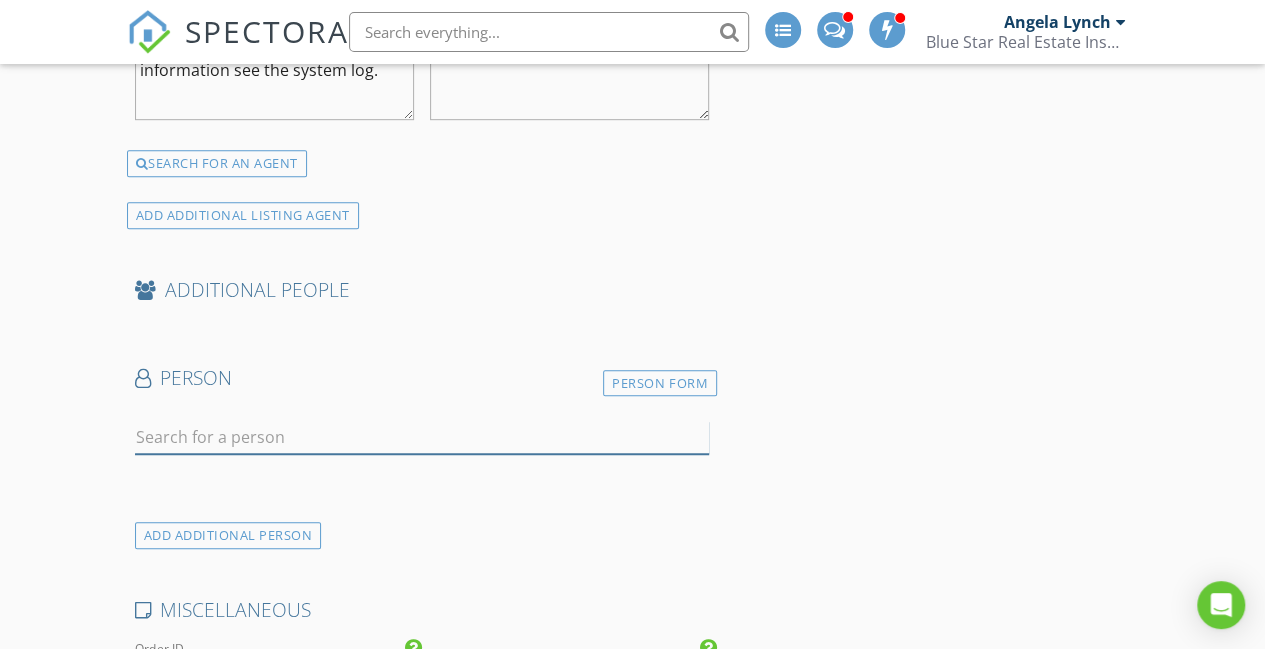 click at bounding box center [422, 437] 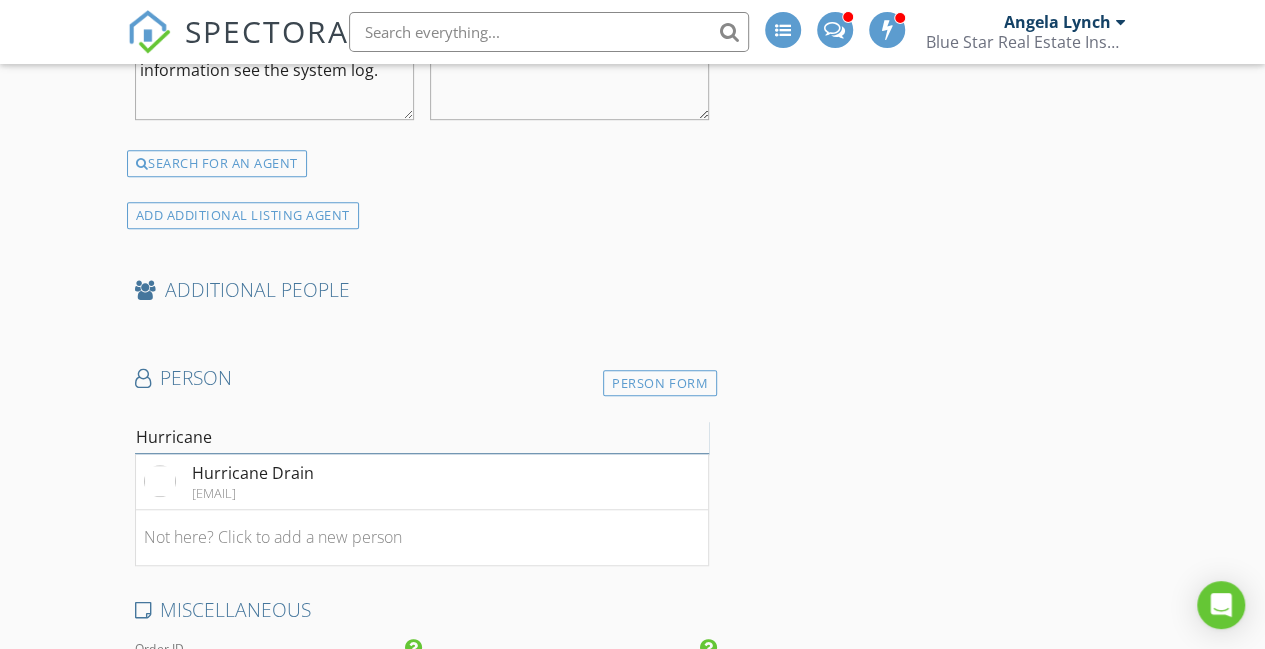 type on "Hurricane Drain" 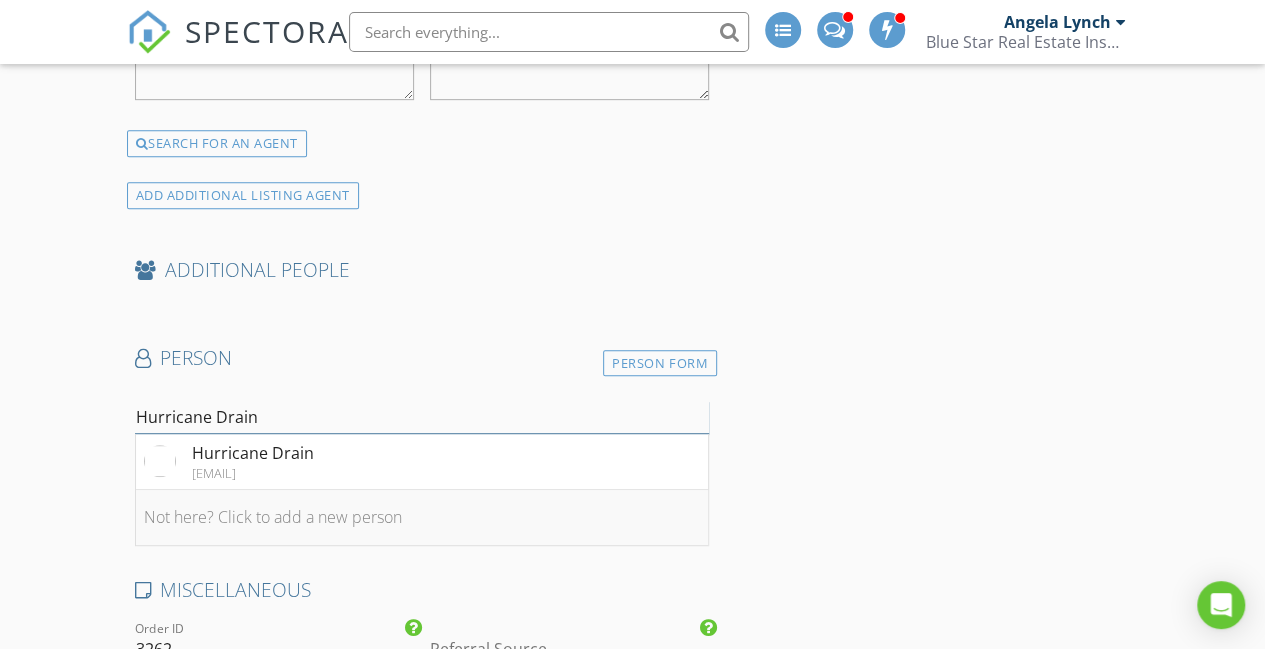 scroll, scrollTop: 4347, scrollLeft: 0, axis: vertical 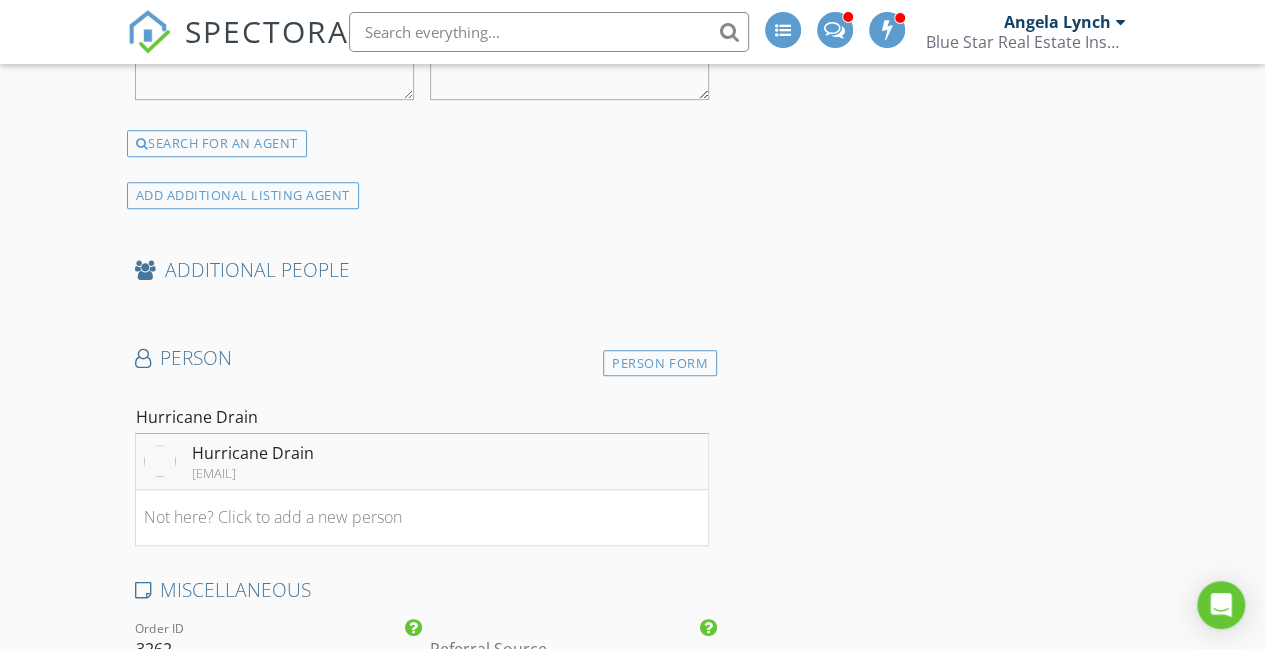 click on "hurricanedrain@yahoo.com" at bounding box center (253, 473) 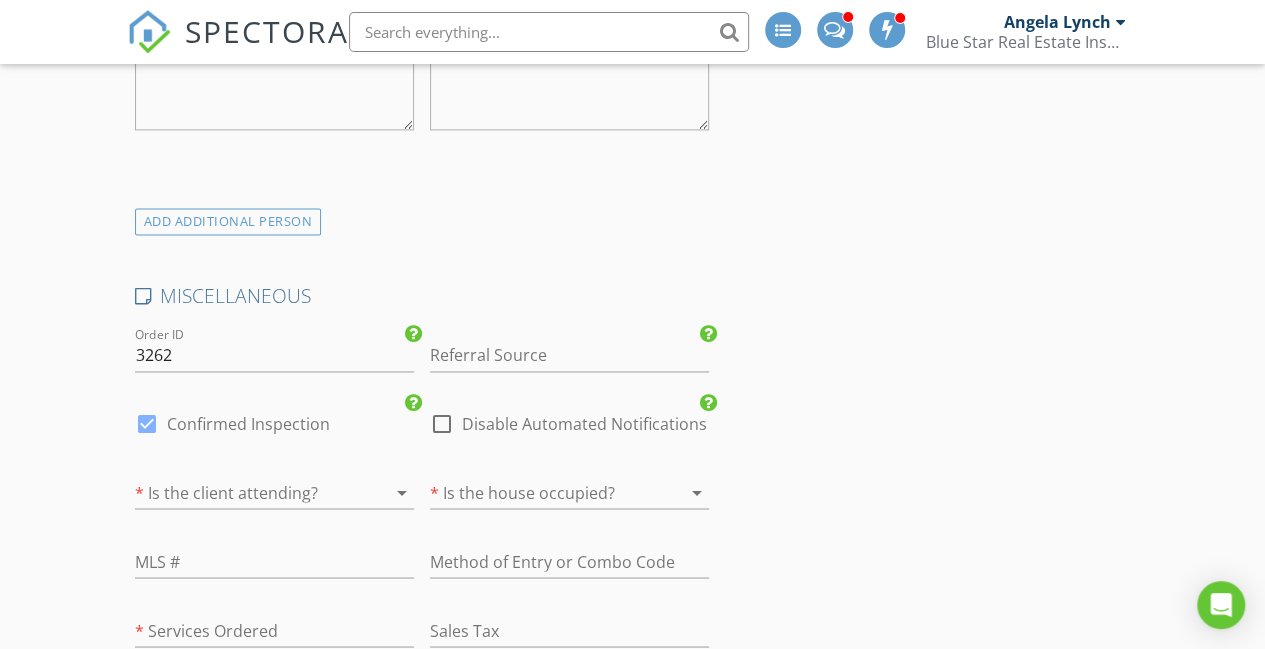 scroll, scrollTop: 5209, scrollLeft: 0, axis: vertical 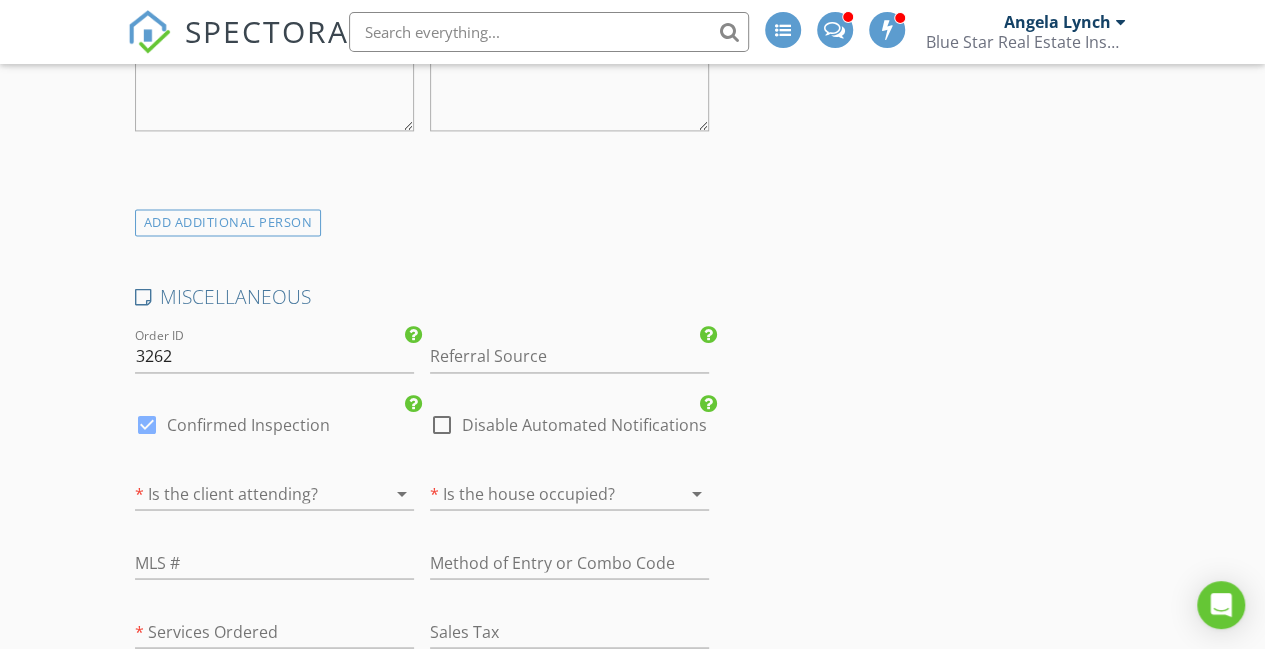 click at bounding box center [246, 493] 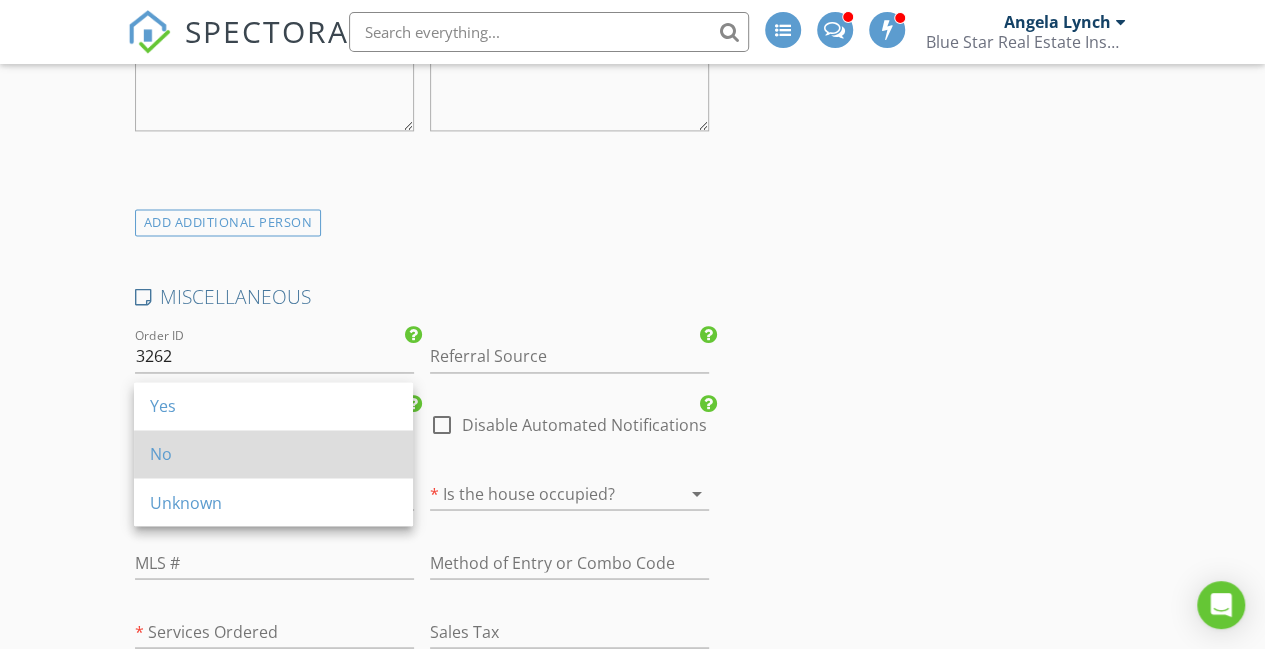 click on "No" at bounding box center (273, 454) 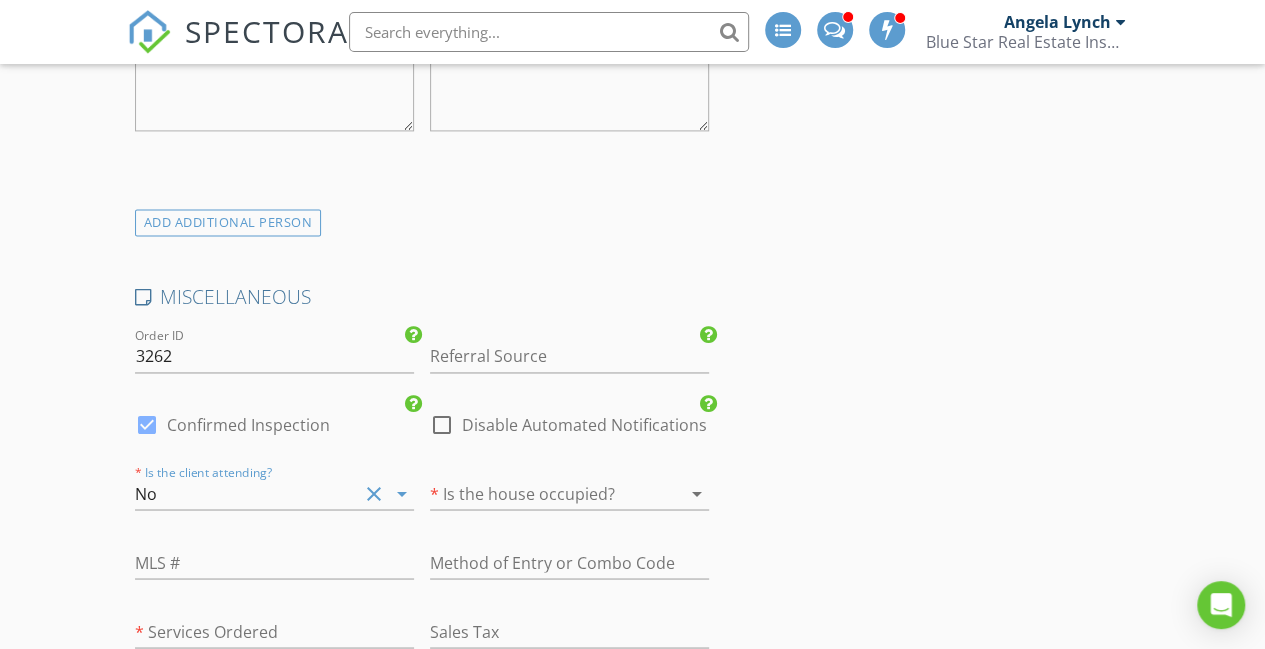 click at bounding box center (541, 493) 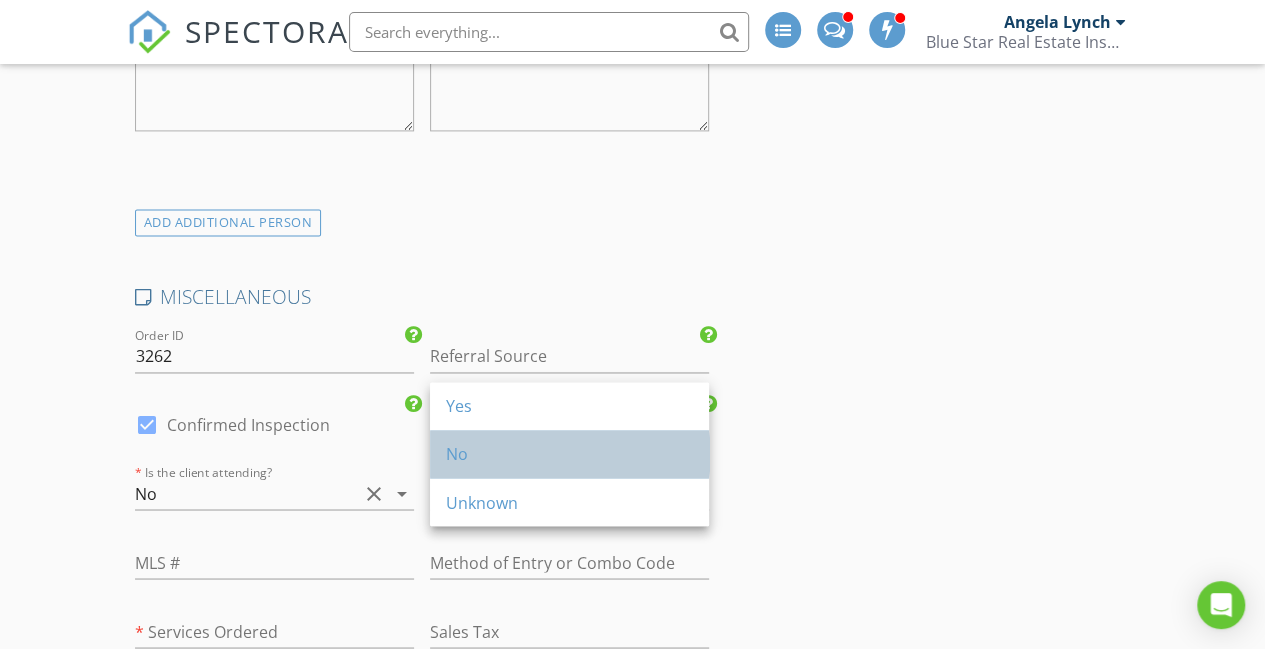 click on "No" at bounding box center (569, 454) 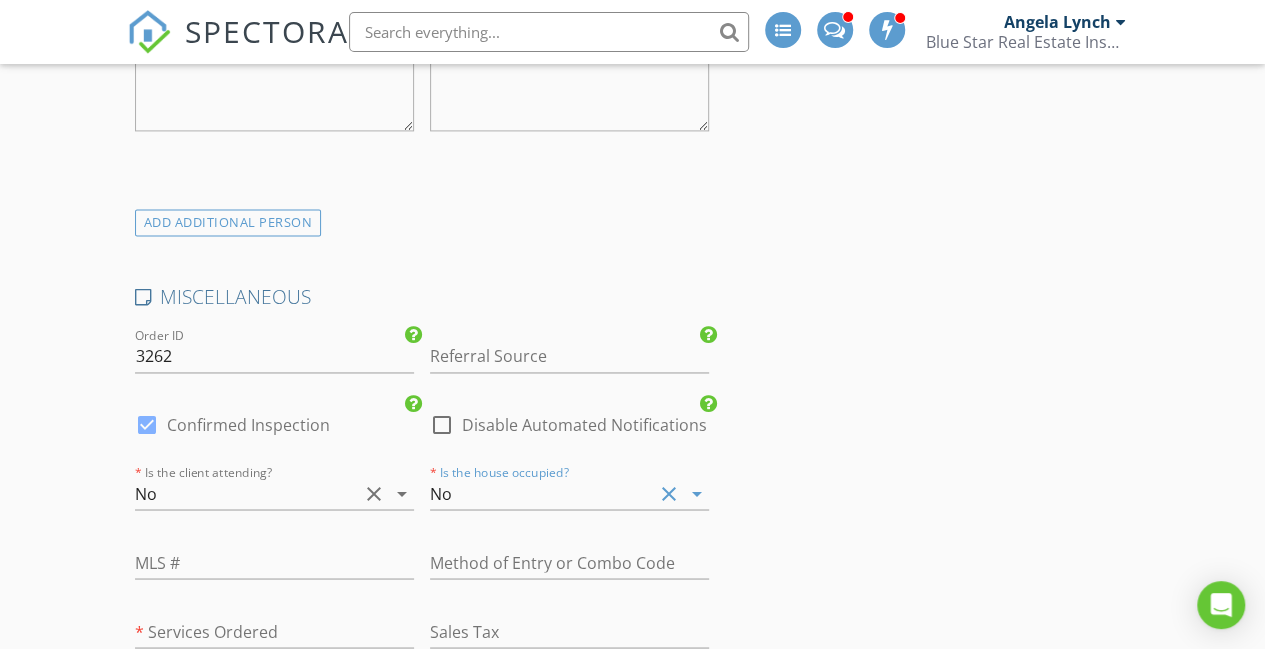 scroll, scrollTop: 5209, scrollLeft: 0, axis: vertical 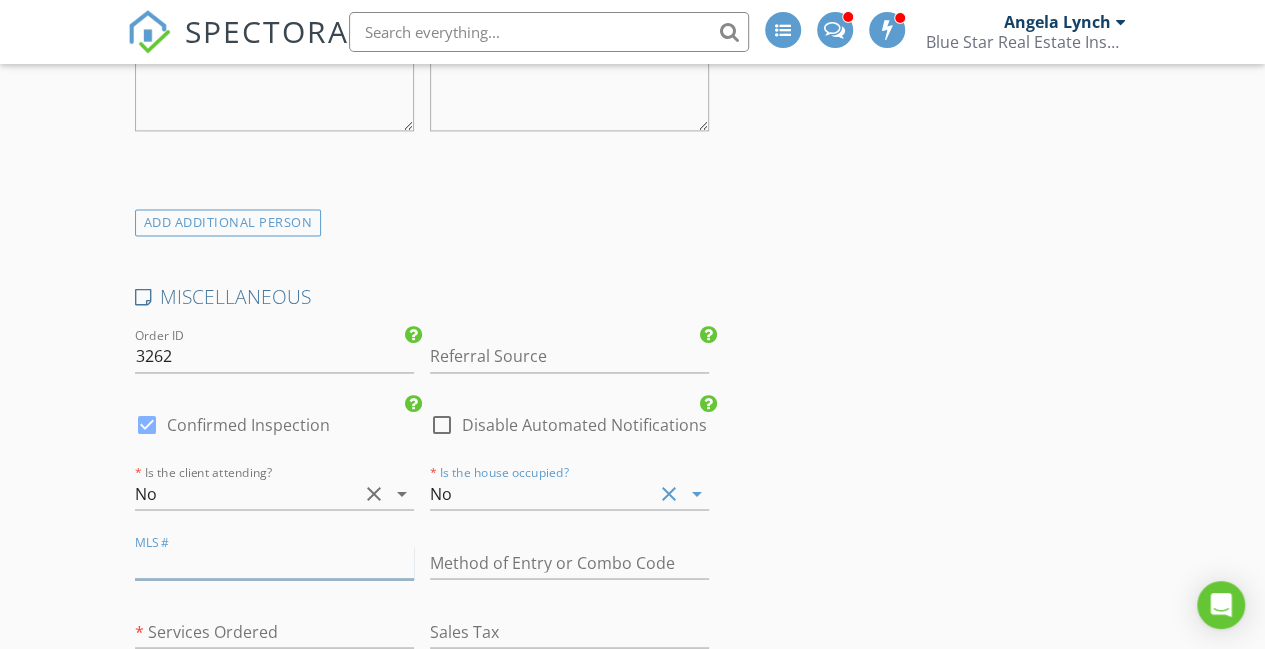 click on "MLS #" at bounding box center [274, 572] 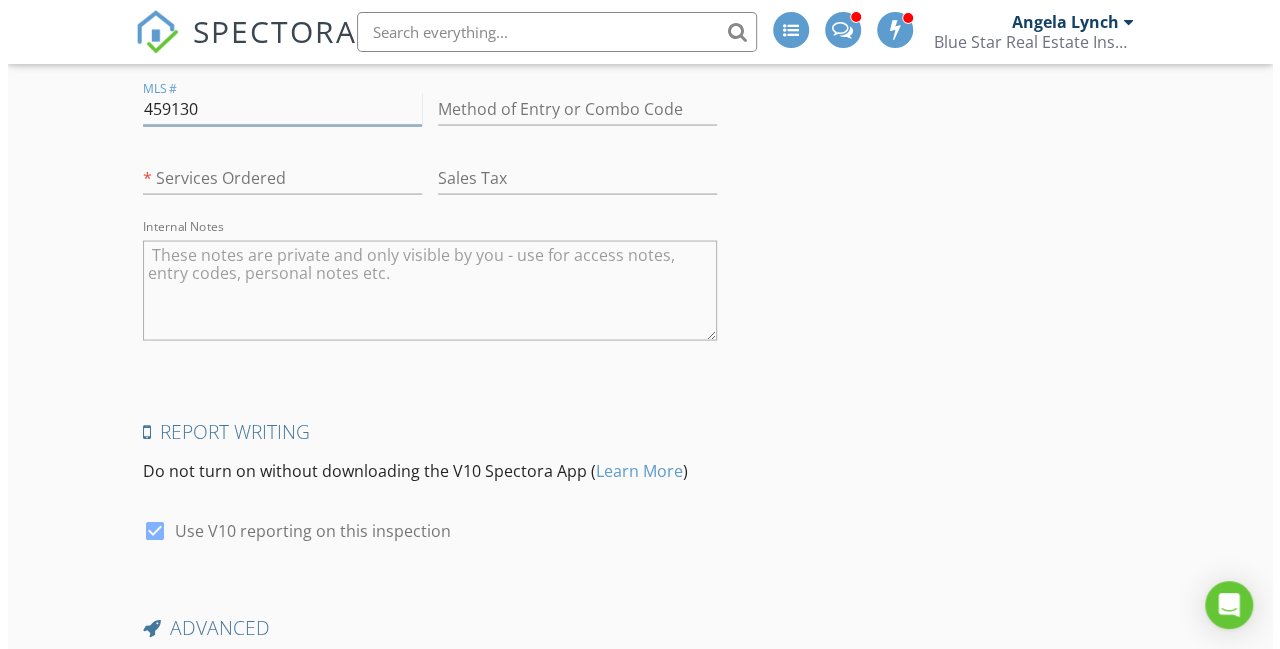 scroll, scrollTop: 5764, scrollLeft: 0, axis: vertical 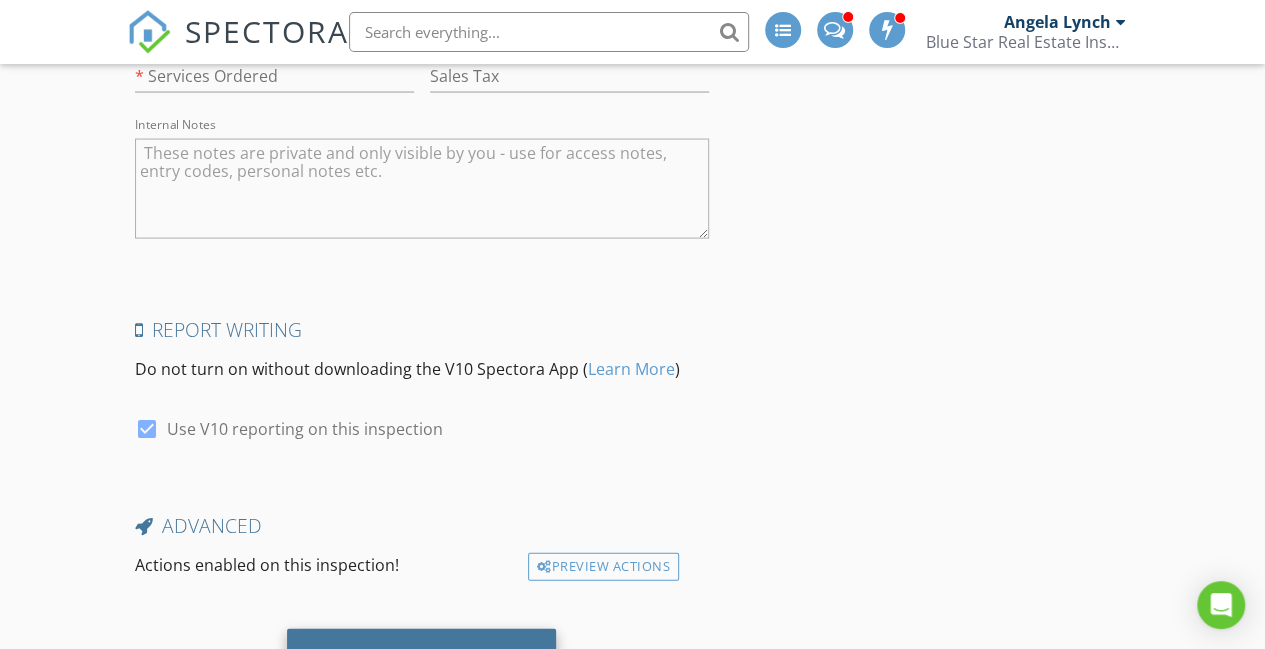 type on "459130" 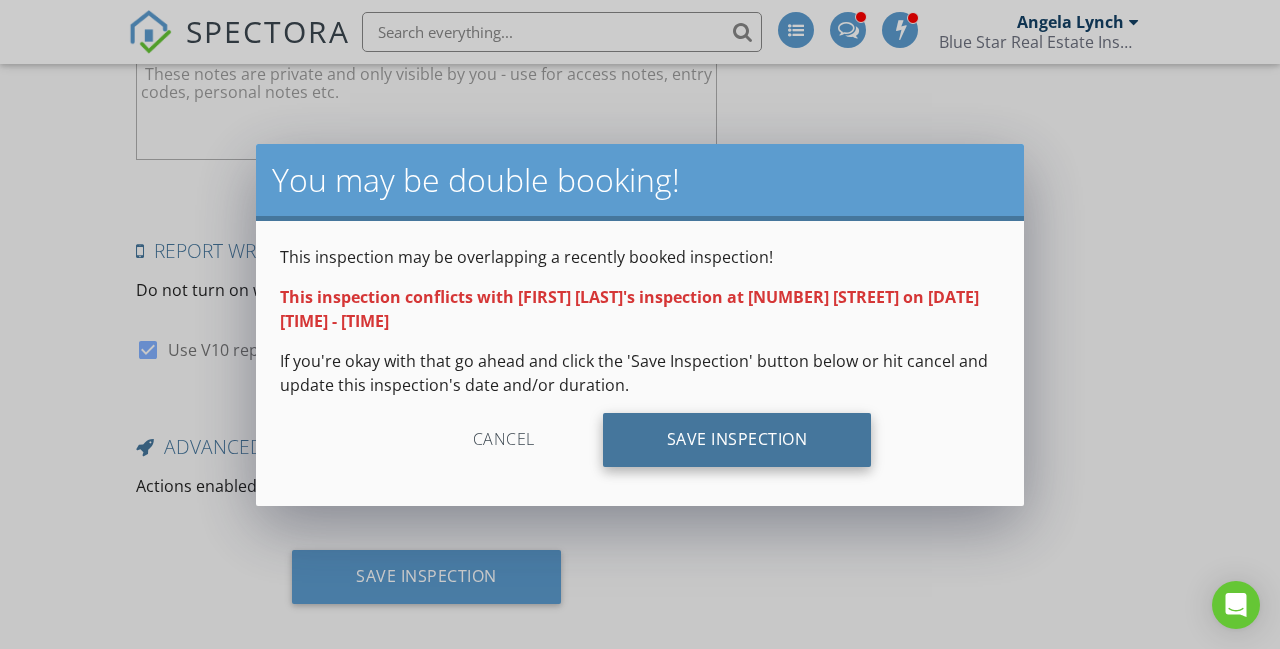click on "Save Inspection" at bounding box center [737, 440] 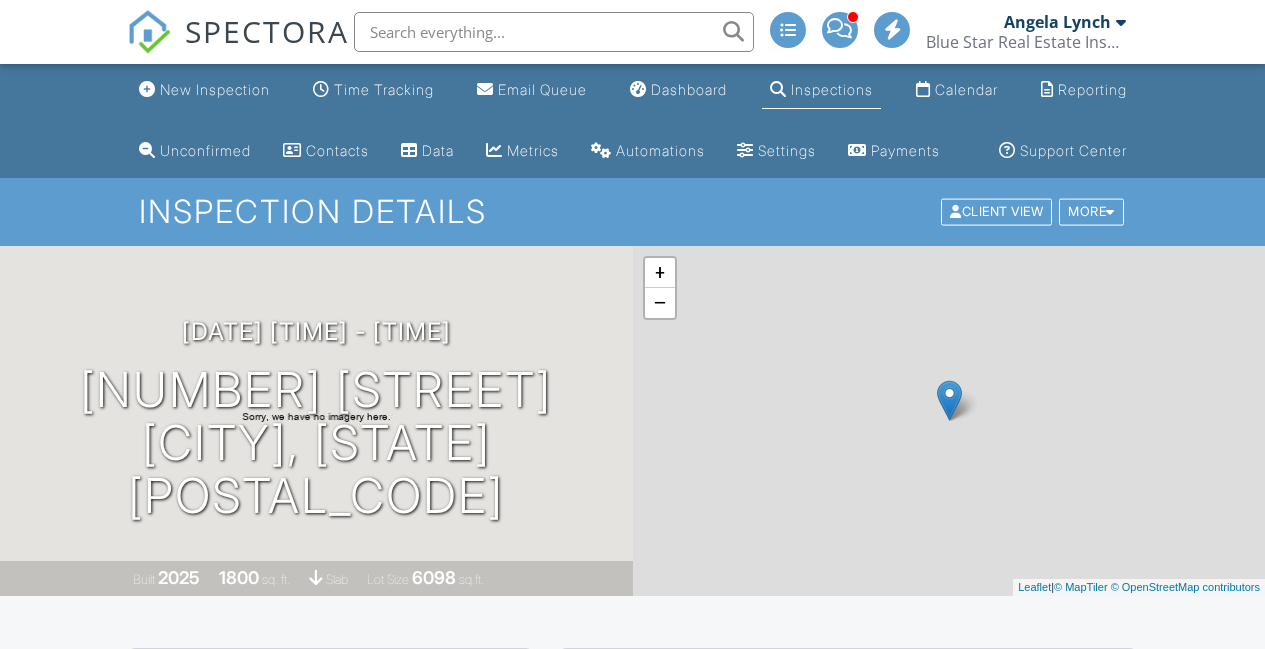 scroll, scrollTop: 0, scrollLeft: 0, axis: both 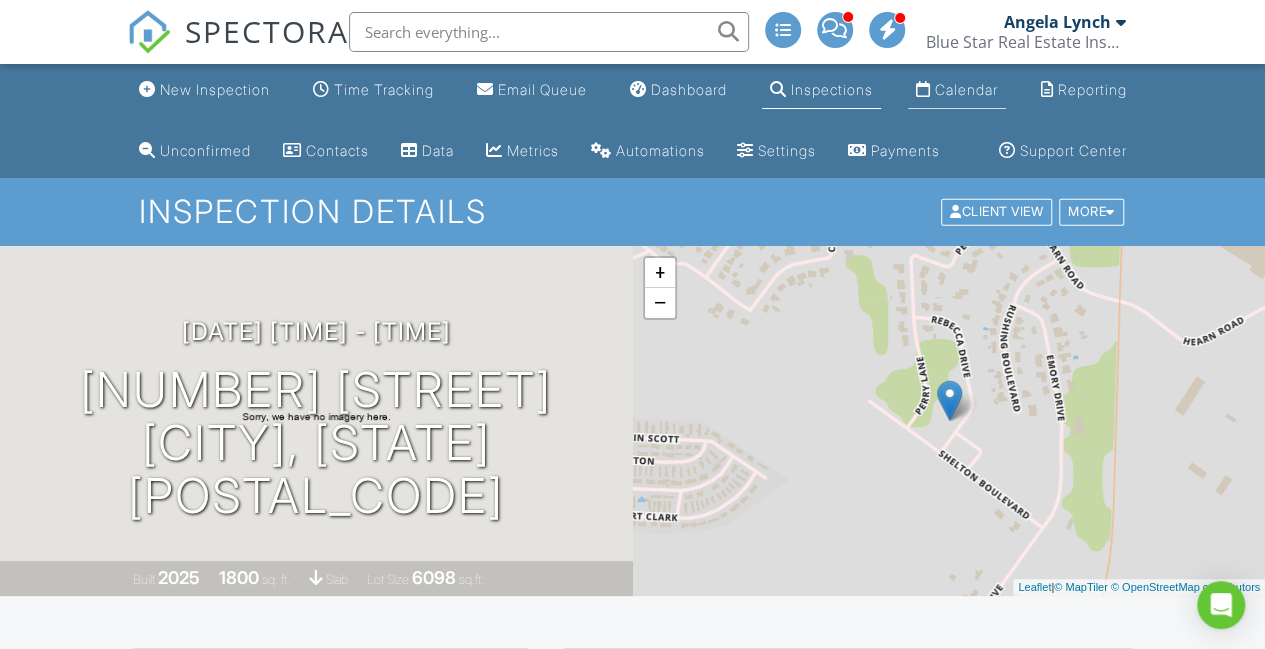 click on "Calendar" at bounding box center (957, 90) 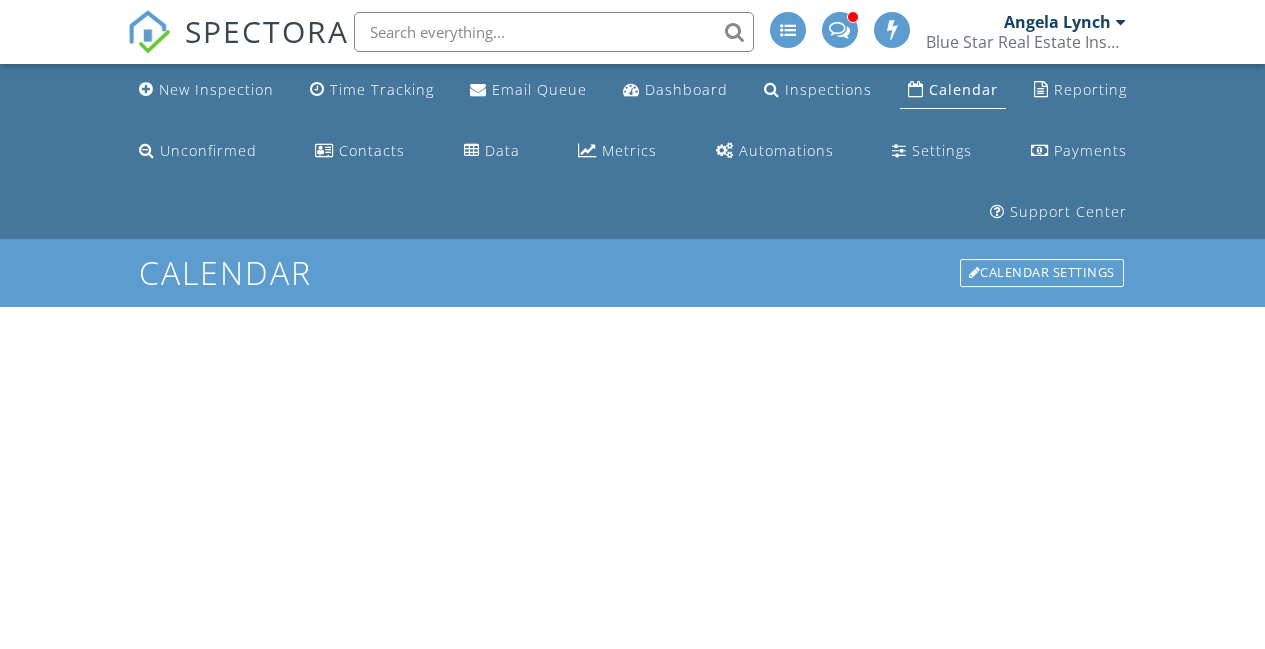 scroll, scrollTop: 0, scrollLeft: 0, axis: both 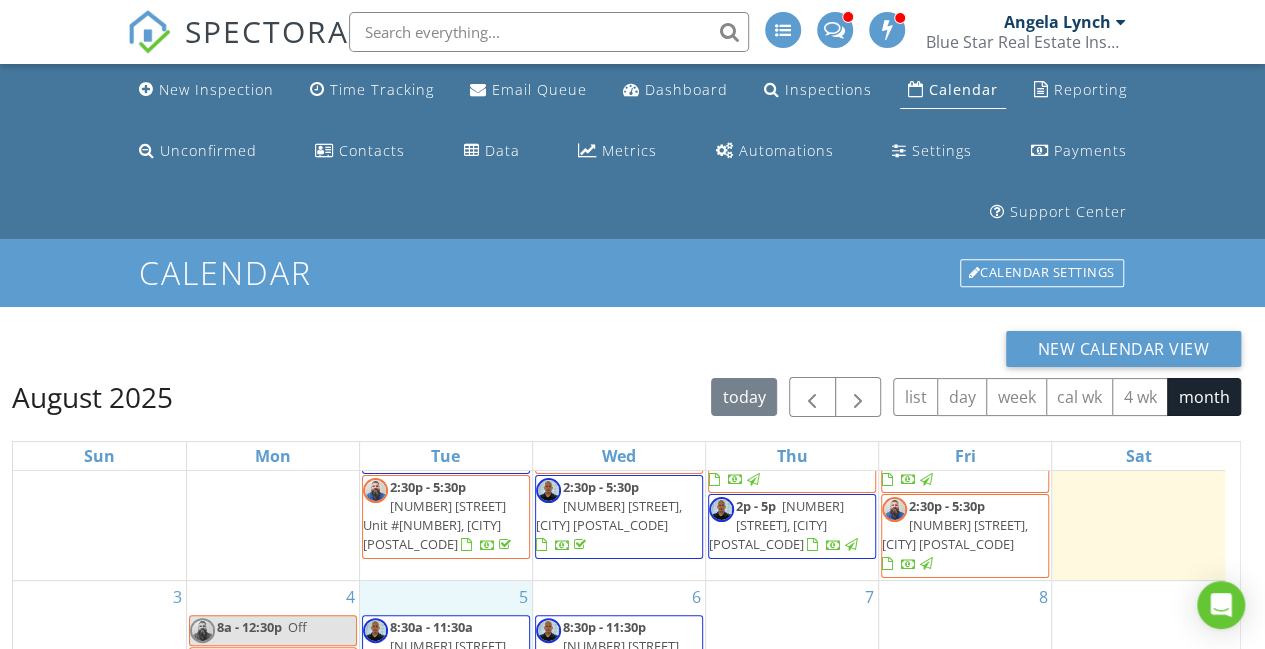 click on "[NUMBER] [STREET], [CITY] [POSTAL_CODE] [NUMBER] [STREET], [CITY] [POSTAL_CODE] [NUMBER] [STREET], [CITY] [POSTAL_CODE] [NUMBER] [STREET] , [CITY] [POSTAL_CODE]" at bounding box center (446, 816) 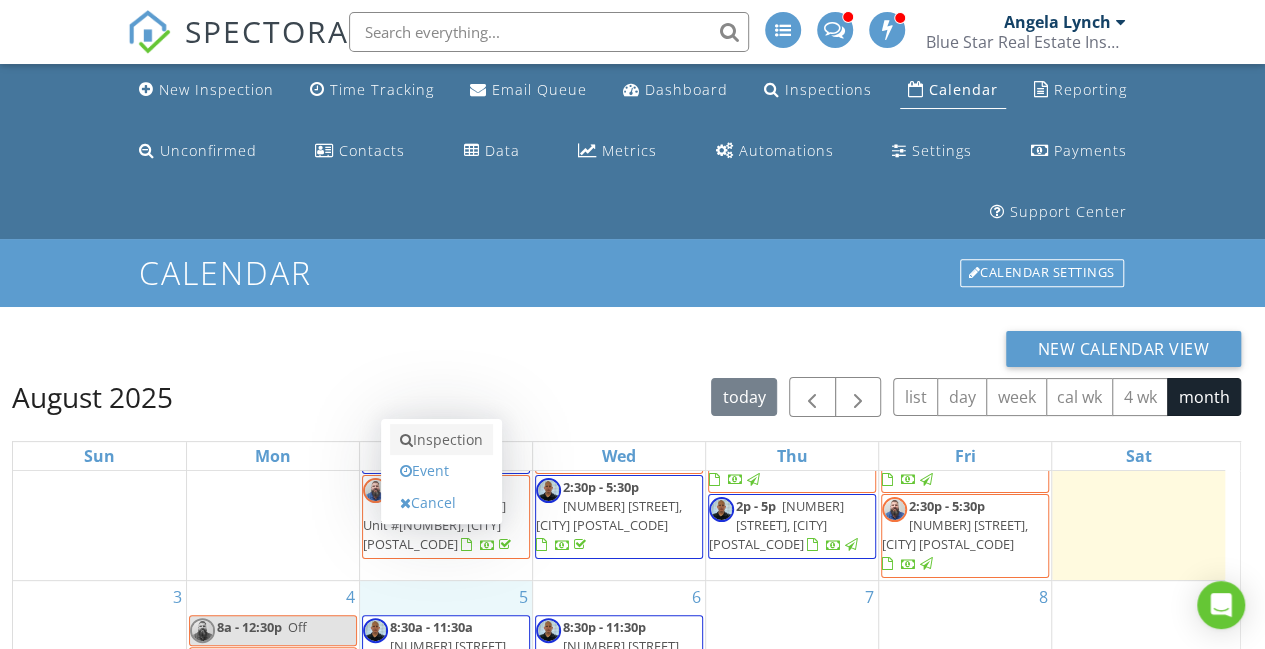 click on "Inspection" at bounding box center [441, 440] 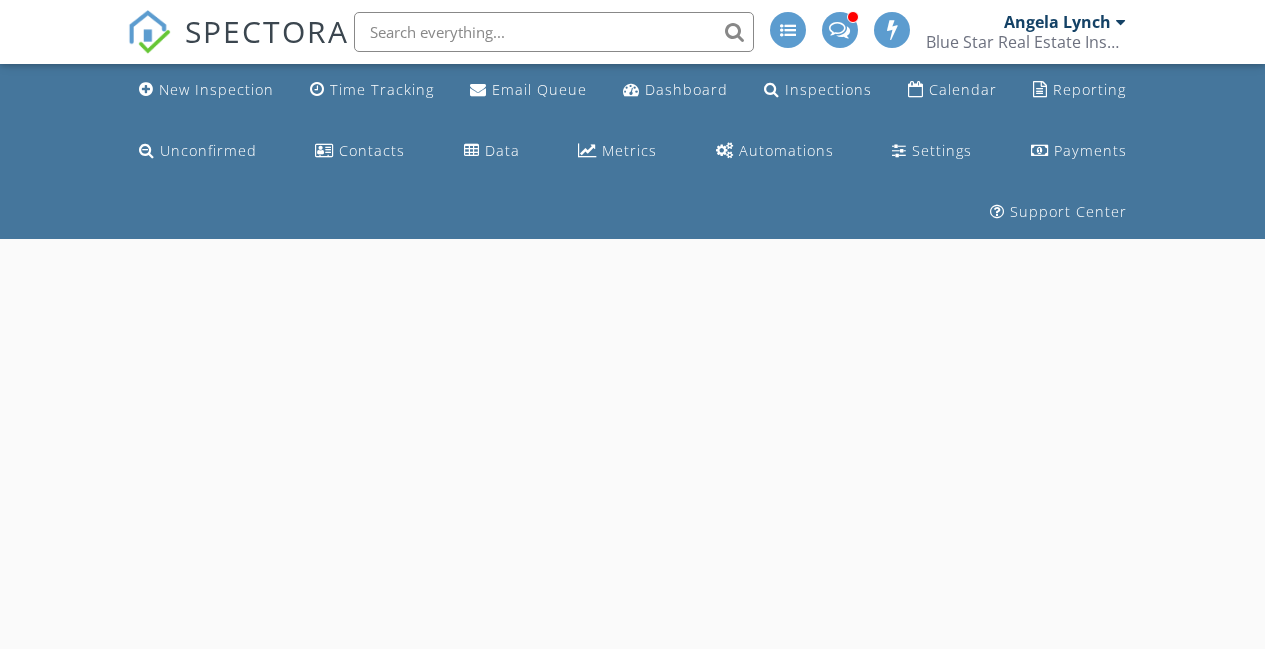 scroll, scrollTop: 0, scrollLeft: 0, axis: both 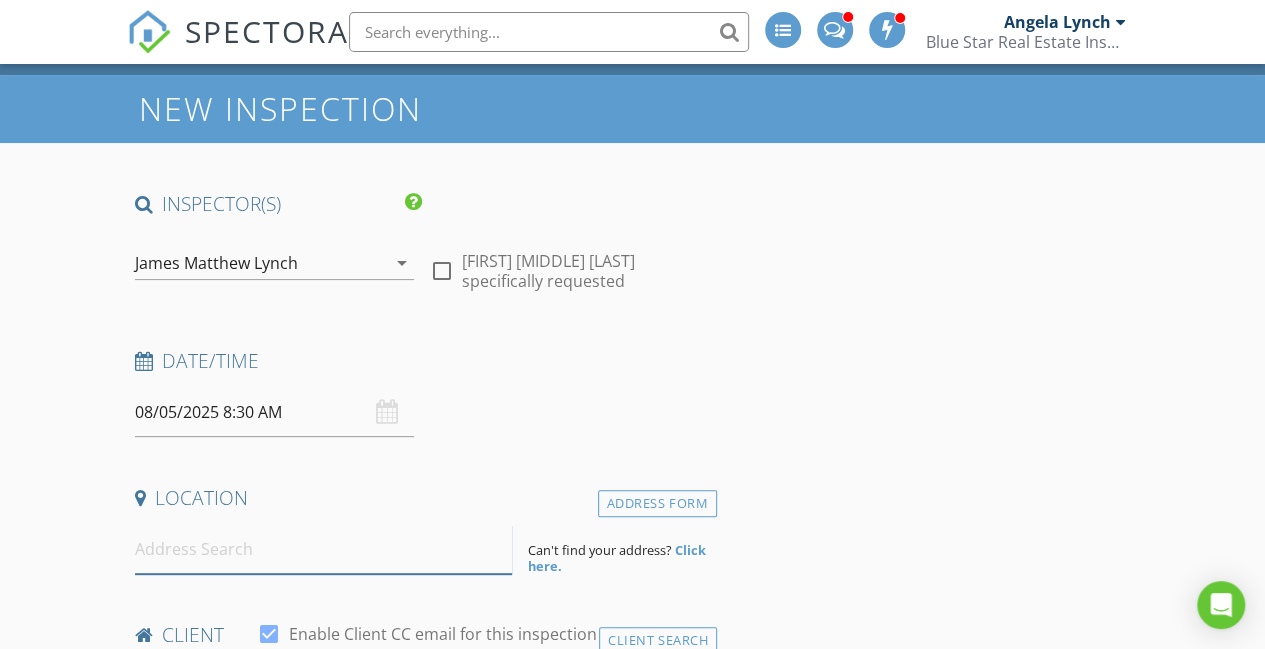 click at bounding box center (324, 549) 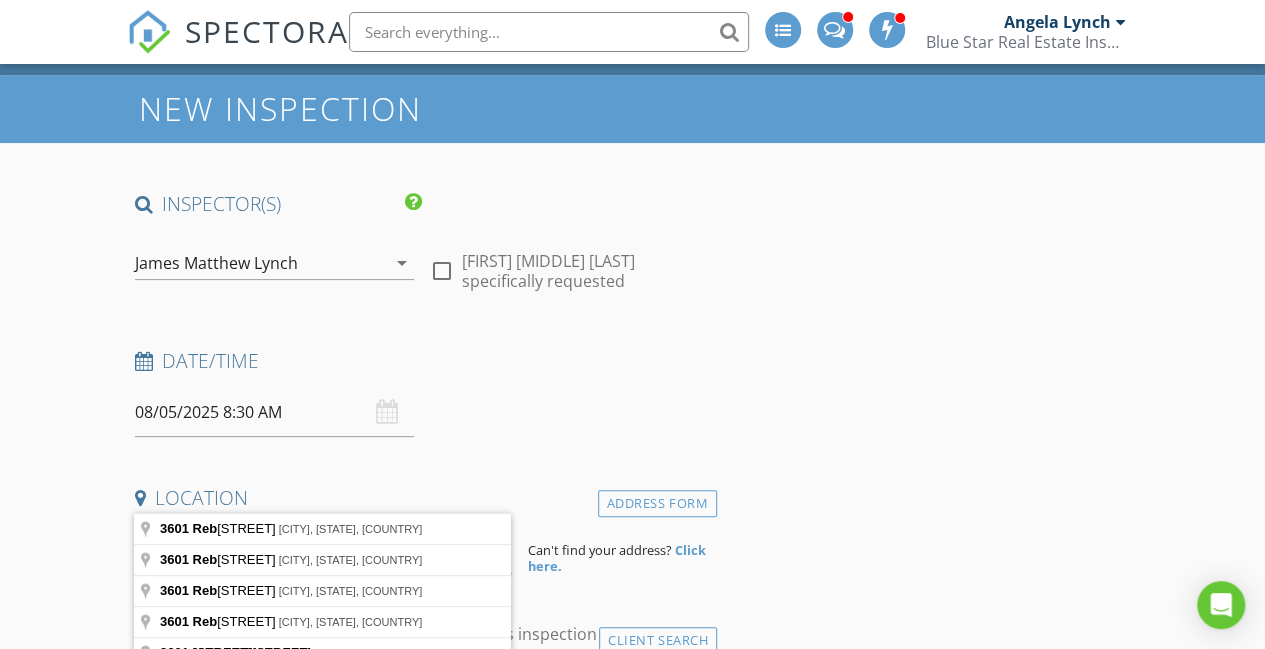 type on "[NUMBER] [STREET], [CITY], [STATE], [COUNTRY]" 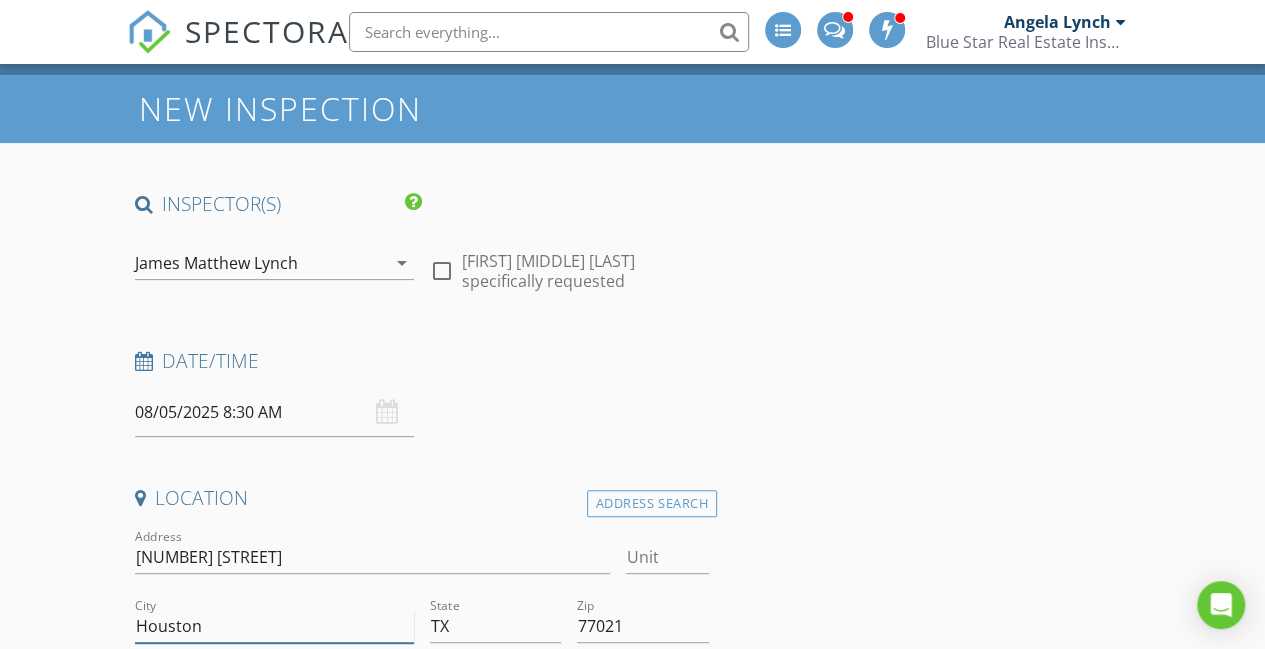 click on "Houston" at bounding box center [274, 626] 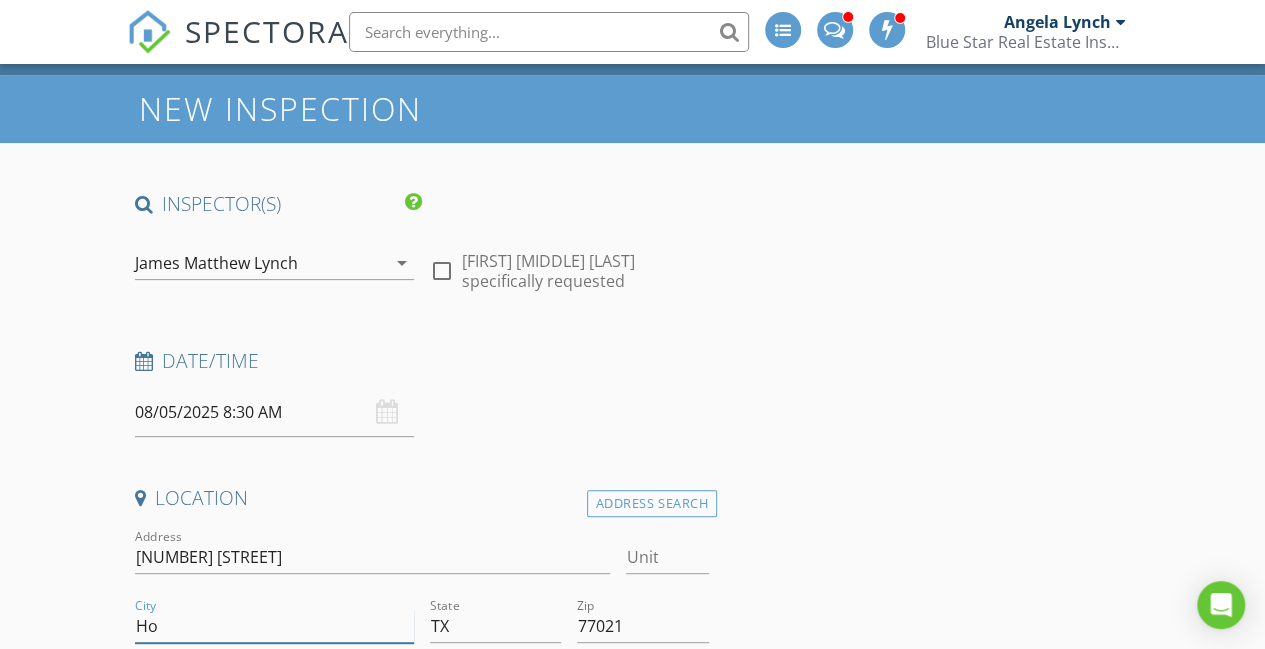 type on "H" 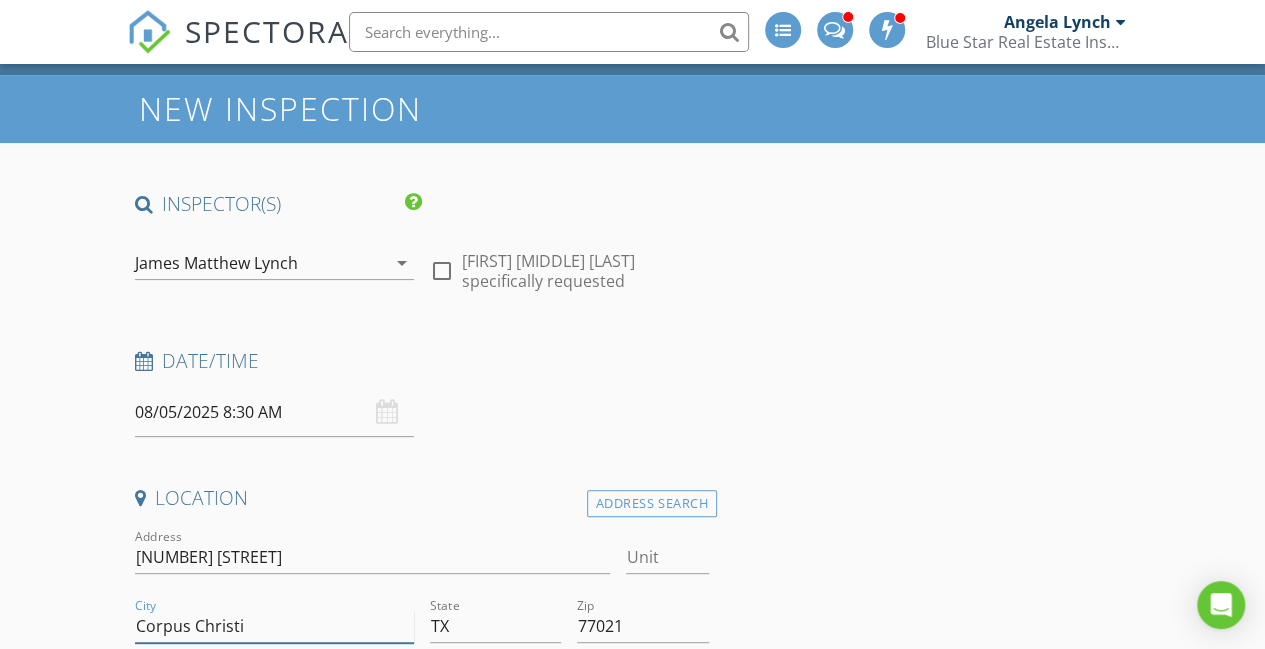 type on "Corpus Christi" 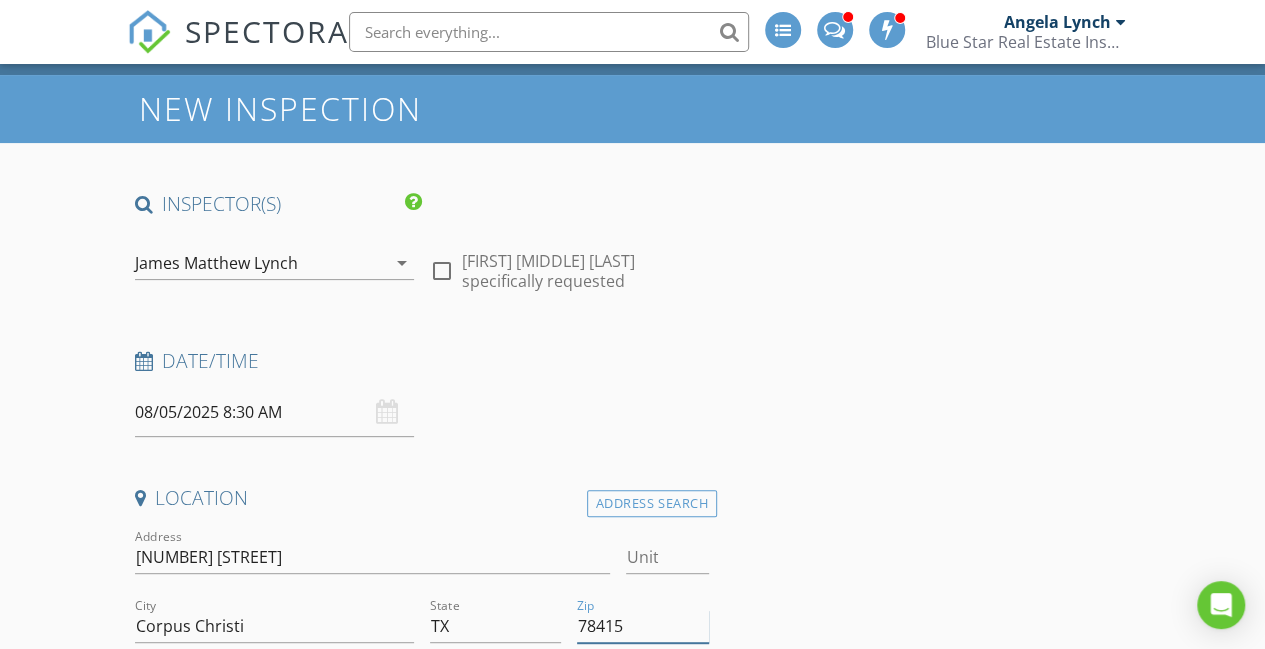 type on "78415" 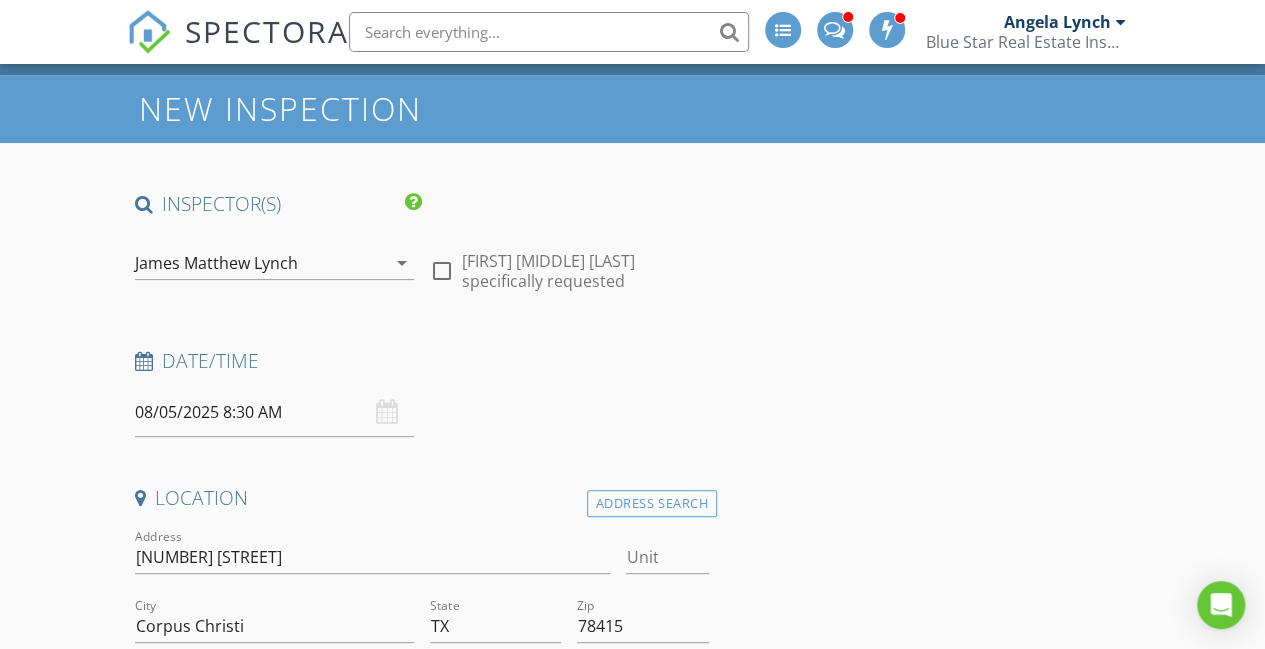 type on "N" 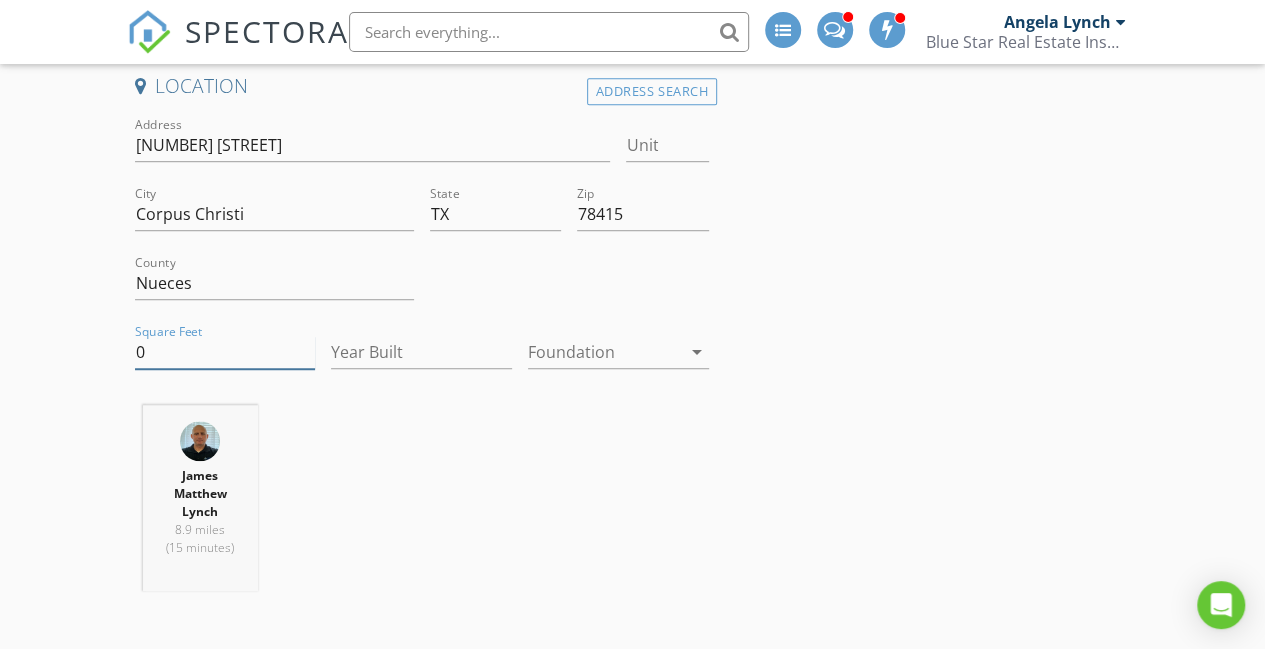 scroll, scrollTop: 576, scrollLeft: 0, axis: vertical 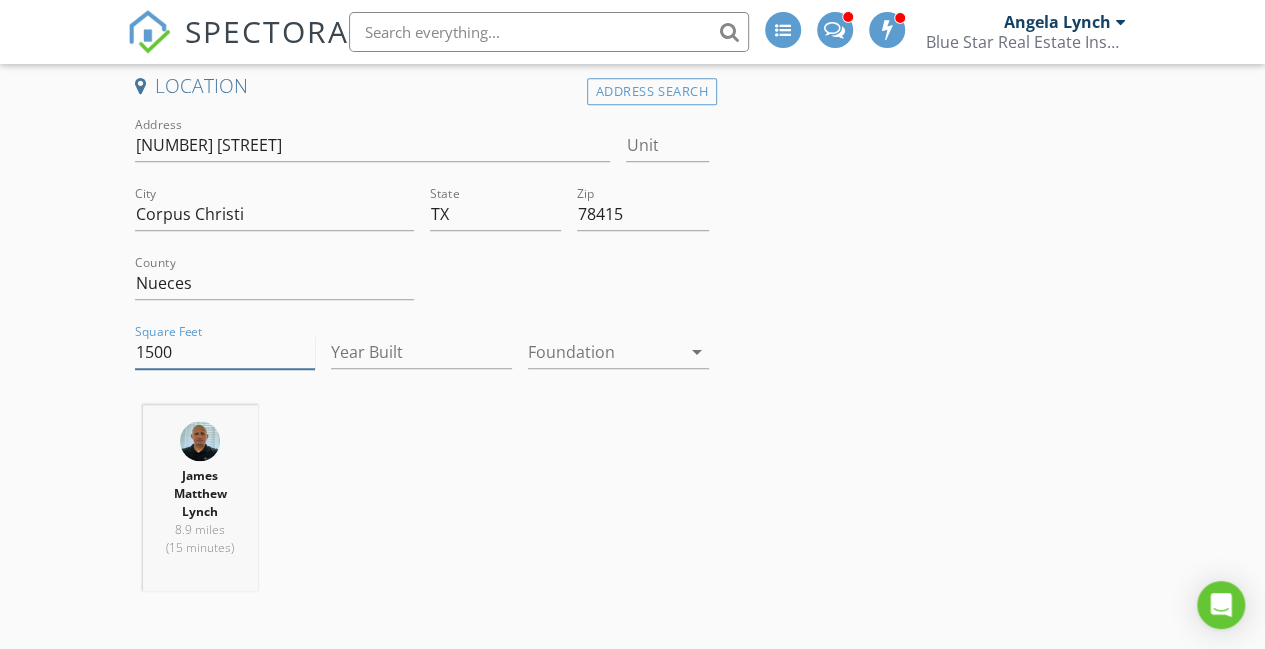 type on "1500" 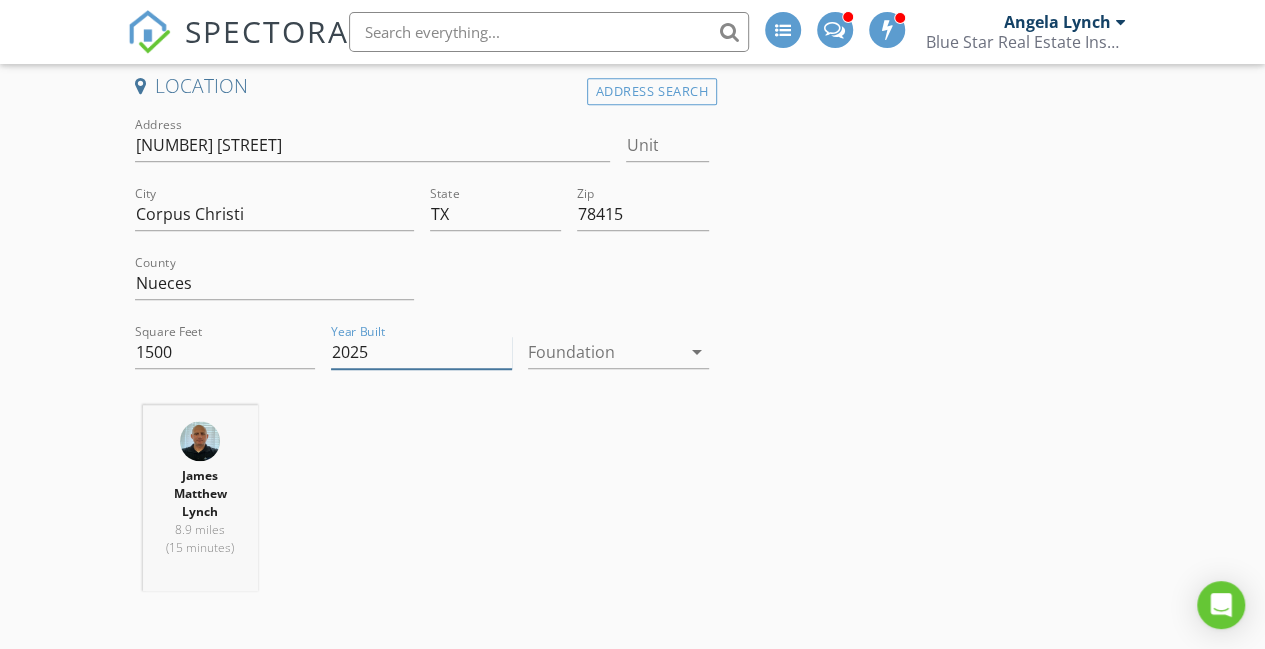type on "2025" 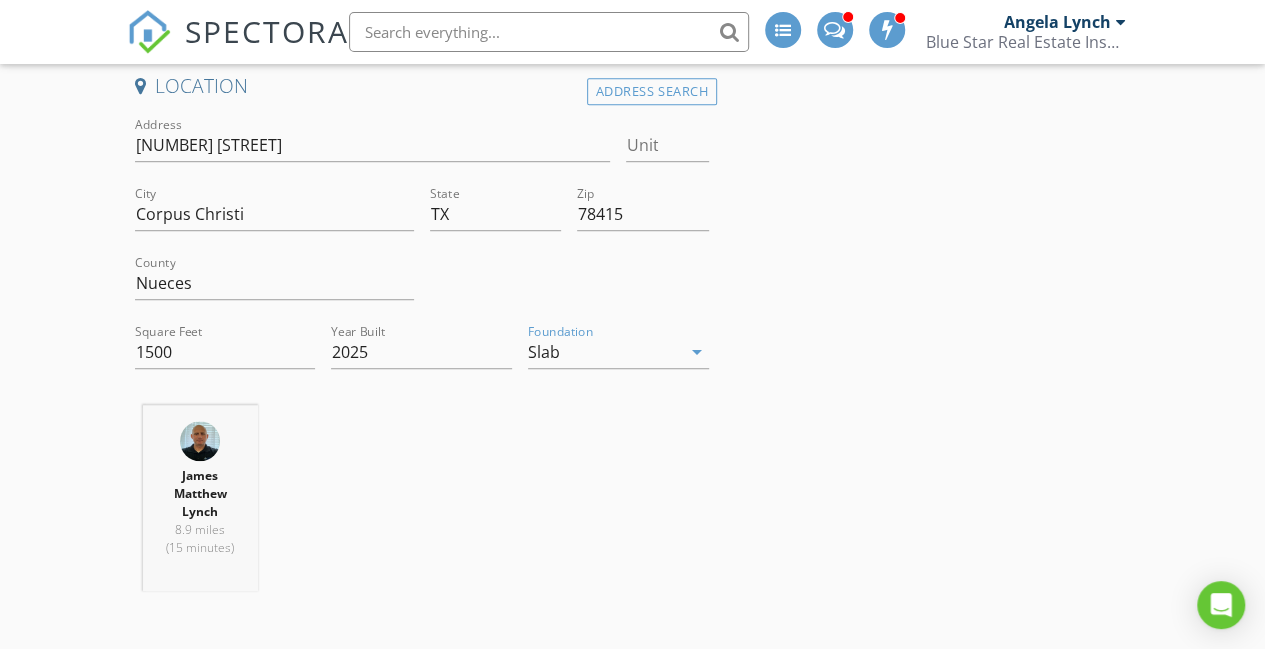 click on "James Matthew Lynch     8.9 miles     (15 minutes)" at bounding box center [422, 506] 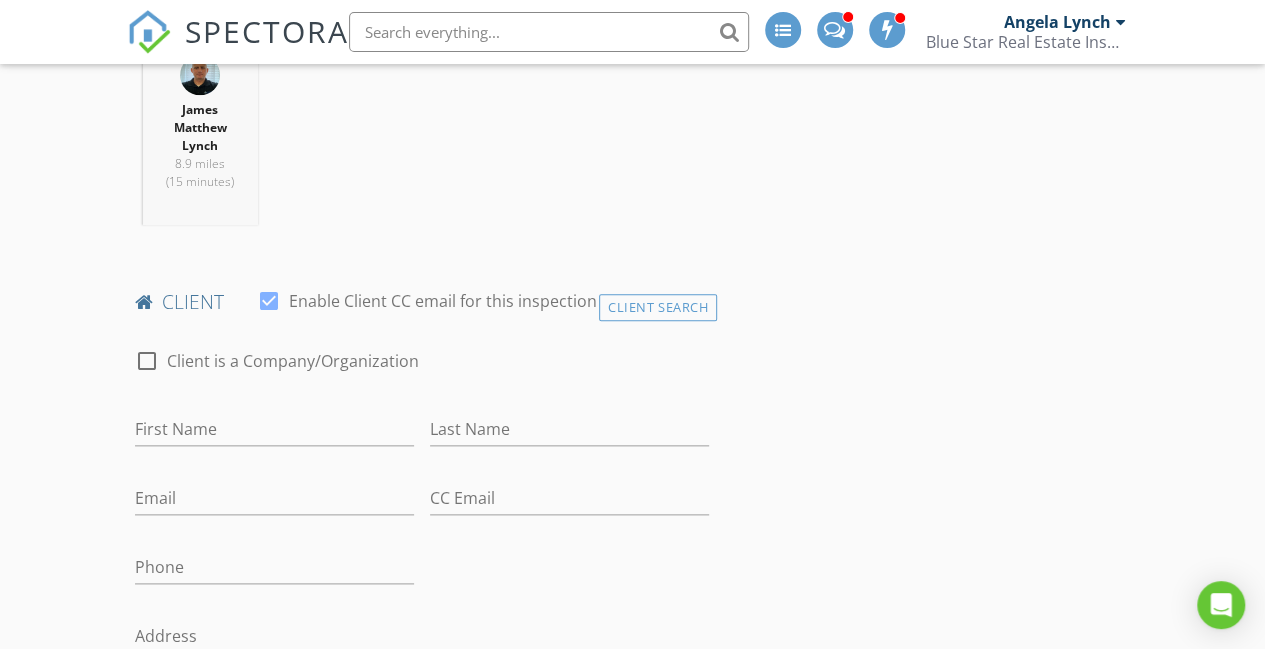 scroll, scrollTop: 944, scrollLeft: 0, axis: vertical 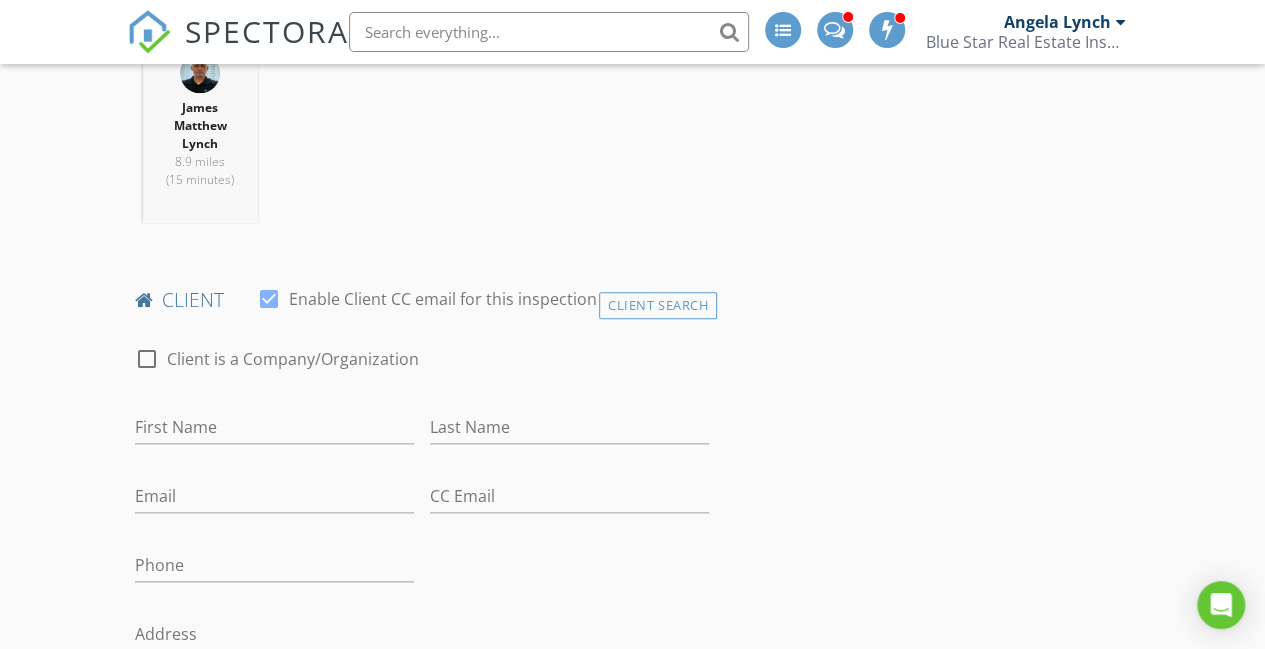 click on "check_box_outline_blank Client is a Company/Organization" at bounding box center (422, 369) 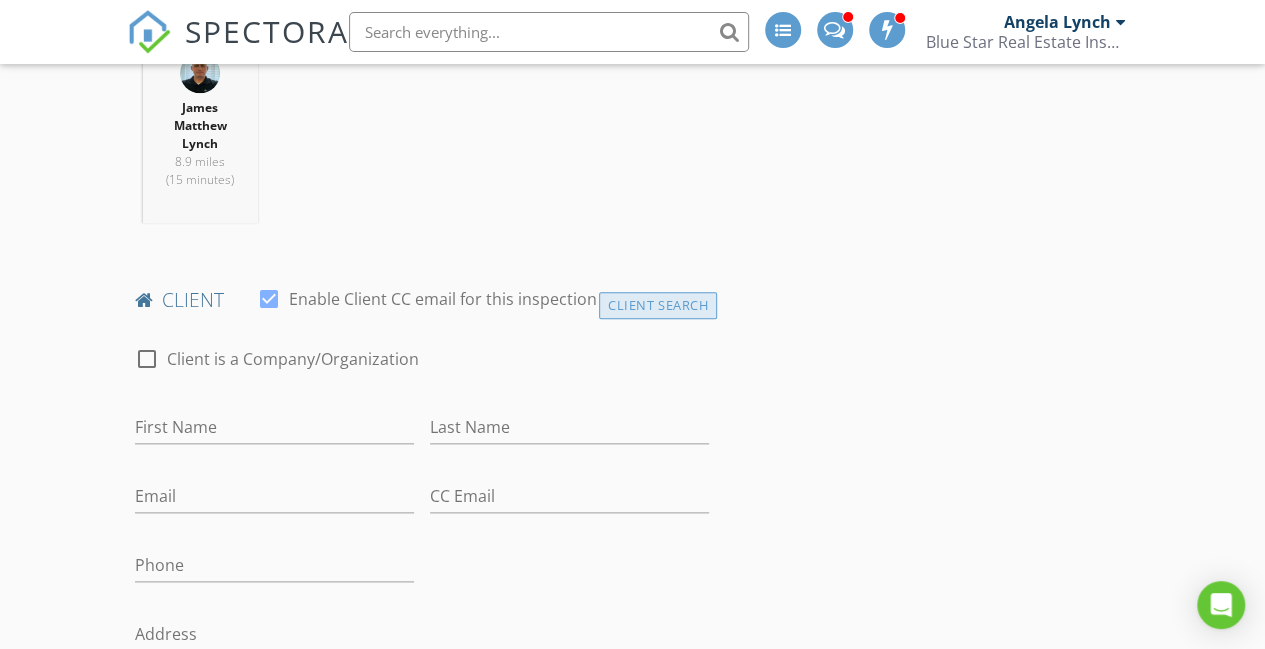 click on "Client Search" at bounding box center [658, 305] 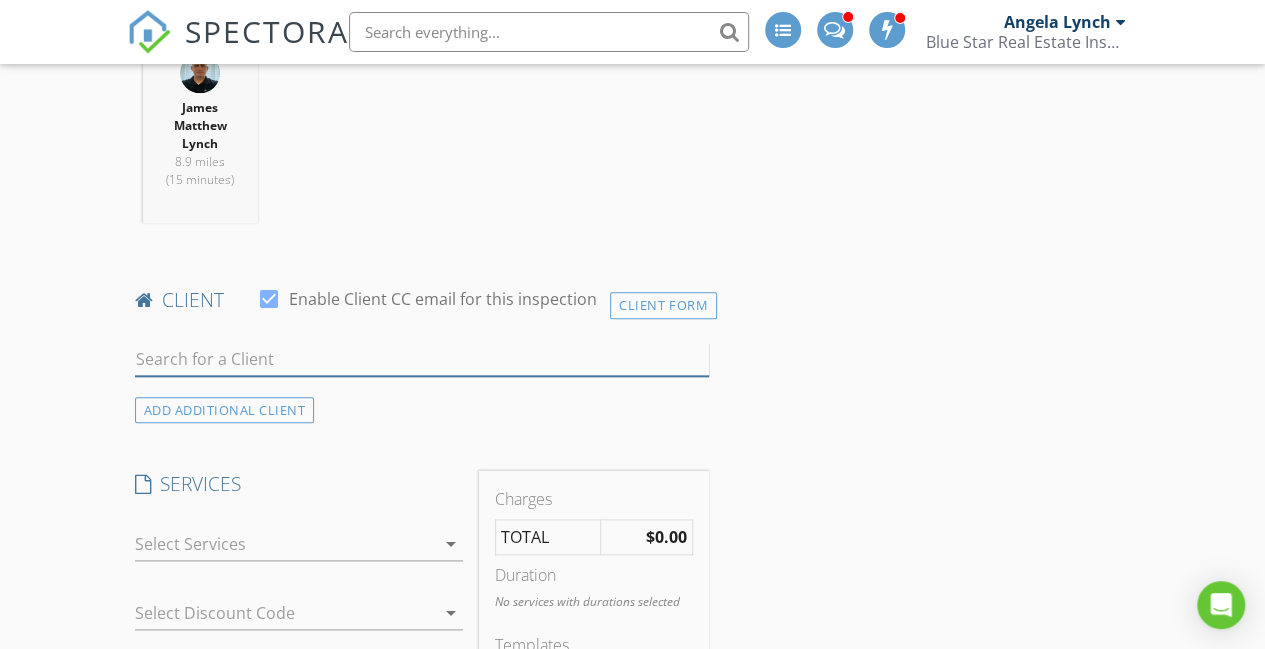 click at bounding box center [422, 359] 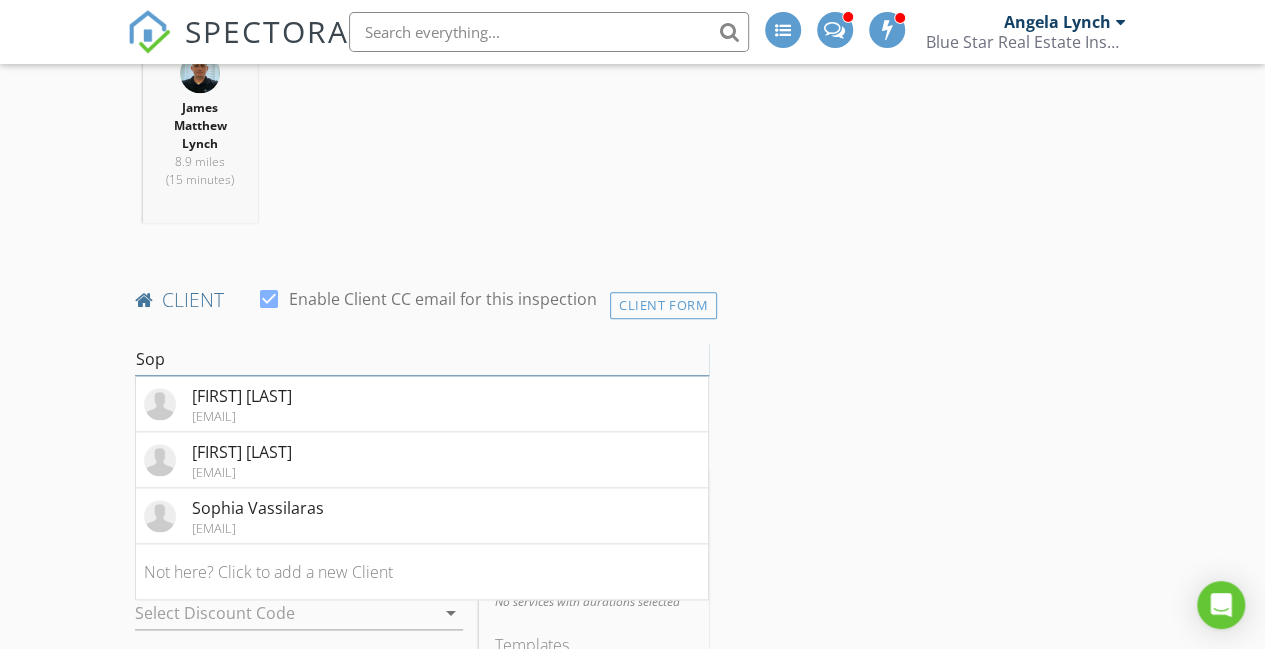 type on "Sop" 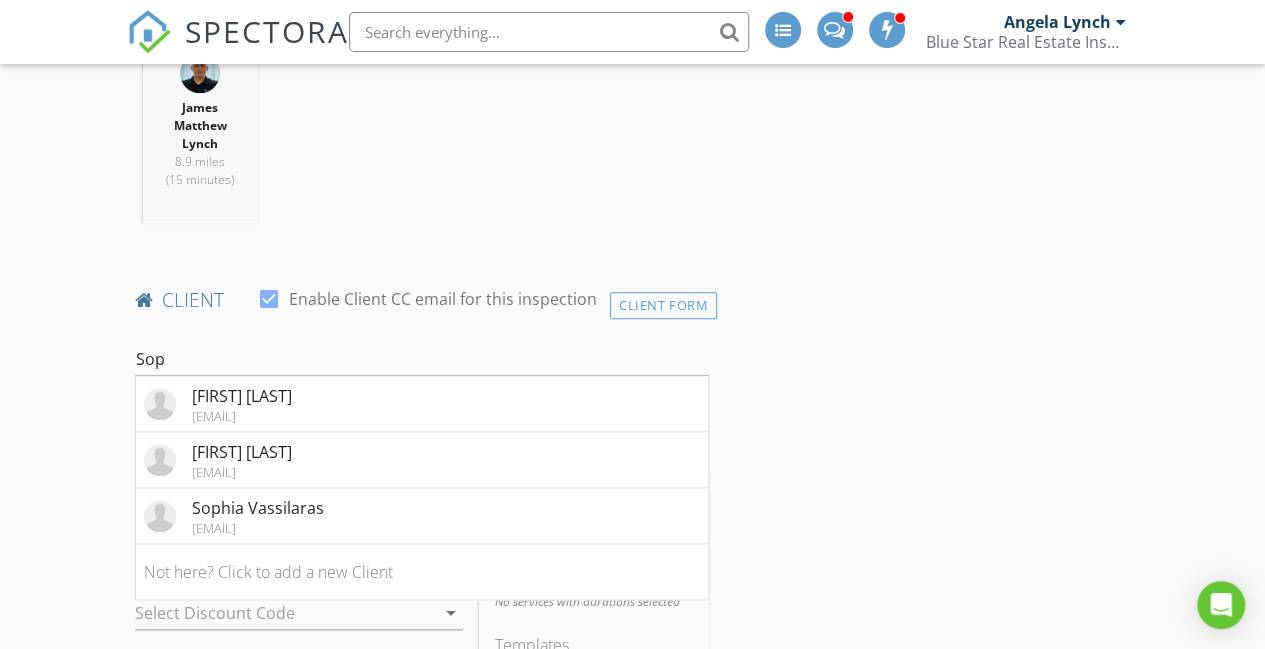 click on "New Inspection
INSPECTOR(S)
check_box   James Matthew Lynch   PRIMARY   check_box_outline_blank   Angela Lynch     check_box_outline_blank   Shane Smith     James Matthew Lynch arrow_drop_down   check_box_outline_blank James Matthew Lynch specifically requested
Date/Time
08/05/2025 8:30 AM
Location
Address Search       Address 3601 Rebecca St   Unit   City Corpus Christi   State TX   Zip 78415   County Nueces     Square Feet 1500   Year Built 2025   Foundation Slab arrow_drop_down     James Matthew Lynch     8.9 miles     (15 minutes)
client
check_box Enable Client CC email for this inspection   Client Form   Sop       Sophia Richardson
sophrichm@icloud.co
Sophia Richardson
sophrichm@icloud.com
Sophia Vassilaras     Not here? Click to add a new Client" at bounding box center (632, 1059) 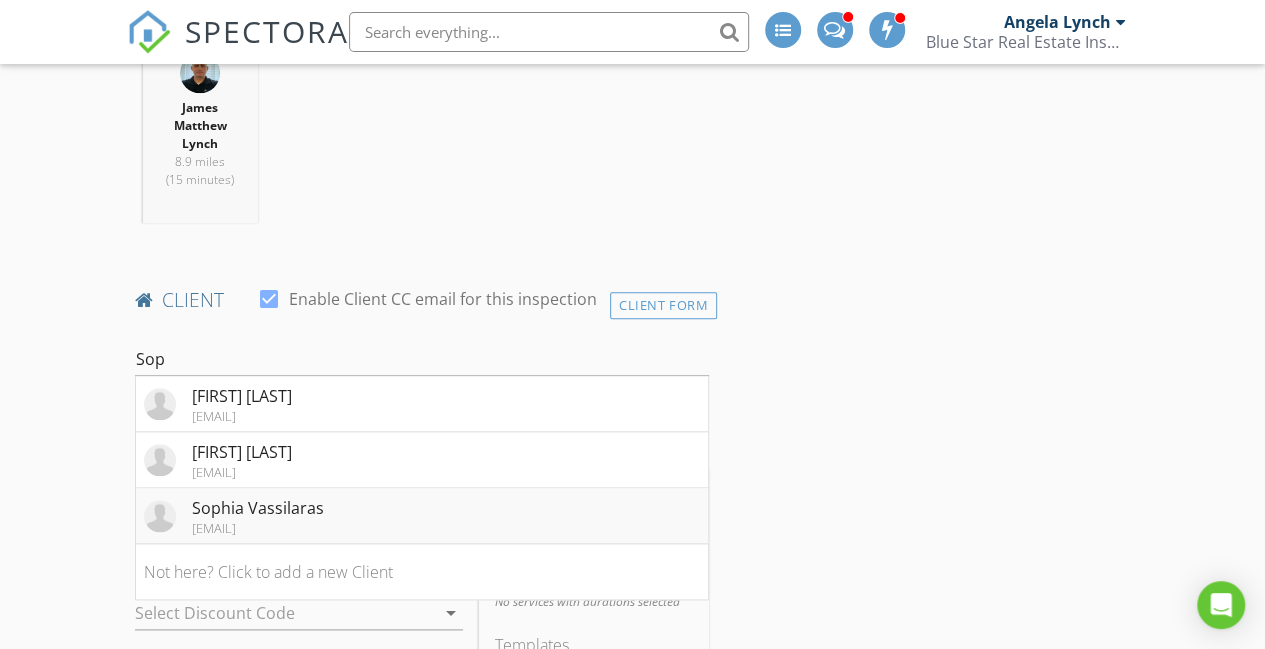click on "Sophia Vassilaras" at bounding box center [258, 508] 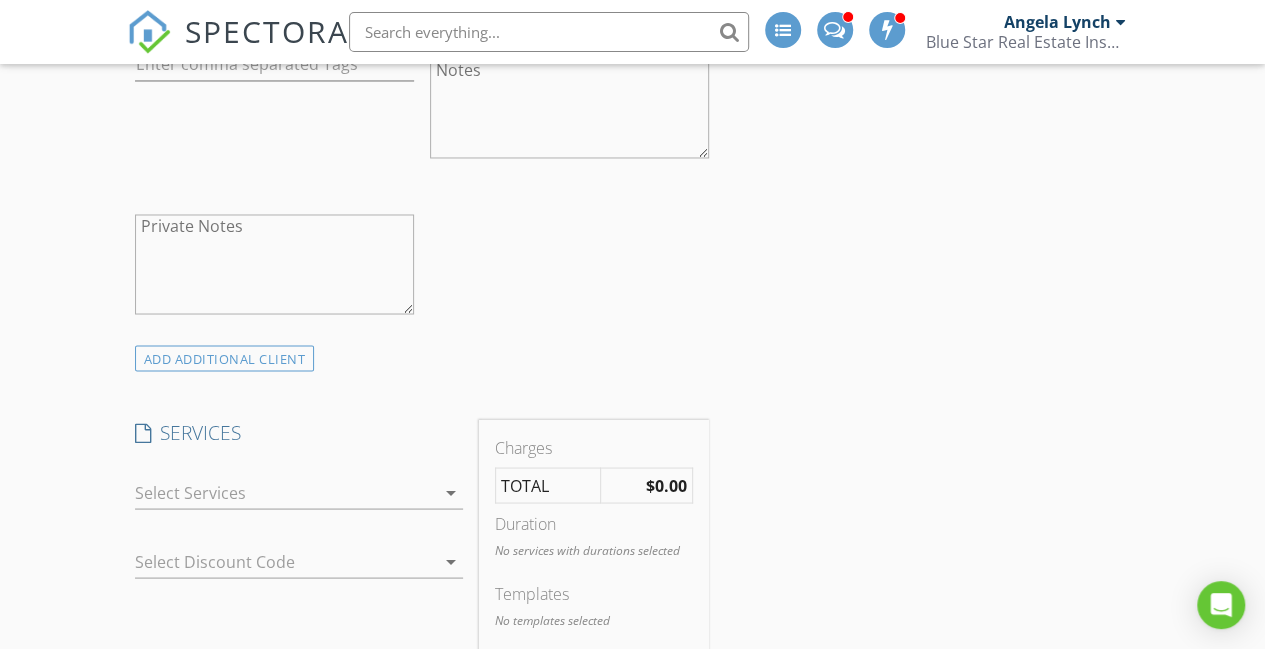 scroll, scrollTop: 1650, scrollLeft: 0, axis: vertical 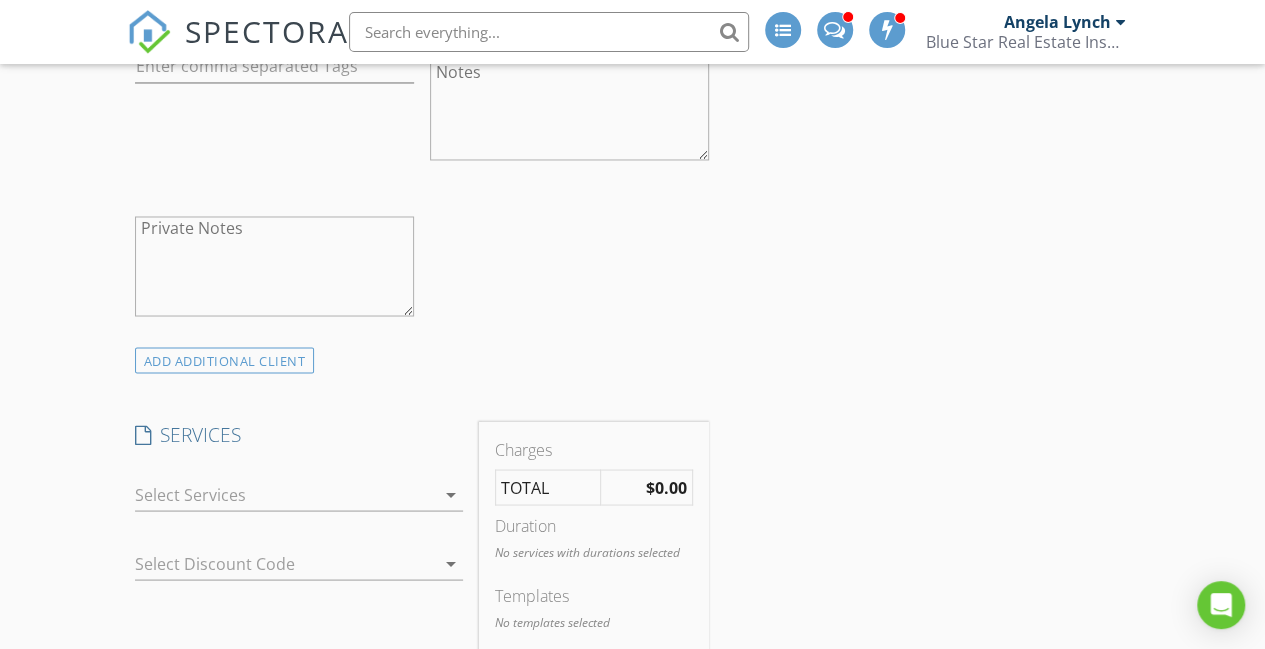 click at bounding box center (285, 494) 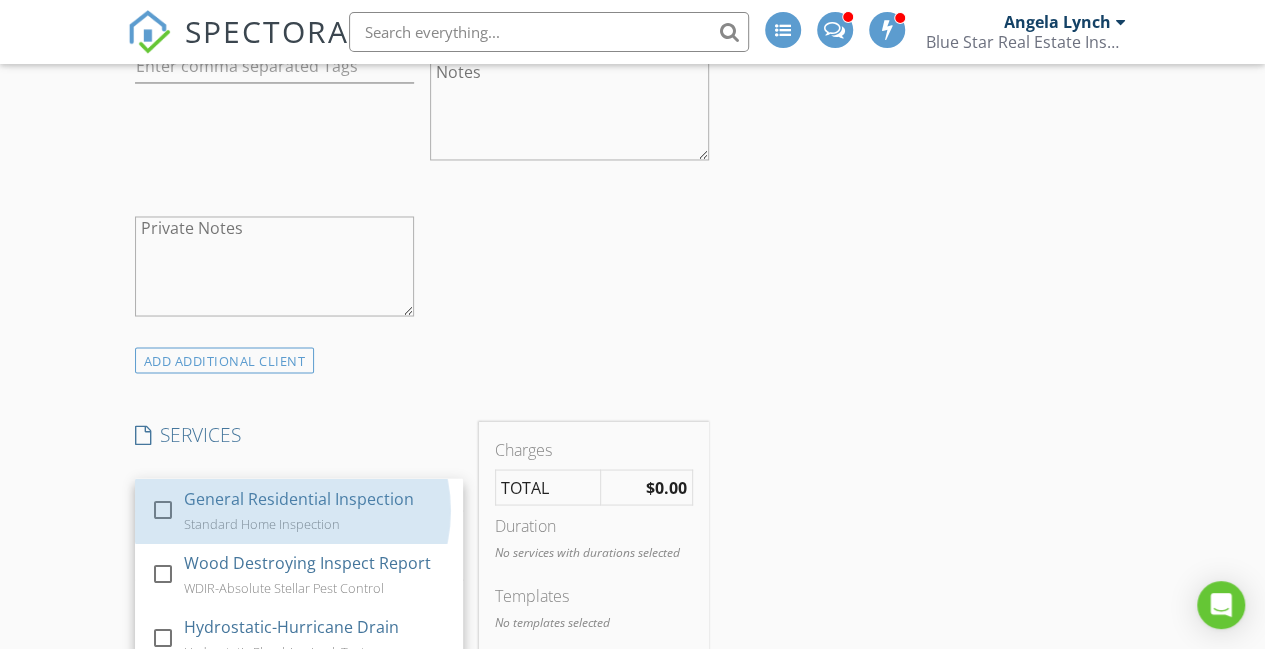click on "General Residential Inspection   Standard Home Inspection" at bounding box center [314, 510] 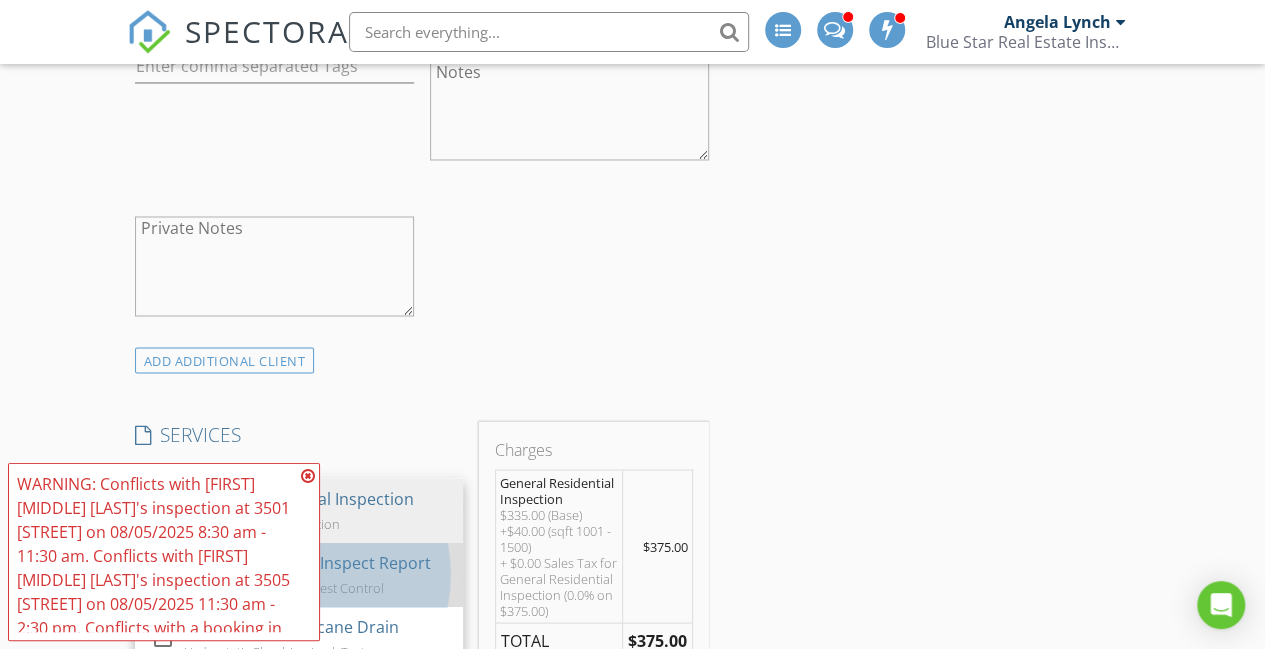click on "Wood Destroying Inspect Report" at bounding box center [306, 562] 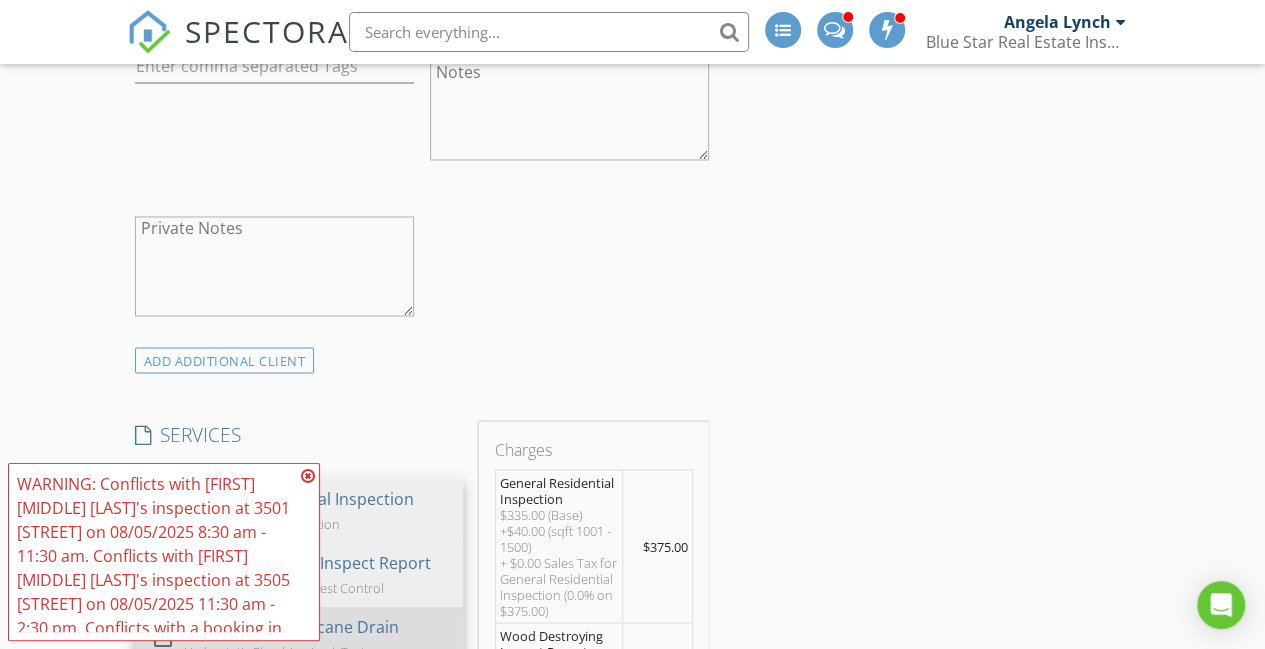 click on "Hydrostatic-Hurricane Drain" at bounding box center [290, 626] 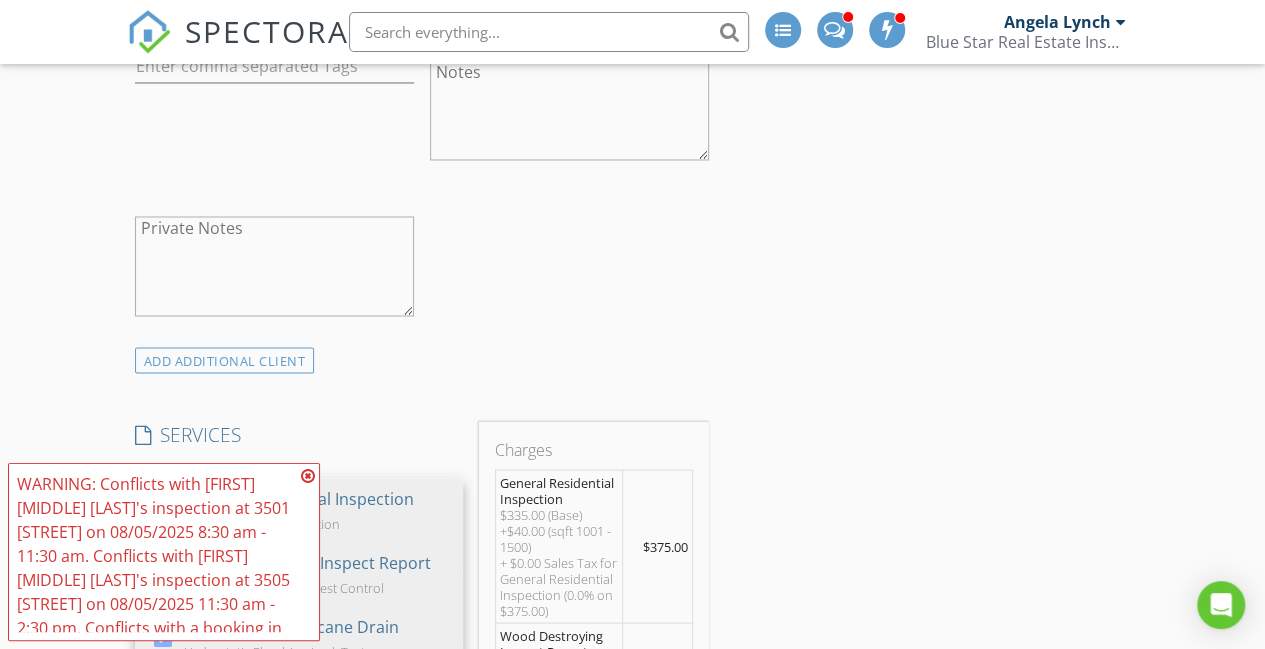 click at bounding box center [308, 476] 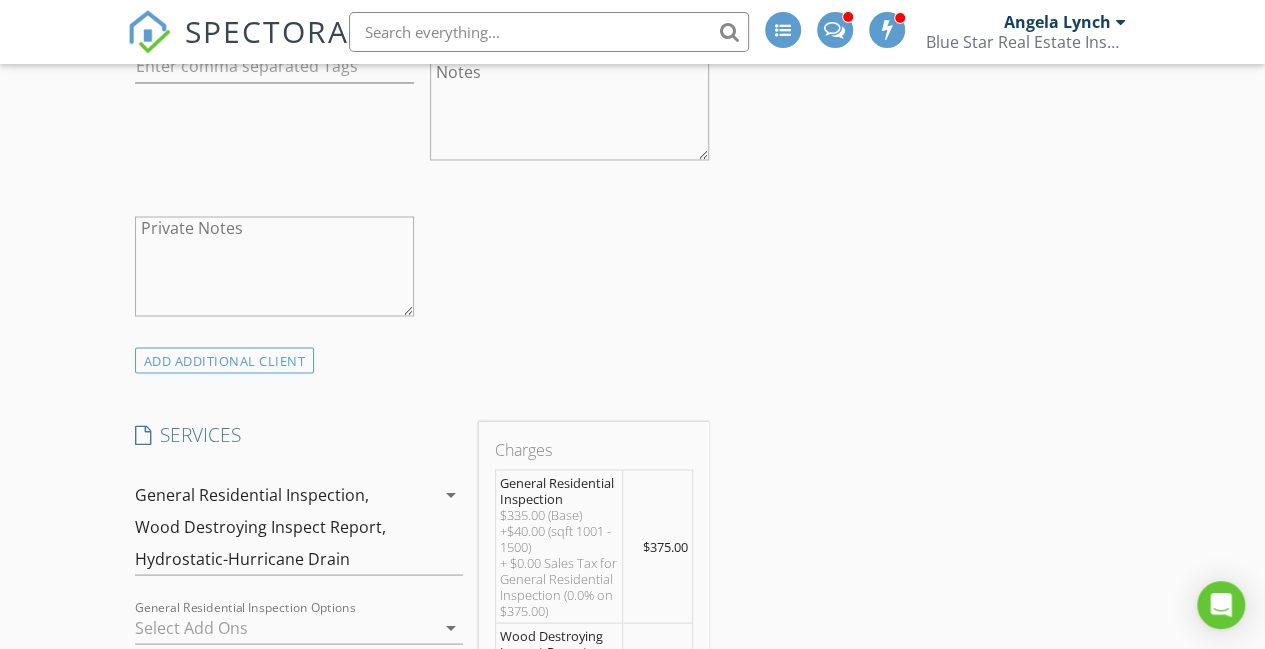 click on "Wood Destroying Inspect Report," at bounding box center (260, 526) 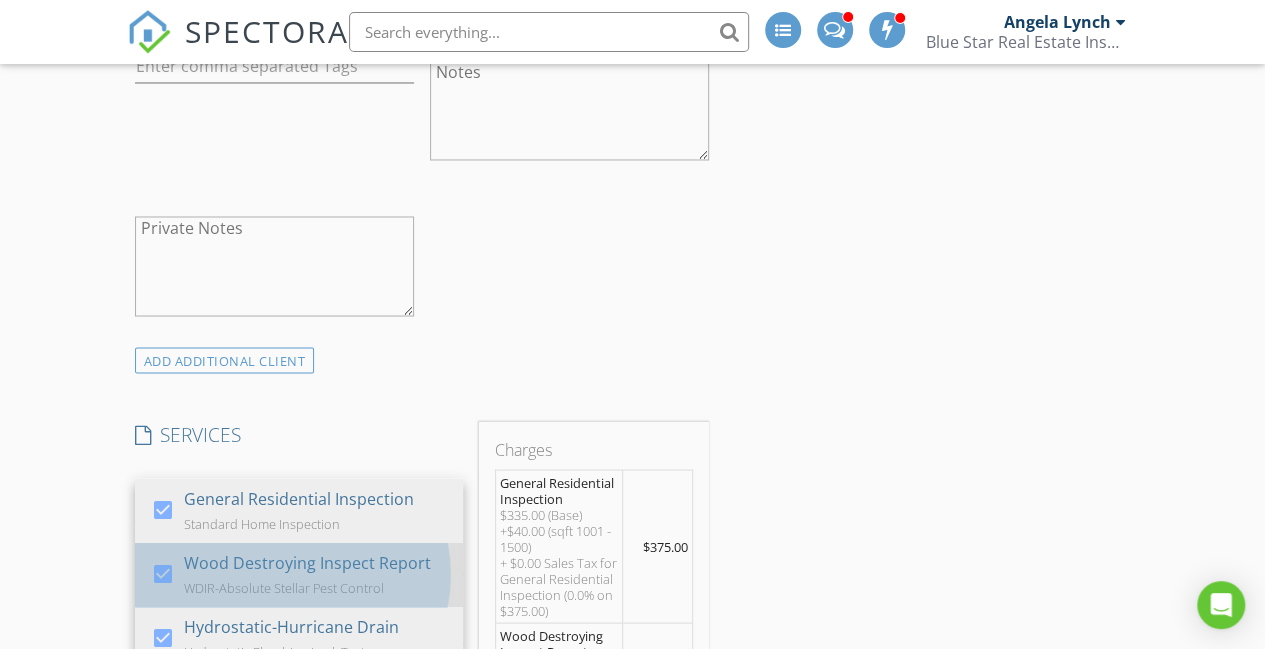 click on "Wood Destroying Inspect Report" at bounding box center [306, 562] 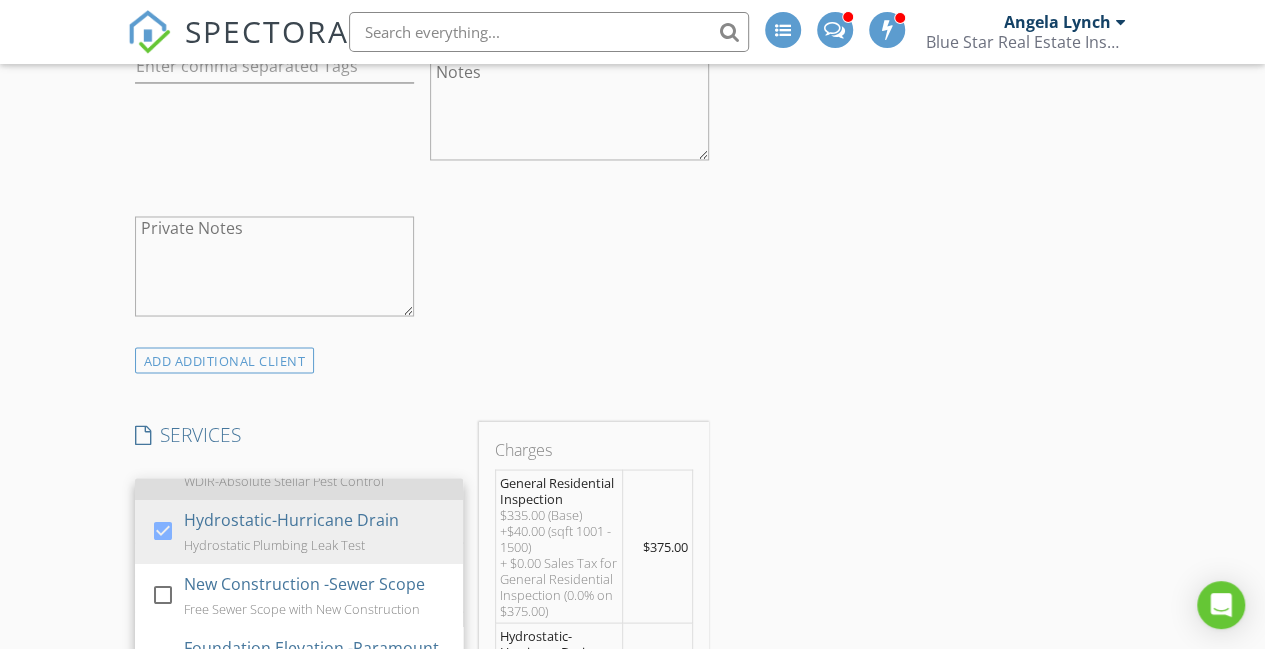 scroll, scrollTop: 106, scrollLeft: 0, axis: vertical 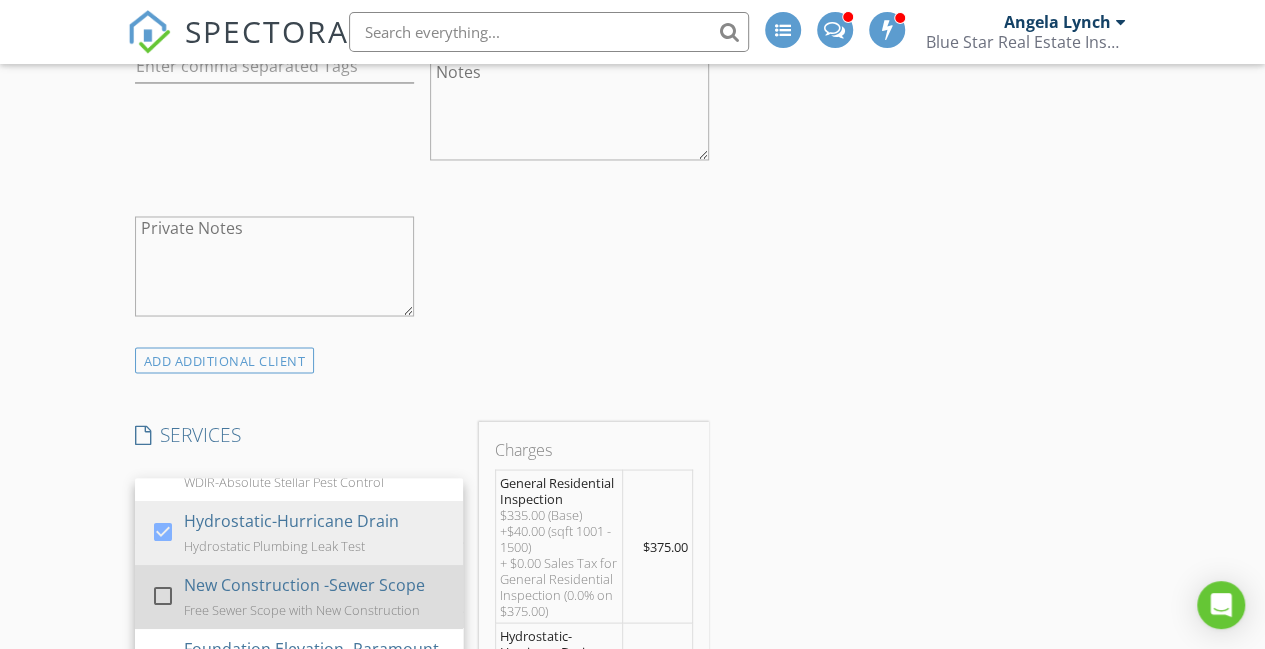 click on "Free Sewer Scope with New Construction" at bounding box center [301, 609] 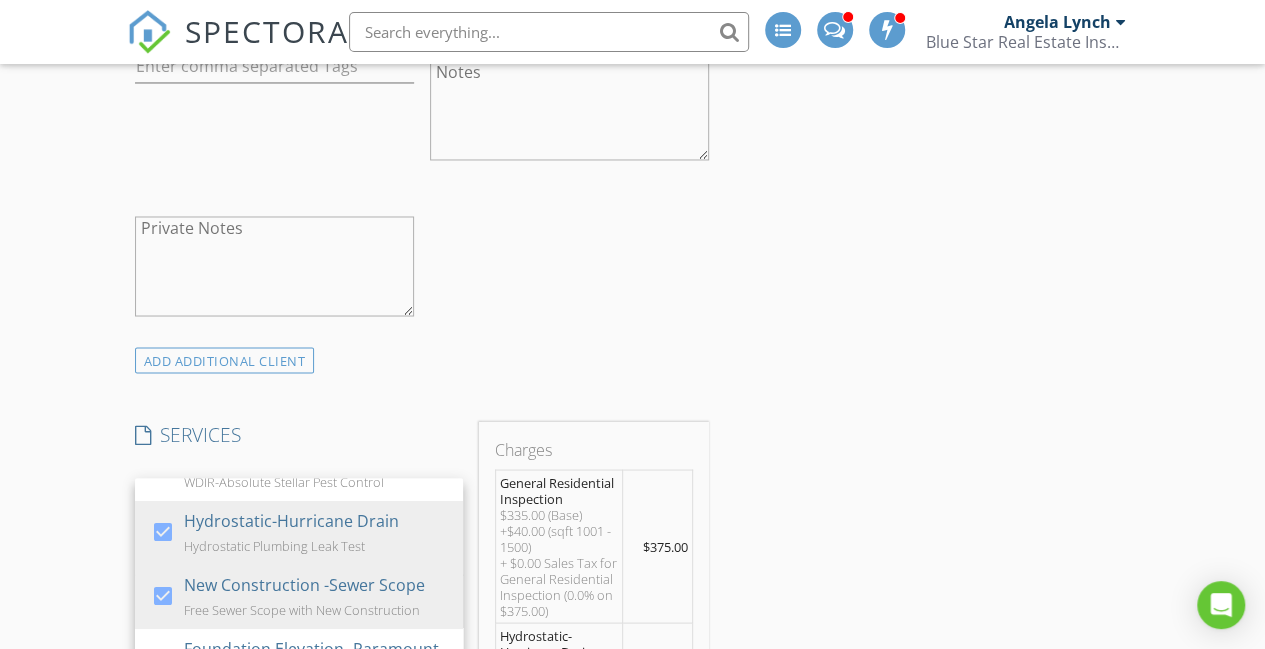 click on "New Inspection
INSPECTOR(S)
check_box   James Matthew Lynch   PRIMARY   check_box_outline_blank   Angela Lynch     check_box_outline_blank   Shane Smith     James Matthew Lynch arrow_drop_down   check_box_outline_blank James Matthew Lynch specifically requested
Date/Time
08/05/2025 8:30 AM
Location
Address Search       Address 3601 Rebecca St   Unit   City Corpus Christi   State TX   Zip 78415   County Nueces     Square Feet 1500   Year Built 2025   Foundation Slab arrow_drop_down     James Matthew Lynch     8.9 miles     (15 minutes)
client
check_box Enable Client CC email for this inspection   Client Search     check_box_outline_blank Client is a Company/Organization     First Name Sophia   Last Name Vassilaras   Email scvassilaras@gmail.com   CC Email   Phone 361-510-4830   Address   City   State   Zip     Tags         Notes   Private Notes" at bounding box center [632, 865] 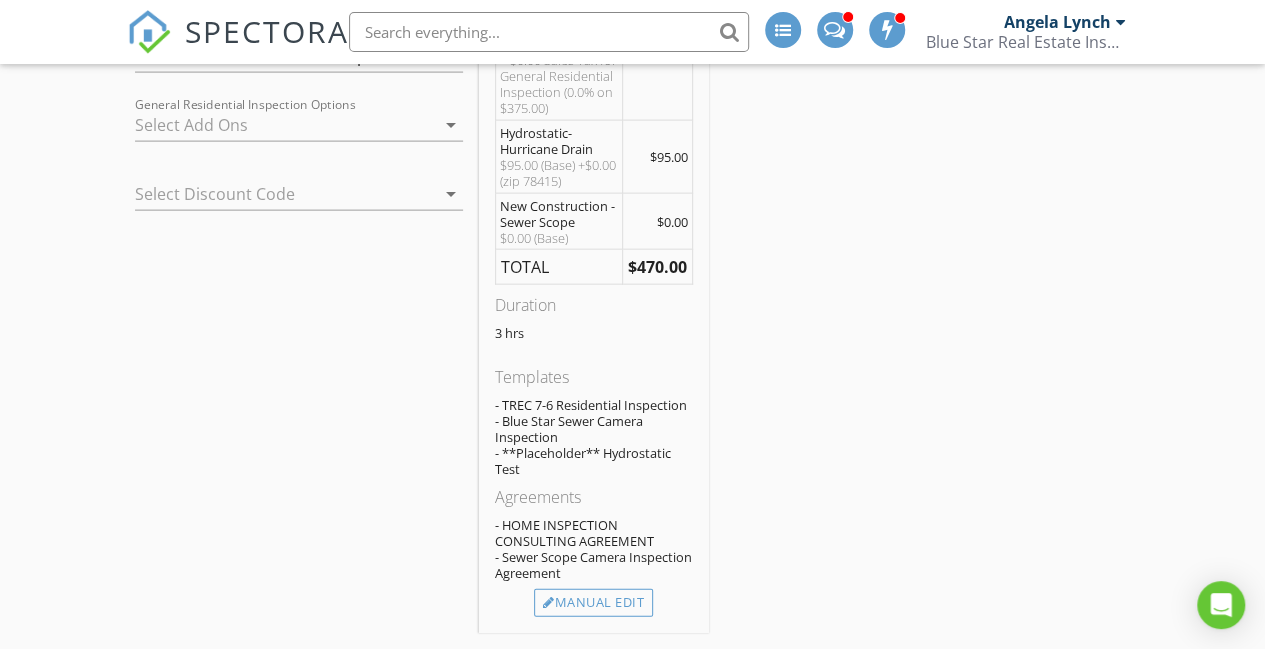scroll, scrollTop: 2152, scrollLeft: 0, axis: vertical 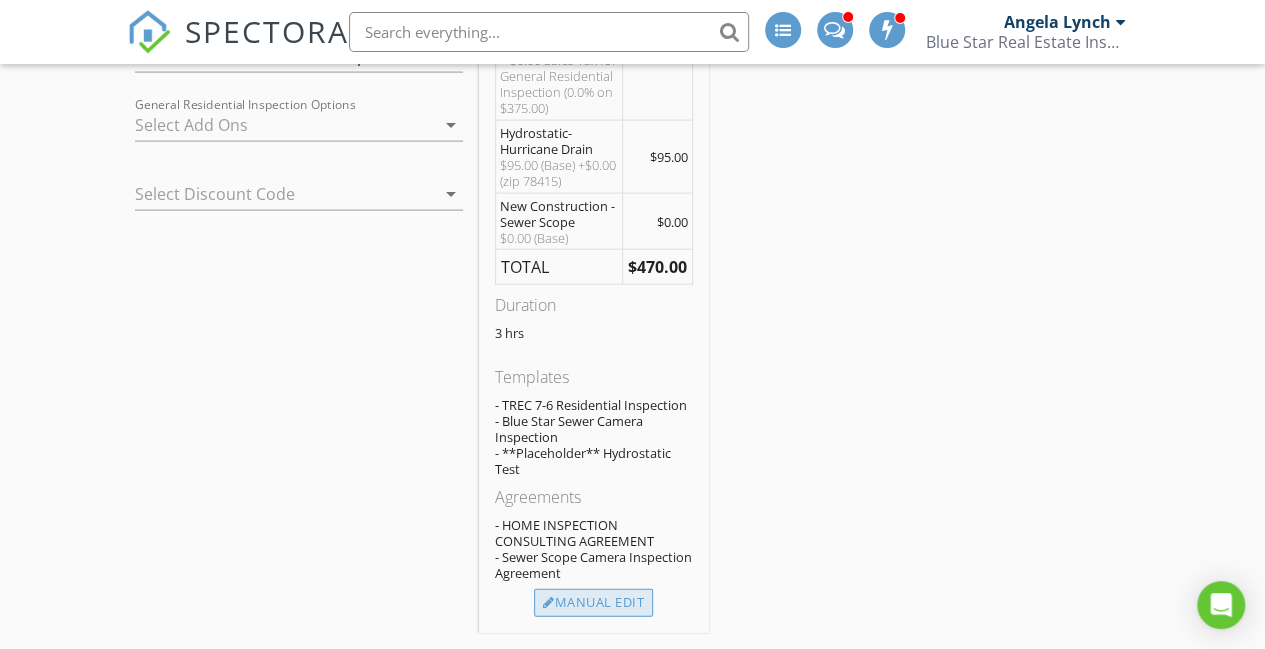 click on "Manual Edit" at bounding box center [593, 603] 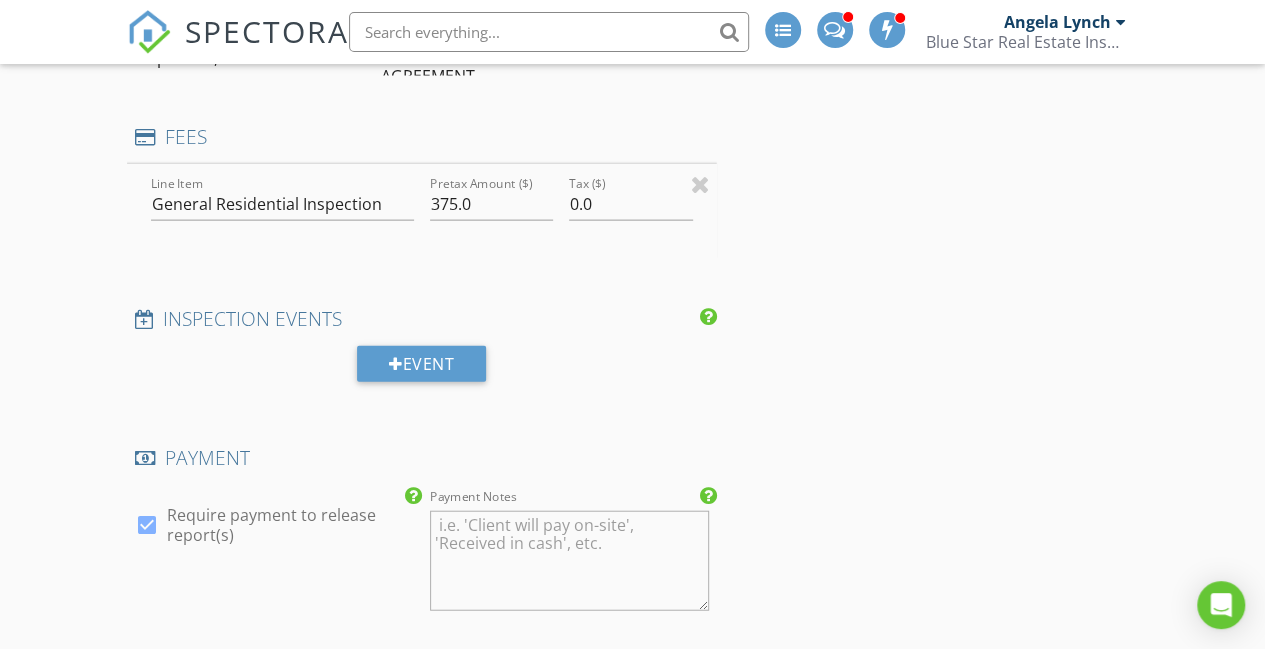 type on "0" 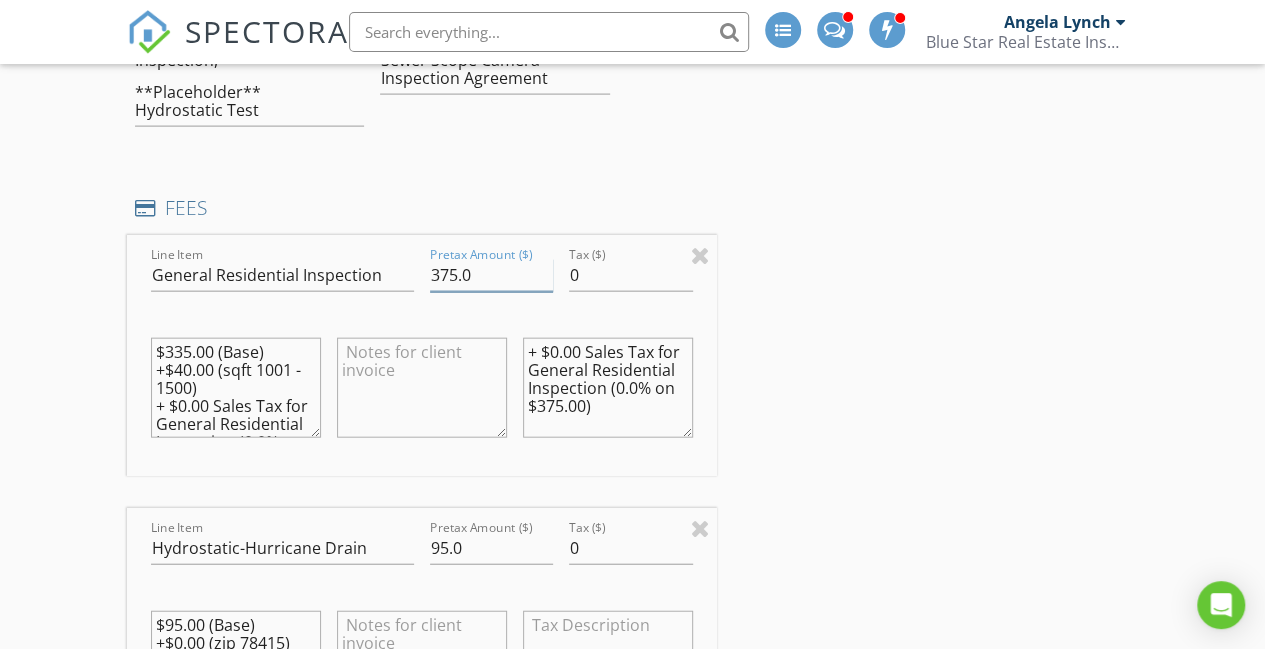 click on "375.0" at bounding box center [492, 275] 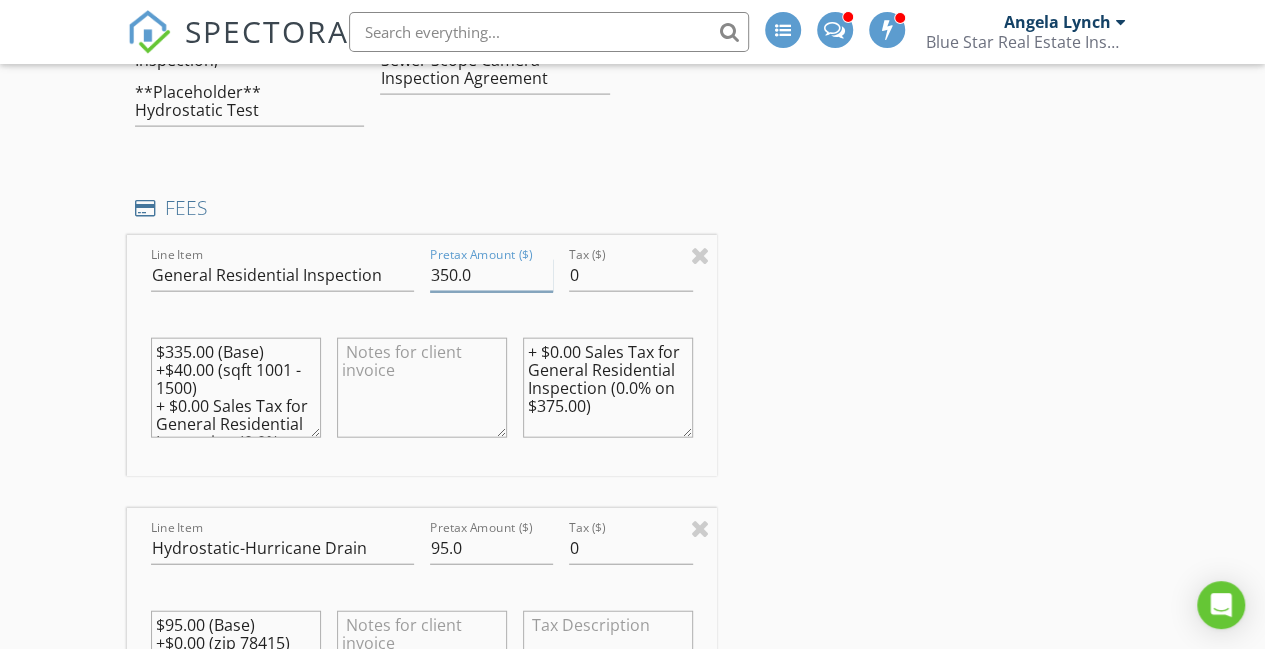 type on "350.0" 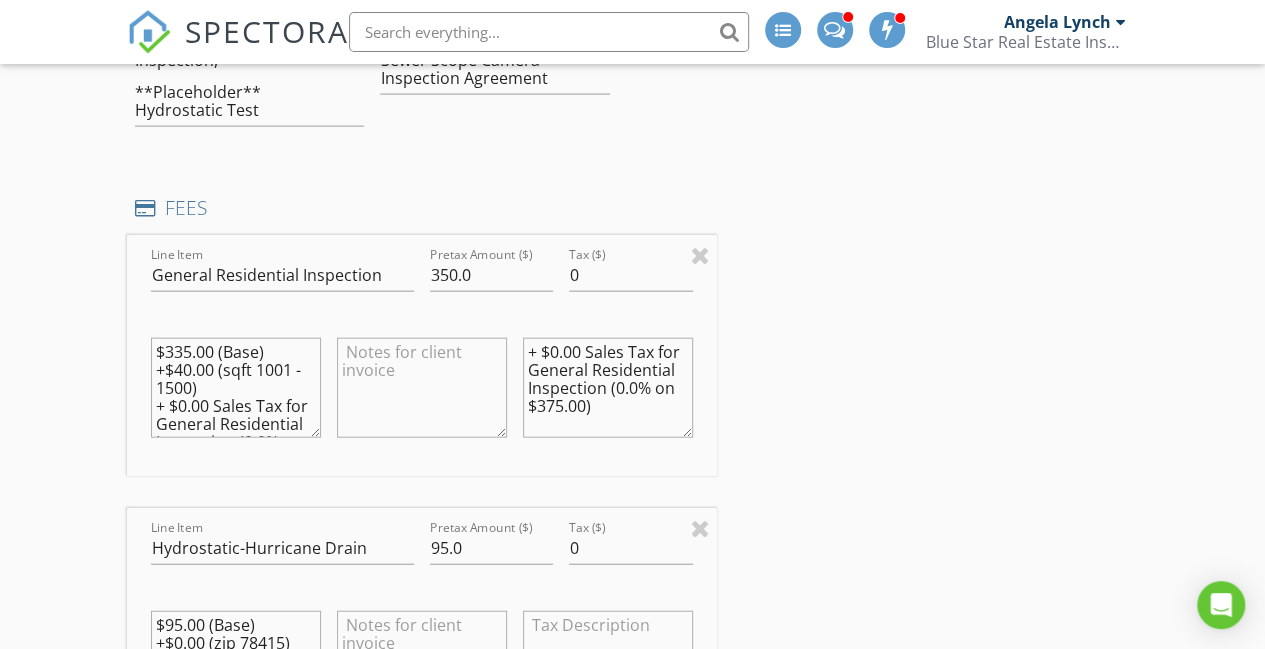 click on "INSPECTOR(S)
check_box   James Matthew Lynch   PRIMARY   check_box_outline_blank   Angela Lynch     check_box_outline_blank   Shane Smith     James Matthew Lynch arrow_drop_down   check_box_outline_blank James Matthew Lynch specifically requested
Date/Time
08/05/2025 8:30 AM
Location
Address Search       Address 3601 Rebecca St   Unit   City Corpus Christi   State TX   Zip 78415   County Nueces     Square Feet 1500   Year Built 2025   Foundation Slab arrow_drop_down     James Matthew Lynch     8.9 miles     (15 minutes)
client
check_box Enable Client CC email for this inspection   Client Search     check_box_outline_blank Client is a Company/Organization     First Name Sophia   Last Name Vassilaras   Email scvassilaras@gmail.com   CC Email   Phone 361-510-4830   Address   City   State   Zip     Tags         Notes   Private Notes          check_box" at bounding box center (633, 655) 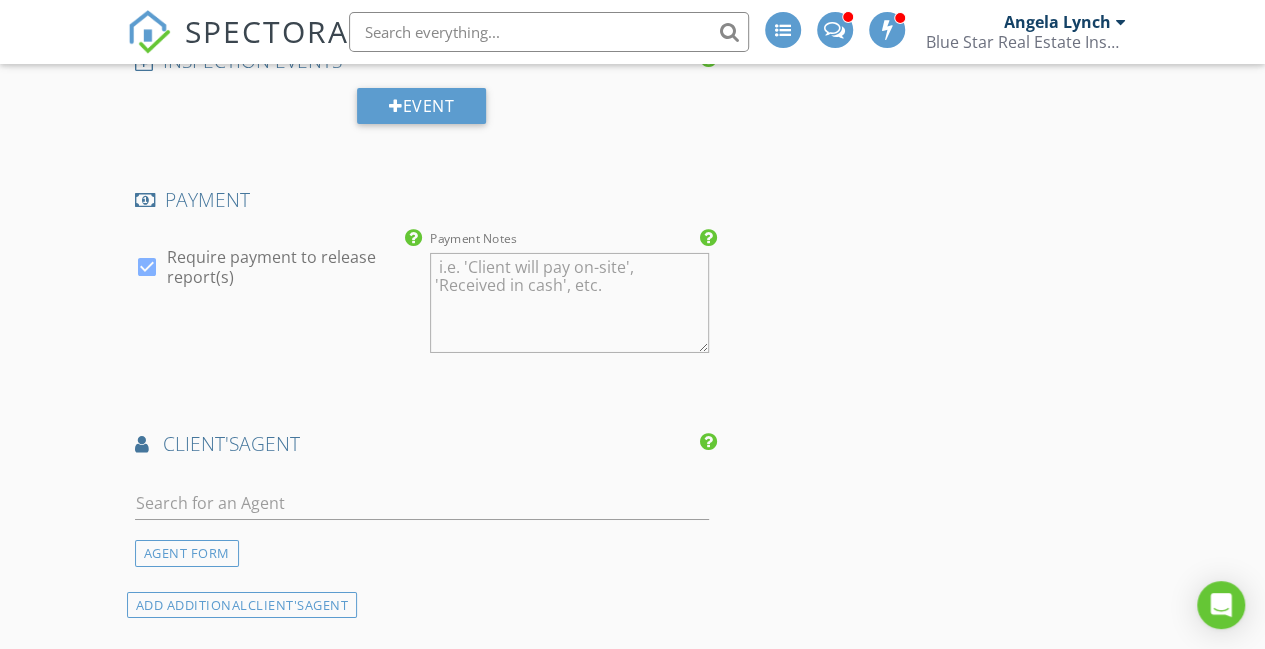 scroll, scrollTop: 3298, scrollLeft: 0, axis: vertical 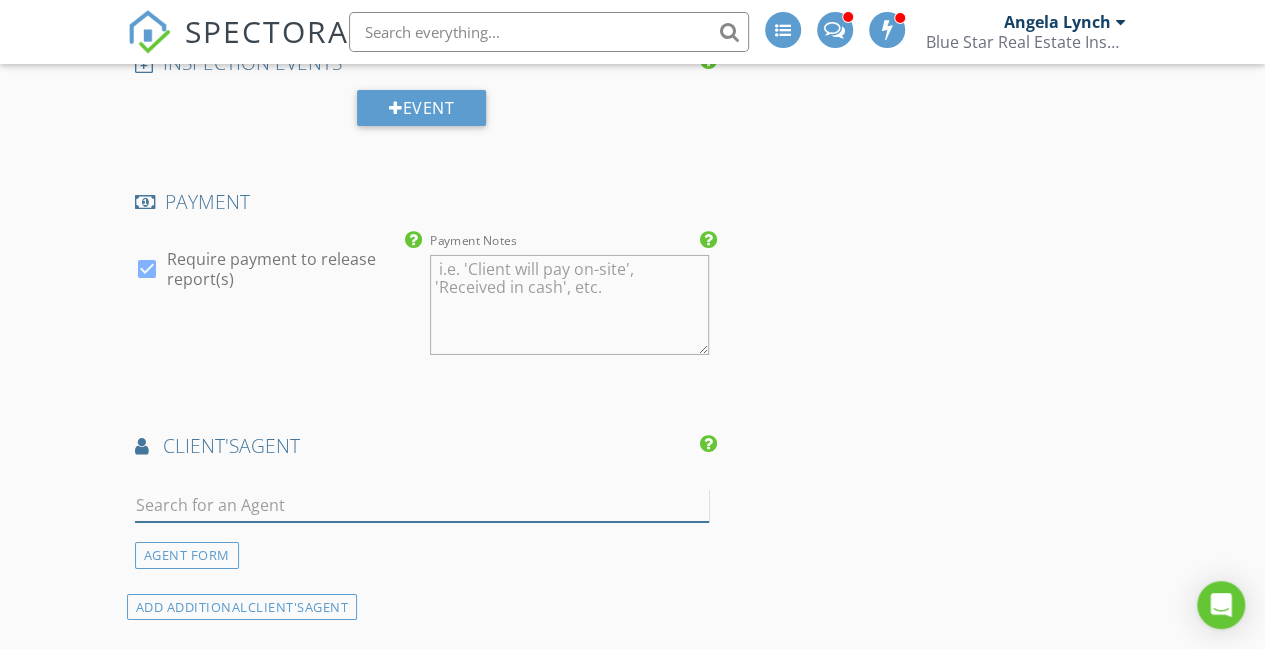 click at bounding box center [422, 505] 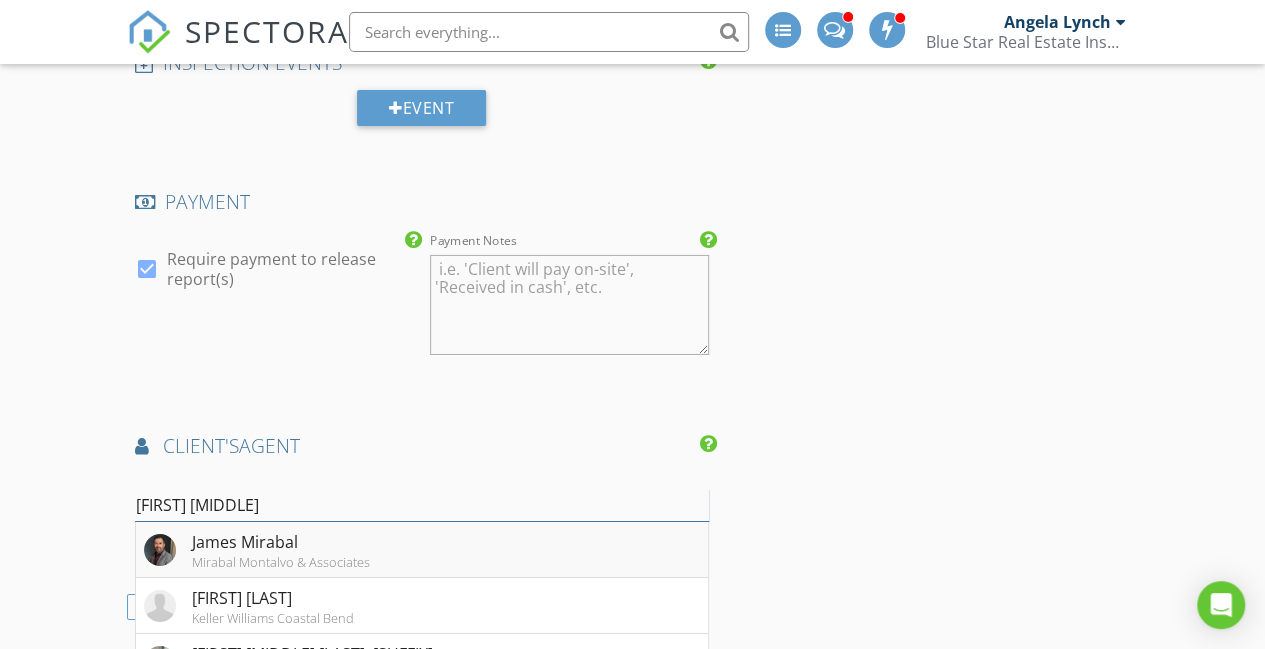 type on "James Mi" 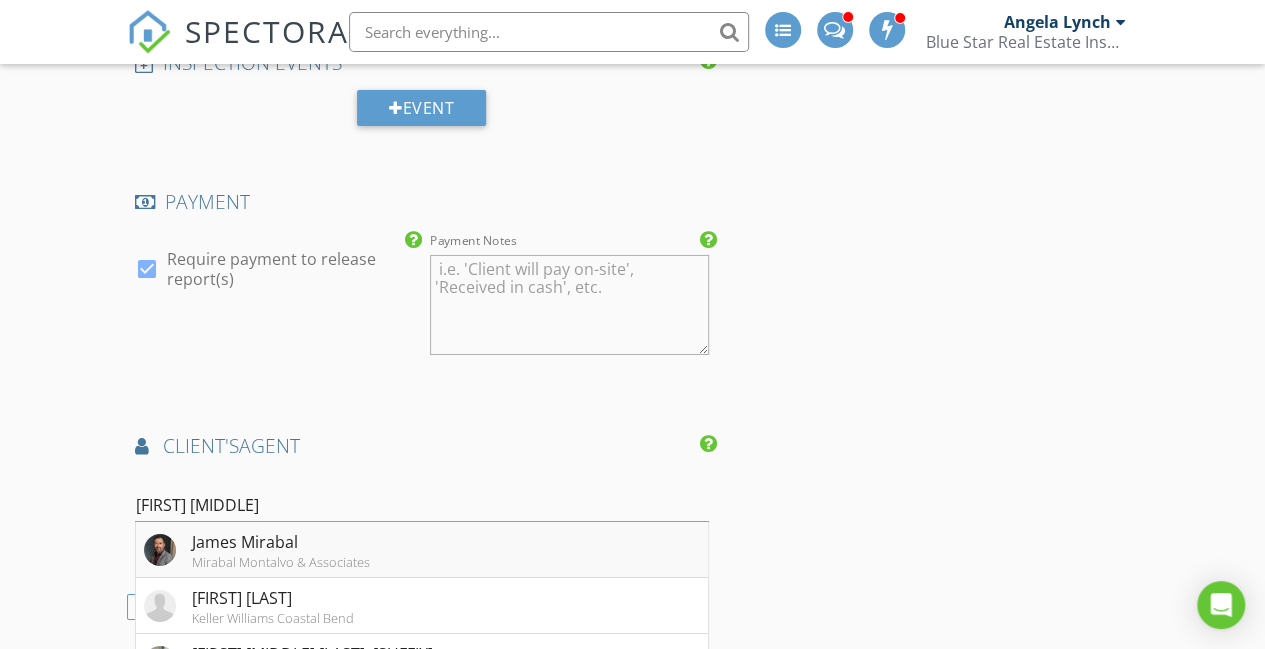 click on "James Mirabal" at bounding box center [281, 542] 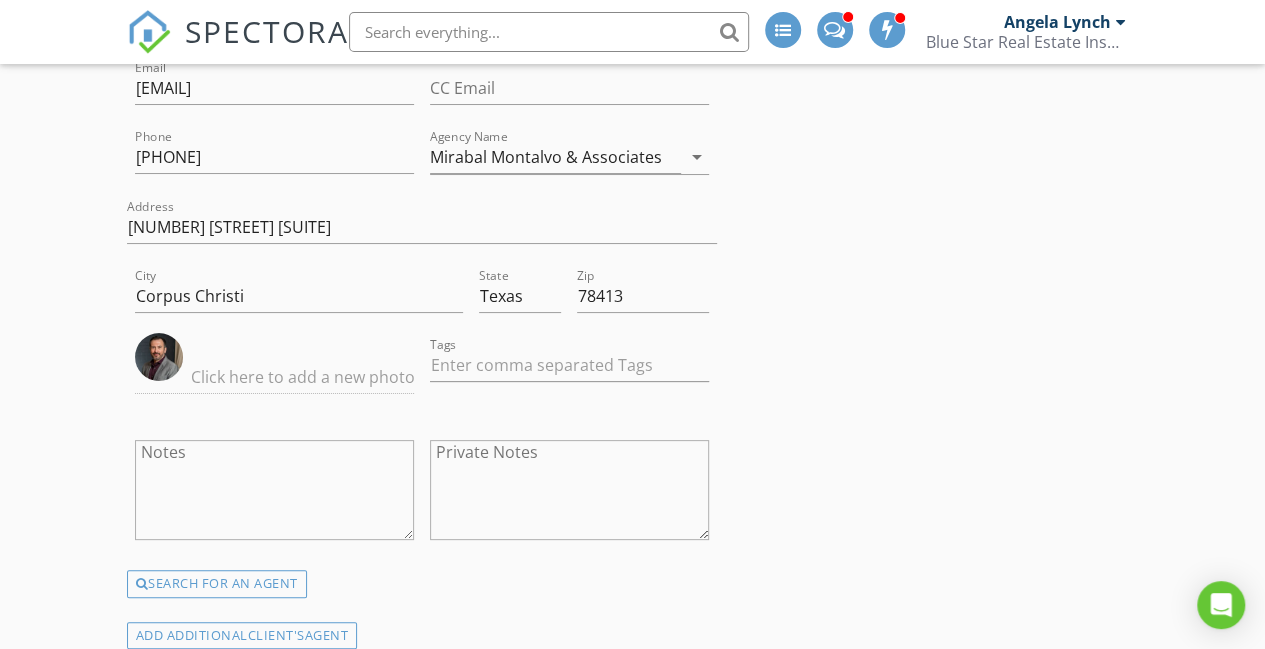 scroll, scrollTop: 4056, scrollLeft: 0, axis: vertical 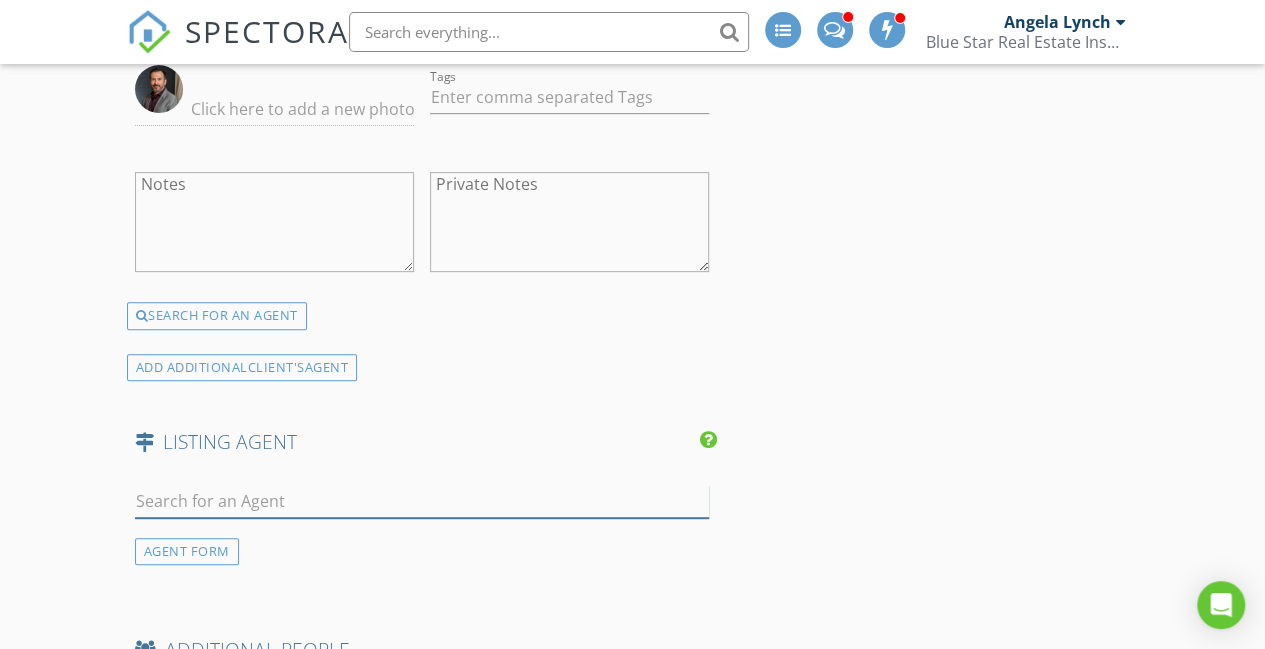 click at bounding box center [422, 501] 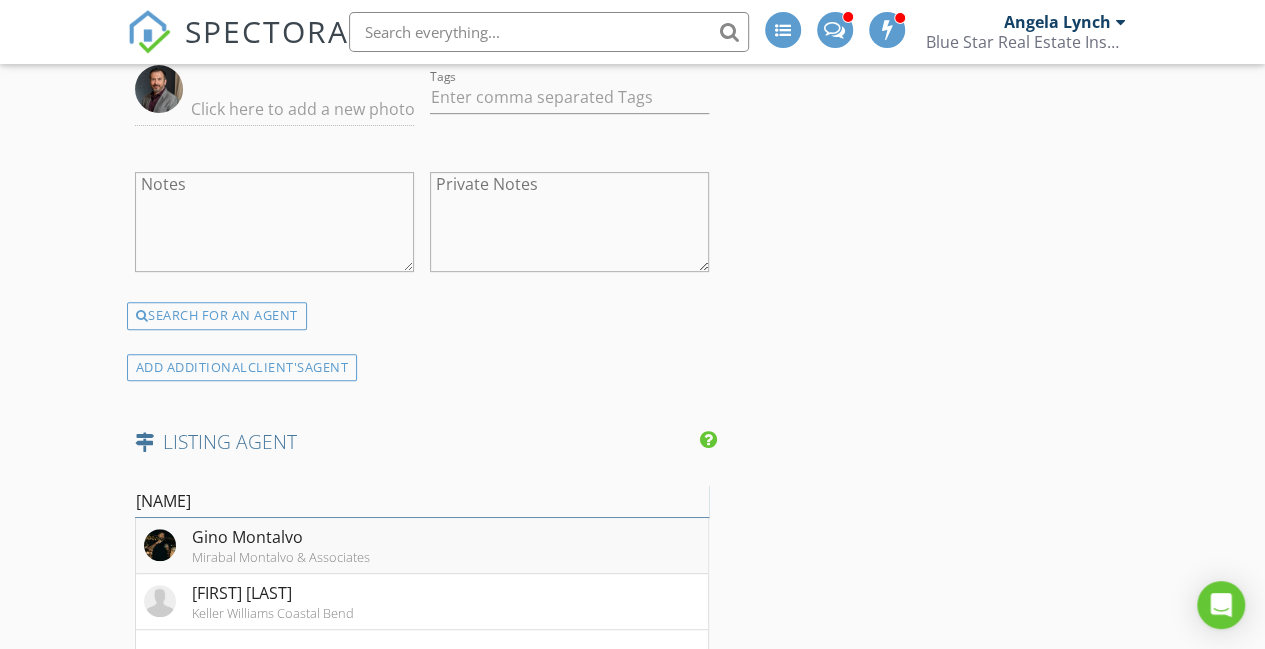 type on "Gino" 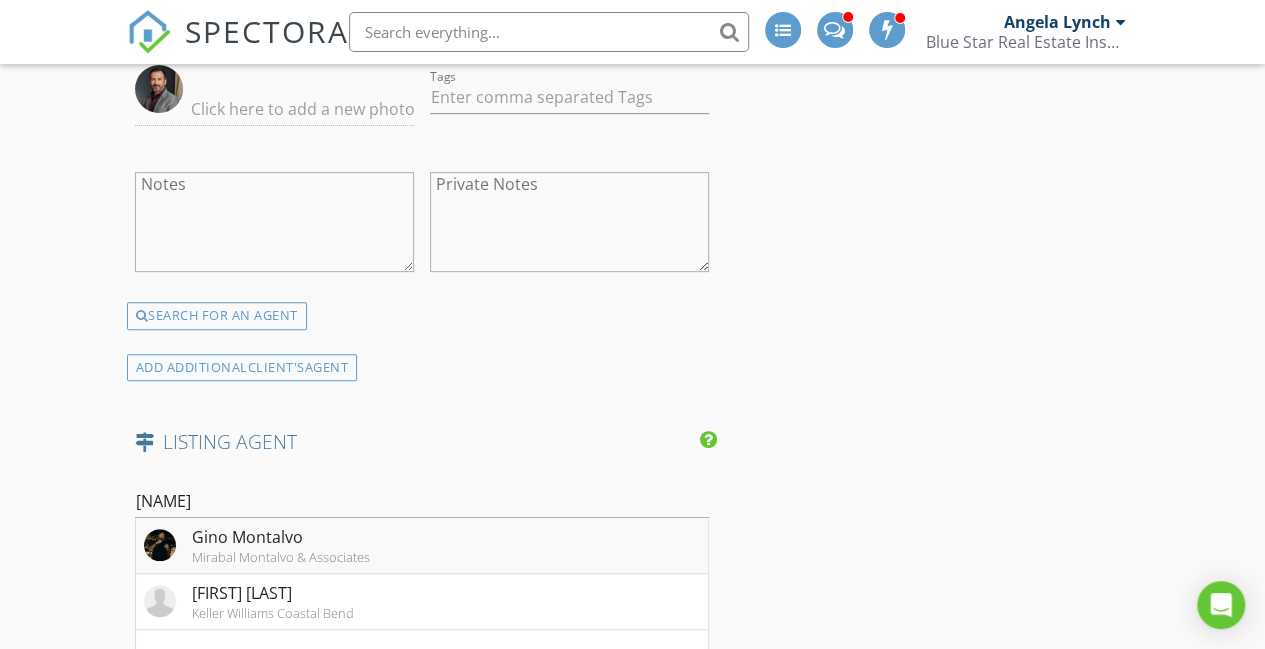 click at bounding box center [160, 545] 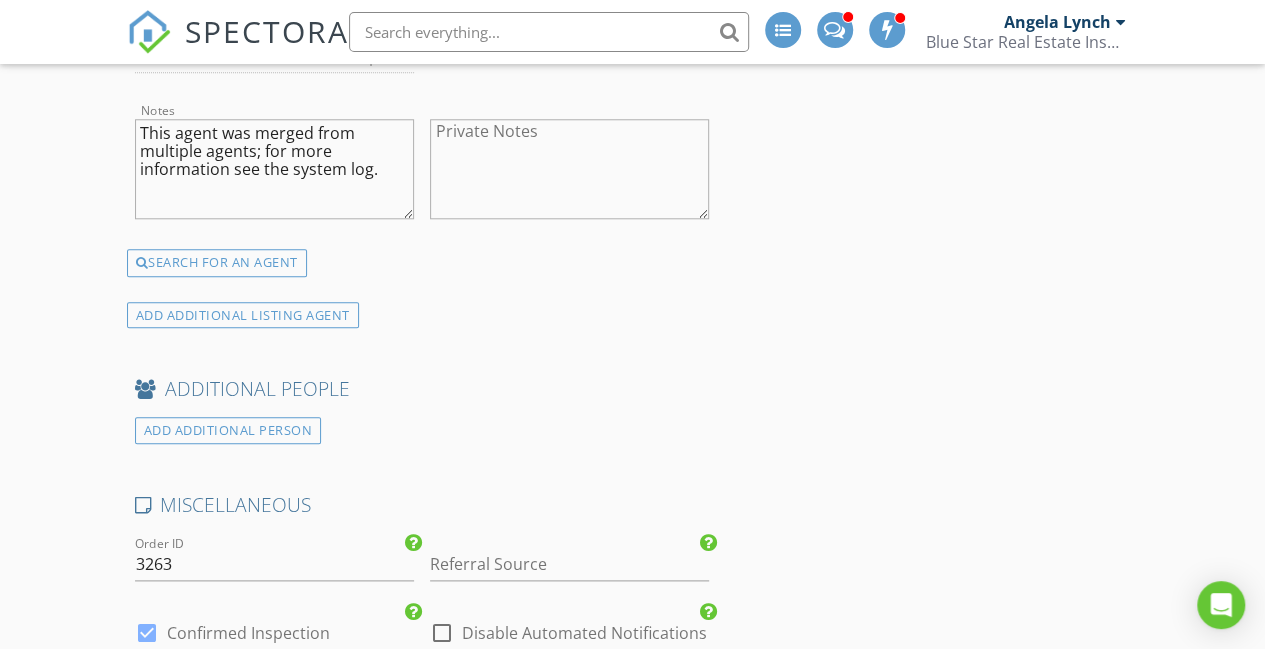 scroll, scrollTop: 4862, scrollLeft: 0, axis: vertical 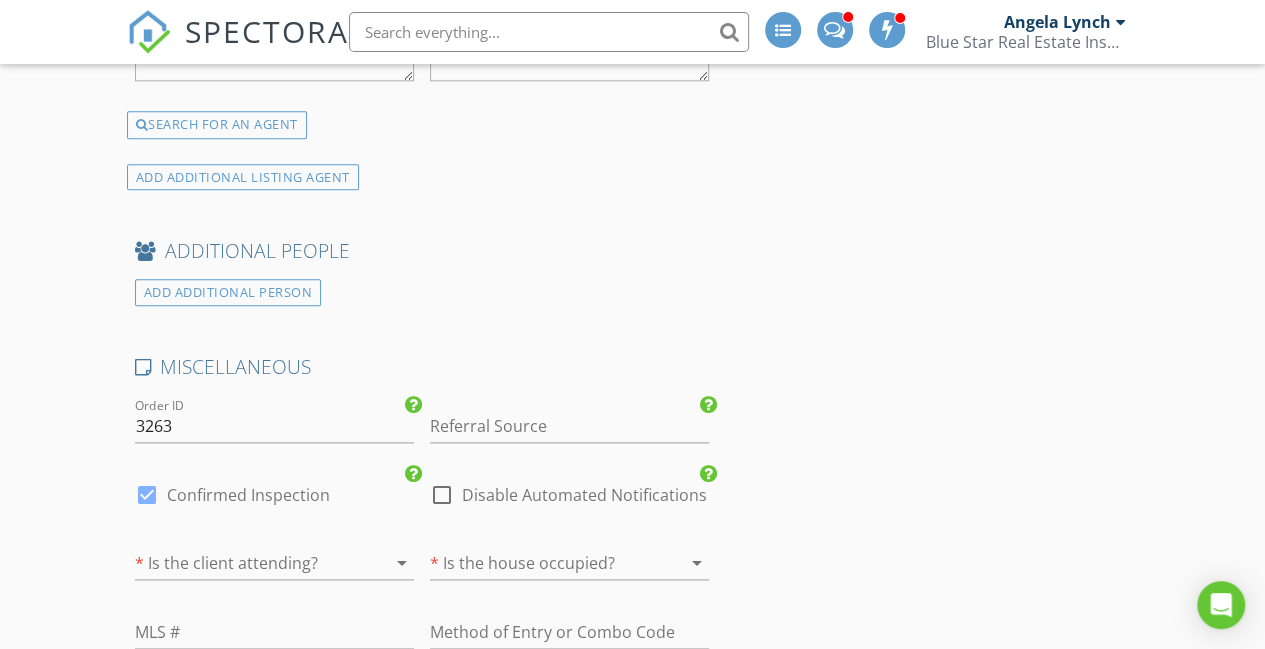 click at bounding box center [246, 563] 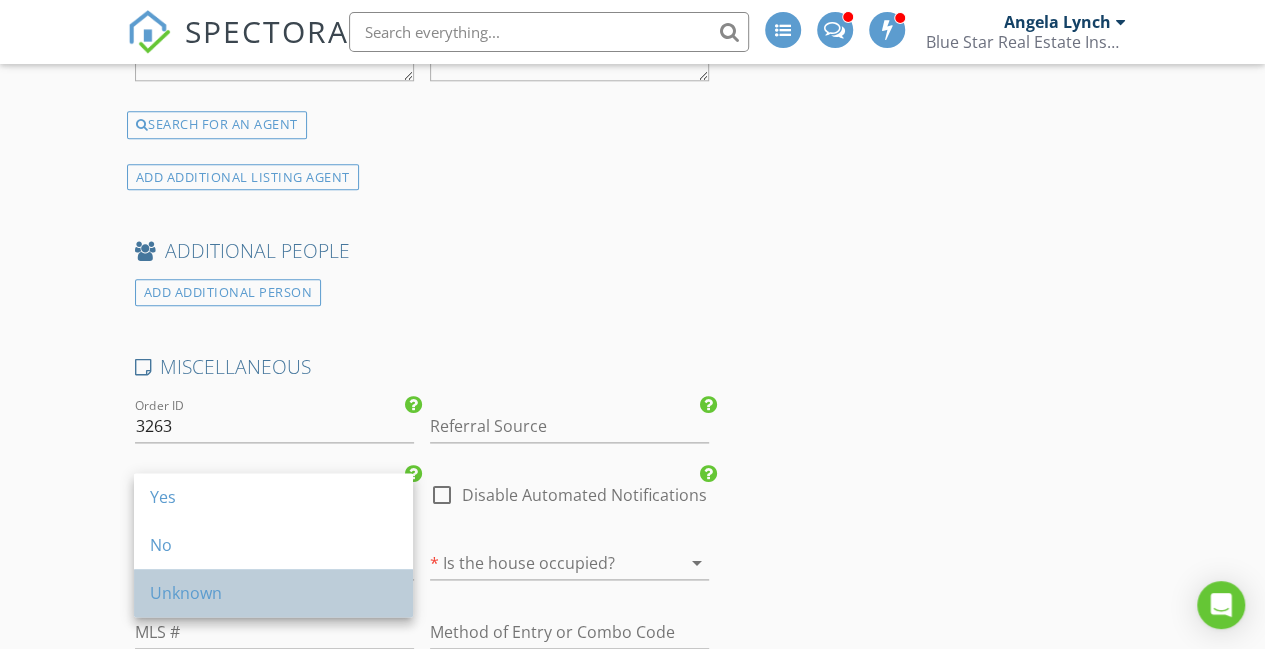 click on "Unknown" at bounding box center [273, 593] 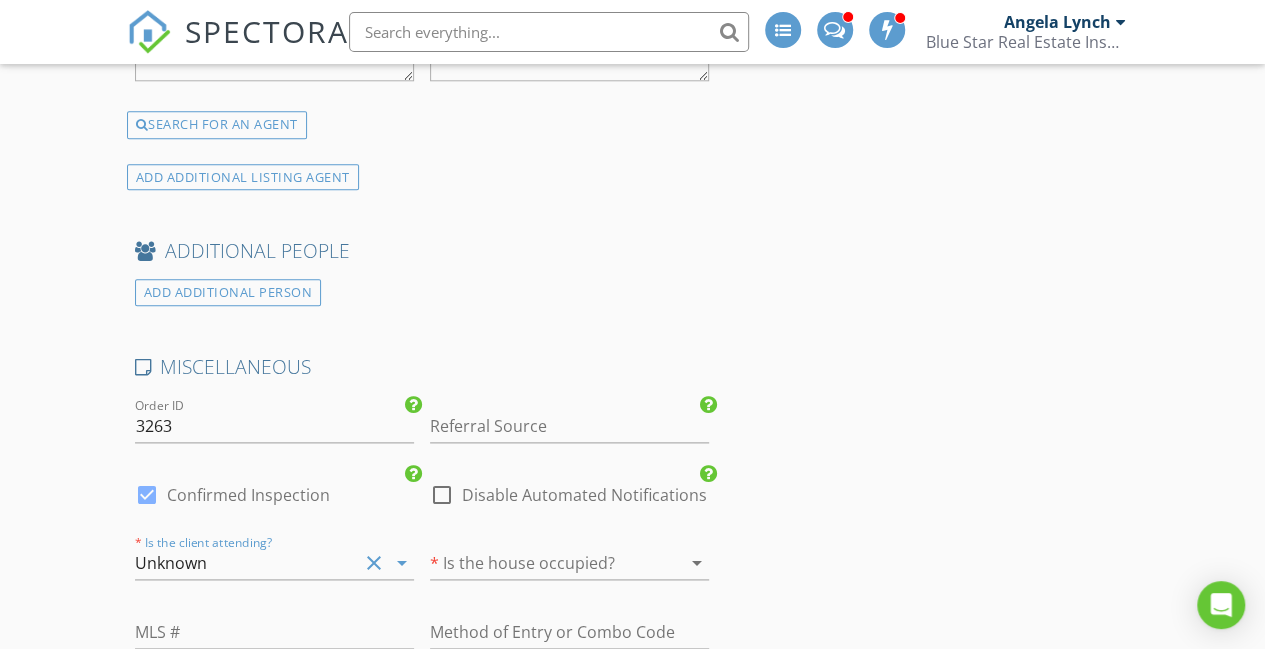 click at bounding box center [541, 563] 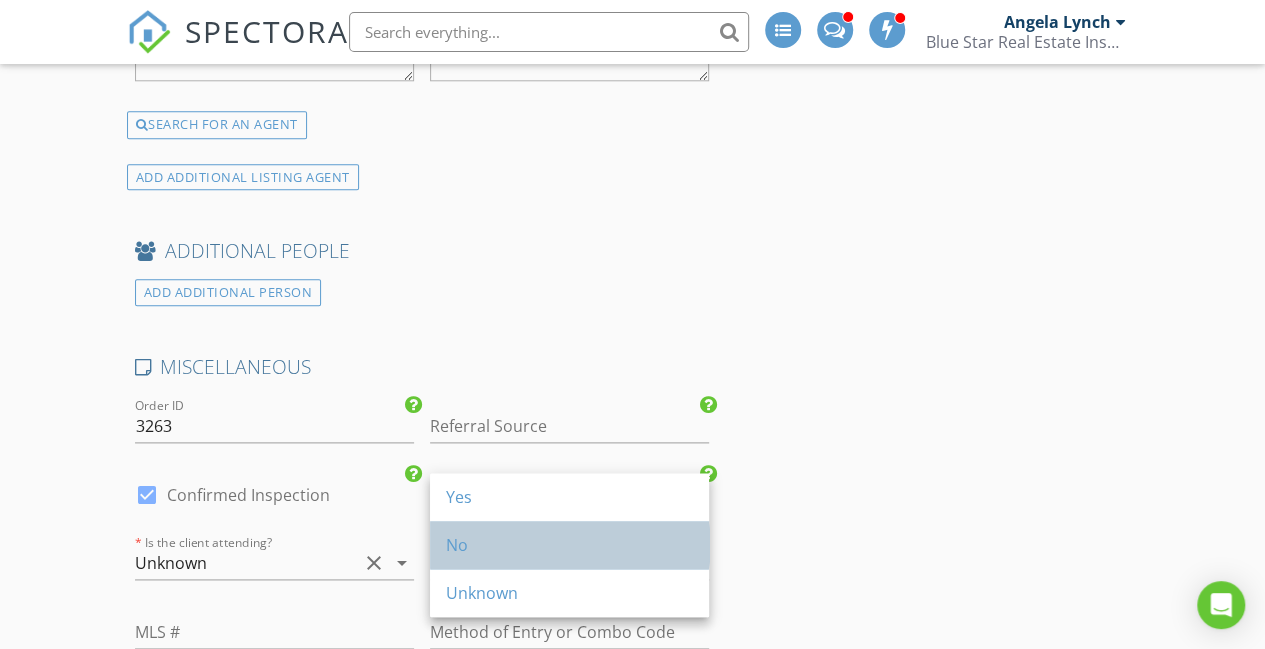 click on "No" at bounding box center [569, 545] 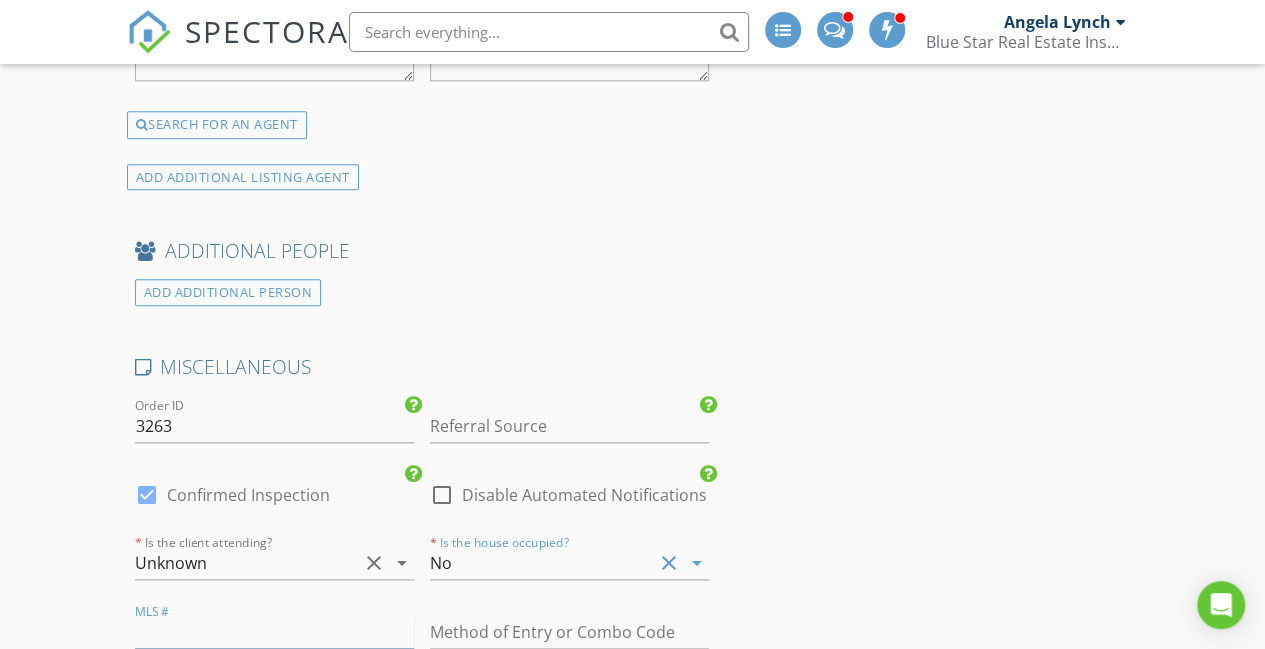 click at bounding box center (274, 632) 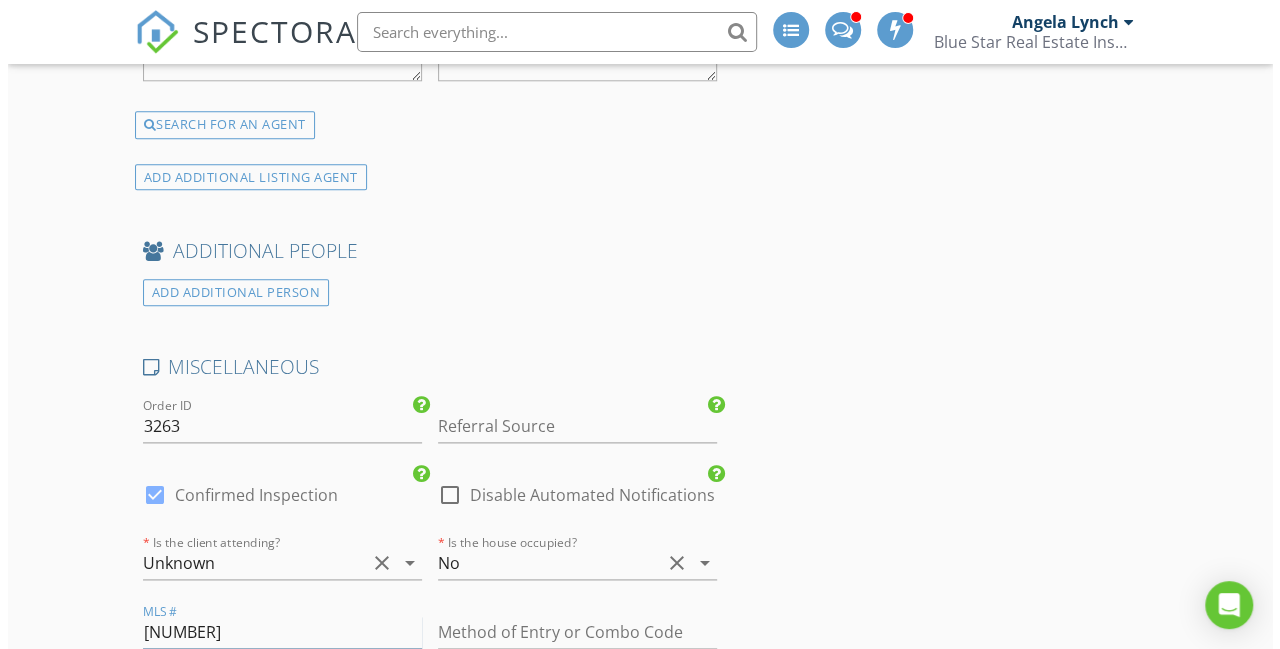 scroll, scrollTop: 5507, scrollLeft: 0, axis: vertical 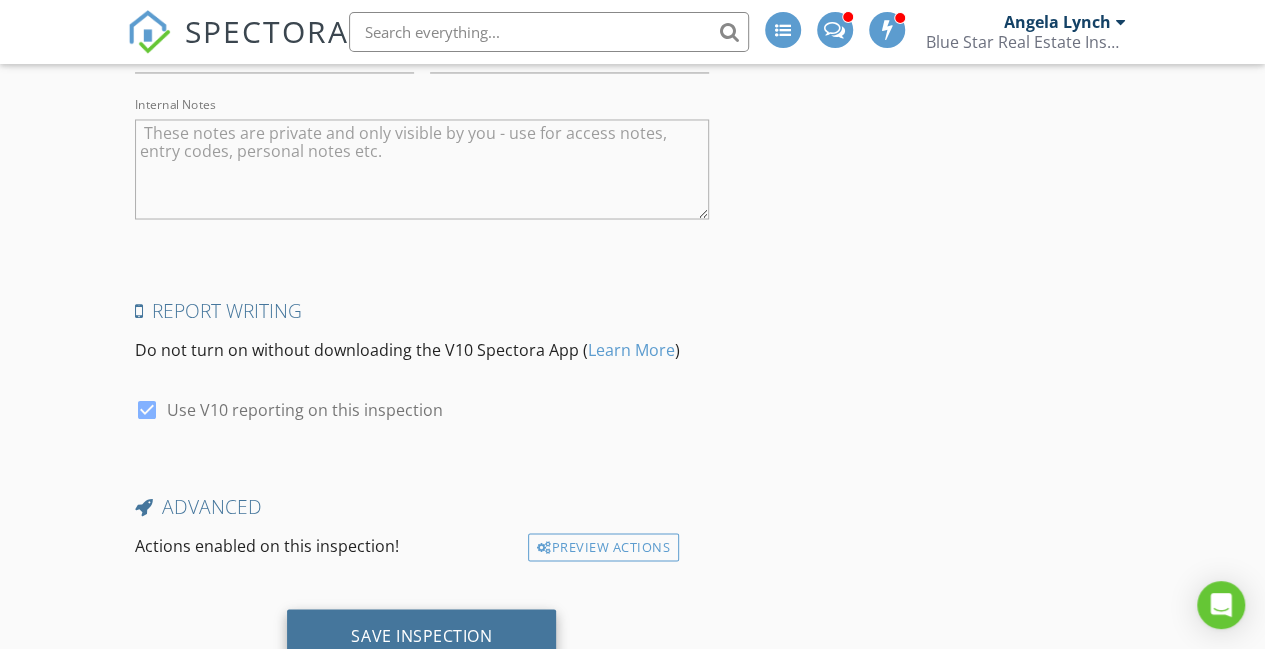 type on "[NUMBER]" 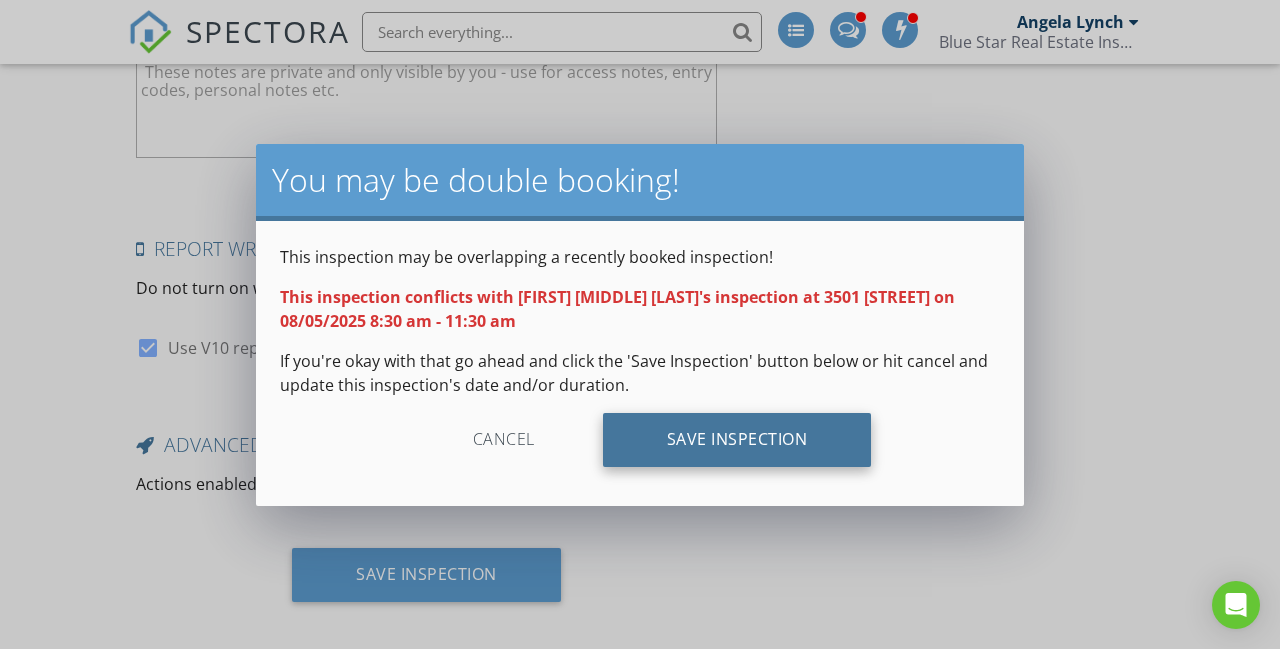 click on "Save Inspection" at bounding box center (737, 440) 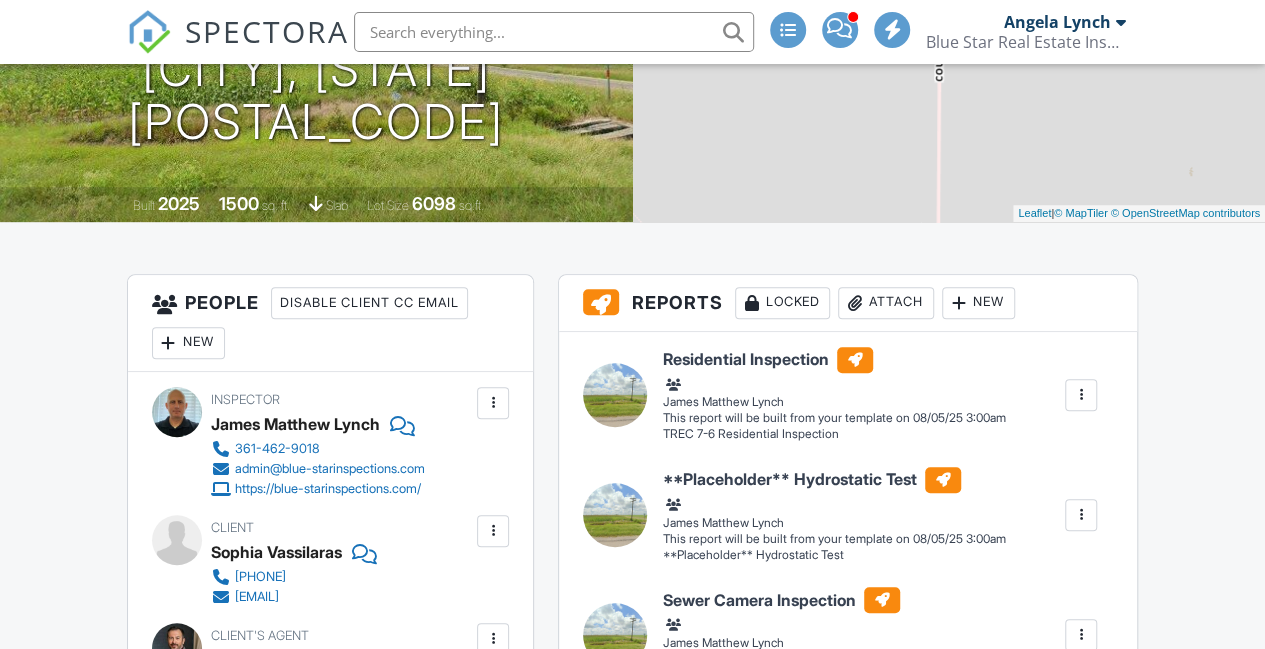 scroll, scrollTop: 524, scrollLeft: 0, axis: vertical 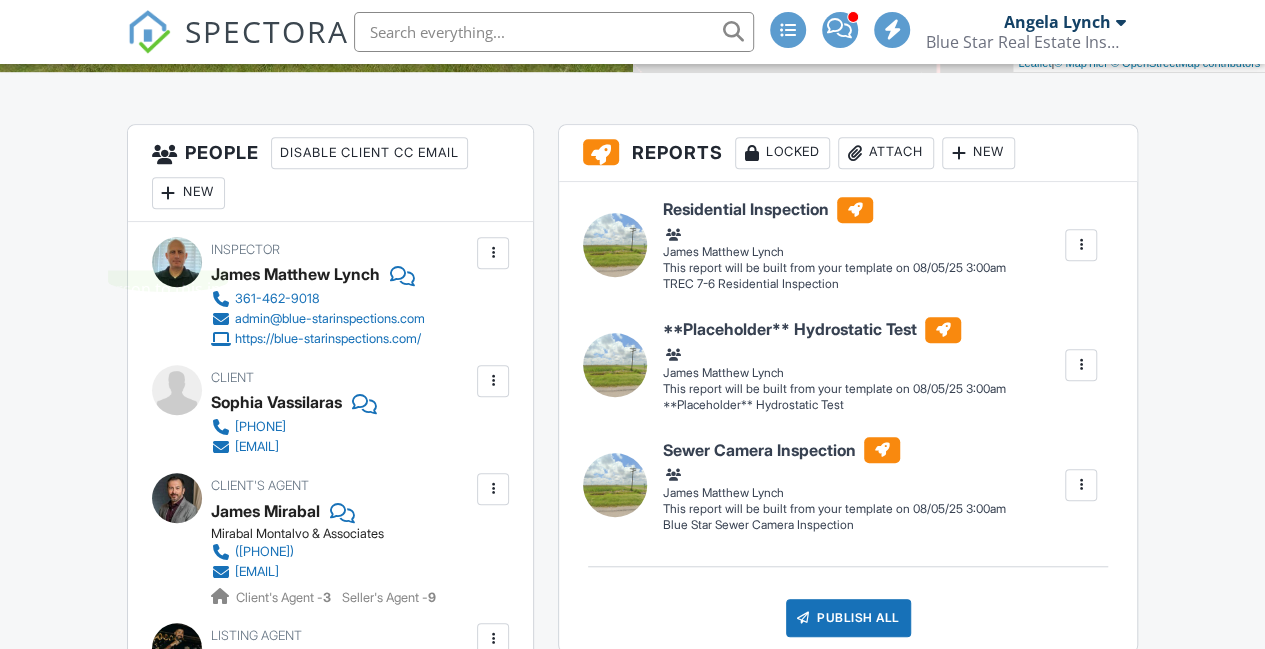 click at bounding box center (169, 193) 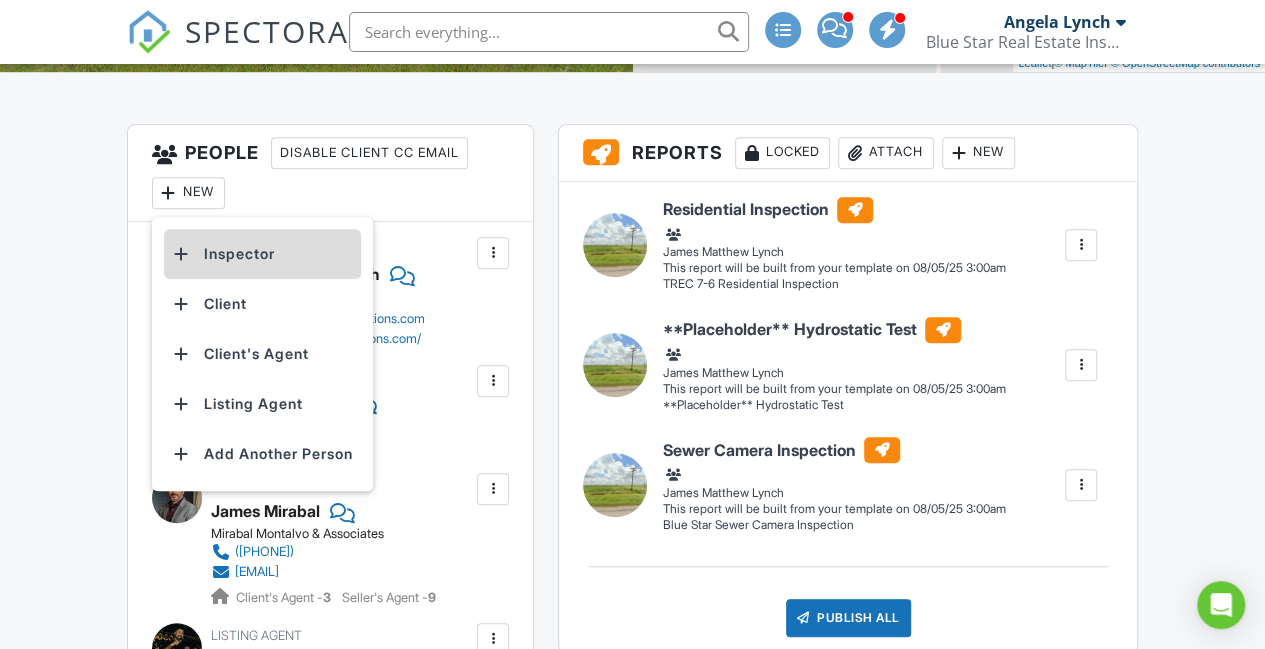 click on "Inspector" at bounding box center (262, 254) 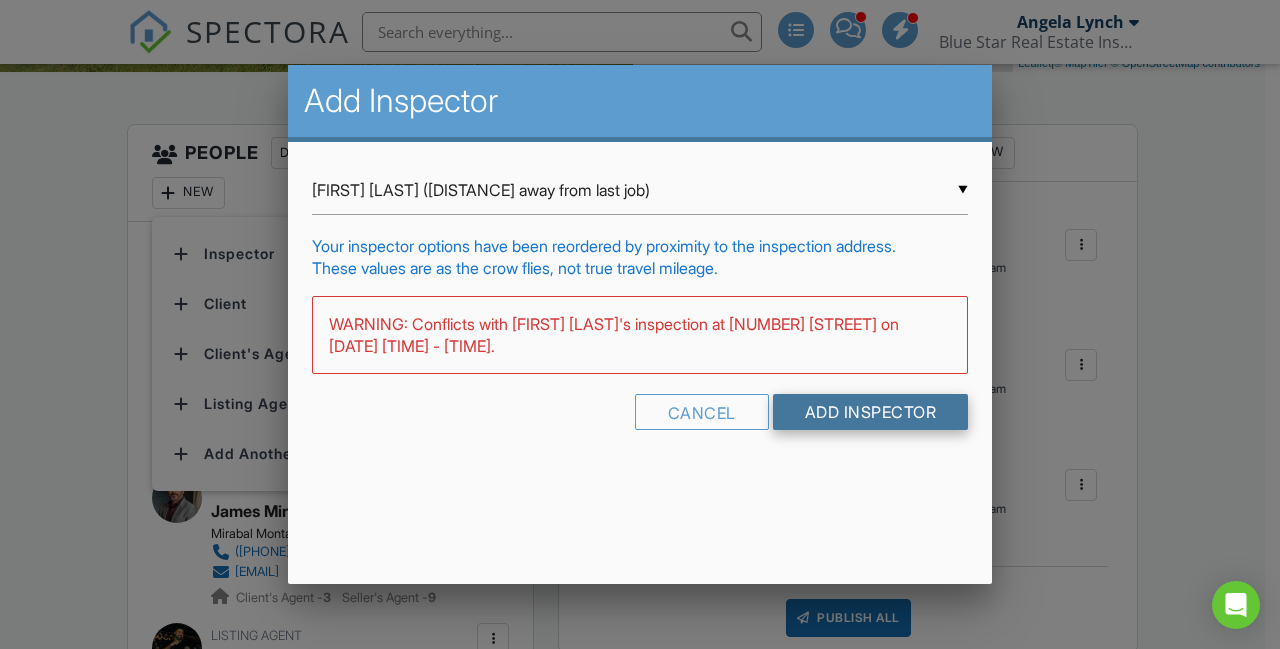 click on "Add Inspector" at bounding box center (871, 412) 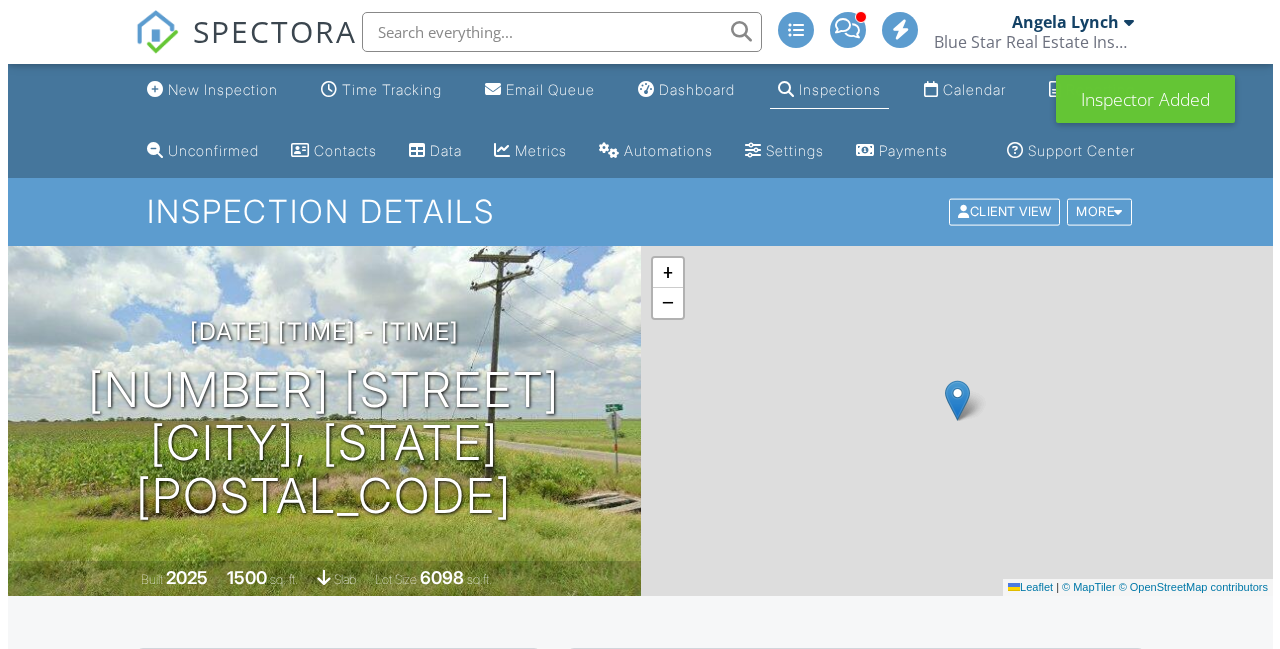 scroll, scrollTop: 0, scrollLeft: 0, axis: both 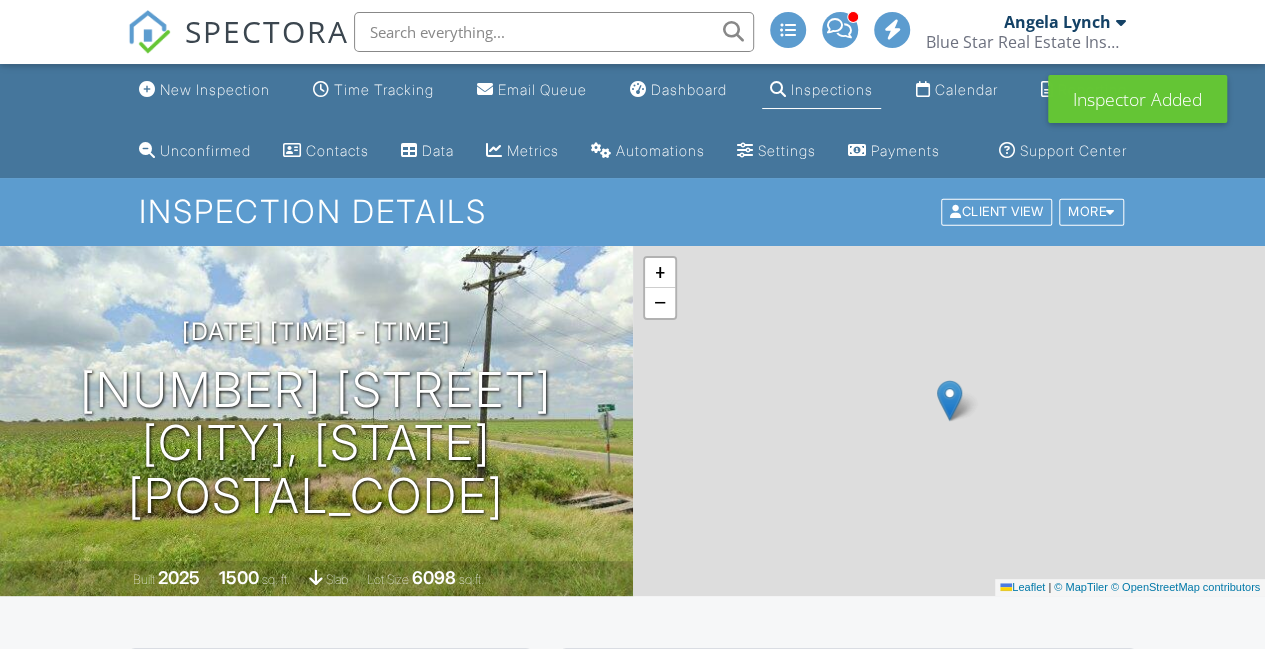 click on "[DATE] [TIME]
- [TIME]" at bounding box center (316, 331) 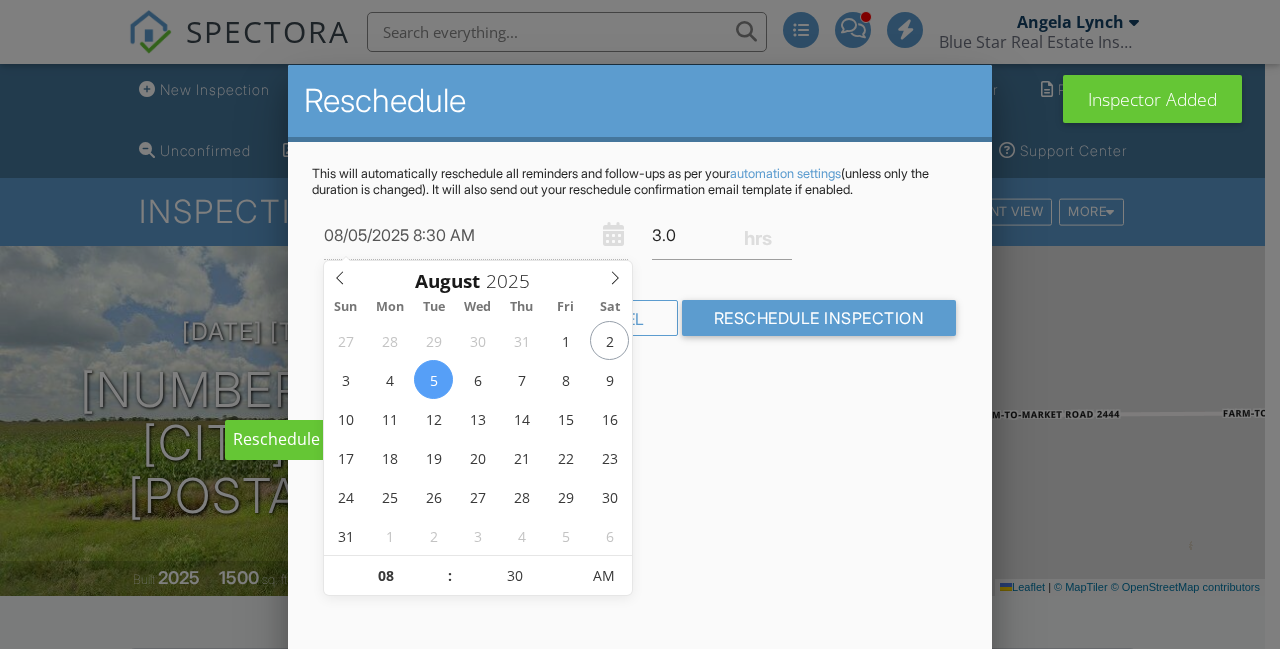 scroll, scrollTop: 0, scrollLeft: 0, axis: both 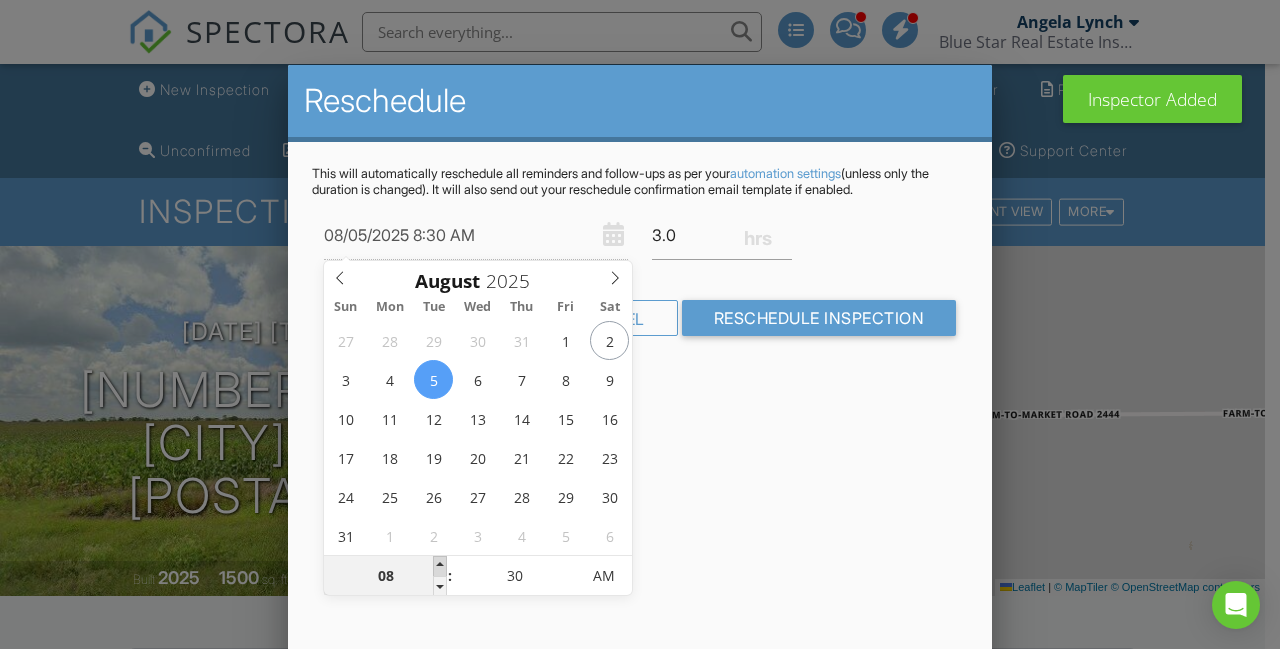 type on "08/05/2025 9:30 AM" 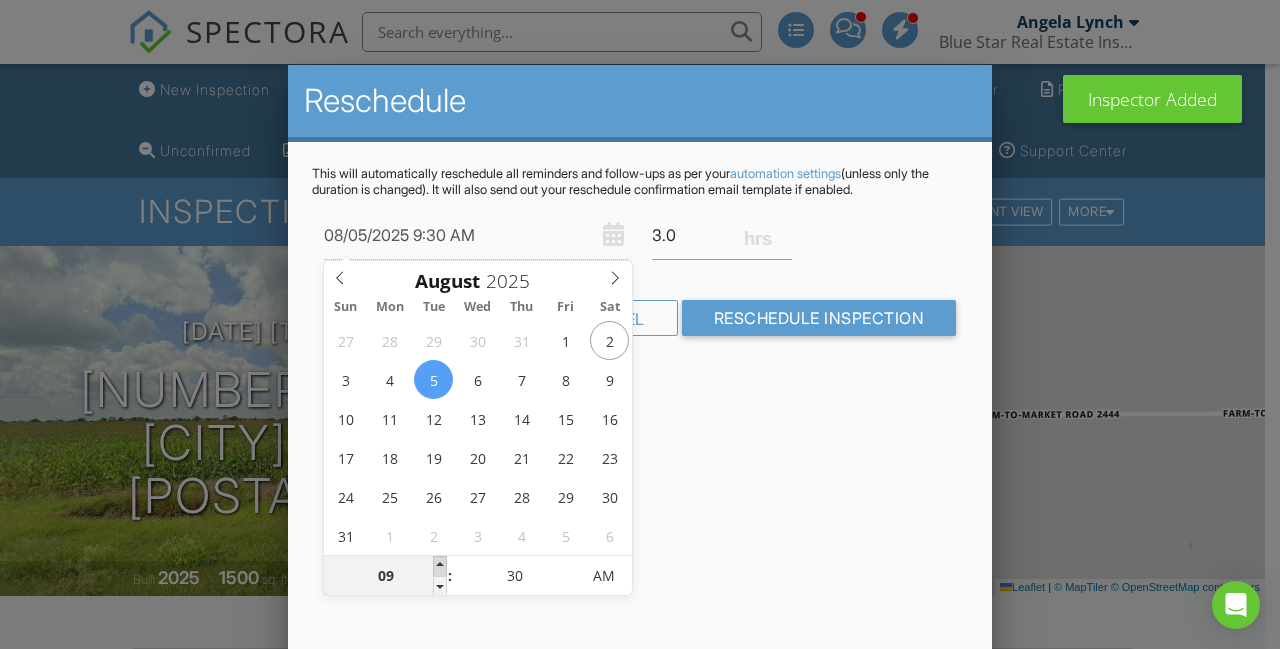 click at bounding box center (440, 566) 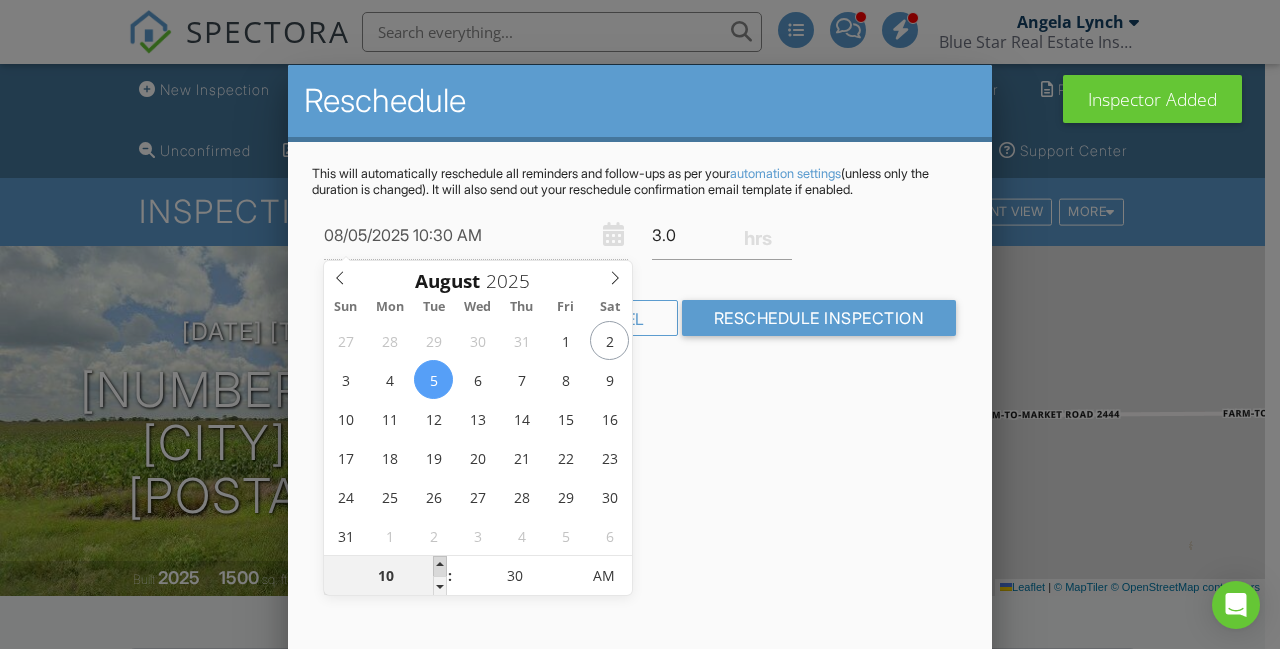click at bounding box center (440, 566) 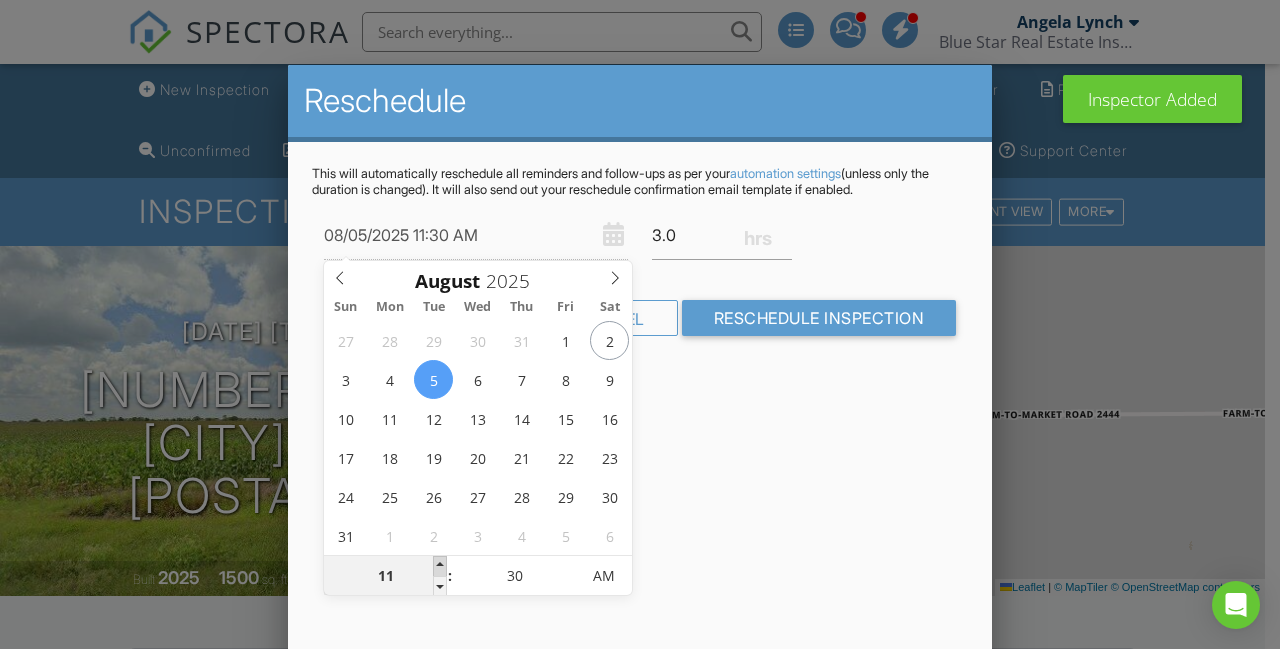 click at bounding box center (440, 566) 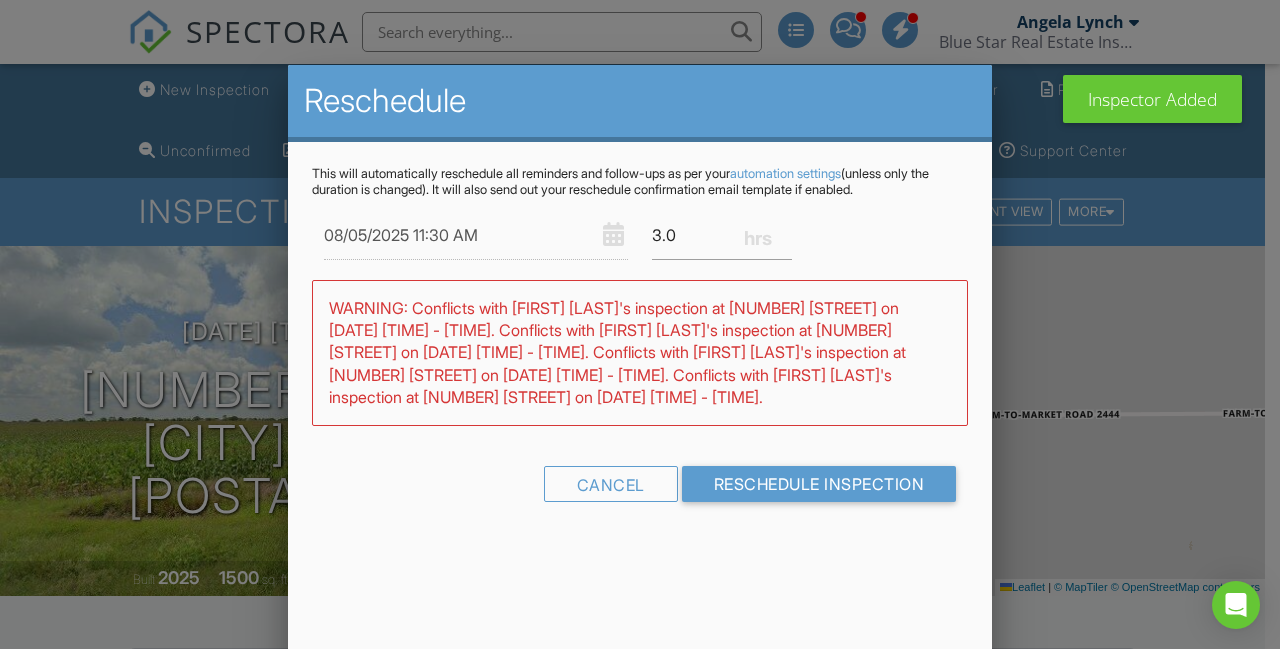 click on "This will automatically reschedule all reminders and follow-ups as per your  automation settings  (unless only the duration is changed). It will also send out your reschedule confirmation email template if enabled.
08/05/2025 11:30 AM
3.0
Warning: this date/time is in the past.
WARNING: Conflicts with Shane Smith's inspection at 7933 Salais Dr on 08/05/2025  8:30 am - 11:30 am. Conflicts with James Matthew Lynch's inspection at 3501 Rebecca on 08/05/2025  8:30 am - 11:30 am. Conflicts with James Matthew Lynch's inspection at 3509 Rebecca Dr  on 08/05/2025  2:30 pm - 5:30 pm. Conflicts with James Matthew Lynch's inspection at 3505 Rebecca Dr on 08/05/2025 11:30 am - 2:30 pm.
Cancel
Reschedule Inspection" at bounding box center [640, 351] 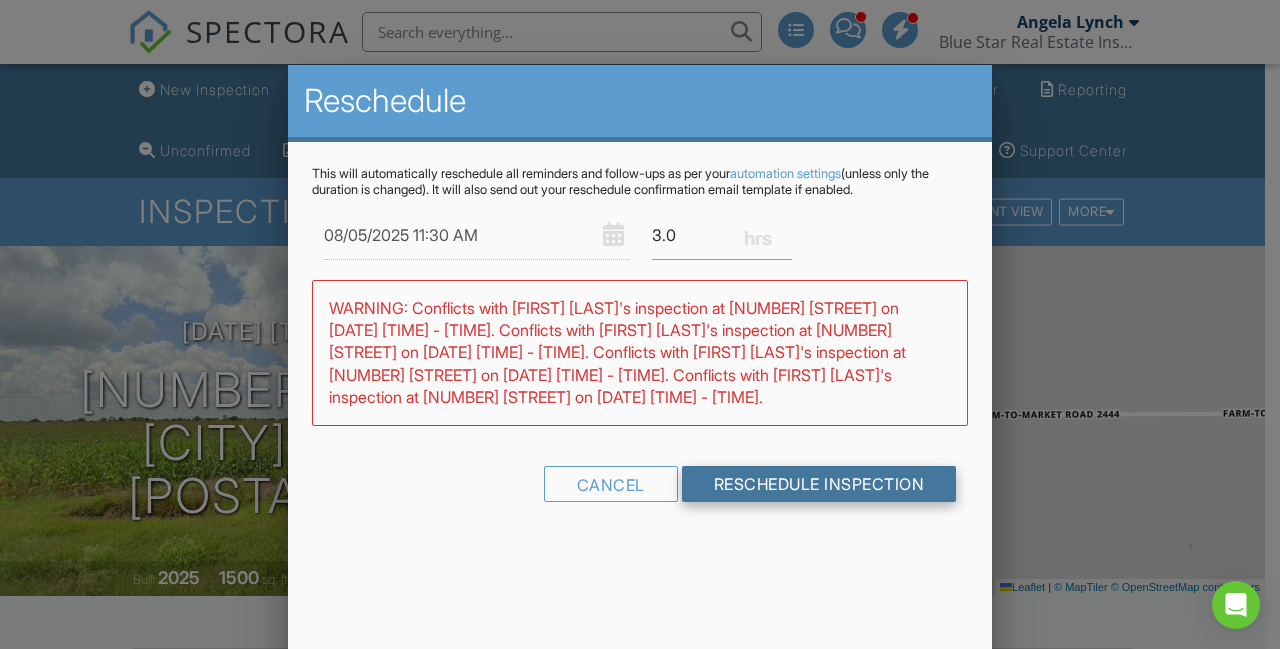 click on "Reschedule Inspection" at bounding box center (819, 484) 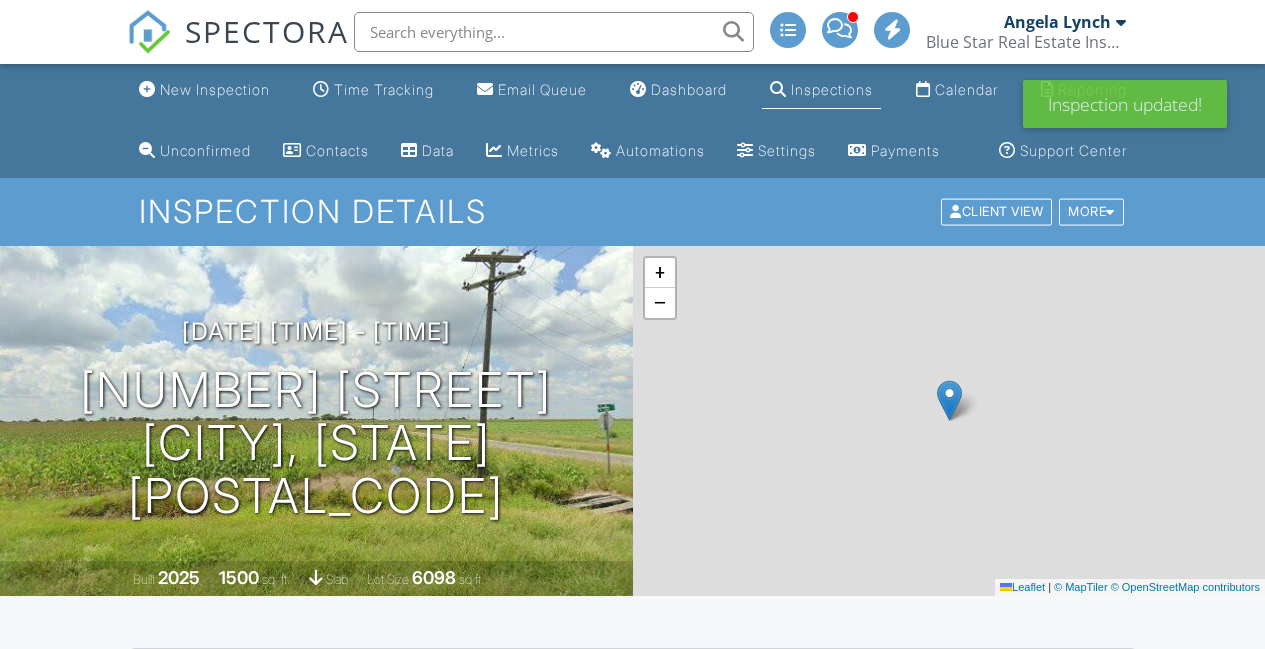 scroll, scrollTop: 461, scrollLeft: 0, axis: vertical 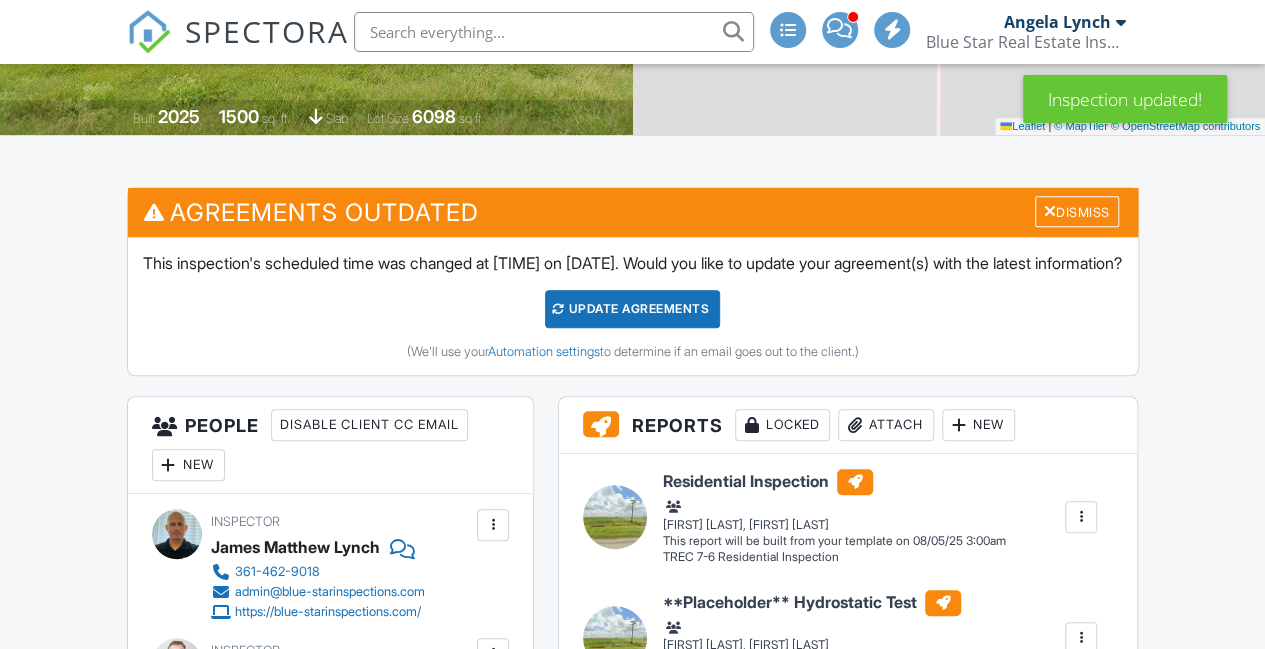 click on "Update Agreements" at bounding box center [632, 309] 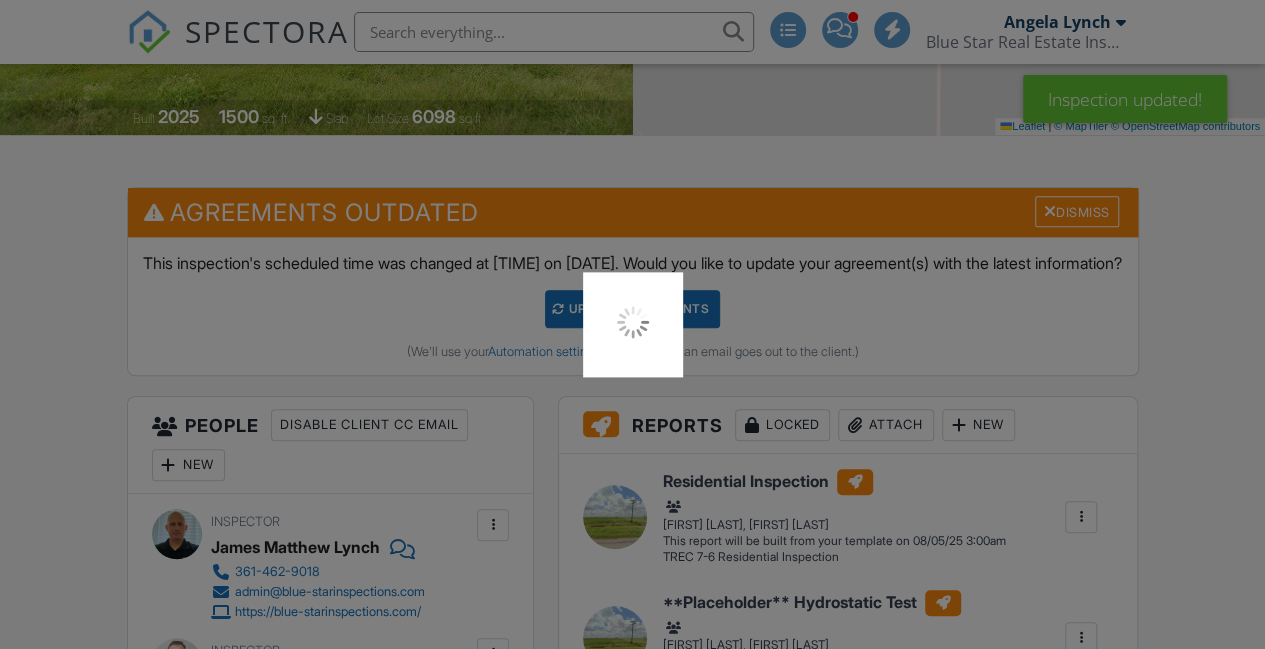 scroll, scrollTop: 0, scrollLeft: 0, axis: both 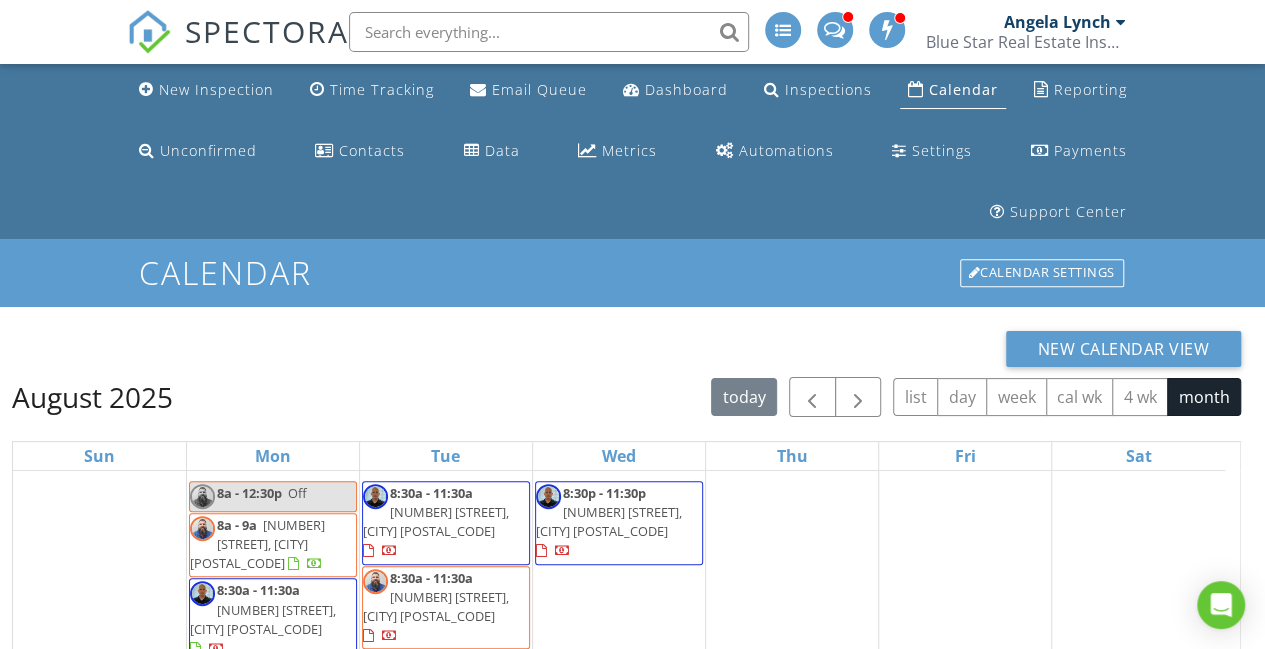 click on "3601 Rebecca St, Corpus Christi 78415" at bounding box center [456, 775] 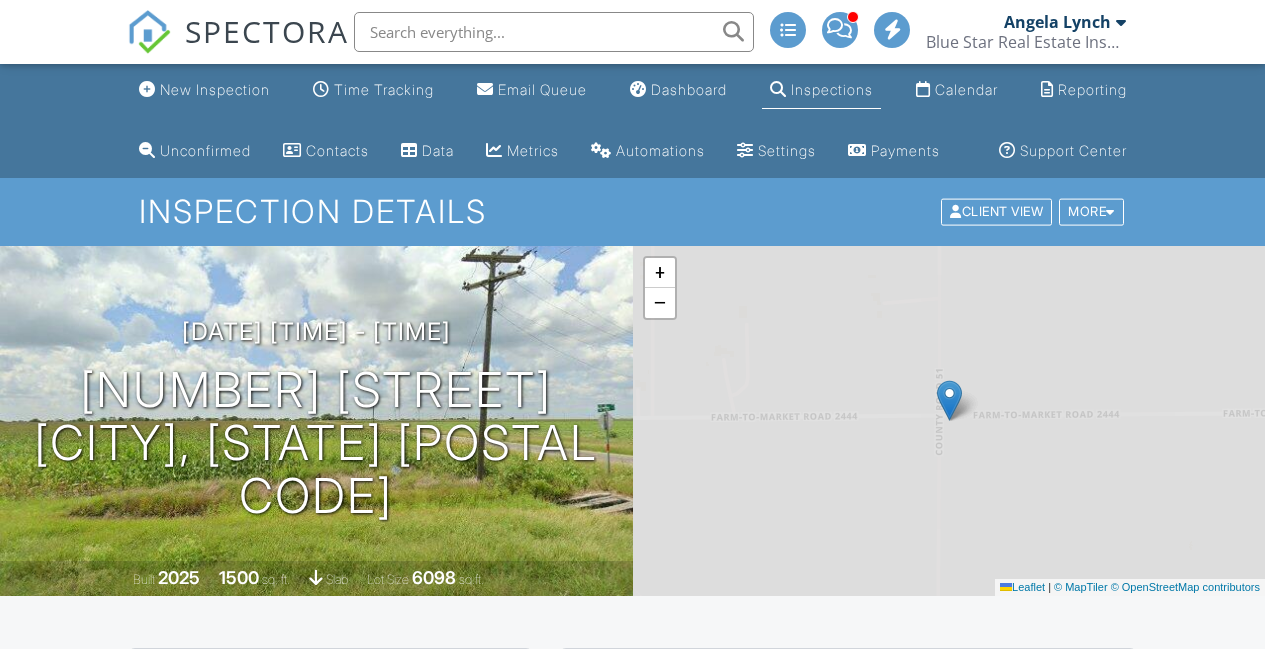 scroll, scrollTop: 0, scrollLeft: 0, axis: both 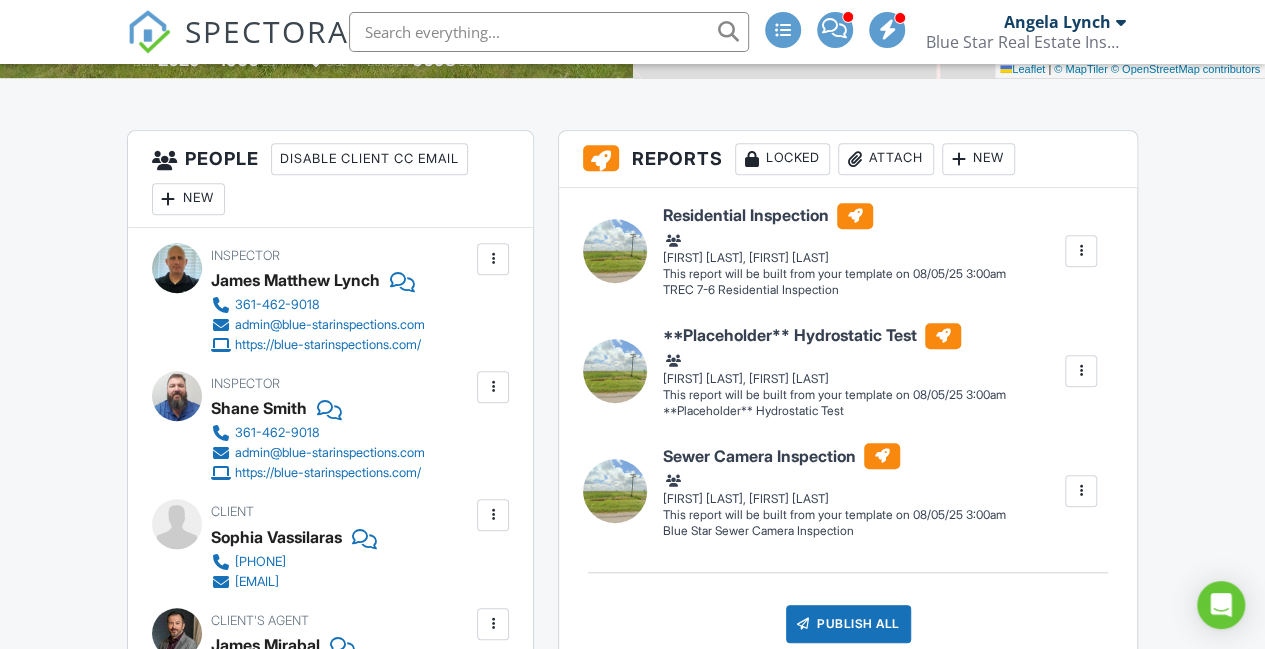 click at bounding box center [493, 259] 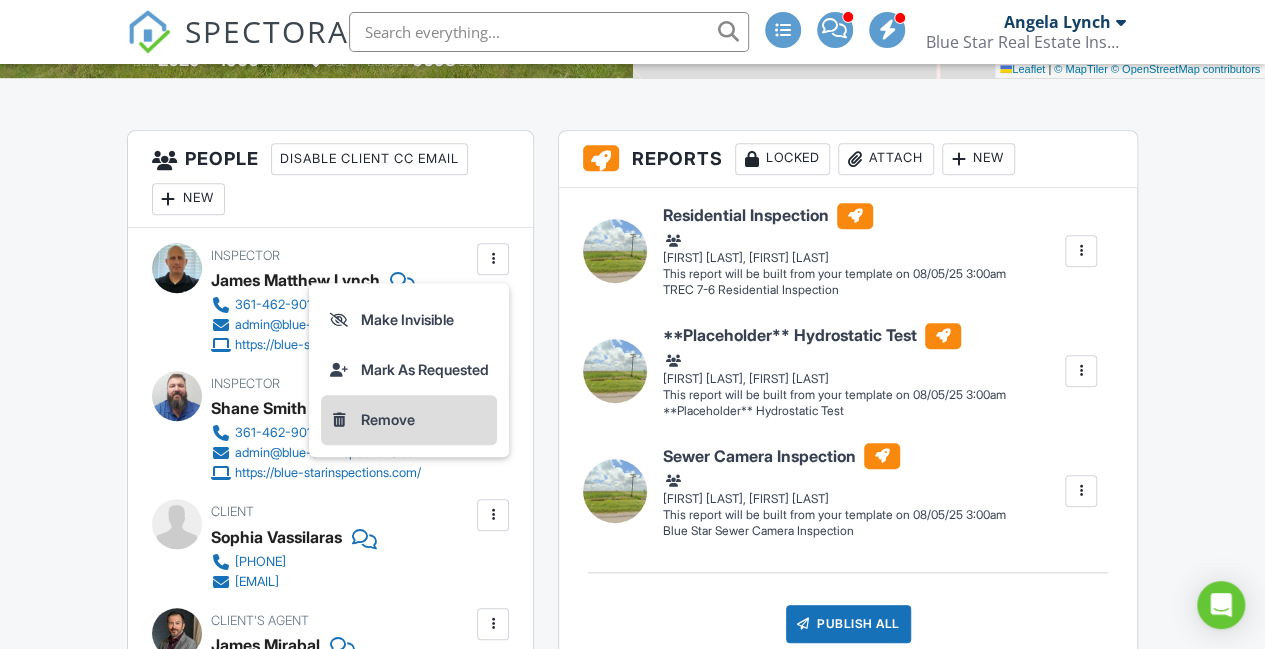 click on "Remove" at bounding box center [409, 420] 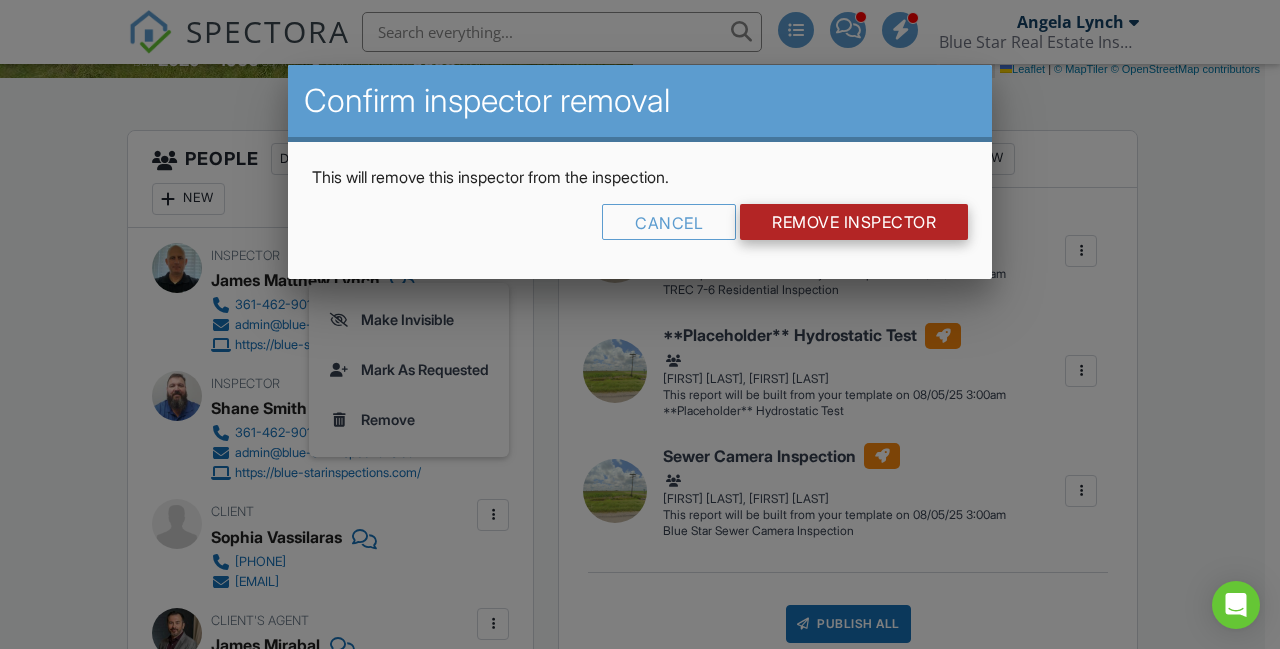 click on "Remove Inspector" at bounding box center (854, 222) 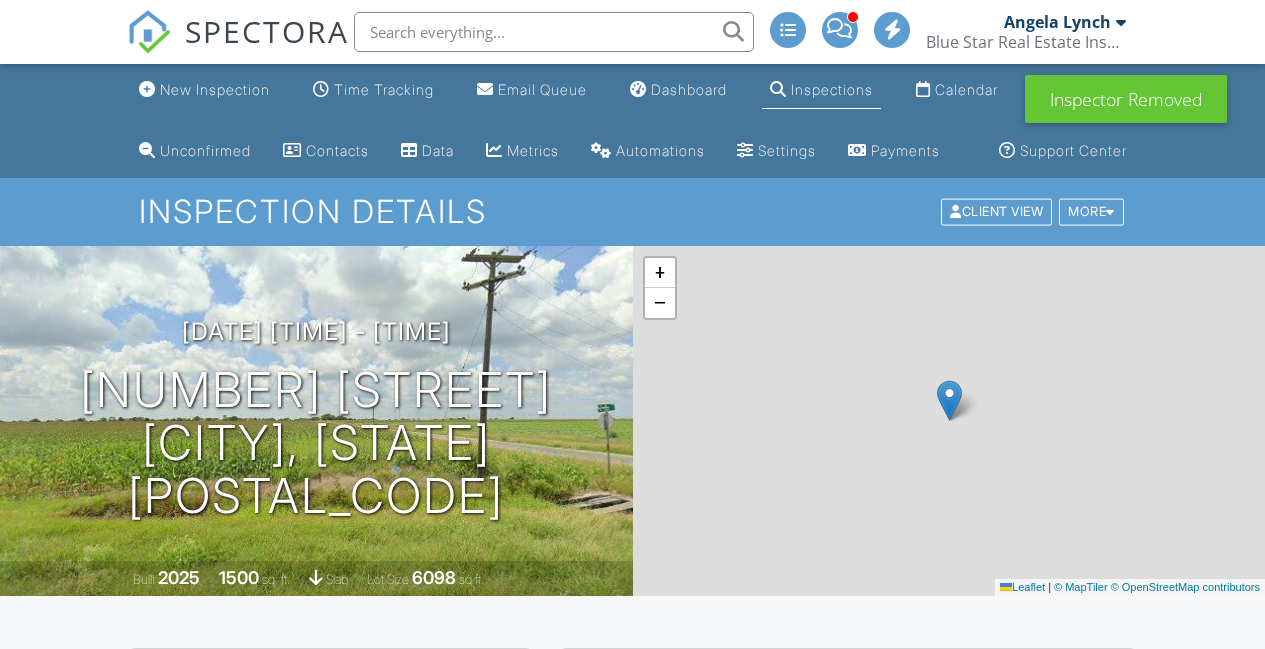 scroll, scrollTop: 0, scrollLeft: 0, axis: both 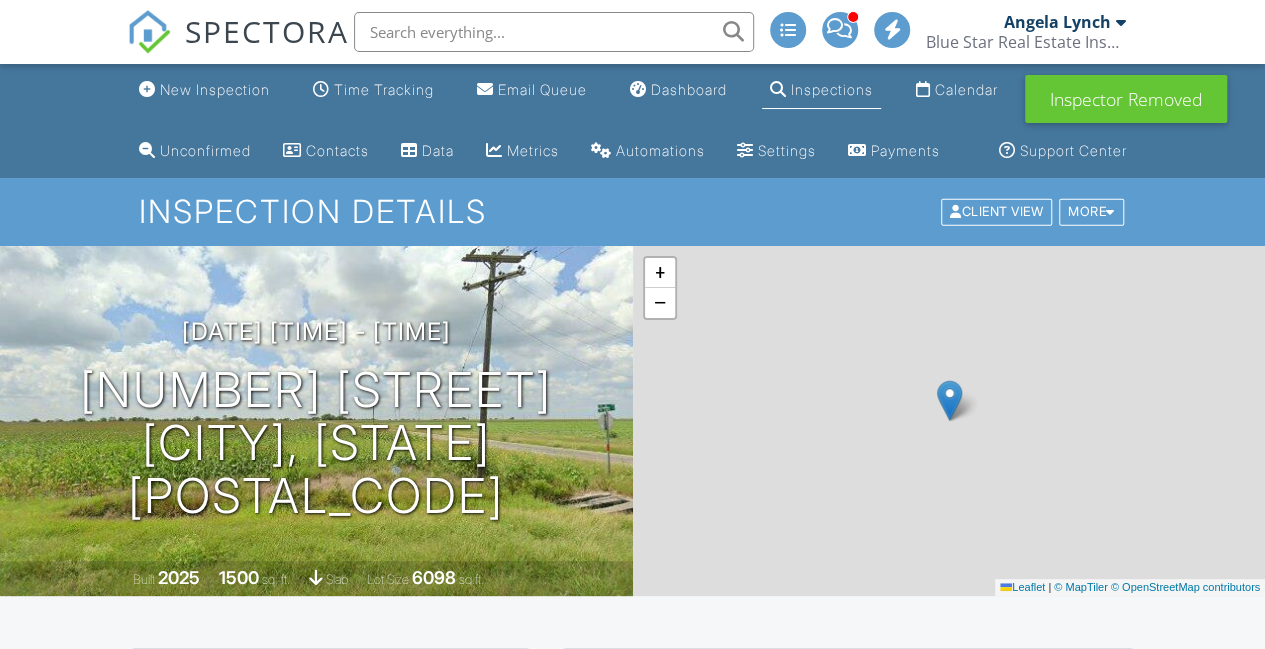 click on "New Inspection" at bounding box center [215, 89] 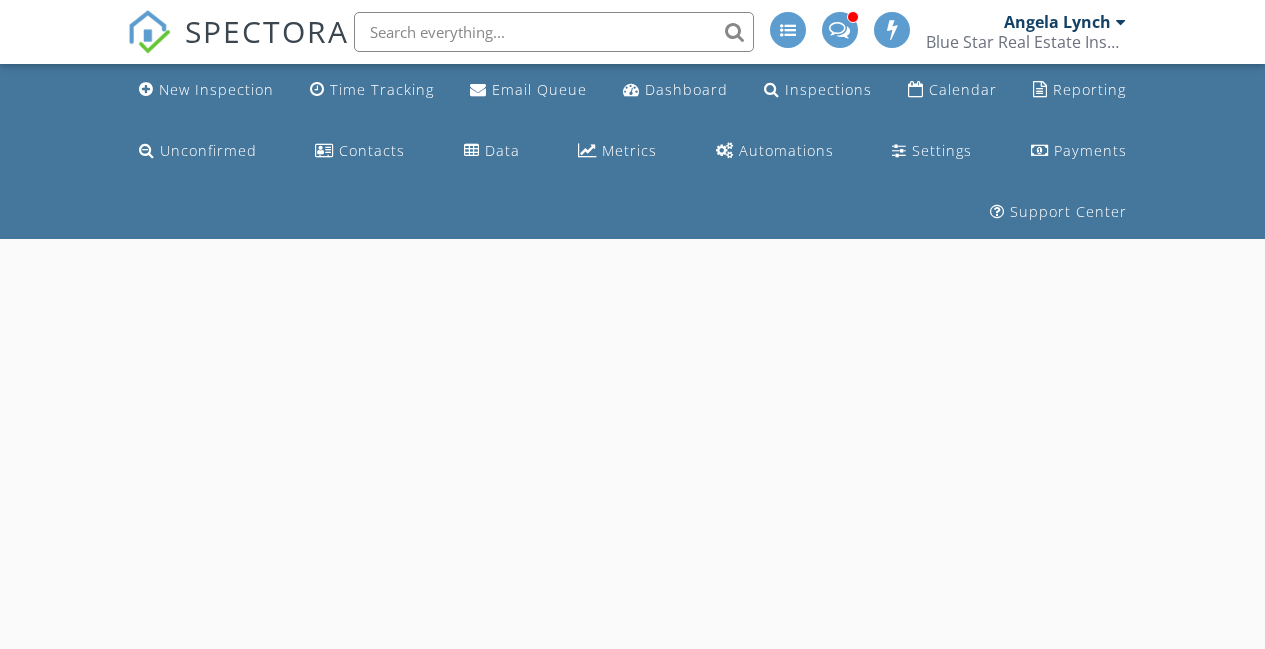 scroll, scrollTop: 0, scrollLeft: 0, axis: both 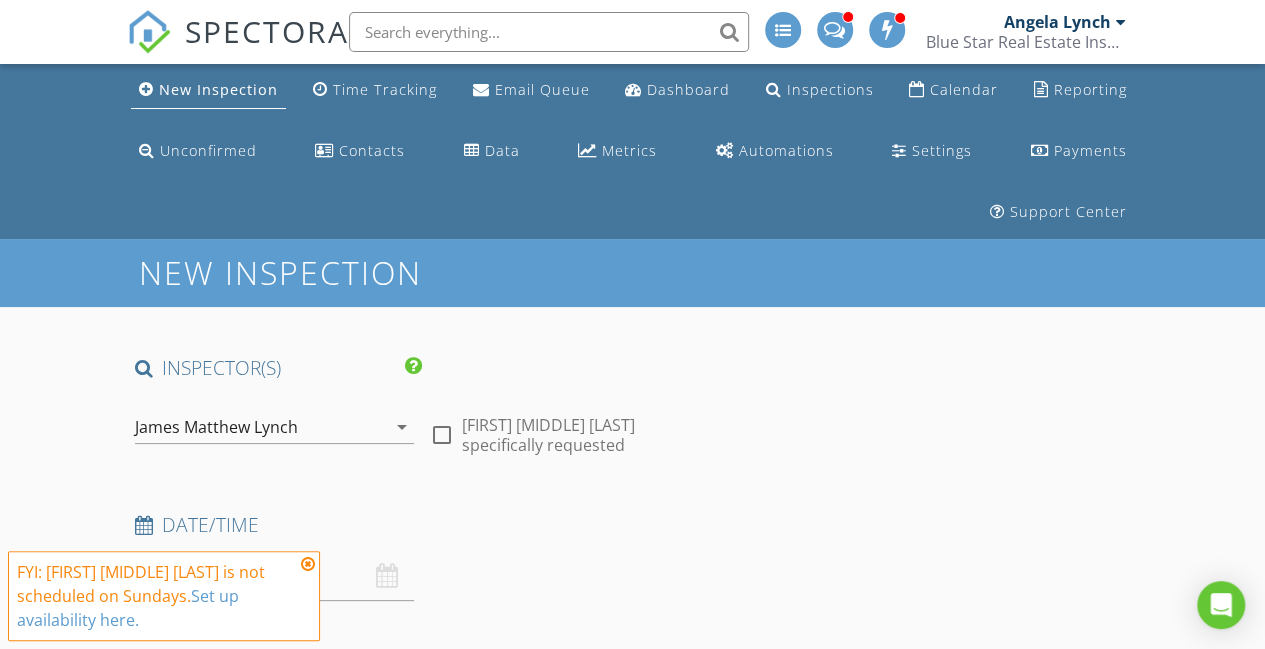 click on "James Matthew Lynch" at bounding box center [260, 427] 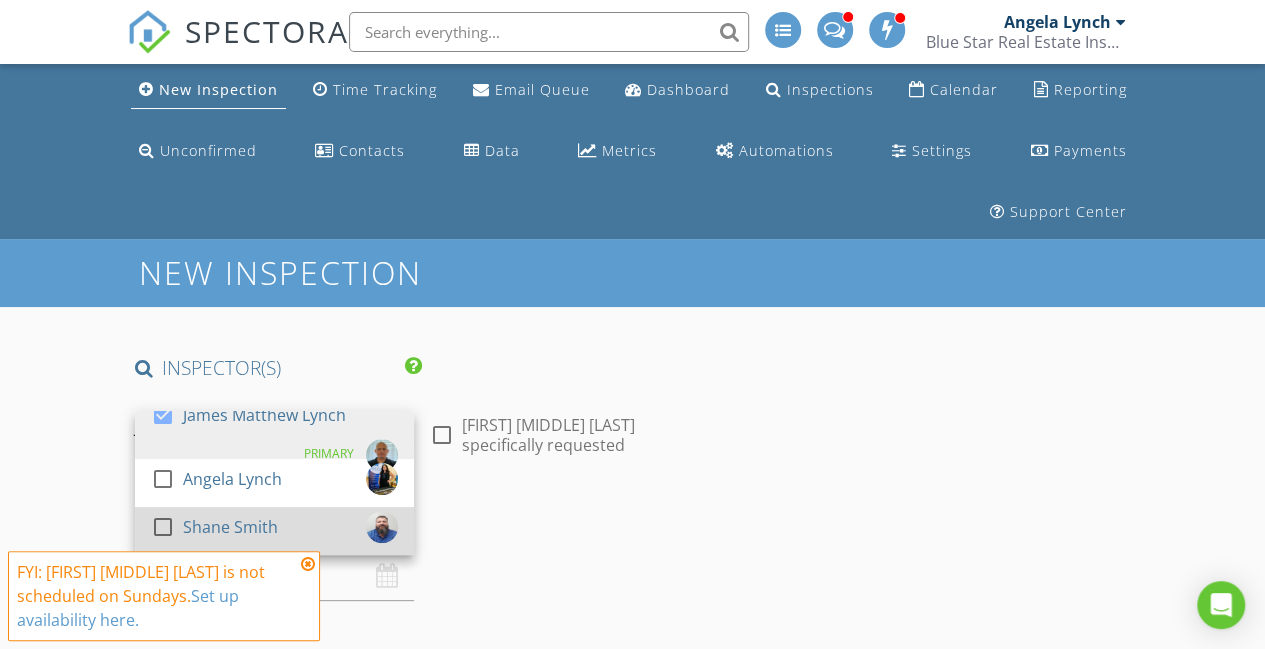 click on "Shane Smith" at bounding box center (230, 527) 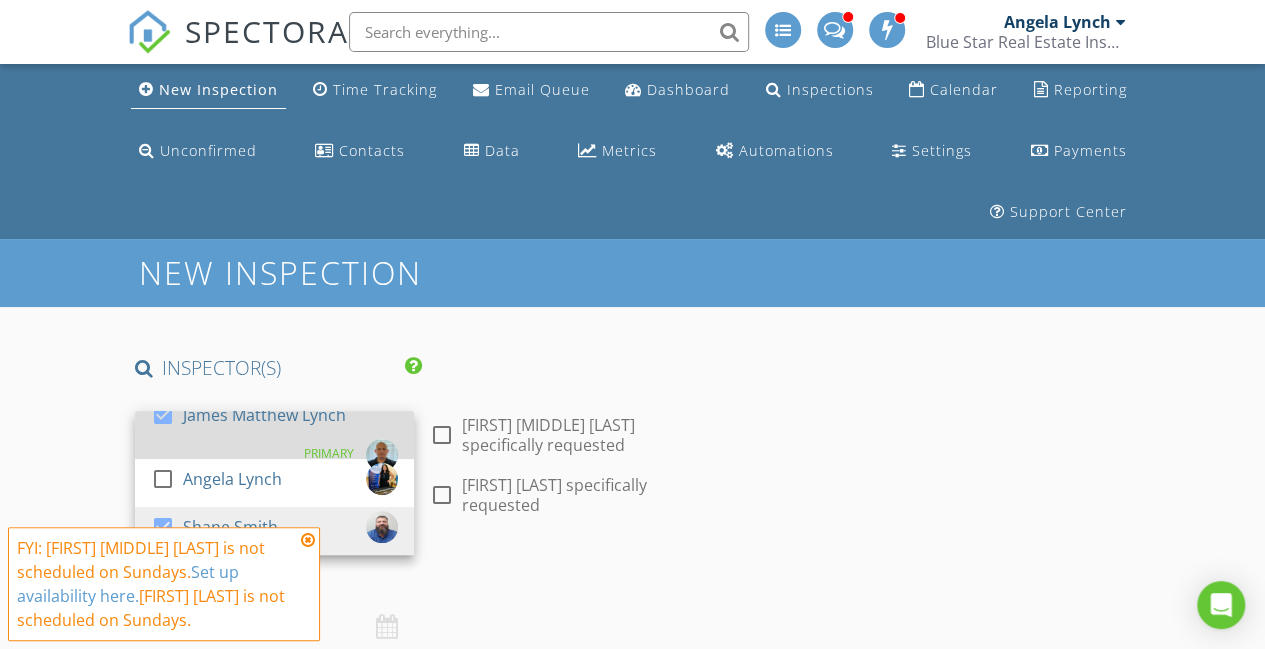 click on "James Matthew Lynch" at bounding box center [264, 415] 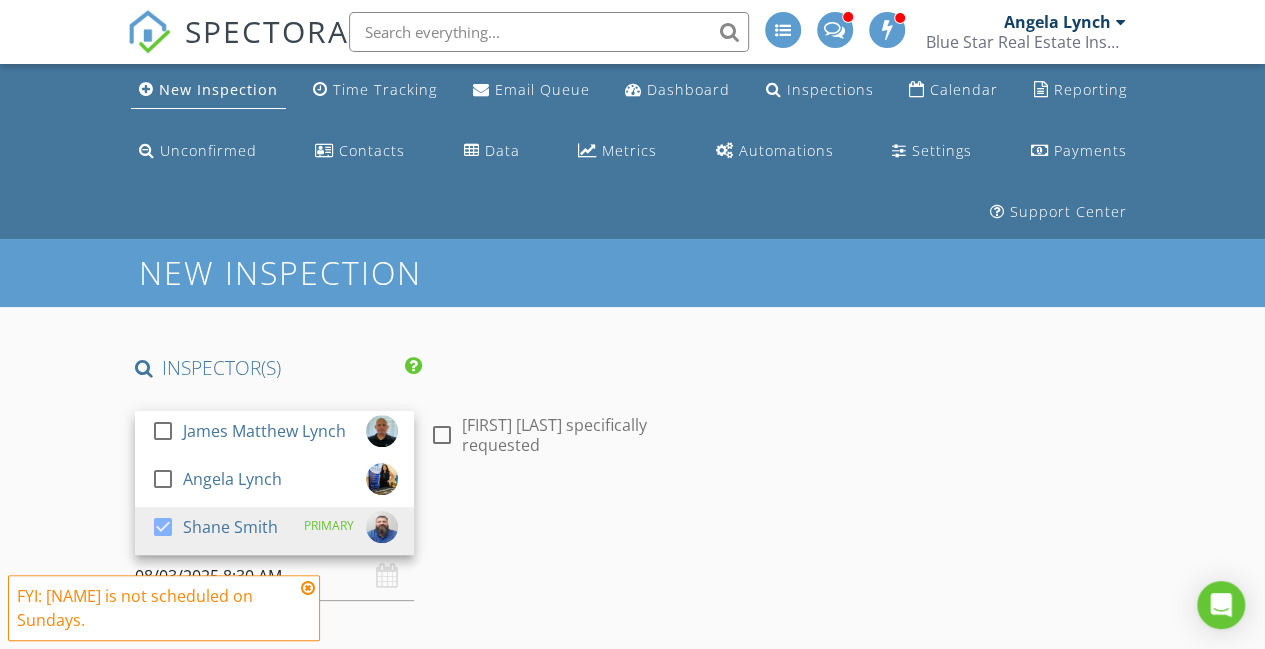 click on "New Inspection
INSPECTOR(S)
check_box_outline_blank   [FIRST] [MIDDLE] [LAST]     check_box_outline_blank   [FIRST] [LAST]     check_box   [FIRST] [LAST]   PRIMARY   [FIRST] [LAST] arrow_drop_down   check_box_outline_blank [FIRST] [LAST] specifically requested
Date/Time
[DATE] [TIME]
Location
Address Form       Can't find your address?   Click here.
client
check_box Enable Client CC email for this inspection   Client Search     check_box_outline_blank Client is a Company/Organization     First Name   Last Name   Email   CC Email   Phone   Address   City   State   Zip     Tags         Notes   Private Notes
ADDITIONAL client
SERVICES
check_box_outline_blank   General Residential Inspection   Standard Home Inspection check_box_outline_blank   Wood Destroying Inspect Report" at bounding box center (632, 2109) 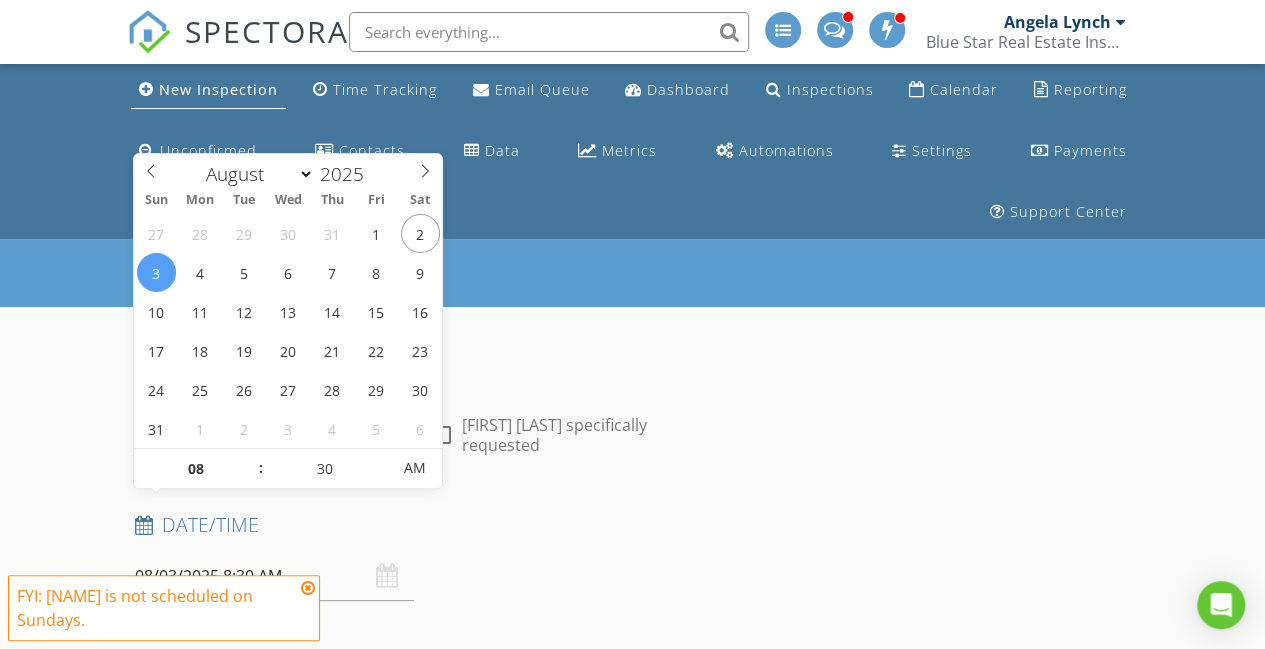 click on "08/03/2025 8:30 AM" at bounding box center [274, 576] 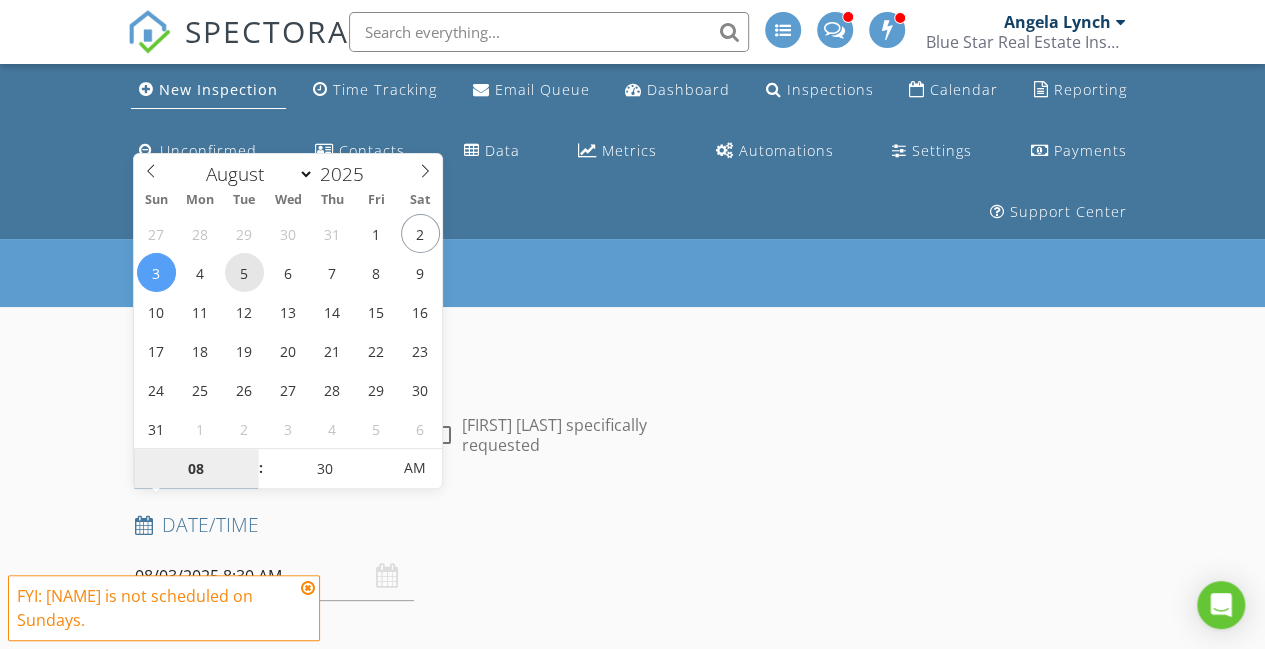 type on "08/05/2025 8:30 AM" 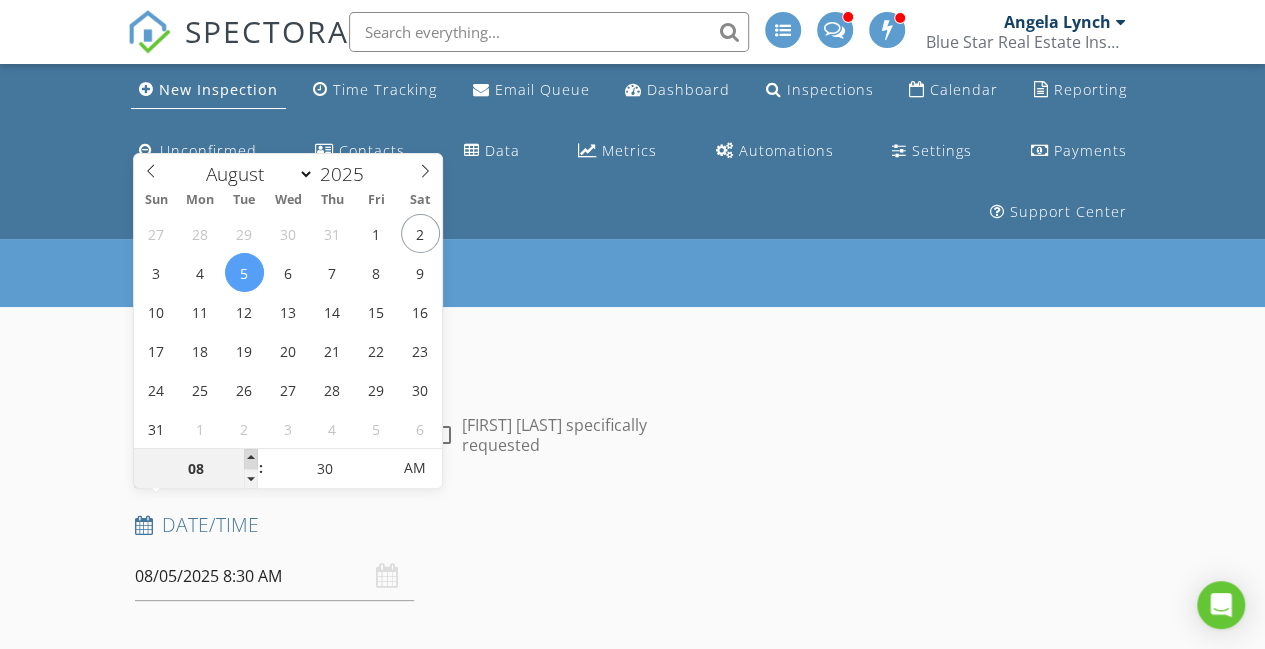 type on "09" 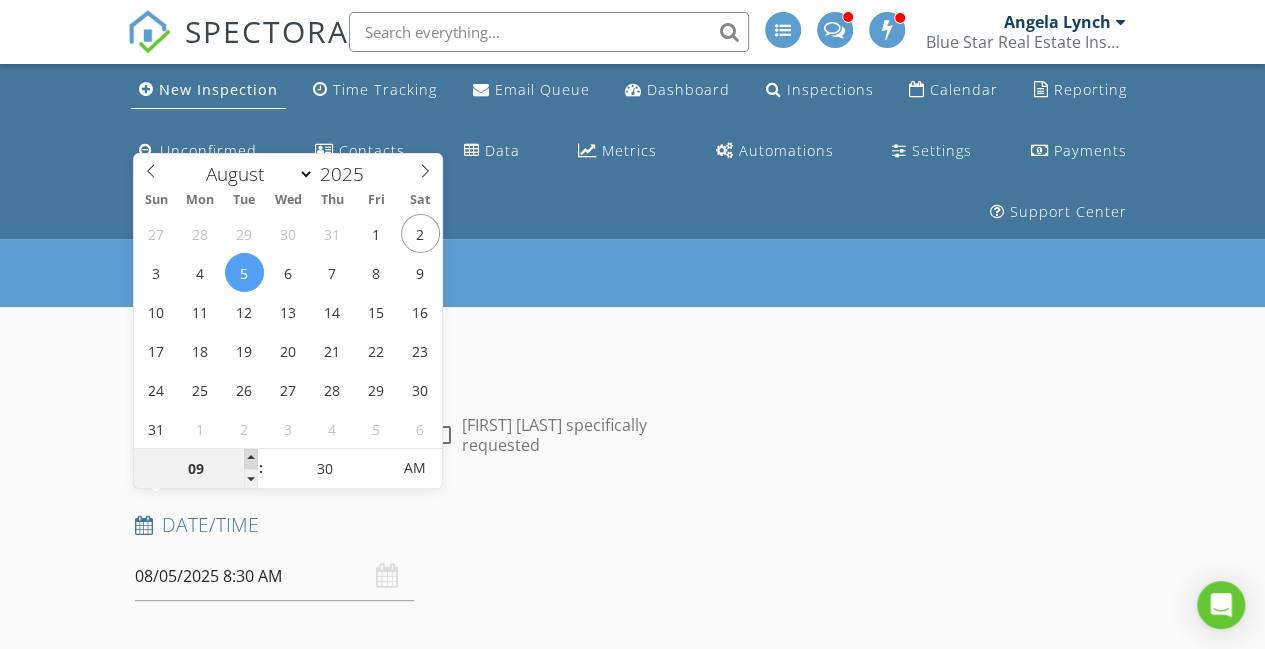 type on "08/05/2025 9:30 AM" 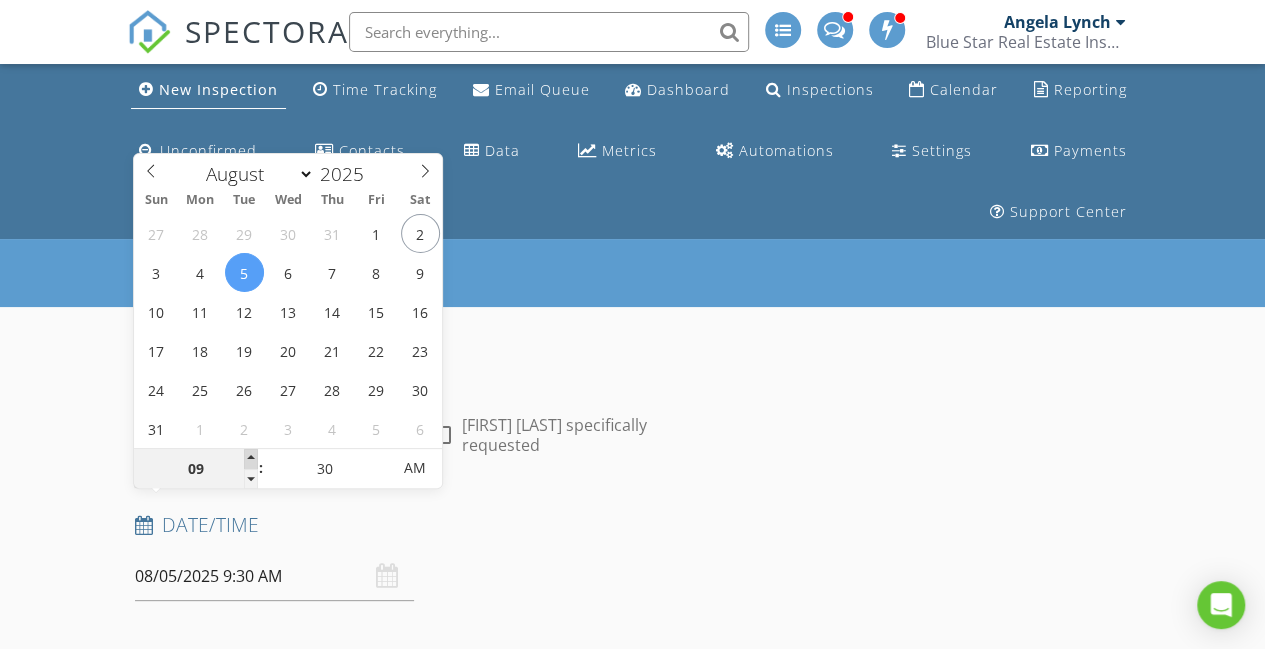 click at bounding box center [251, 459] 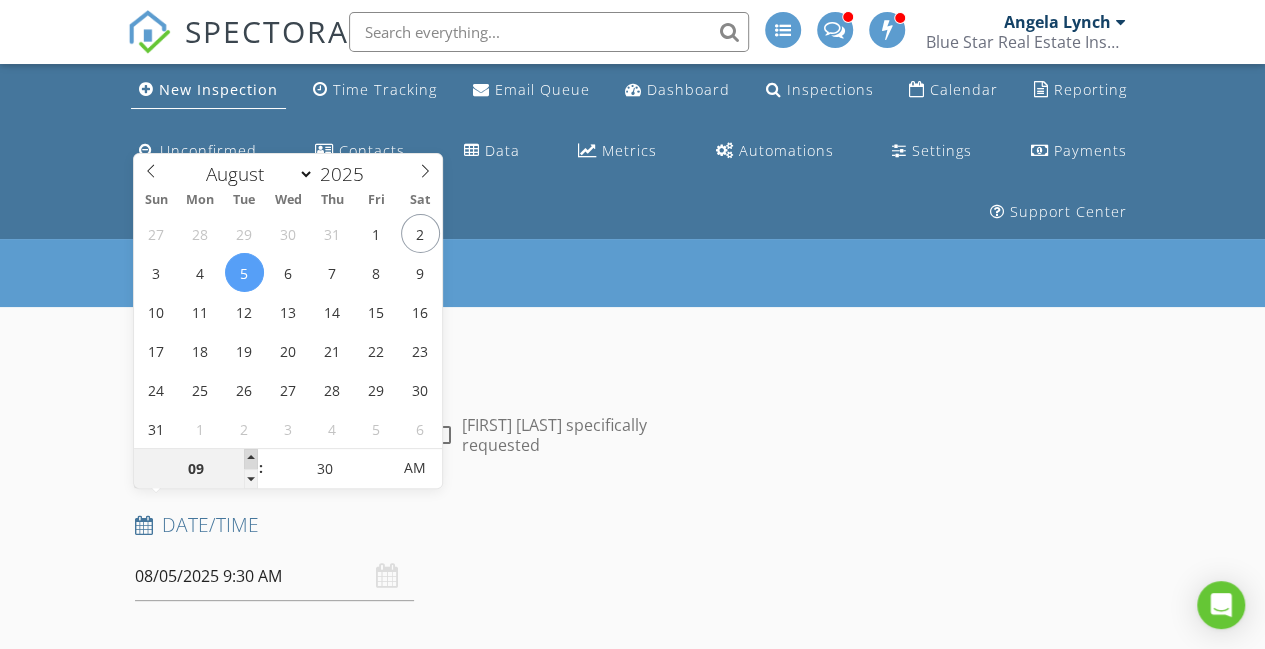 type on "10" 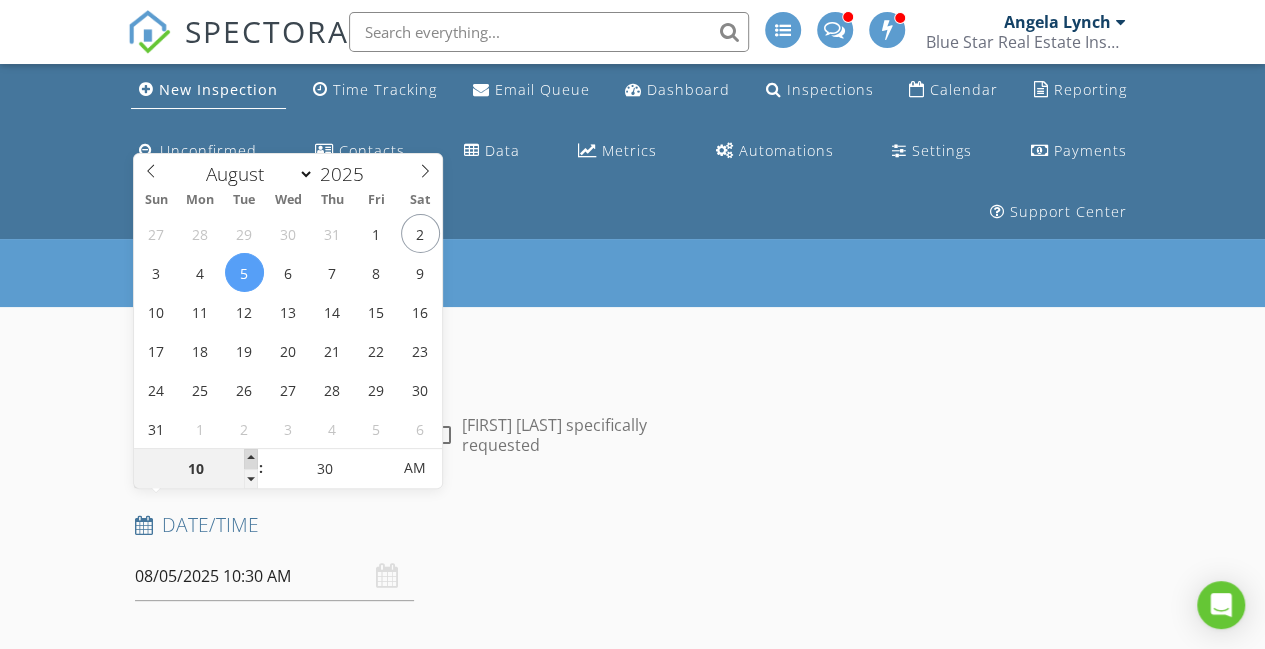 click at bounding box center [251, 459] 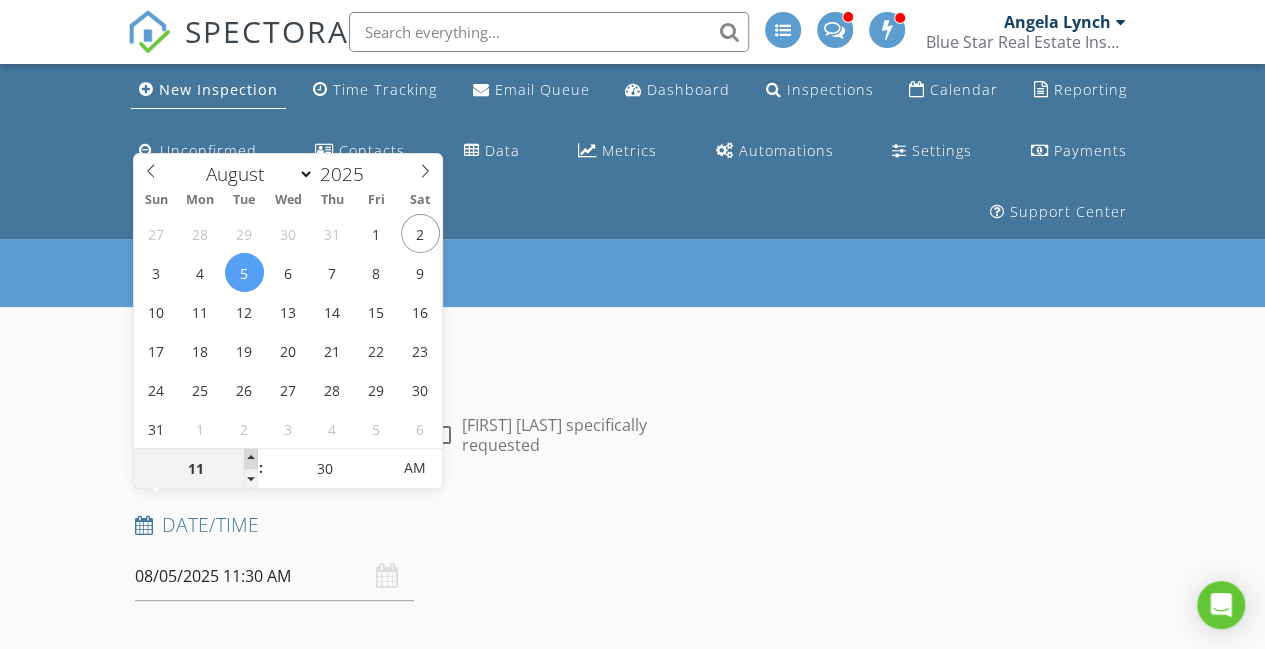 click at bounding box center [251, 459] 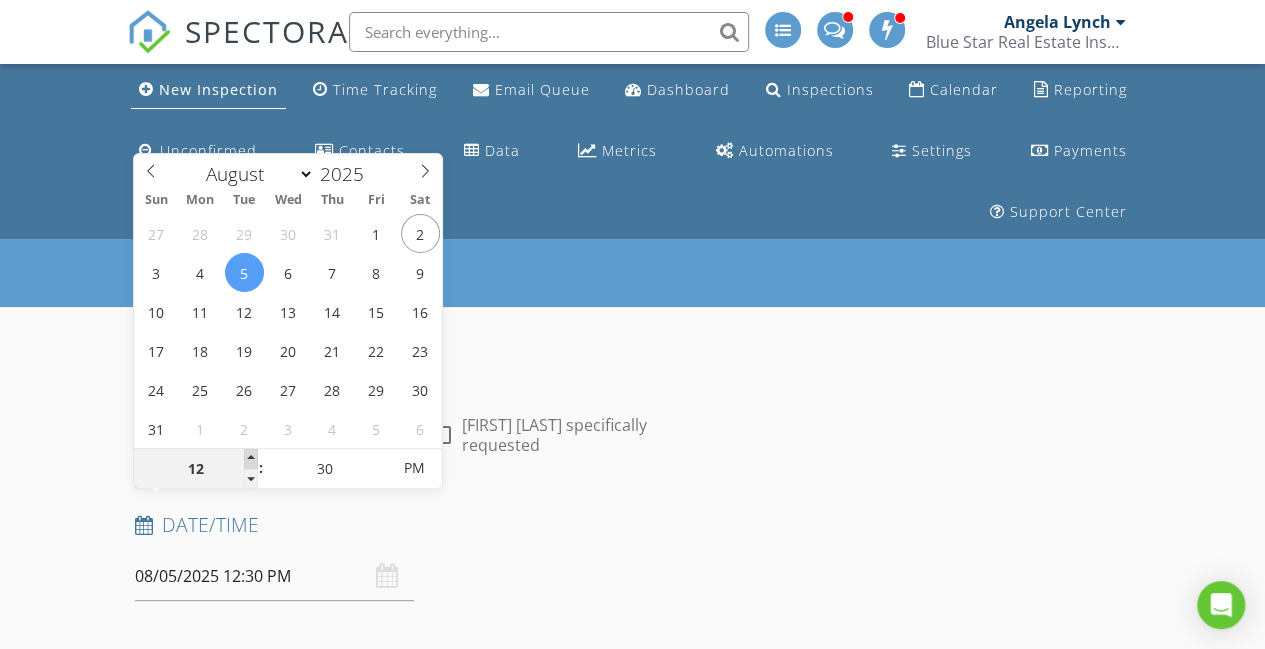 click at bounding box center [251, 459] 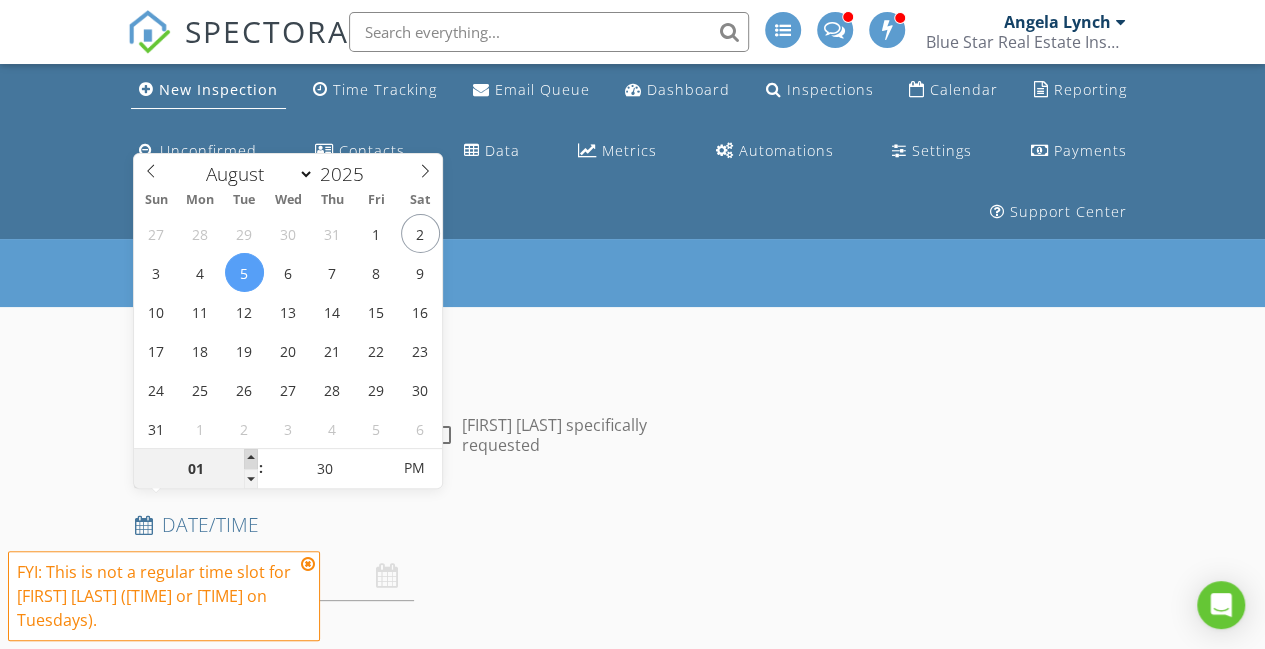 click at bounding box center (251, 459) 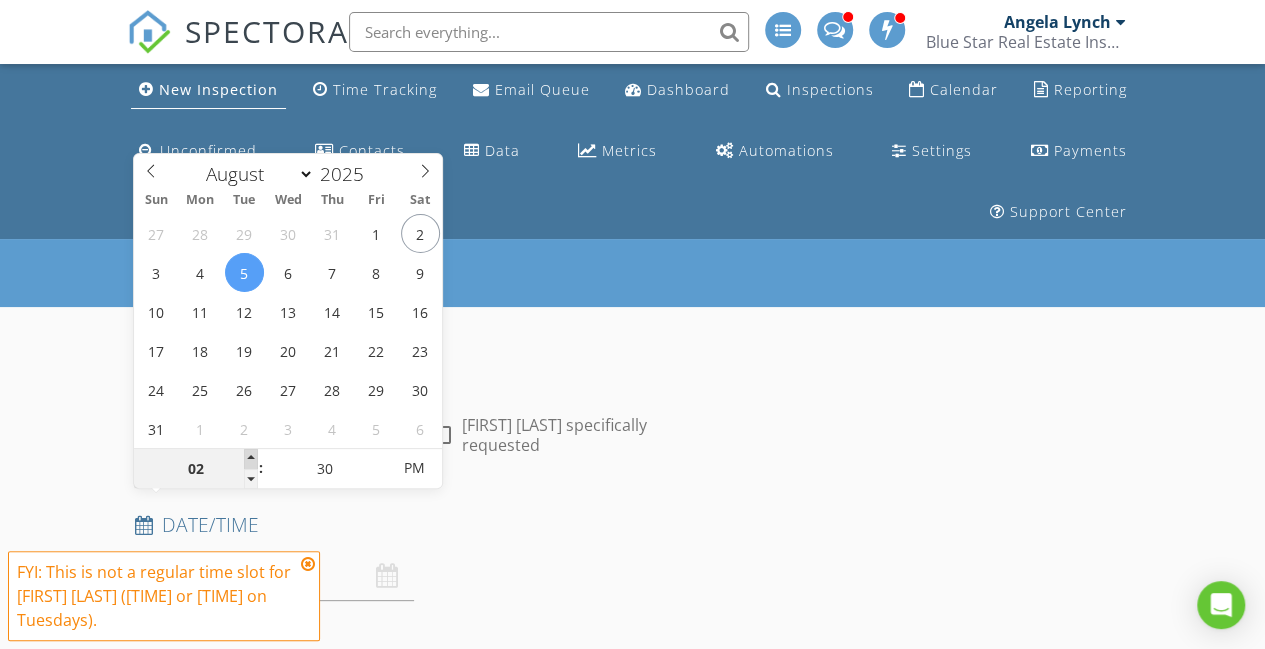 click at bounding box center [251, 459] 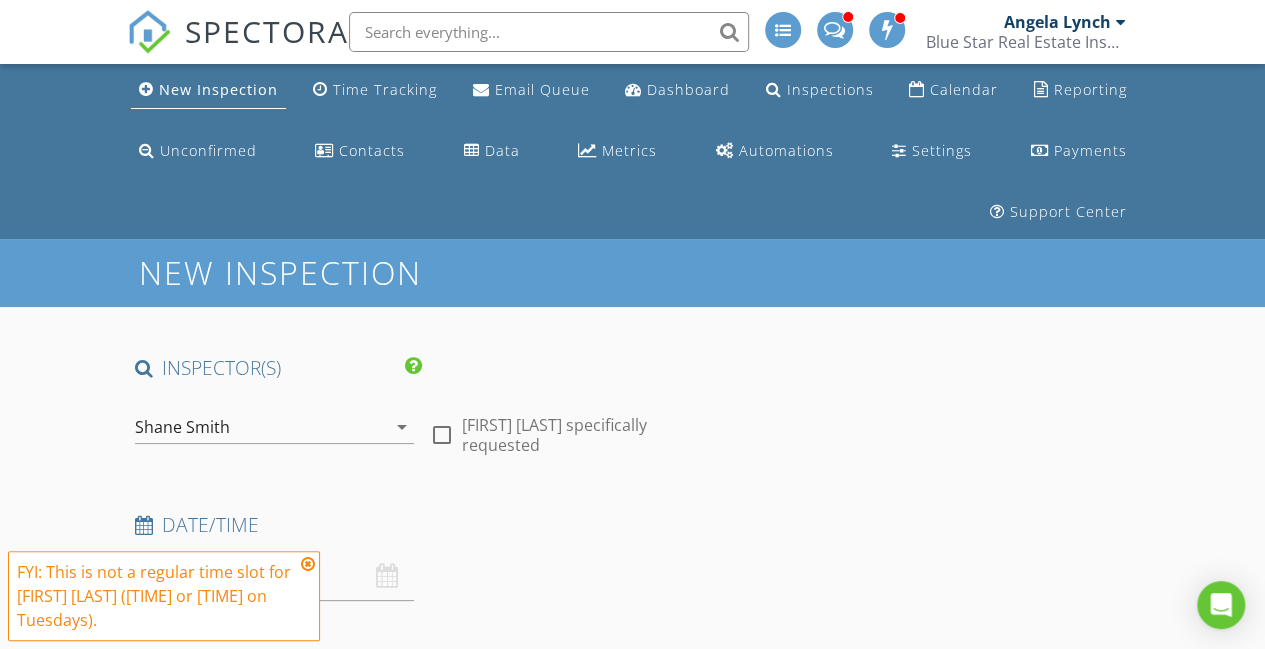 click on "New Inspection
INSPECTOR(S)
check_box_outline_blank   James Matthew Lynch     check_box_outline_blank   Angela Lynch     check_box   Shane Smith   PRIMARY   Shane Smith arrow_drop_down   check_box_outline_blank Shane Smith specifically requested
Date/Time
08/05/2025 2:30 PM
Location
Address Form       Can't find your address?   Click here.
client
check_box Enable Client CC email for this inspection   Client Search     check_box_outline_blank Client is a Company/Organization     First Name   Last Name   Email   CC Email   Phone   Address   City   State   Zip     Tags         Notes   Private Notes
ADD ADDITIONAL client
SERVICES
check_box_outline_blank   General Residential Inspection   Standard Home Inspection check_box_outline_blank   Wood Destroying Inspect Report" at bounding box center (632, 2109) 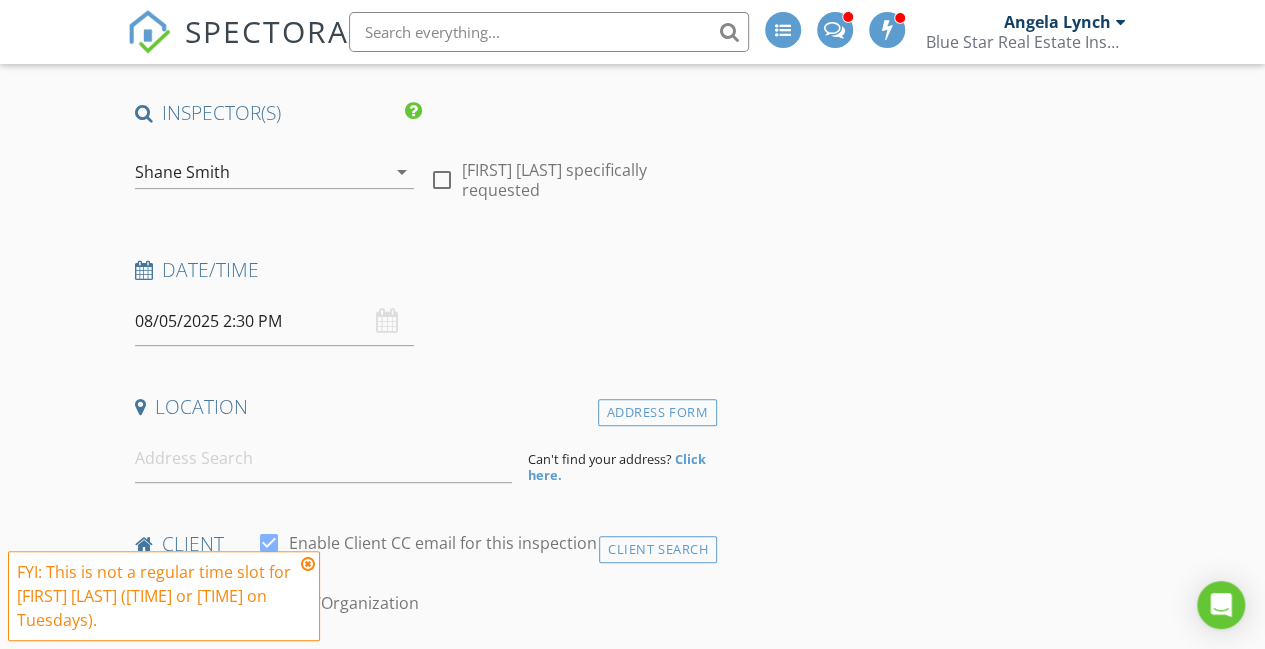 scroll, scrollTop: 284, scrollLeft: 0, axis: vertical 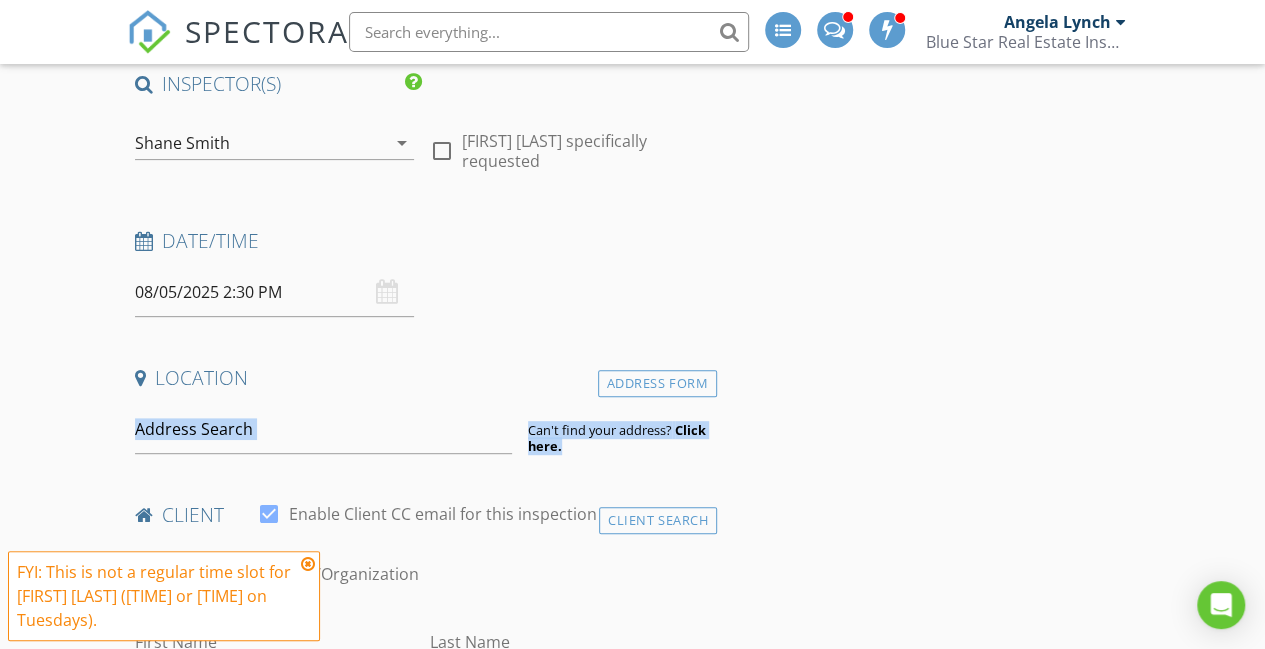 drag, startPoint x: 149, startPoint y: 395, endPoint x: 180, endPoint y: 379, distance: 34.88553 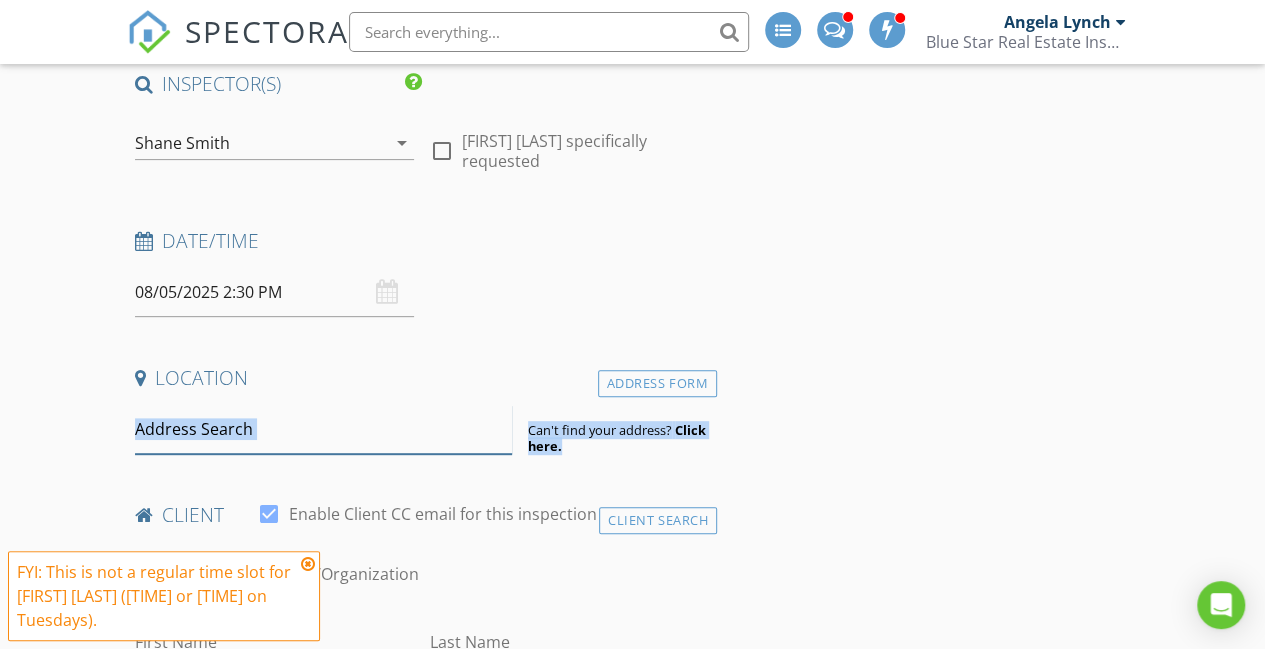 click at bounding box center (324, 429) 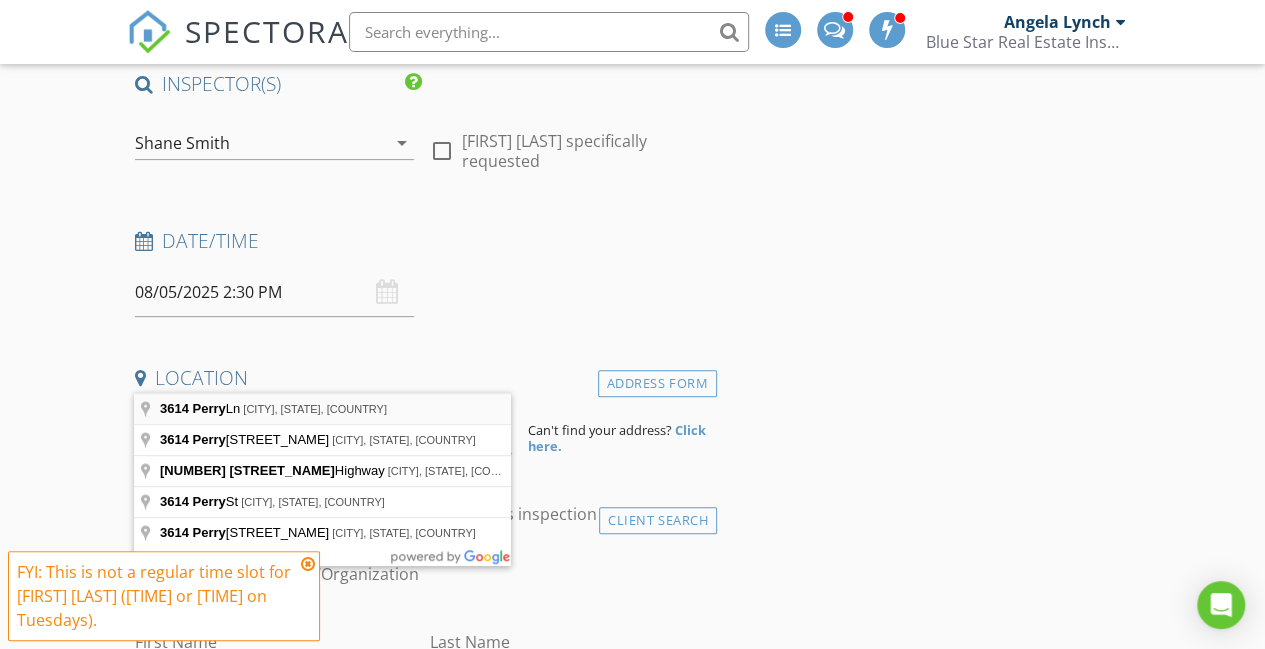 type on "3614 Perry Ln, Corpus Christi, TX, USA" 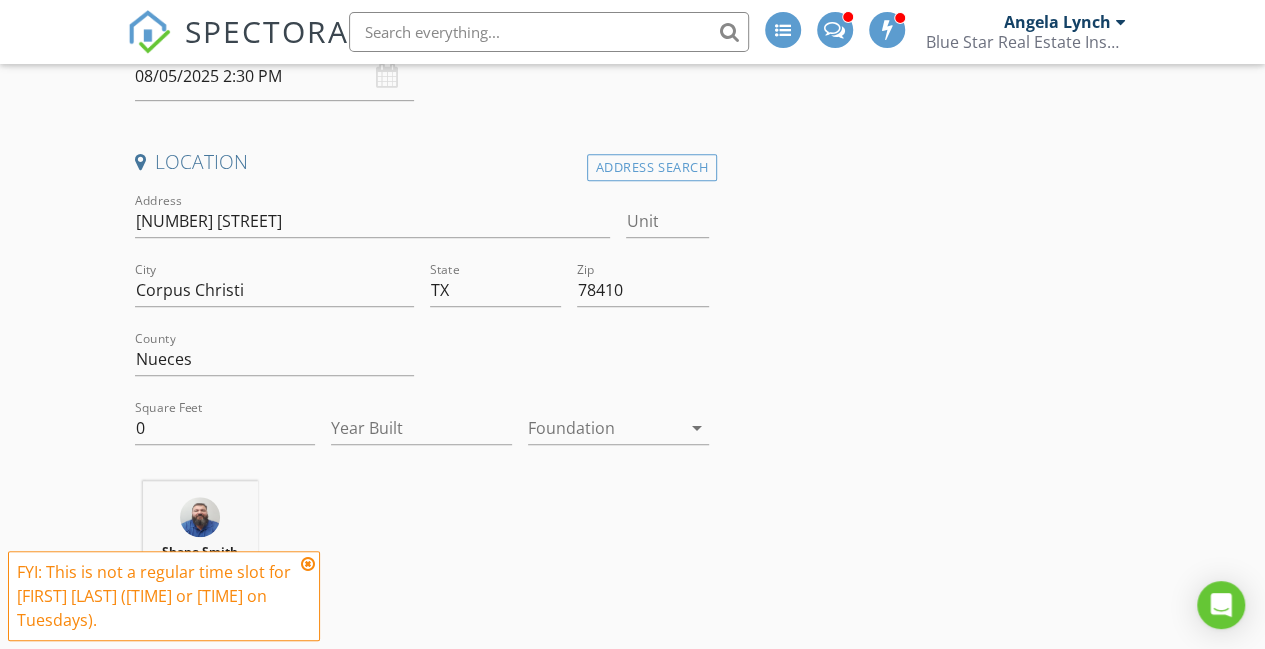 scroll, scrollTop: 503, scrollLeft: 0, axis: vertical 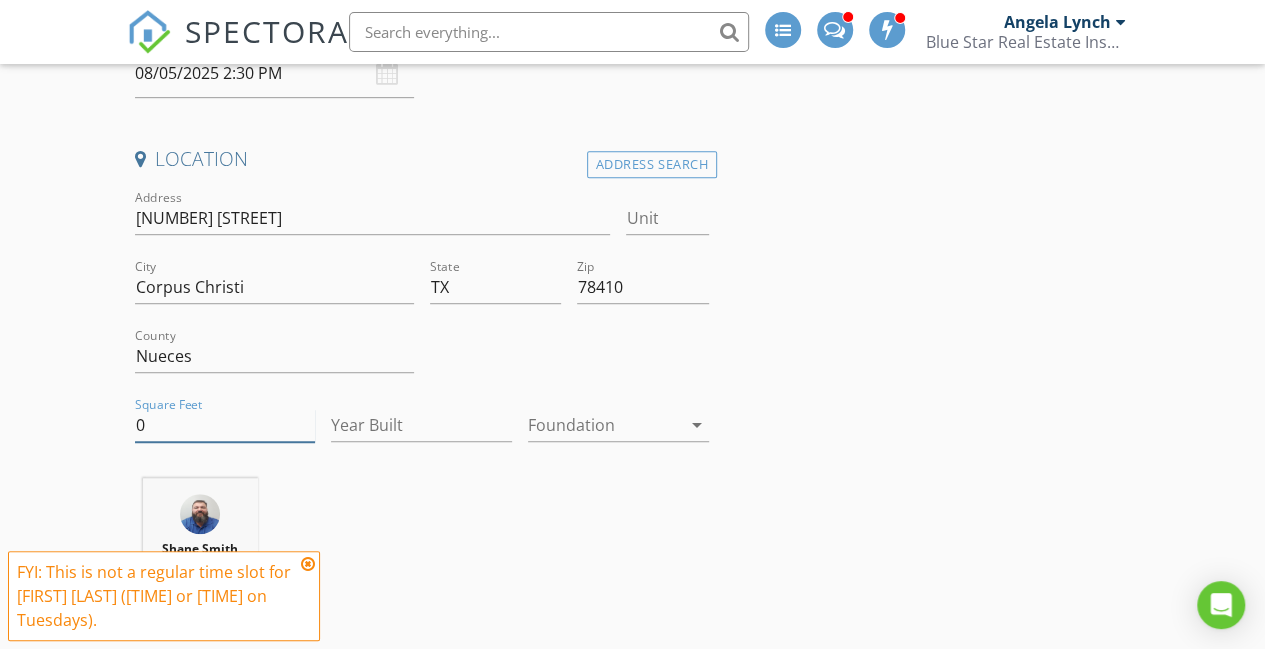 click on "0" at bounding box center [225, 425] 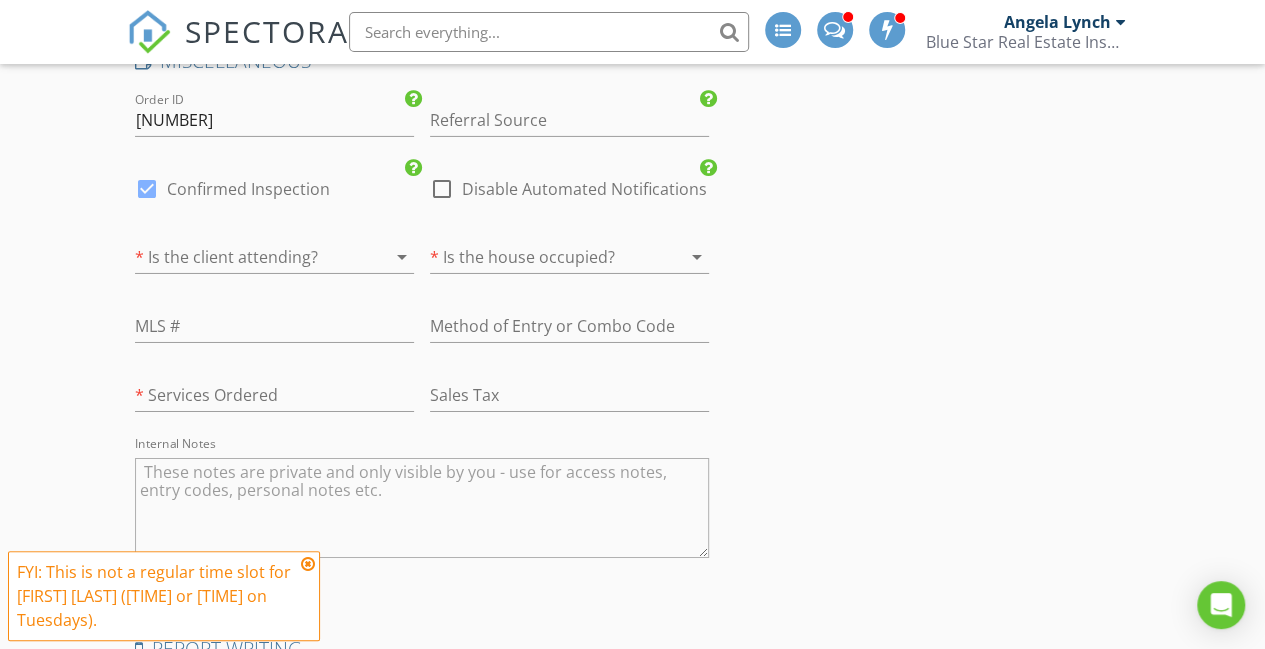 scroll, scrollTop: 3349, scrollLeft: 0, axis: vertical 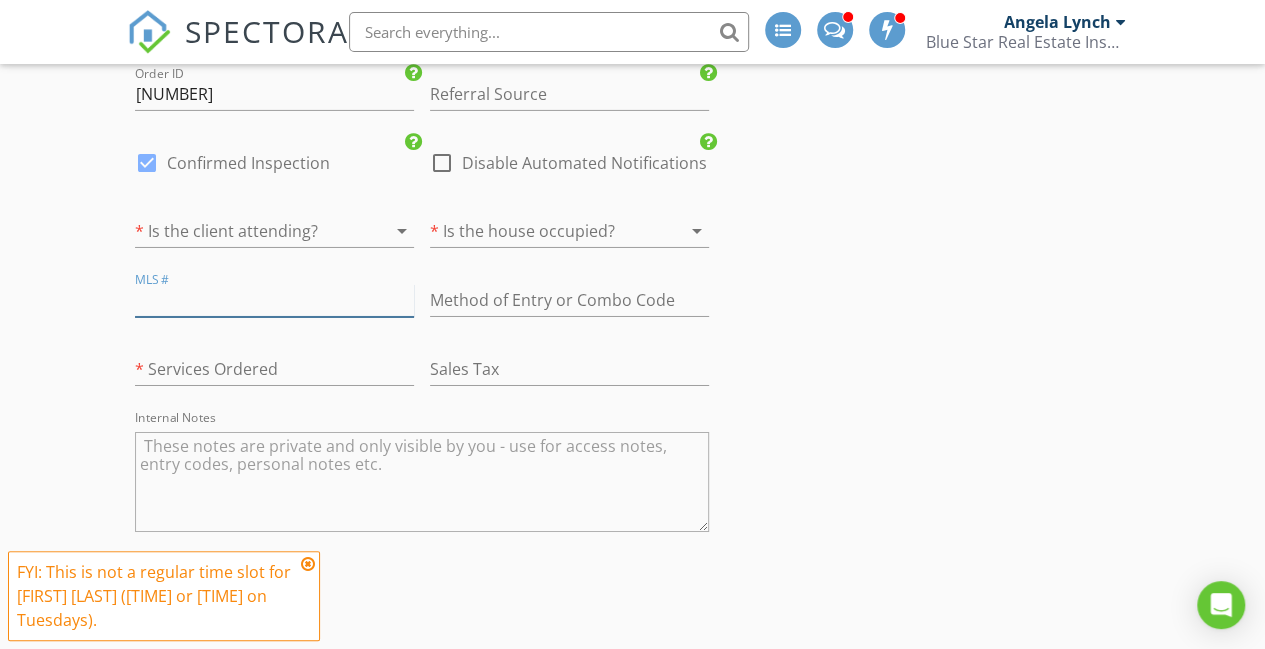 click at bounding box center [274, 300] 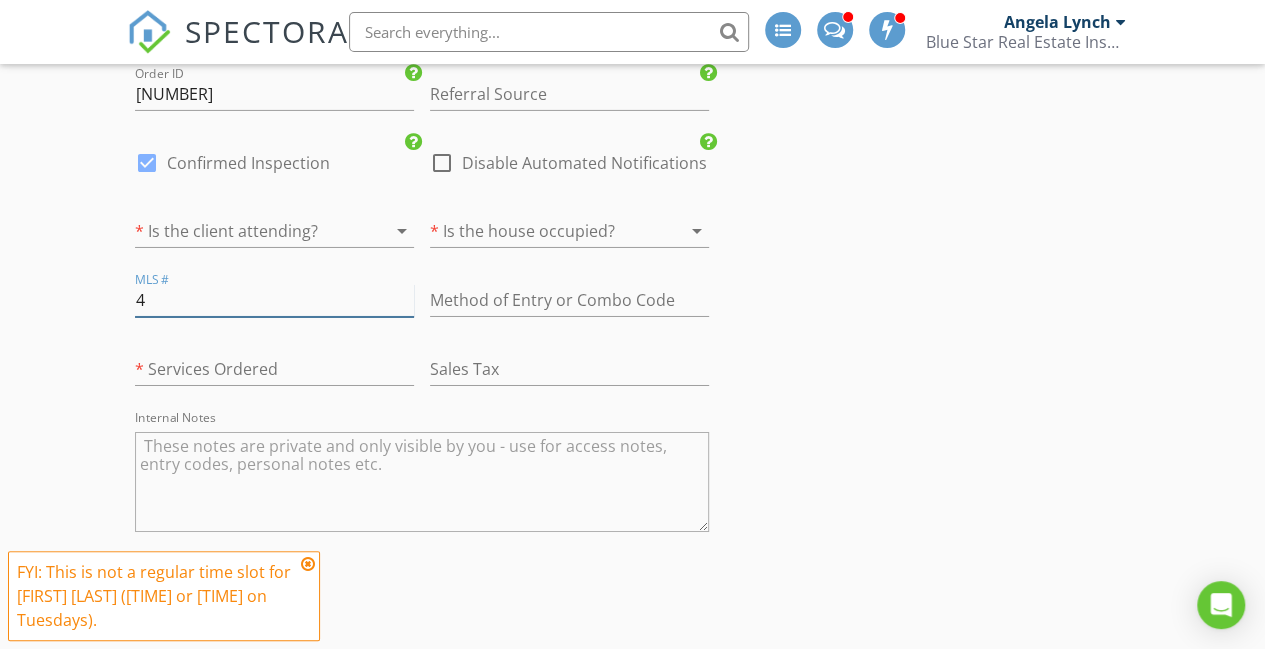 paste on "59127" 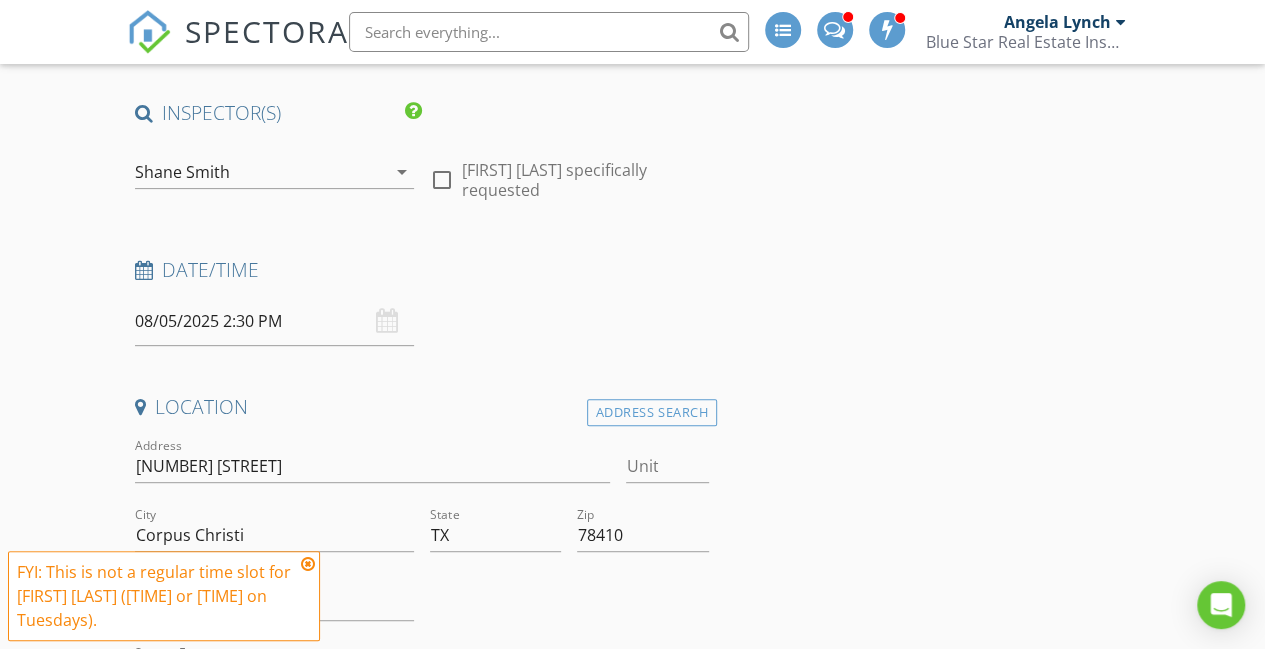 scroll, scrollTop: 567, scrollLeft: 0, axis: vertical 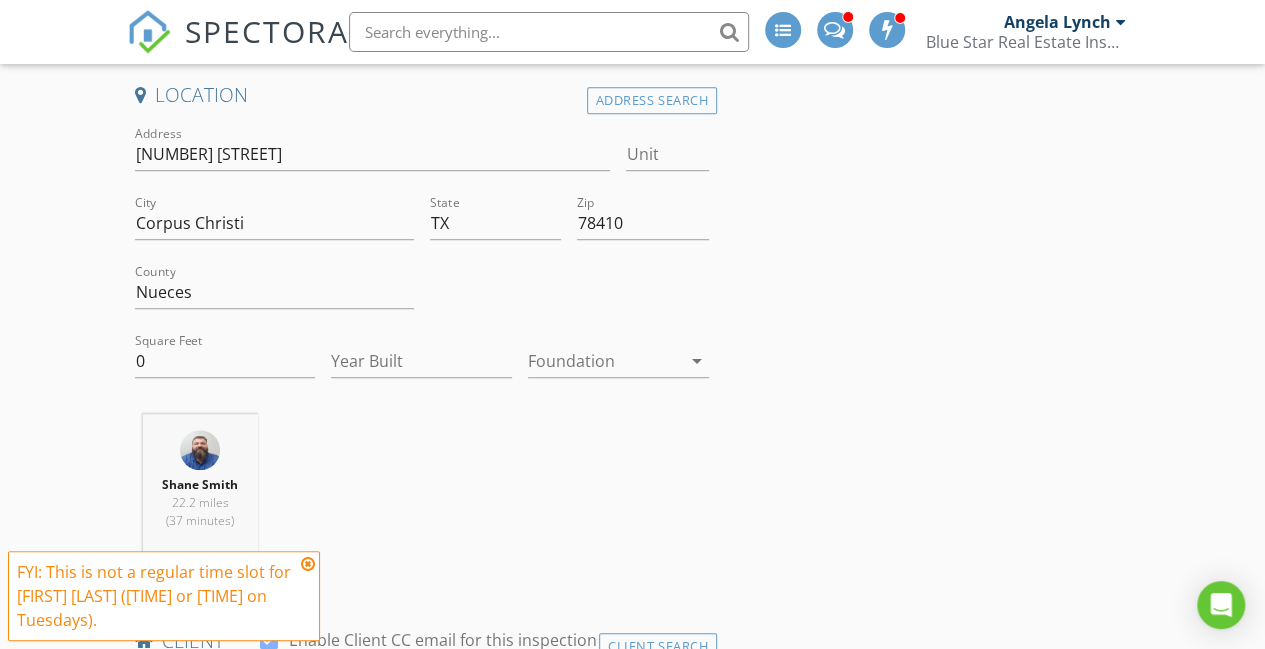 type on "[NUMBER]" 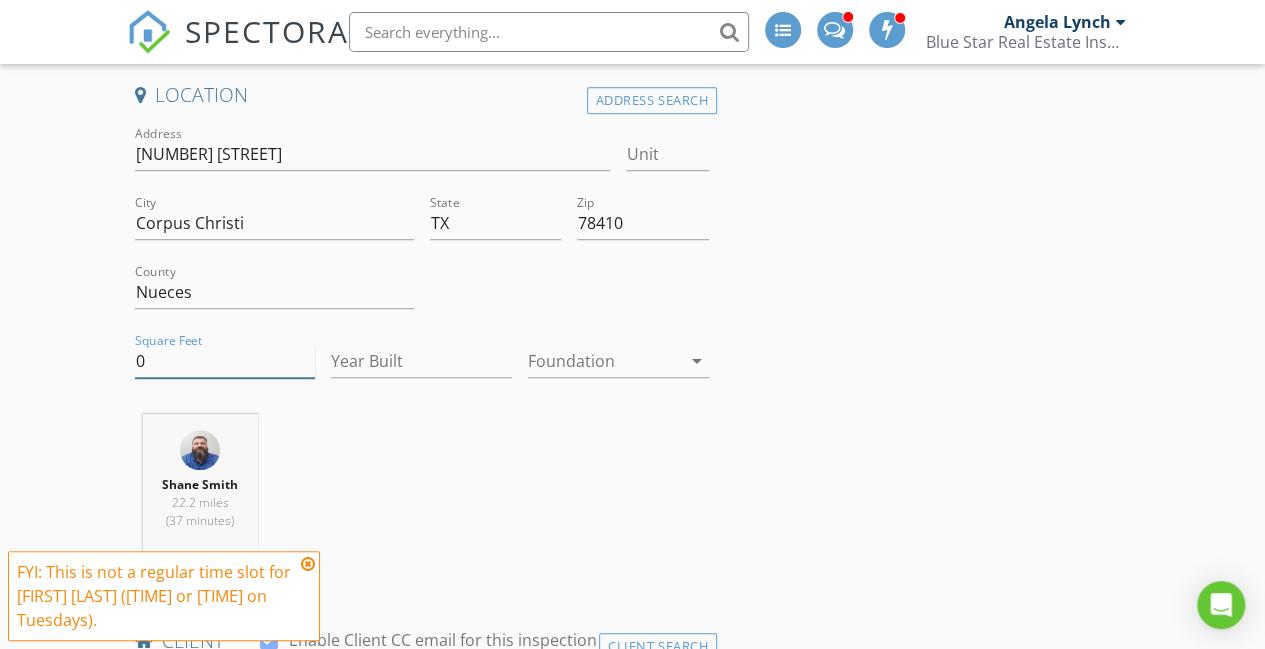 click on "0" at bounding box center [225, 361] 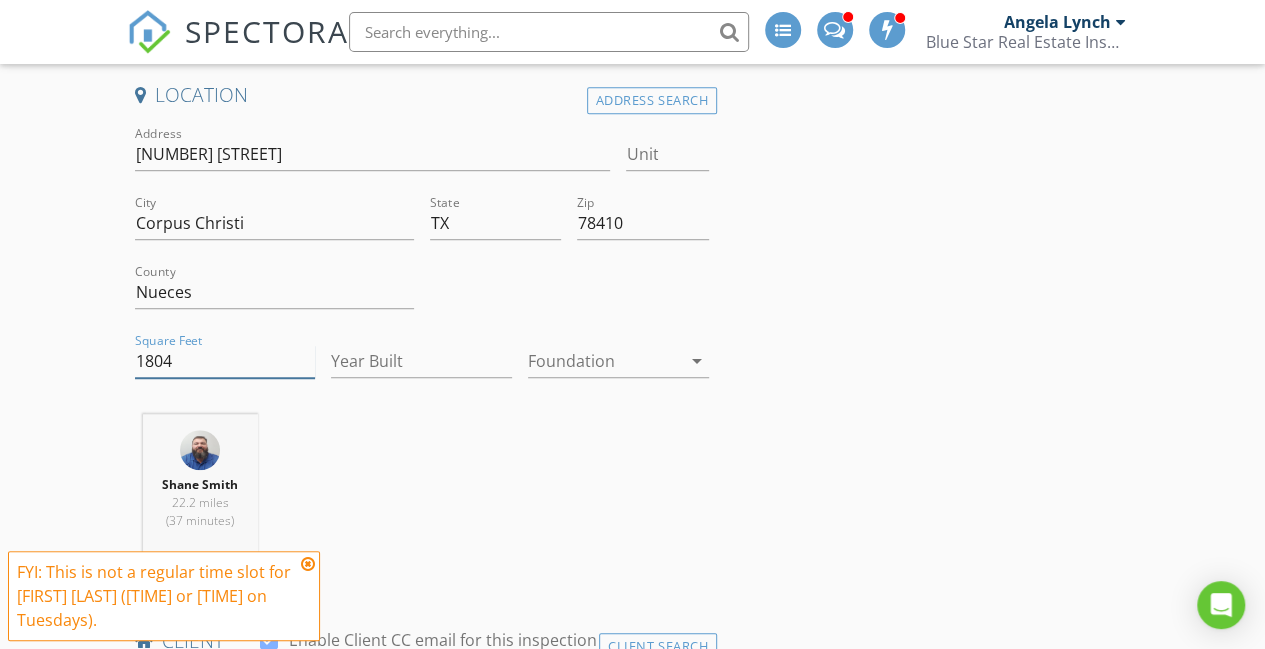 type on "1804" 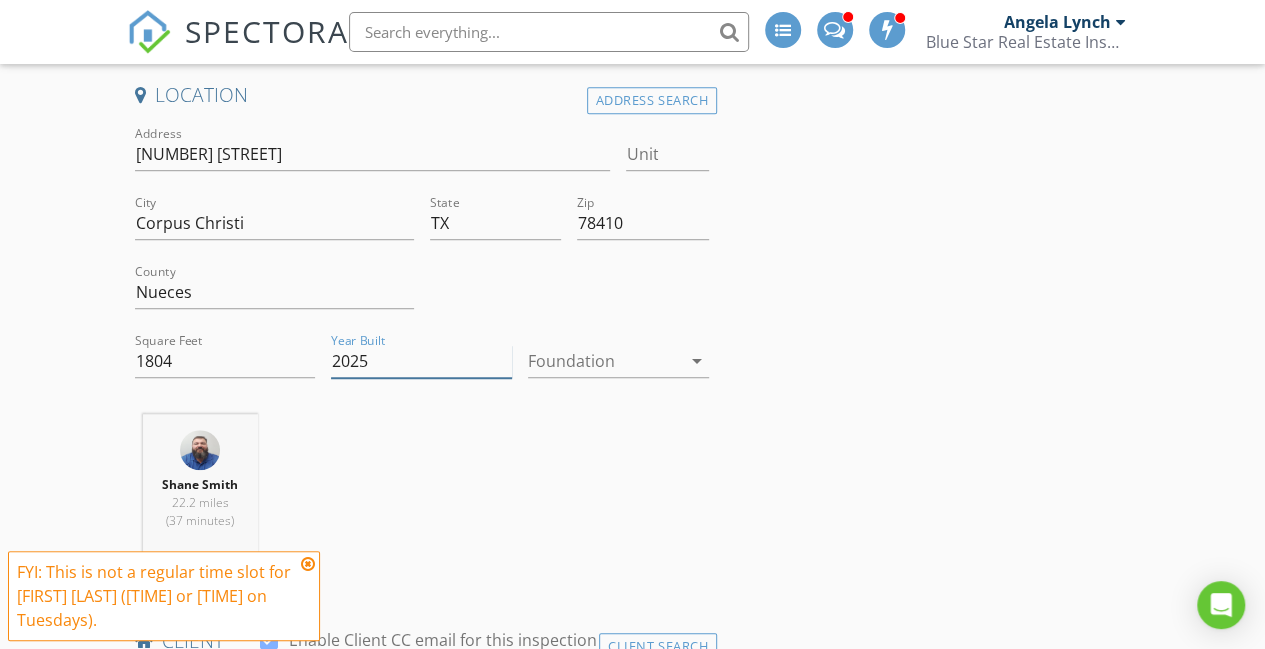type on "2025" 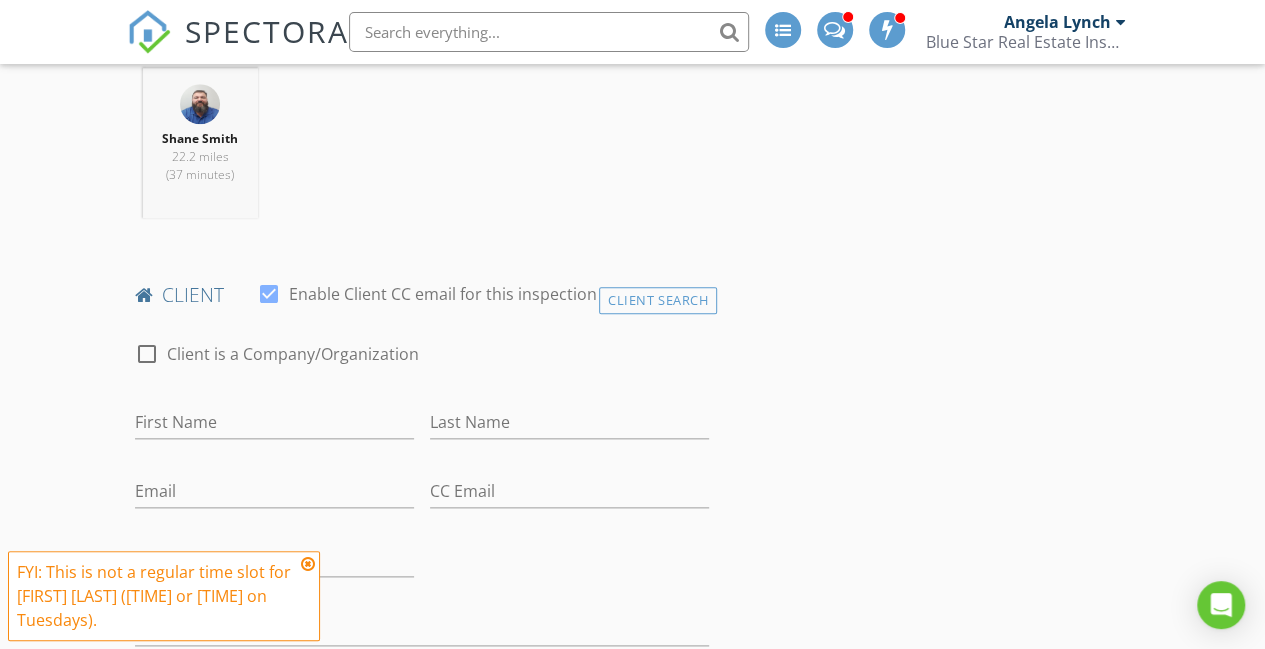 scroll, scrollTop: 914, scrollLeft: 0, axis: vertical 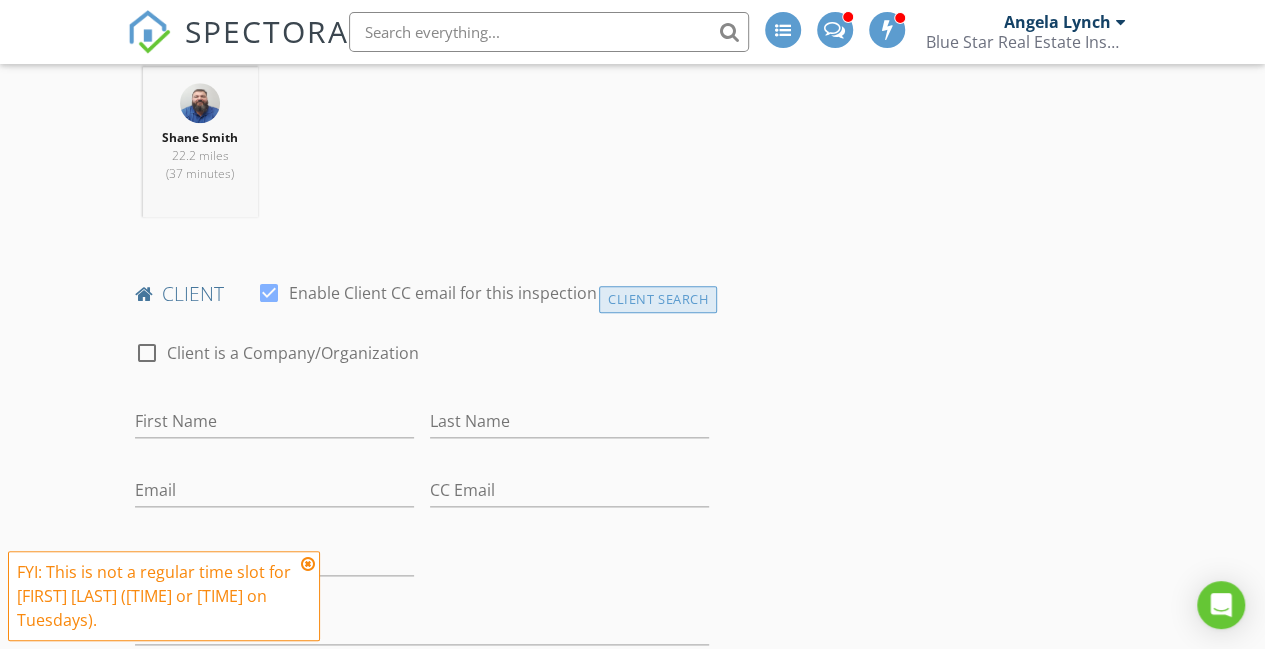 click on "Client Search" at bounding box center (658, 299) 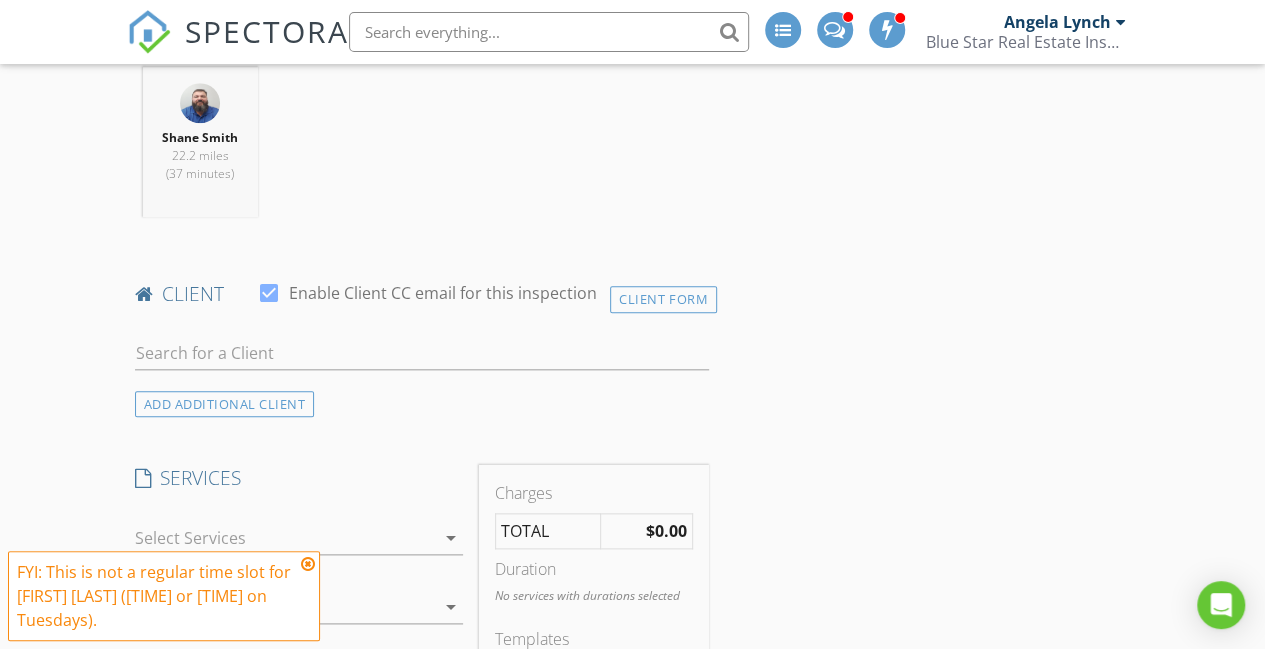 click at bounding box center [422, 357] 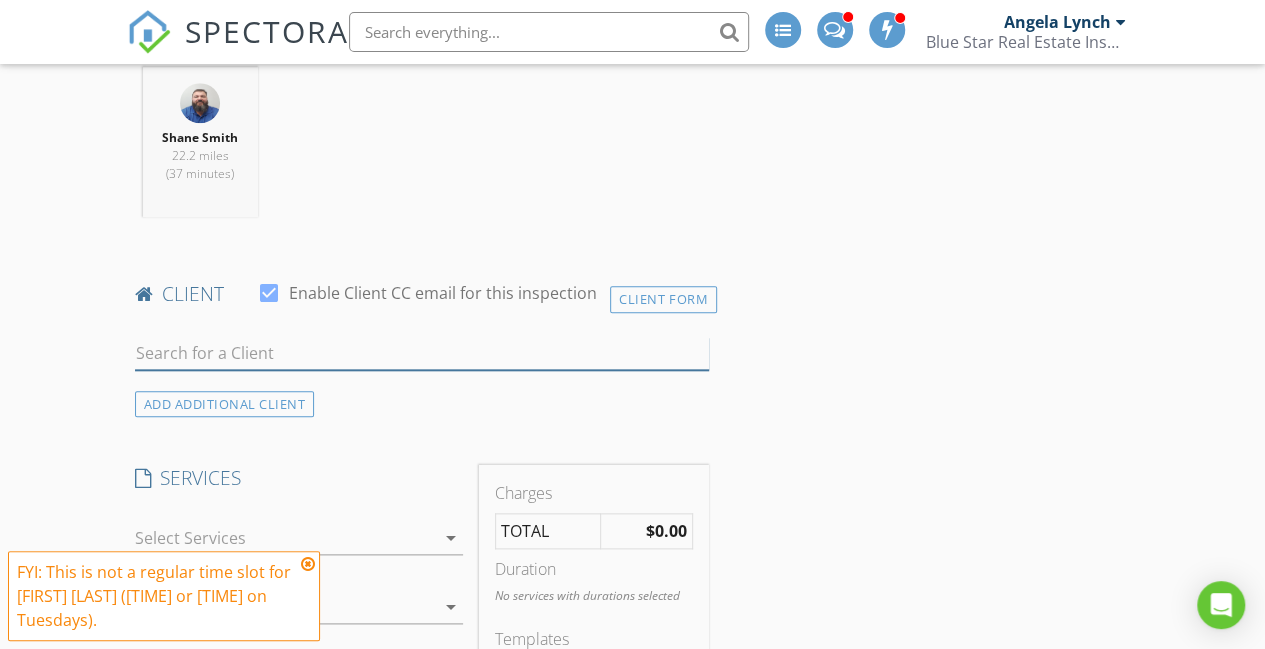 click at bounding box center [422, 353] 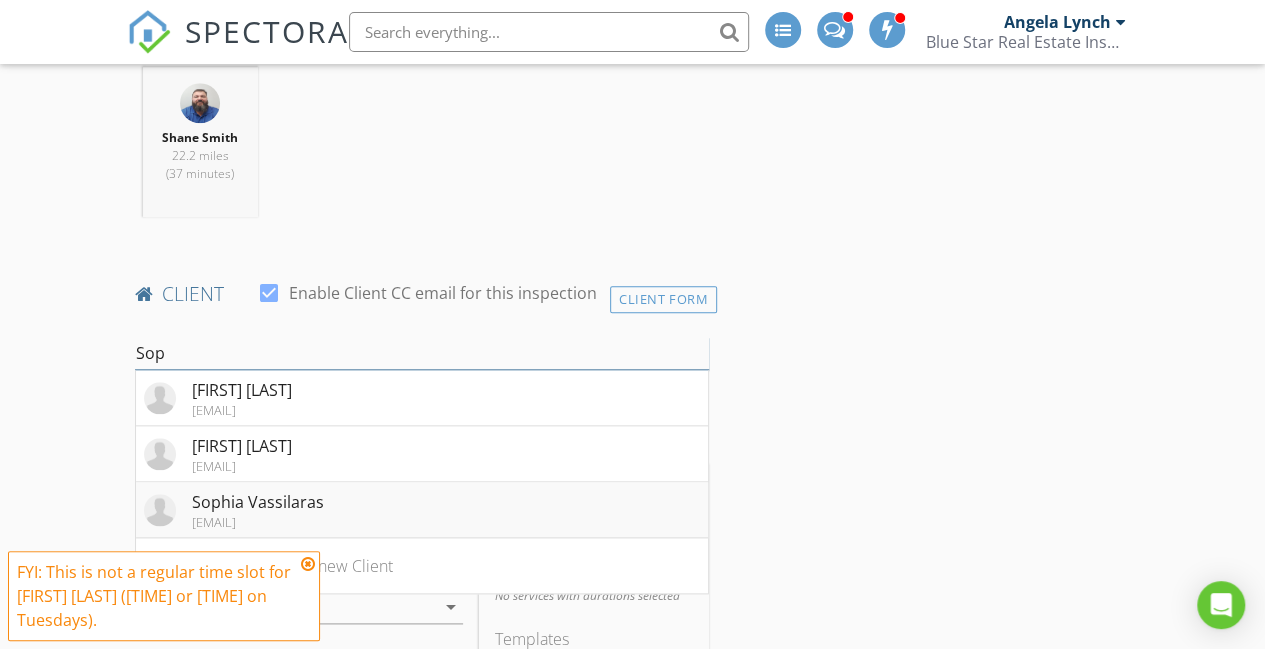 type on "Sop" 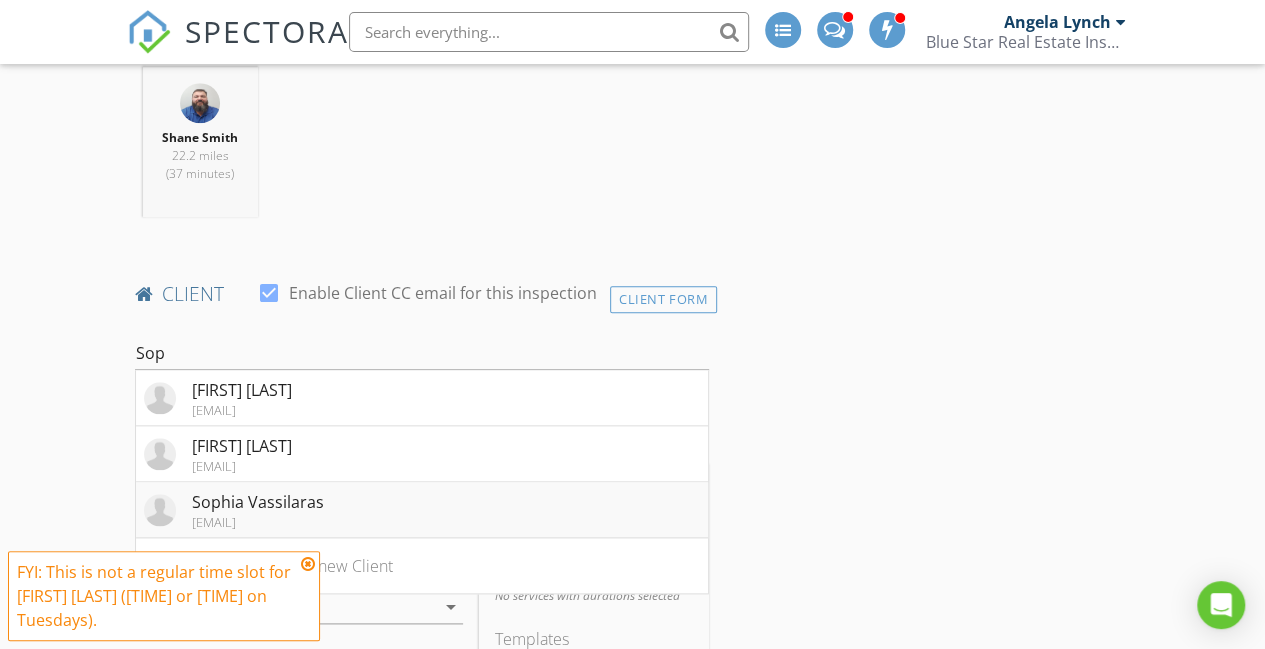 click on "Sophia Vassilaras
scvassilaras@gmail.com" at bounding box center [422, 510] 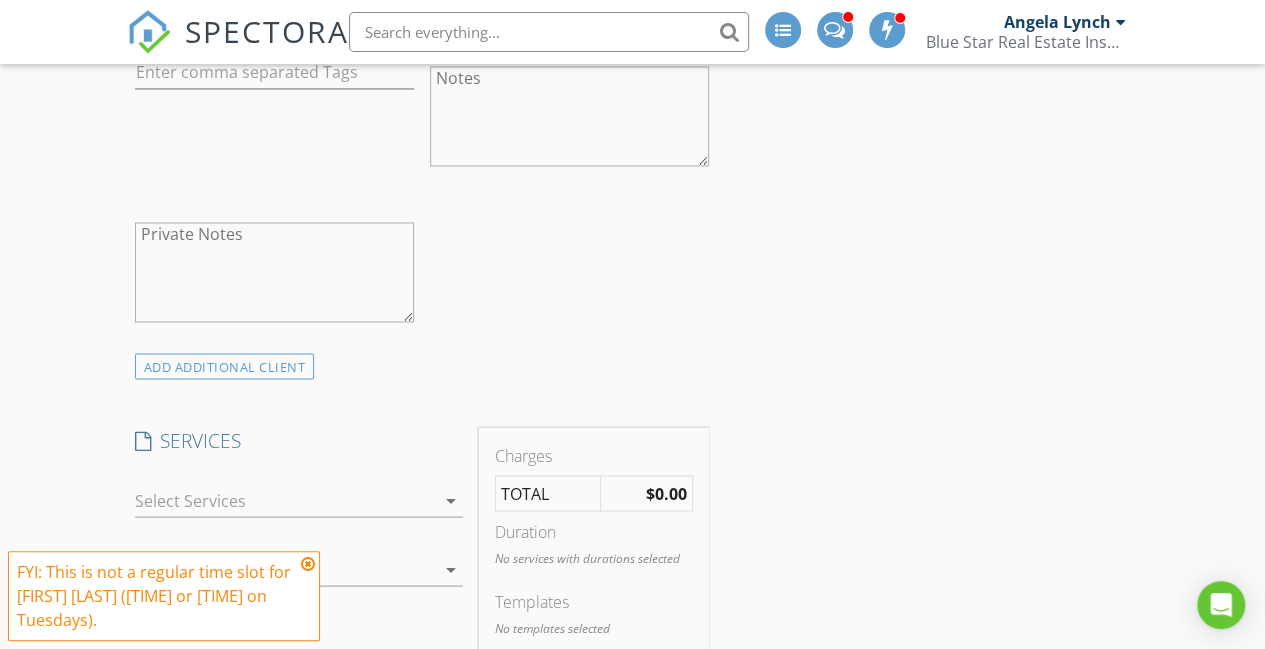 scroll, scrollTop: 1609, scrollLeft: 0, axis: vertical 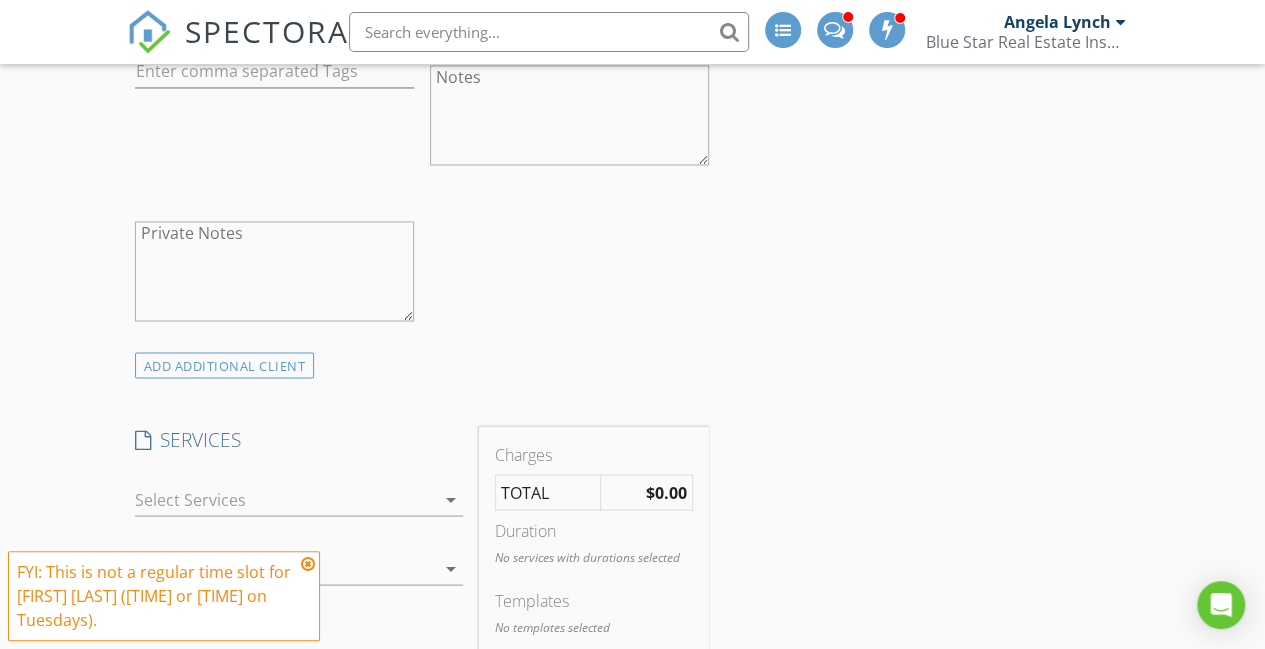click at bounding box center (285, 499) 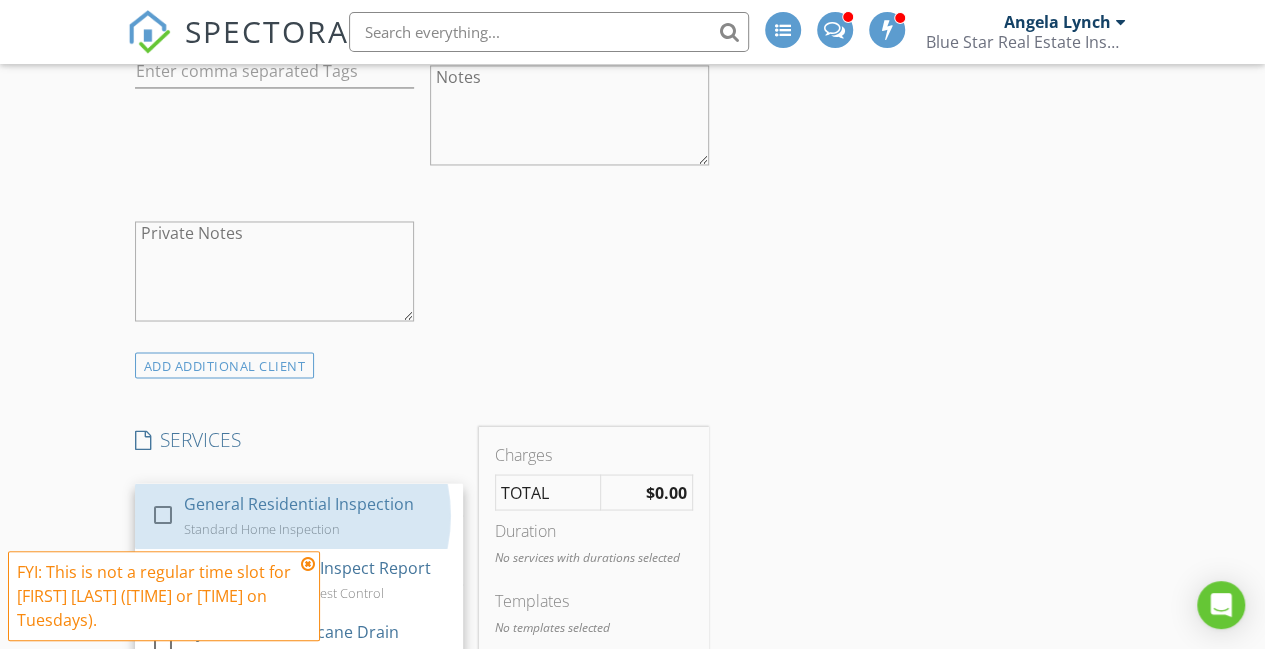 click on "General Residential Inspection   Standard Home Inspection" at bounding box center (314, 515) 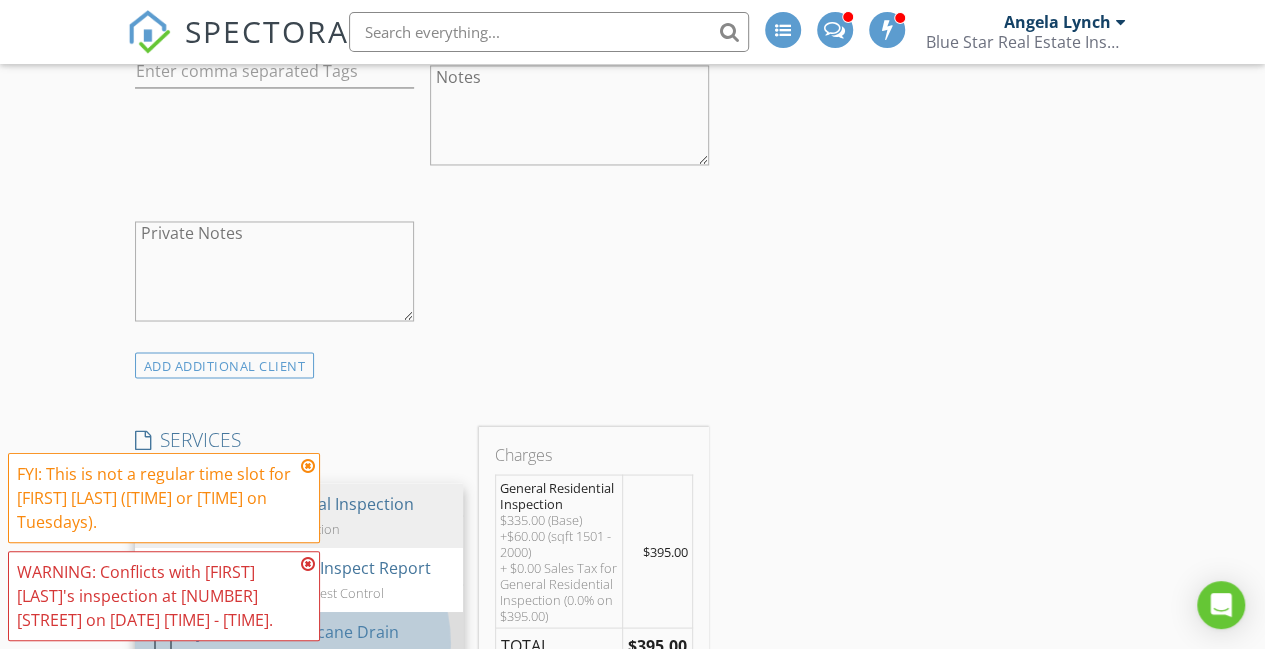 click on "Hydrostatic-Hurricane Drain" at bounding box center [290, 631] 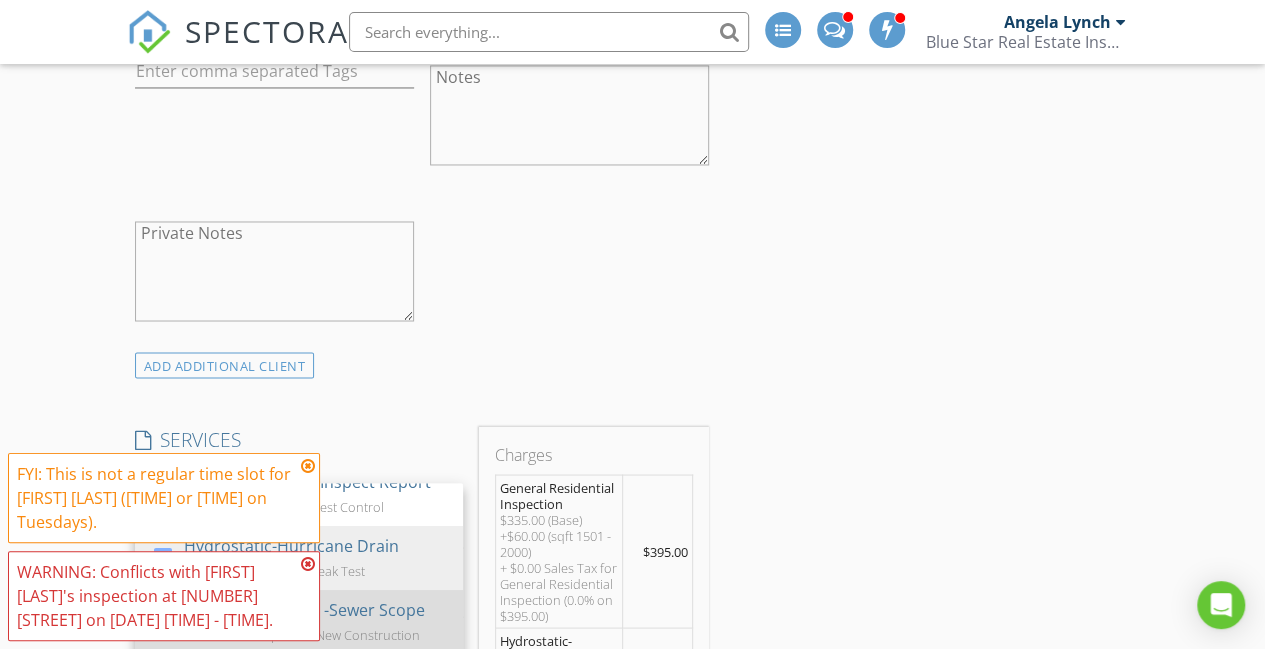 scroll, scrollTop: 101, scrollLeft: 0, axis: vertical 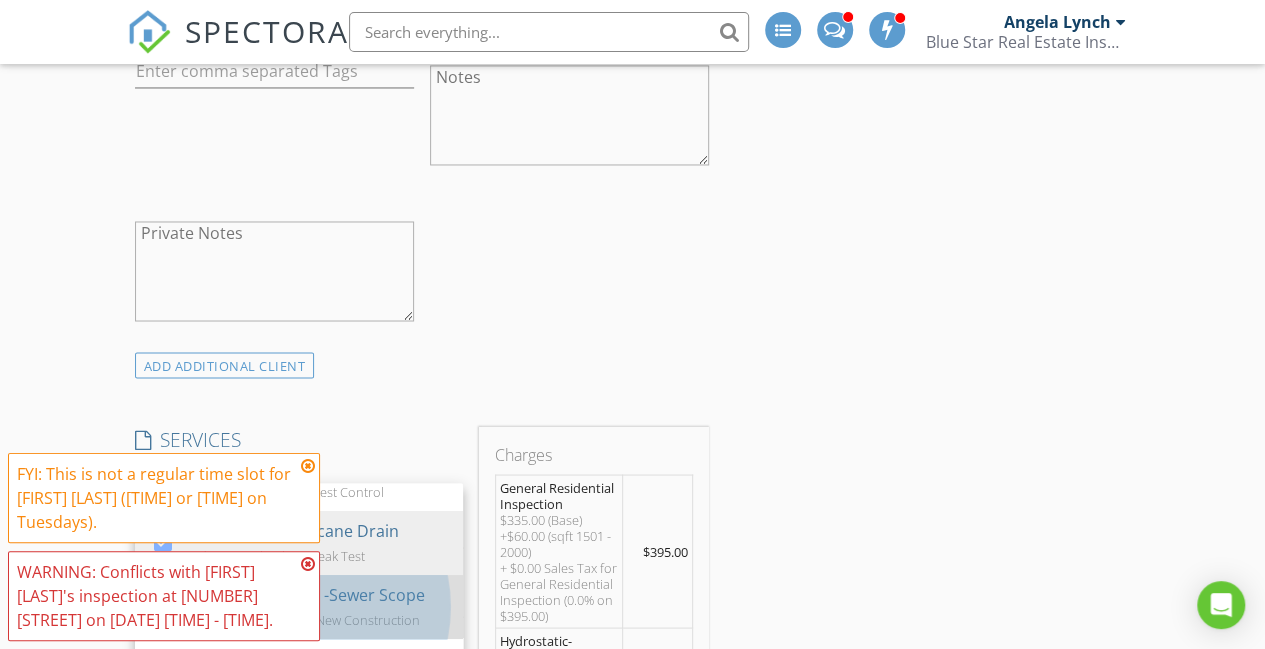 click on "Free Sewer Scope with New Construction" at bounding box center [301, 619] 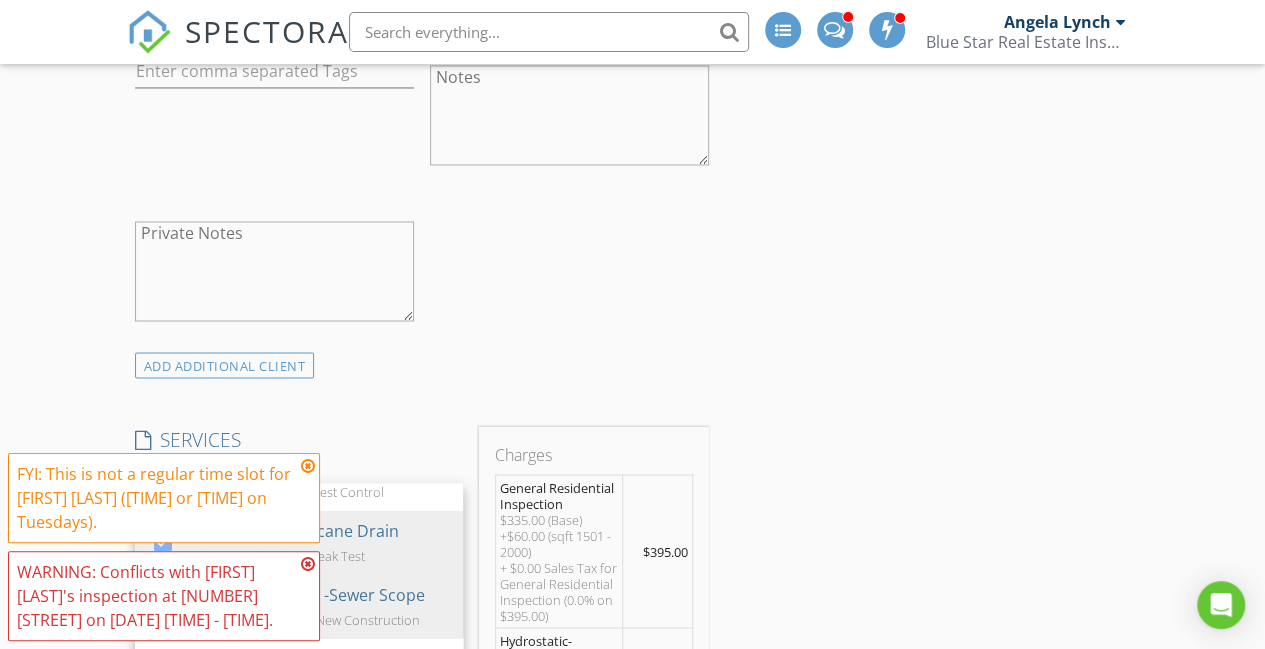 click at bounding box center (308, 564) 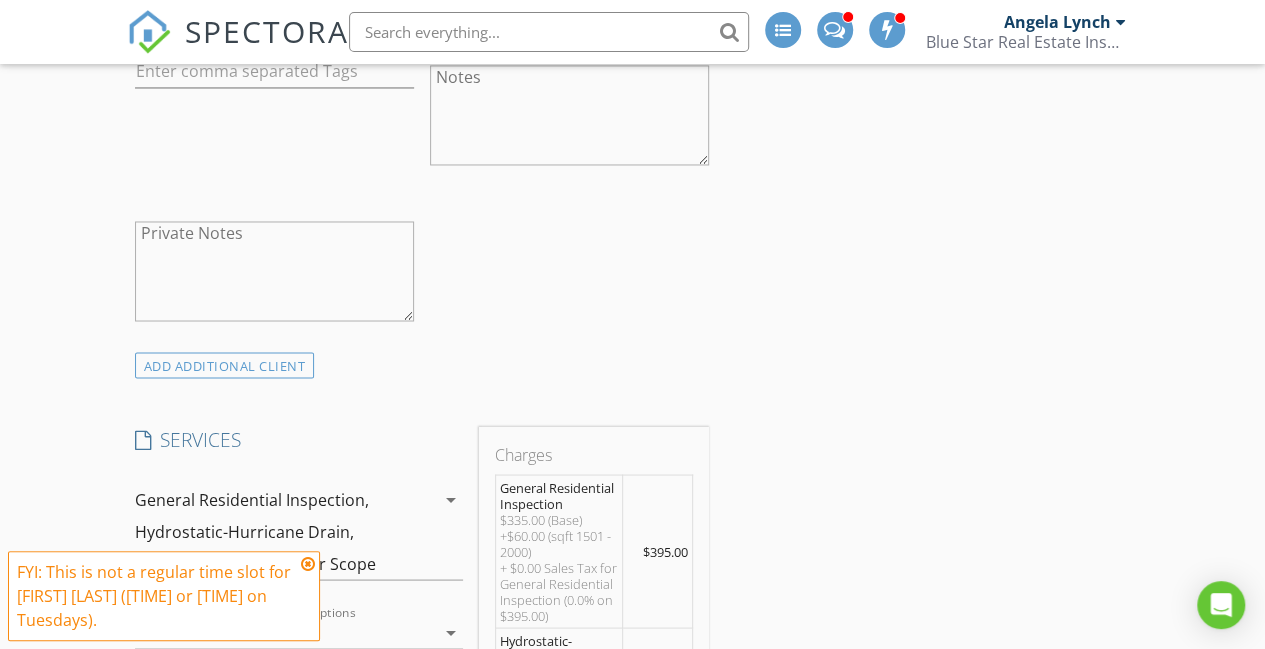 click at bounding box center [308, 564] 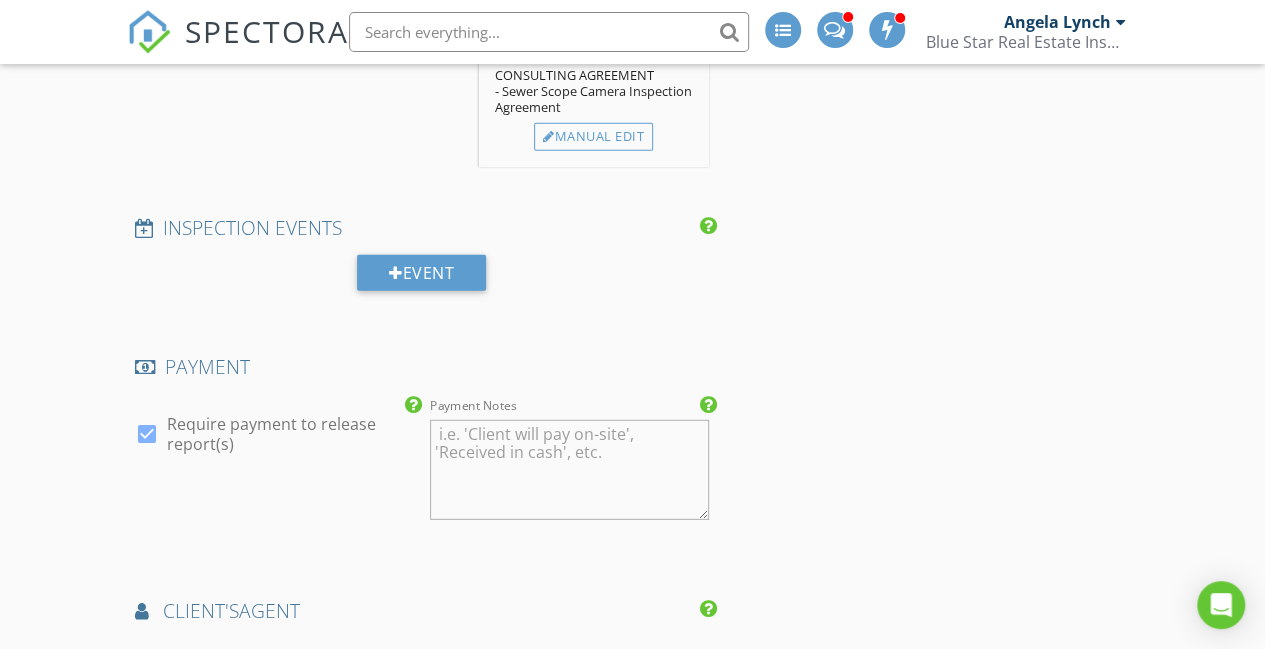 scroll, scrollTop: 2697, scrollLeft: 0, axis: vertical 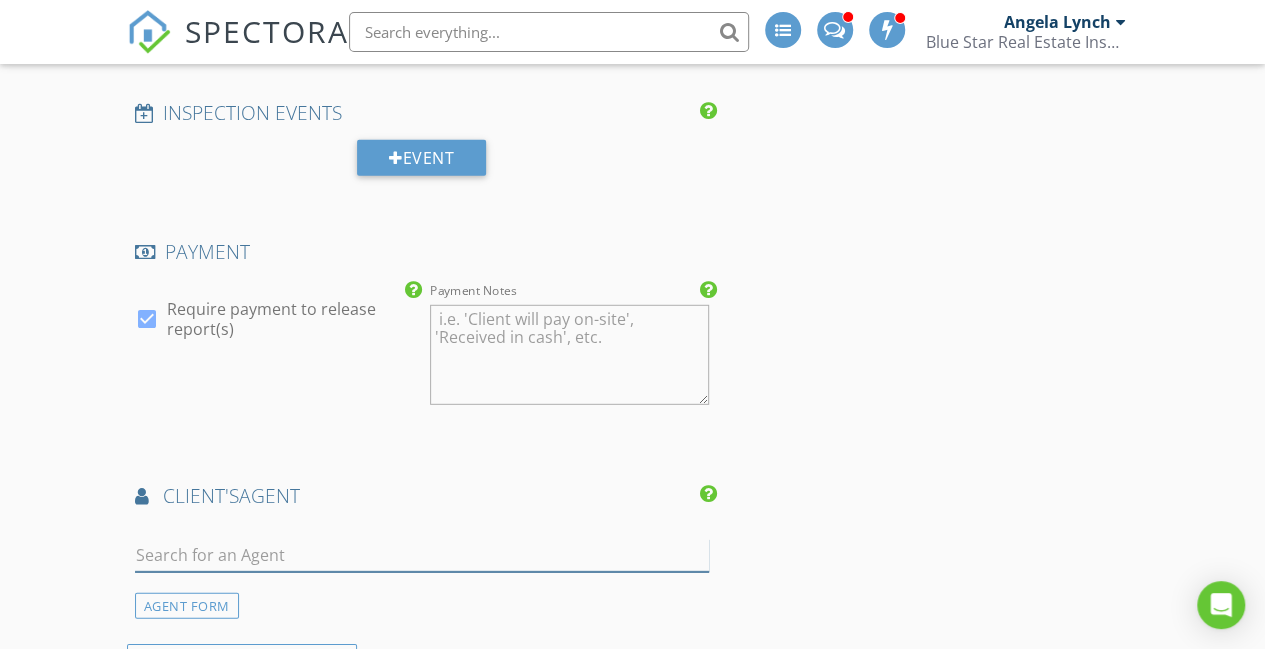 click at bounding box center [422, 555] 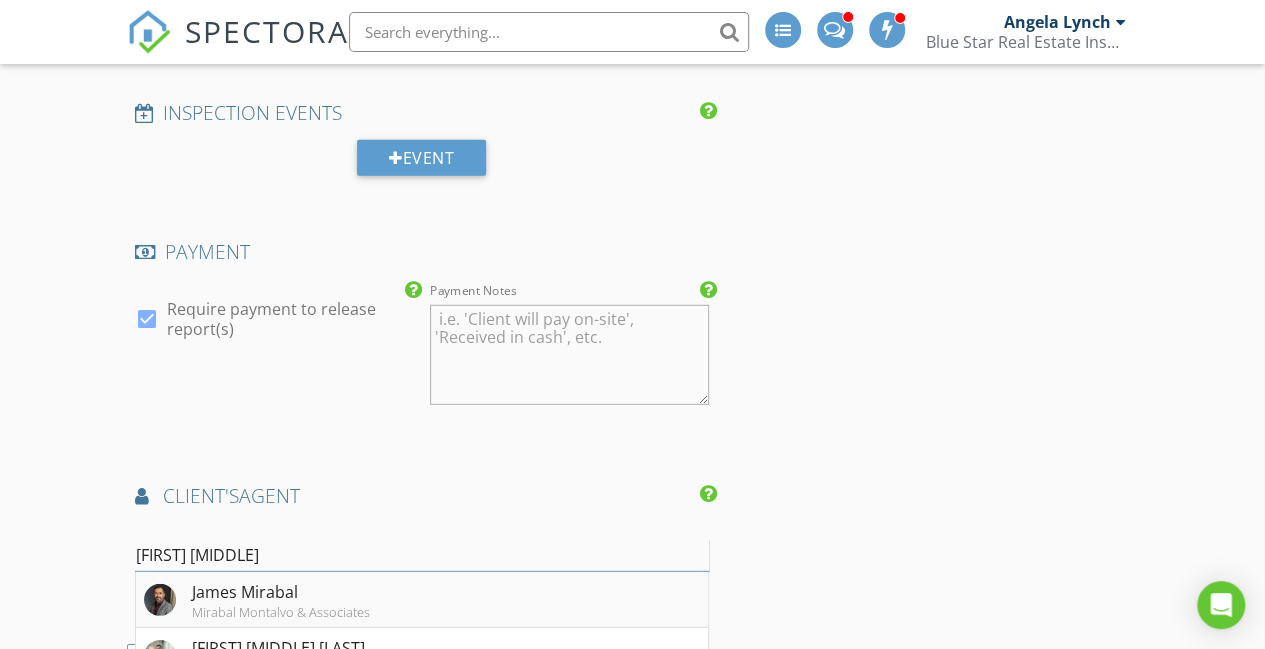 type on "James Mir" 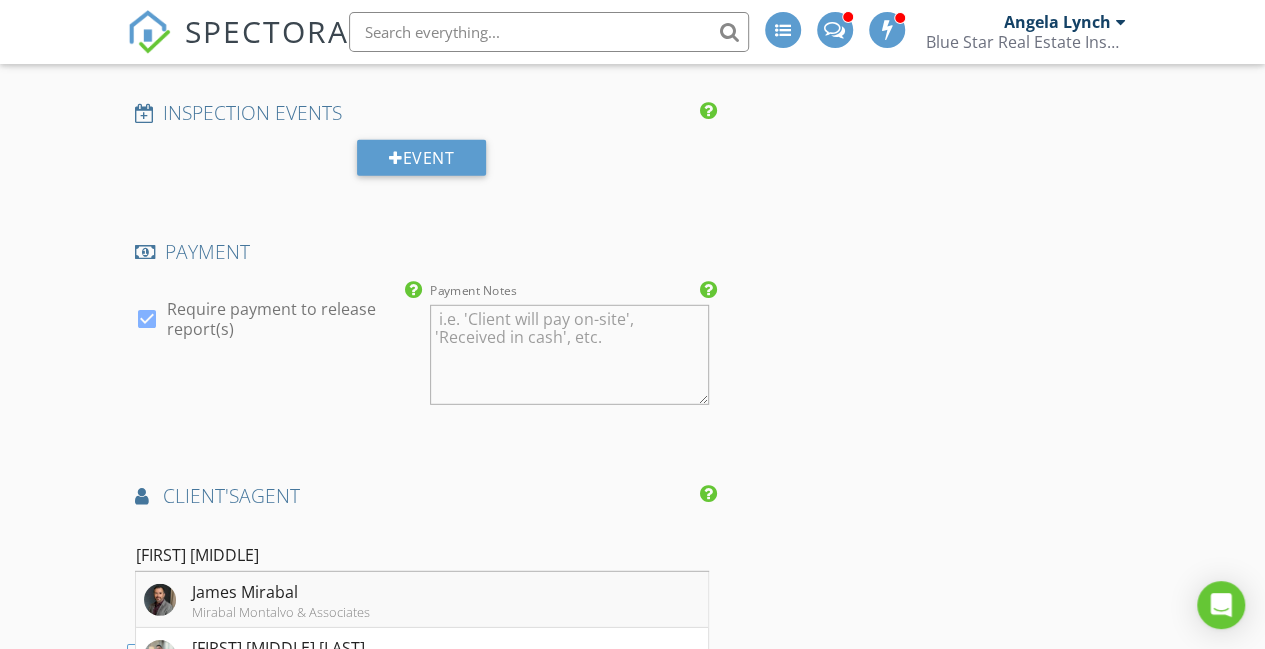 click on "James Mirabal" at bounding box center (281, 592) 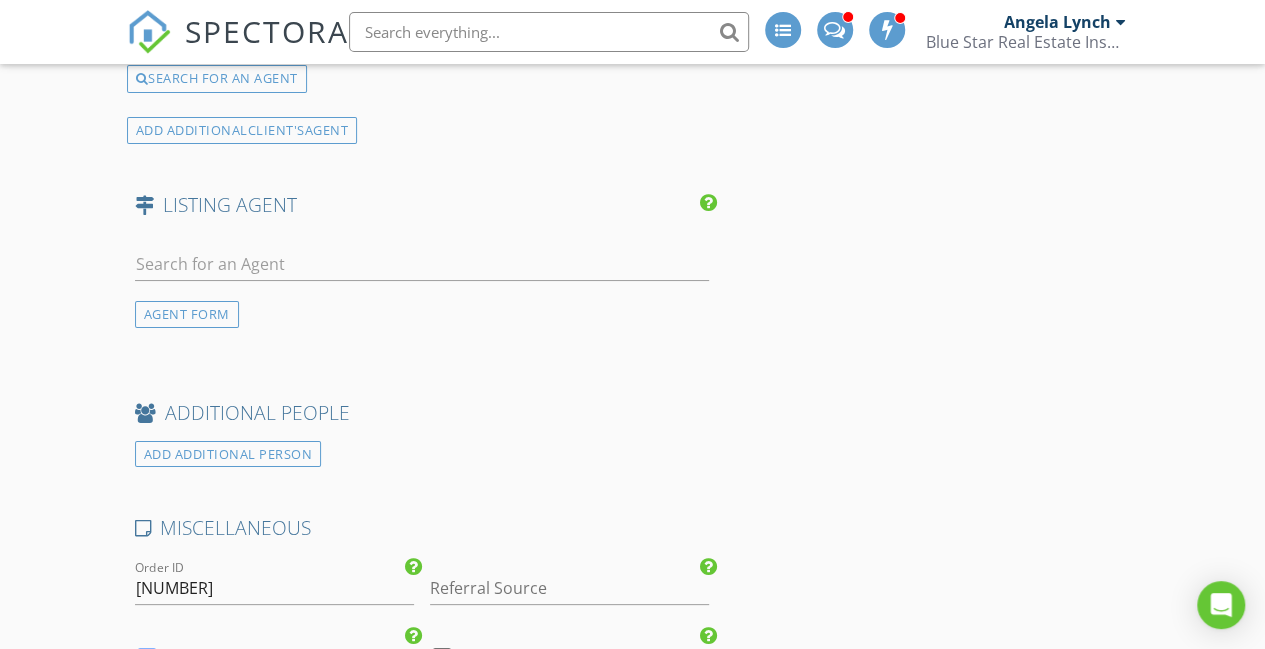 scroll, scrollTop: 3743, scrollLeft: 0, axis: vertical 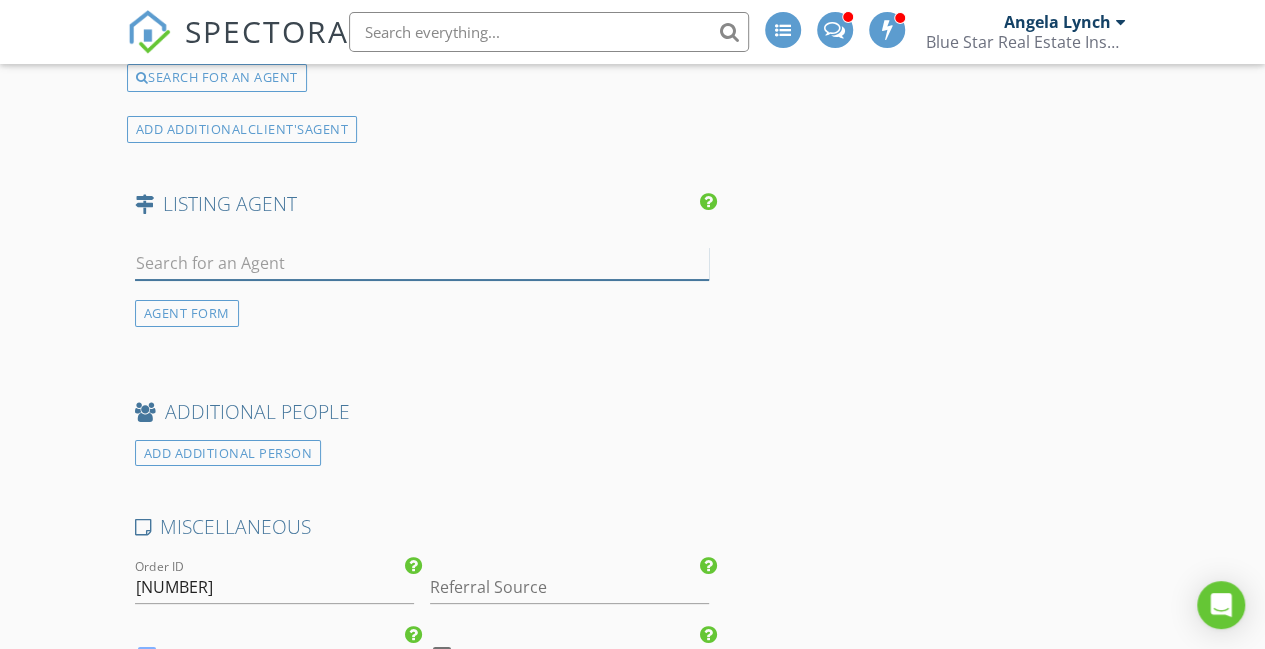 click at bounding box center [422, 263] 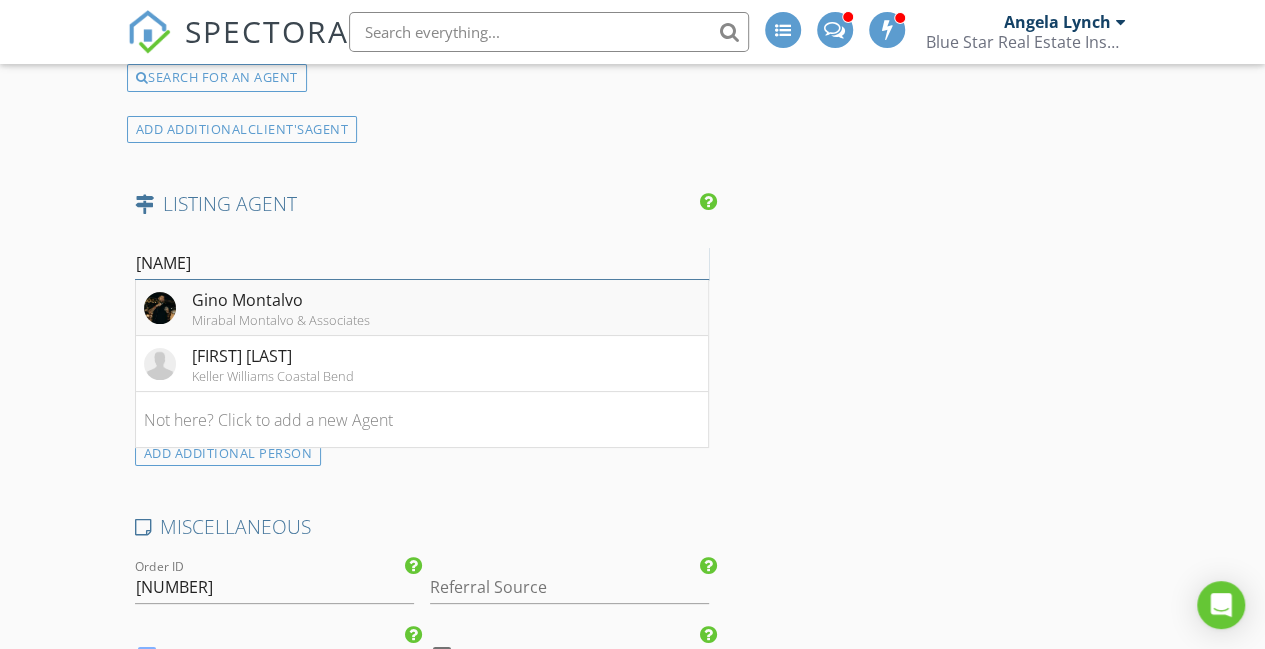 type on "Gino" 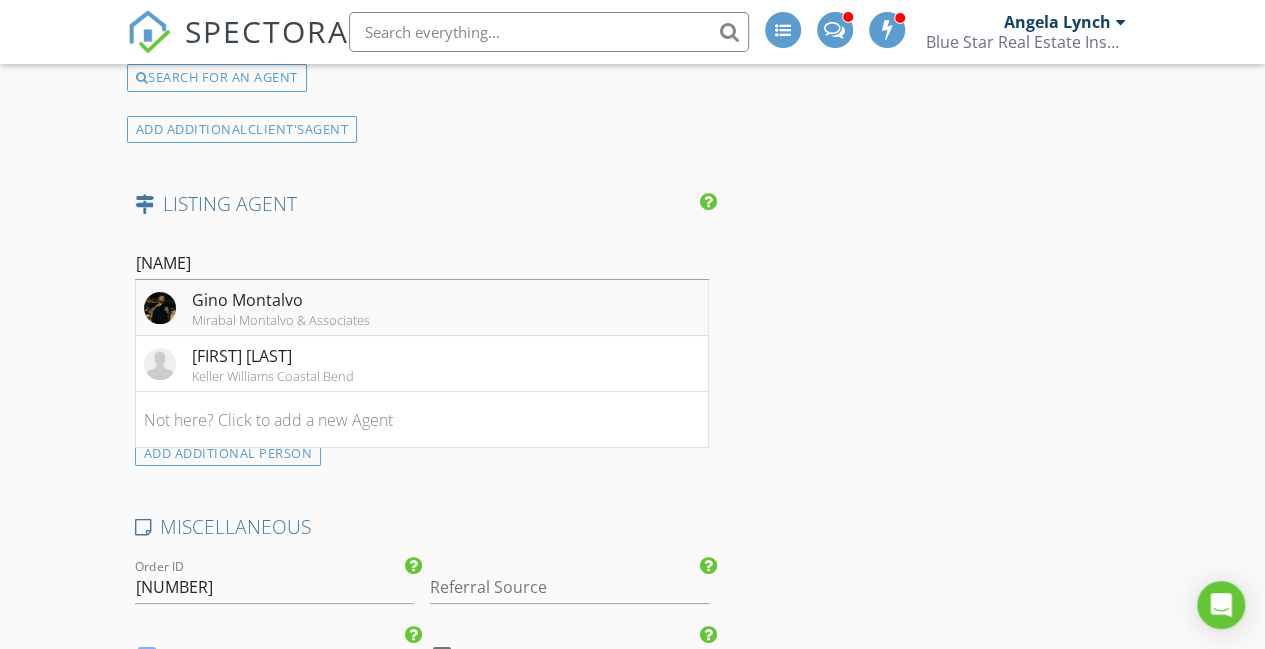 click on "Gino Montalvo
Mirabal Montalvo & Associates" at bounding box center (257, 308) 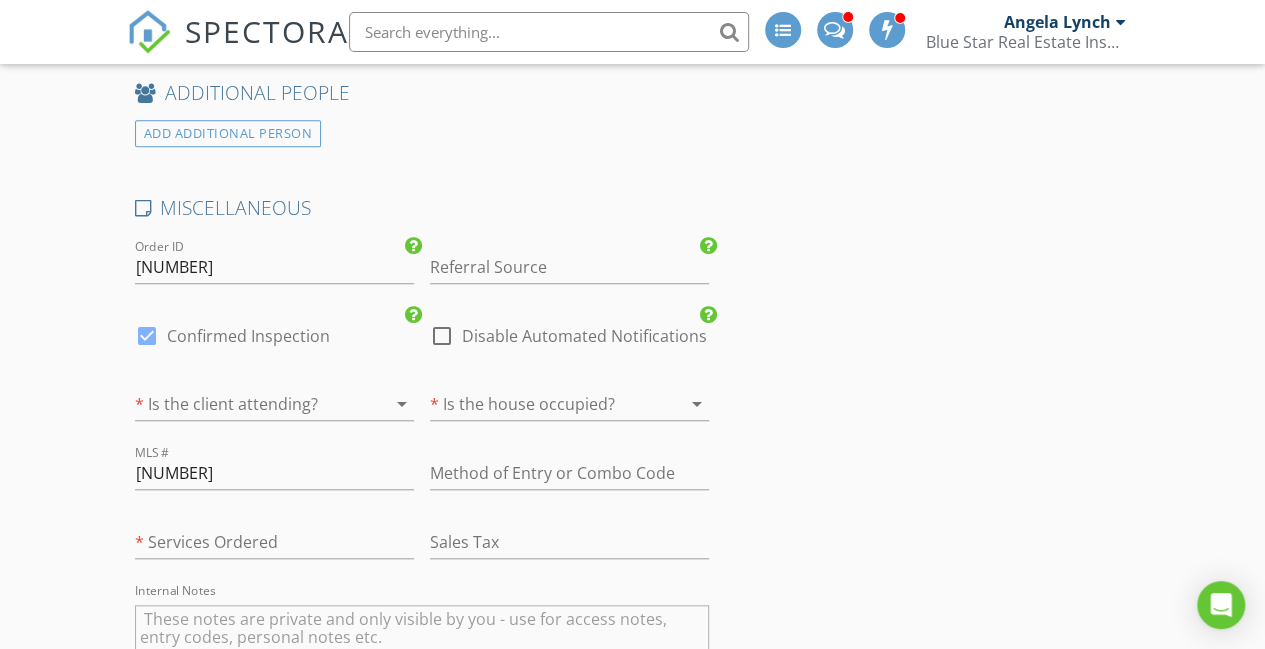 scroll, scrollTop: 4469, scrollLeft: 0, axis: vertical 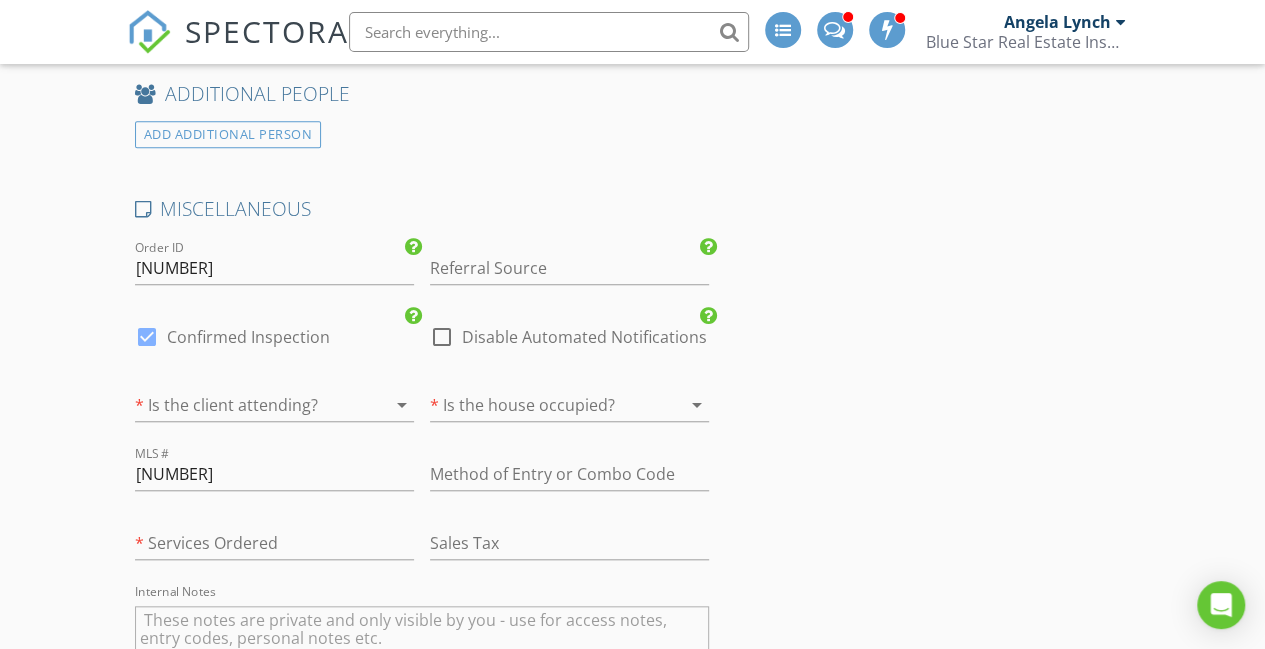 click at bounding box center [246, 405] 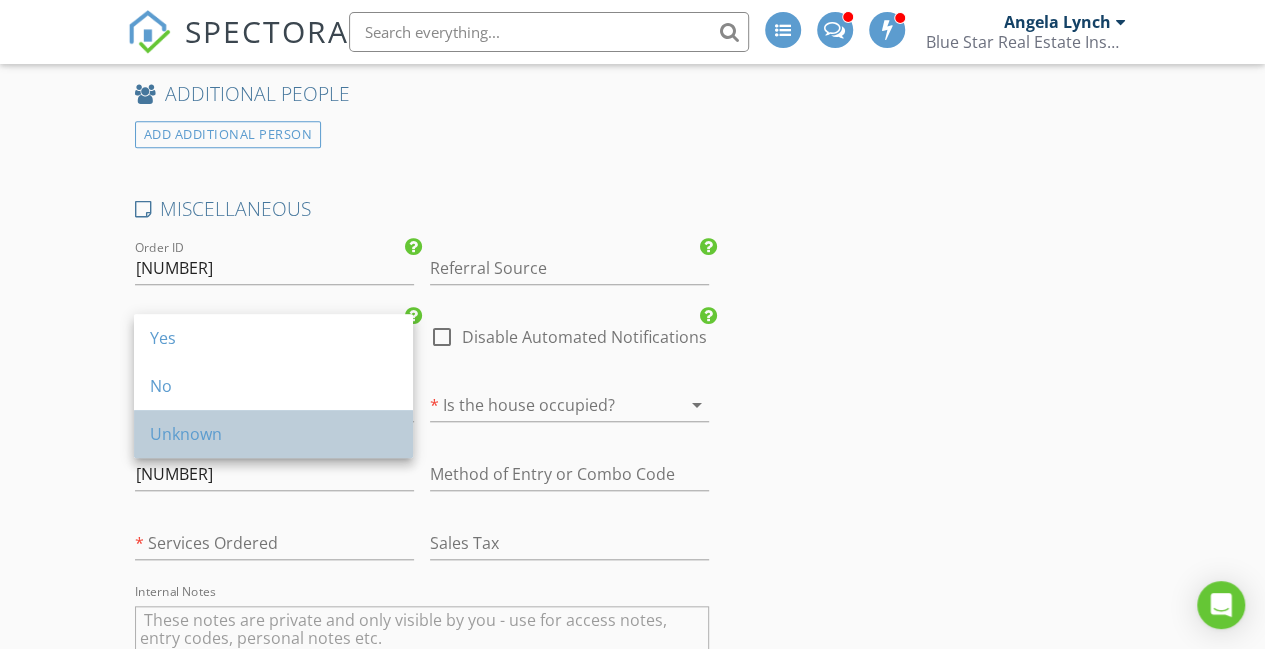 click on "Unknown" at bounding box center (273, 434) 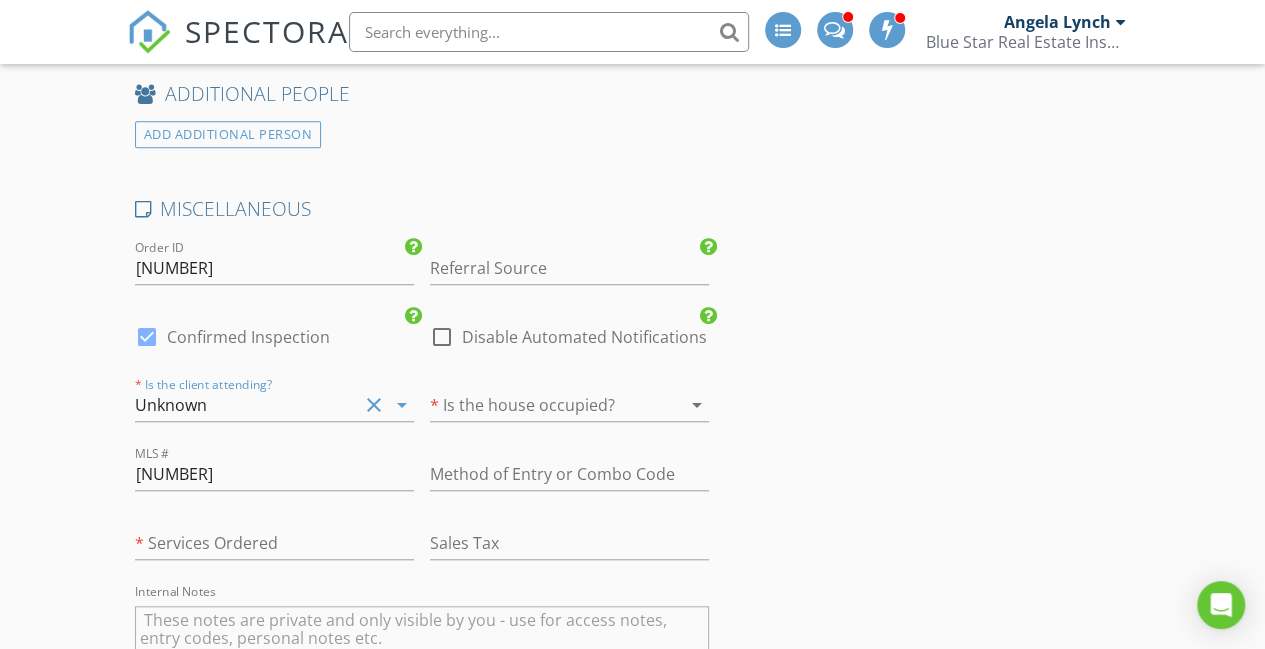 scroll, scrollTop: 4469, scrollLeft: 0, axis: vertical 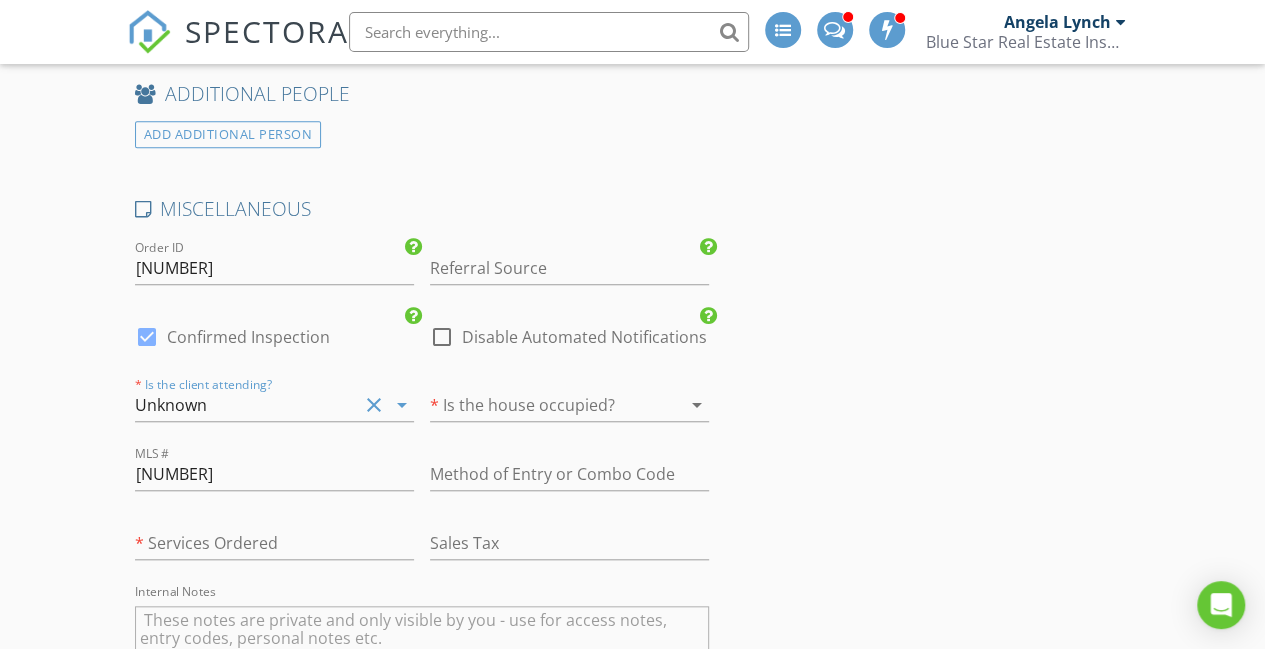 click at bounding box center (541, 405) 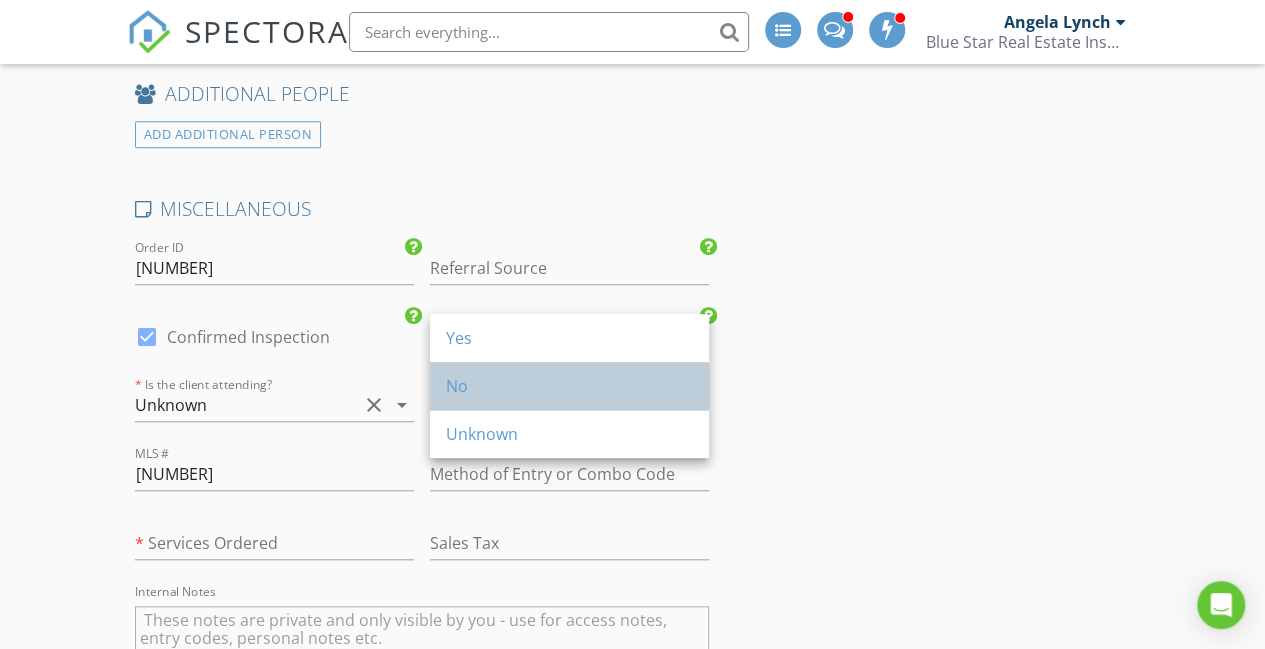 click on "No" at bounding box center [569, 386] 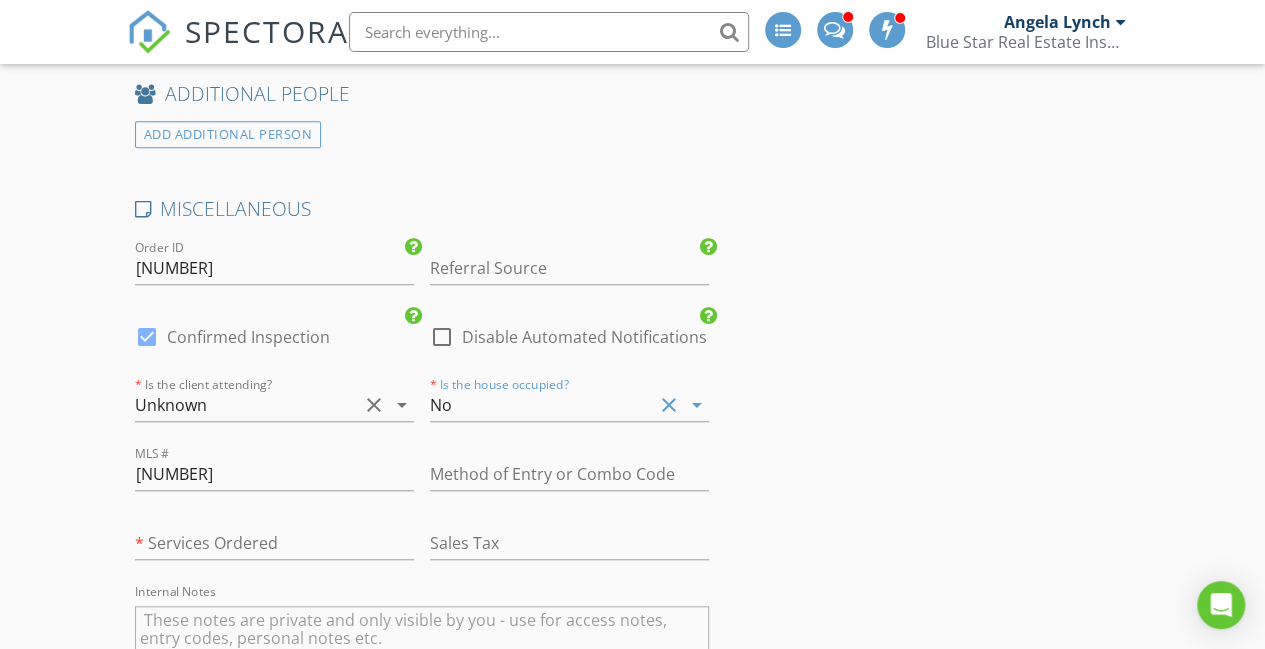 click on "INSPECTOR(S)
check_box_outline_blank   James Matthew Lynch     check_box_outline_blank   Angela Lynch     check_box   Shane Smith   PRIMARY   Shane Smith arrow_drop_down   check_box_outline_blank Shane Smith specifically requested
Date/Time
08/05/2025 2:30 PM
Location
Address Search       Address 3614 Perry Ln   Unit   City Corpus Christi   State TX   Zip 78410   County Nueces     Square Feet 1804   Year Built 2025   Foundation Slab arrow_drop_down     Shane Smith     22.2 miles     (37 minutes)
client
check_box Enable Client CC email for this inspection   Client Search     check_box_outline_blank Client is a Company/Organization     First Name Sophia   Last Name Vassilaras   Email scvassilaras@gmail.com   CC Email   Phone 361-510-4830   Address   City   State   Zip     Tags         Notes   Private Notes
SERVICES" at bounding box center [633, -1459] 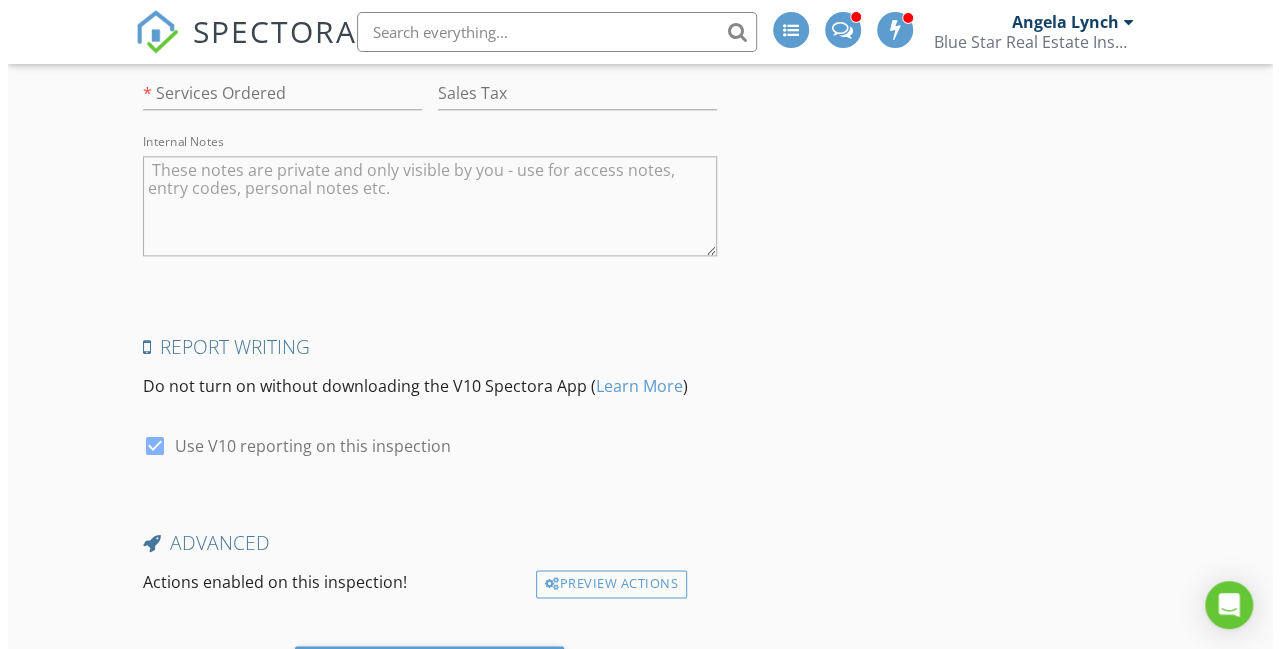 scroll, scrollTop: 4956, scrollLeft: 0, axis: vertical 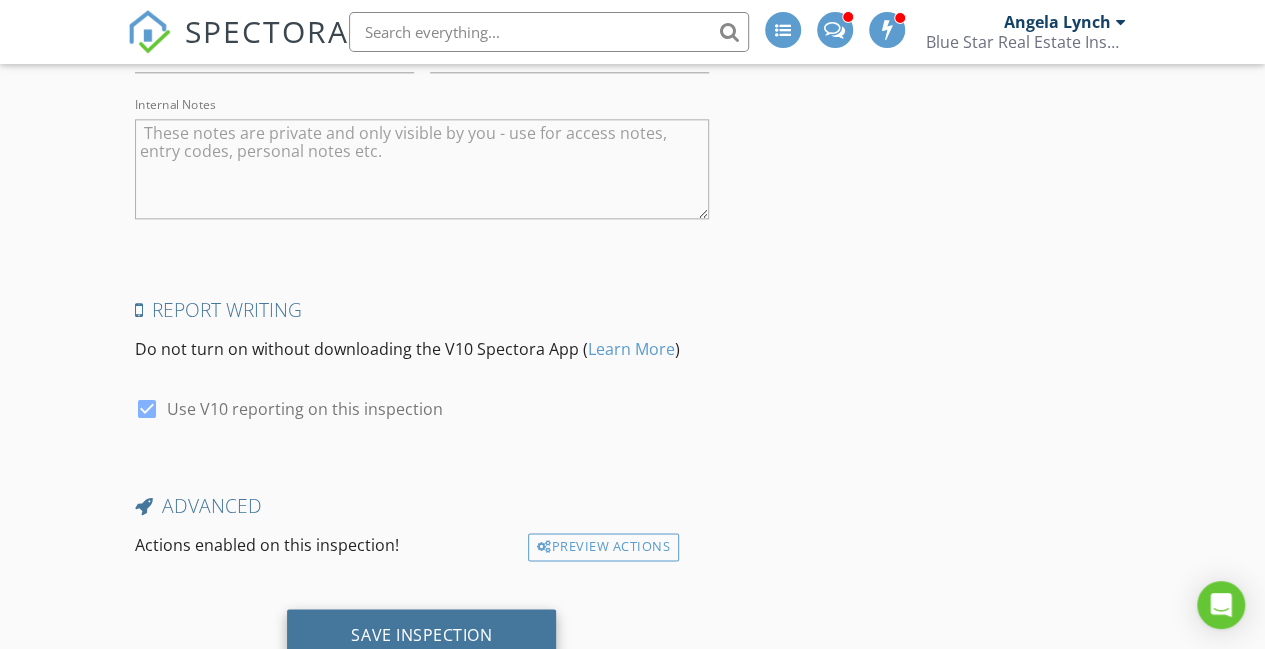 click on "Save Inspection" at bounding box center [421, 635] 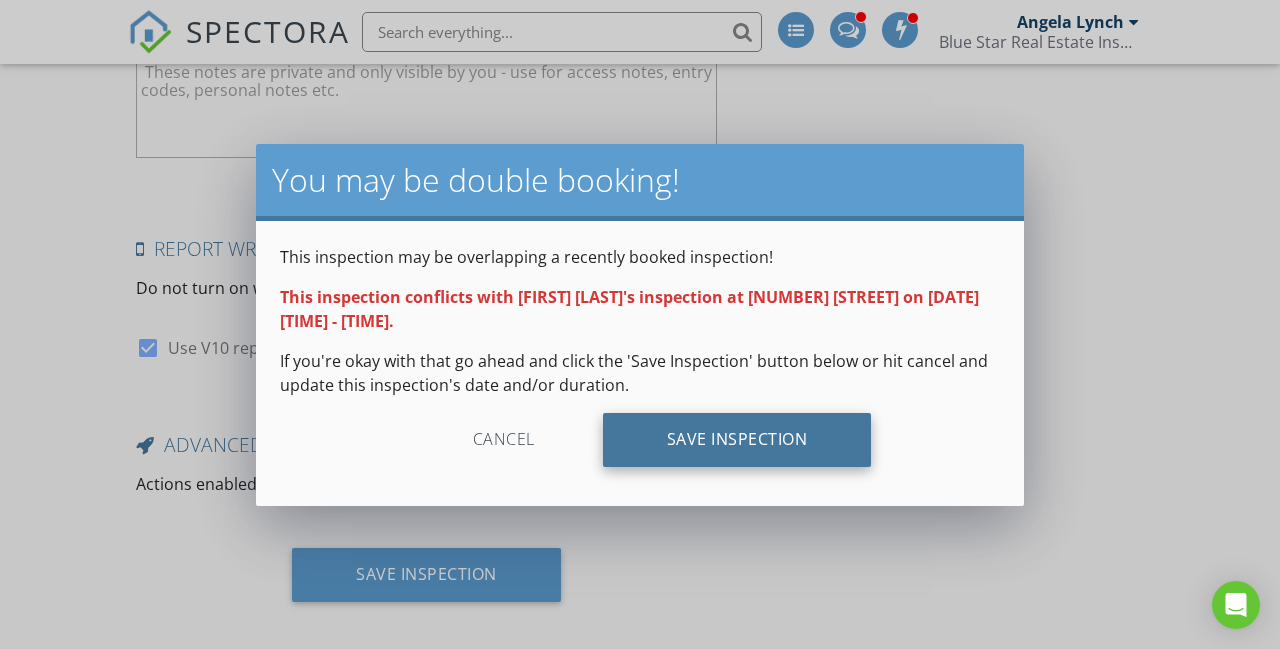 click on "Save Inspection" at bounding box center (737, 440) 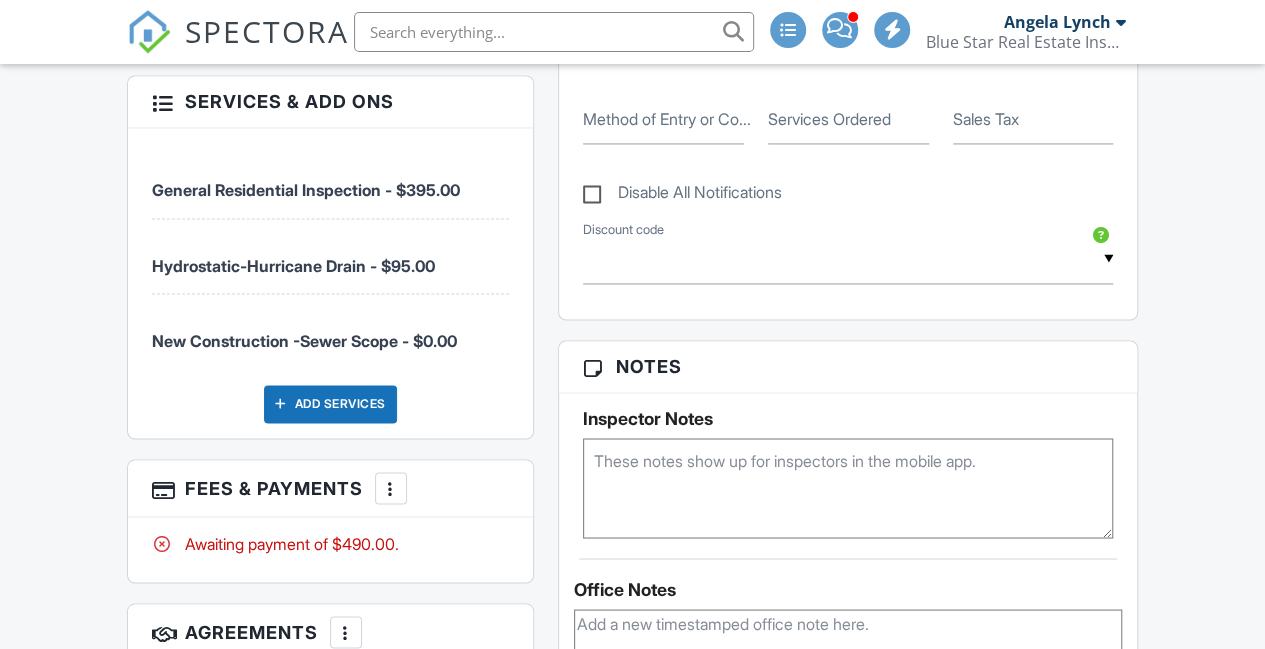 scroll, scrollTop: 0, scrollLeft: 0, axis: both 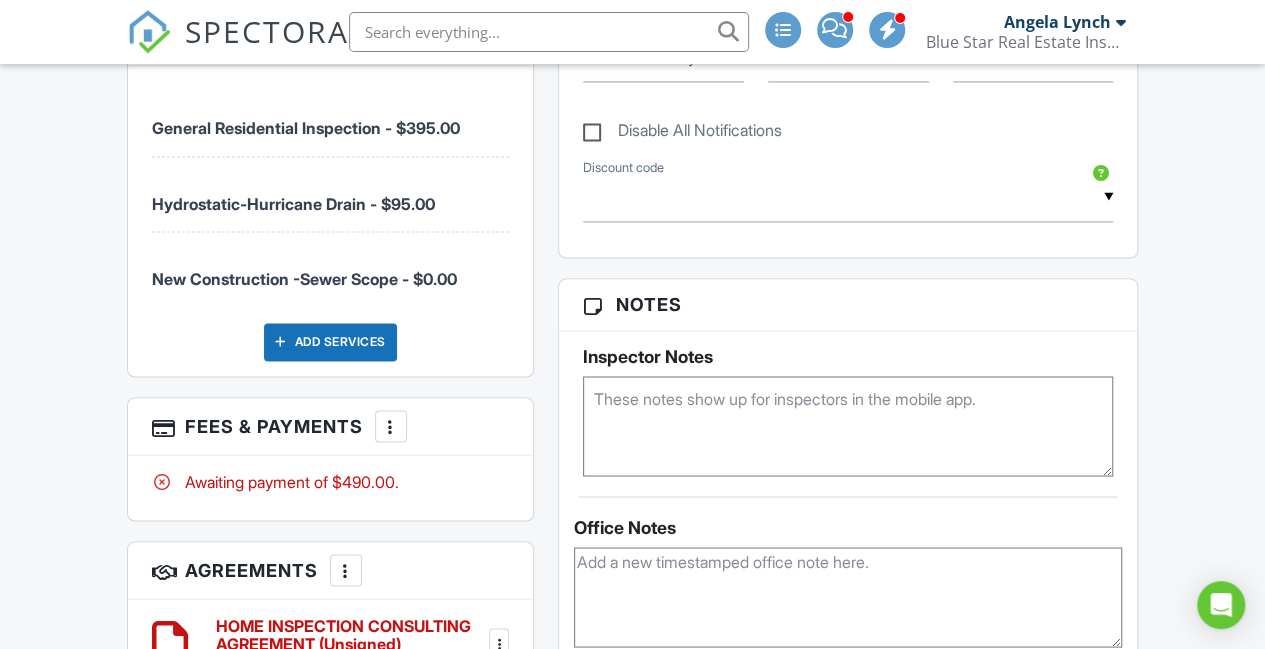 click at bounding box center [391, 426] 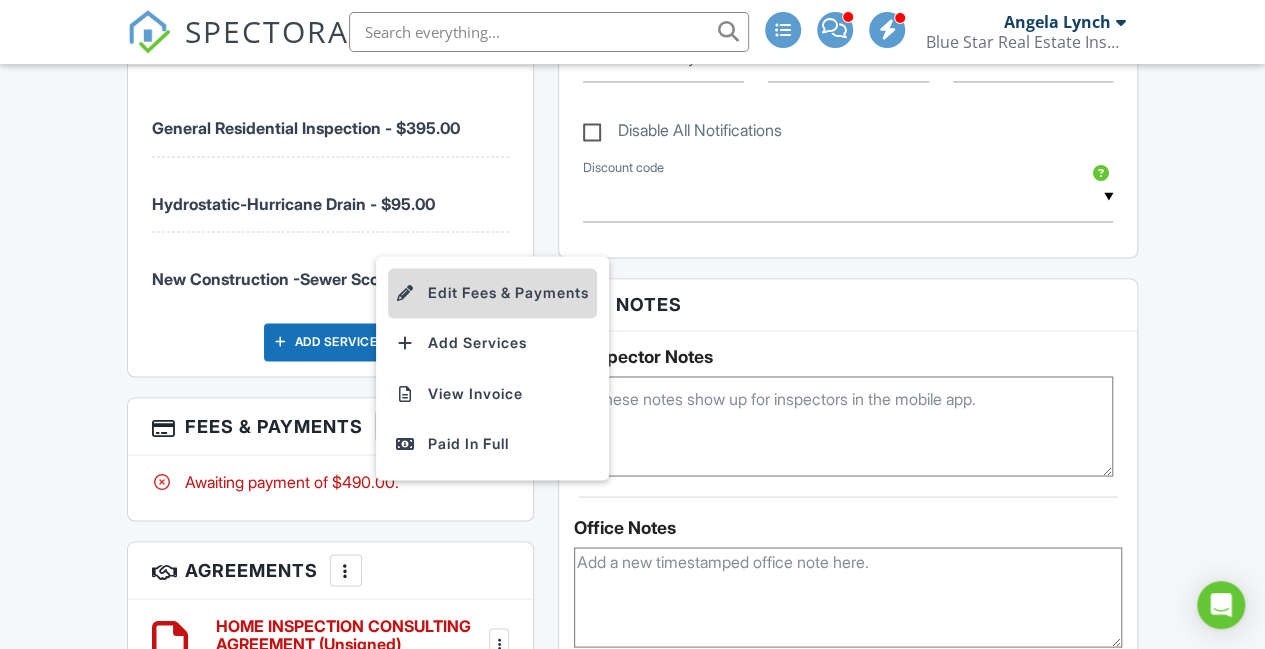 click on "Edit Fees & Payments" at bounding box center [492, 293] 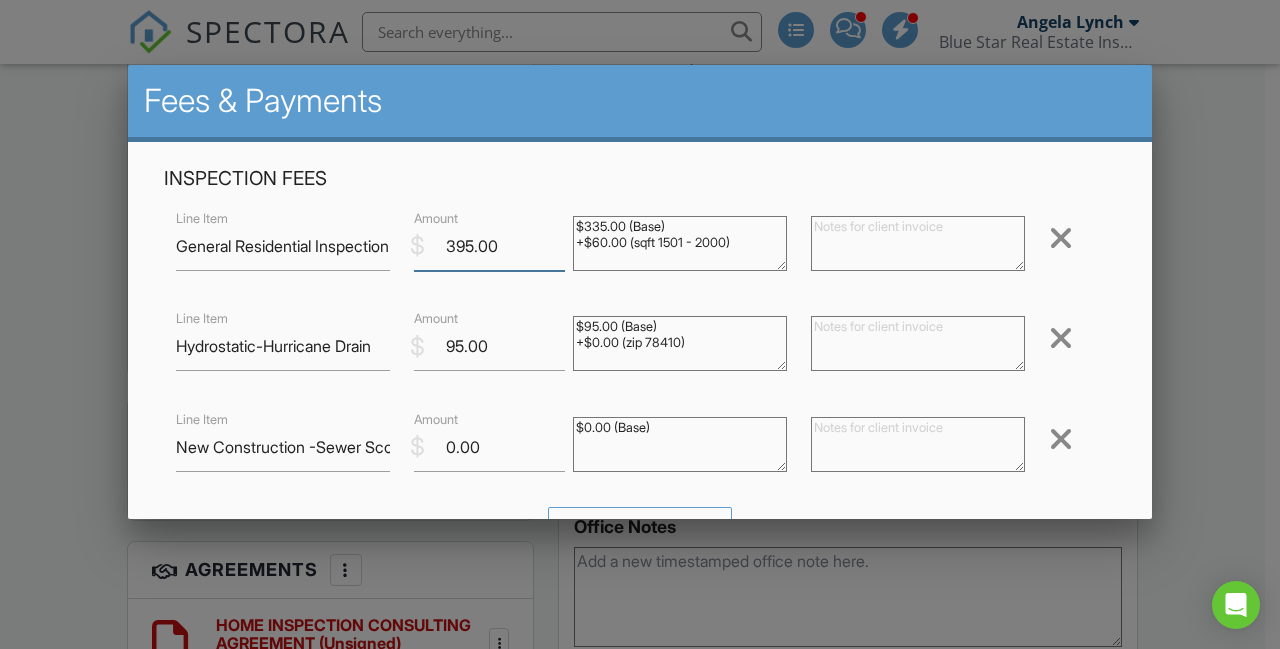 click on "395.00" at bounding box center [489, 246] 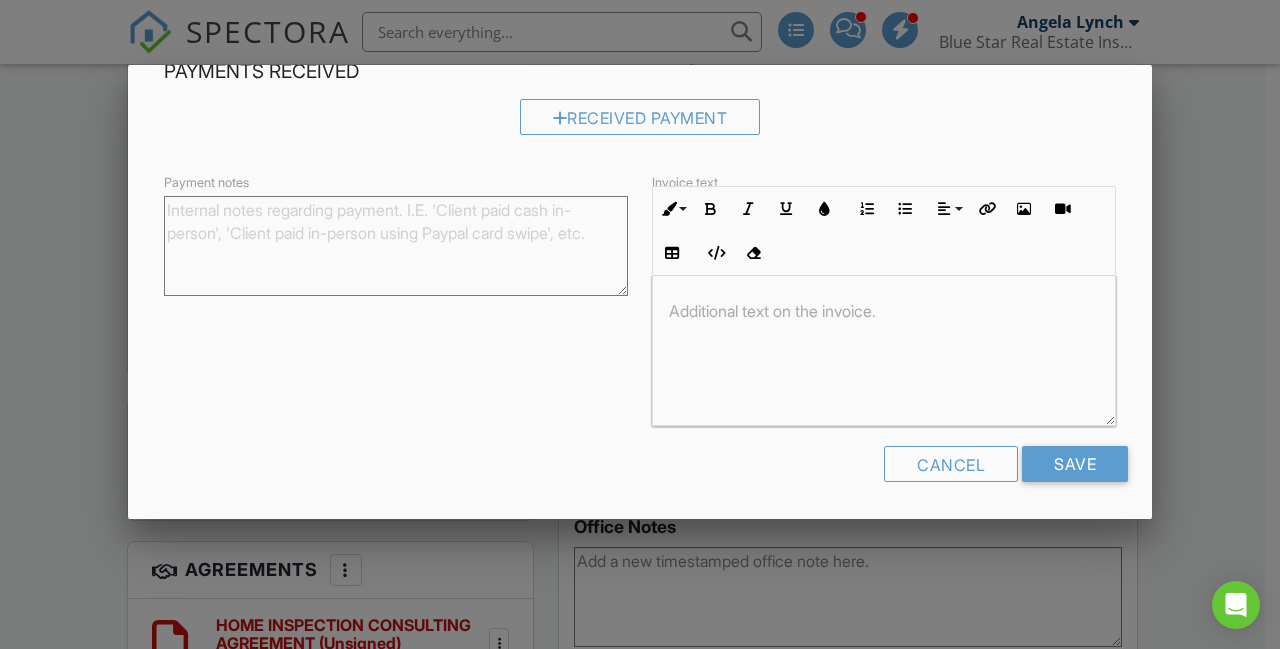 scroll, scrollTop: 500, scrollLeft: 0, axis: vertical 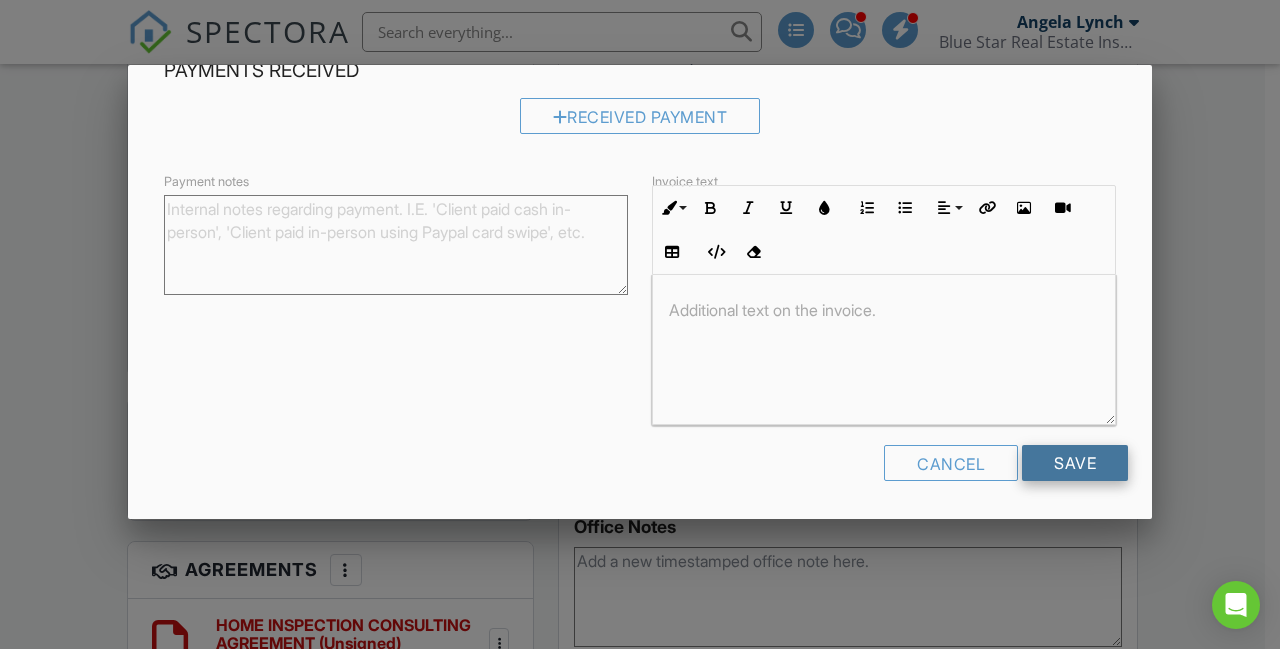 type on "350.00" 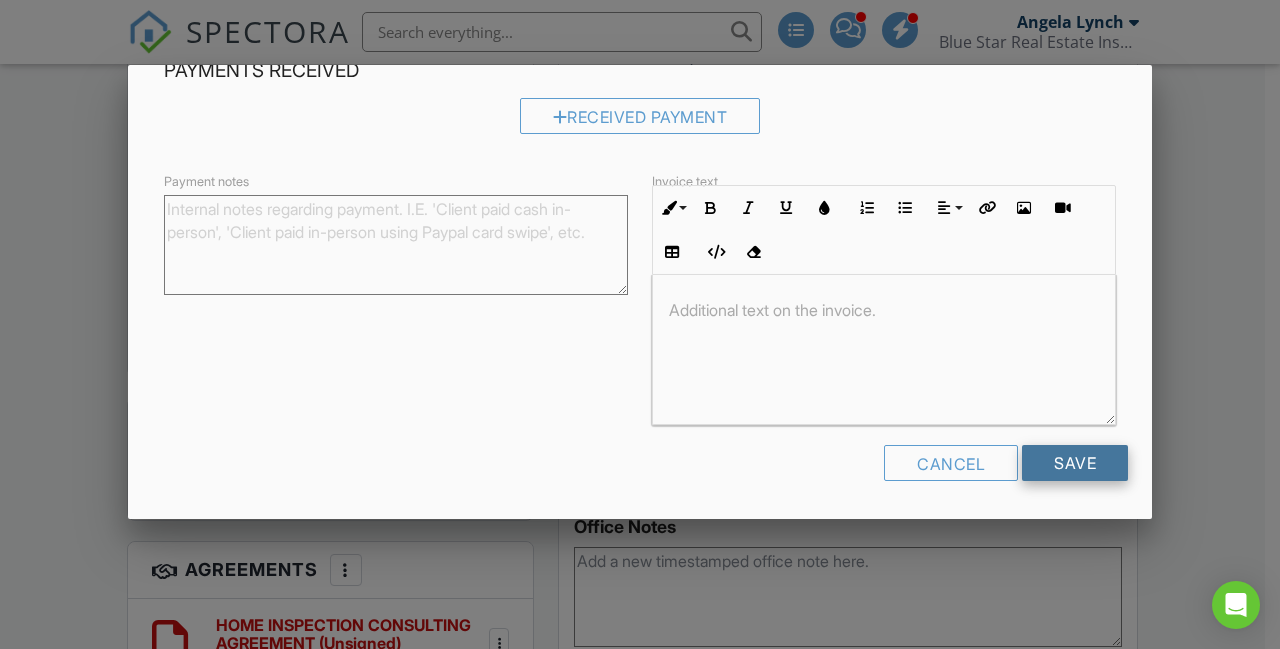click on "Save" at bounding box center [1075, 463] 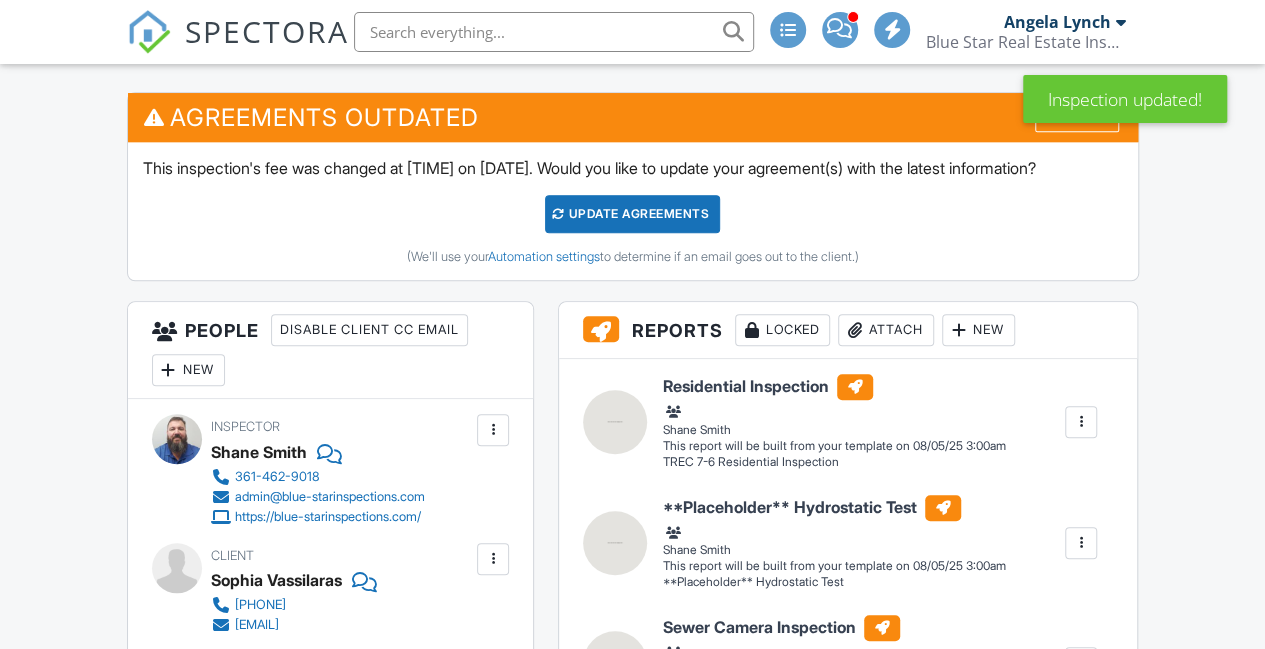 scroll, scrollTop: 556, scrollLeft: 0, axis: vertical 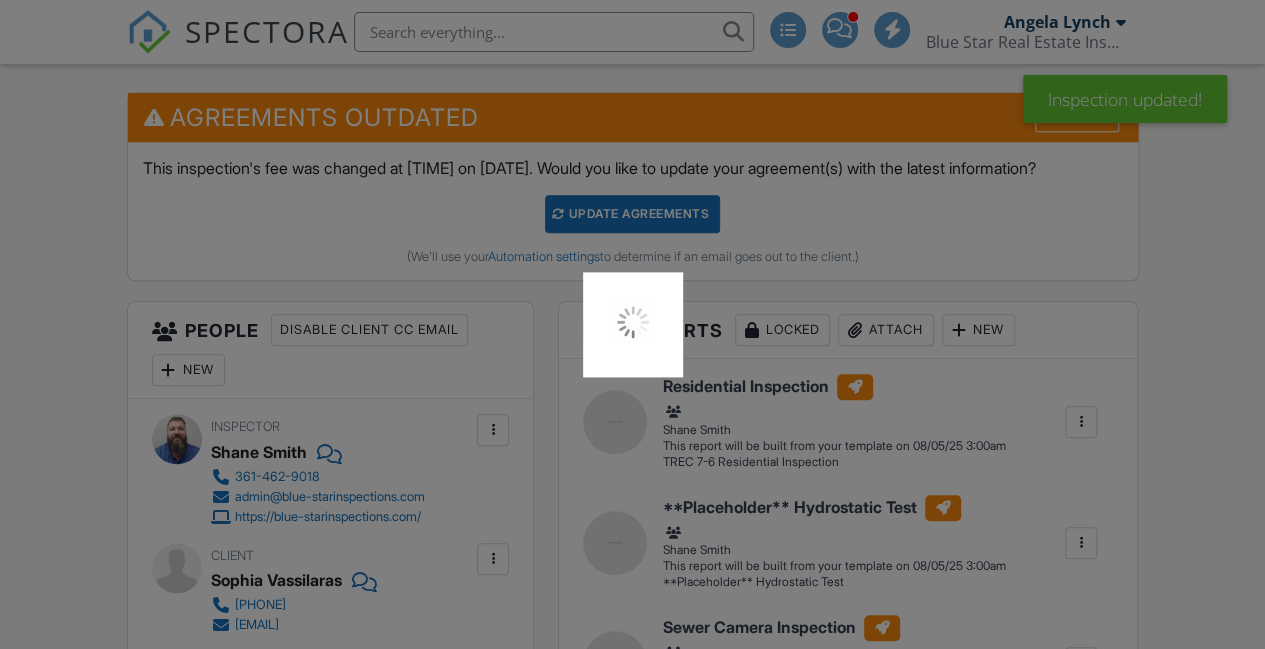 click at bounding box center [632, 324] 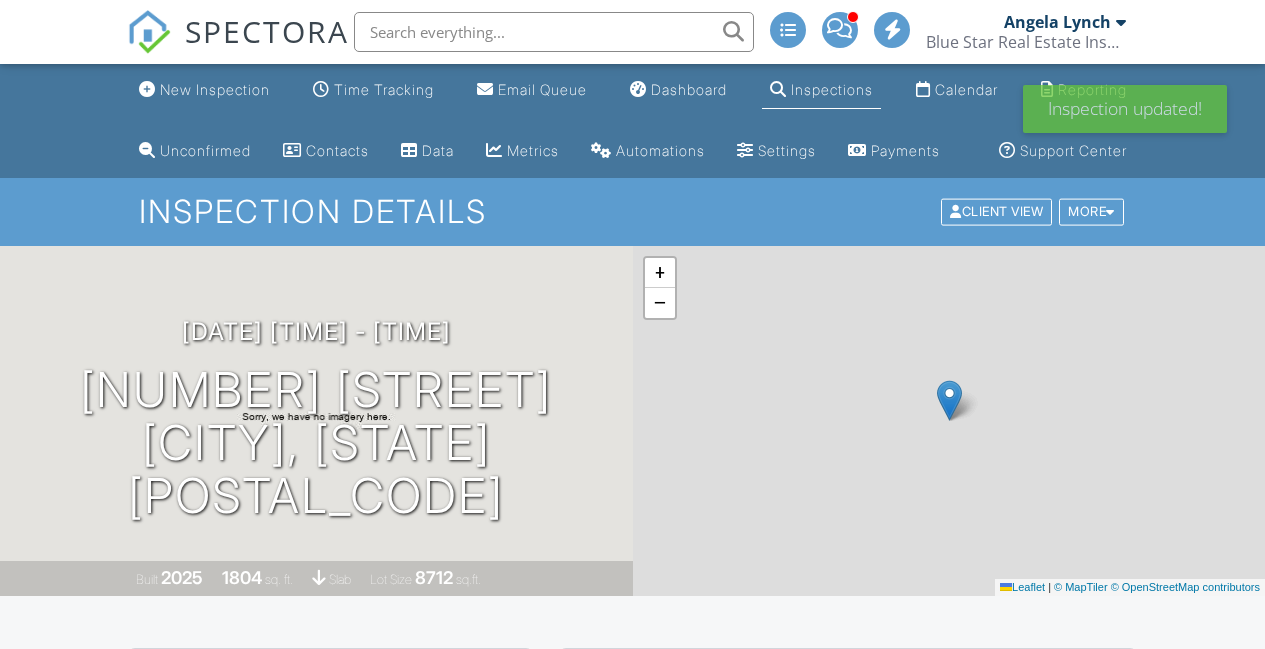 scroll, scrollTop: 0, scrollLeft: 0, axis: both 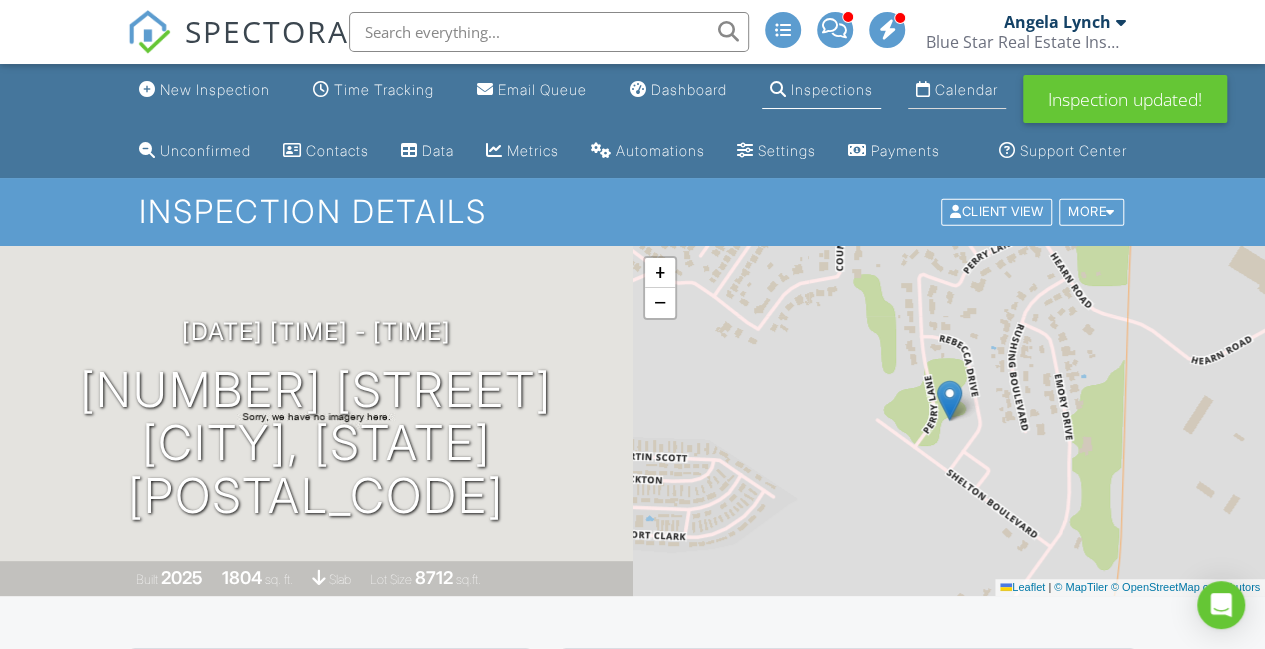 click on "Calendar" at bounding box center [957, 90] 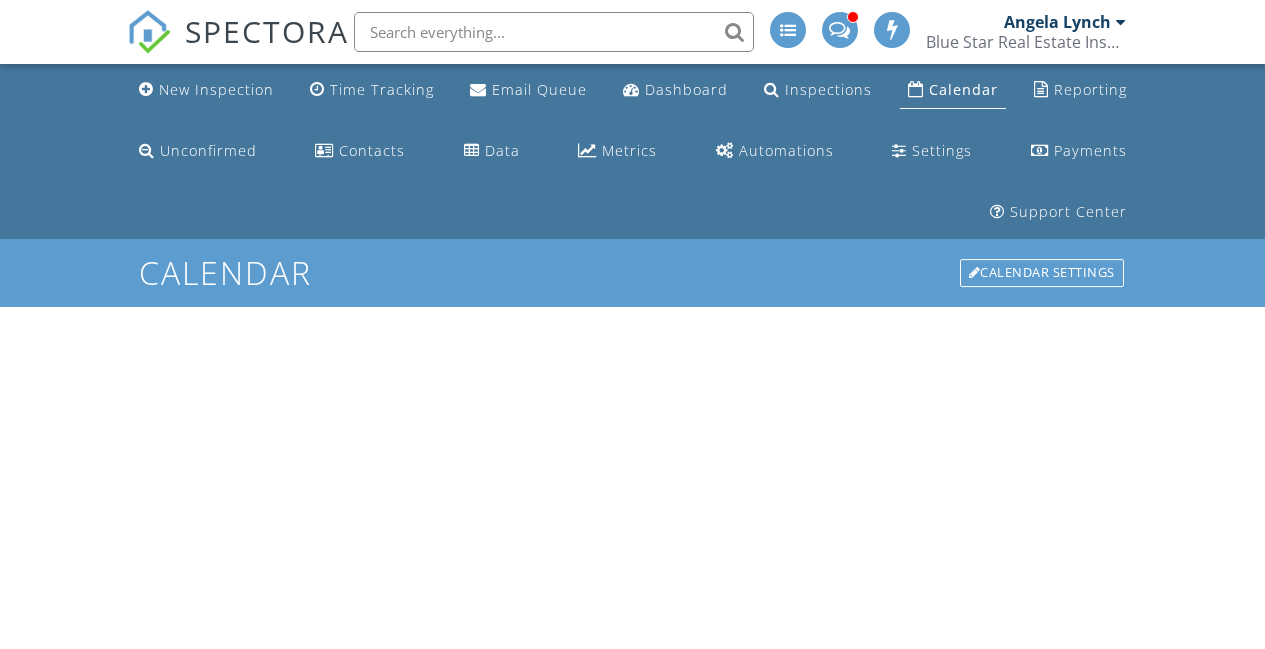 scroll, scrollTop: 0, scrollLeft: 0, axis: both 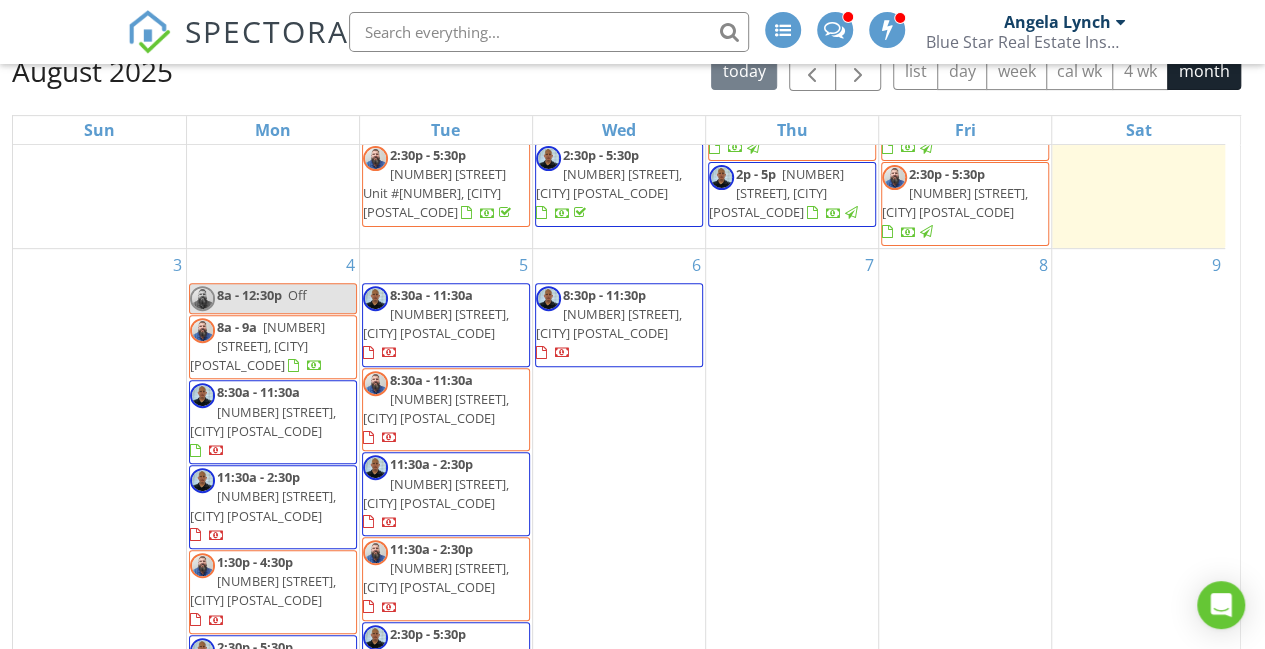 click on "8:30a - 11:30a" at bounding box center [431, 295] 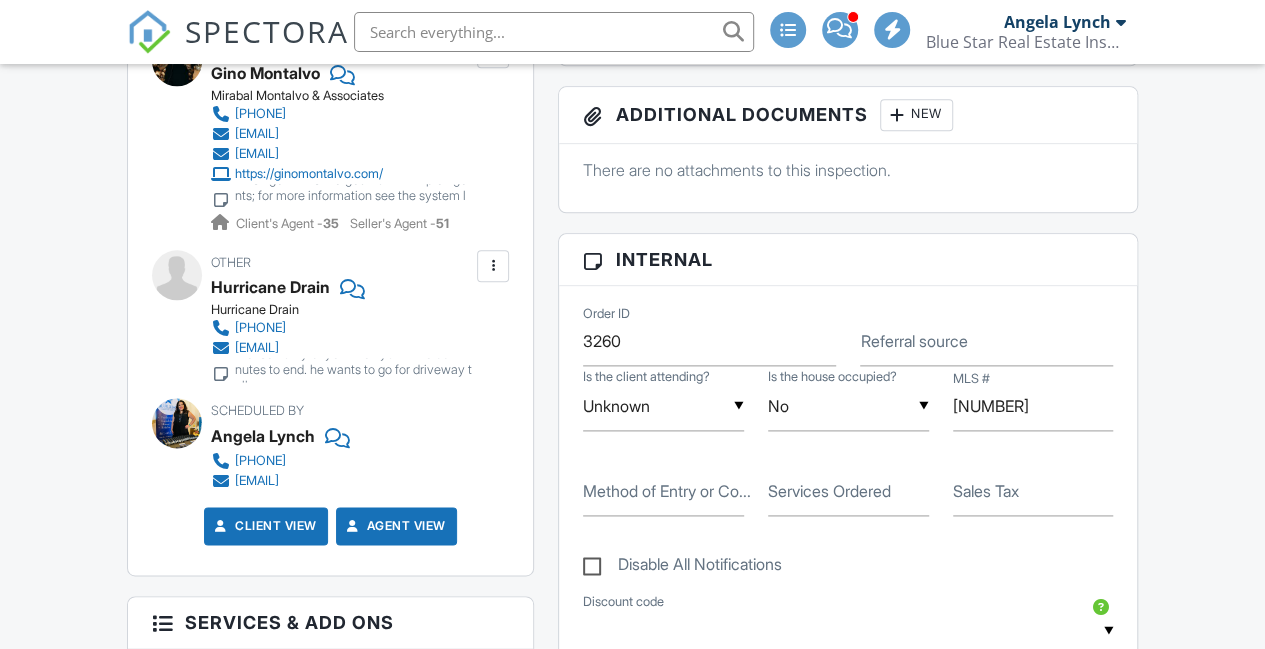 scroll, scrollTop: 1507, scrollLeft: 0, axis: vertical 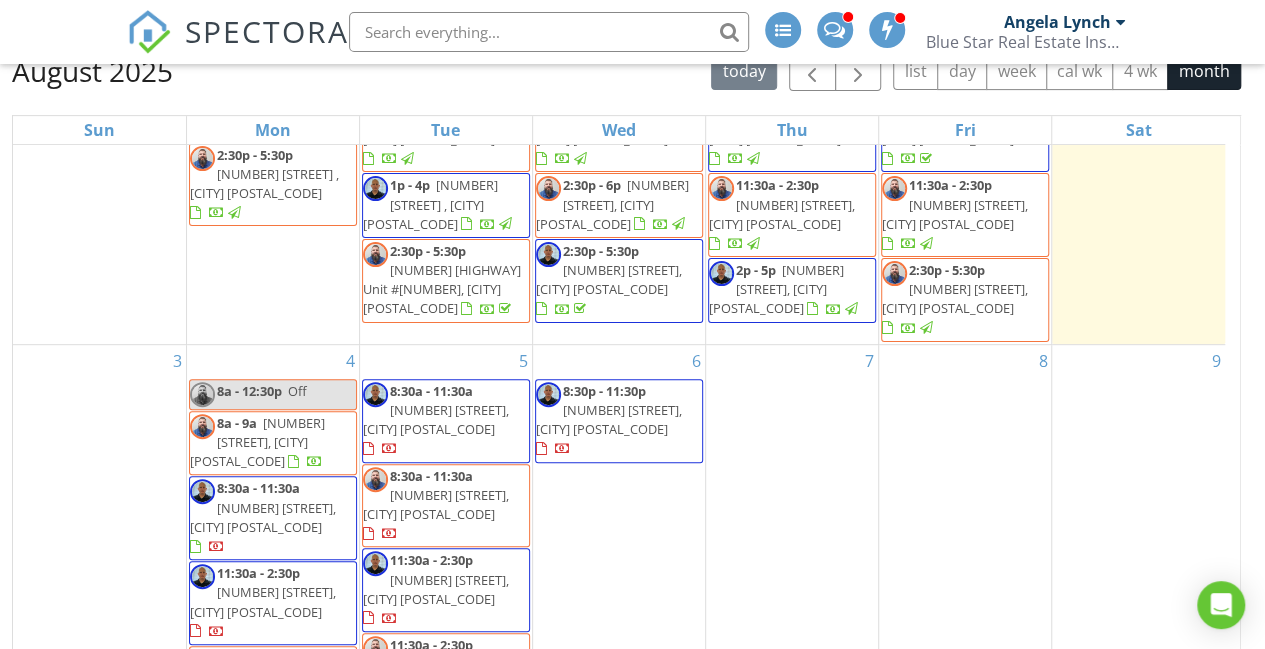 click on "11:30a - 2:30p" at bounding box center (431, 560) 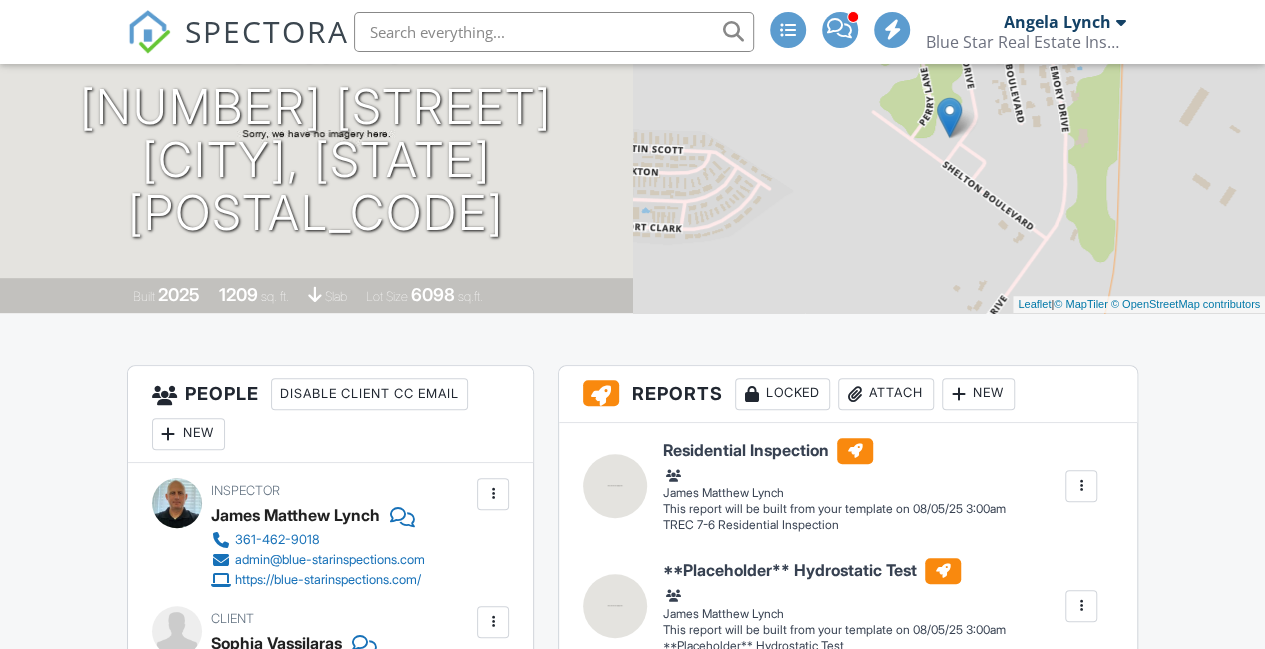 scroll, scrollTop: 1032, scrollLeft: 0, axis: vertical 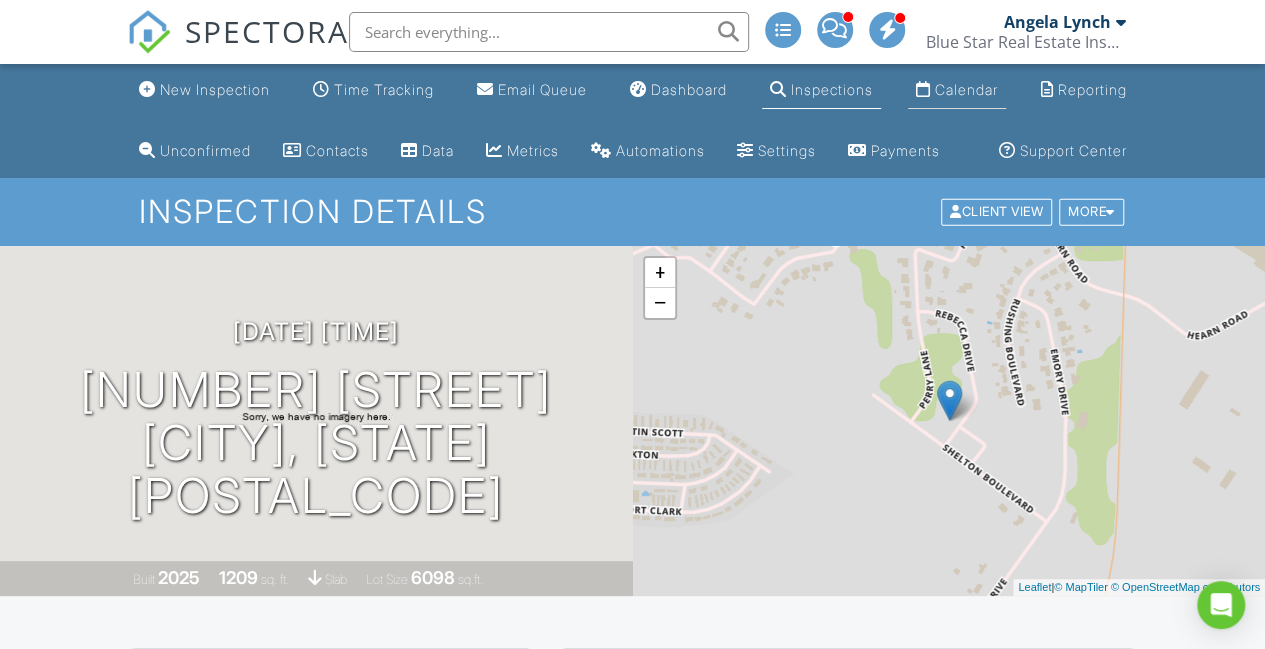 click on "Calendar" at bounding box center (966, 89) 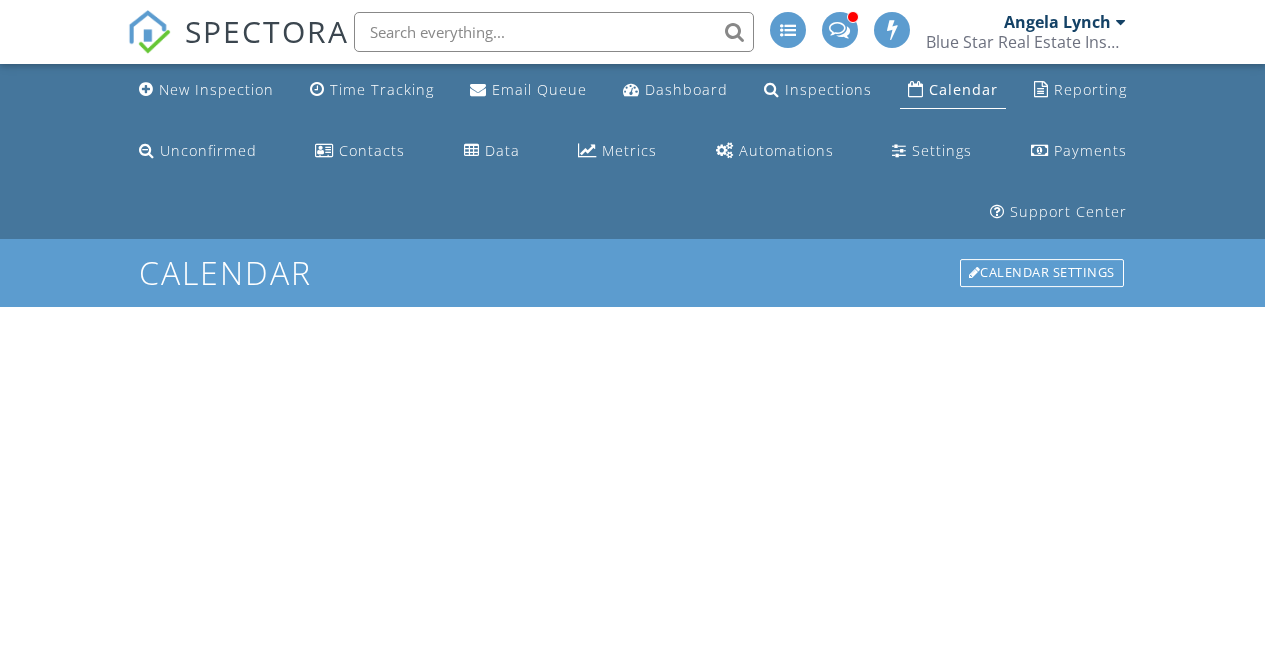 scroll, scrollTop: 0, scrollLeft: 0, axis: both 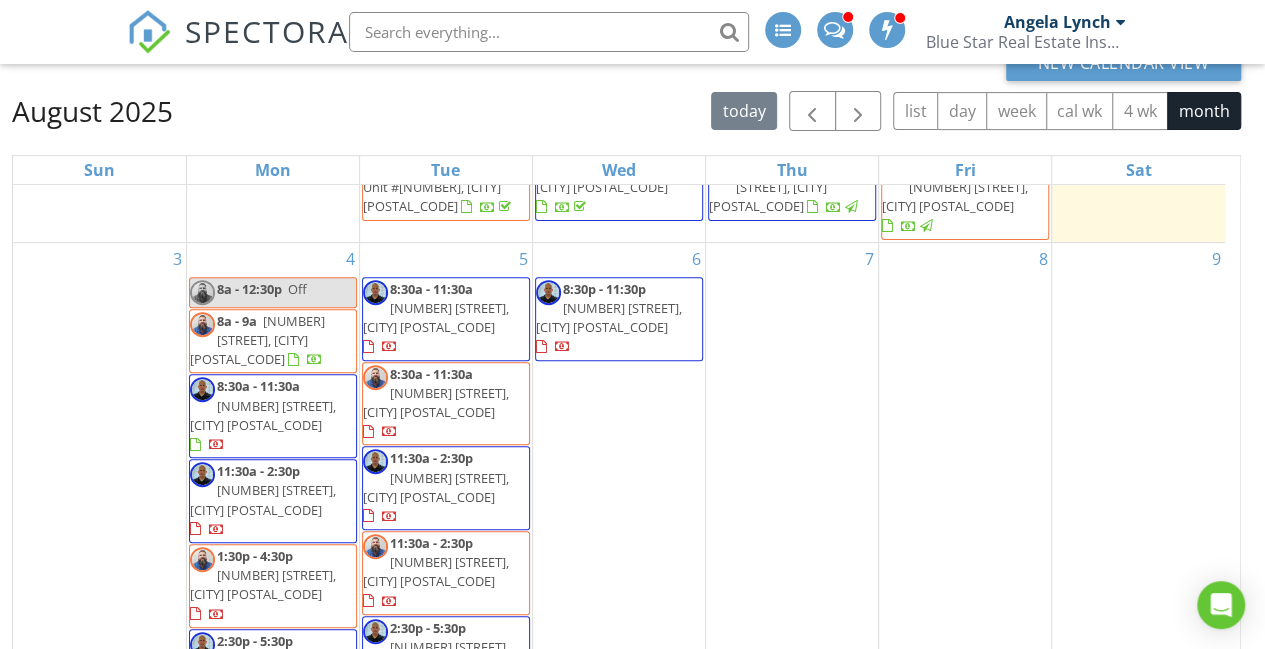 click on "3509 Rebecca Dr , Corpus Christi 78410" at bounding box center [437, 656] 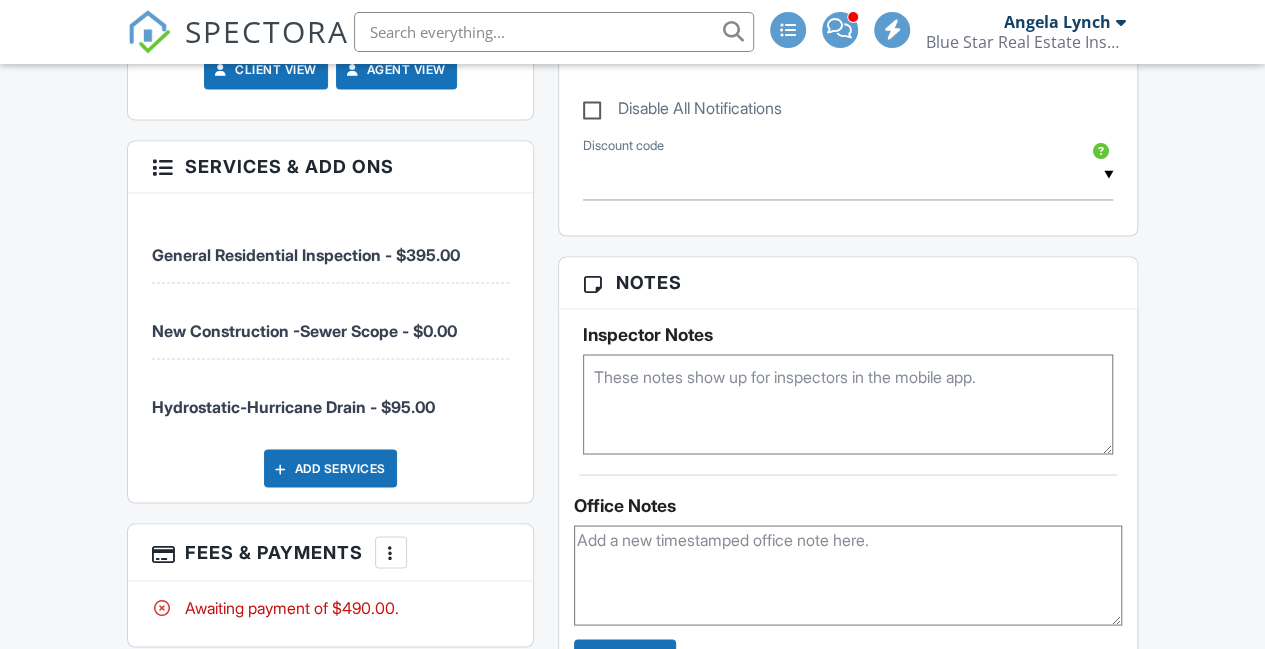 scroll, scrollTop: 1568, scrollLeft: 0, axis: vertical 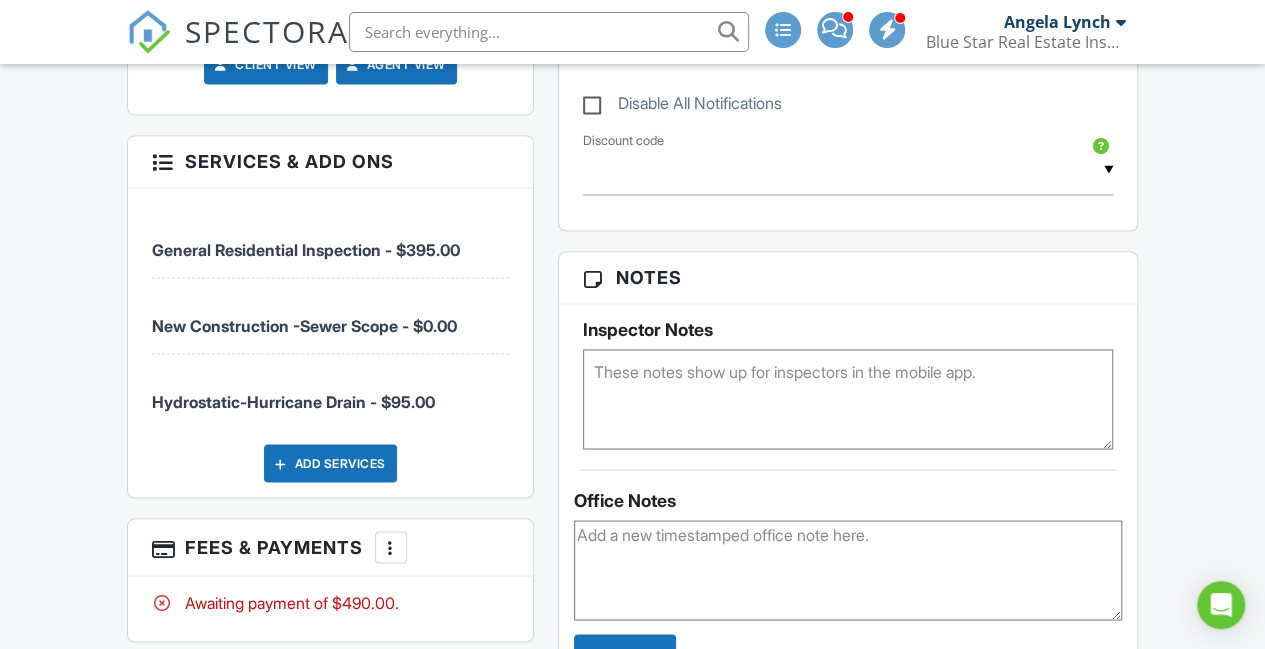 click at bounding box center (391, 547) 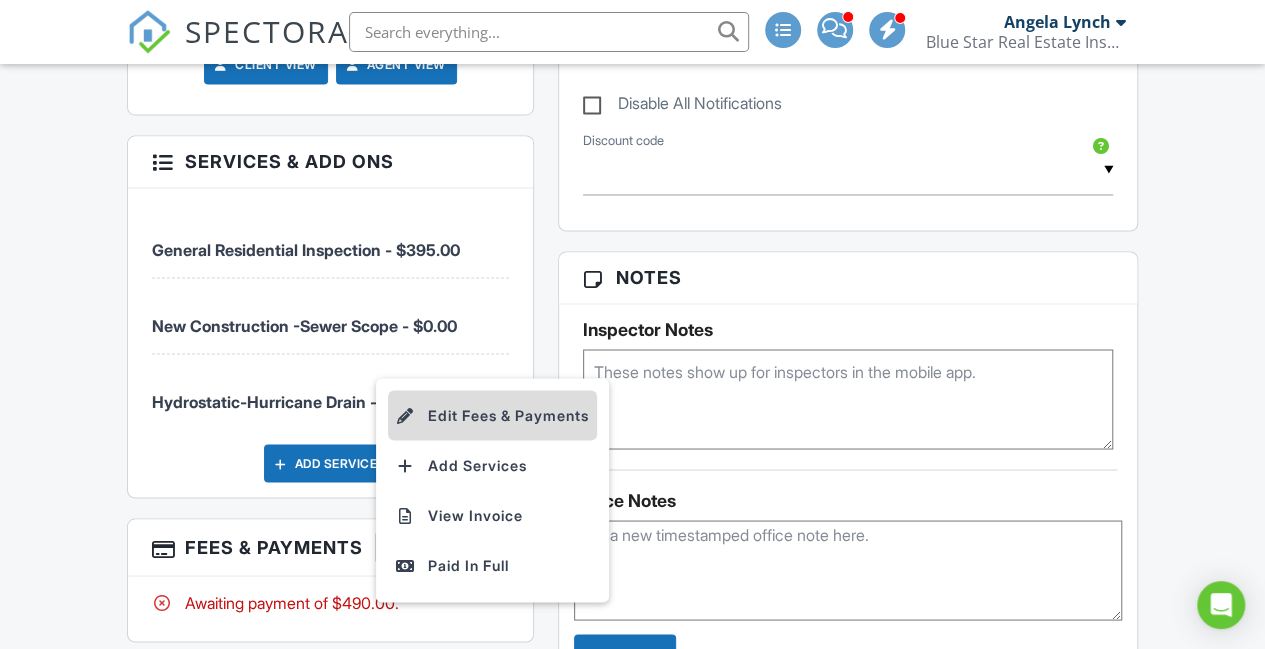 click on "Edit Fees & Payments" at bounding box center (492, 415) 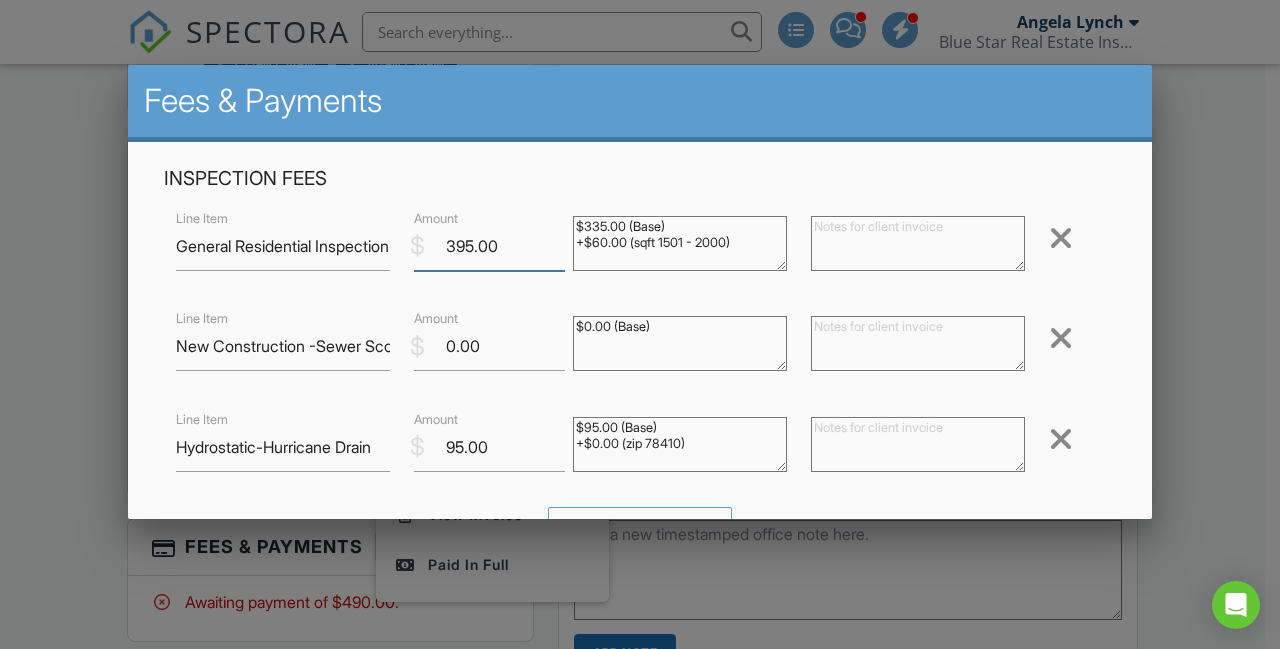 click on "395.00" at bounding box center (489, 246) 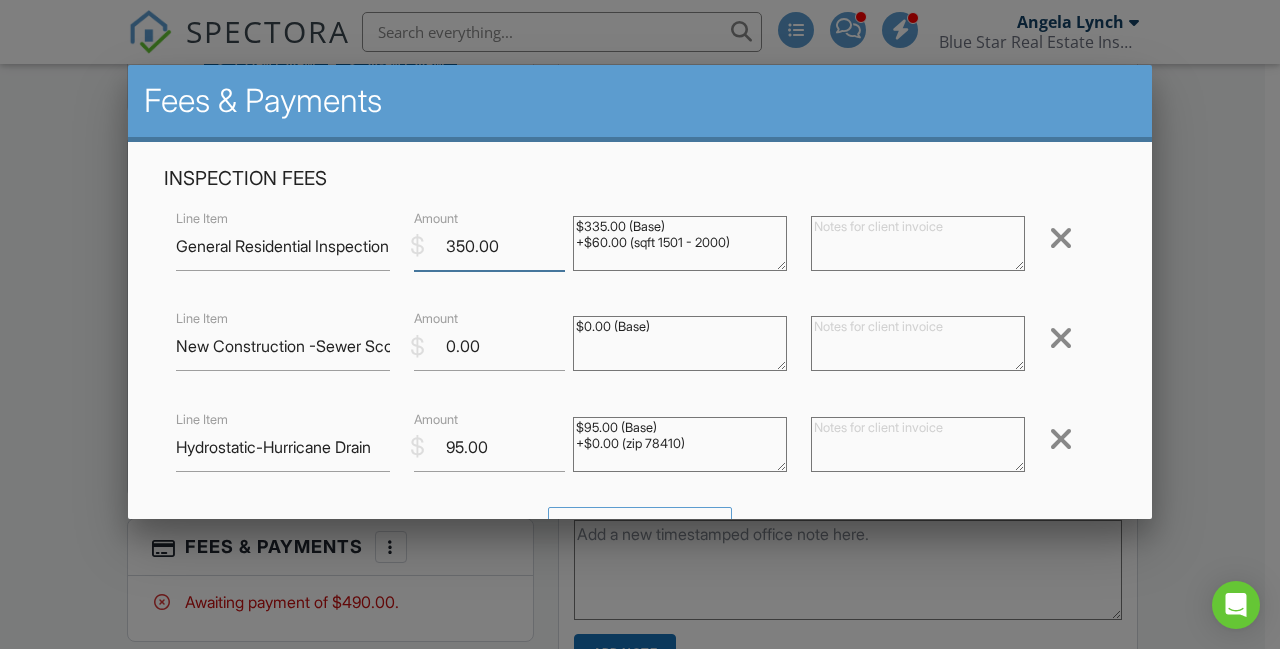 scroll, scrollTop: 500, scrollLeft: 0, axis: vertical 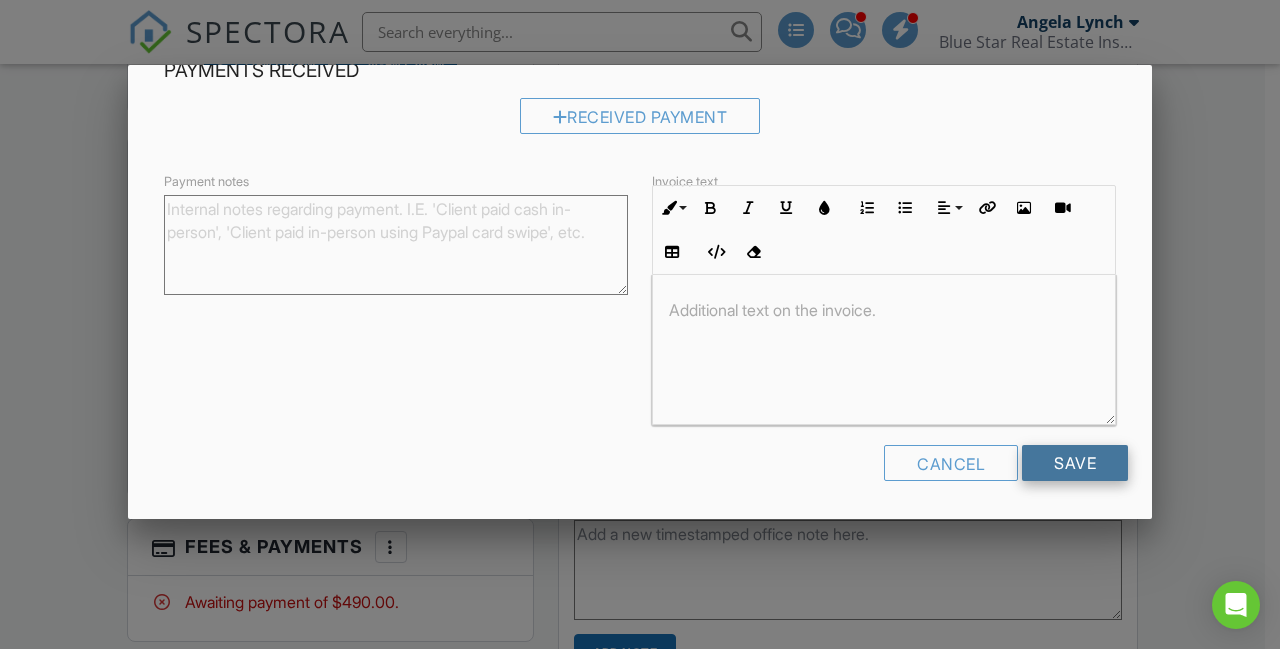 type on "350.00" 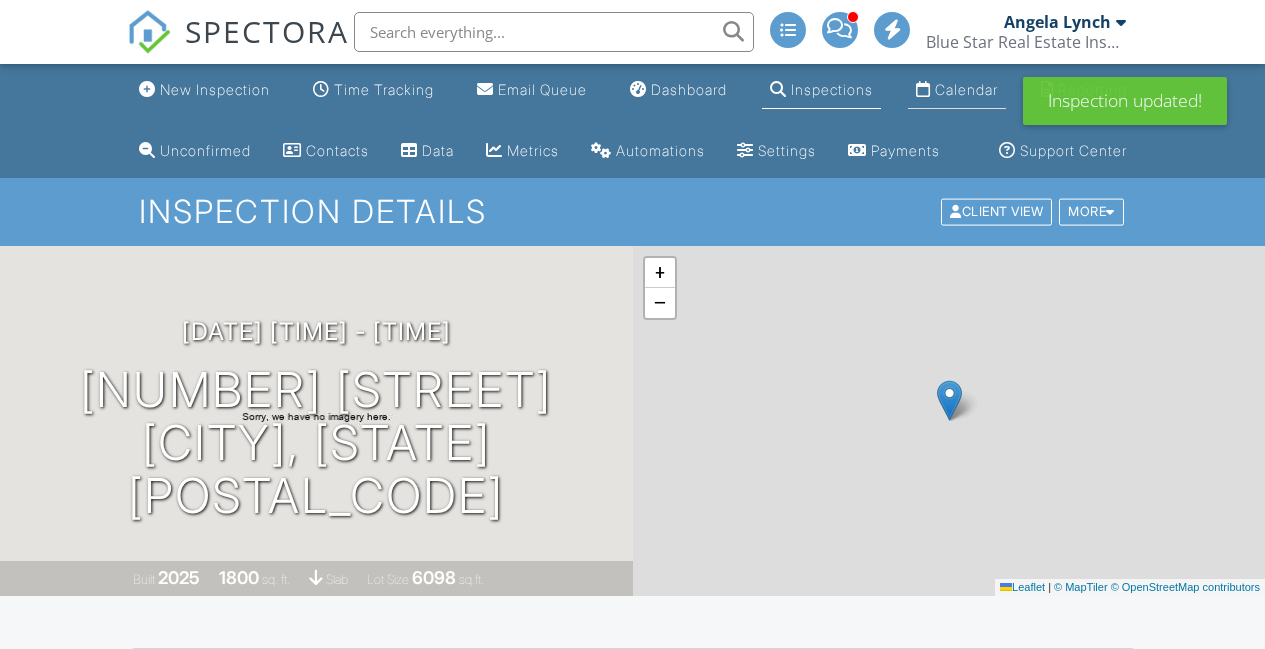 scroll, scrollTop: 0, scrollLeft: 0, axis: both 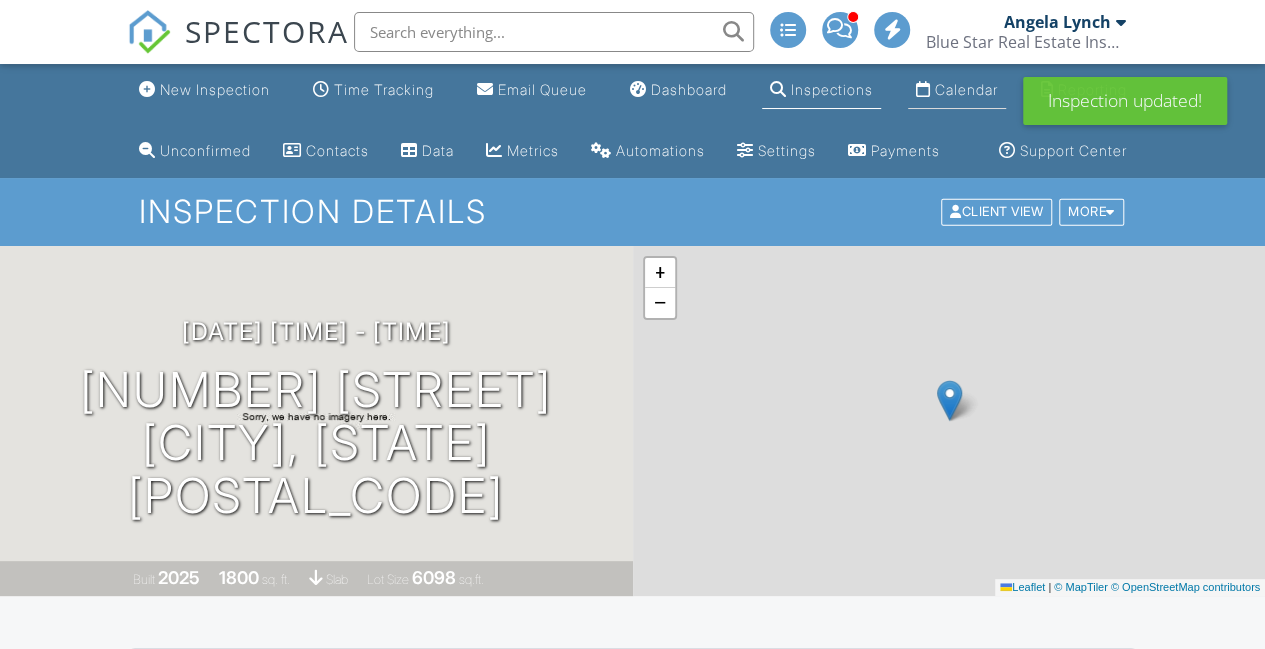 click on "Calendar" at bounding box center [957, 90] 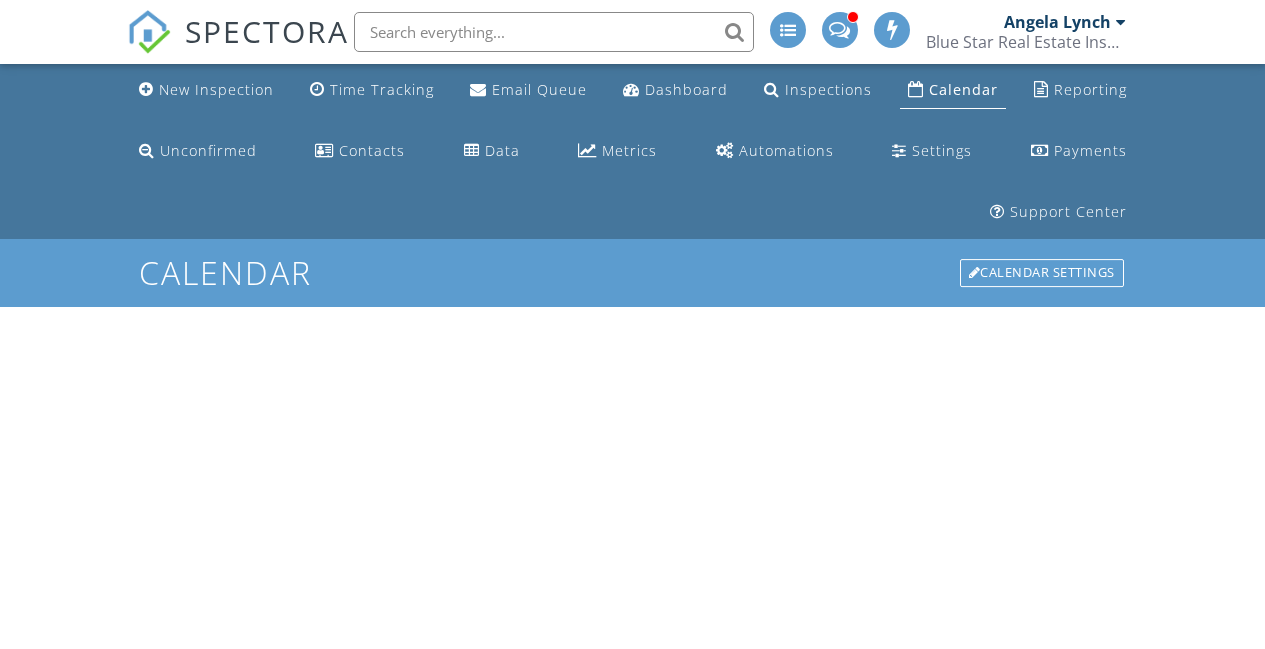 scroll, scrollTop: 0, scrollLeft: 0, axis: both 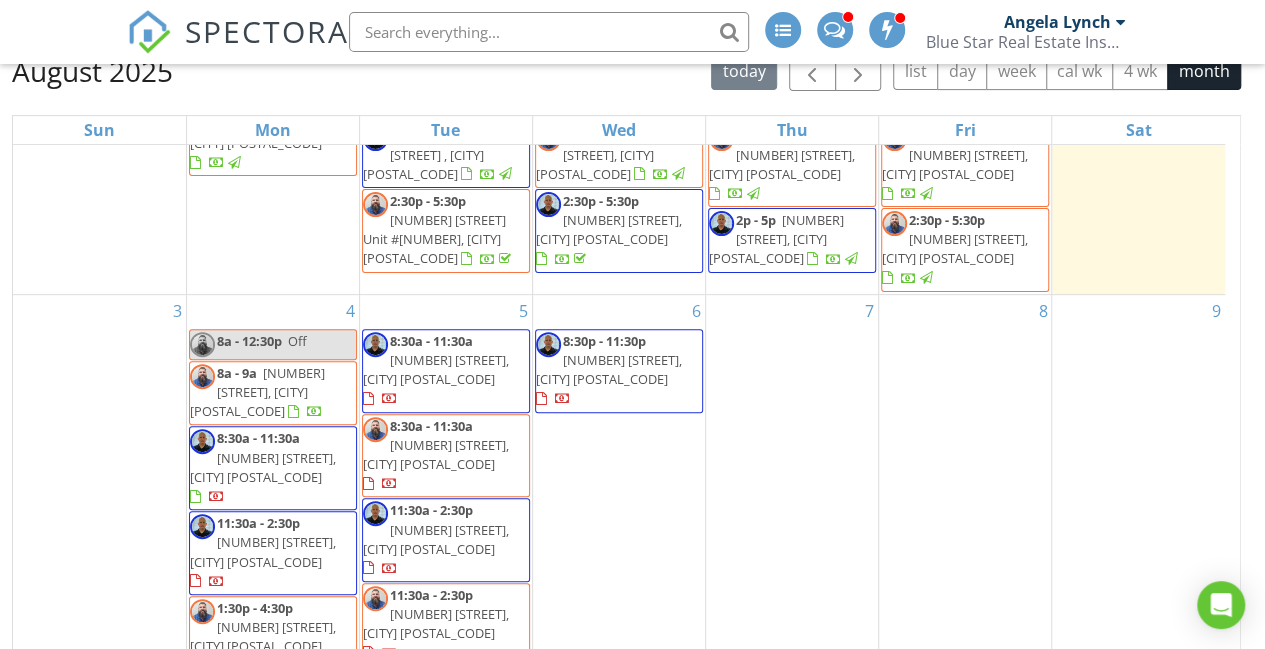 click on "3601 Rebecca St, Corpus Christi 78415" at bounding box center (436, 623) 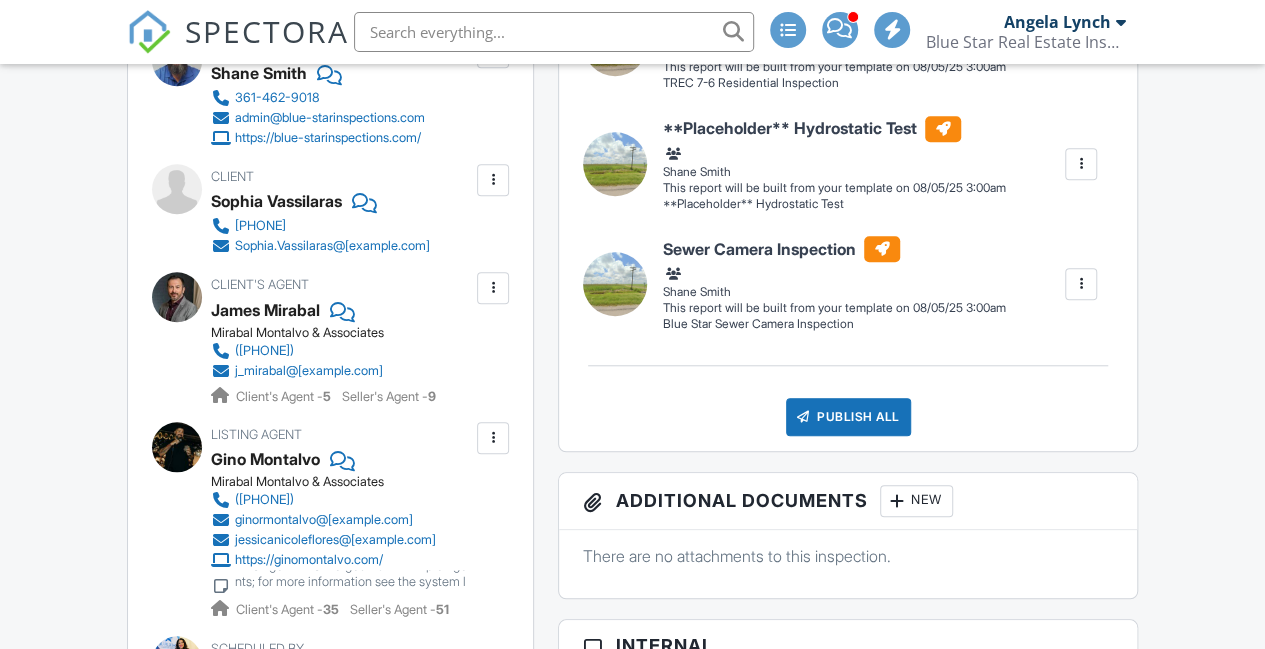 scroll, scrollTop: 1095, scrollLeft: 0, axis: vertical 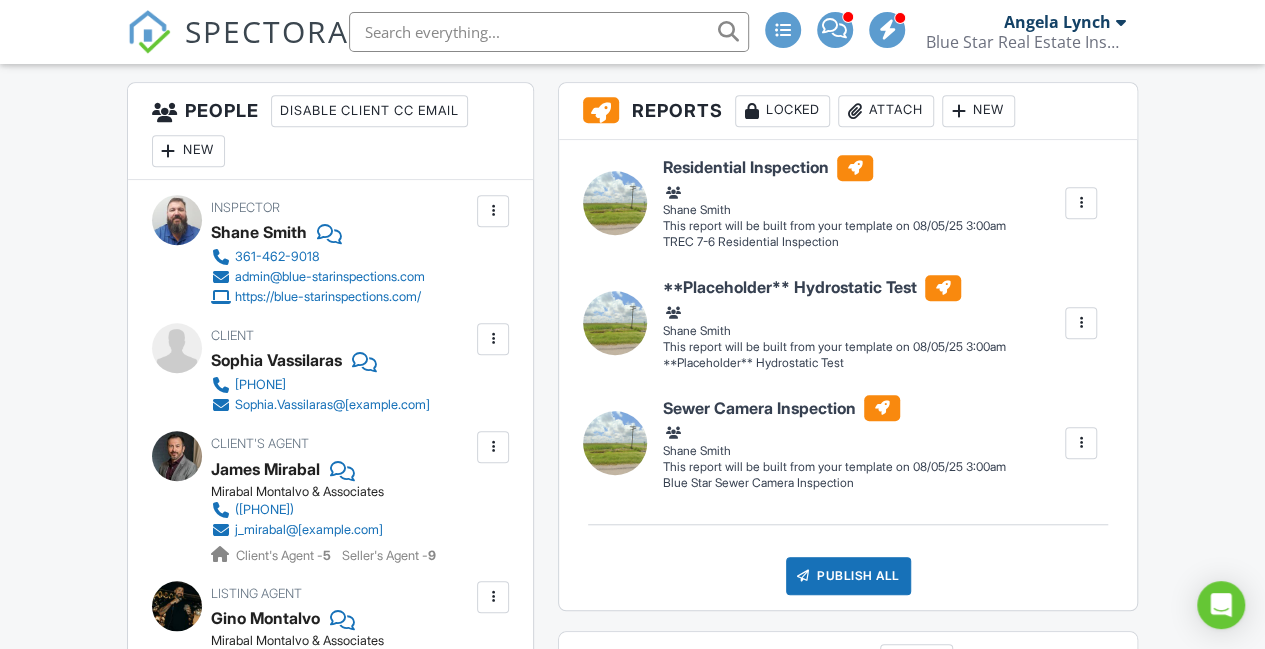 click on "New" at bounding box center [188, 151] 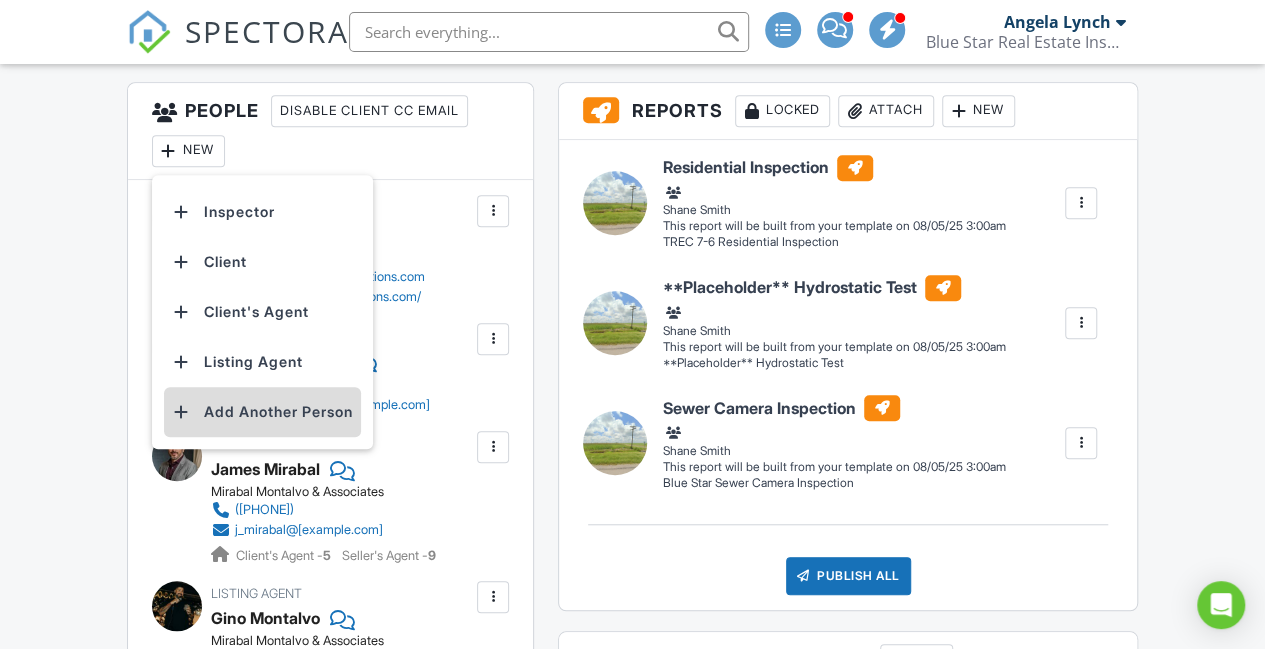 click on "Add Another Person" at bounding box center (262, 412) 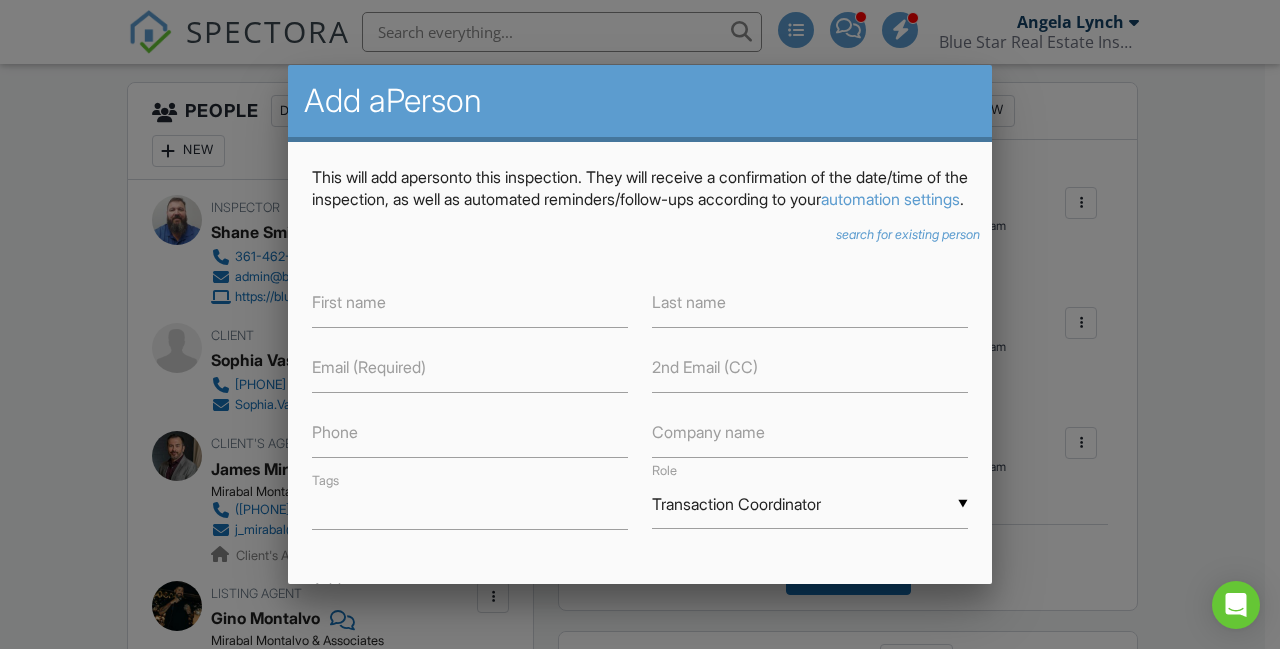click on "search for existing person
▼ Attorney Attorney Insurance Agent Transaction Coordinator Title Company Other Attorney
Insurance Agent
Transaction Coordinator
Title Company
Other
First name
Last name
Email (Required)
2nd Email (CC)
Phone
Company name
Tags
Role
▼ Transaction Coordinator Attorney Insurance Agent Transaction Coordinator Title Company Other Attorney
Insurance Agent
Transaction Coordinator
Title Company
Other
Address
City
State
Zip
Internal notes visible only to the company
Private notes visible only to company admins
Cancel
Add Person" at bounding box center (640, 650) 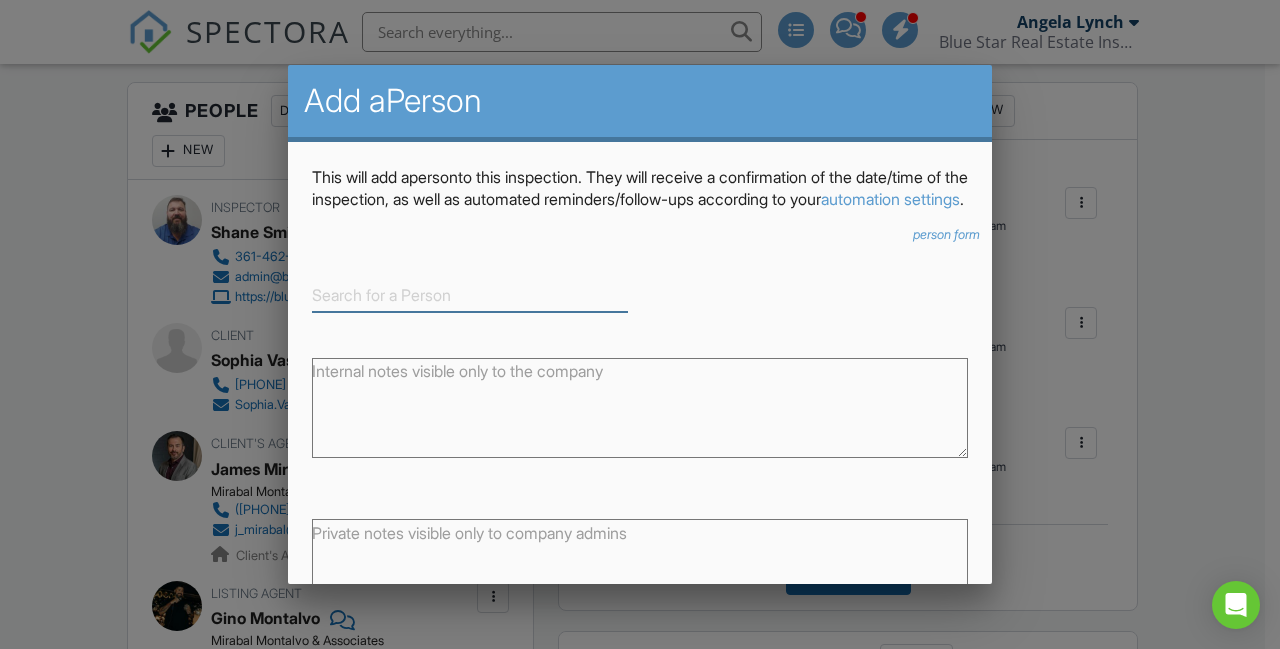 click at bounding box center [470, 295] 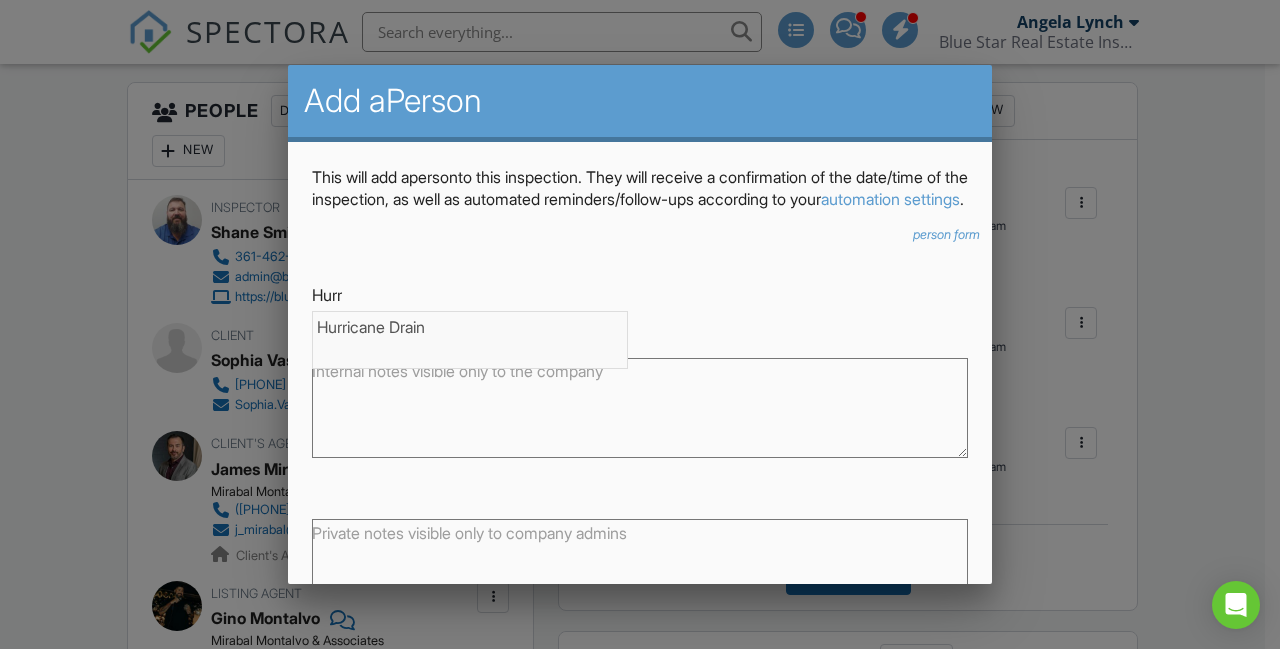 click on "Hurricane Drain" at bounding box center (470, 327) 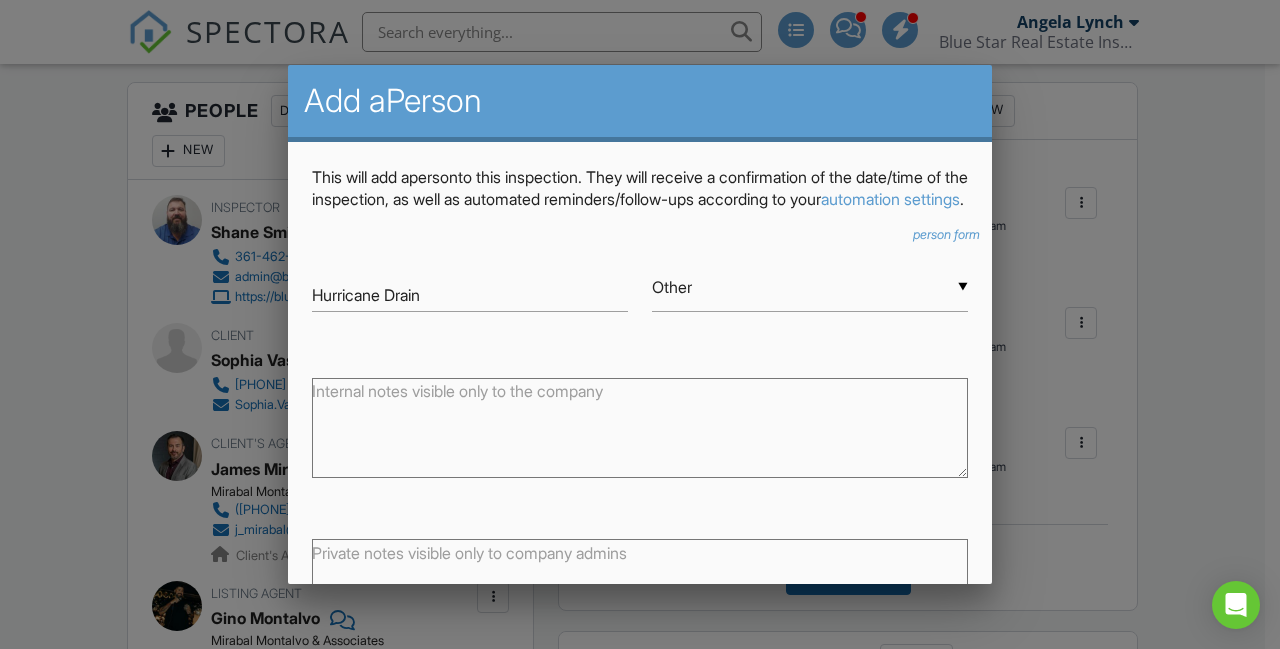 scroll, scrollTop: 187, scrollLeft: 0, axis: vertical 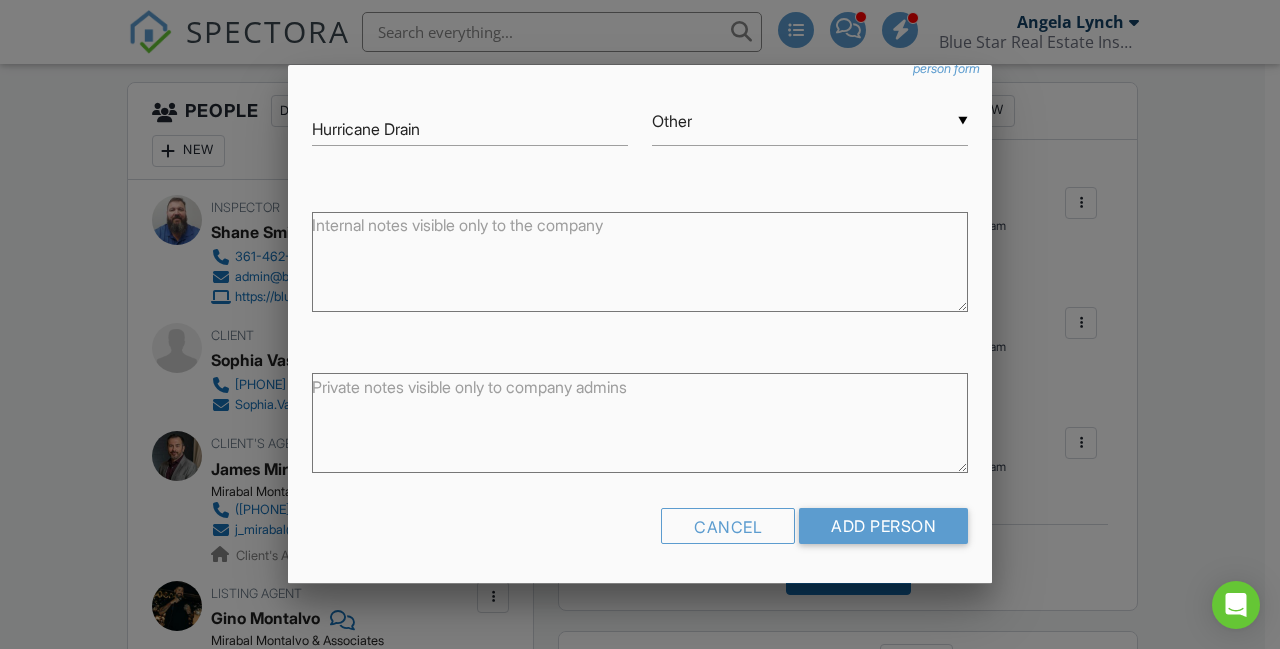 click on "Cancel
Add Person" at bounding box center (640, 533) 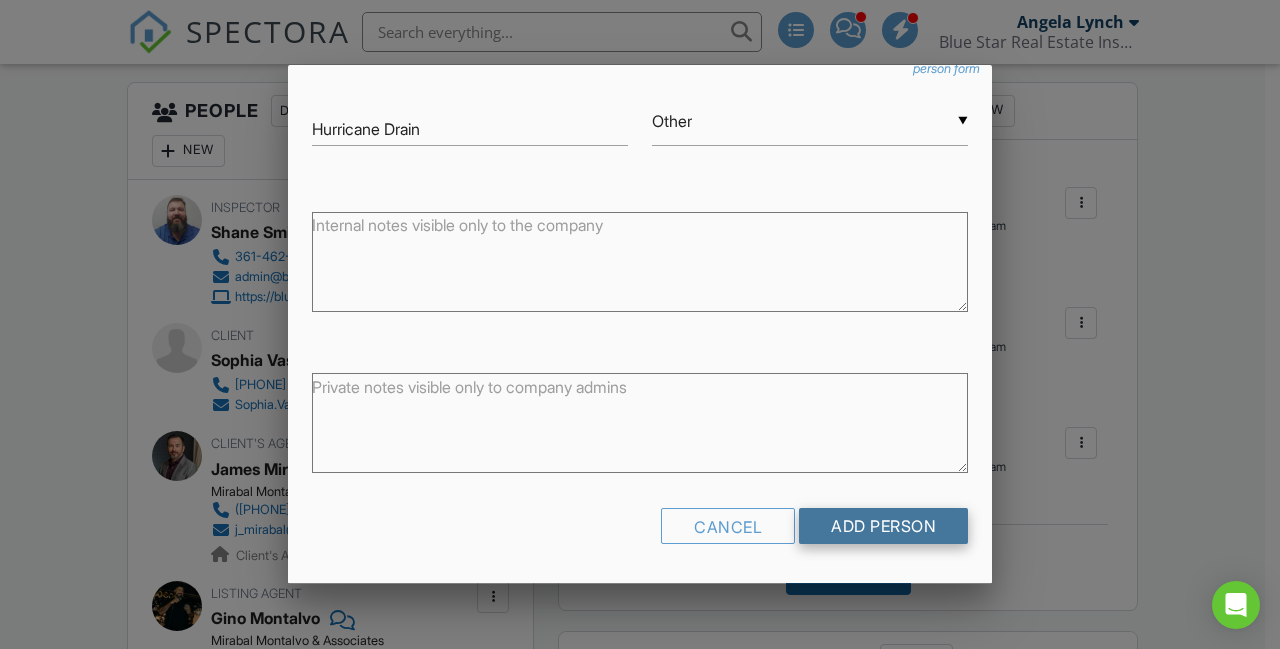 click on "Add Person" at bounding box center (883, 526) 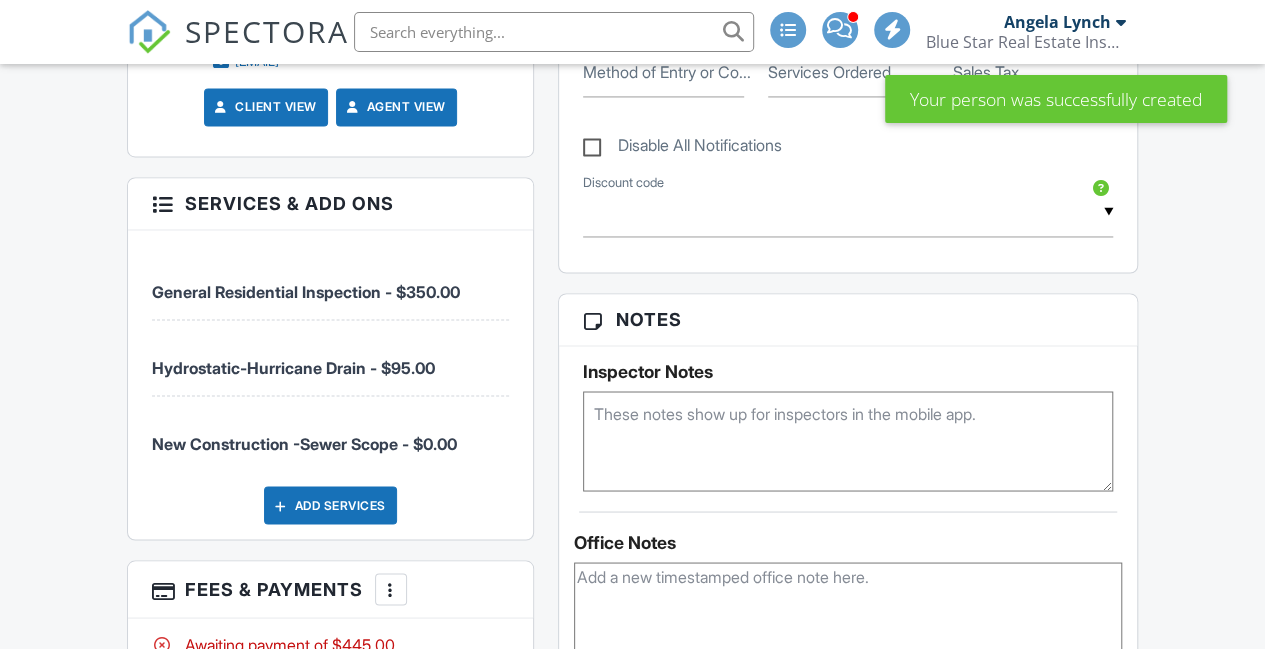scroll, scrollTop: 1726, scrollLeft: 0, axis: vertical 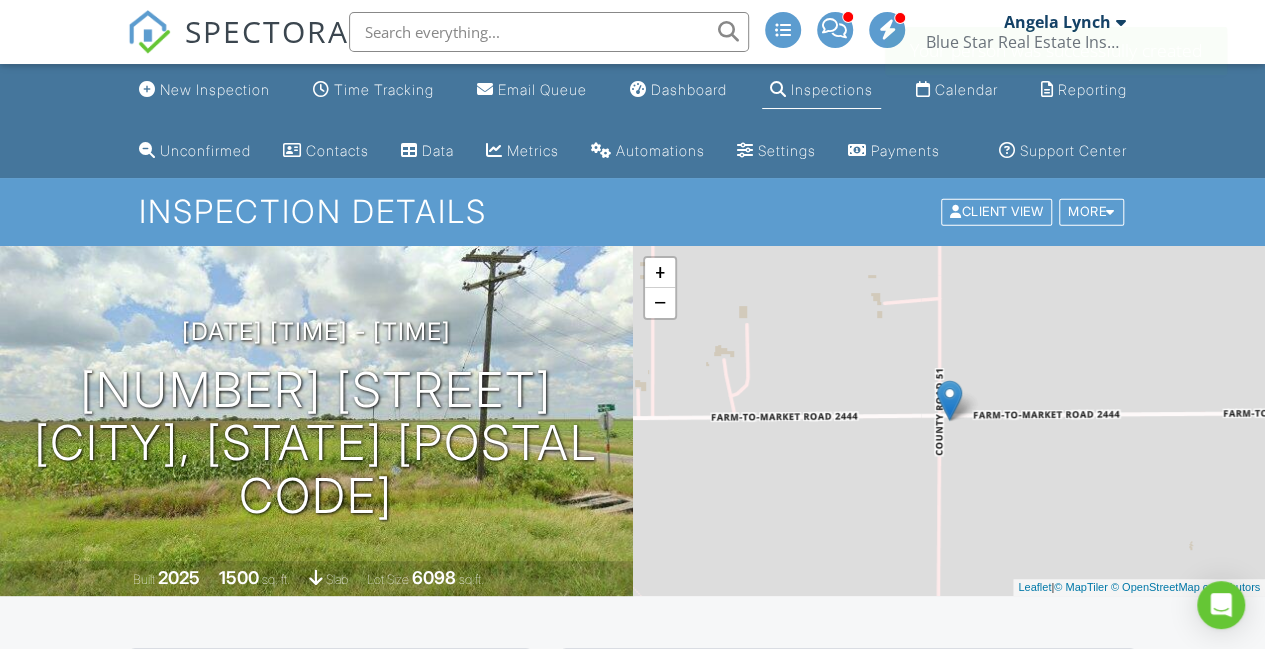 click on "New Inspection
Time Tracking
Email Queue
Dashboard
Inspections
Calendar
Reporting
Unconfirmed
Contacts
Data
Metrics
Automations
Settings
Payments
Support Center" at bounding box center (633, 121) 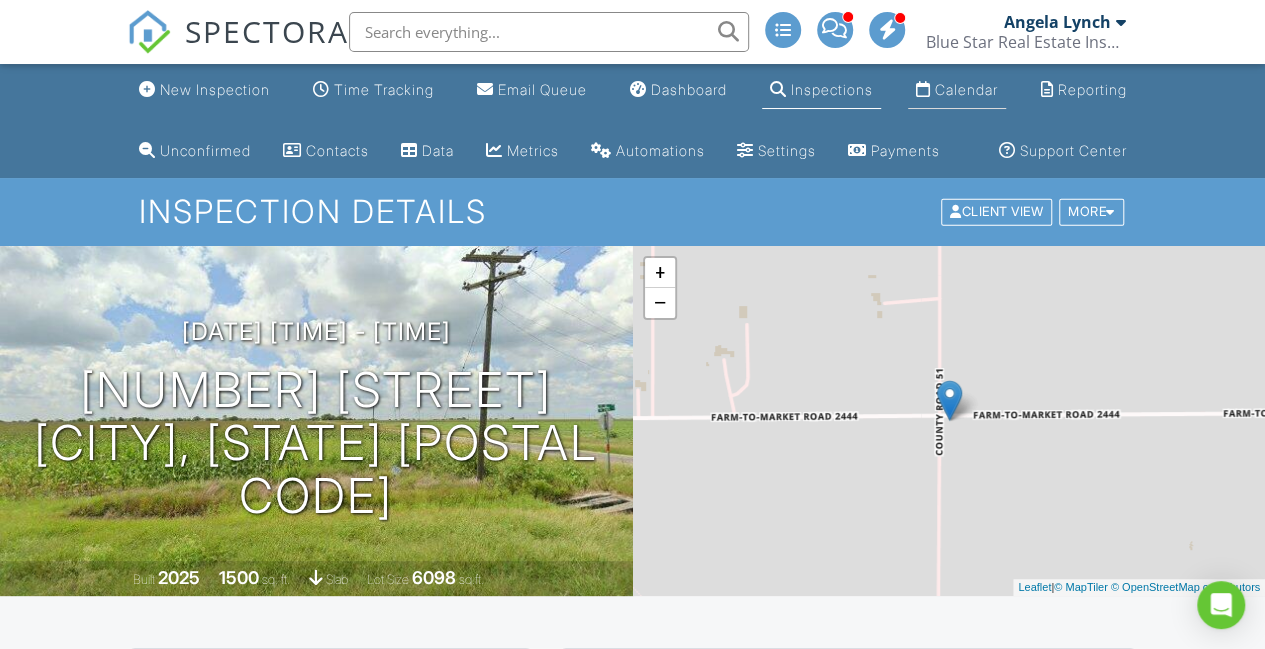 click on "Calendar" at bounding box center (966, 89) 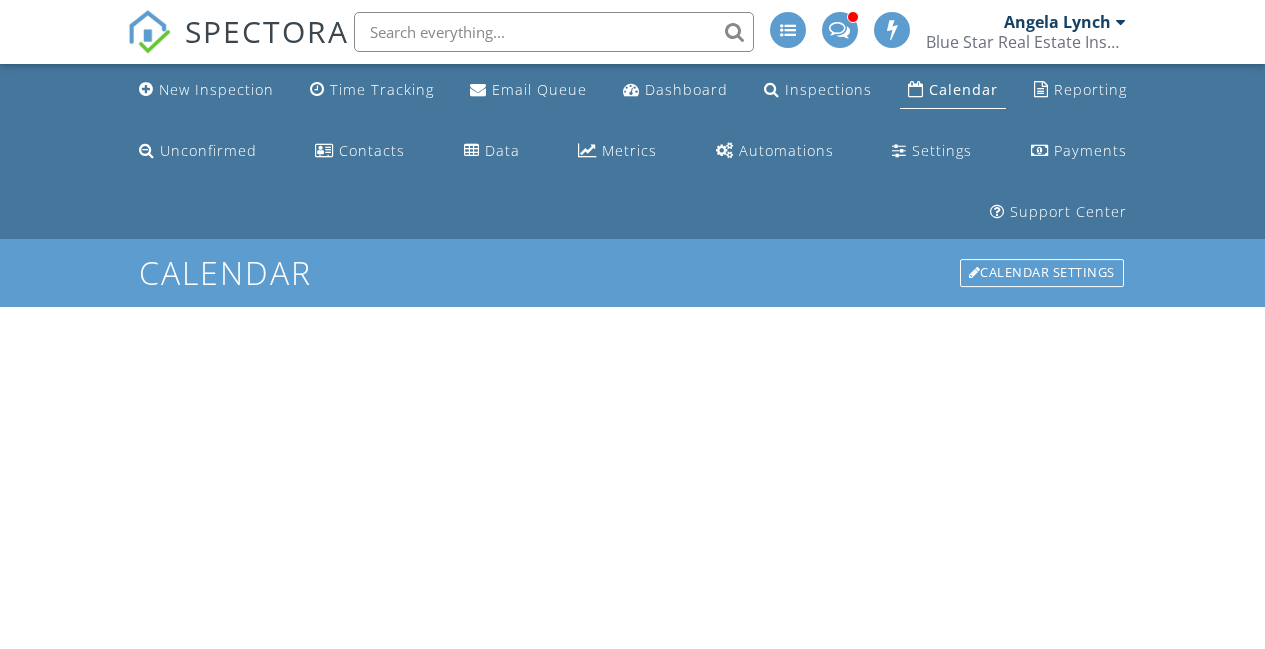 scroll, scrollTop: 0, scrollLeft: 0, axis: both 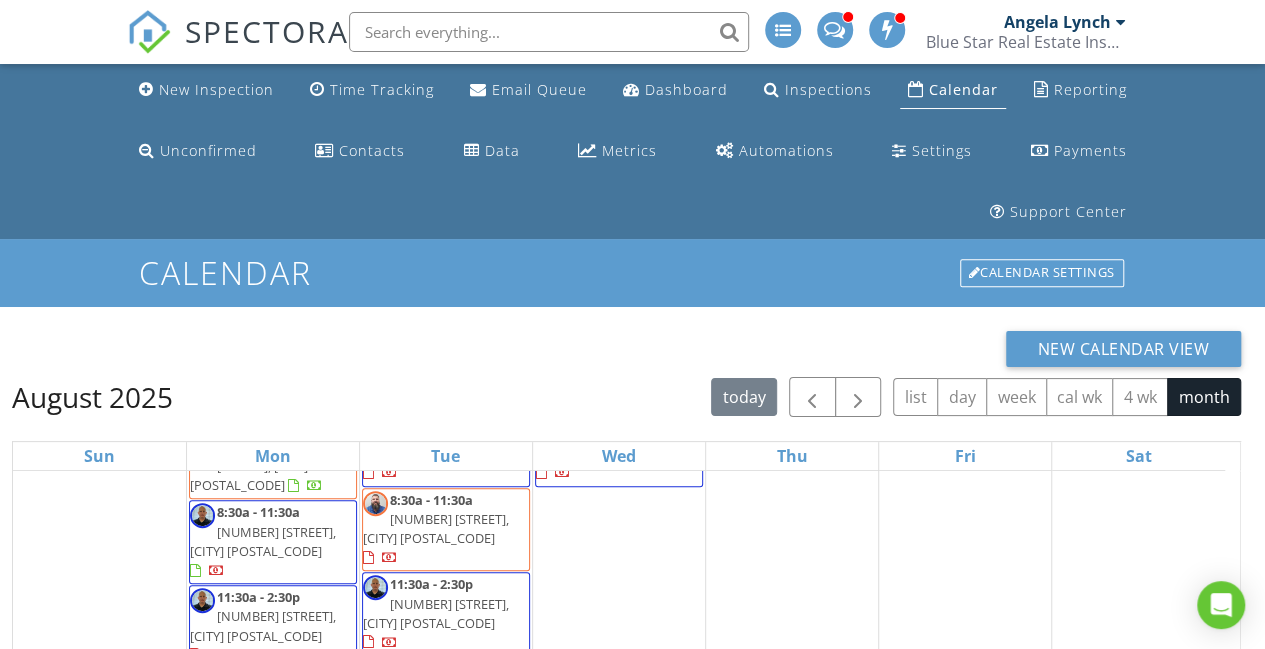 click on "[TIME] - [TIME]
[NUMBER] [STREET], [CITY] [POSTAL_CODE]" at bounding box center [446, 869] 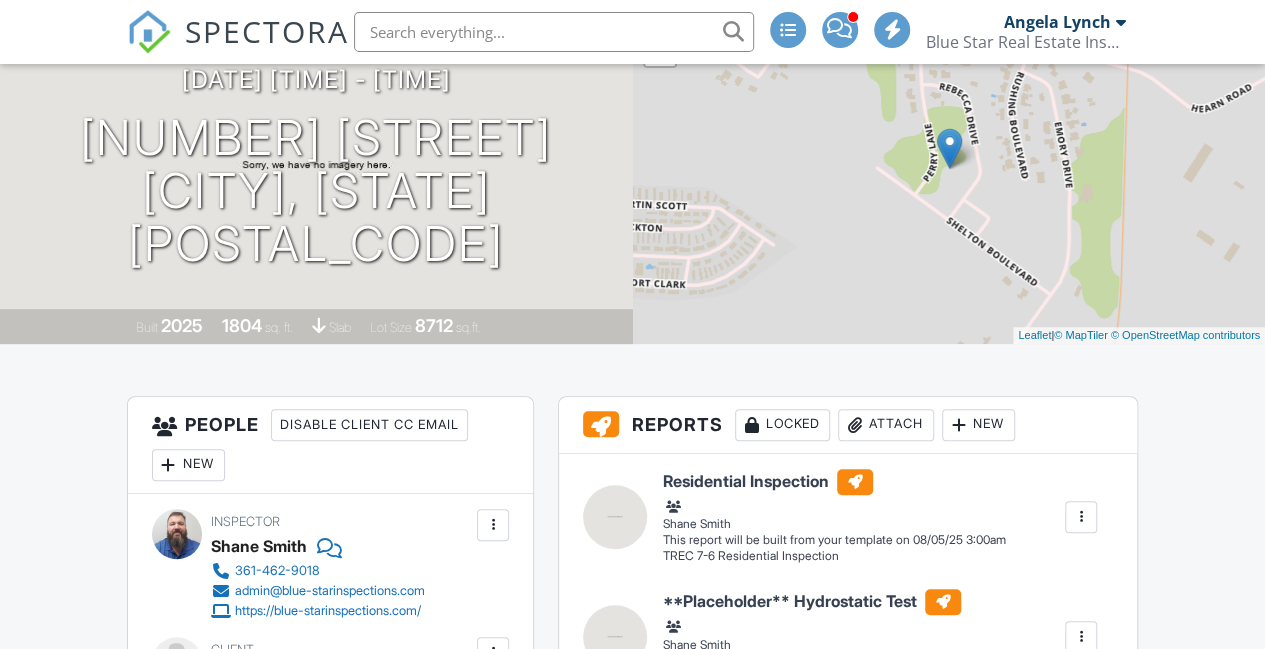scroll, scrollTop: 252, scrollLeft: 0, axis: vertical 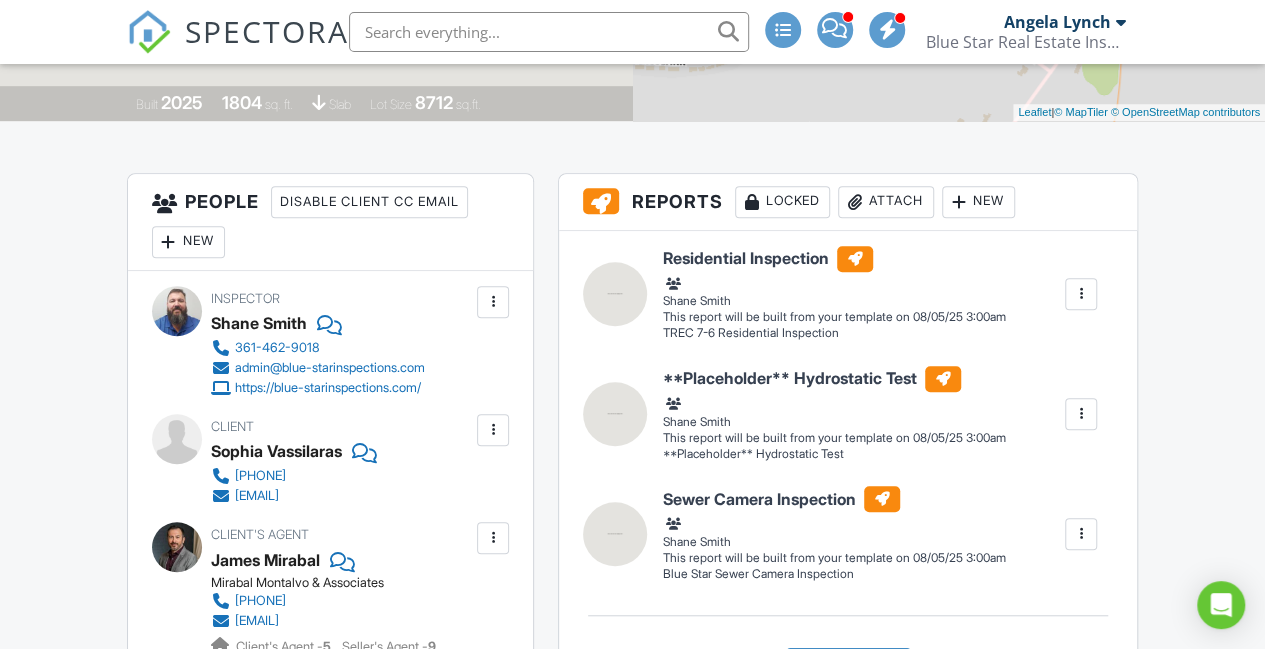 click on "New" at bounding box center (188, 242) 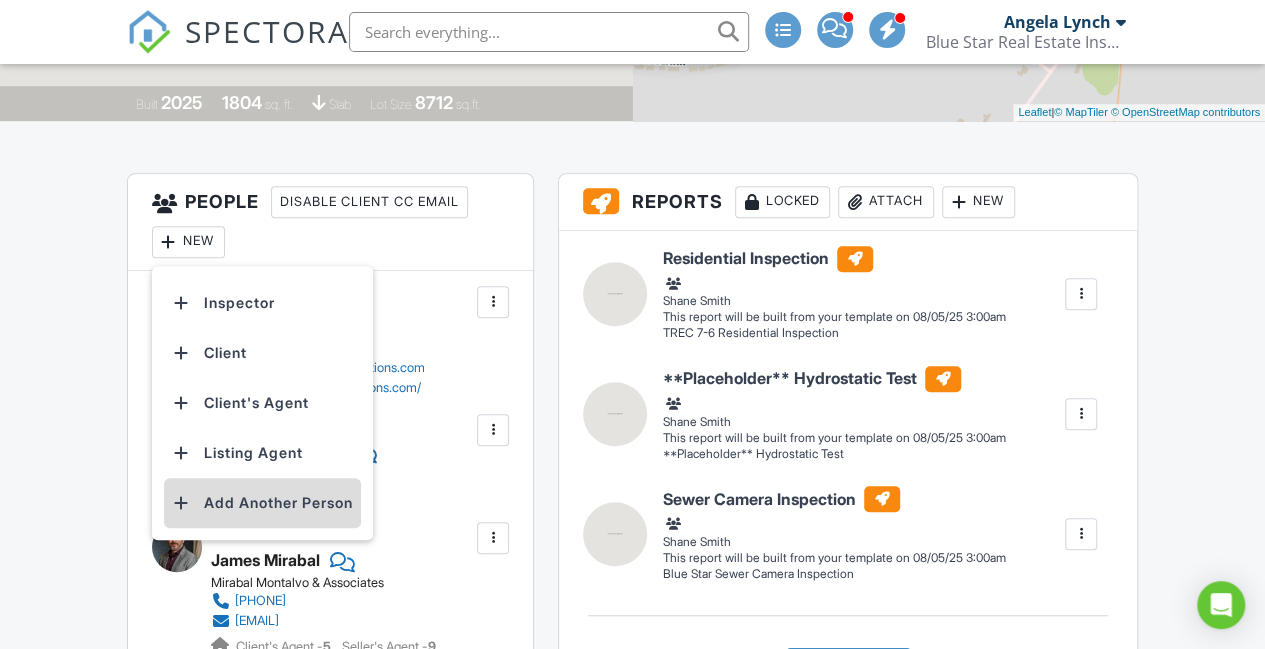 click on "Add Another Person" at bounding box center (262, 503) 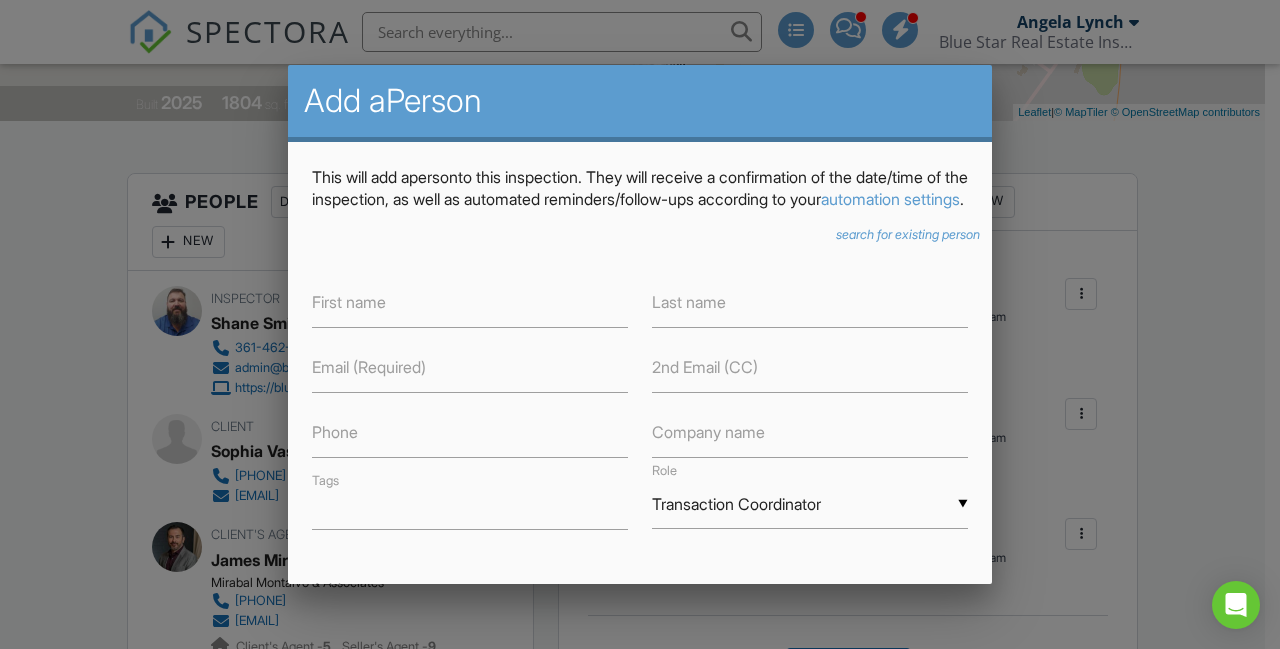 click on "search for existing person" at bounding box center [908, 234] 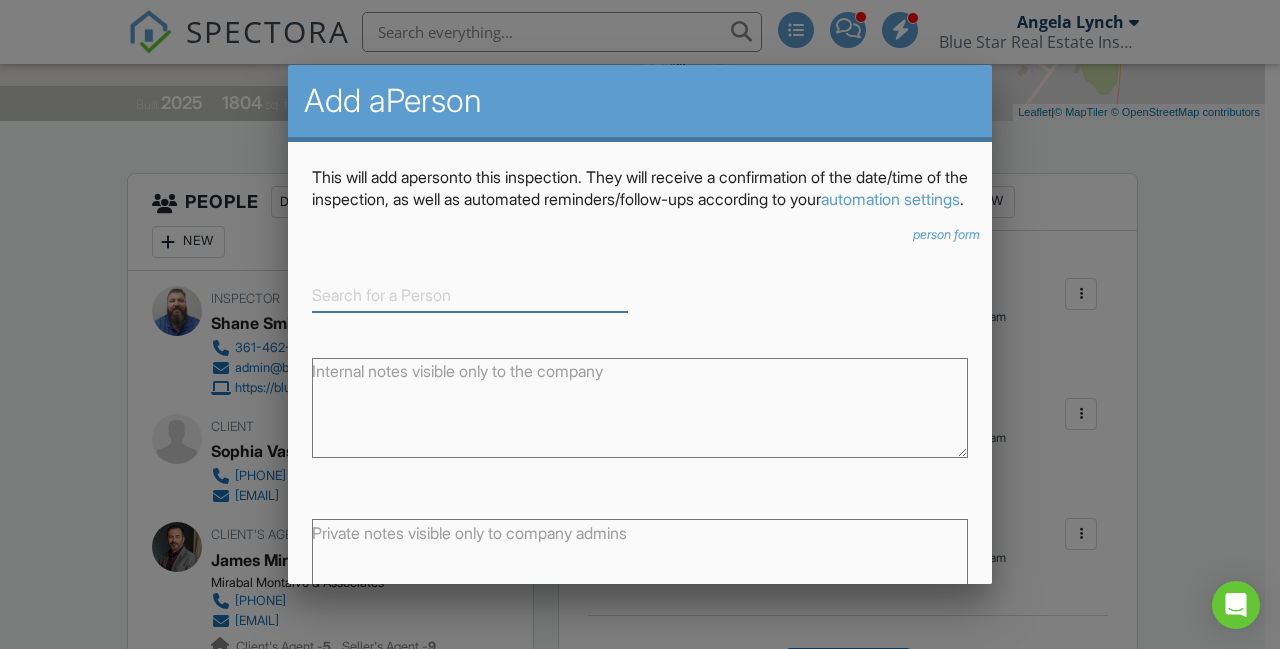 click at bounding box center [470, 295] 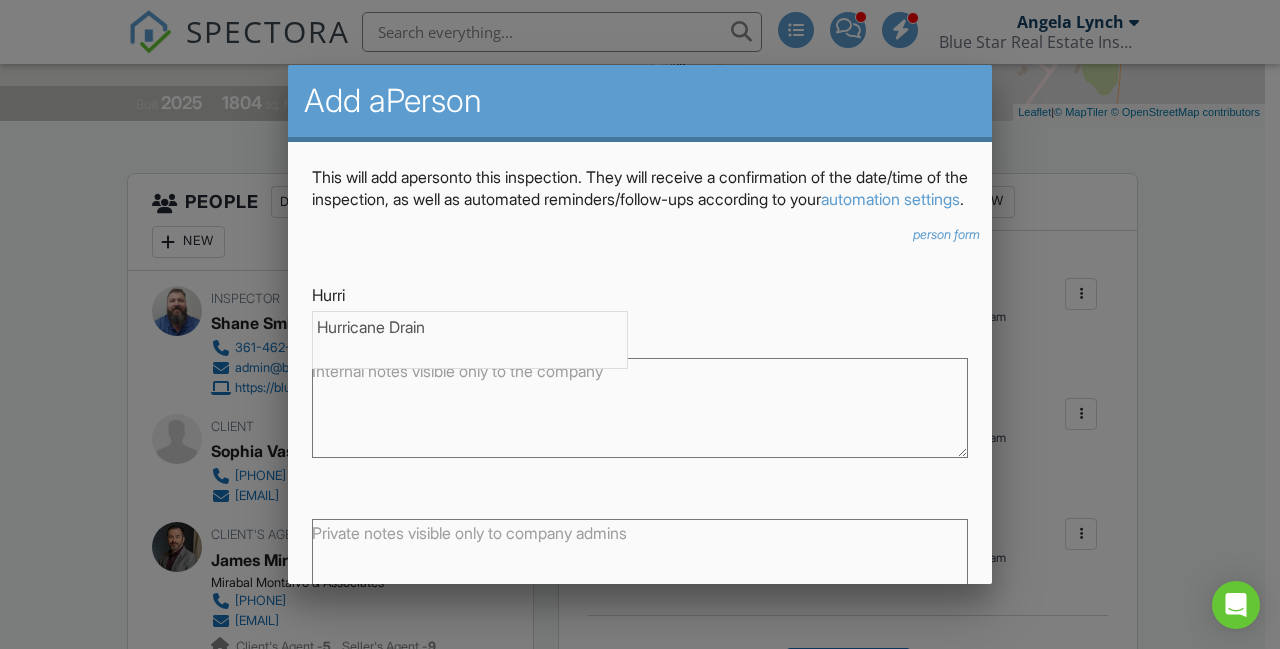 click on "Hurricane Drain" at bounding box center (470, 327) 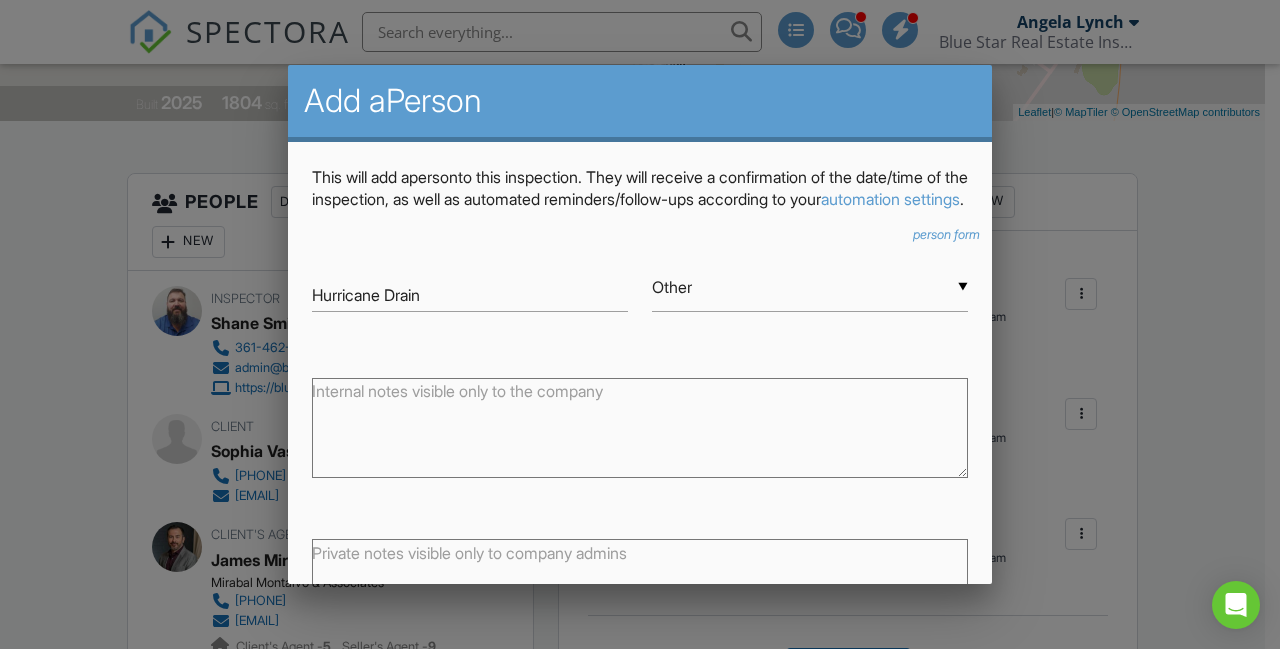 scroll, scrollTop: 187, scrollLeft: 0, axis: vertical 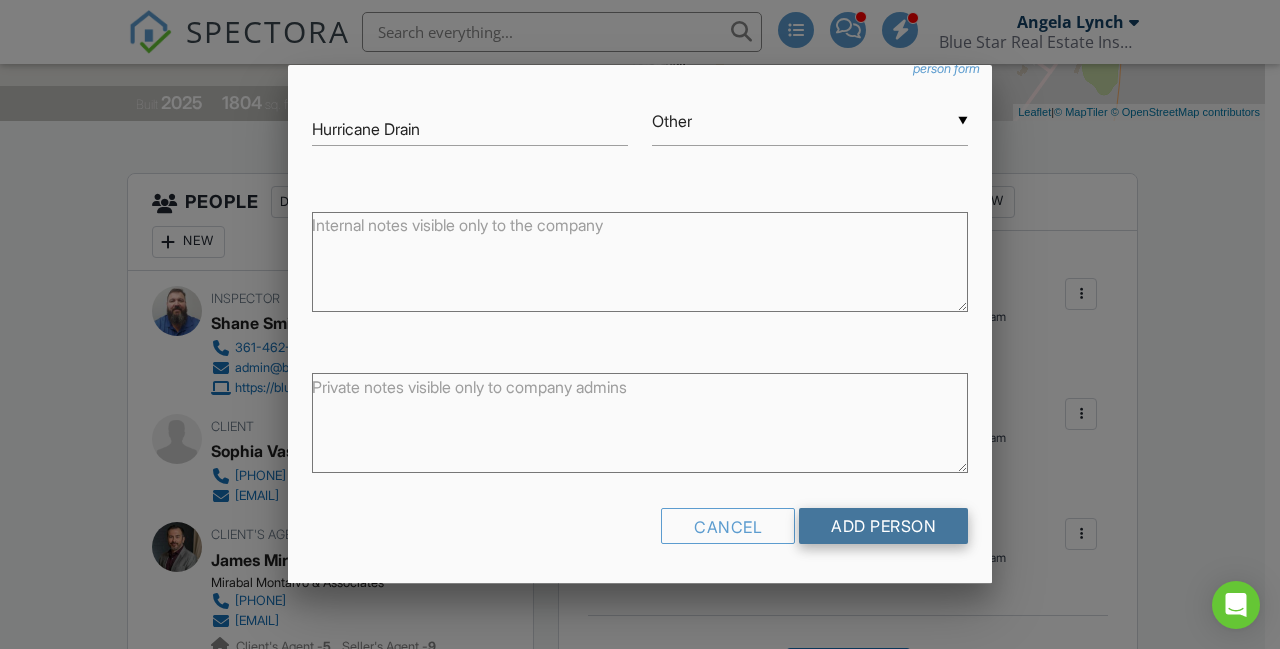 click on "Add Person" at bounding box center [883, 526] 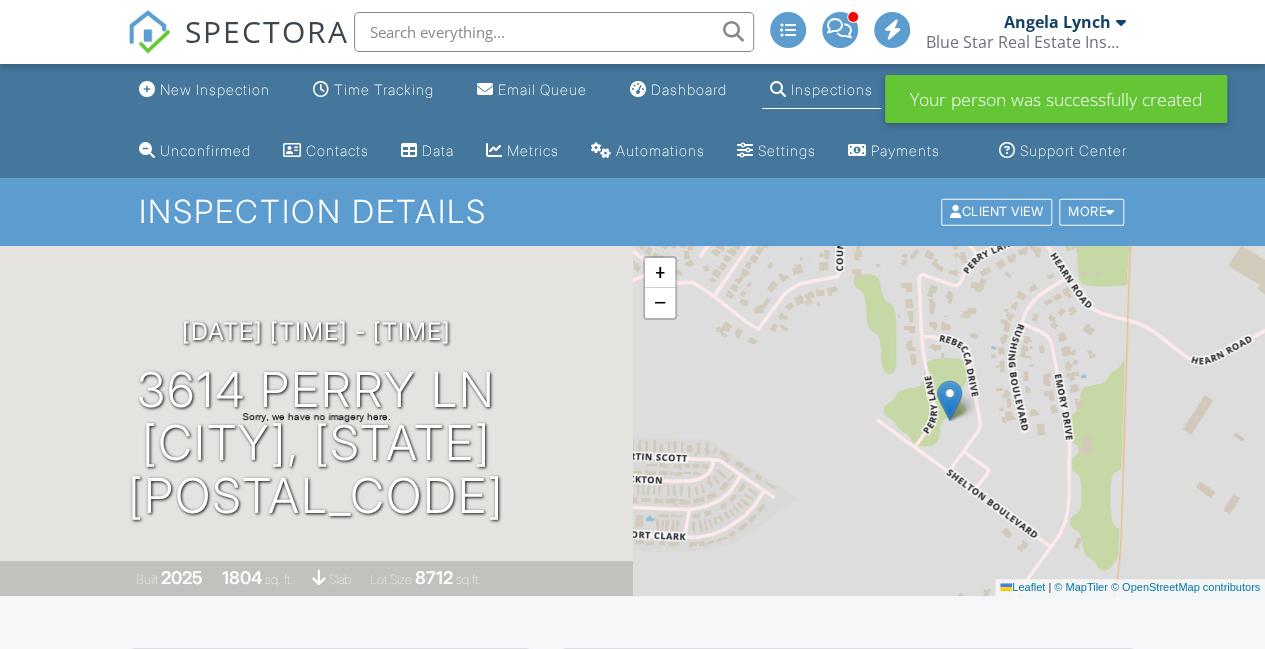 scroll, scrollTop: 645, scrollLeft: 0, axis: vertical 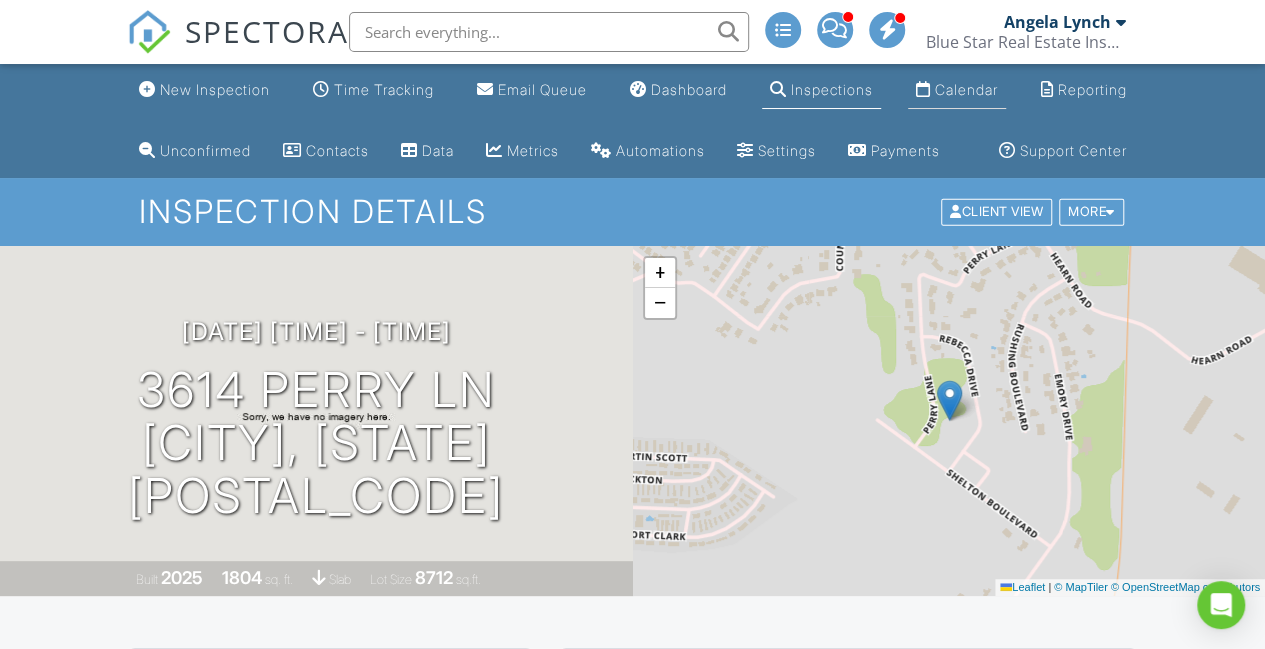 click on "Calendar" at bounding box center [957, 90] 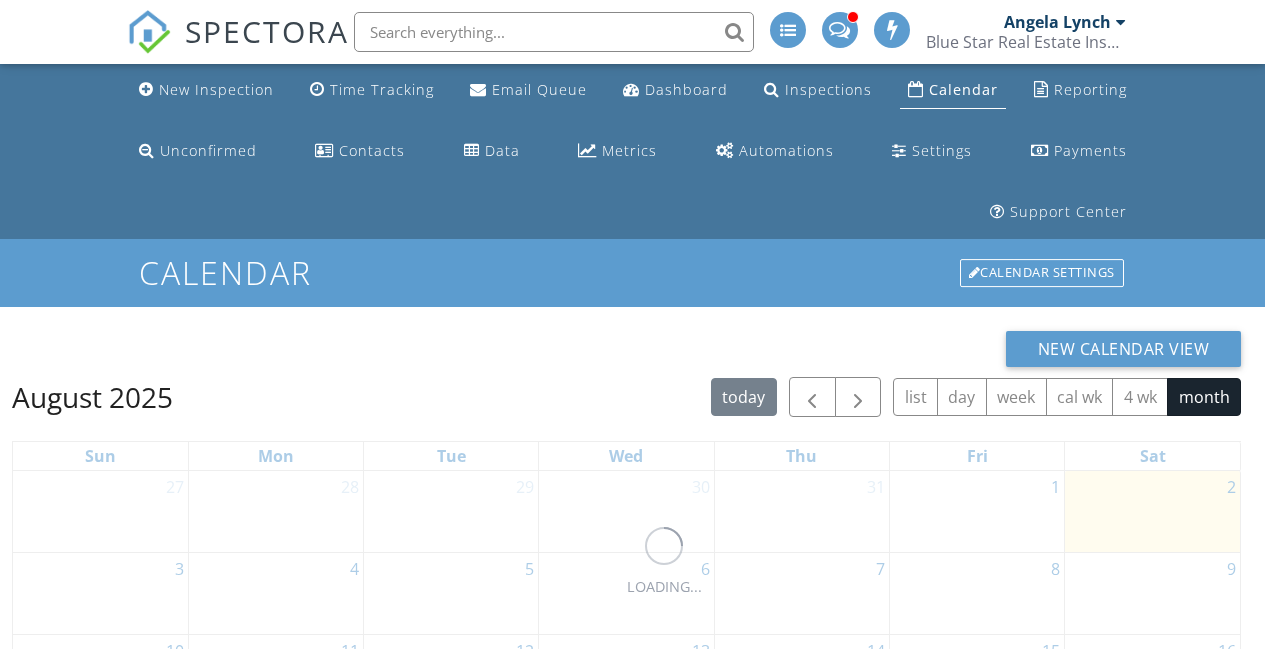 scroll, scrollTop: 0, scrollLeft: 0, axis: both 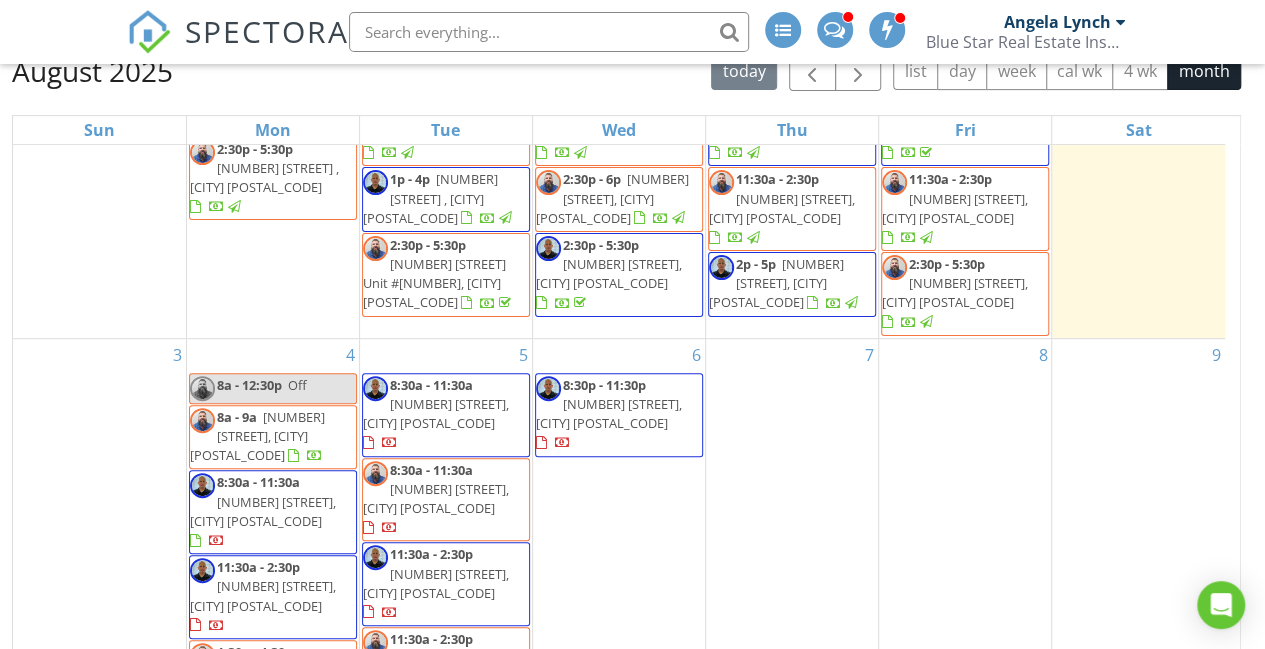 click on "[NUMBER] [STREET], [CITY] [POSTAL_CODE]" at bounding box center [436, 498] 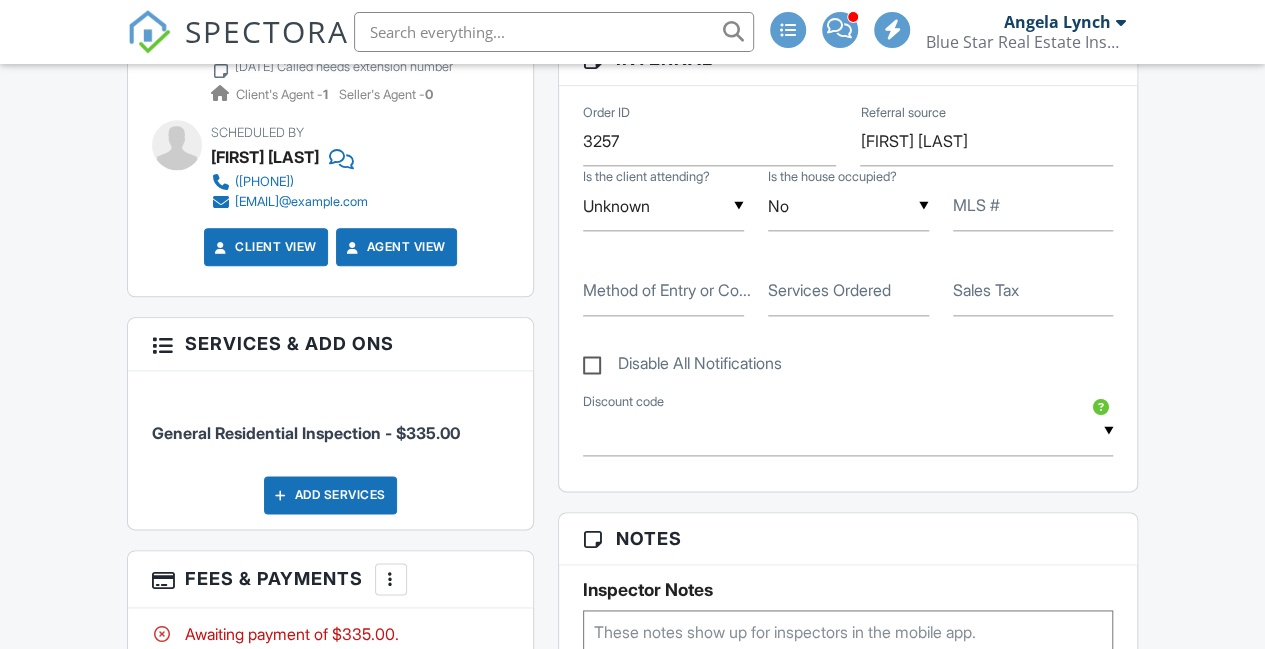 scroll, scrollTop: 0, scrollLeft: 0, axis: both 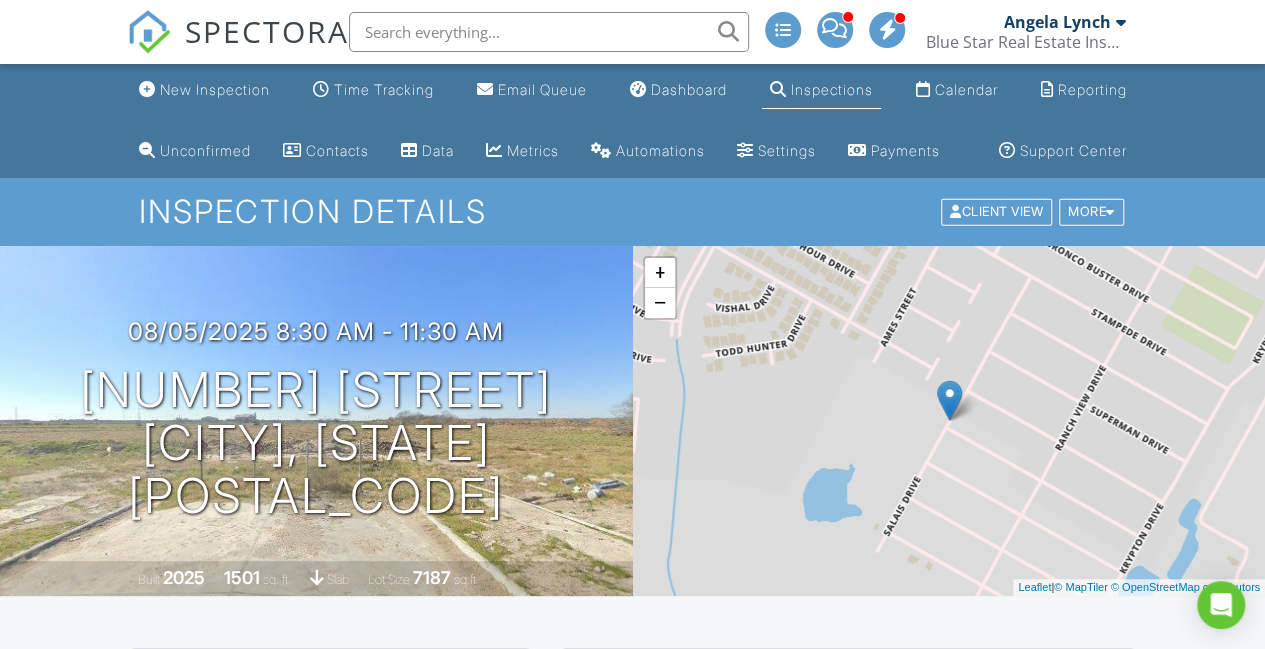 click at bounding box center [149, 32] 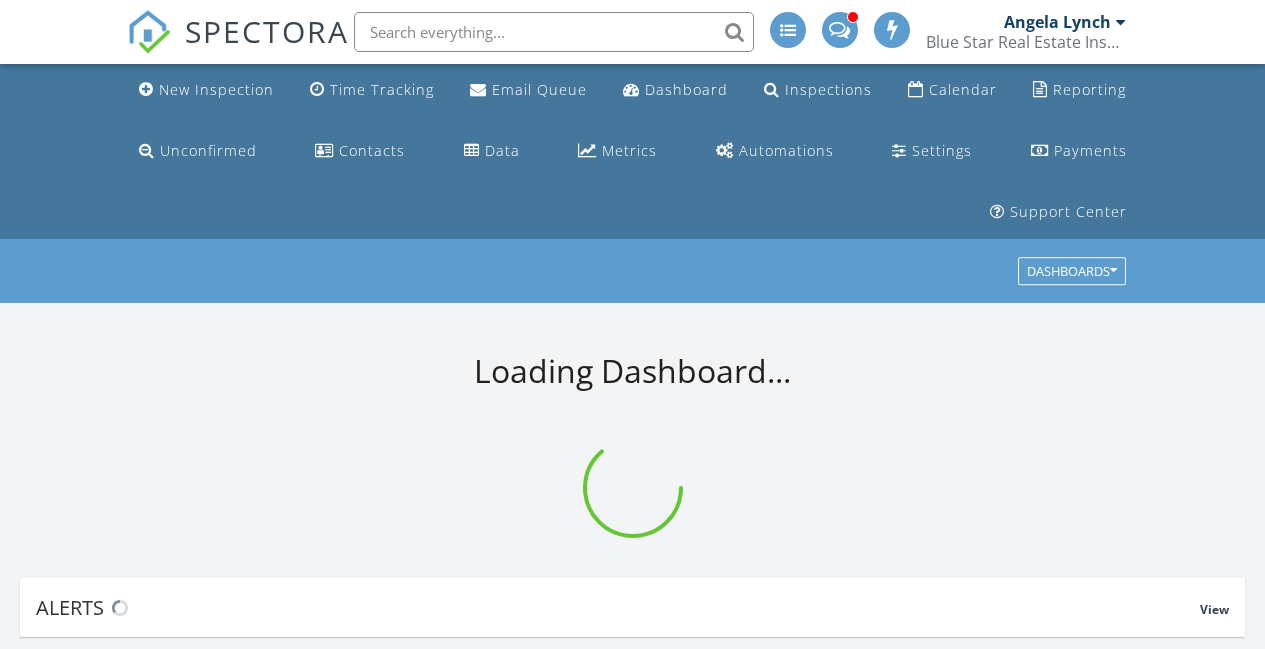 scroll, scrollTop: 0, scrollLeft: 0, axis: both 